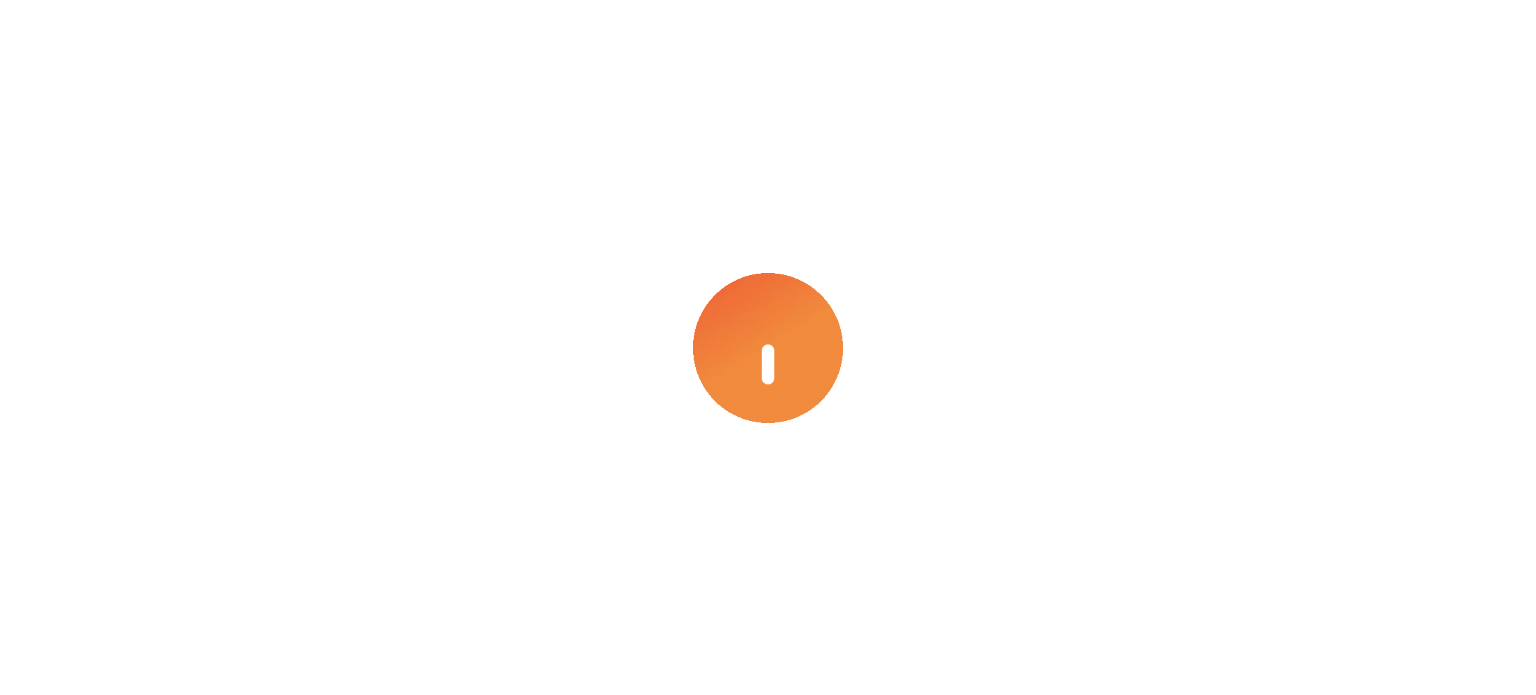 scroll, scrollTop: 0, scrollLeft: 0, axis: both 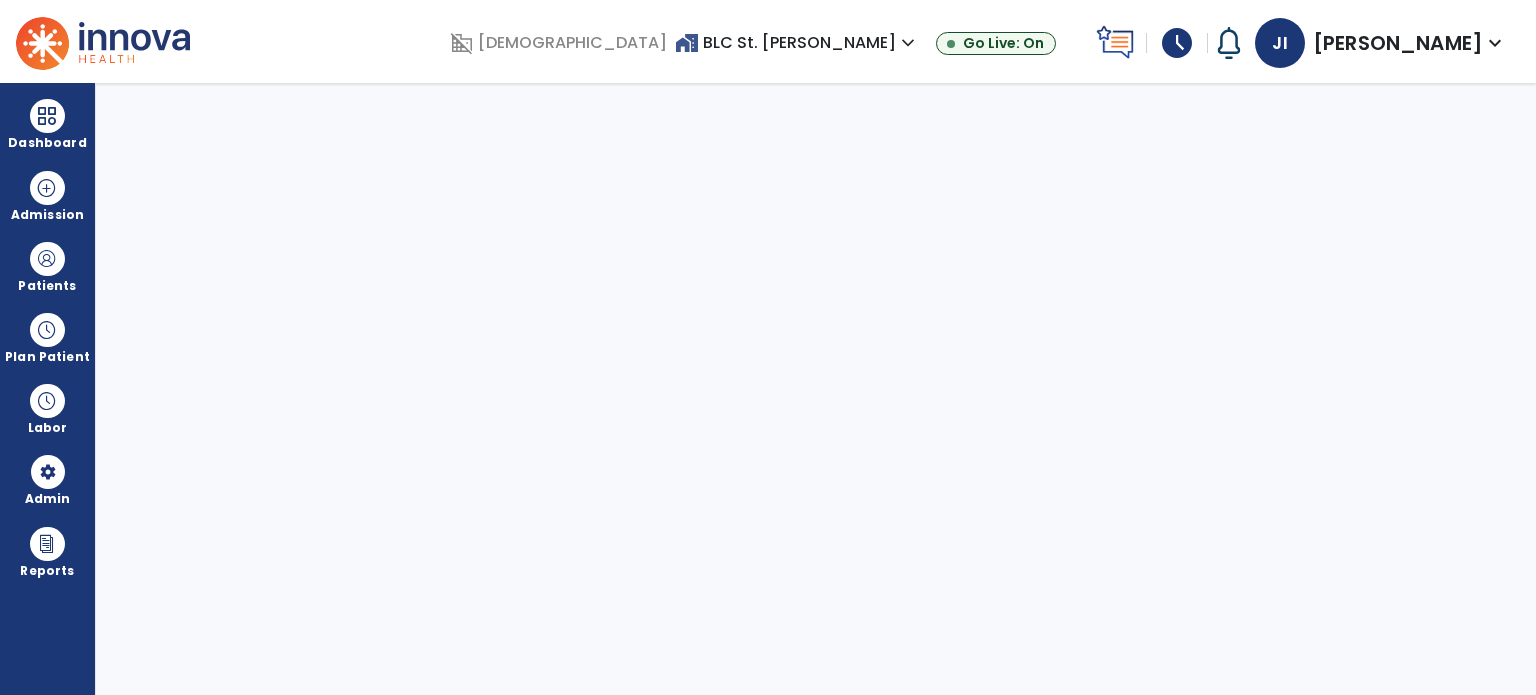 select on "***" 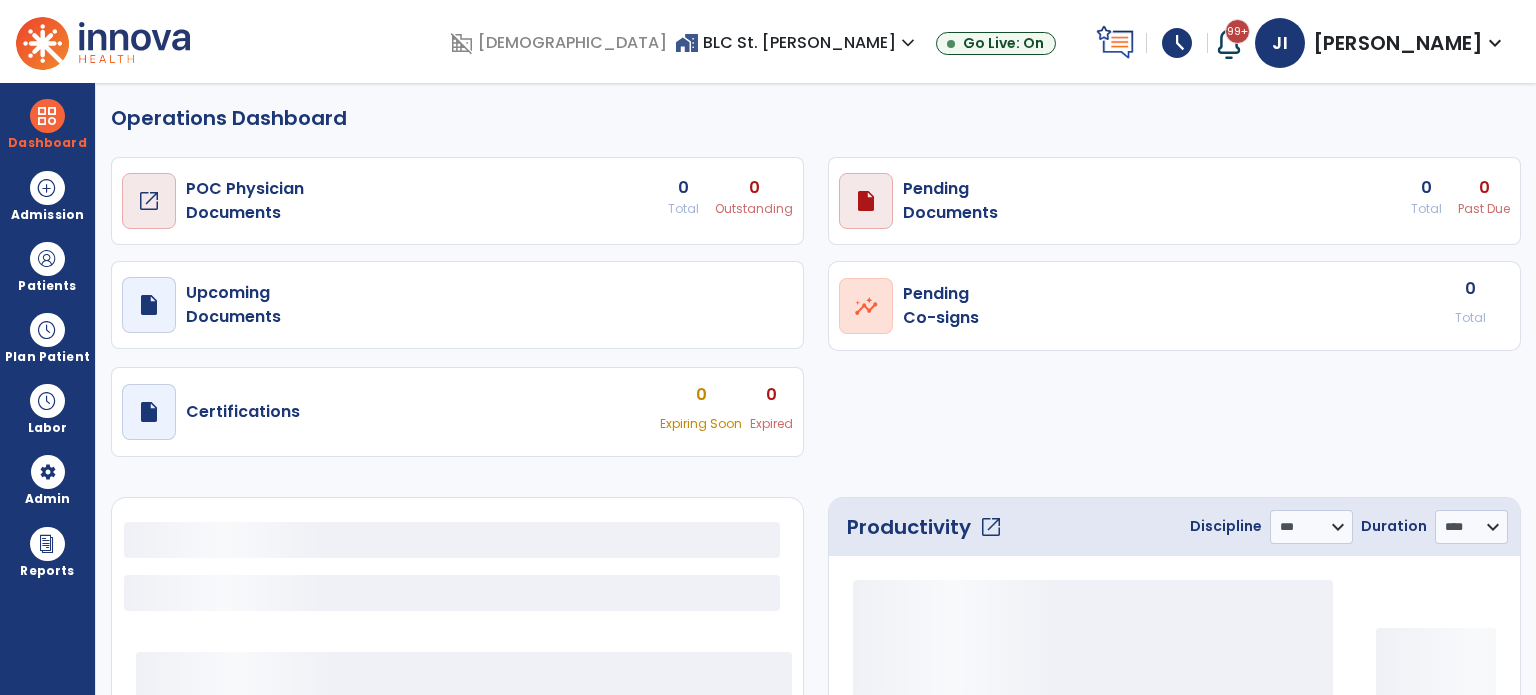 select on "***" 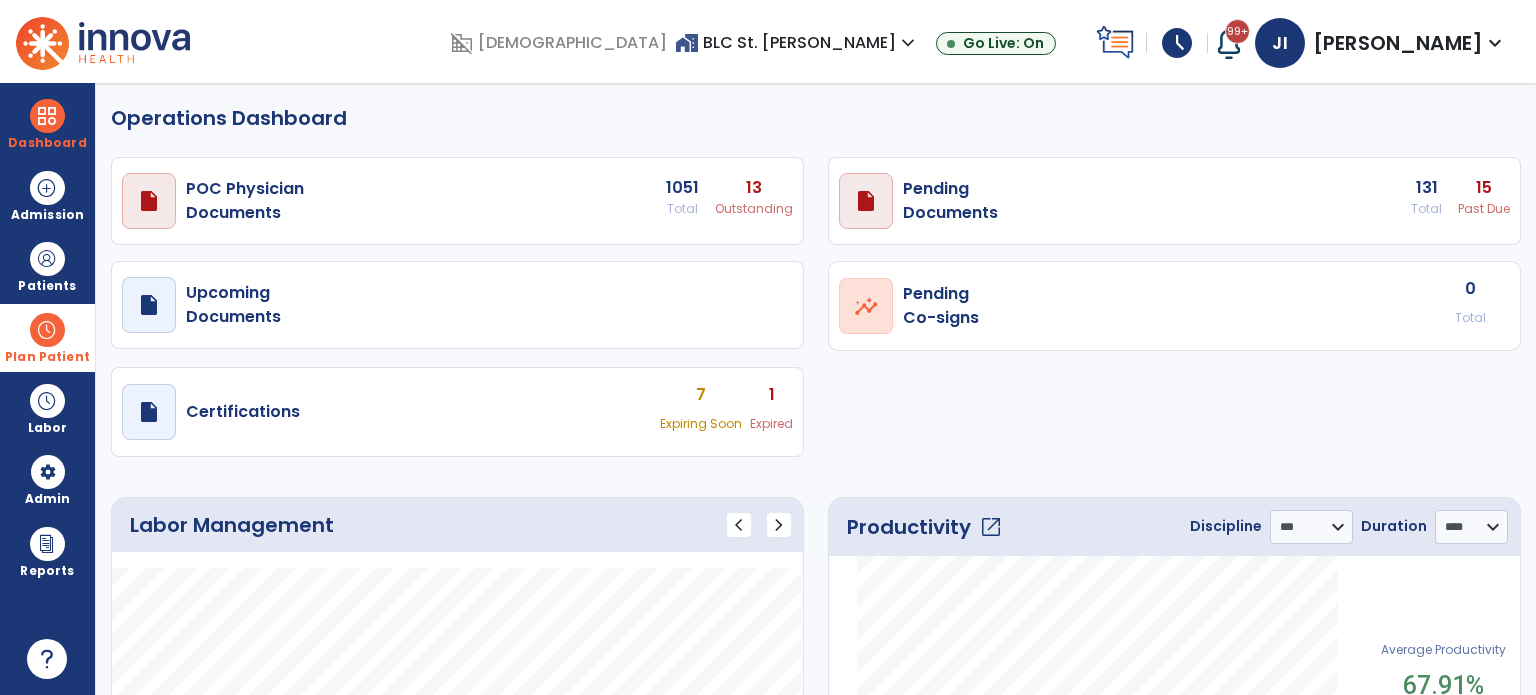 click on "Plan Patient" at bounding box center (47, 266) 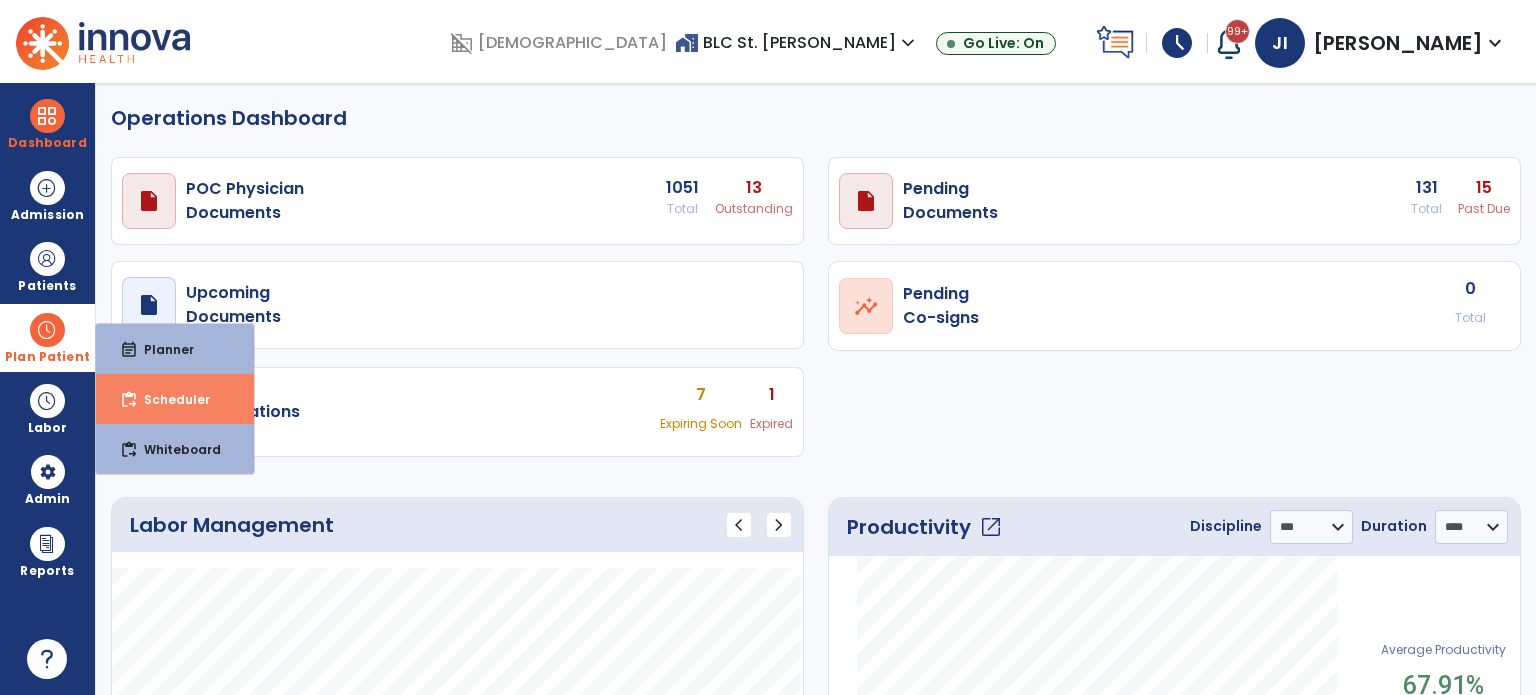 click on "Scheduler" at bounding box center [169, 399] 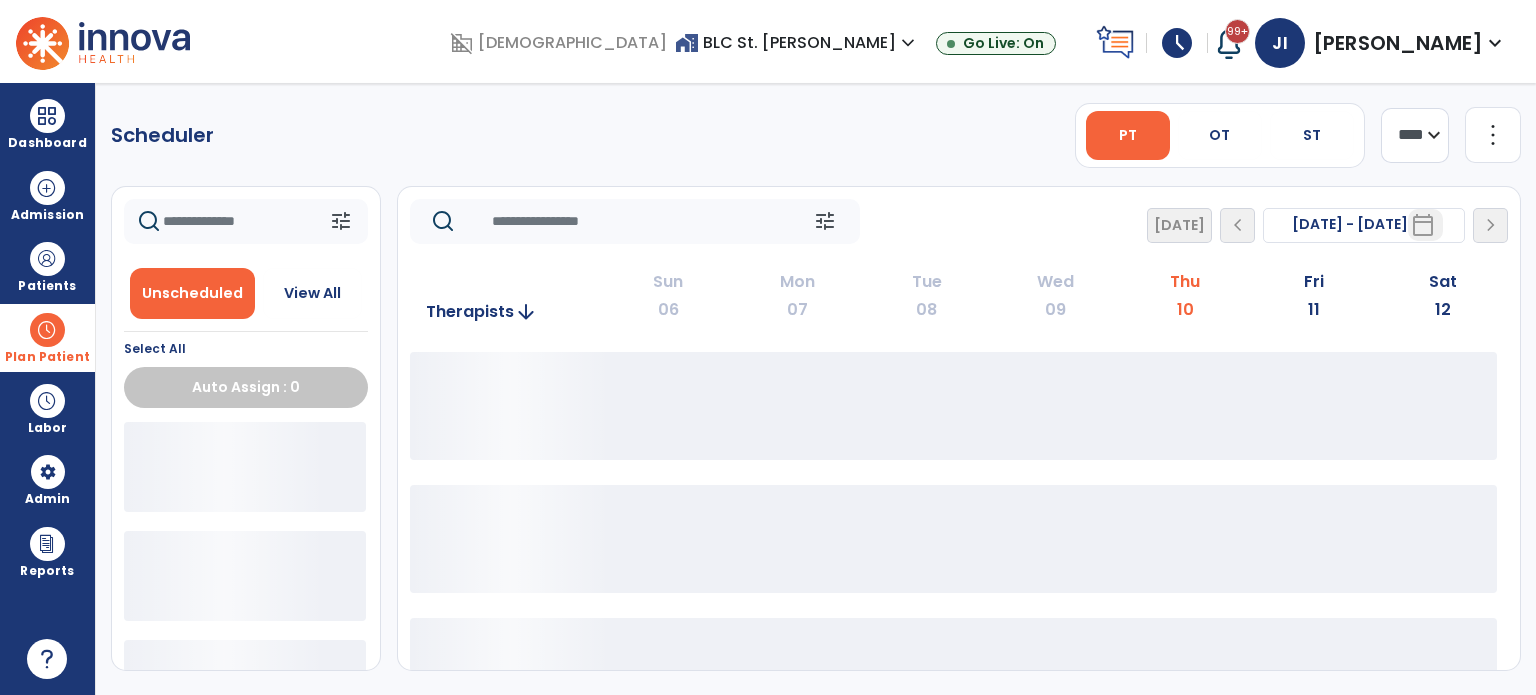 click on "**** ***" 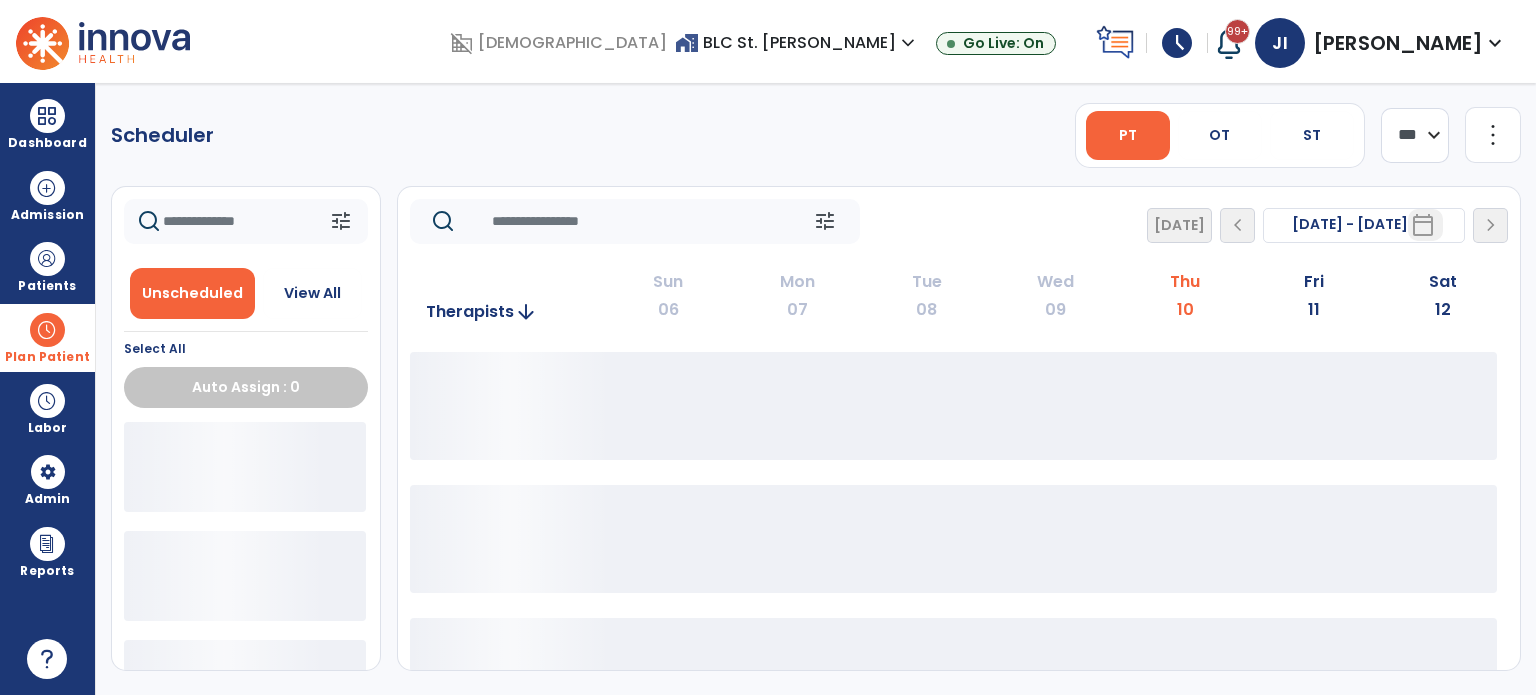 click on "**** ***" 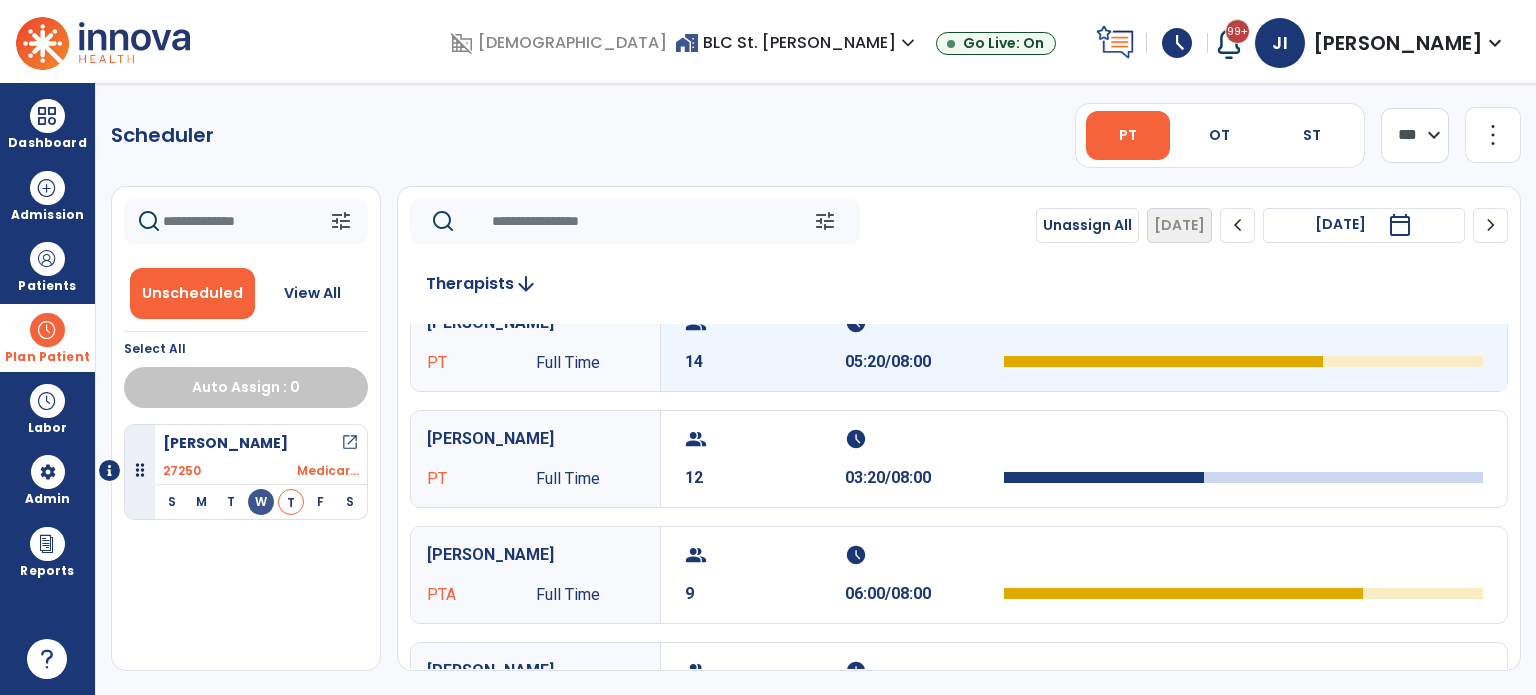 scroll, scrollTop: 0, scrollLeft: 0, axis: both 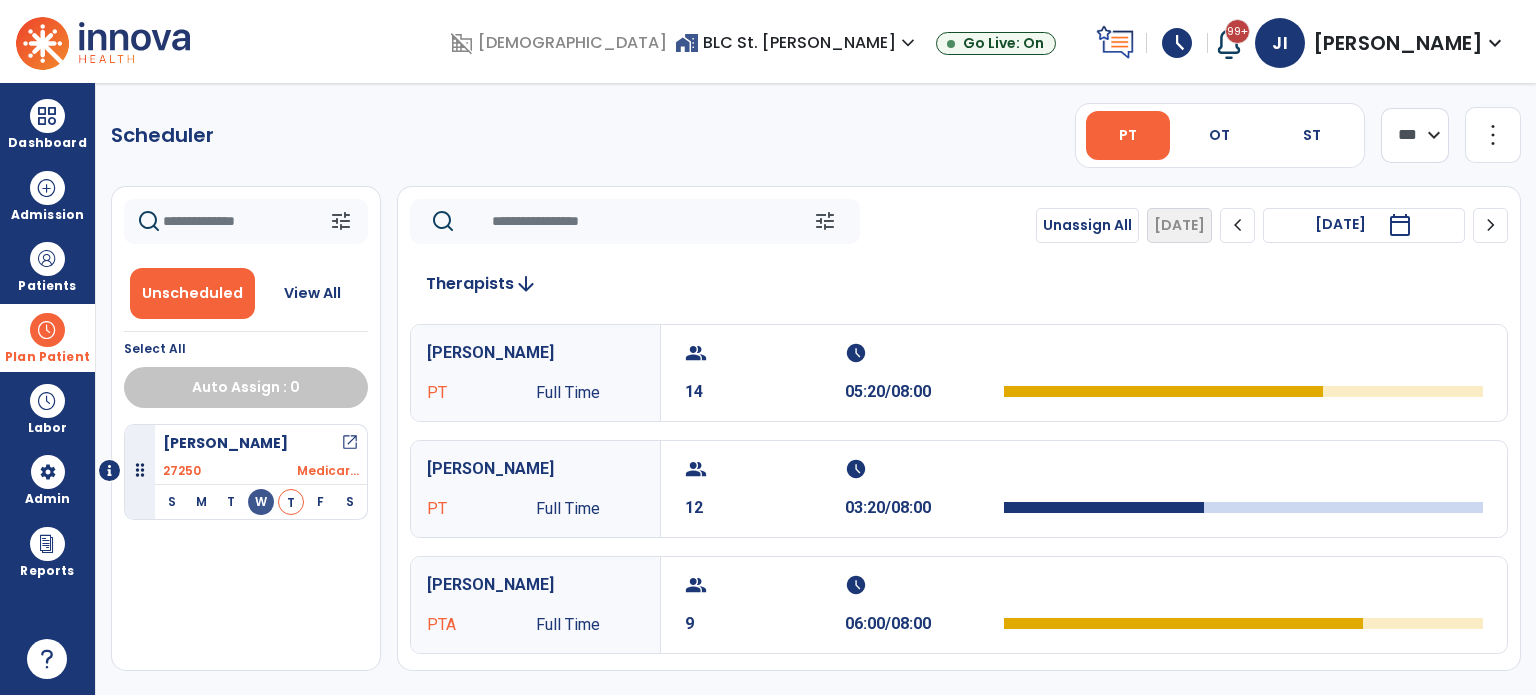 click on "schedule" at bounding box center (1177, 43) 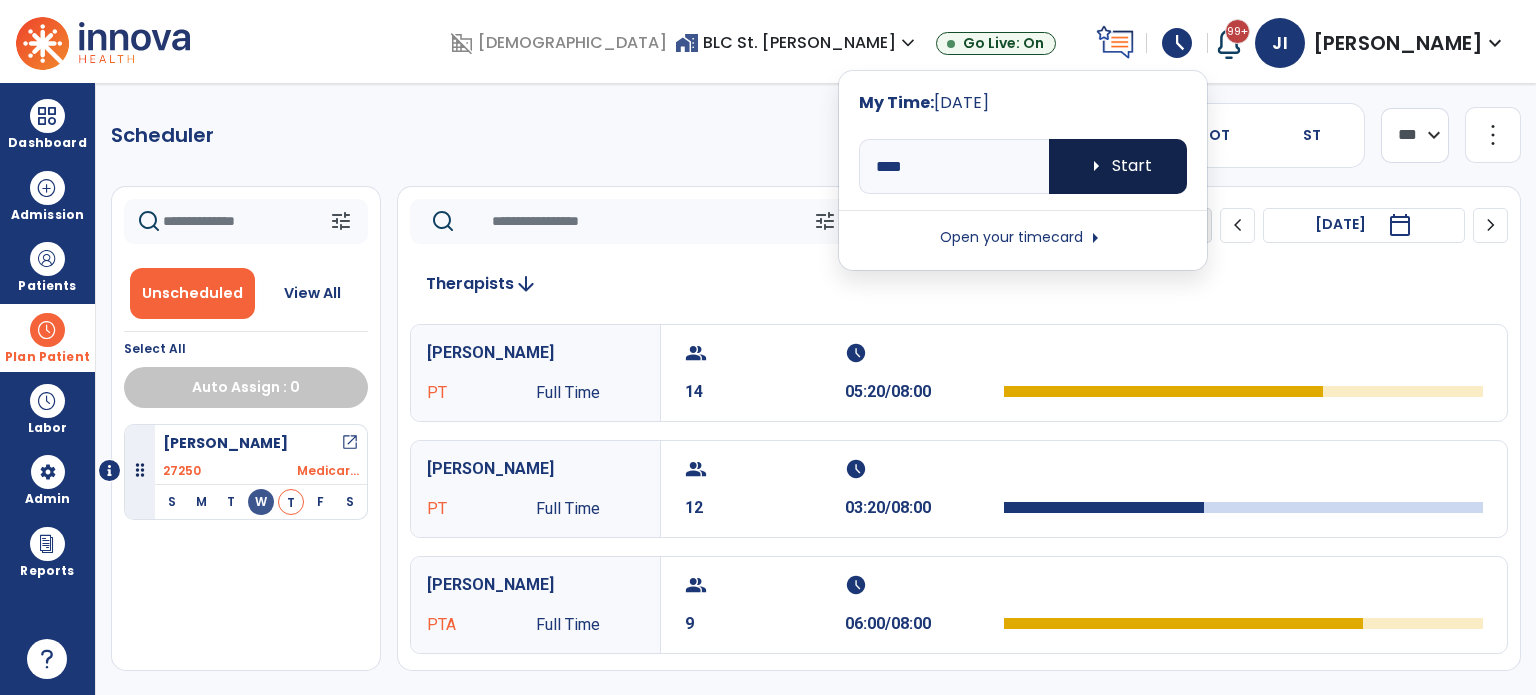 click on "arrow_right  Start" at bounding box center (1118, 166) 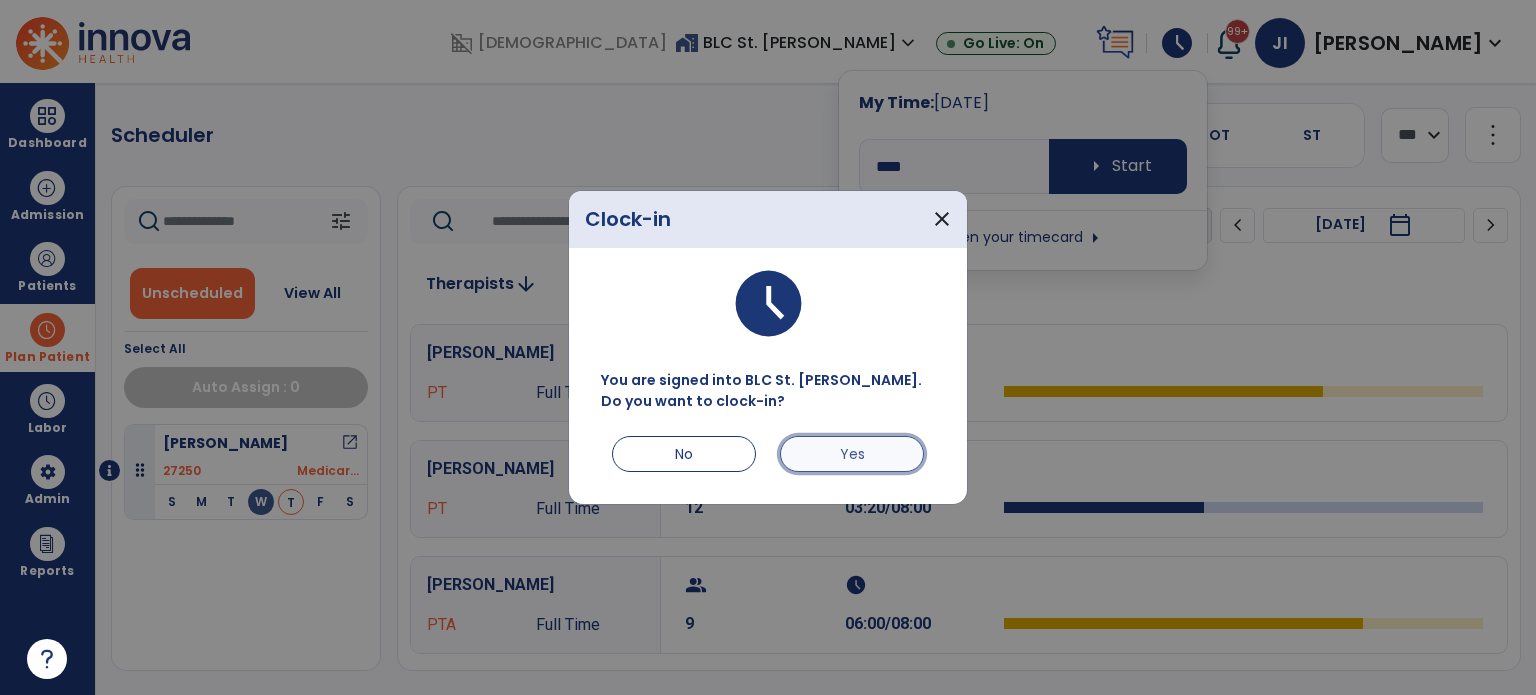 click on "Yes" at bounding box center (852, 454) 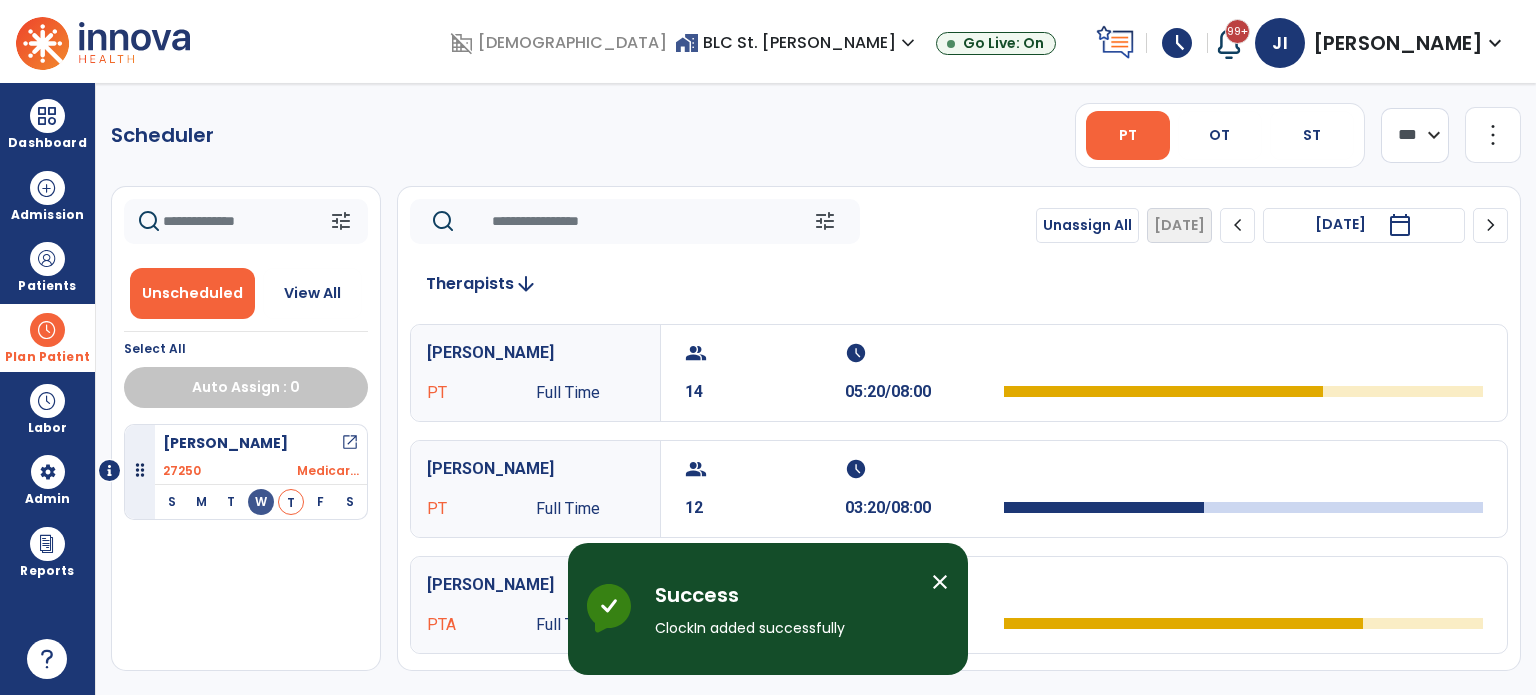 click at bounding box center (47, 330) 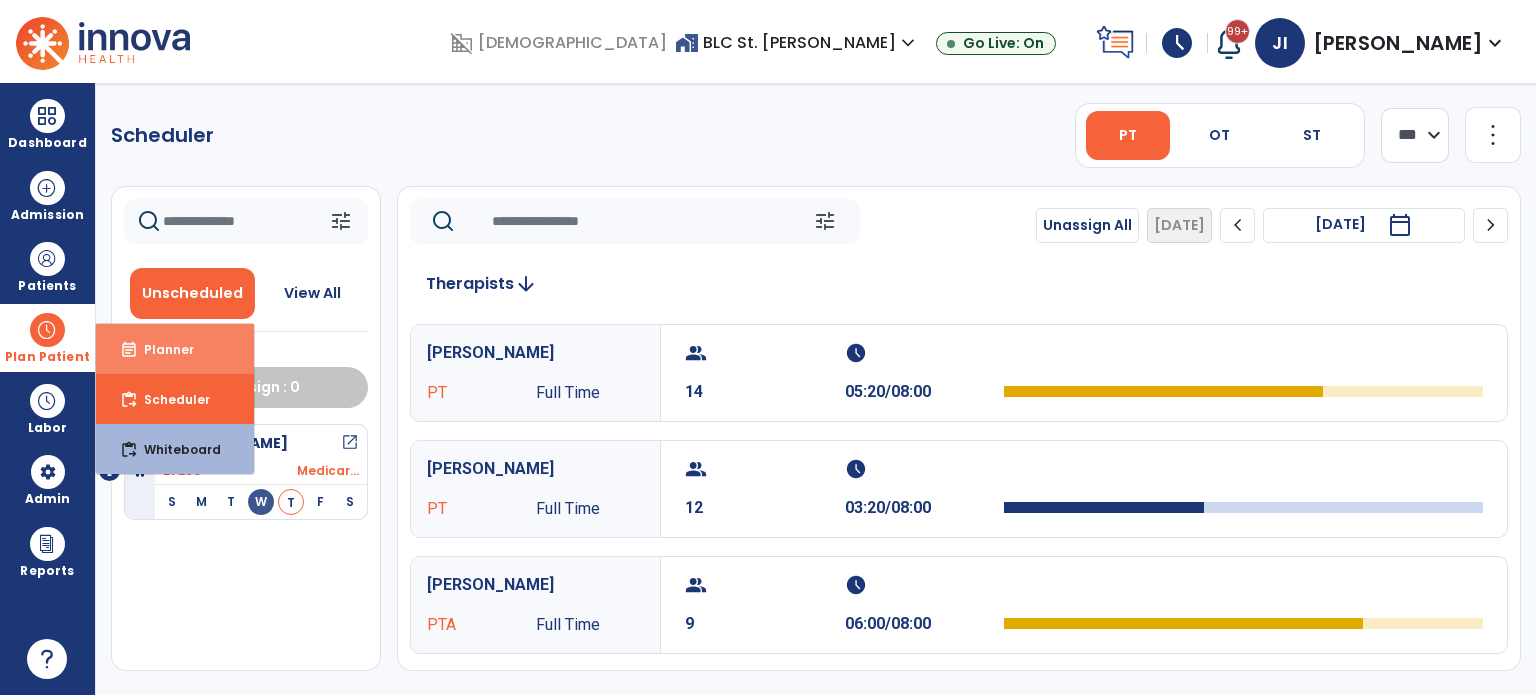 click on "Planner" at bounding box center [161, 349] 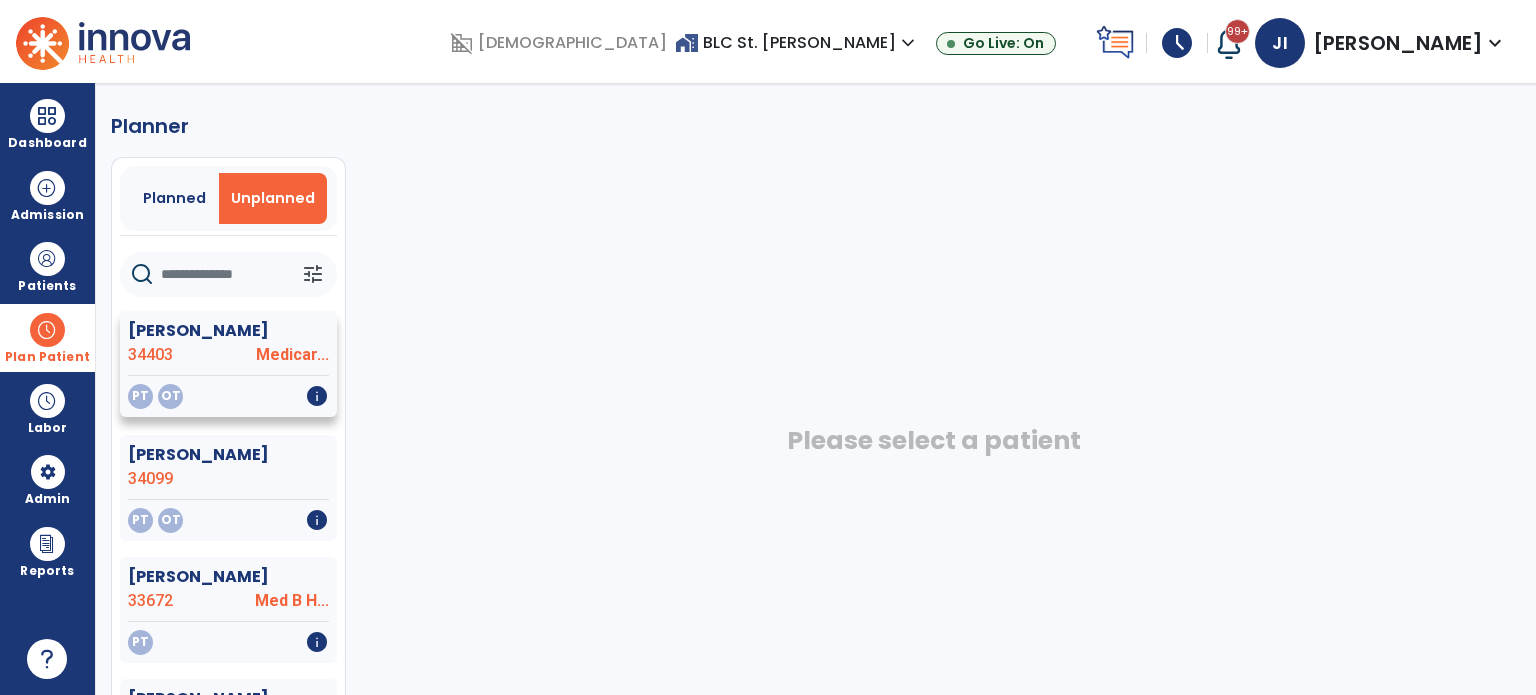 scroll, scrollTop: 67, scrollLeft: 0, axis: vertical 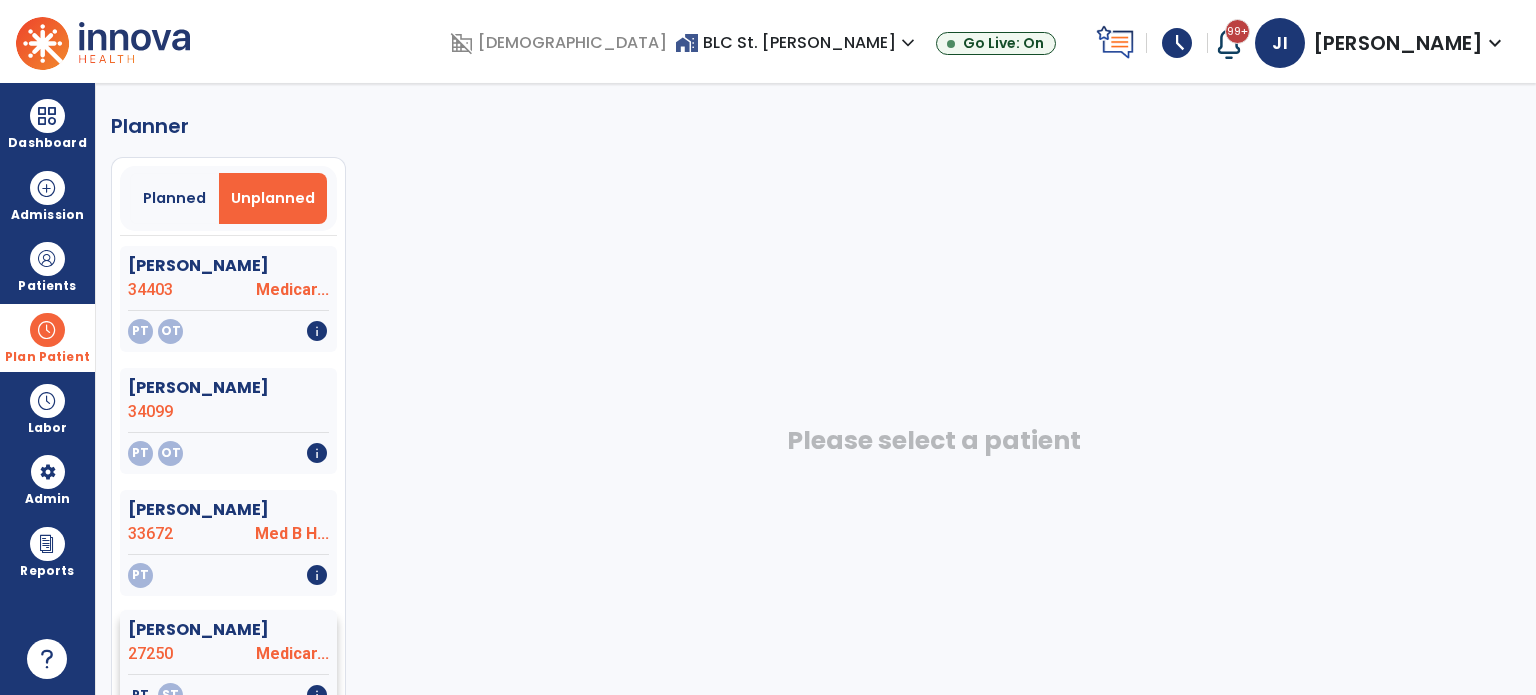 click on "Medicar..." 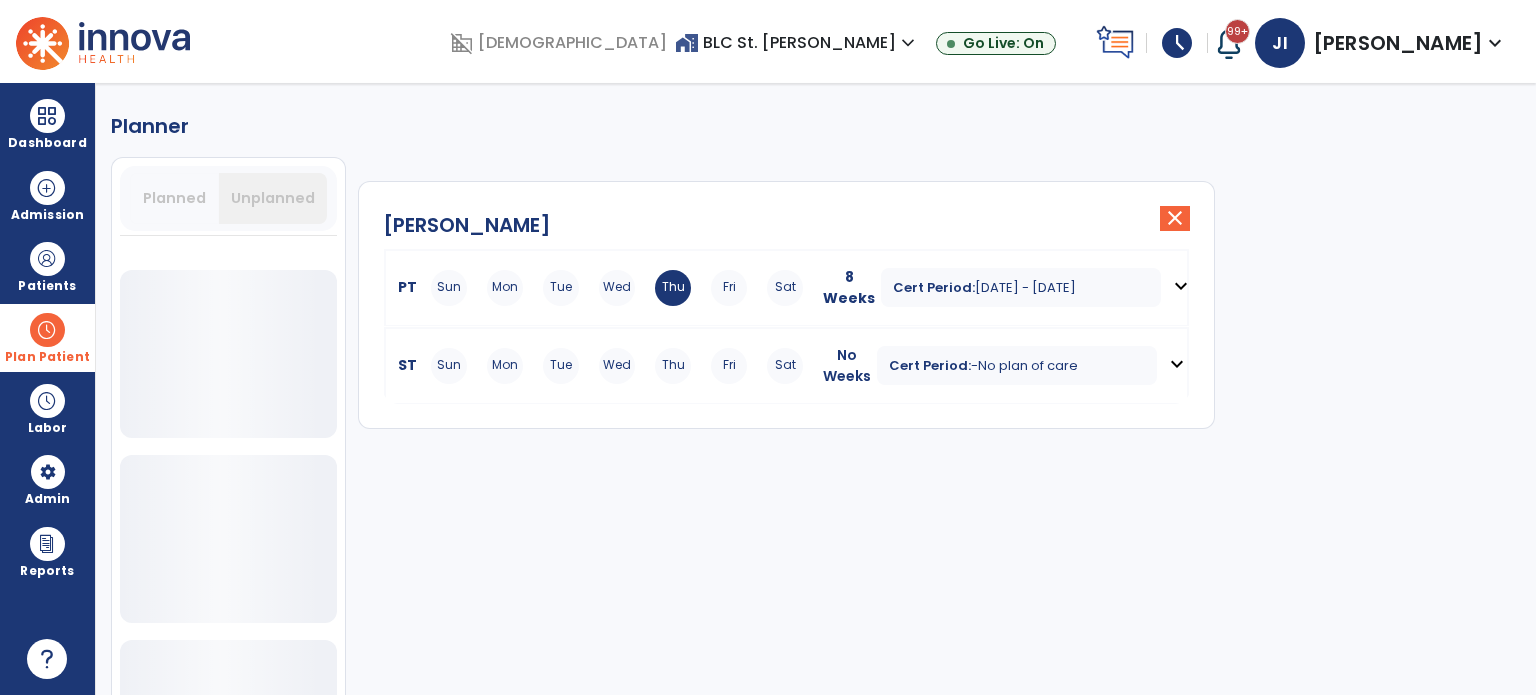 click on "Planner   Planned   Unplanned   tune   Shields, Charles  close   PT Sun Mon Tue Wed Thu Fri Sat 8 Weeks Cert Period:  Jul 9, 2025 - Sep 2, 2025  expand_more    ST Sun Mon Tue Wed Thu Fri Sat No Weeks Cert Period:   -  No plan of care  expand_more" 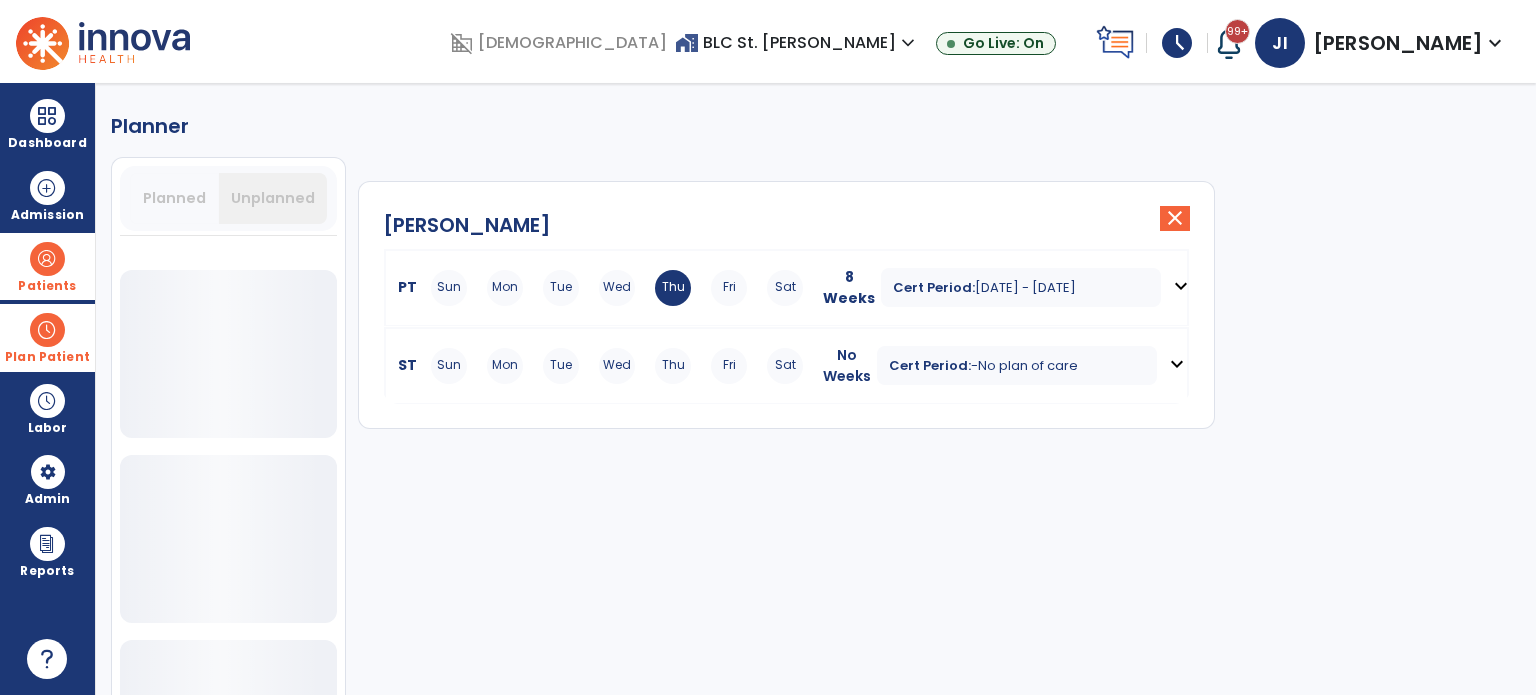 click on "Patients" at bounding box center (47, 266) 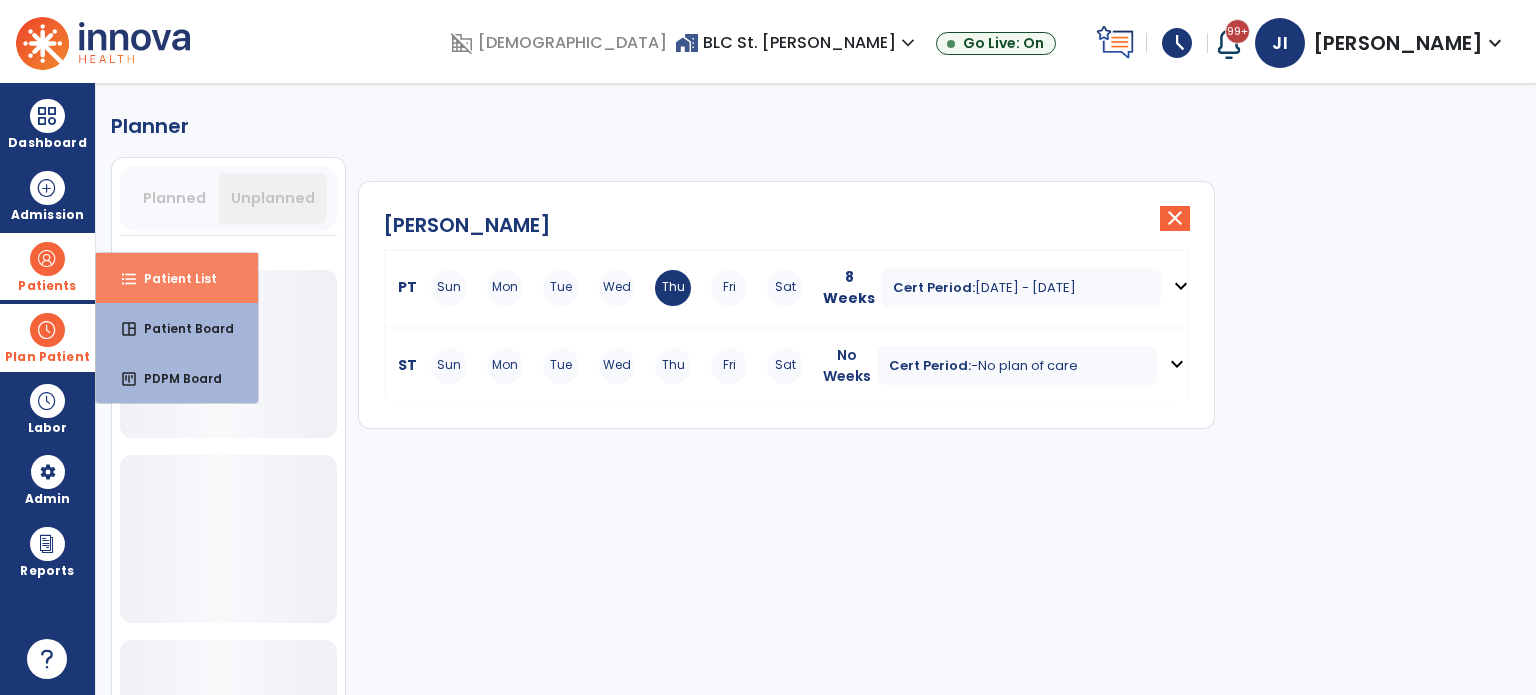 click on "Patient List" at bounding box center (172, 278) 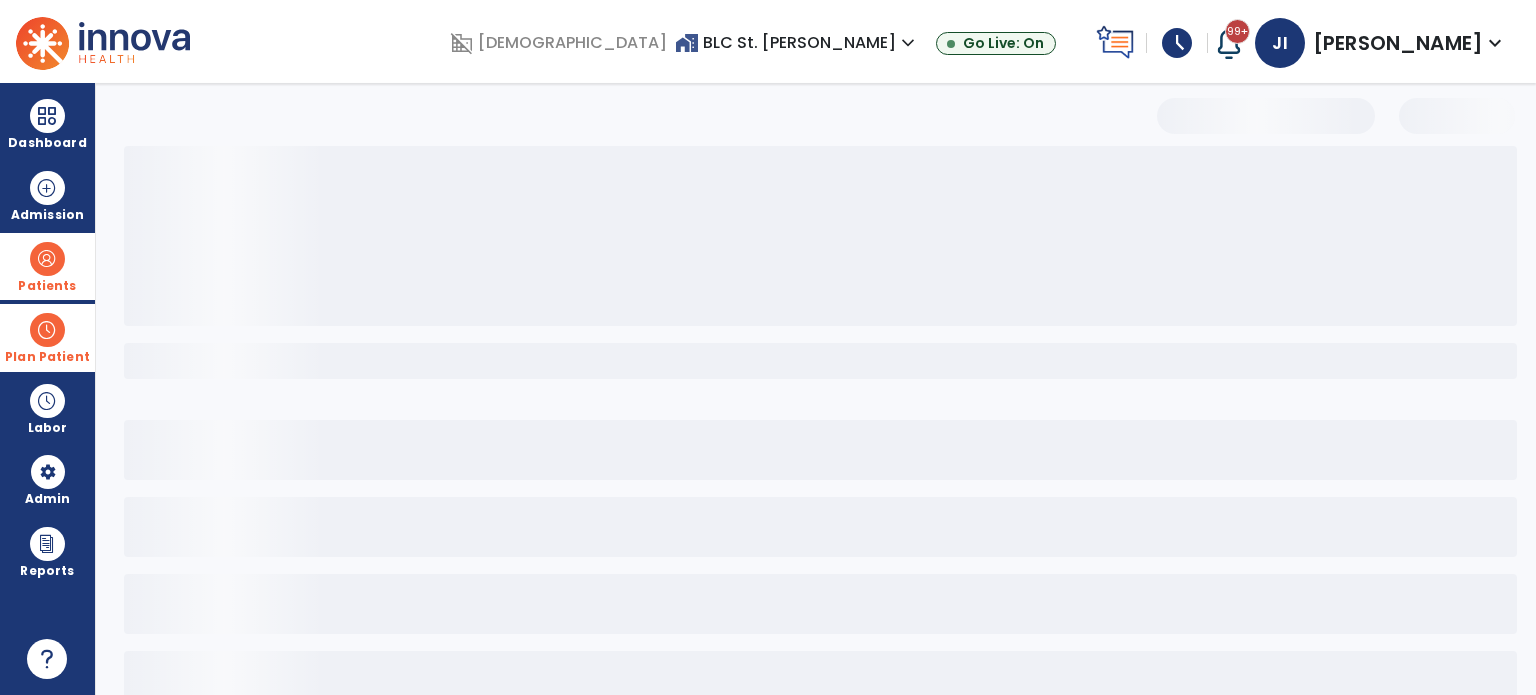 select on "***" 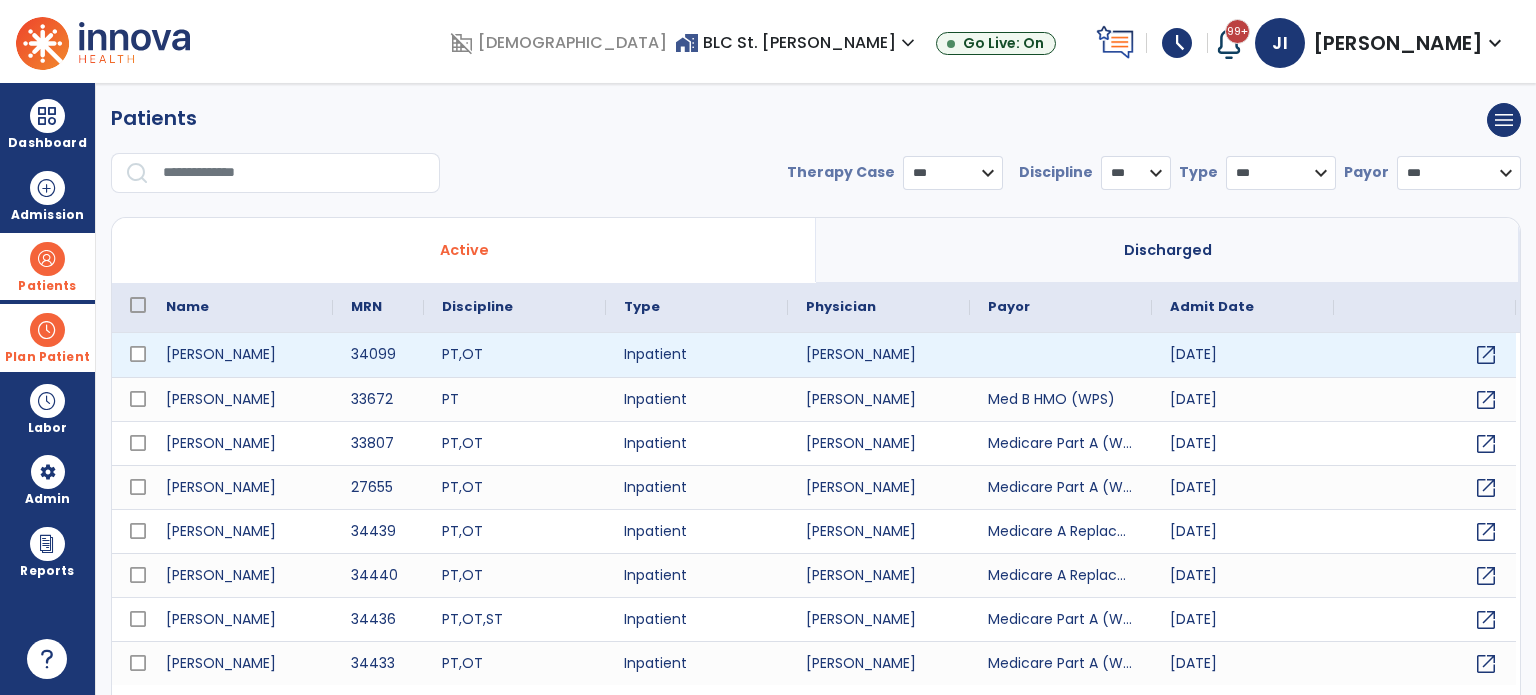 click at bounding box center (1061, 355) 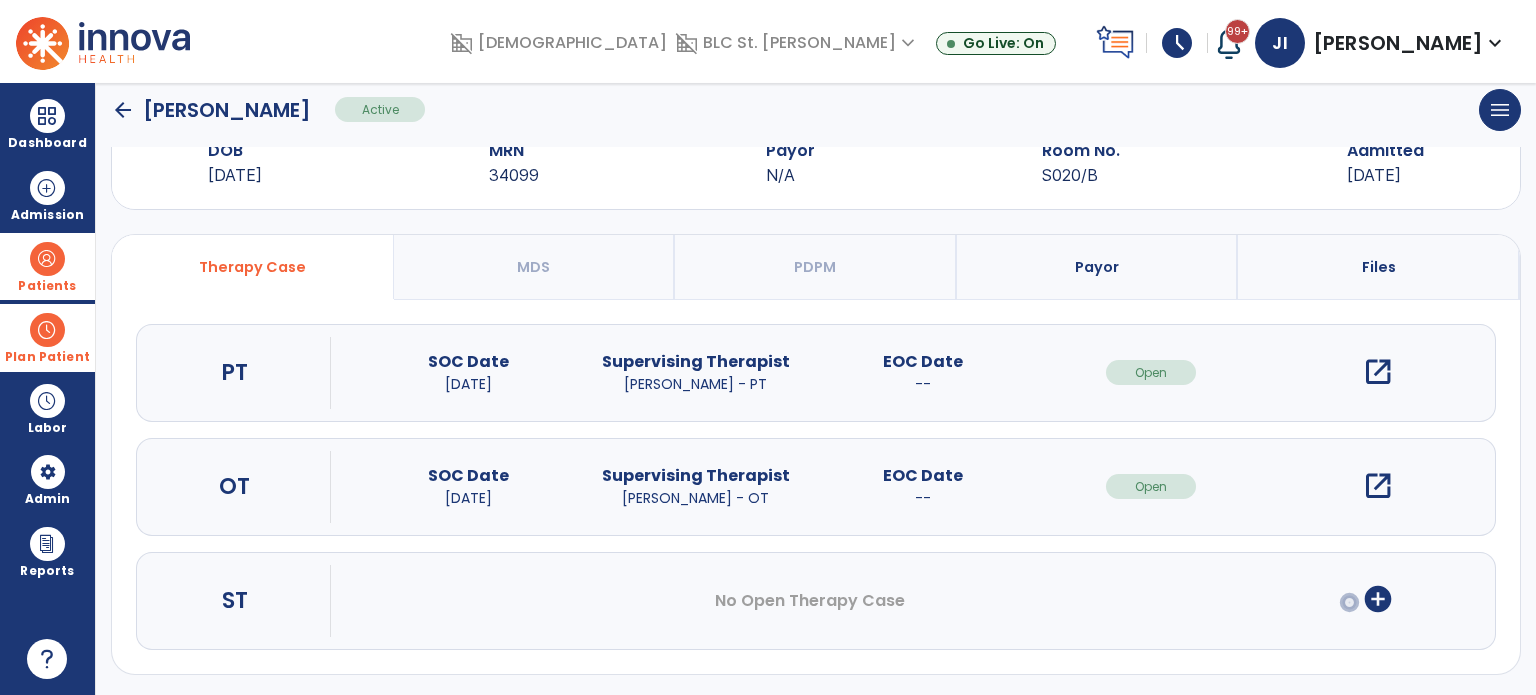 scroll, scrollTop: 0, scrollLeft: 0, axis: both 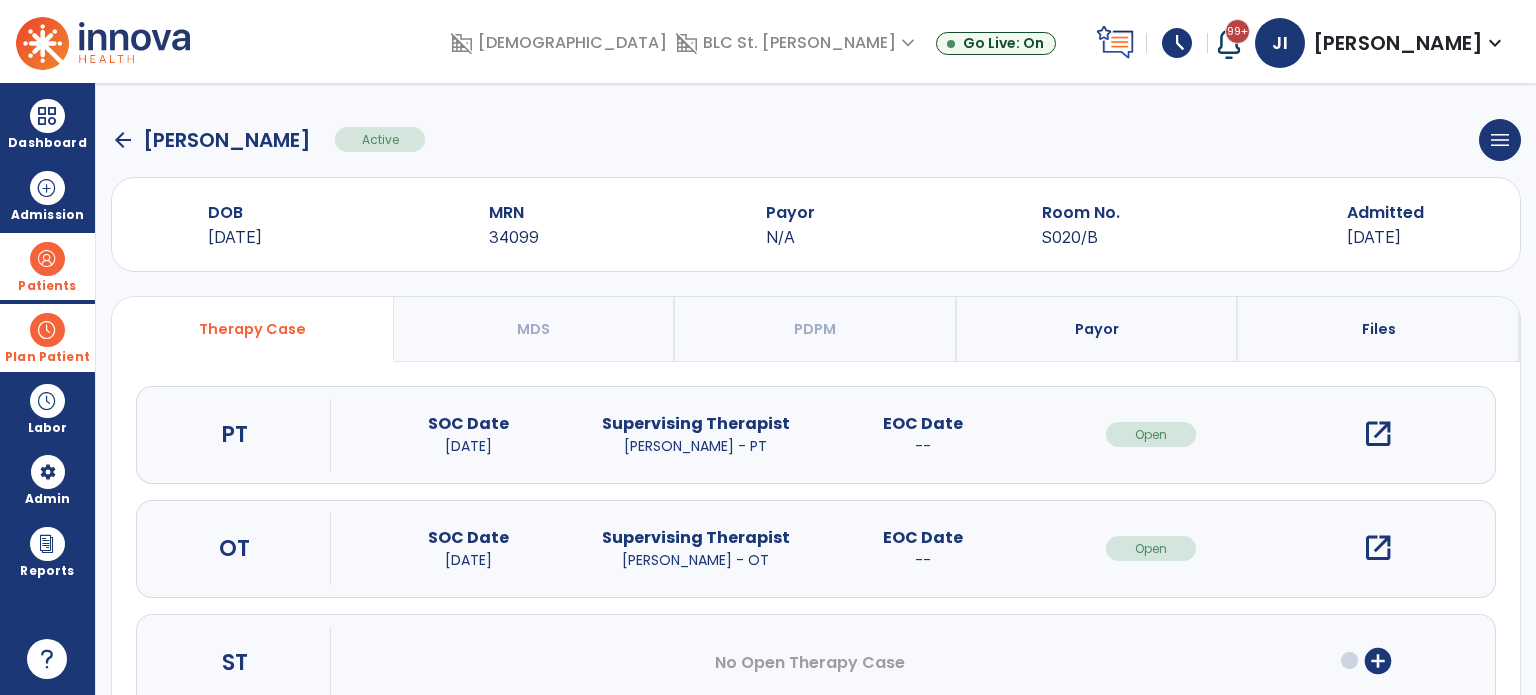 click on "Payor" at bounding box center [1098, 329] 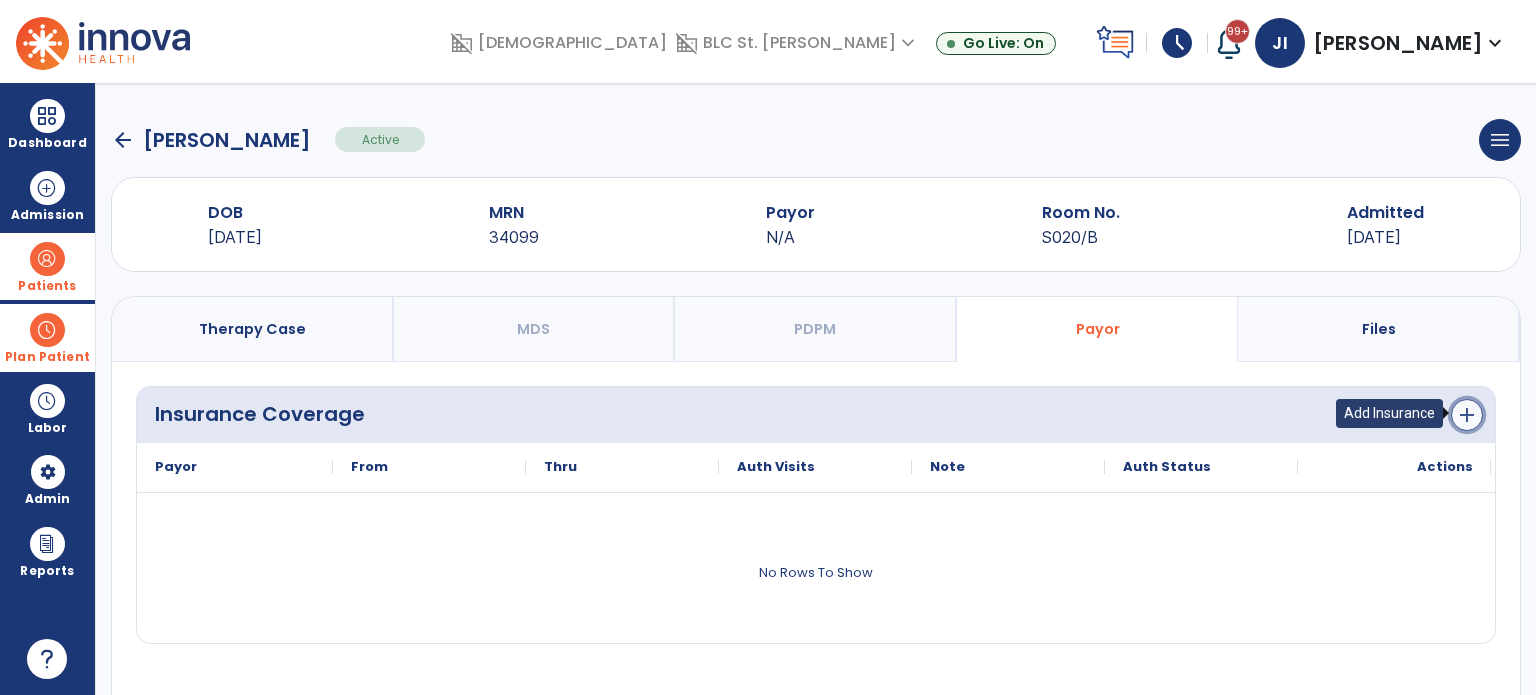 click on "add" 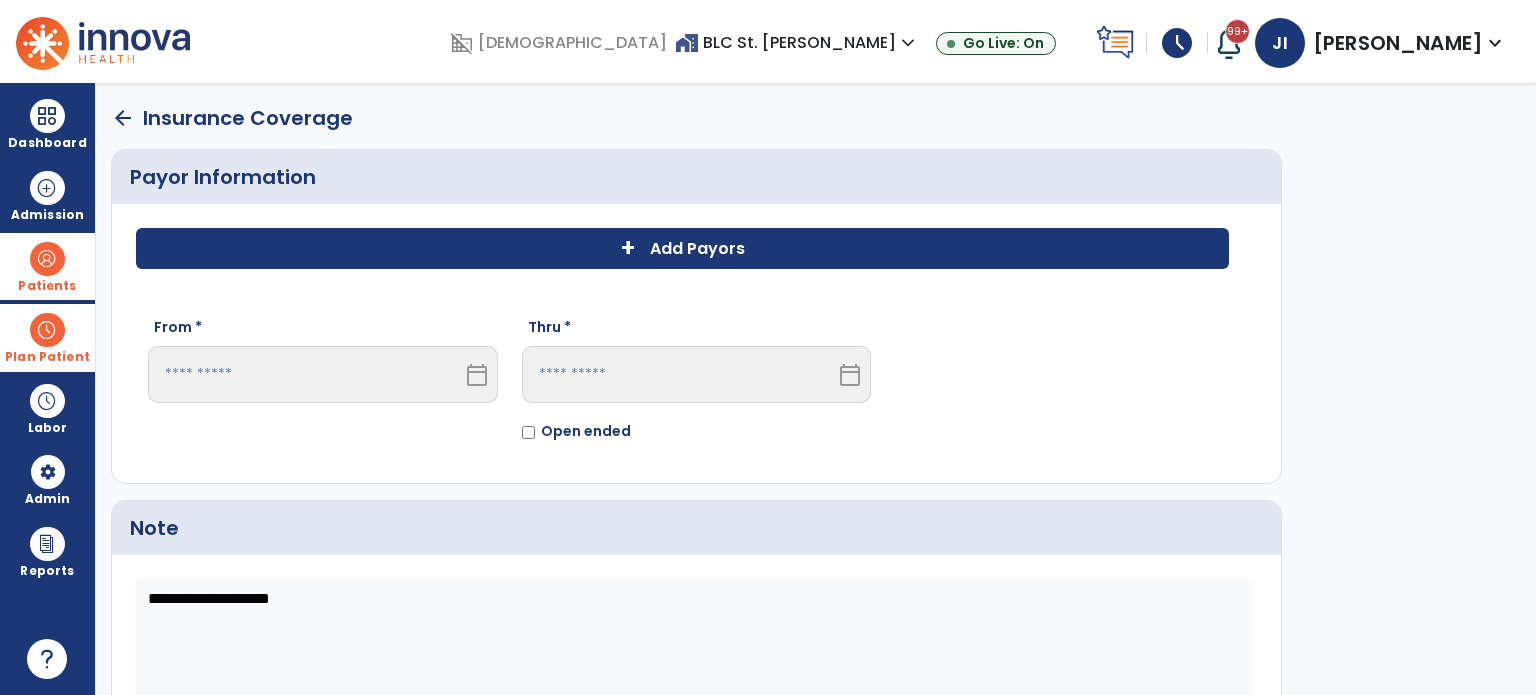 click on "+" 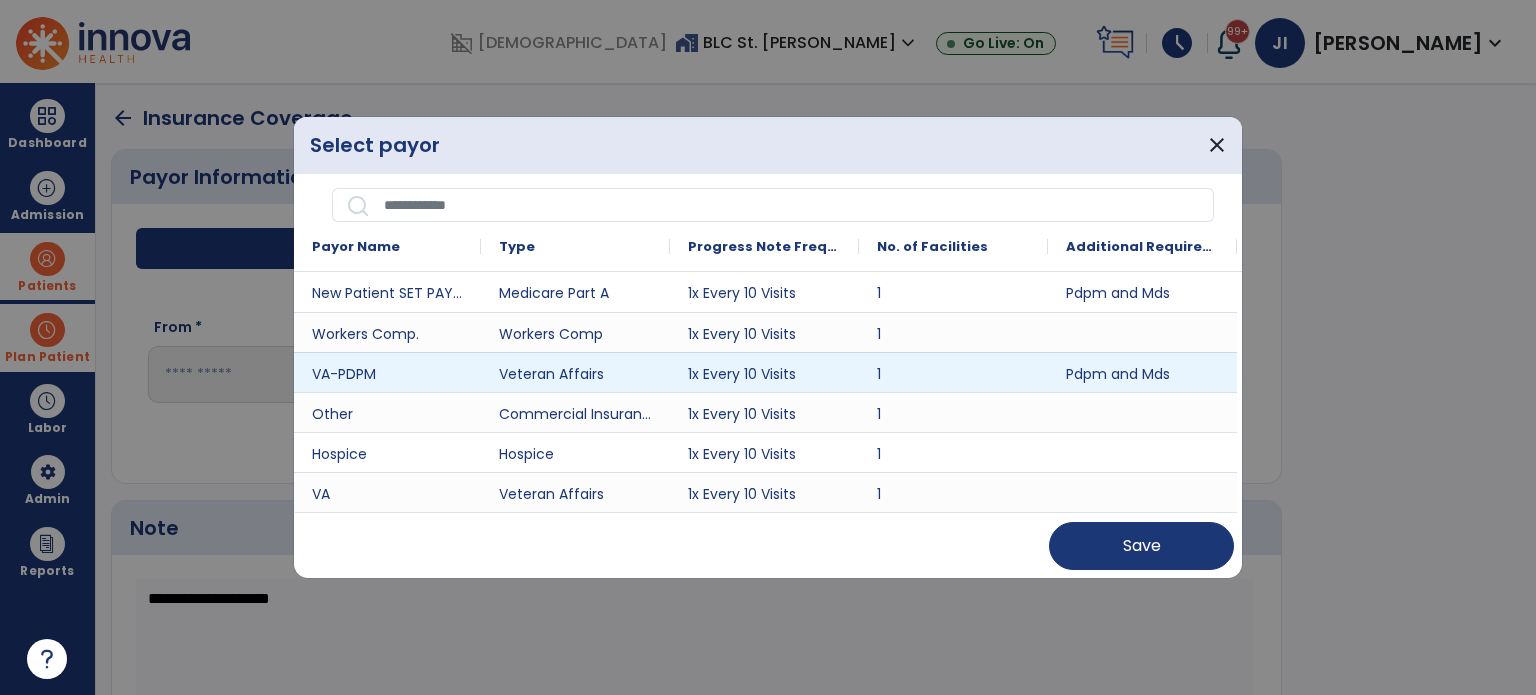 scroll, scrollTop: 309, scrollLeft: 0, axis: vertical 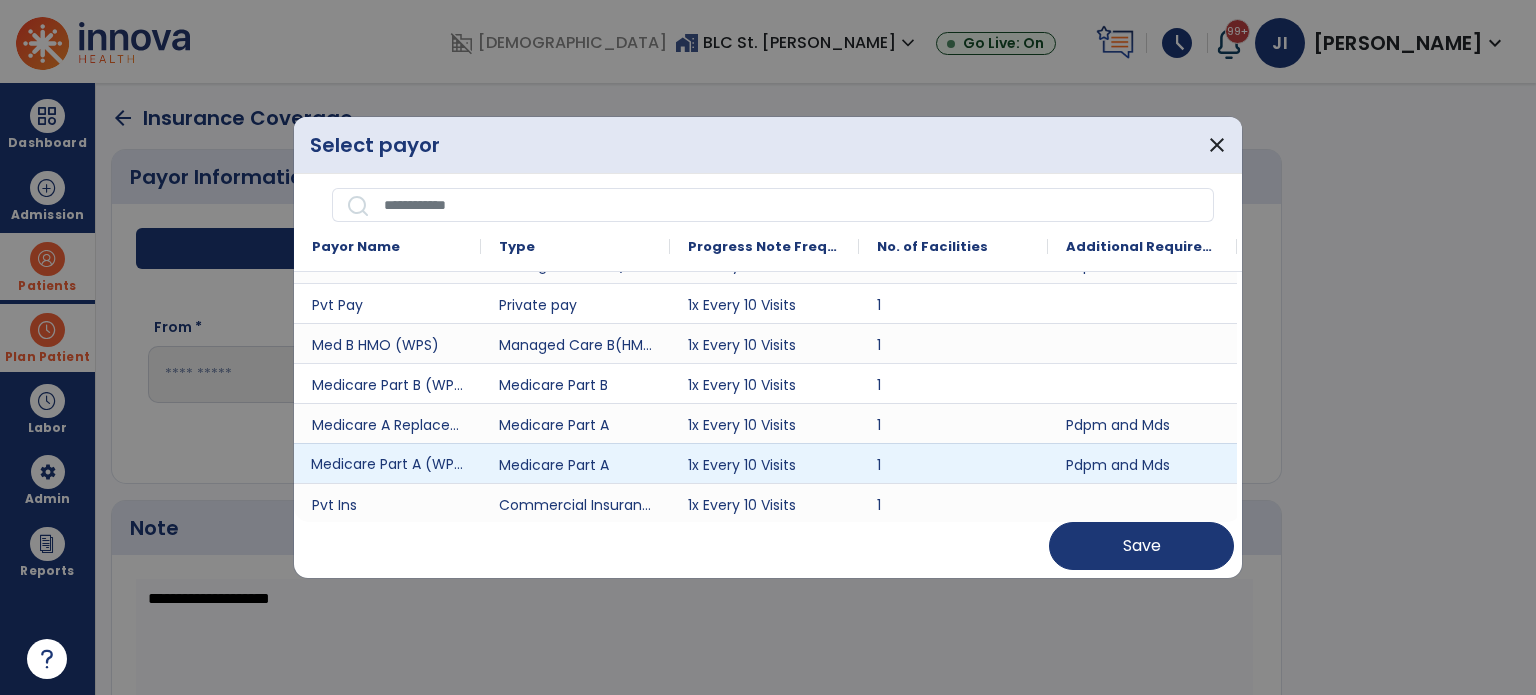 click on "Medicare Part A (WPS)" at bounding box center [387, 463] 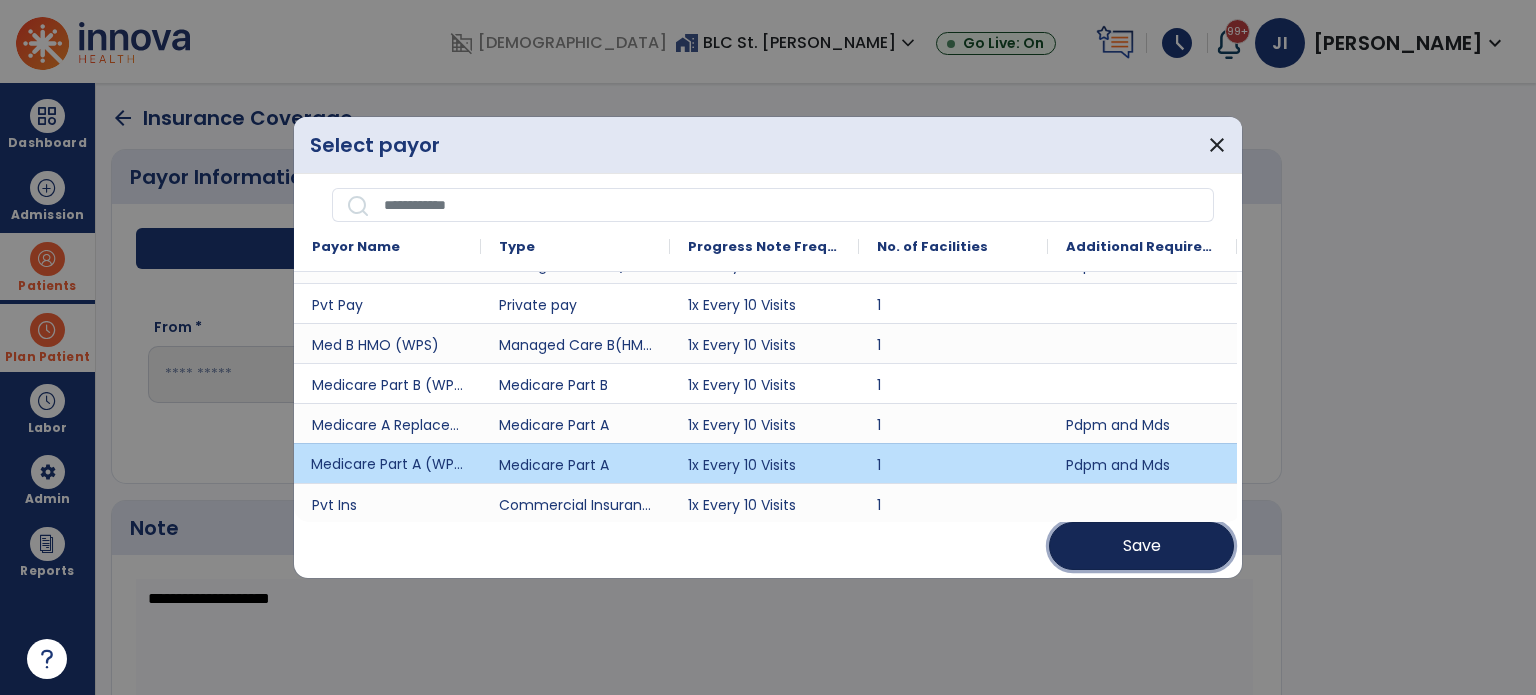 click on "Save" at bounding box center (1142, 546) 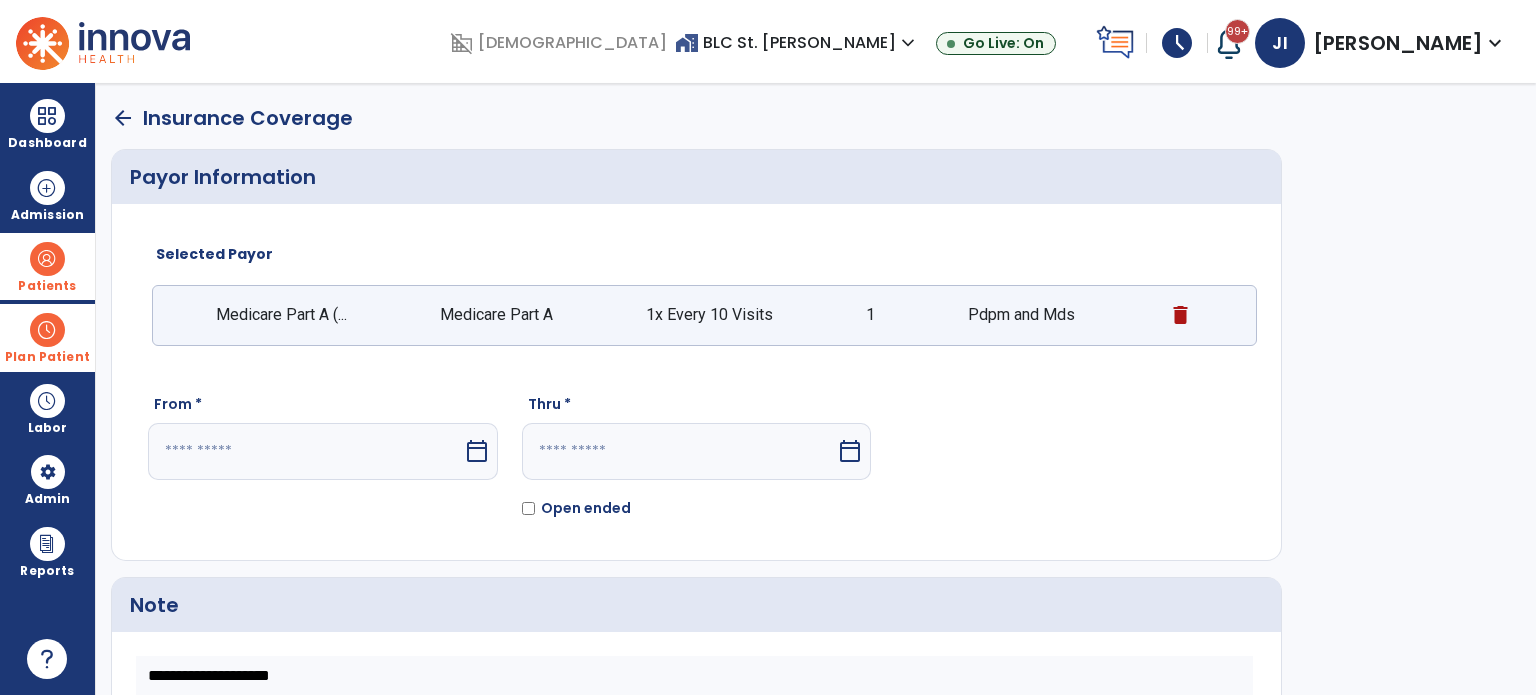click on "calendar_today" at bounding box center [477, 451] 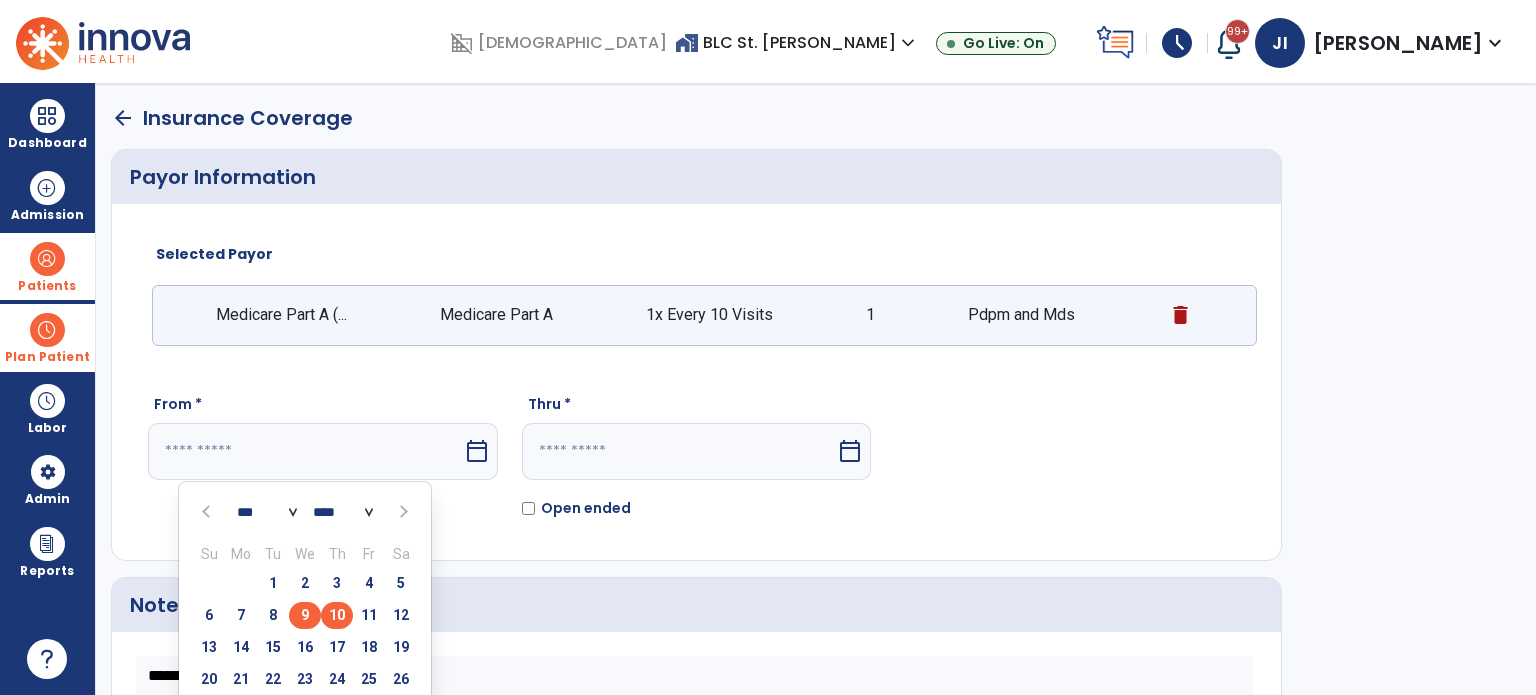 click on "9" at bounding box center [305, 615] 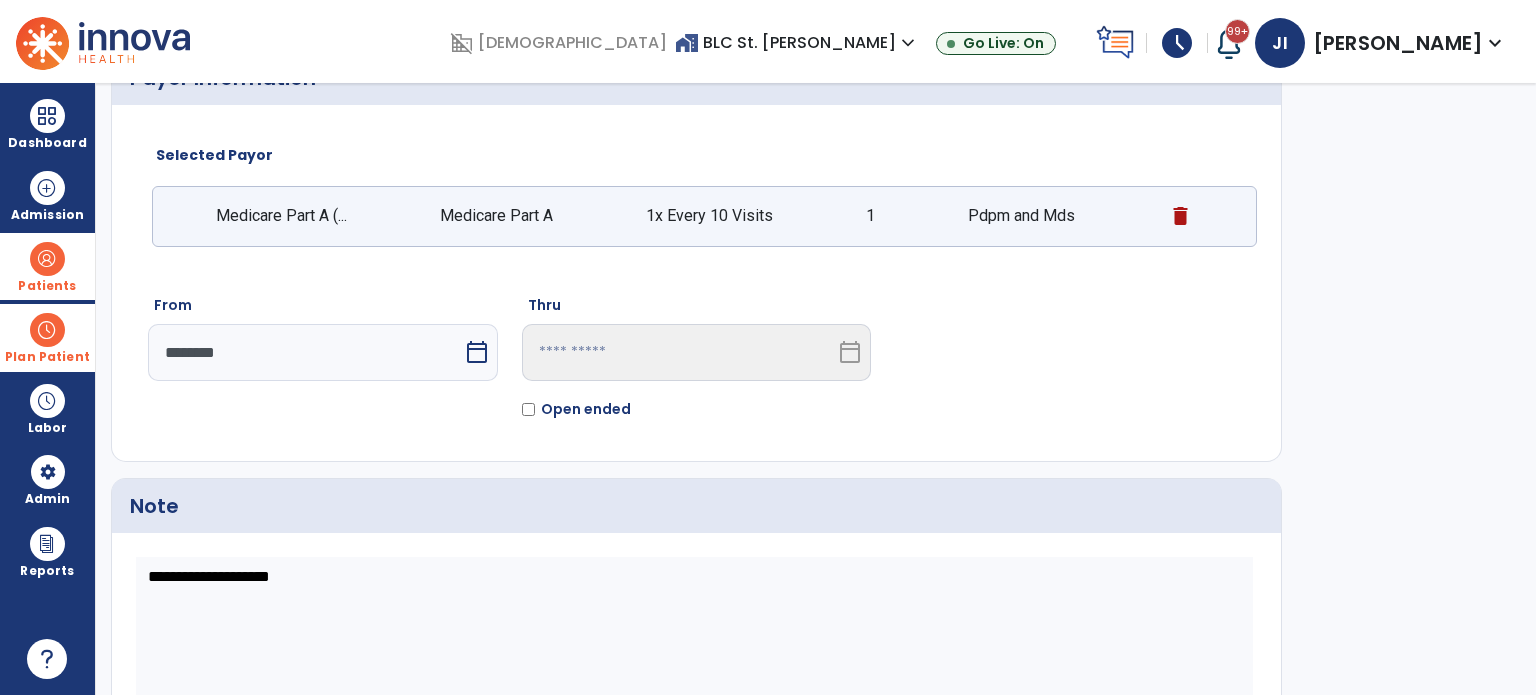 scroll, scrollTop: 210, scrollLeft: 0, axis: vertical 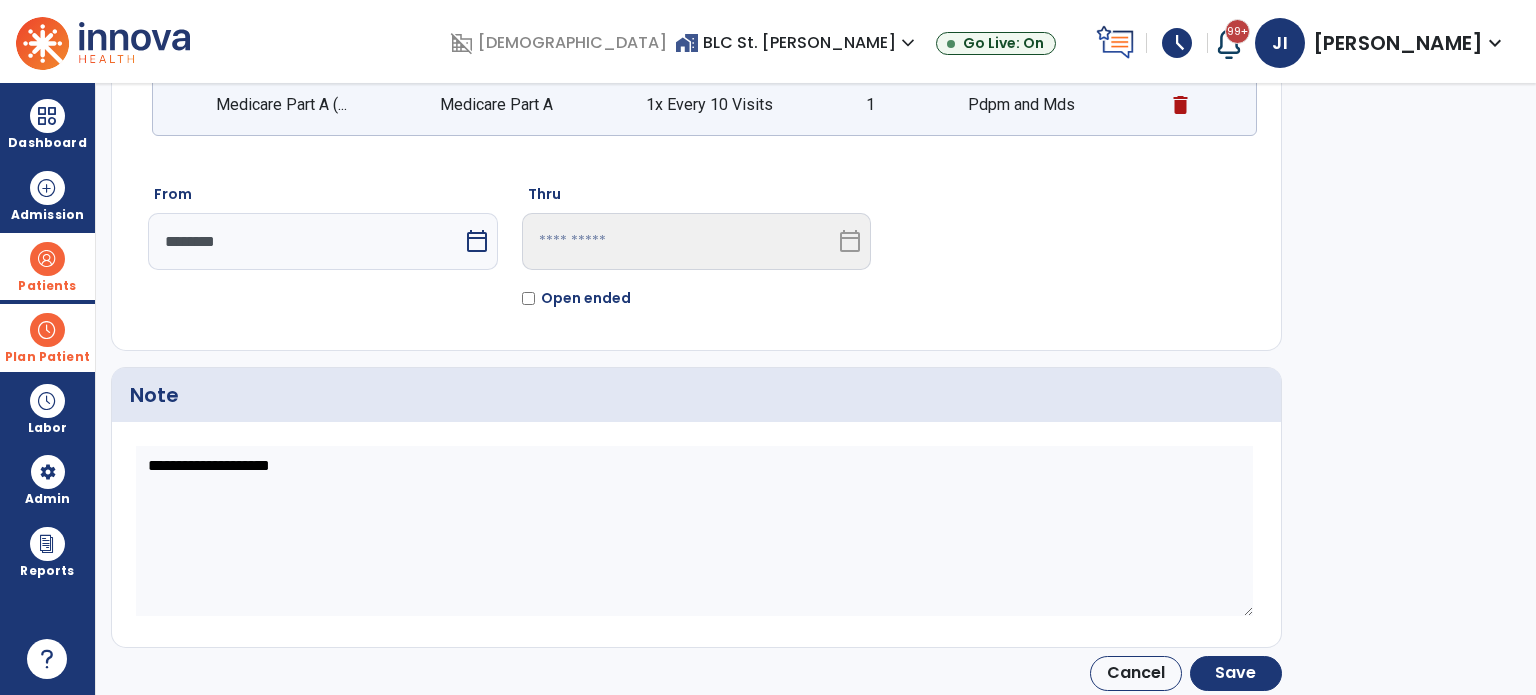click on "arrow_back   Insurance Coverage  Payor Information Selected Payor  Medicare Part A (... Medicare Part A 1x Every 10 Visits 1 Pdpm and Mds From  ********  calendar_today  Thru   calendar_today   Open ended  Note                         Cancel    Save" 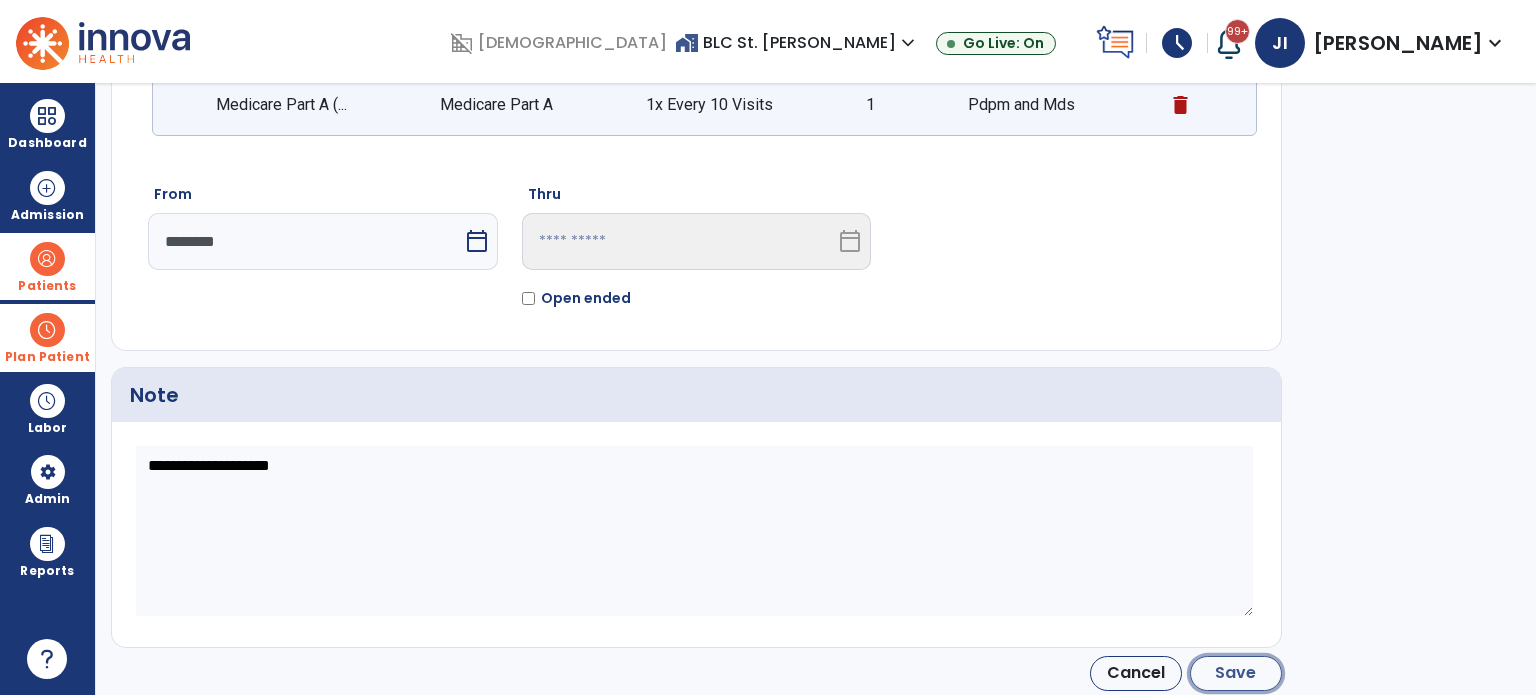 click on "Save" 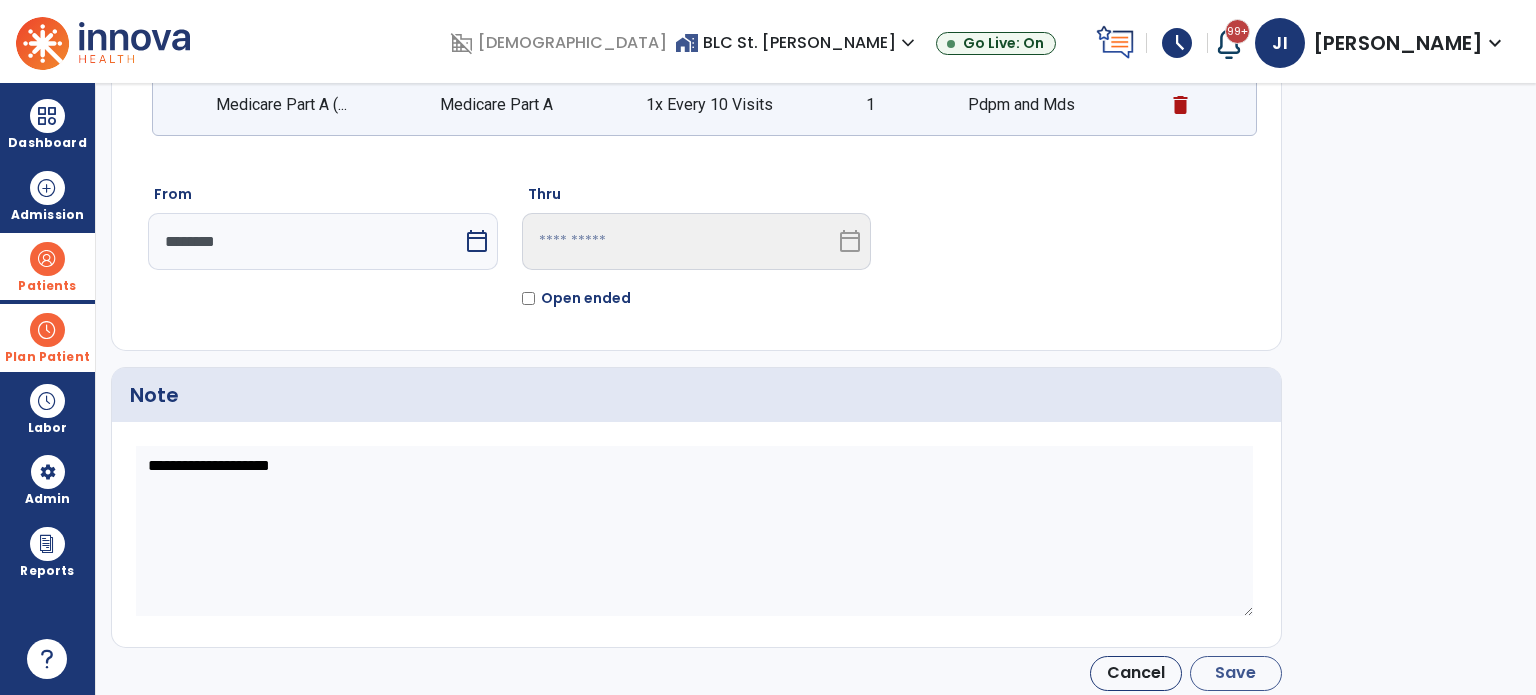 type on "********" 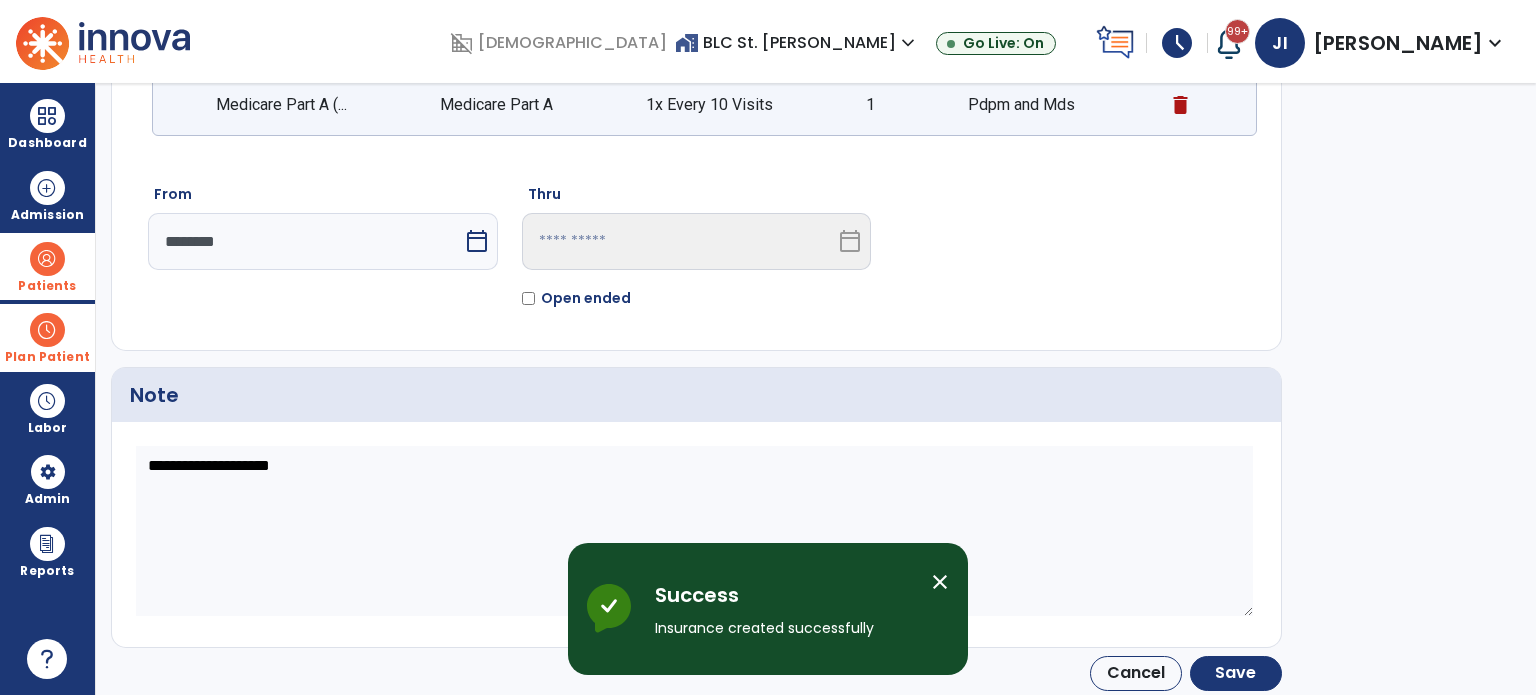 scroll, scrollTop: 158, scrollLeft: 0, axis: vertical 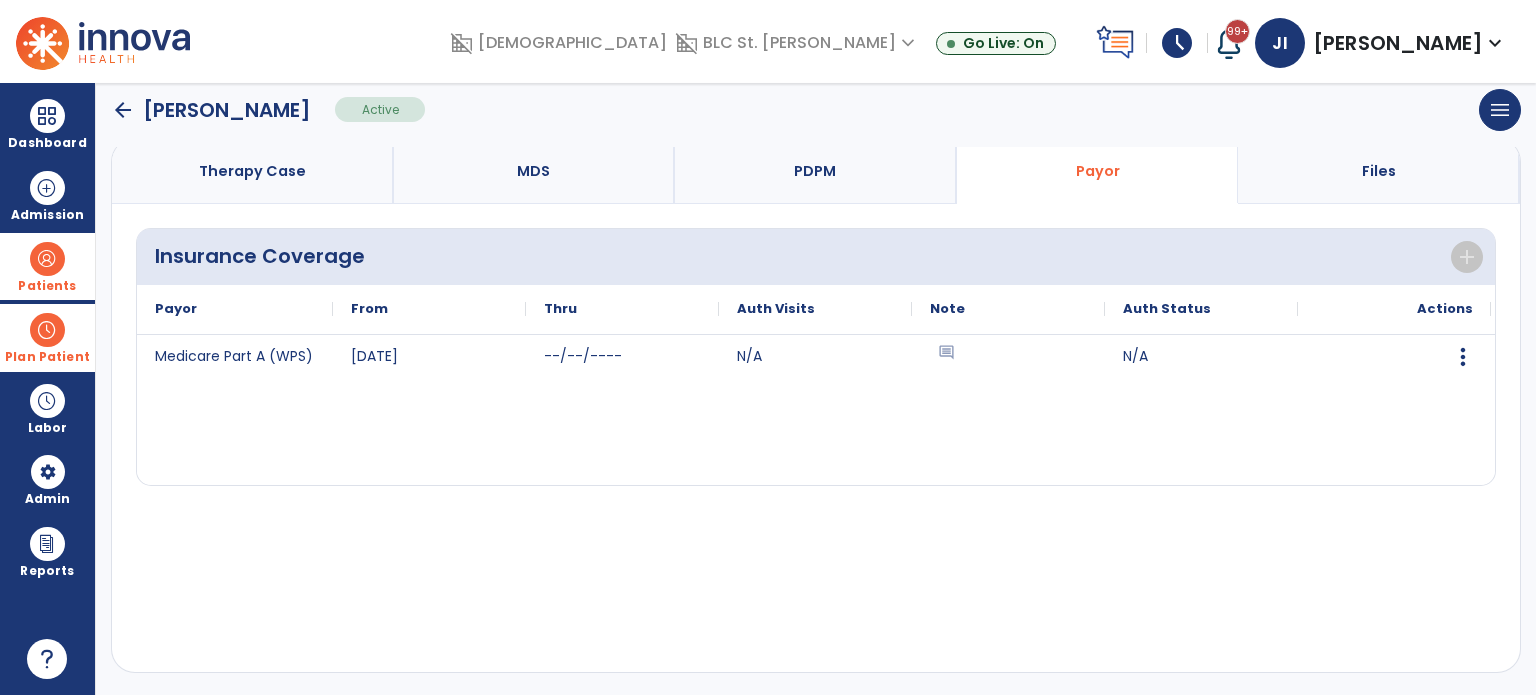 click at bounding box center [47, 259] 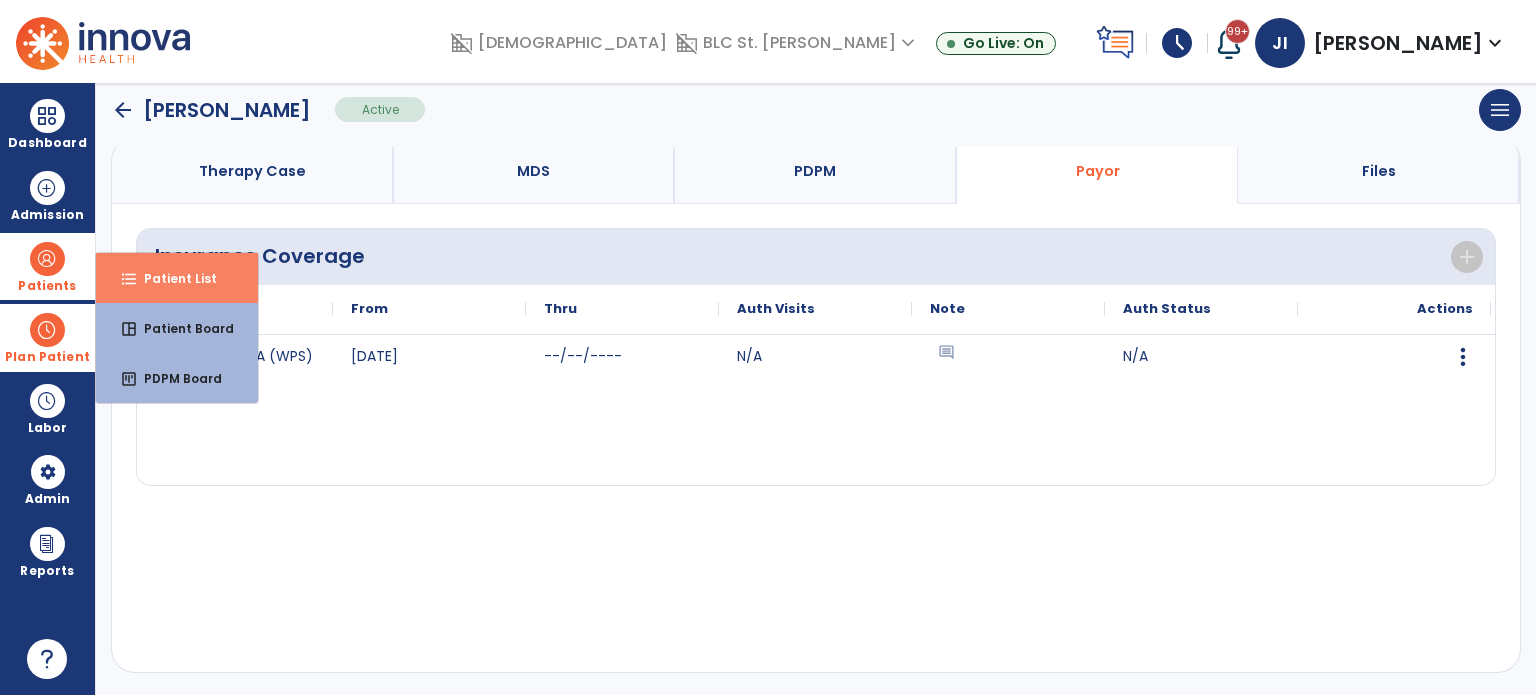 click on "format_list_bulleted  Patient List" at bounding box center (177, 278) 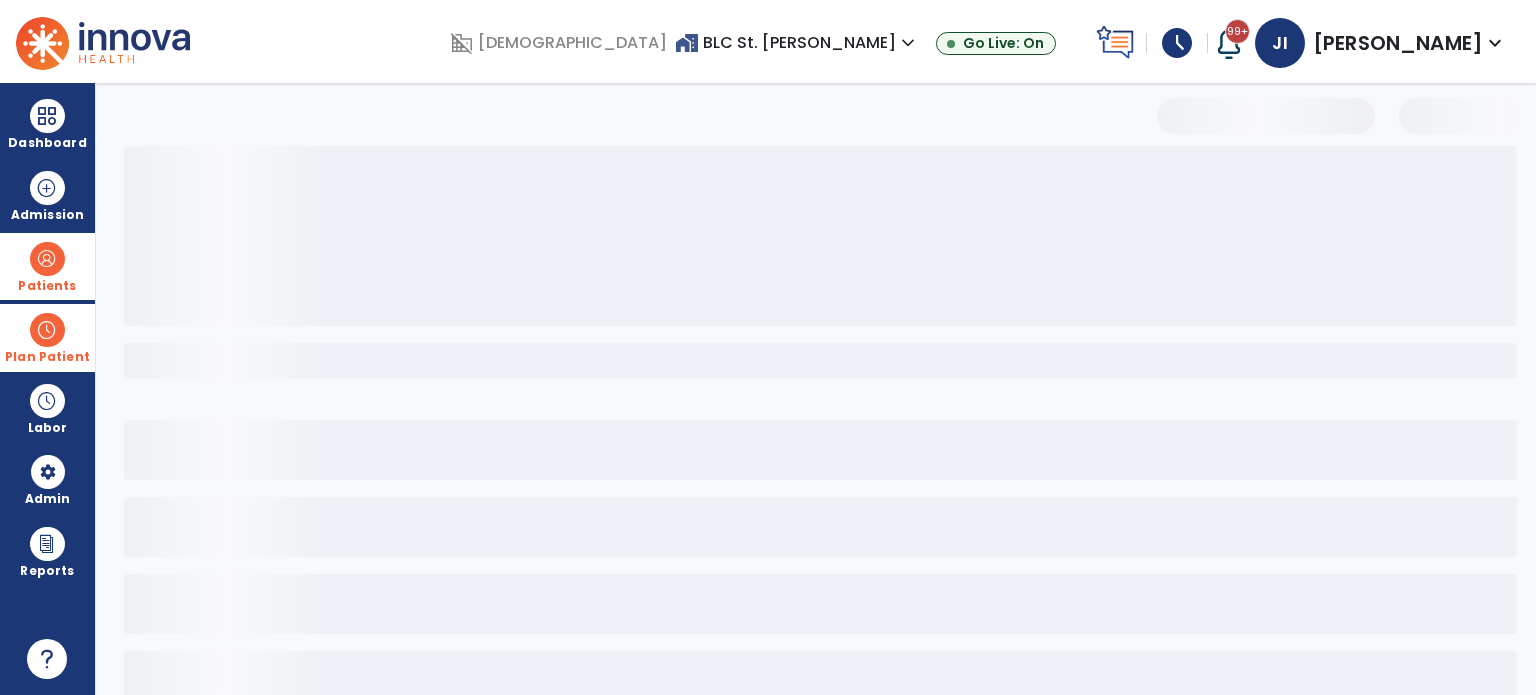 scroll, scrollTop: 46, scrollLeft: 0, axis: vertical 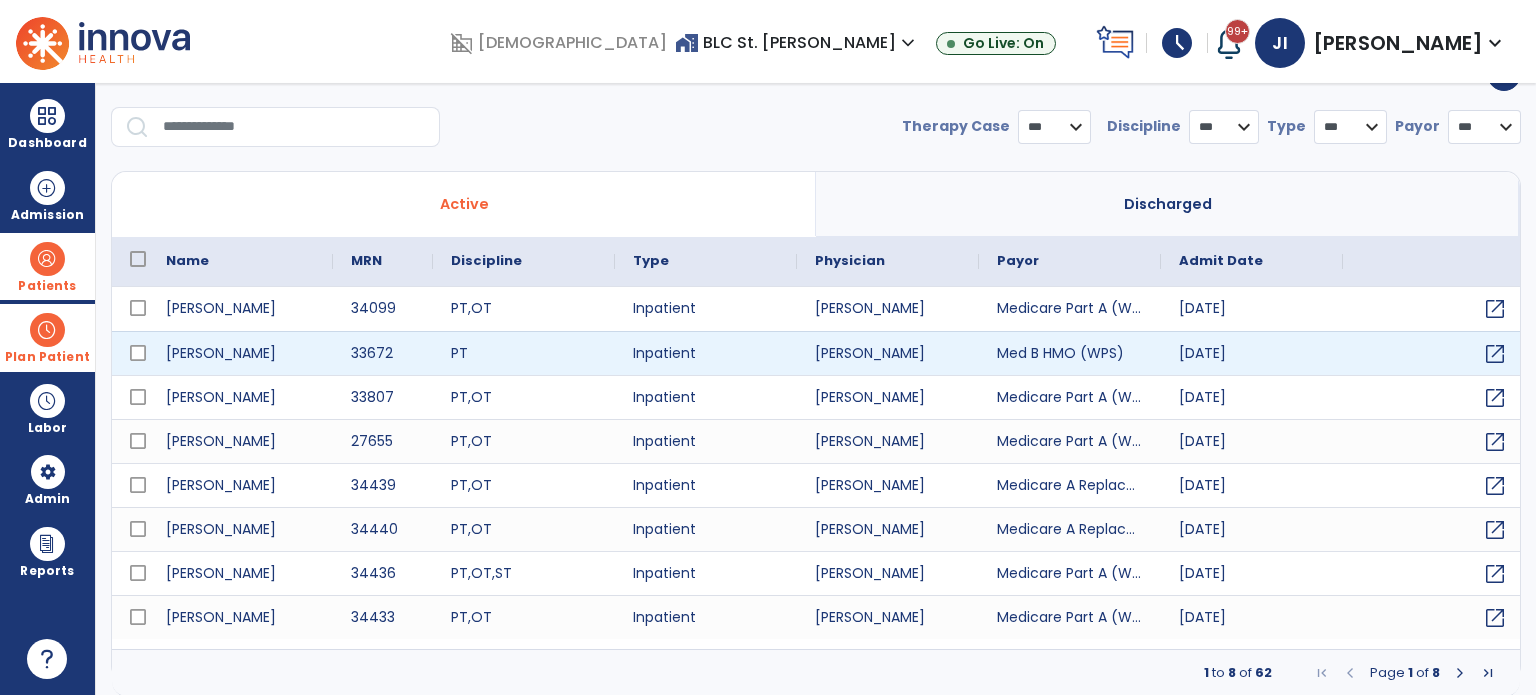 select on "***" 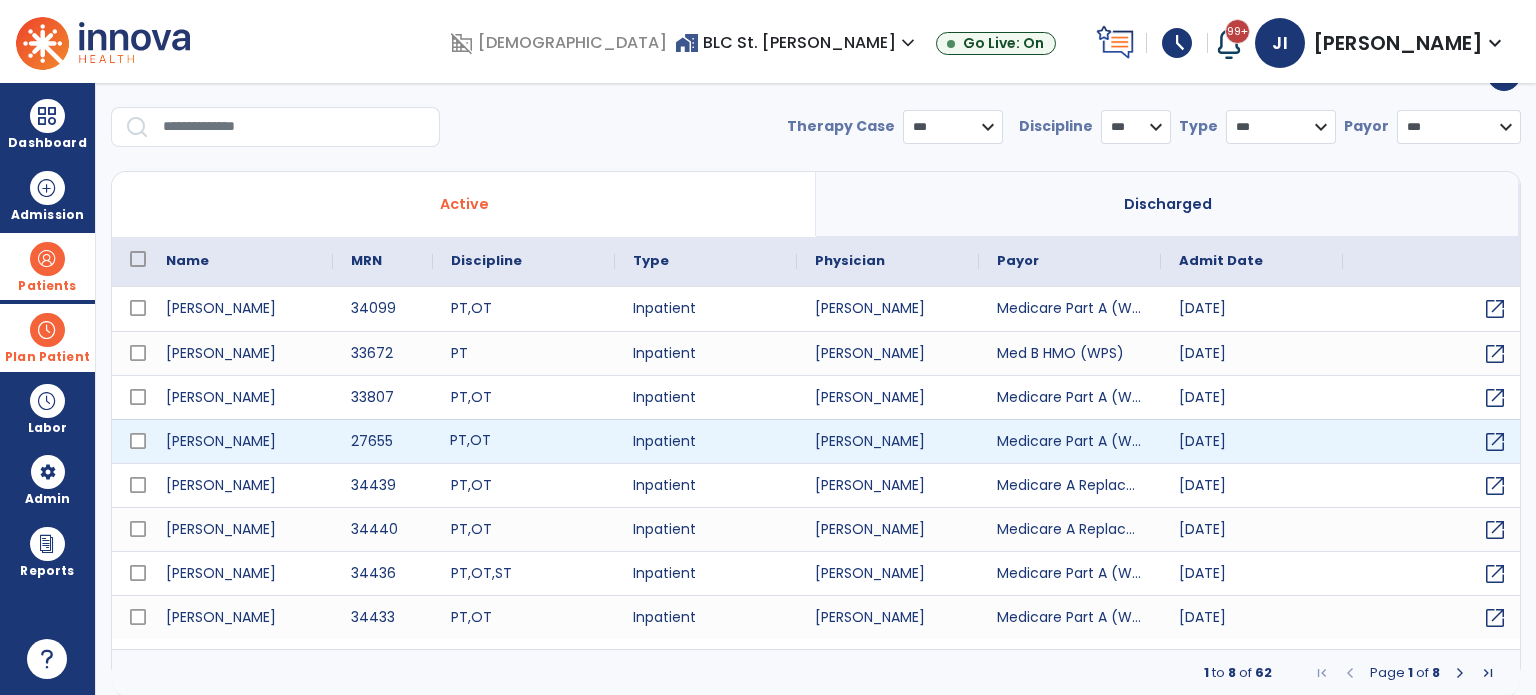 click on "PT , OT" at bounding box center [524, 441] 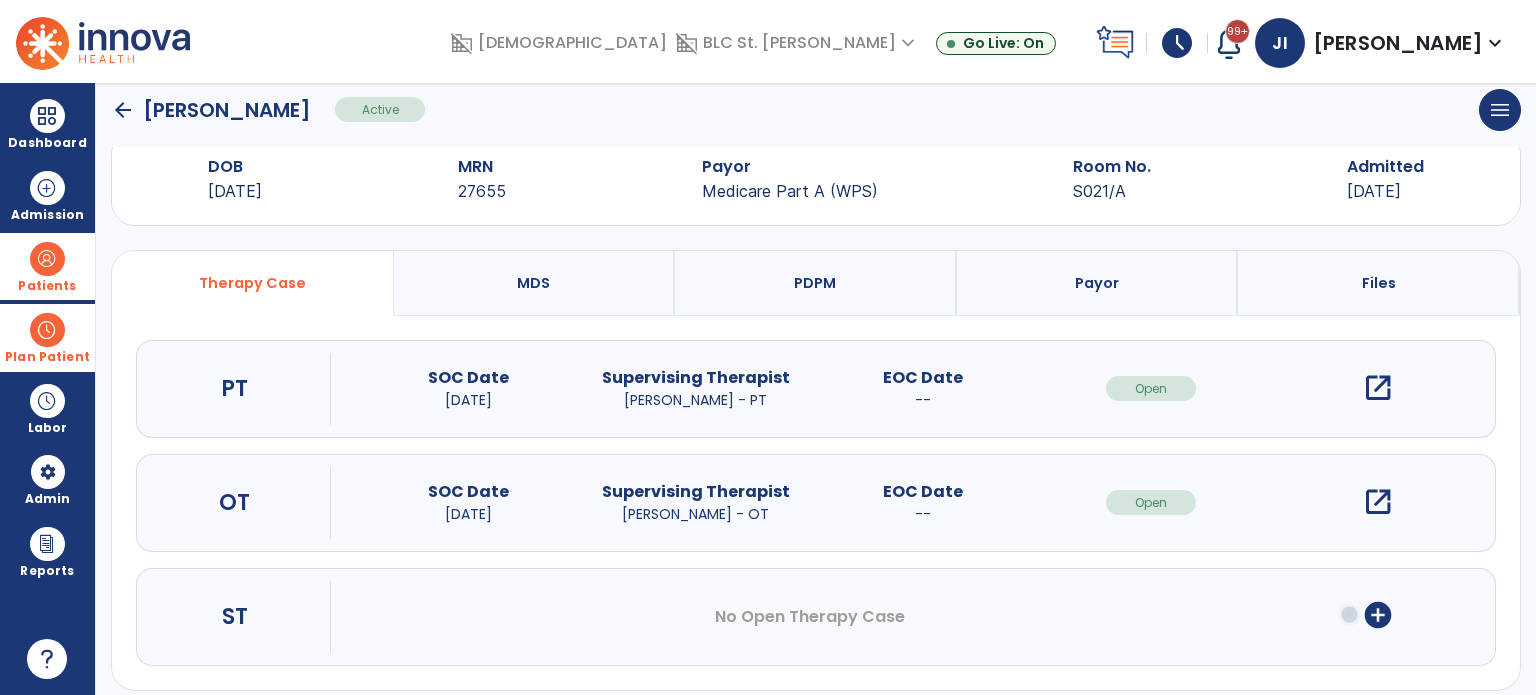 click on "open_in_new" at bounding box center (1378, 388) 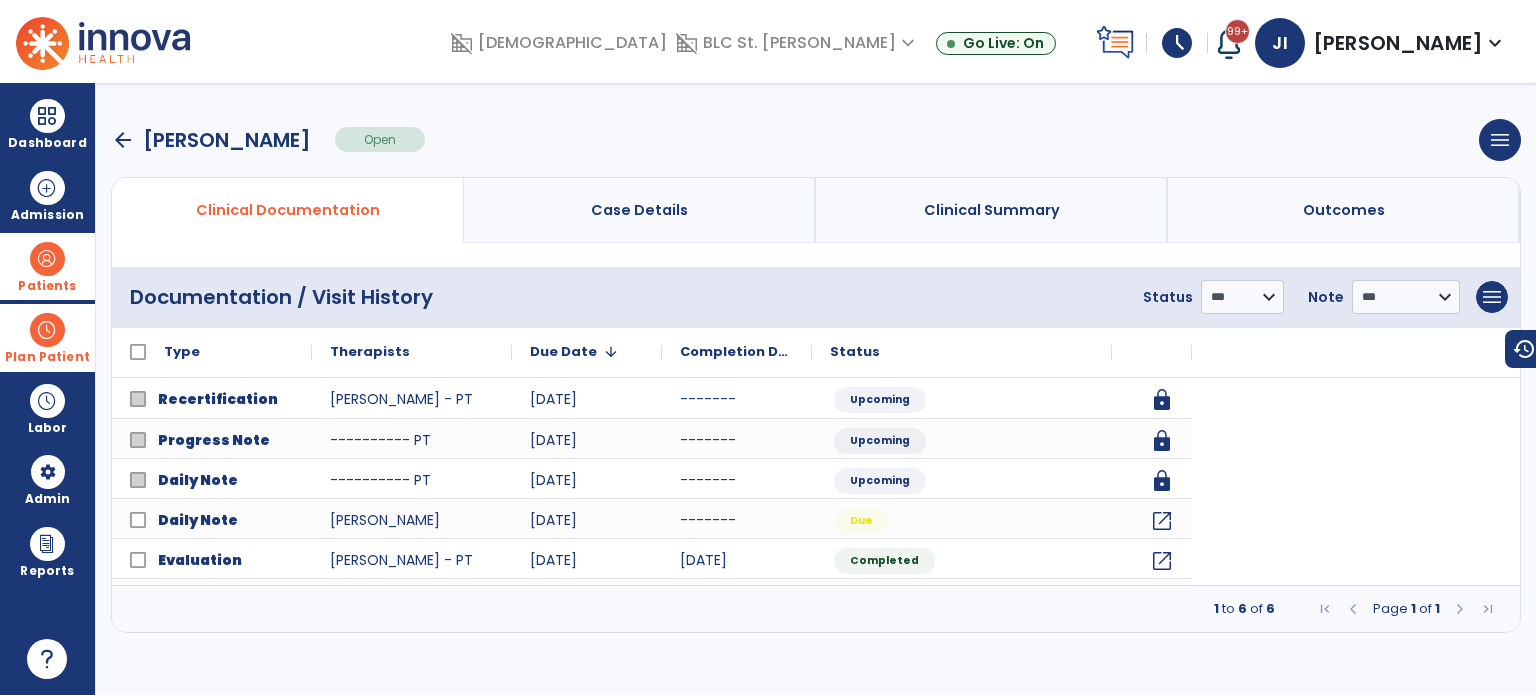 scroll, scrollTop: 0, scrollLeft: 0, axis: both 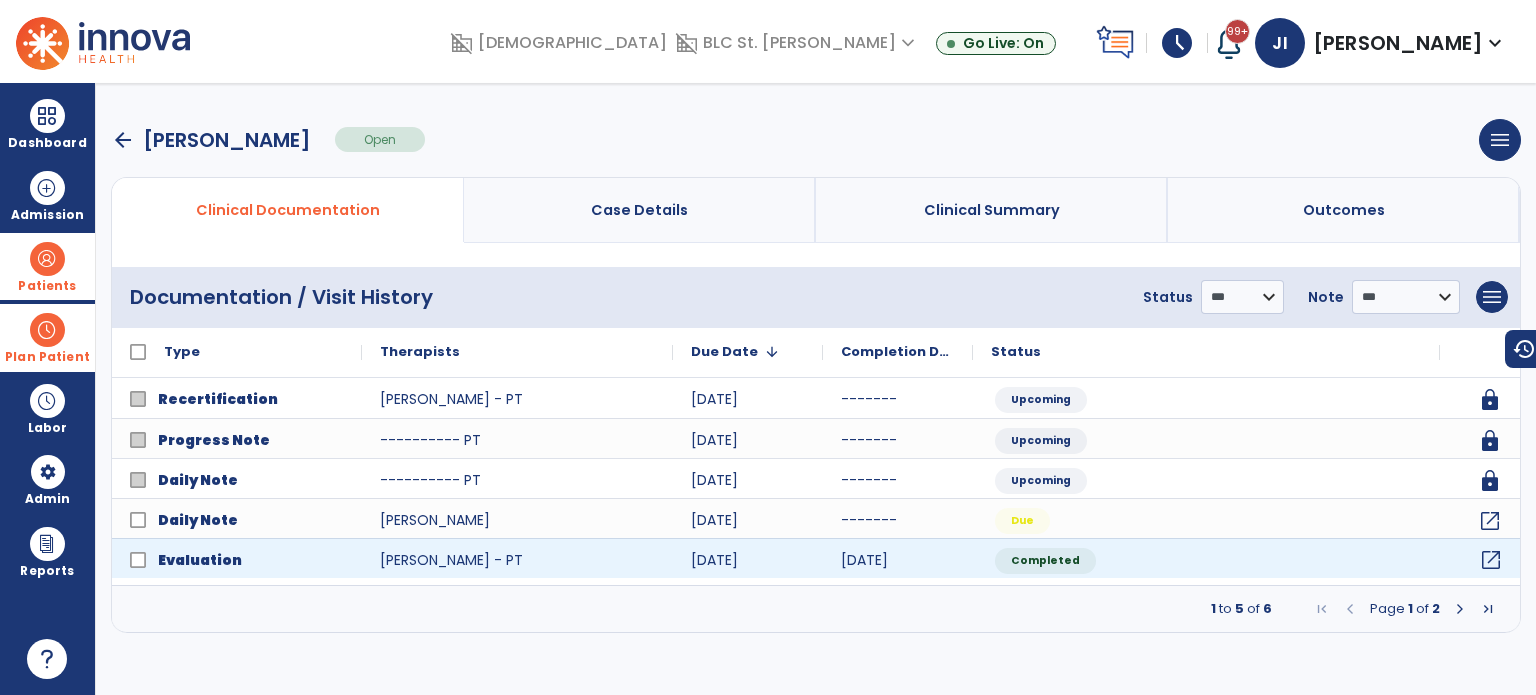 click on "open_in_new" 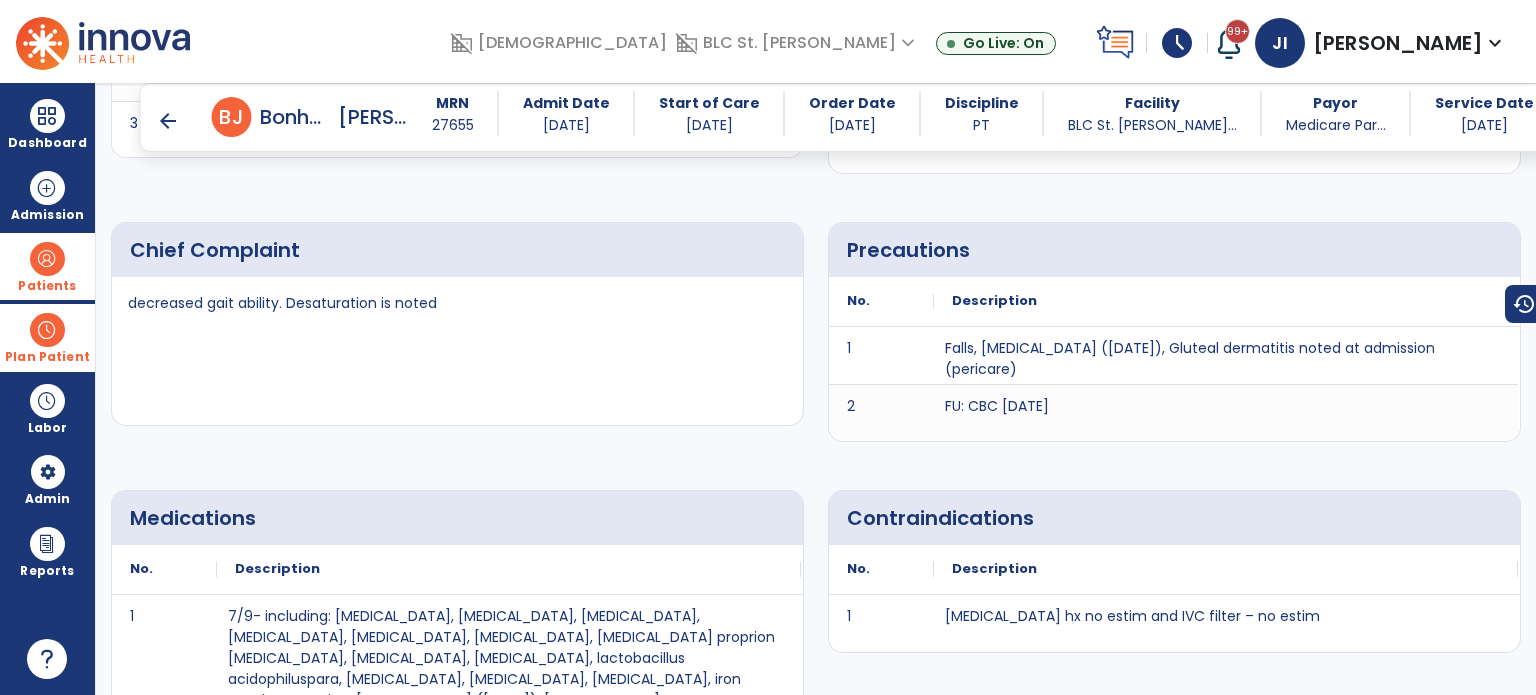 scroll, scrollTop: 2864, scrollLeft: 0, axis: vertical 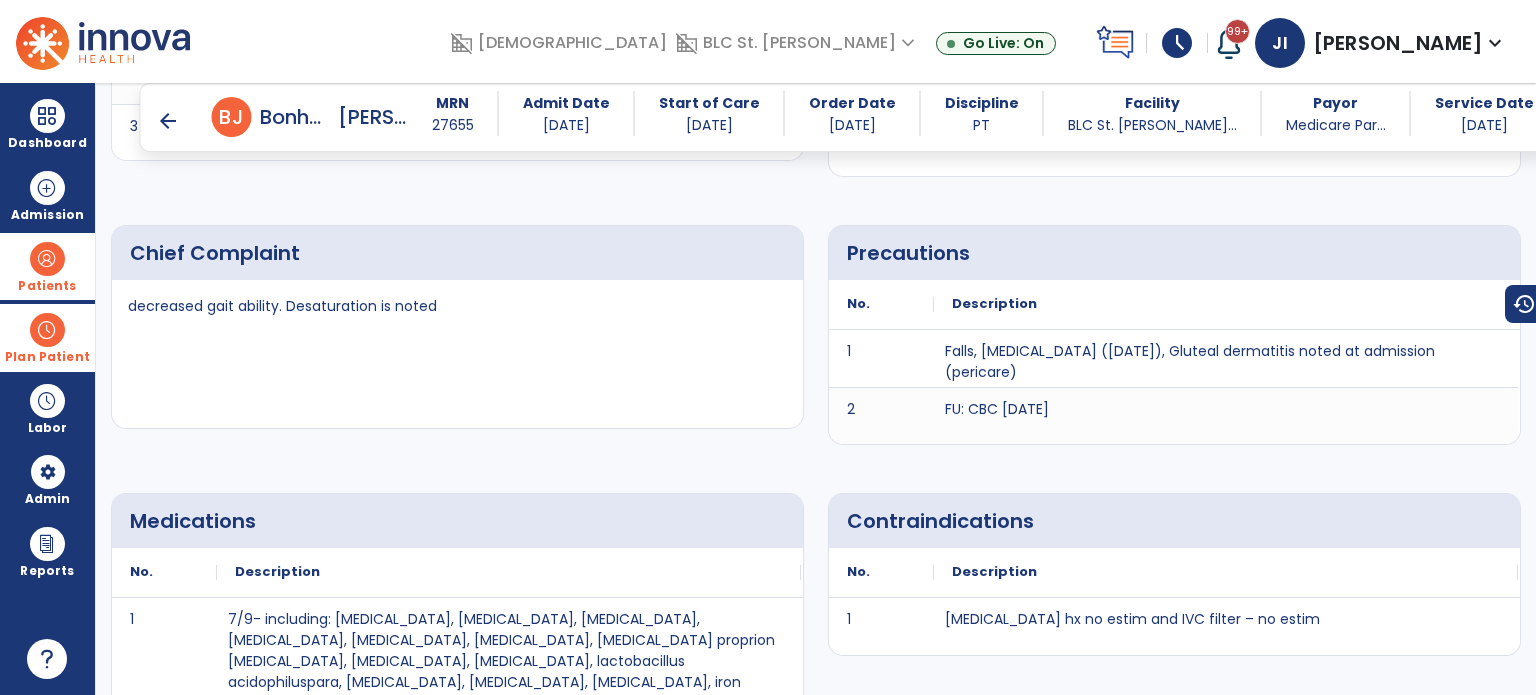 click at bounding box center (47, 259) 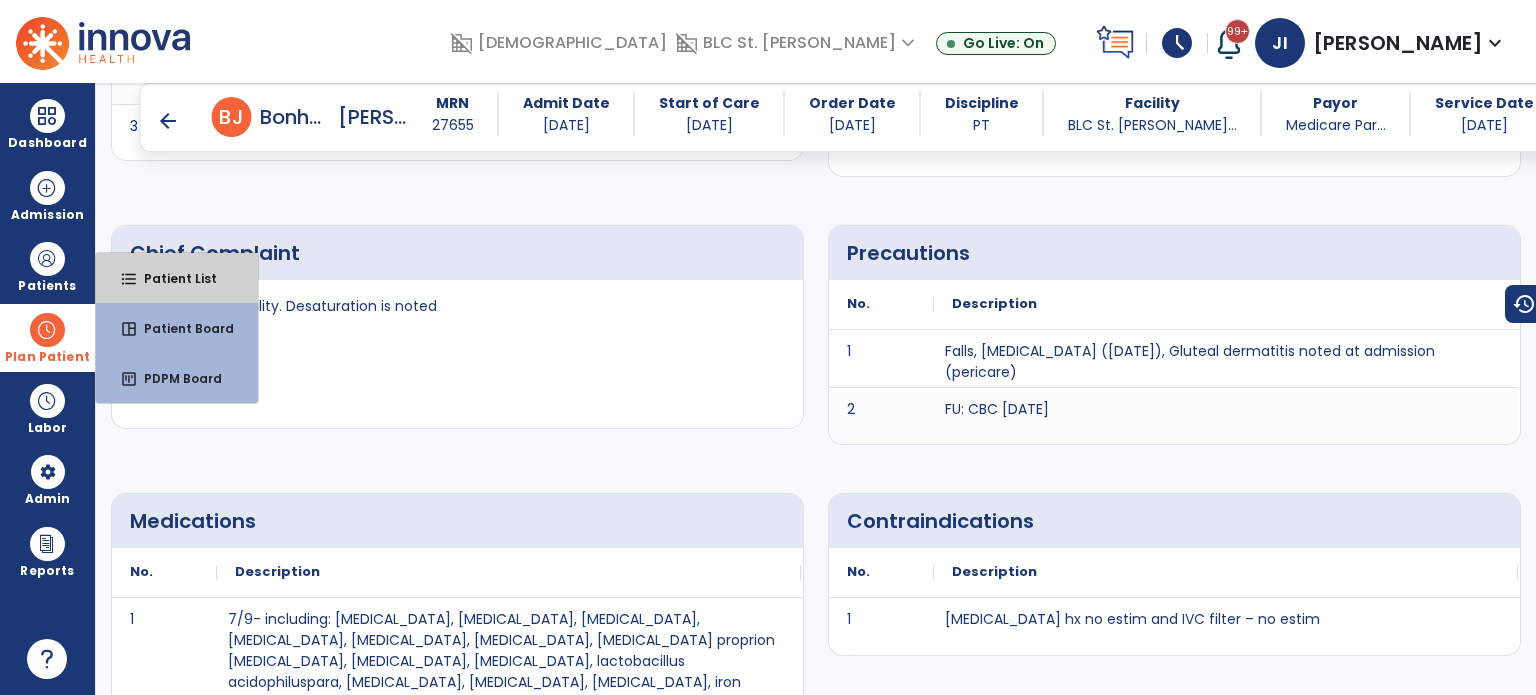 click on "format_list_bulleted  Patient List" at bounding box center [177, 278] 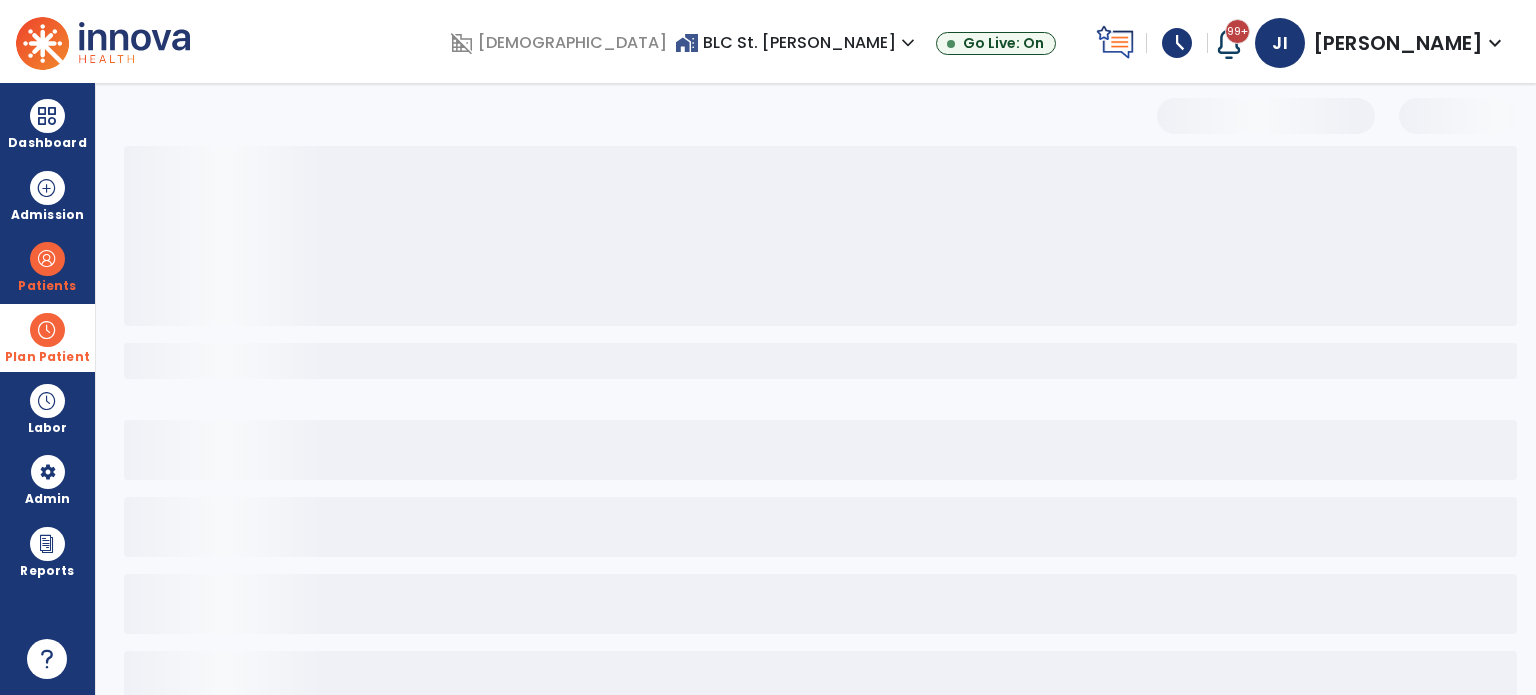 scroll, scrollTop: 46, scrollLeft: 0, axis: vertical 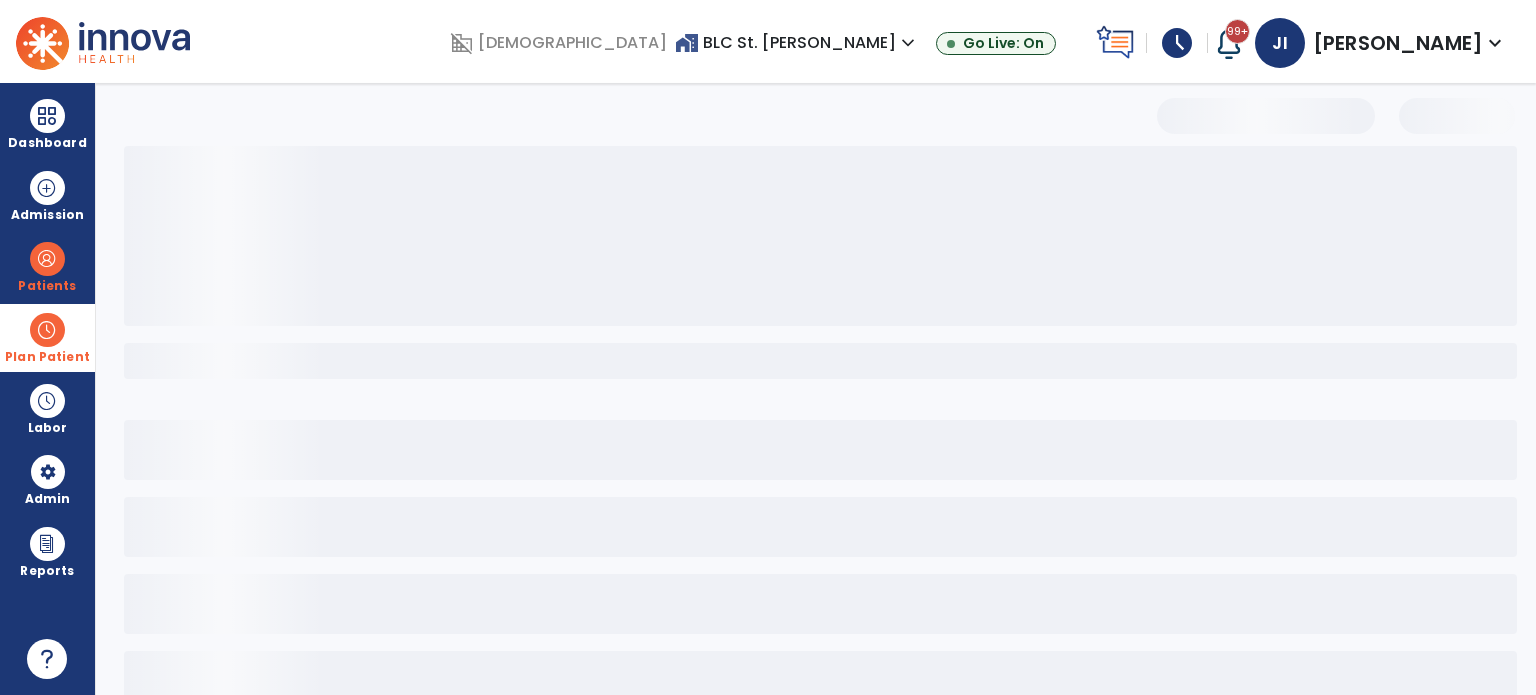 select on "***" 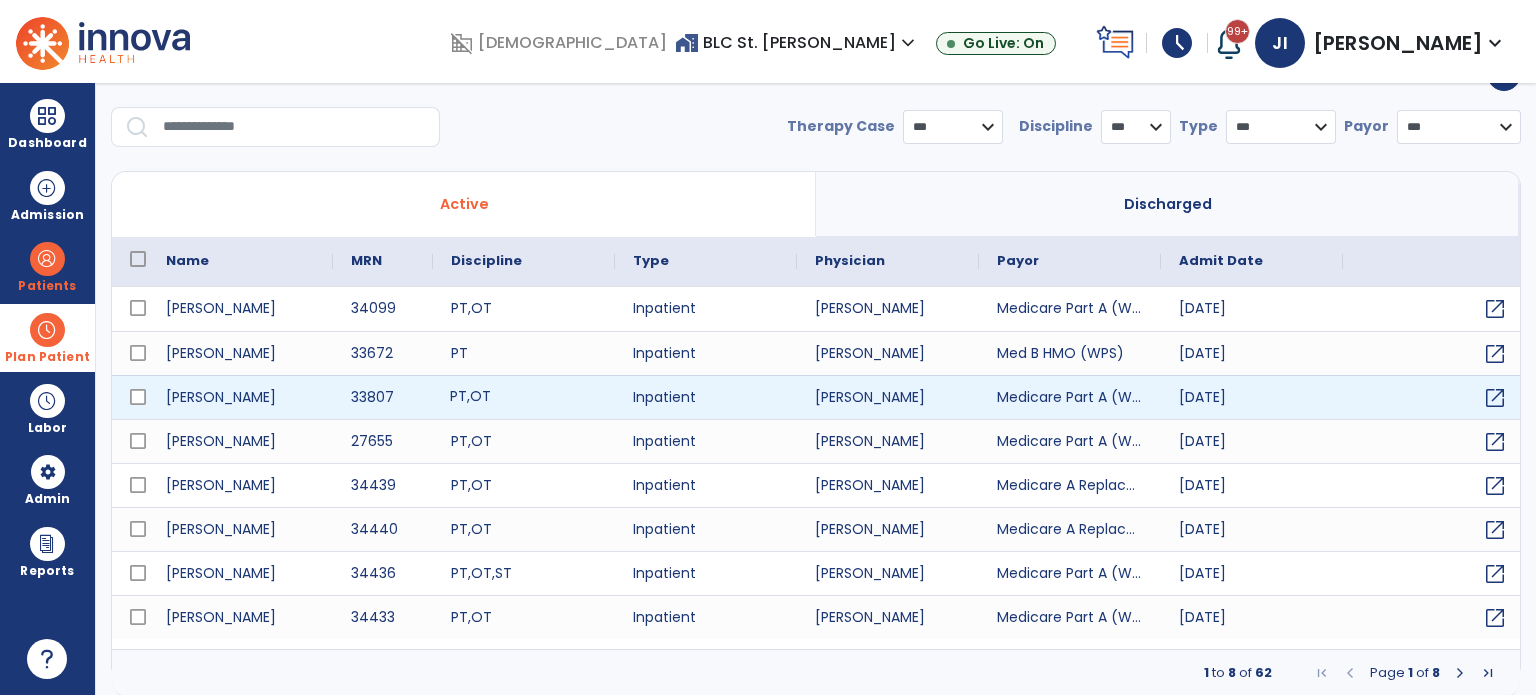 click on "OT" at bounding box center (480, 396) 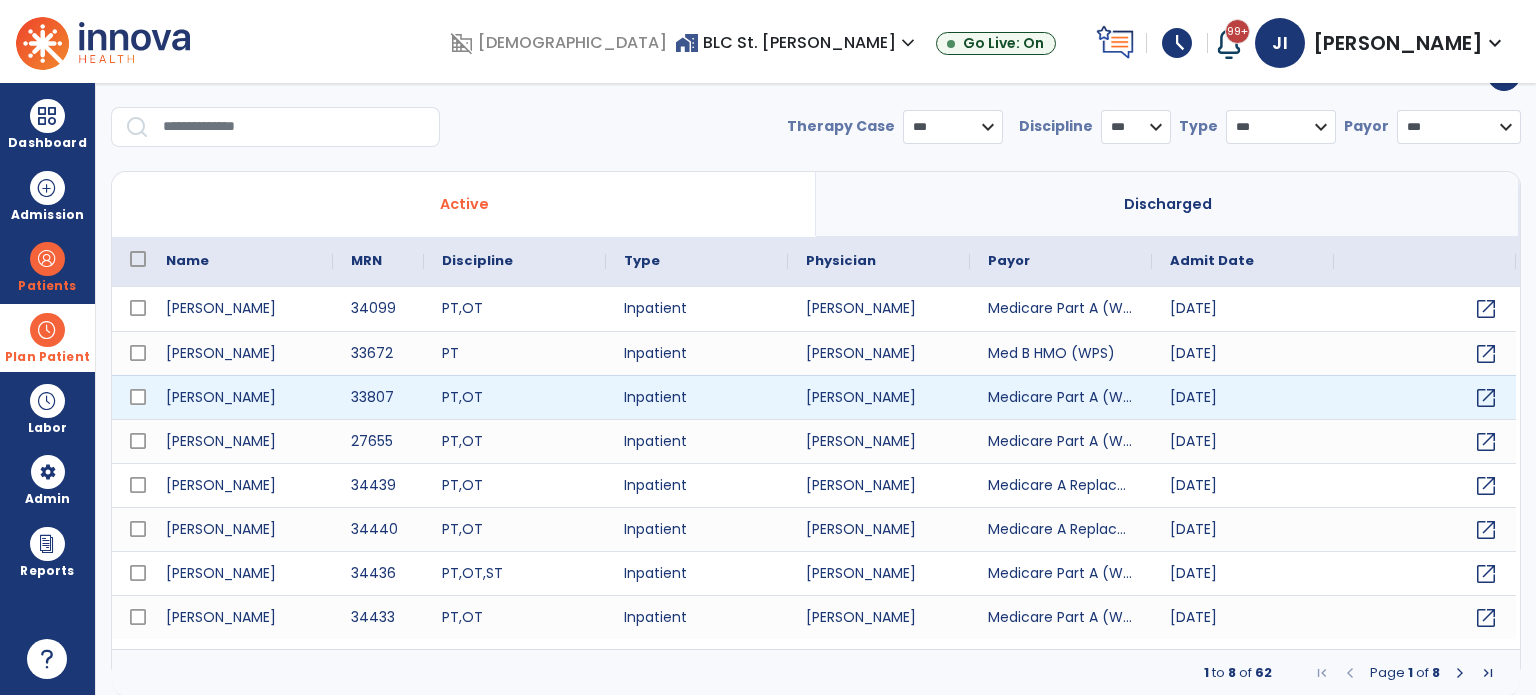 scroll, scrollTop: 0, scrollLeft: 0, axis: both 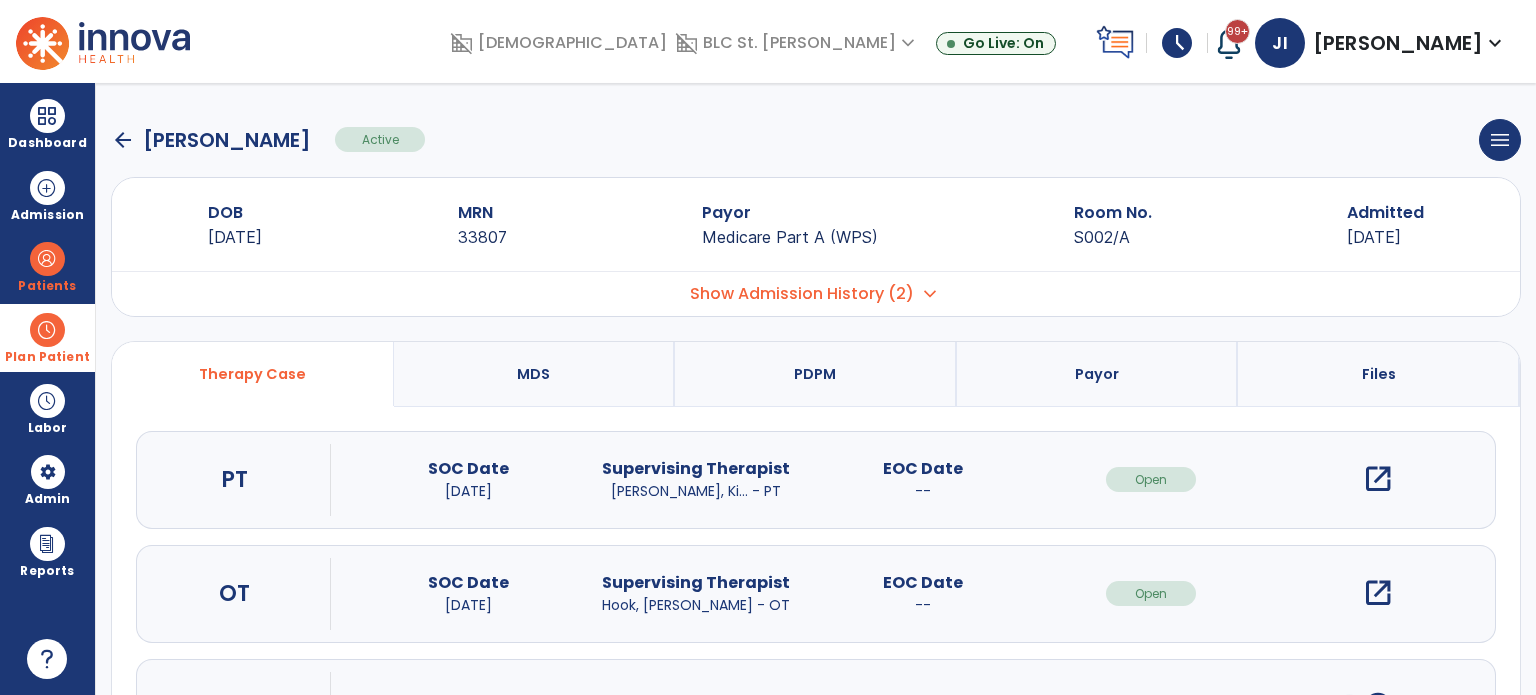 click on "open_in_new" at bounding box center (1378, 479) 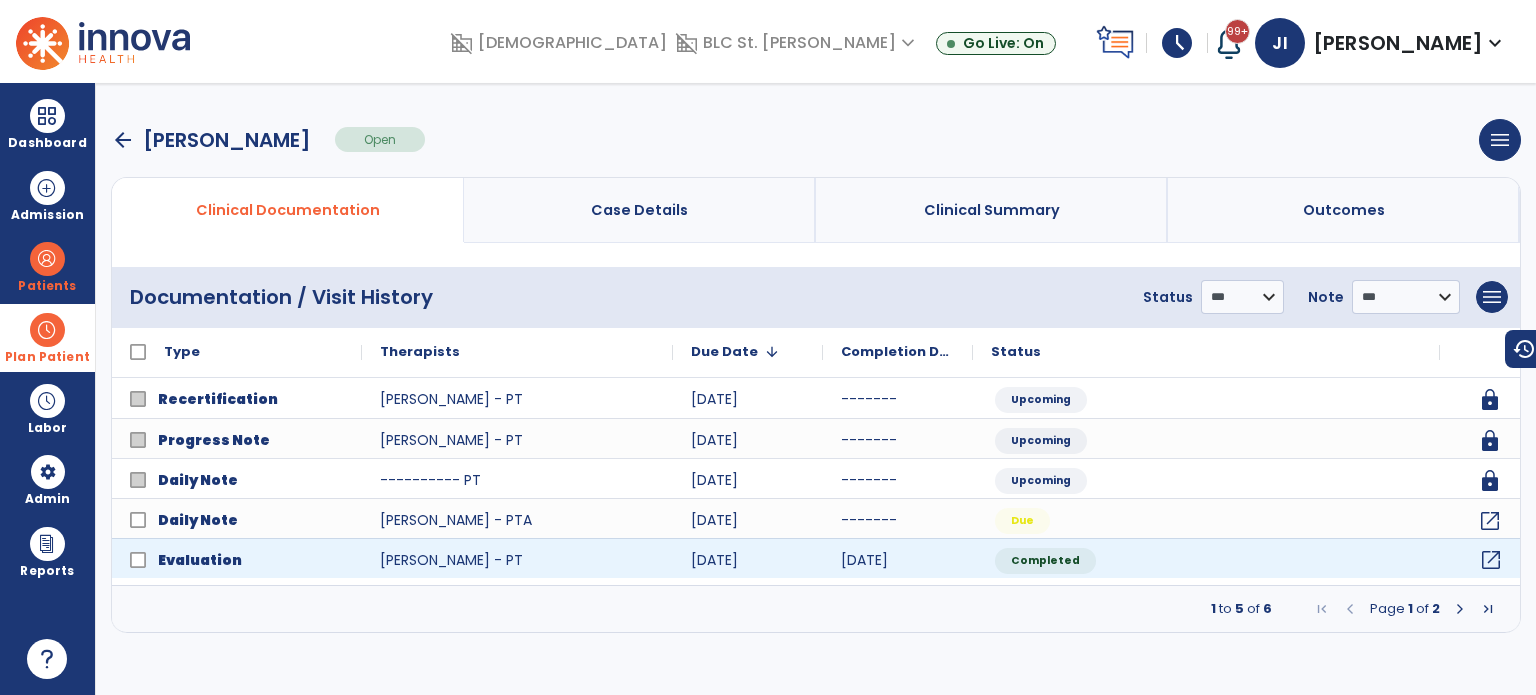 click on "open_in_new" 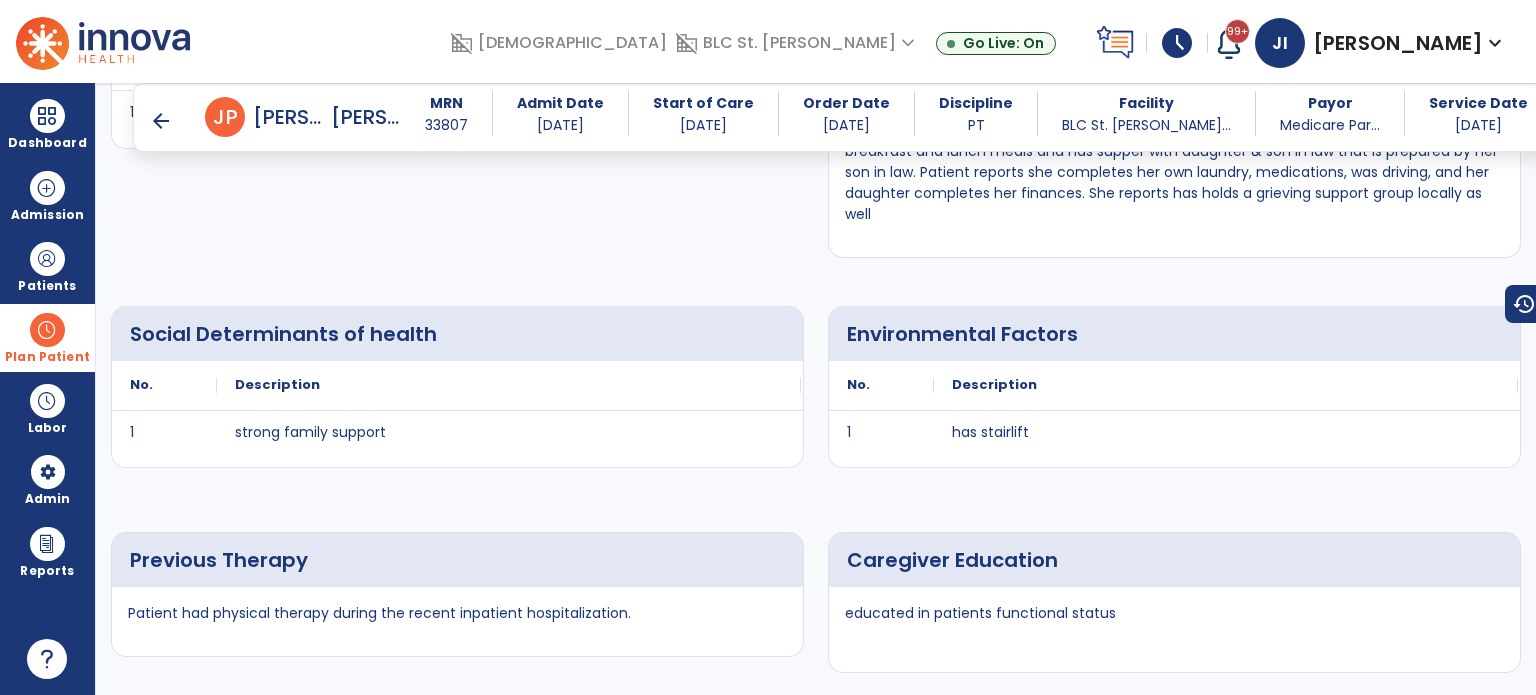 scroll, scrollTop: 2144, scrollLeft: 0, axis: vertical 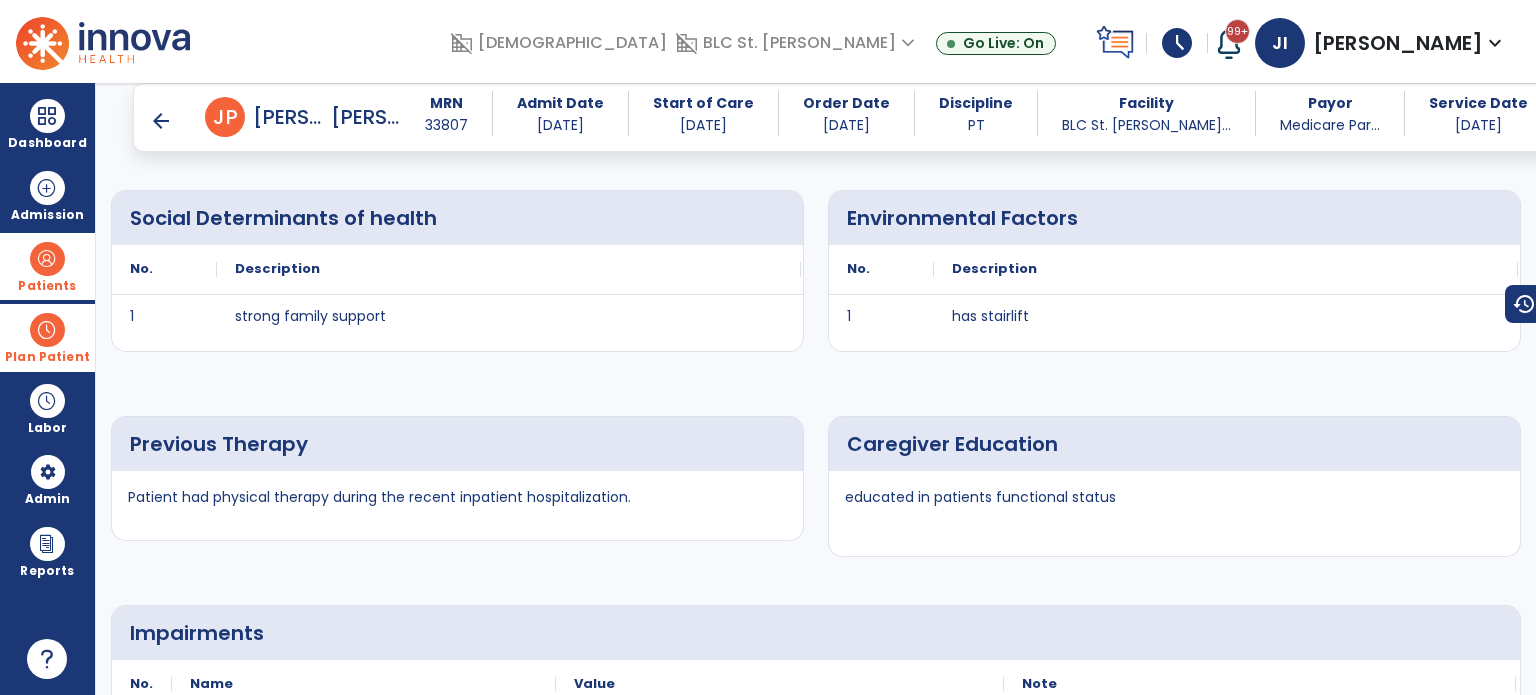 click on "Patients" at bounding box center [47, 266] 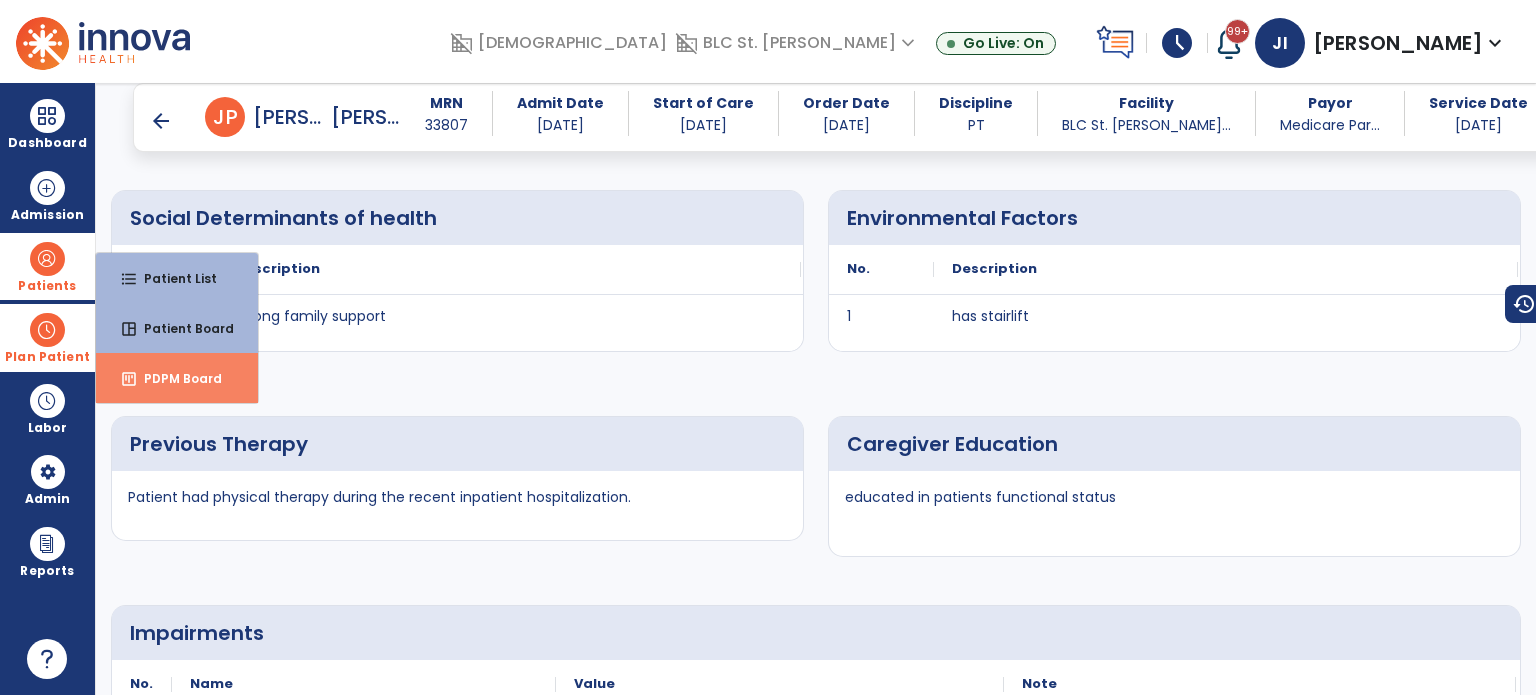 click on "insert_chart  PDPM Board" at bounding box center [177, 378] 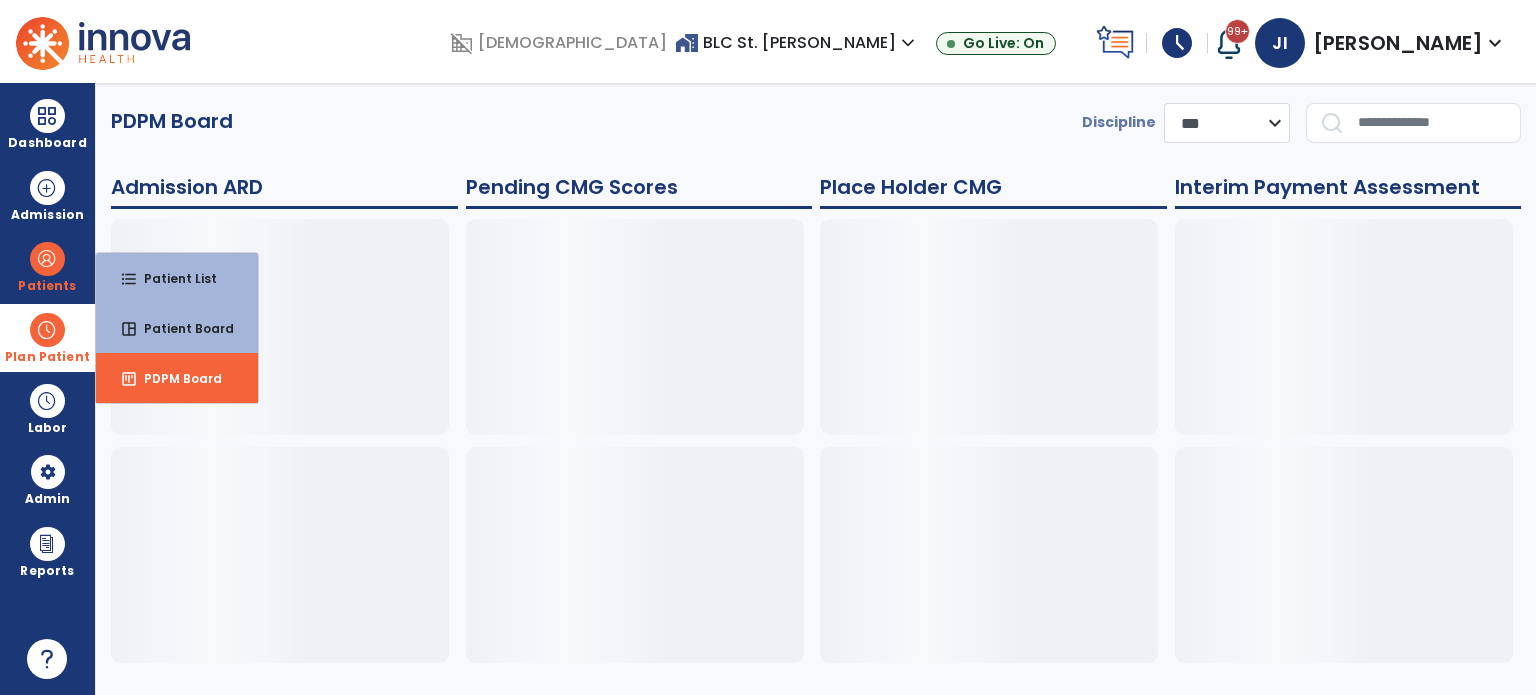 scroll, scrollTop: 0, scrollLeft: 0, axis: both 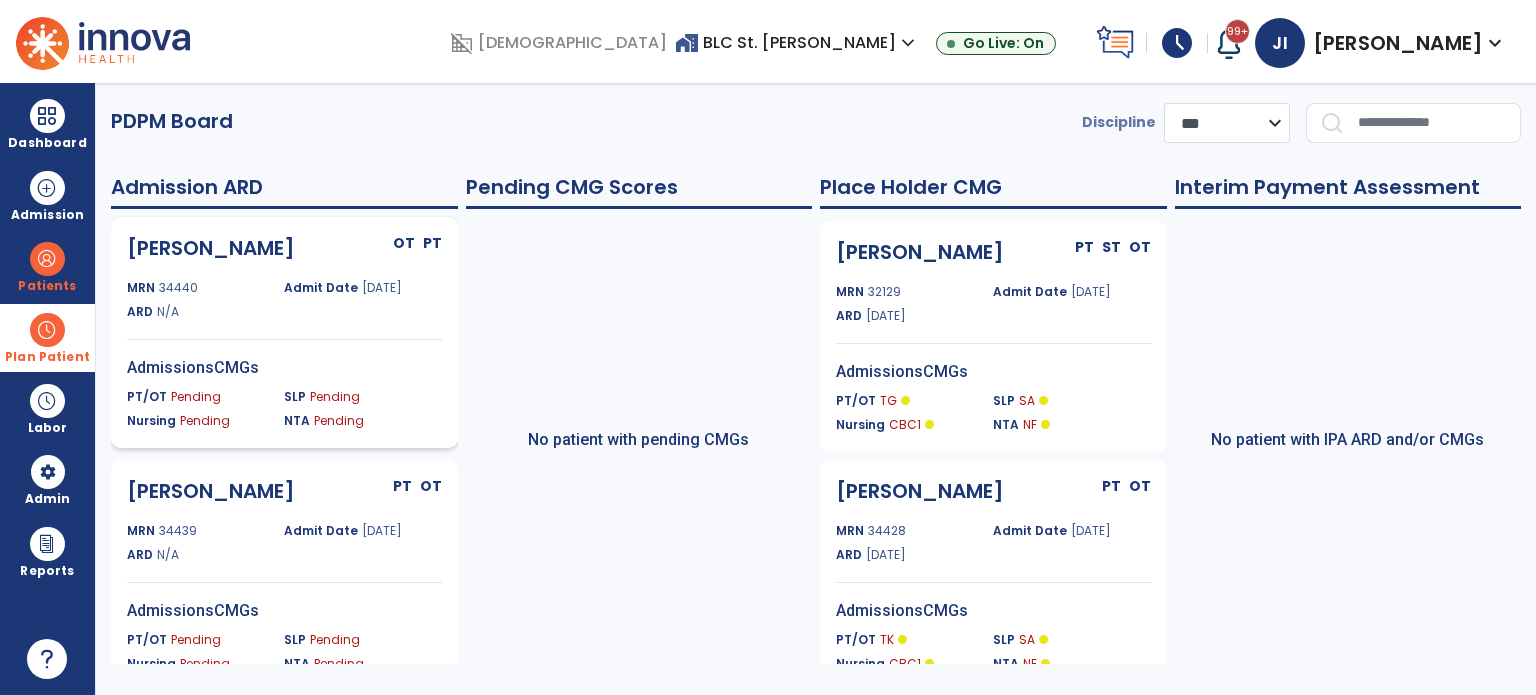 click on "ARD N/A" 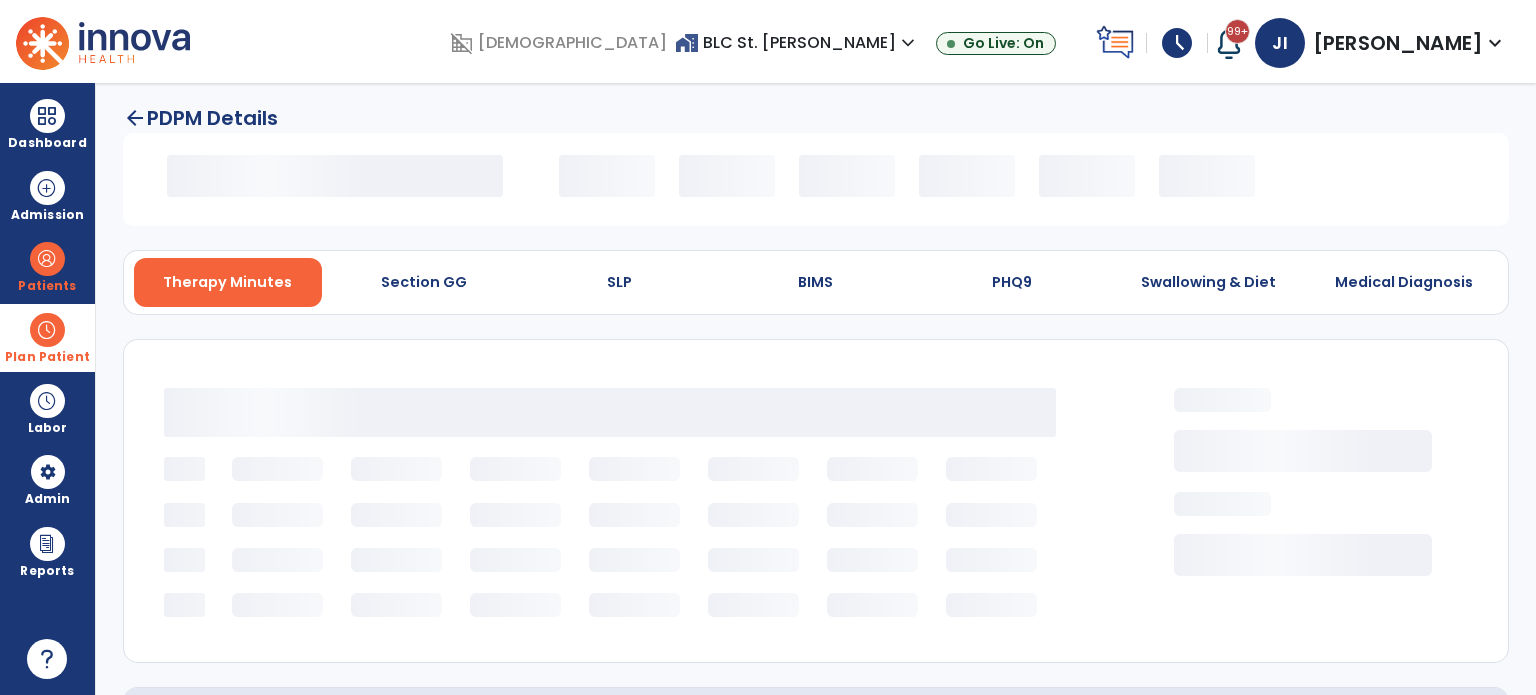 select on "*********" 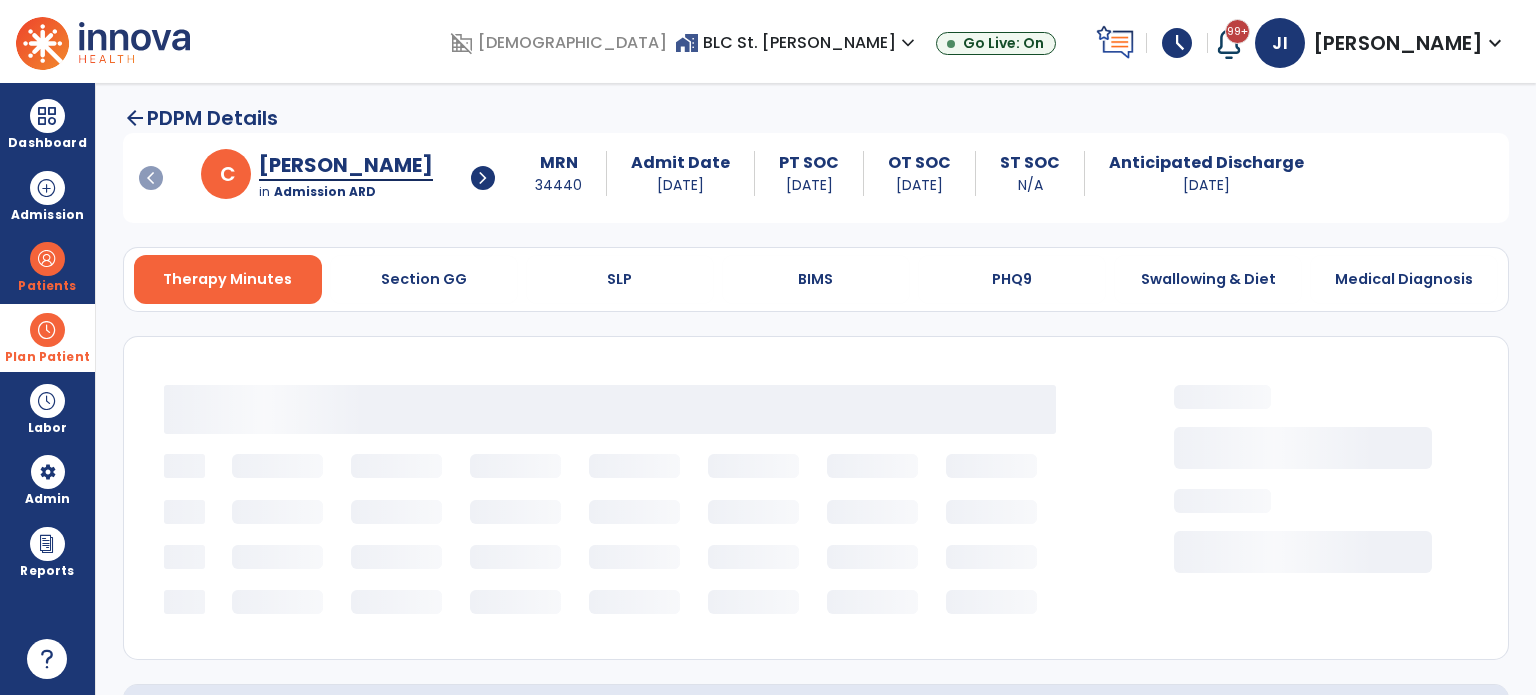 select on "***" 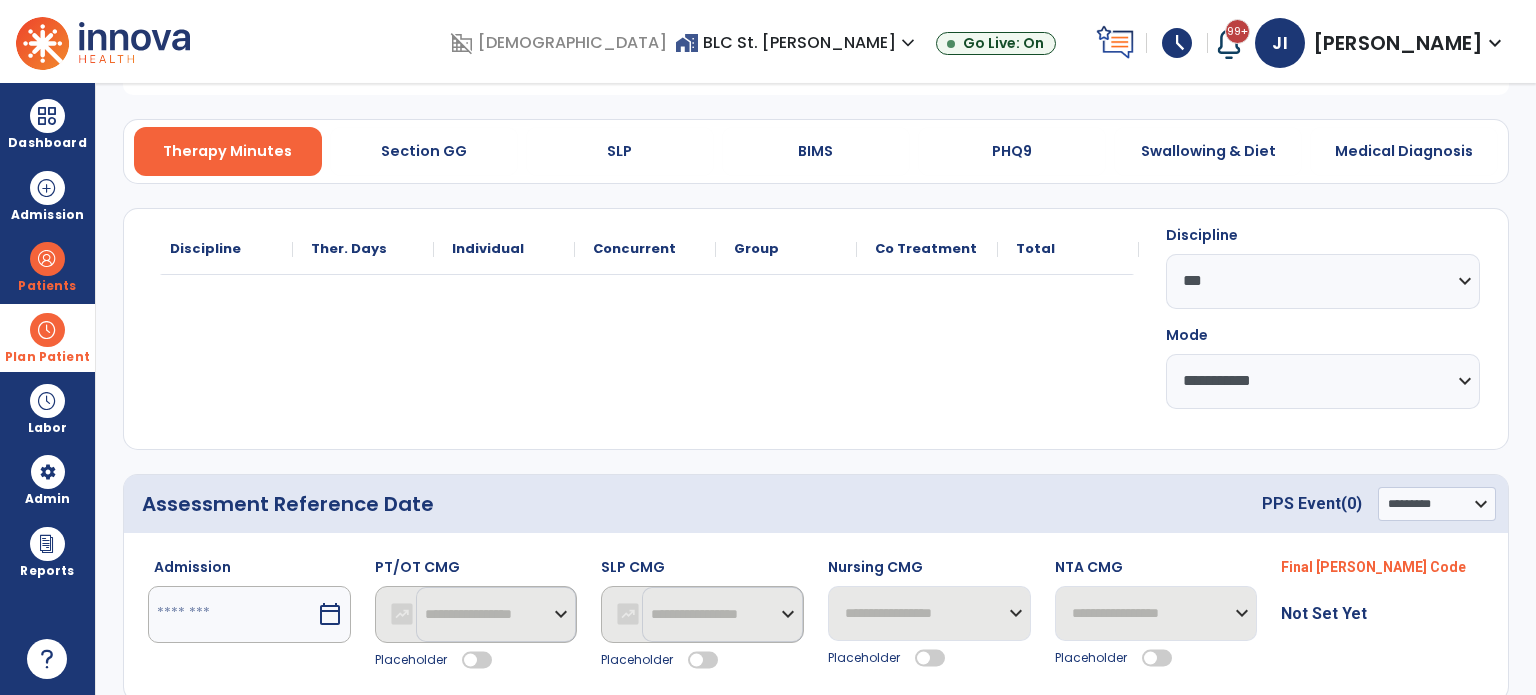 scroll, scrollTop: 208, scrollLeft: 0, axis: vertical 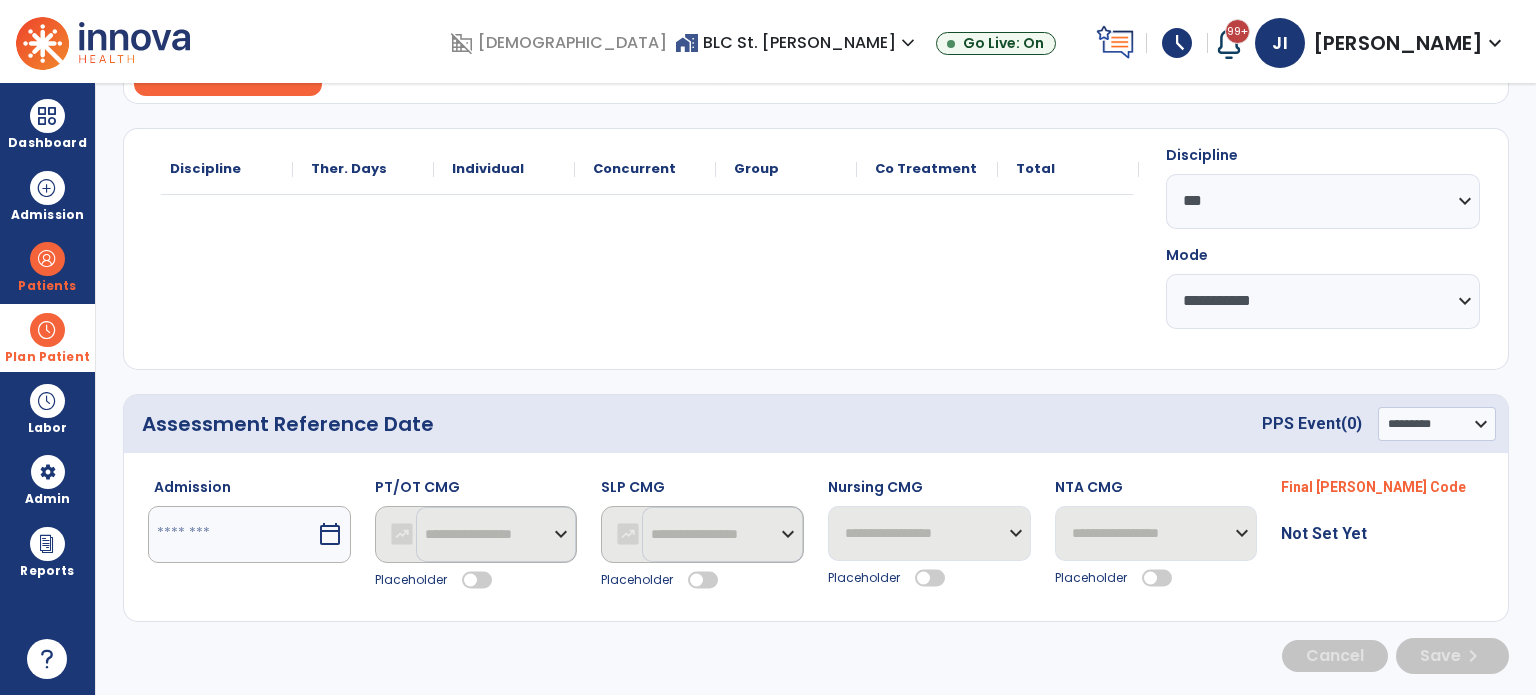 click on "calendar_today" at bounding box center (330, 534) 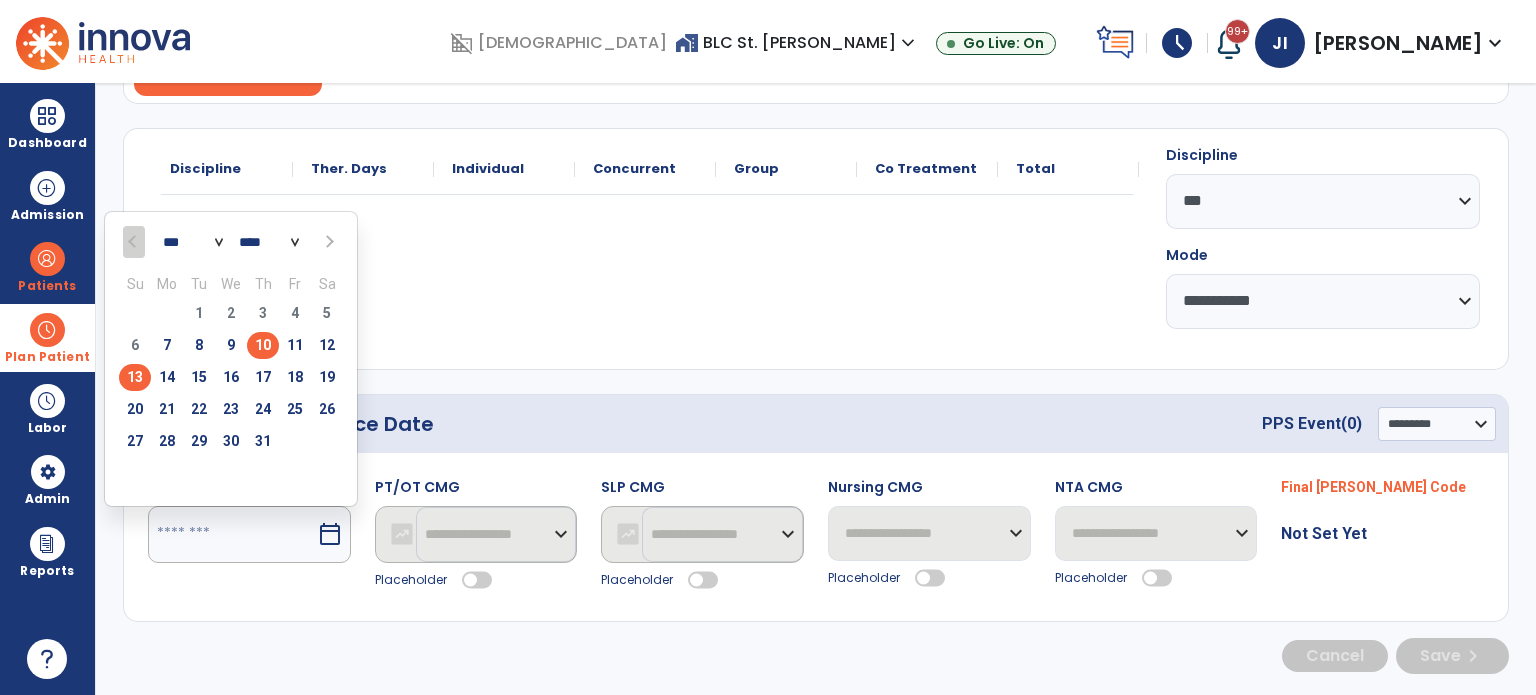 click on "13" at bounding box center [135, 377] 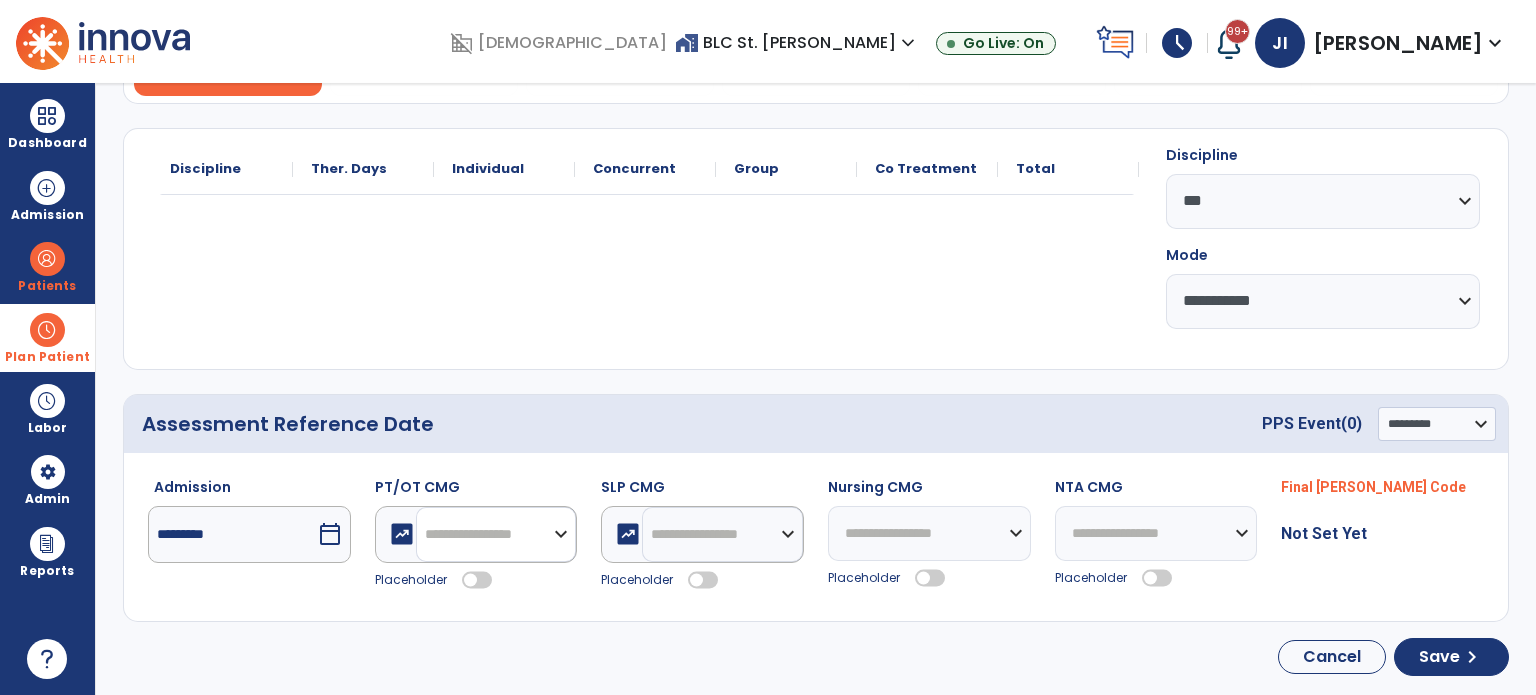 click on "**********" 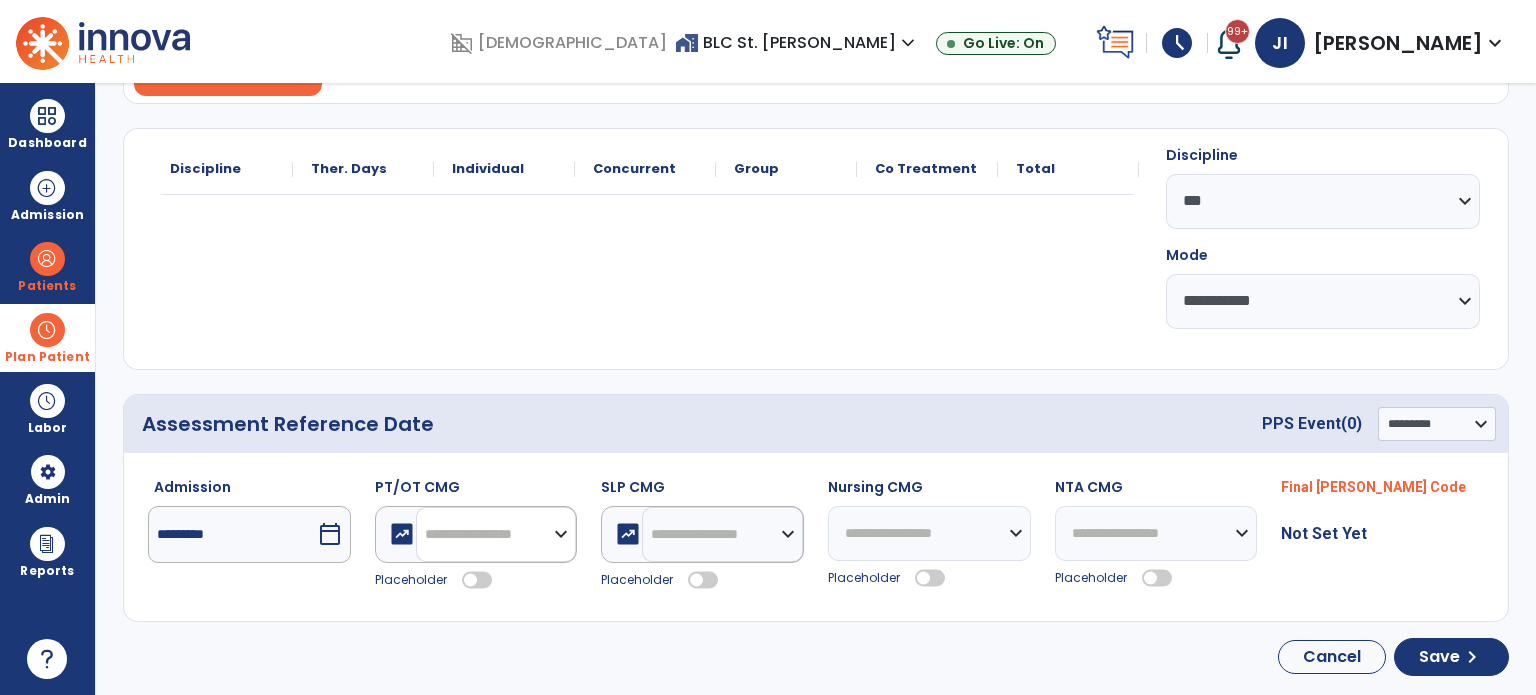 select on "**" 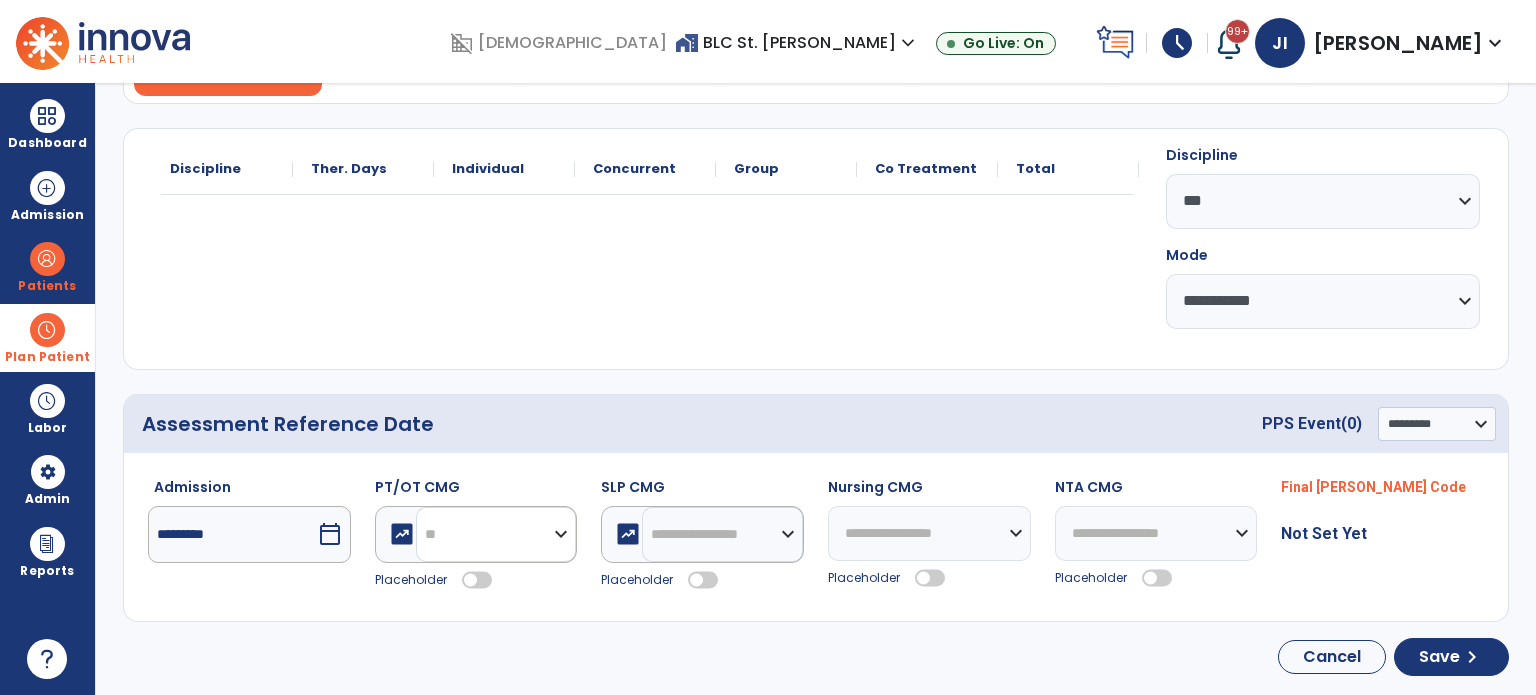 click on "**********" 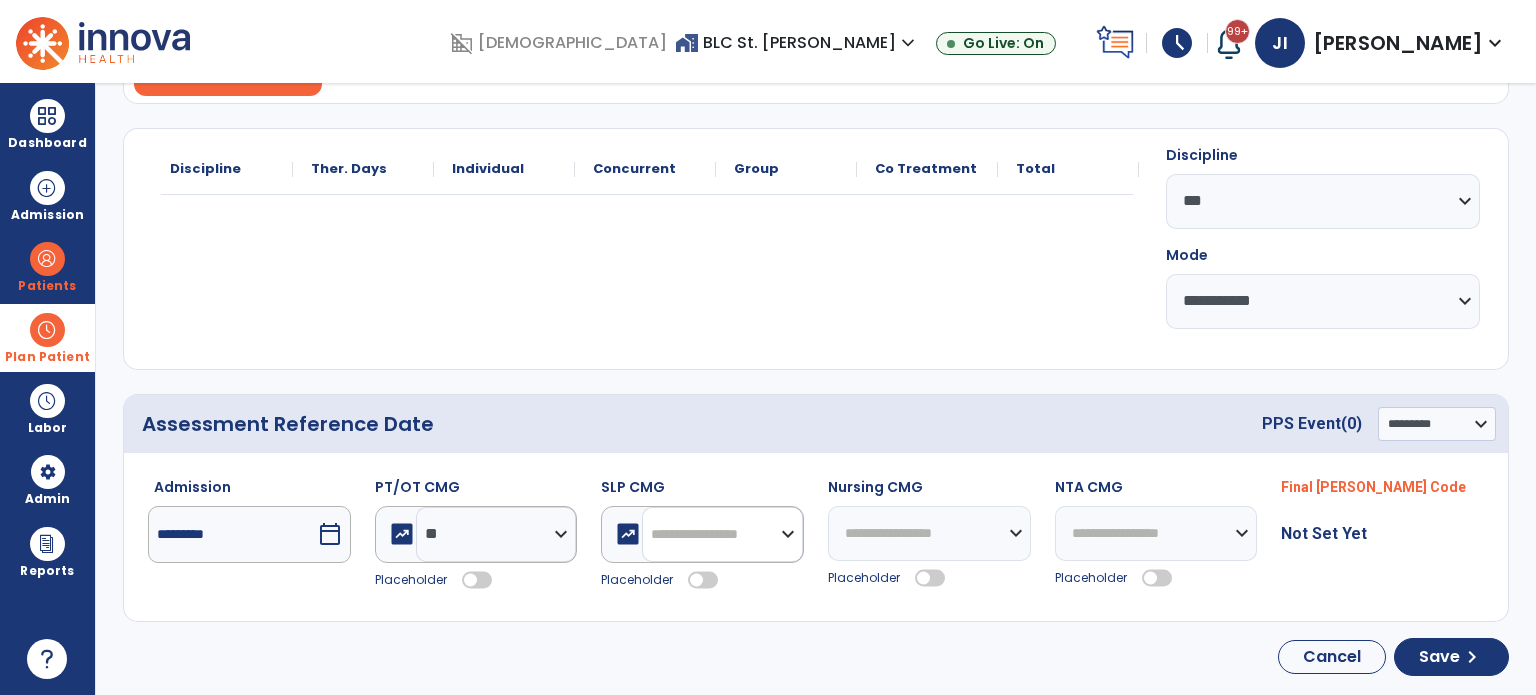 click on "**********" 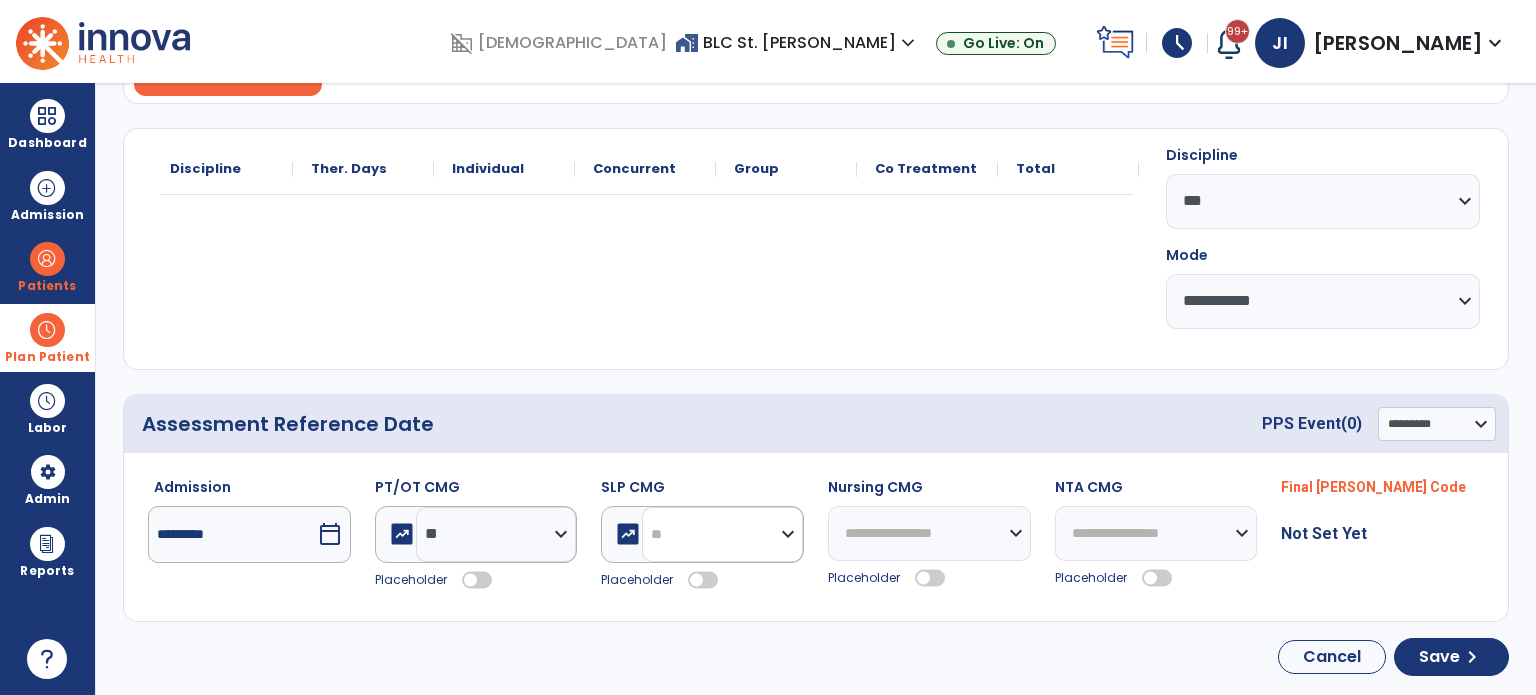 click on "**********" 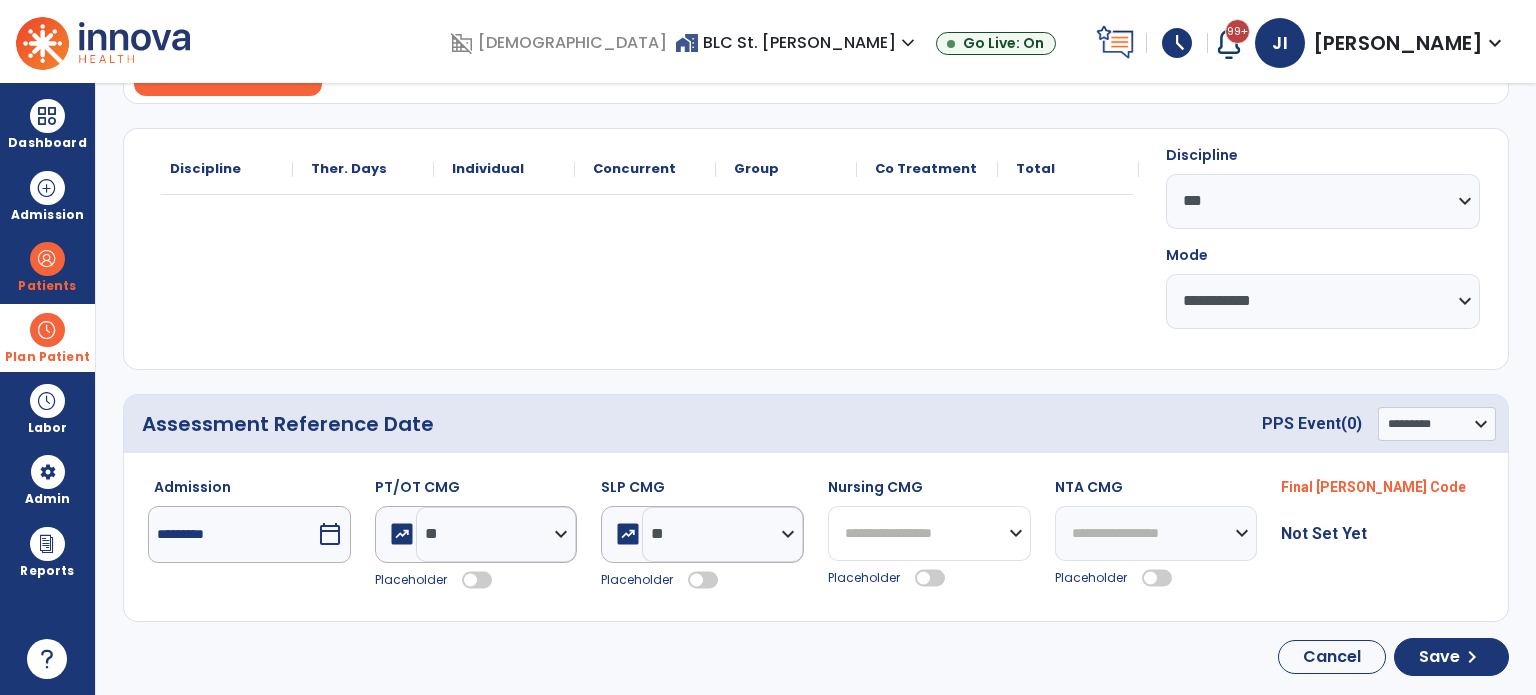 click on "**********" 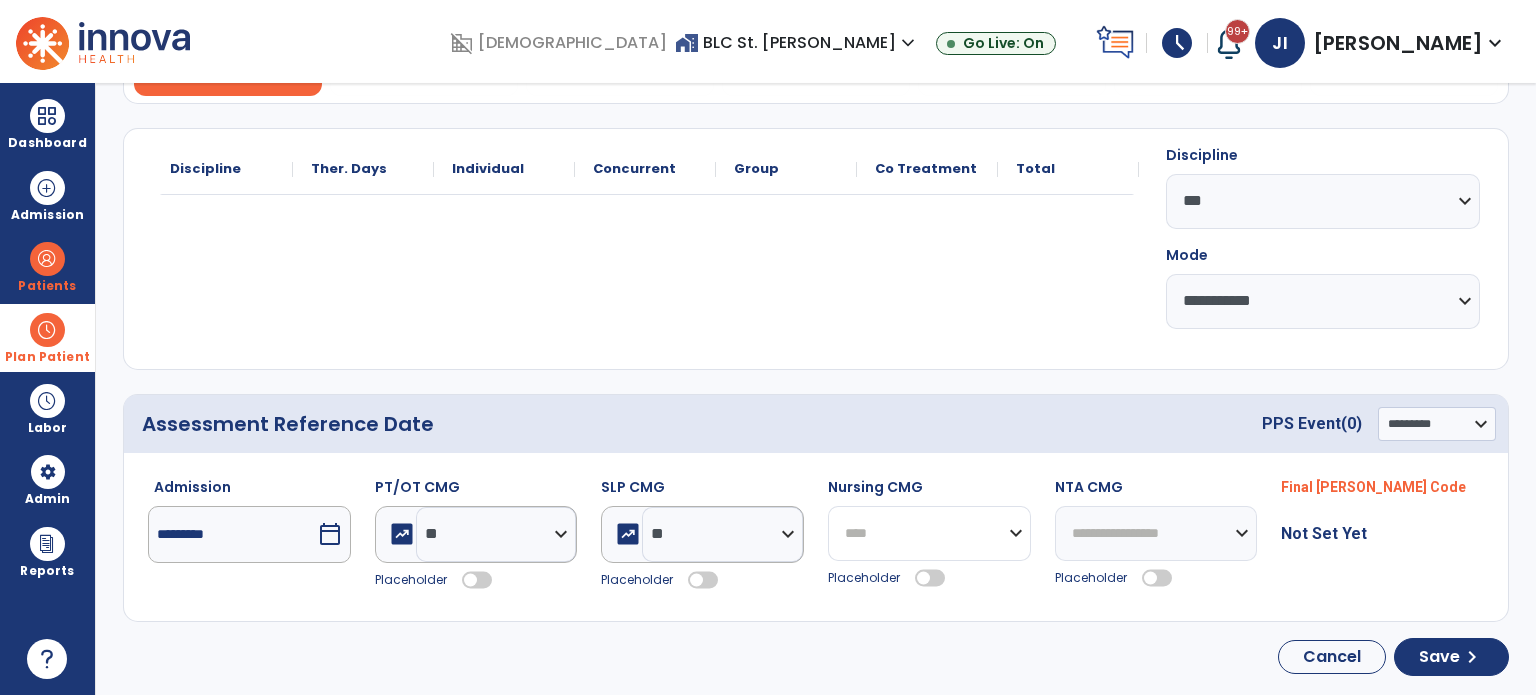 click on "**********" 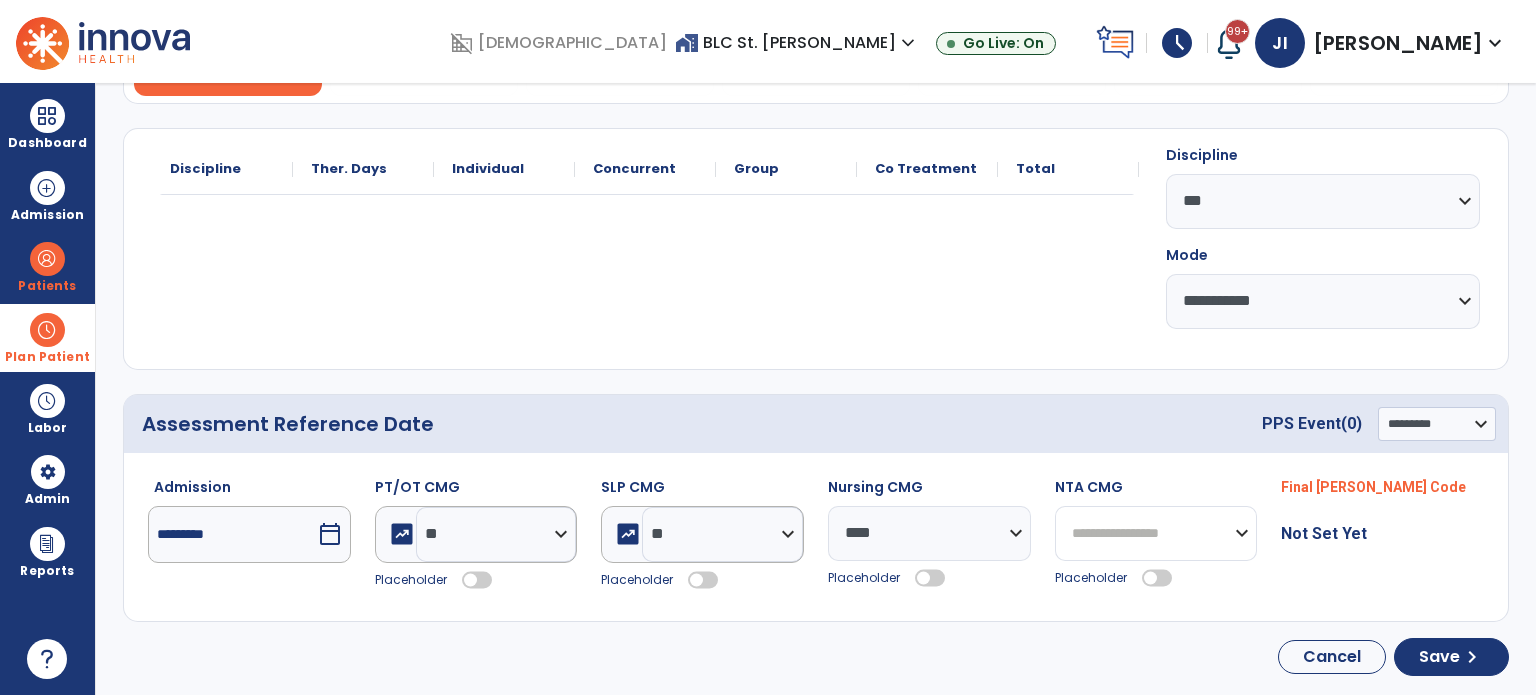 drag, startPoint x: 1116, startPoint y: 530, endPoint x: 1106, endPoint y: 506, distance: 26 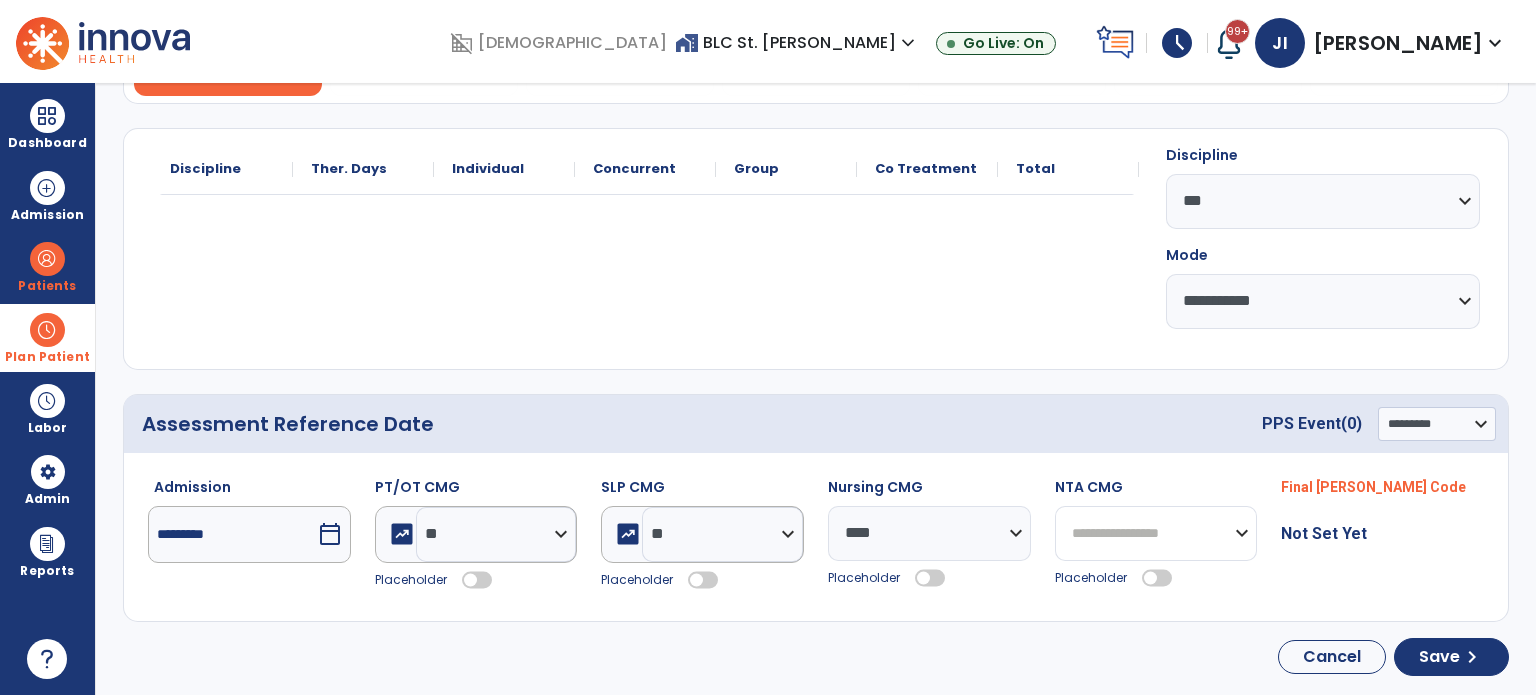 select on "**" 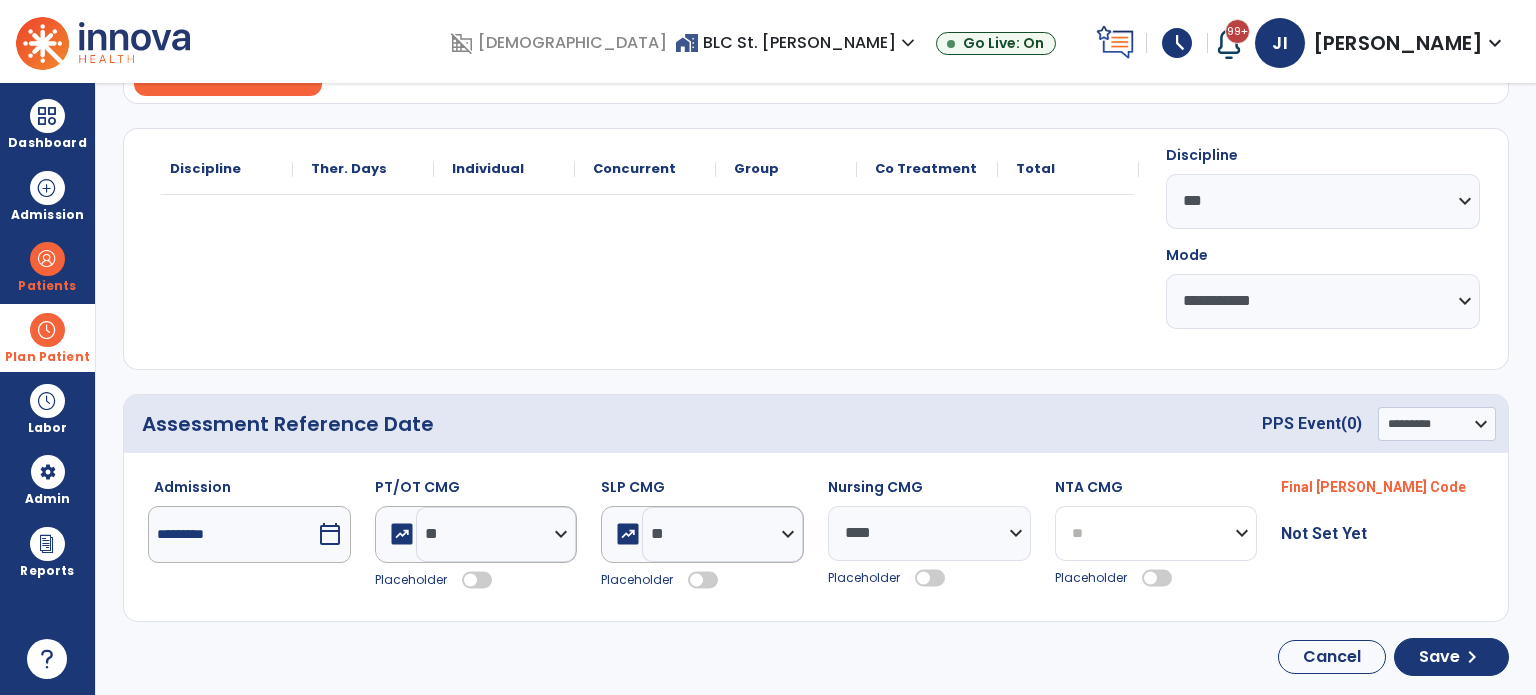 click on "**********" 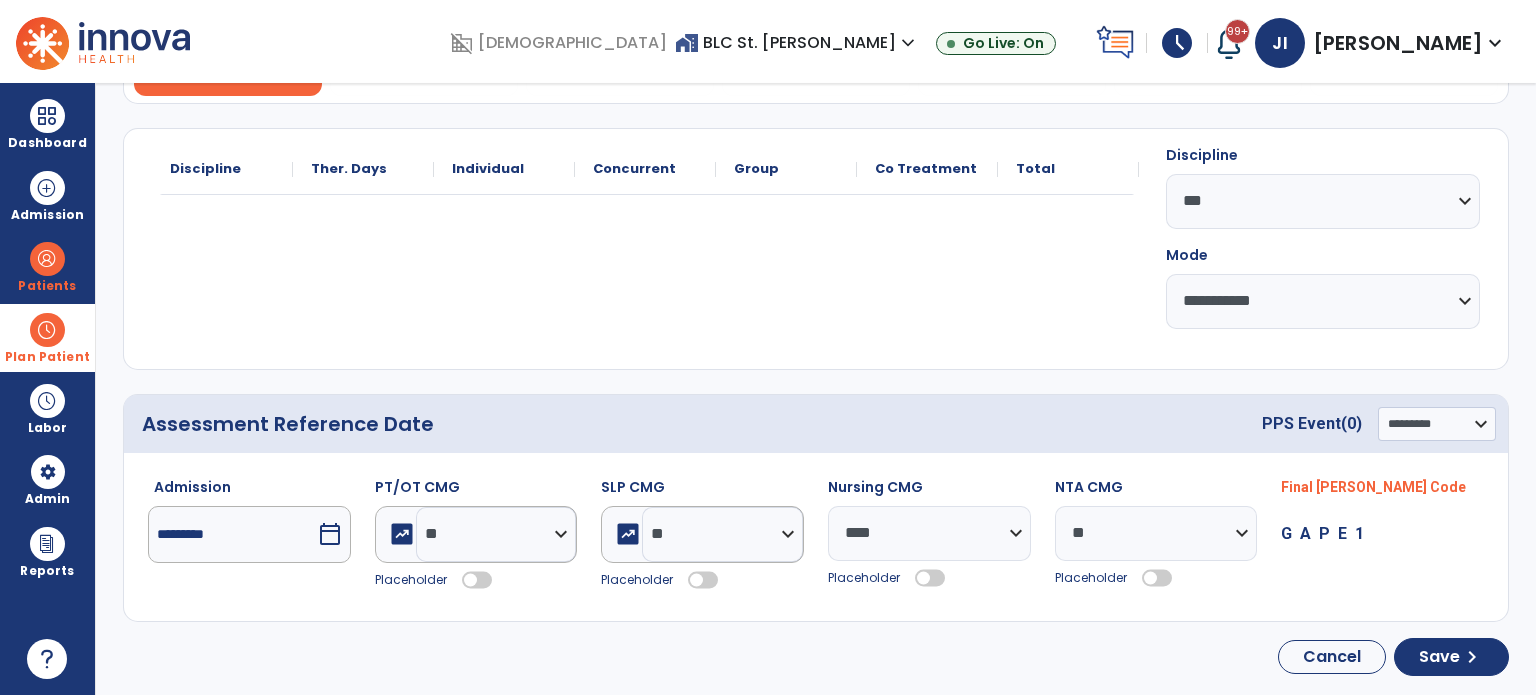 click 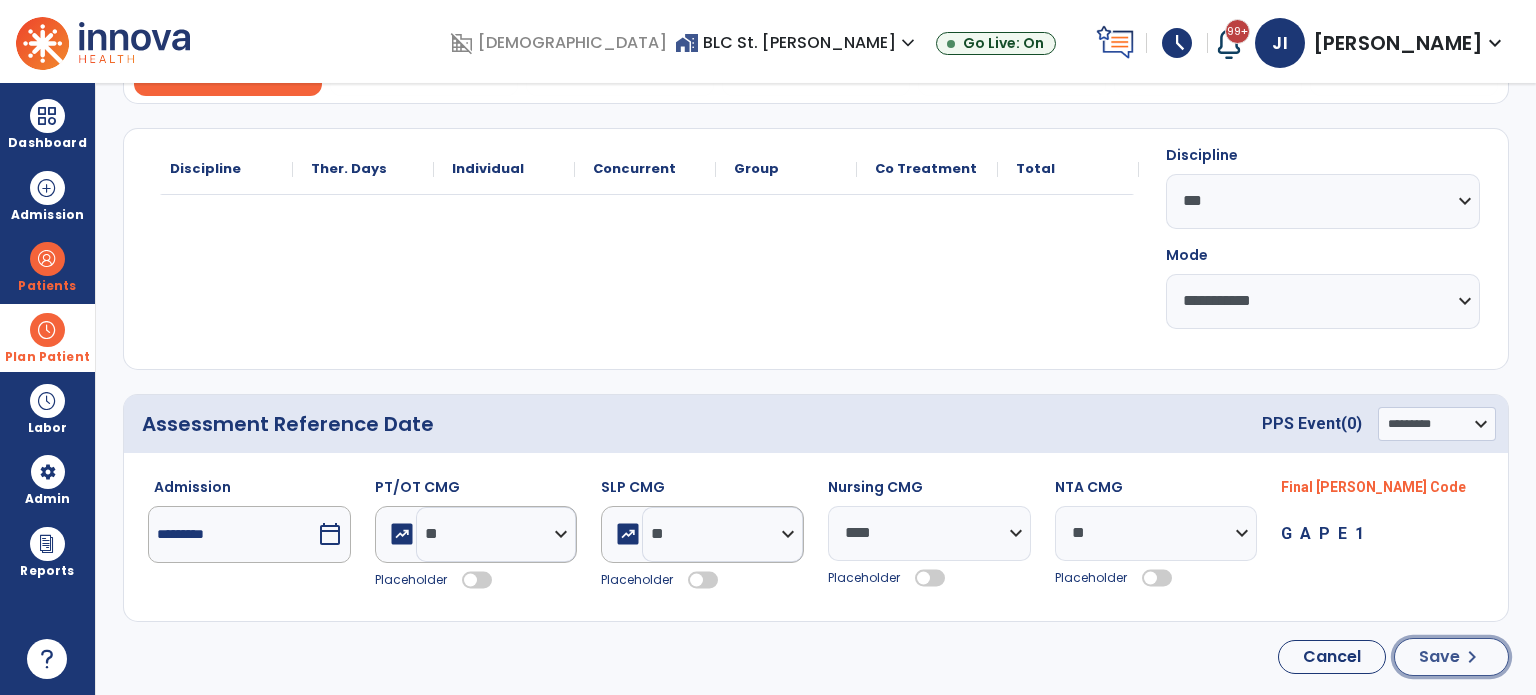 click on "Save" 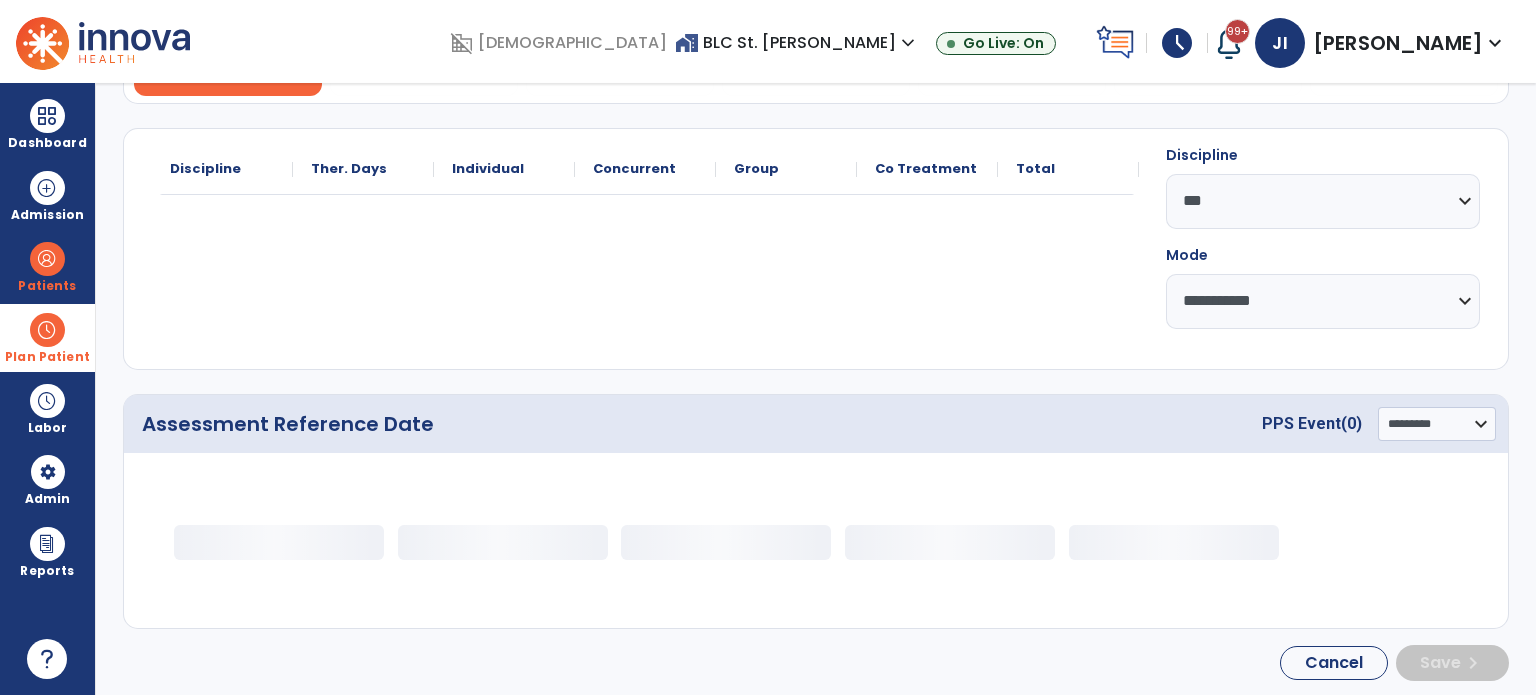 scroll, scrollTop: 106, scrollLeft: 0, axis: vertical 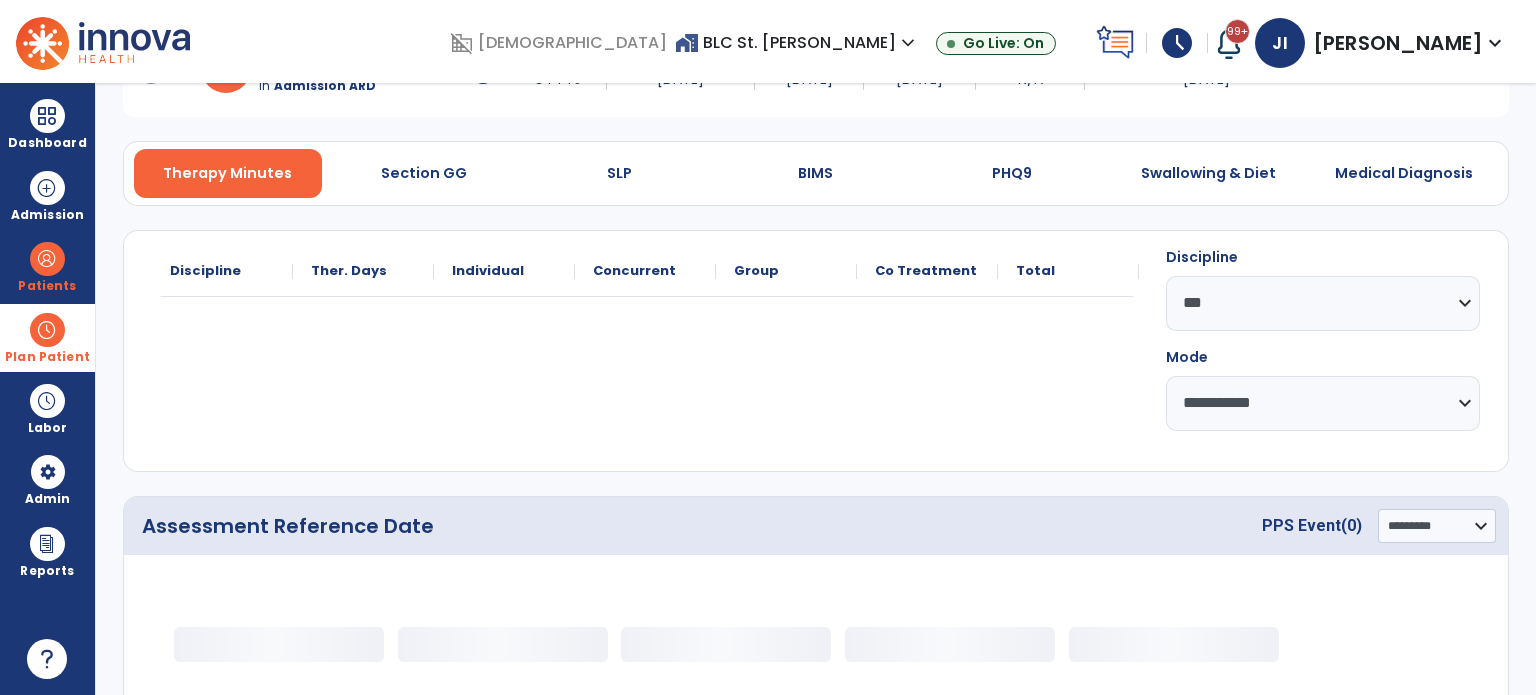 select on "**" 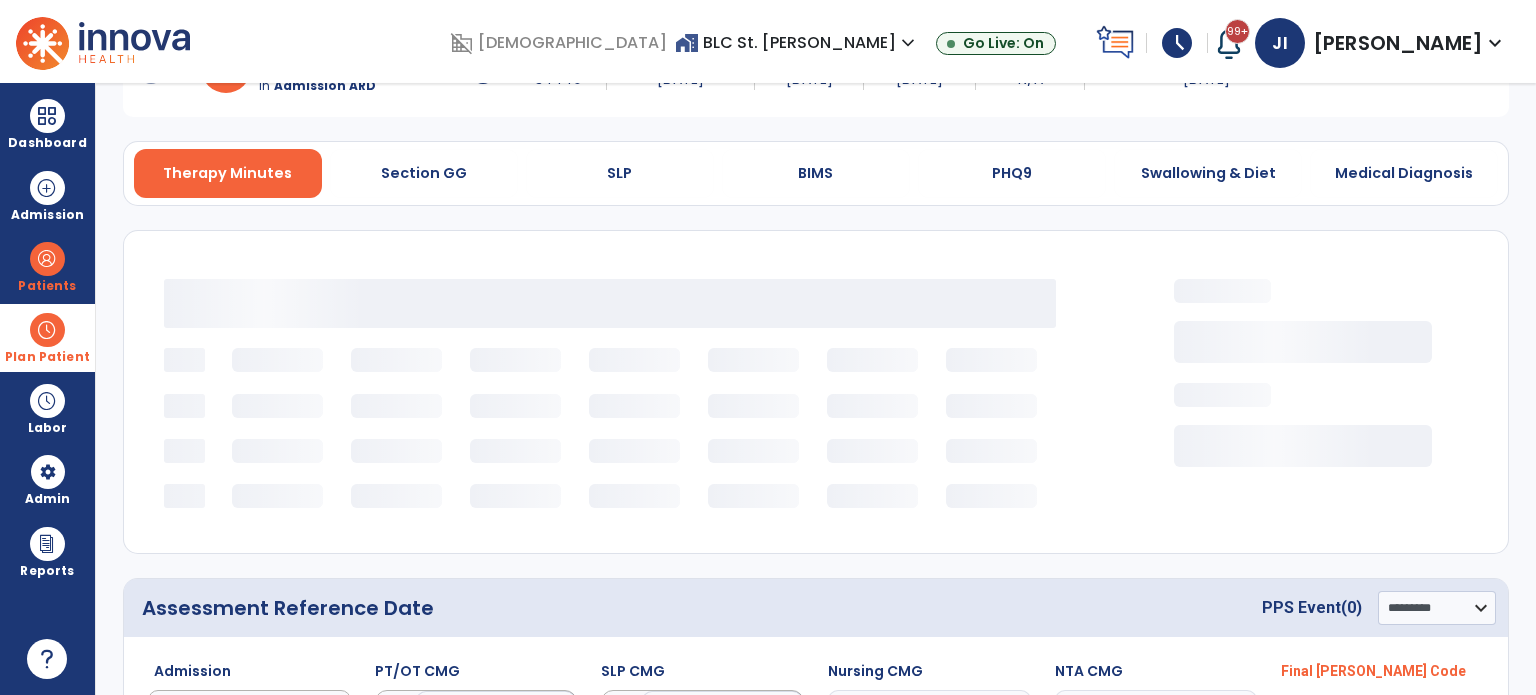 type 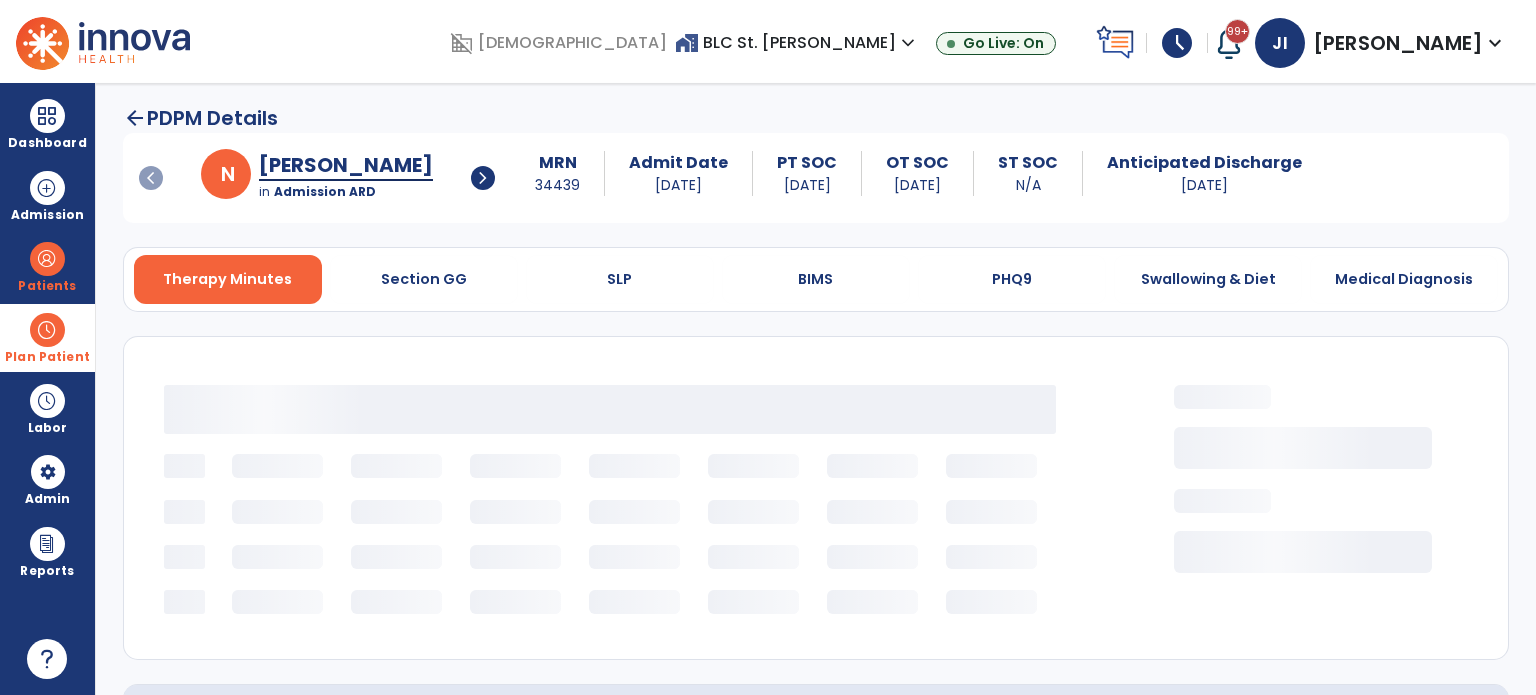 select on "***" 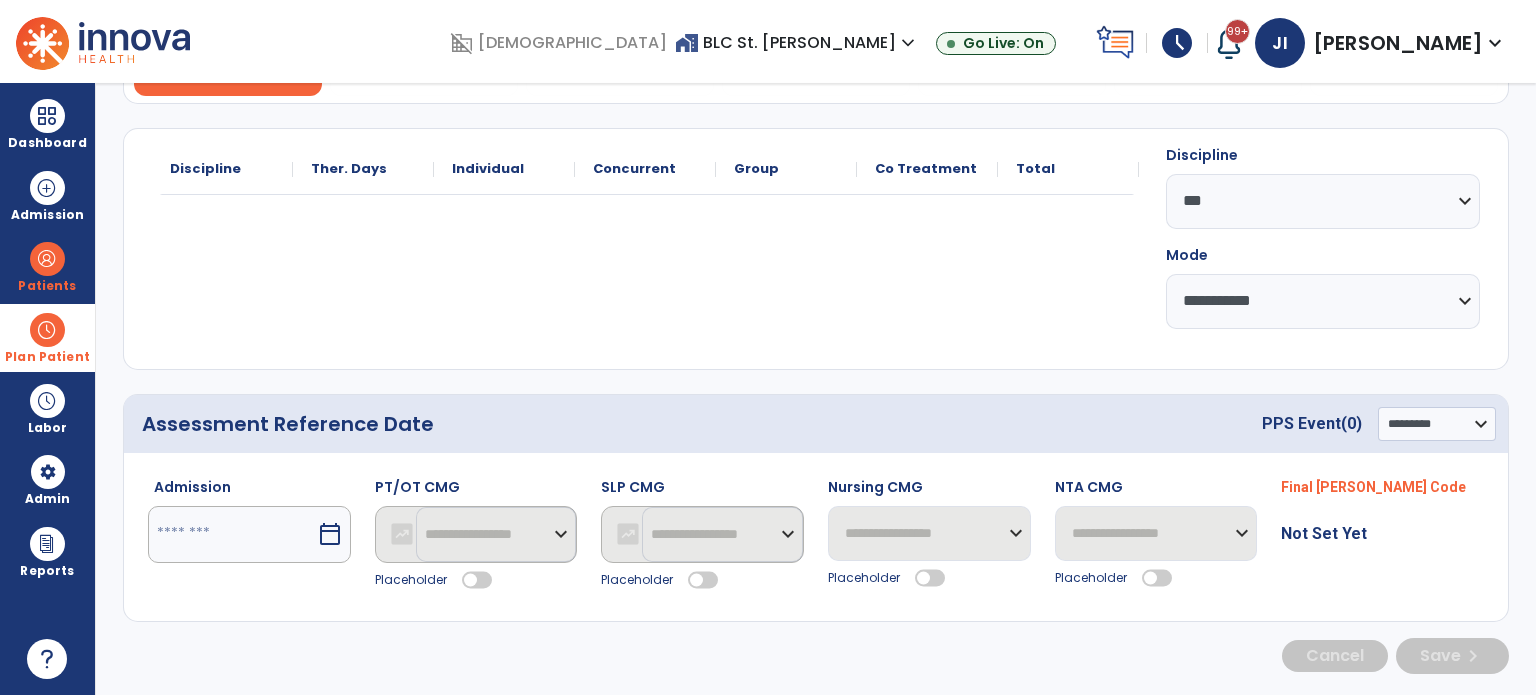 scroll, scrollTop: 208, scrollLeft: 0, axis: vertical 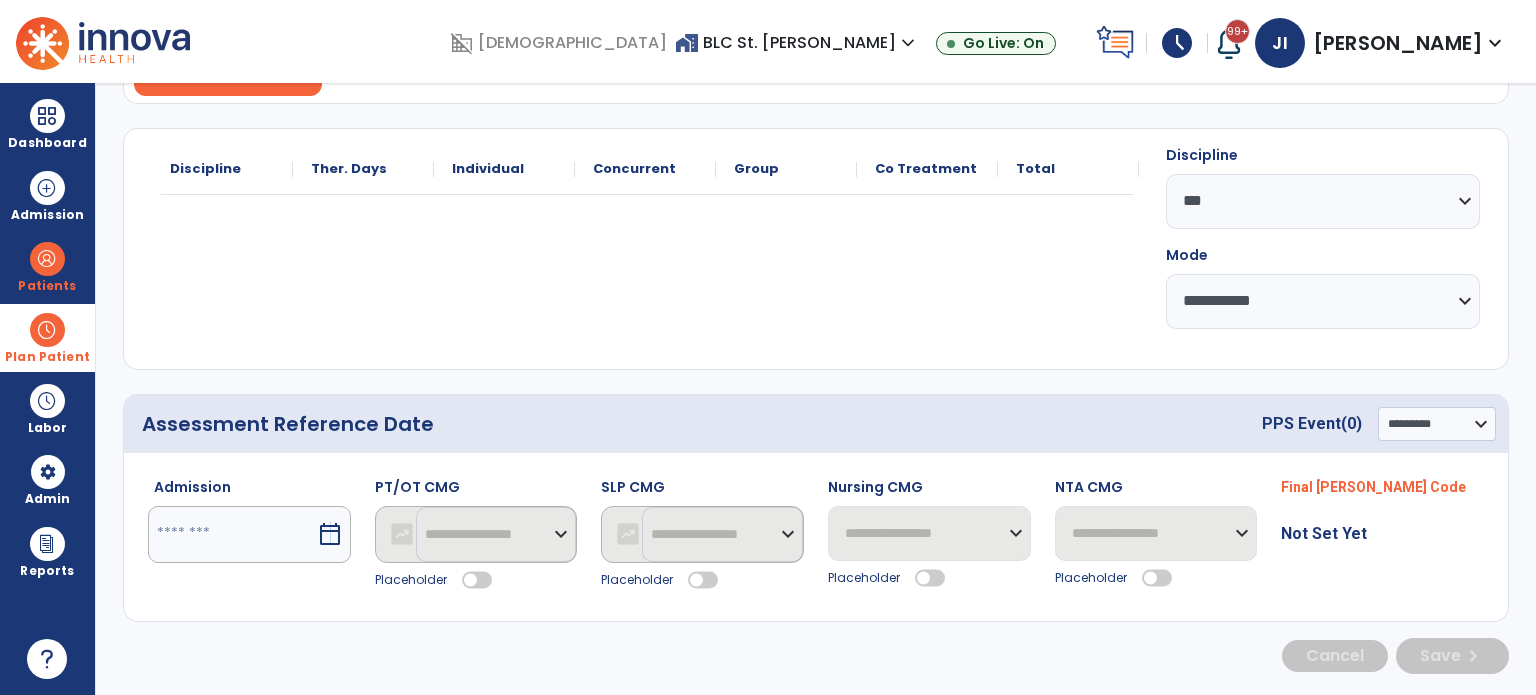 click on "calendar_today" at bounding box center (330, 534) 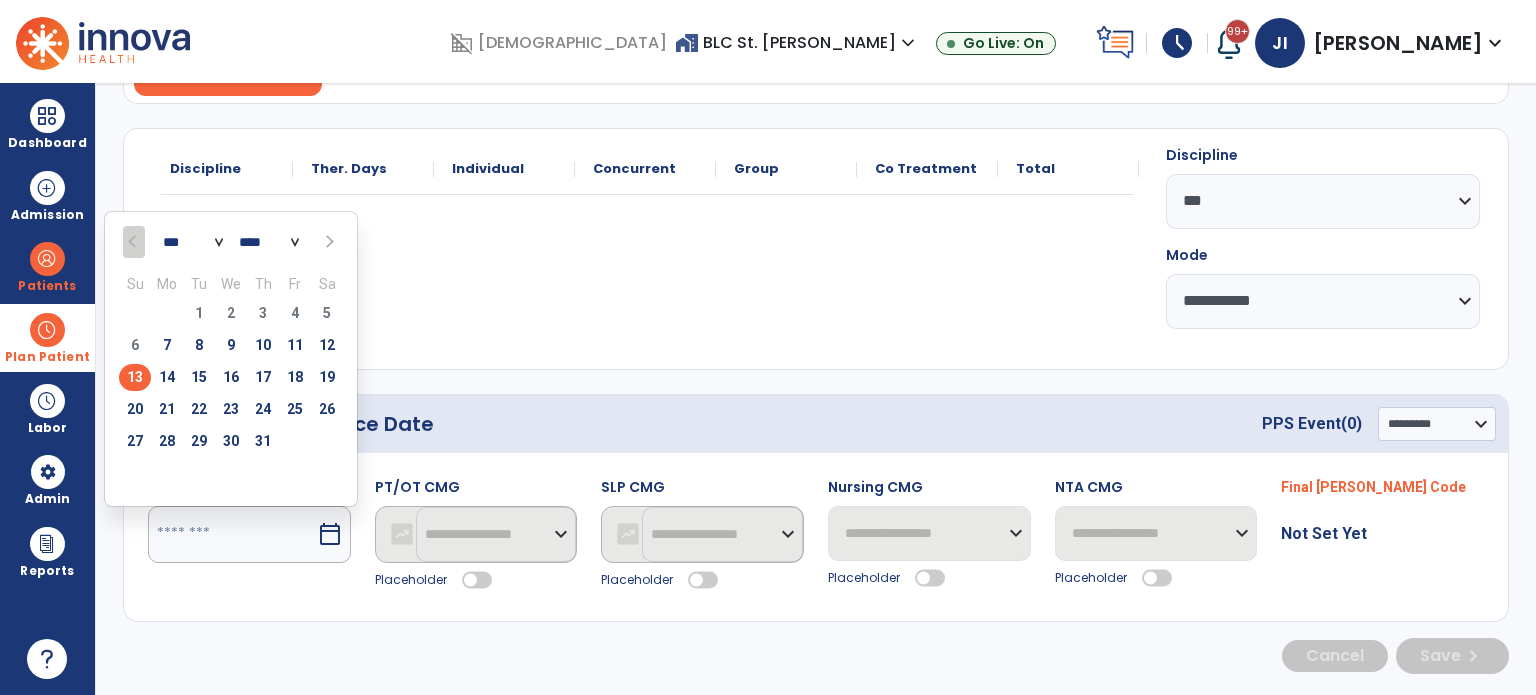 click on "13" at bounding box center (135, 377) 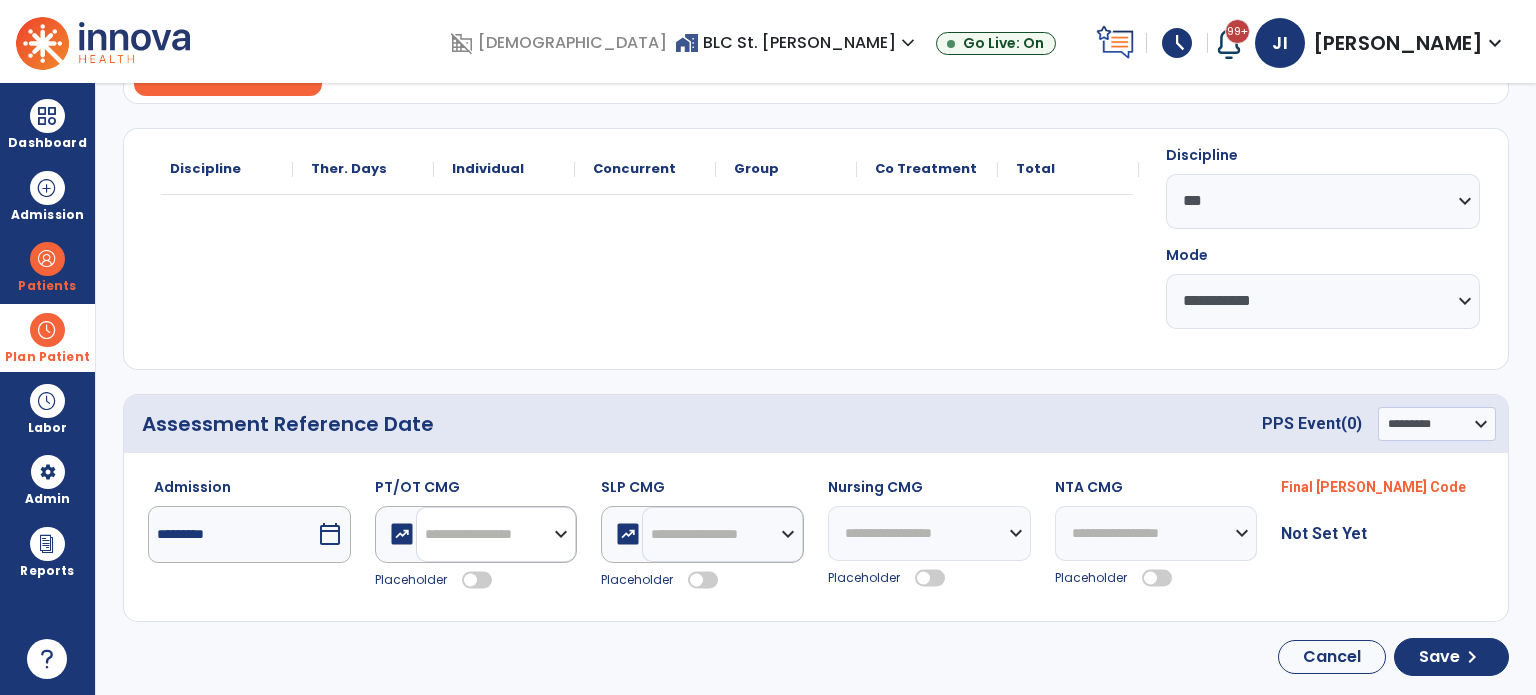 drag, startPoint x: 488, startPoint y: 526, endPoint x: 488, endPoint y: 506, distance: 20 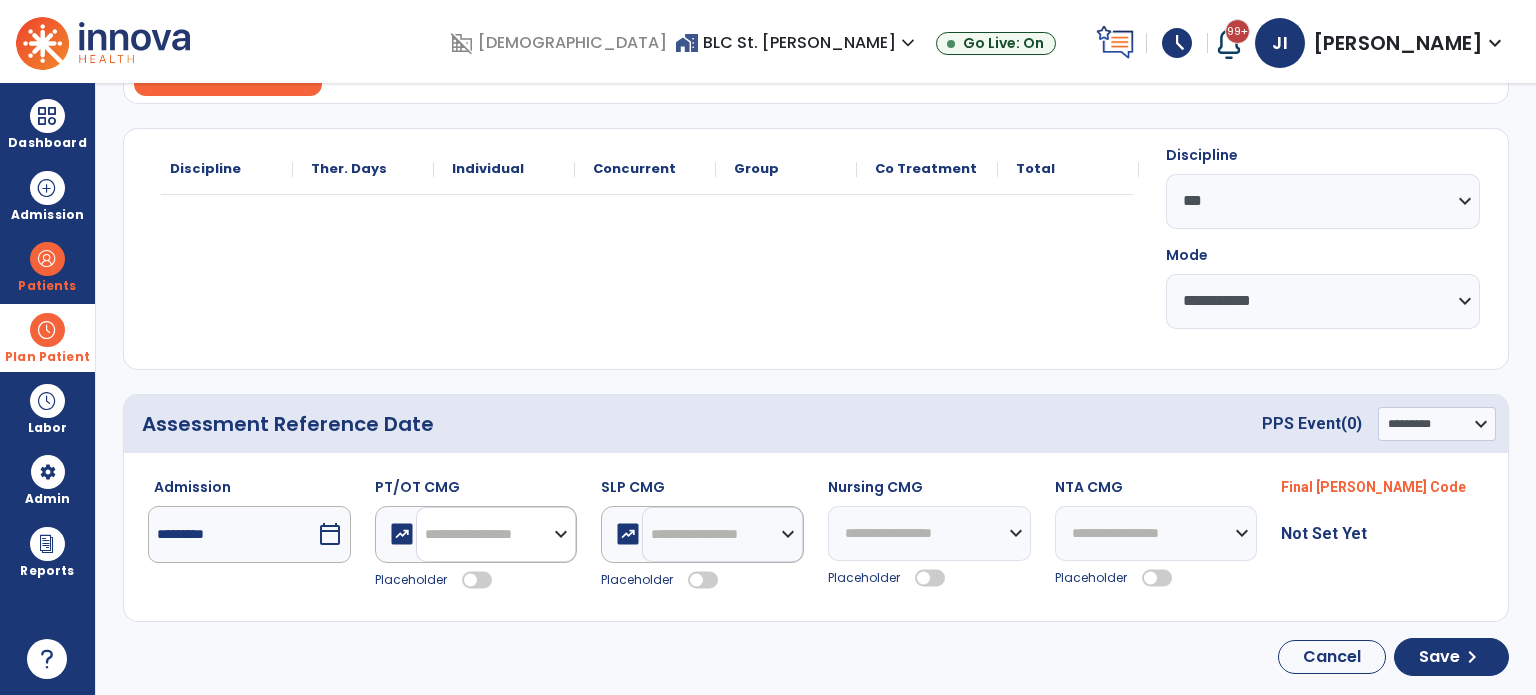 select on "**" 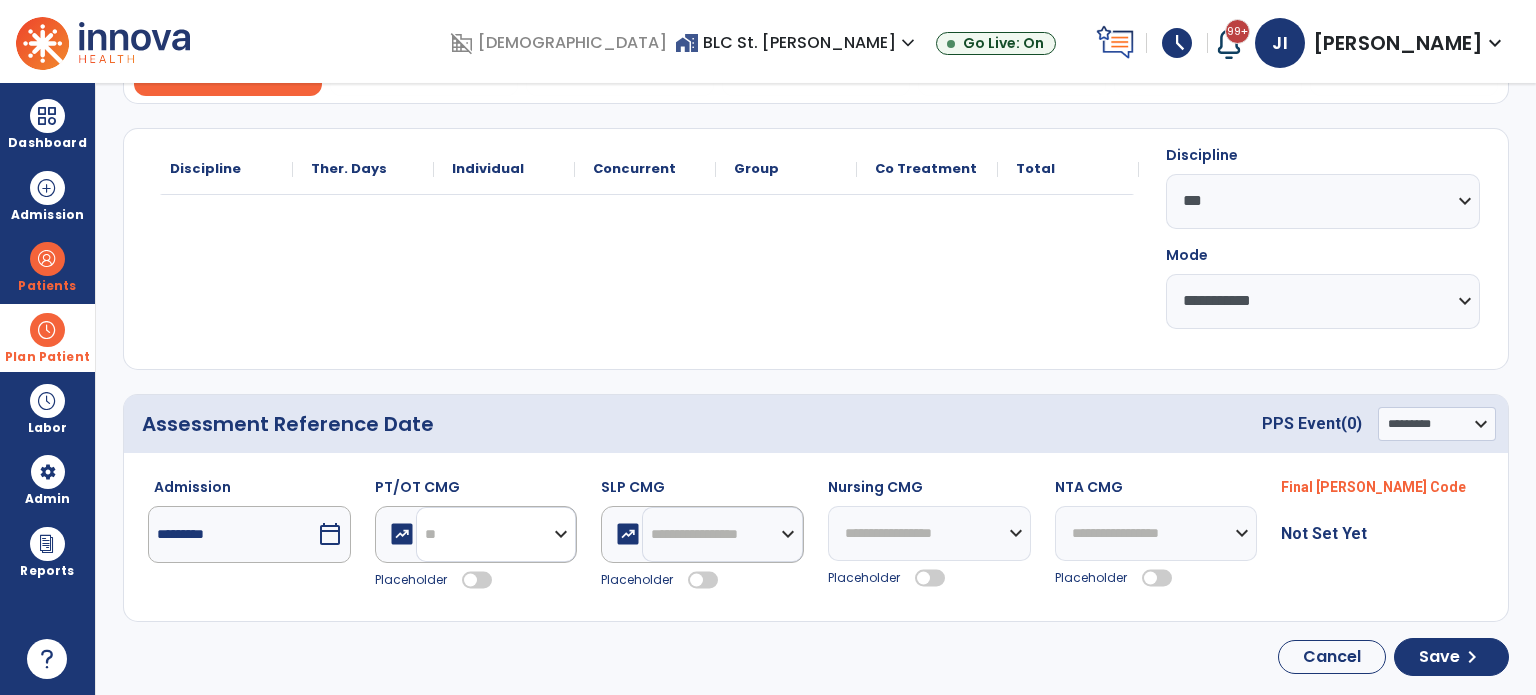 click on "**********" 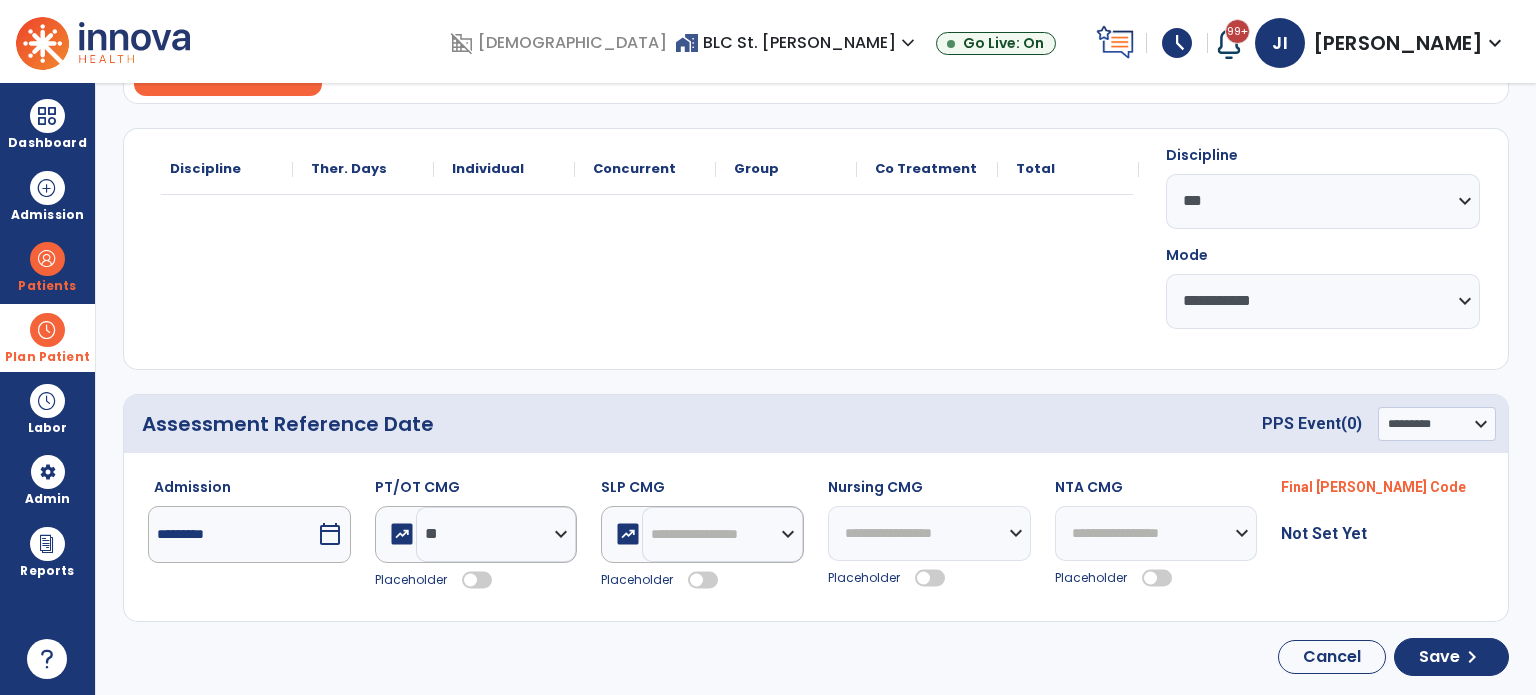 click 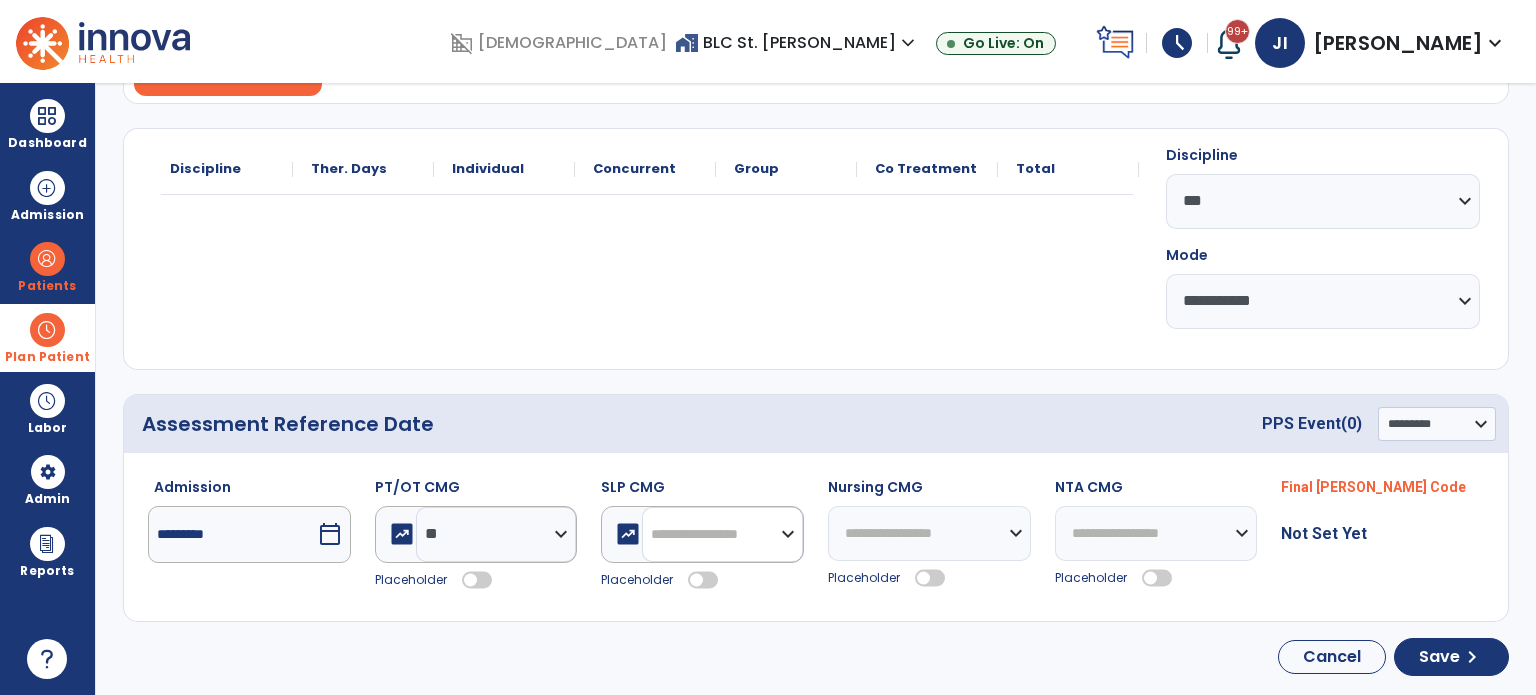 drag, startPoint x: 740, startPoint y: 534, endPoint x: 742, endPoint y: 524, distance: 10.198039 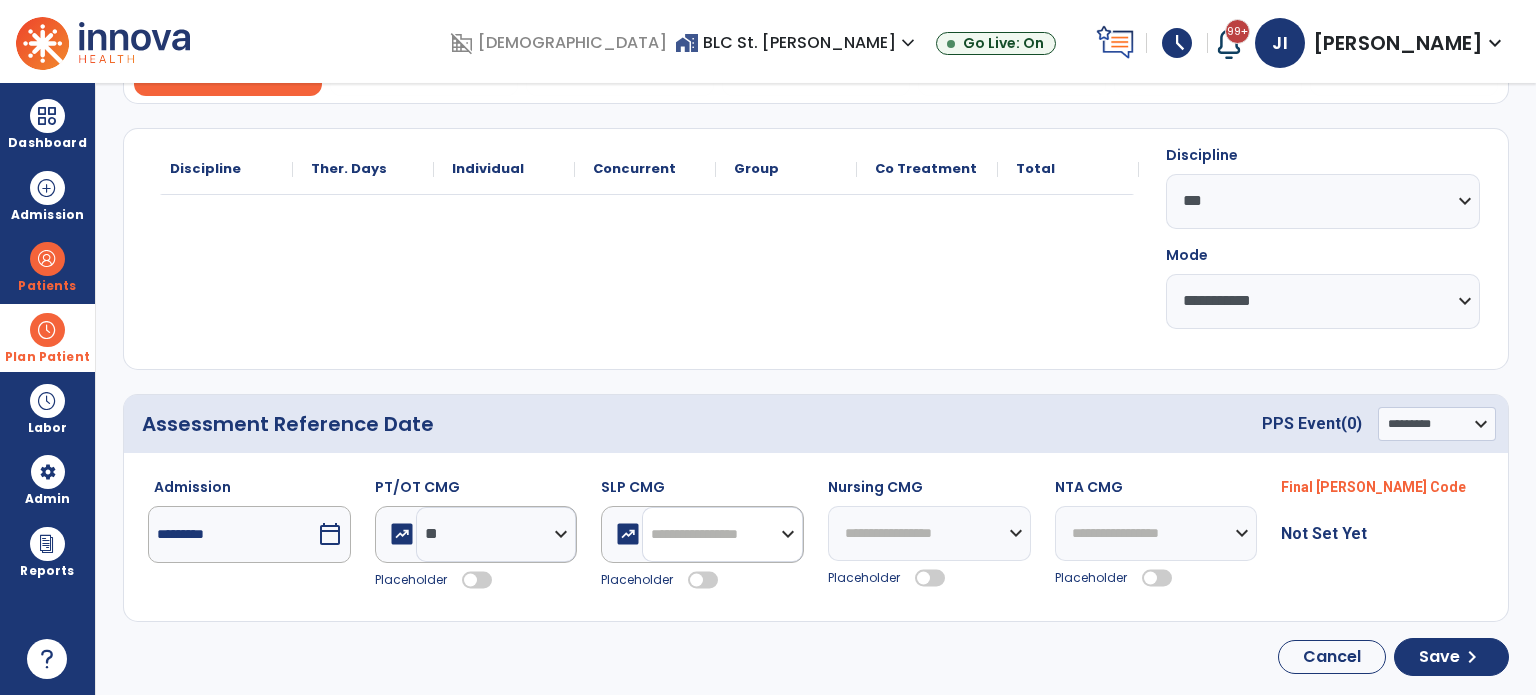select on "**" 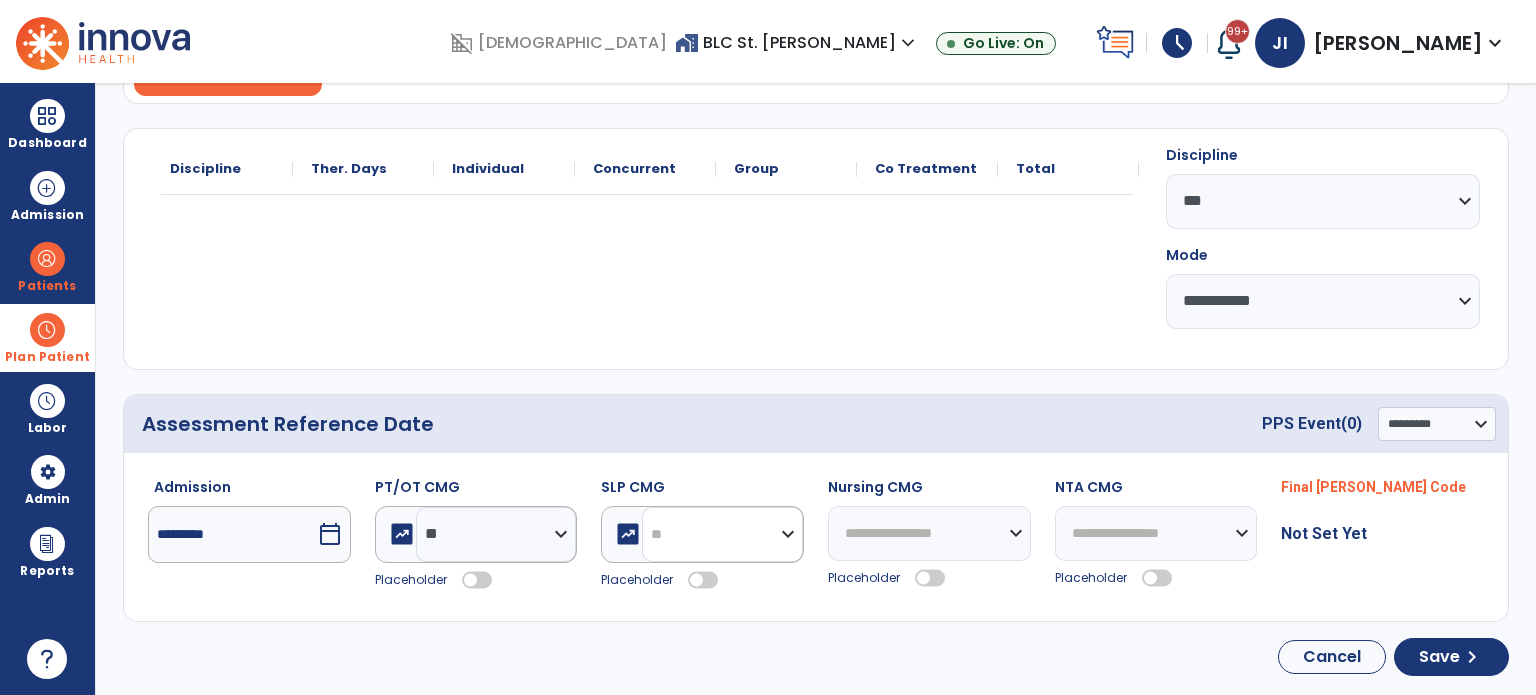 click on "**********" 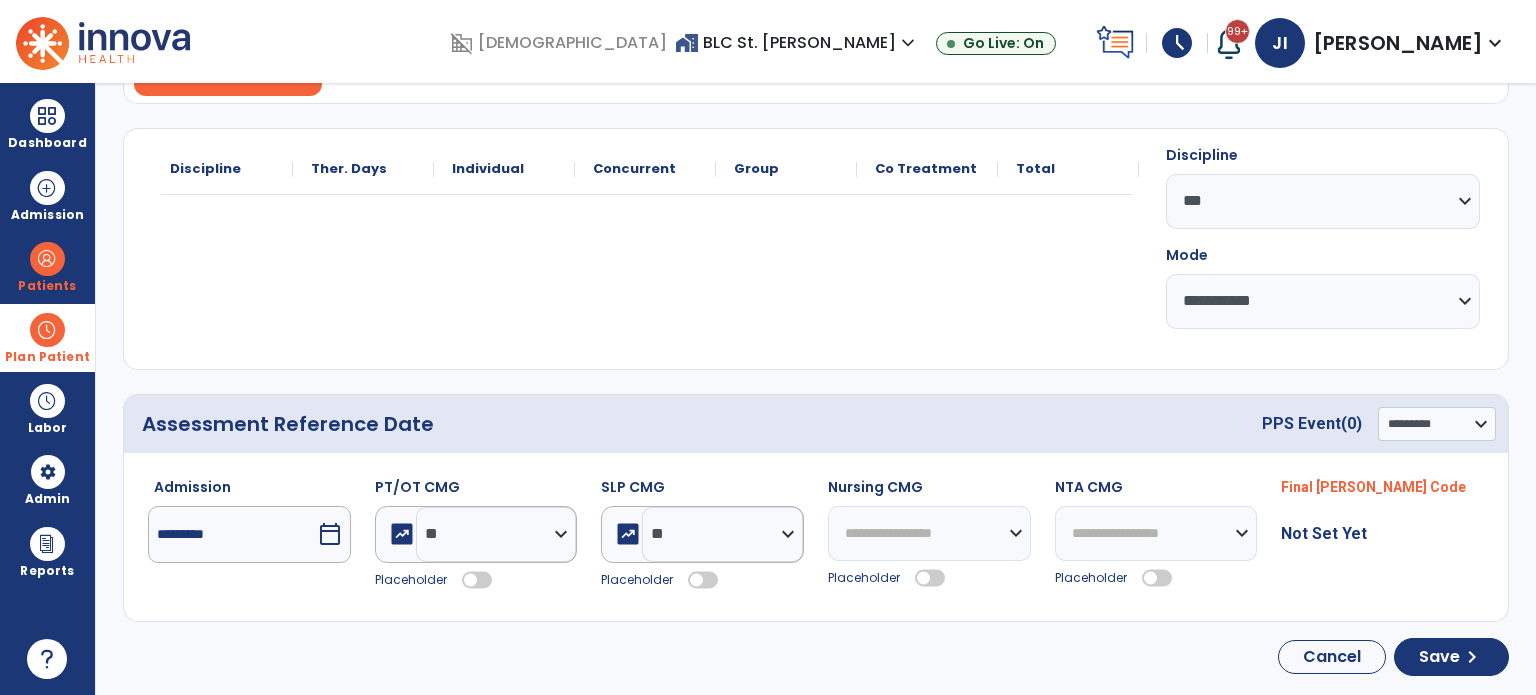 click 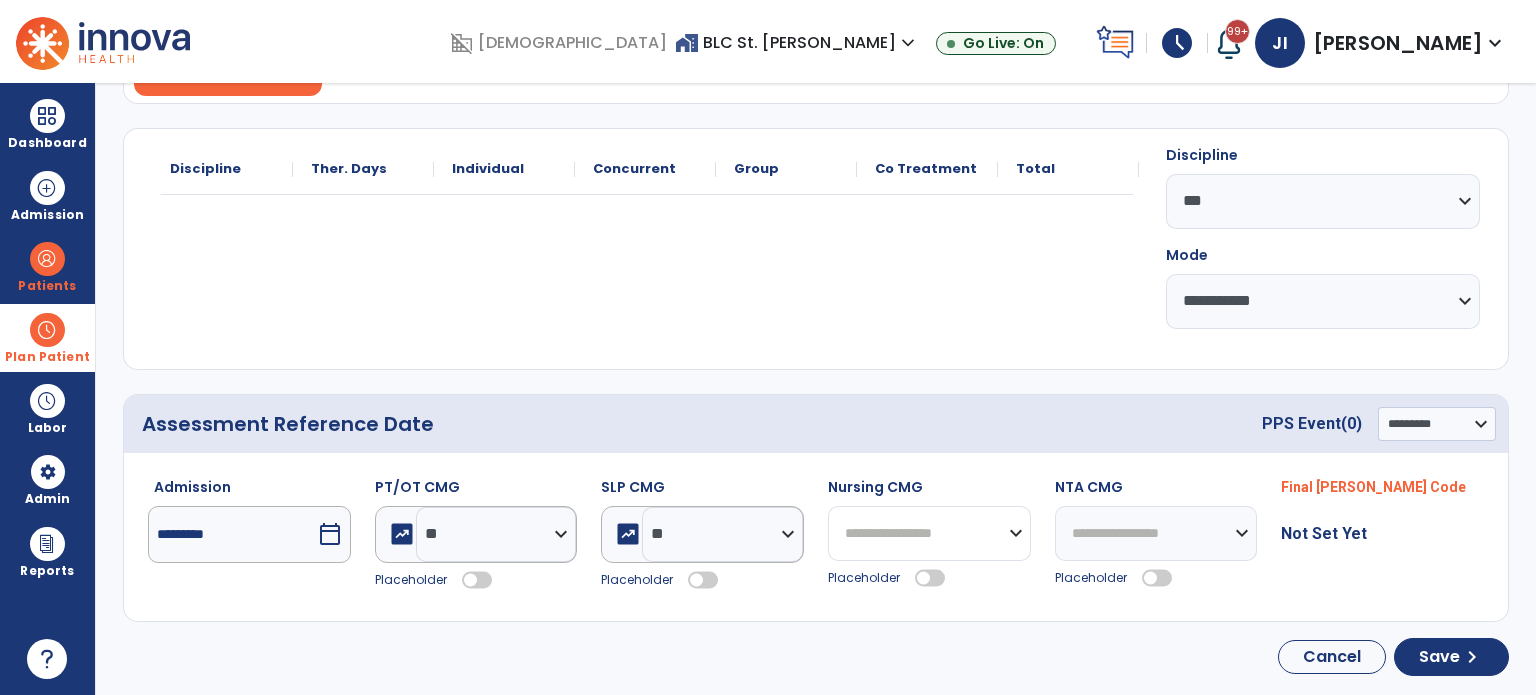 drag, startPoint x: 882, startPoint y: 535, endPoint x: 878, endPoint y: 509, distance: 26.305893 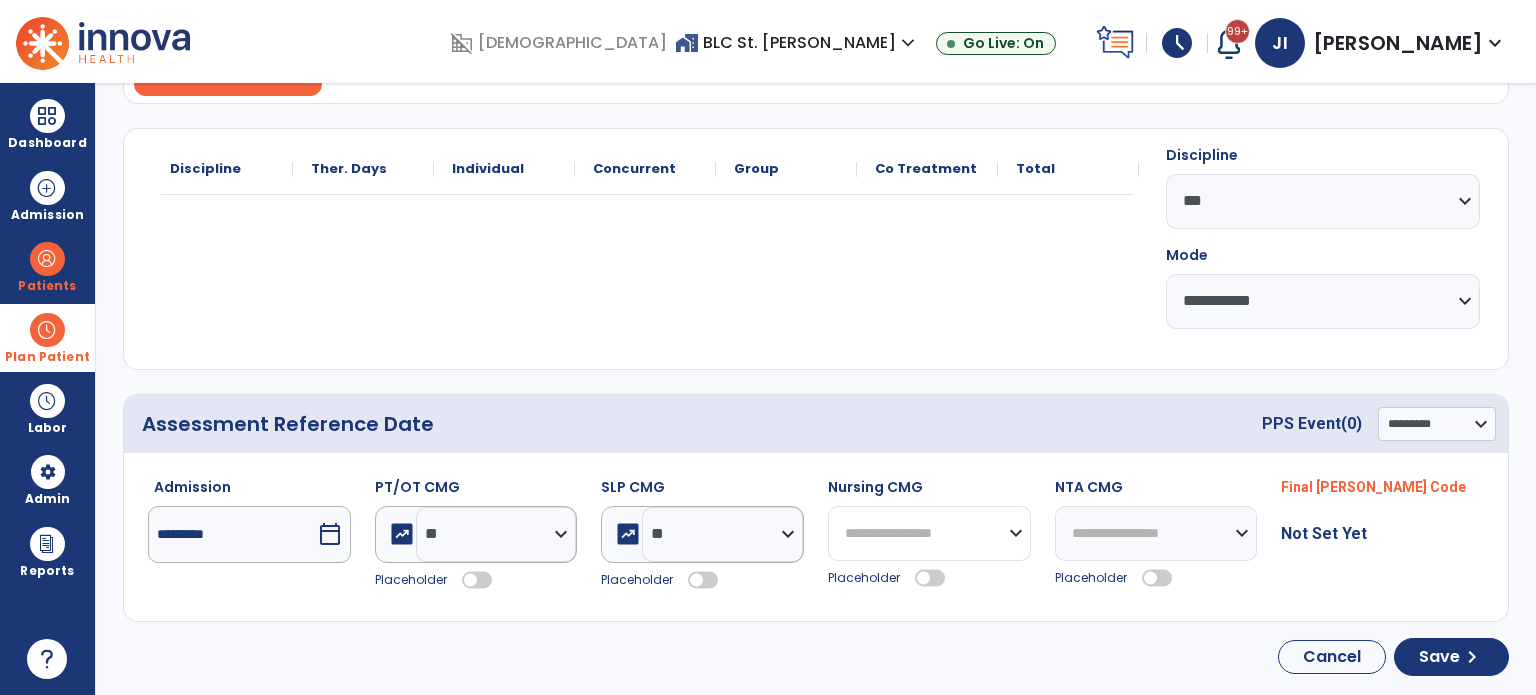 select on "****" 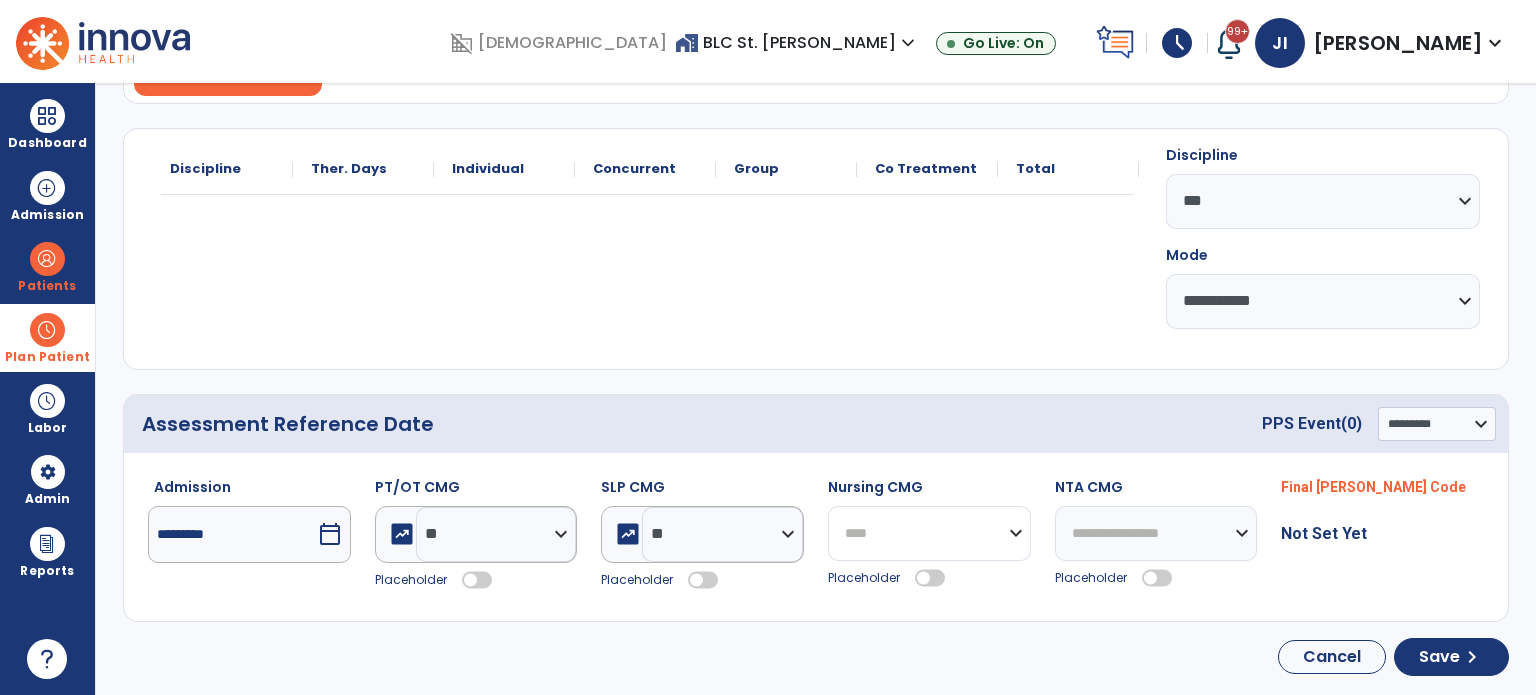 click on "**********" 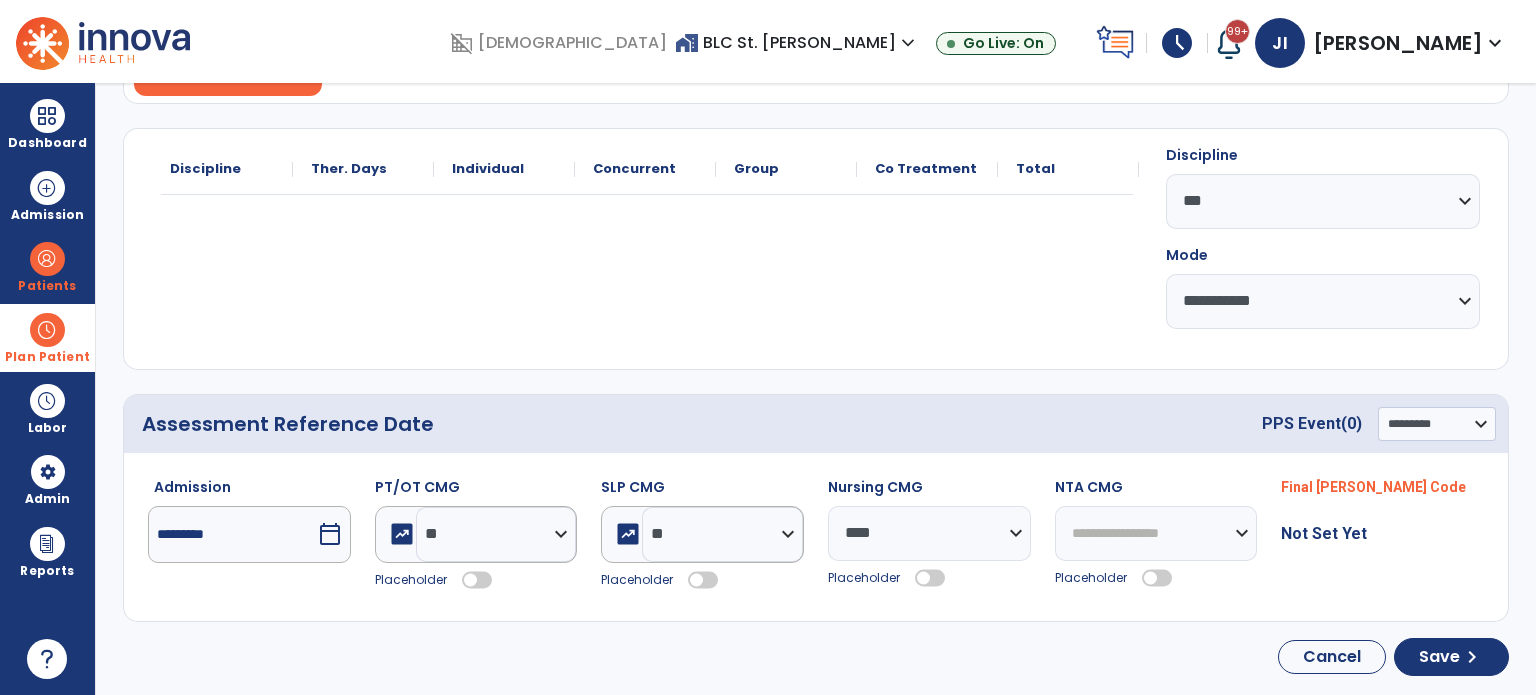 click 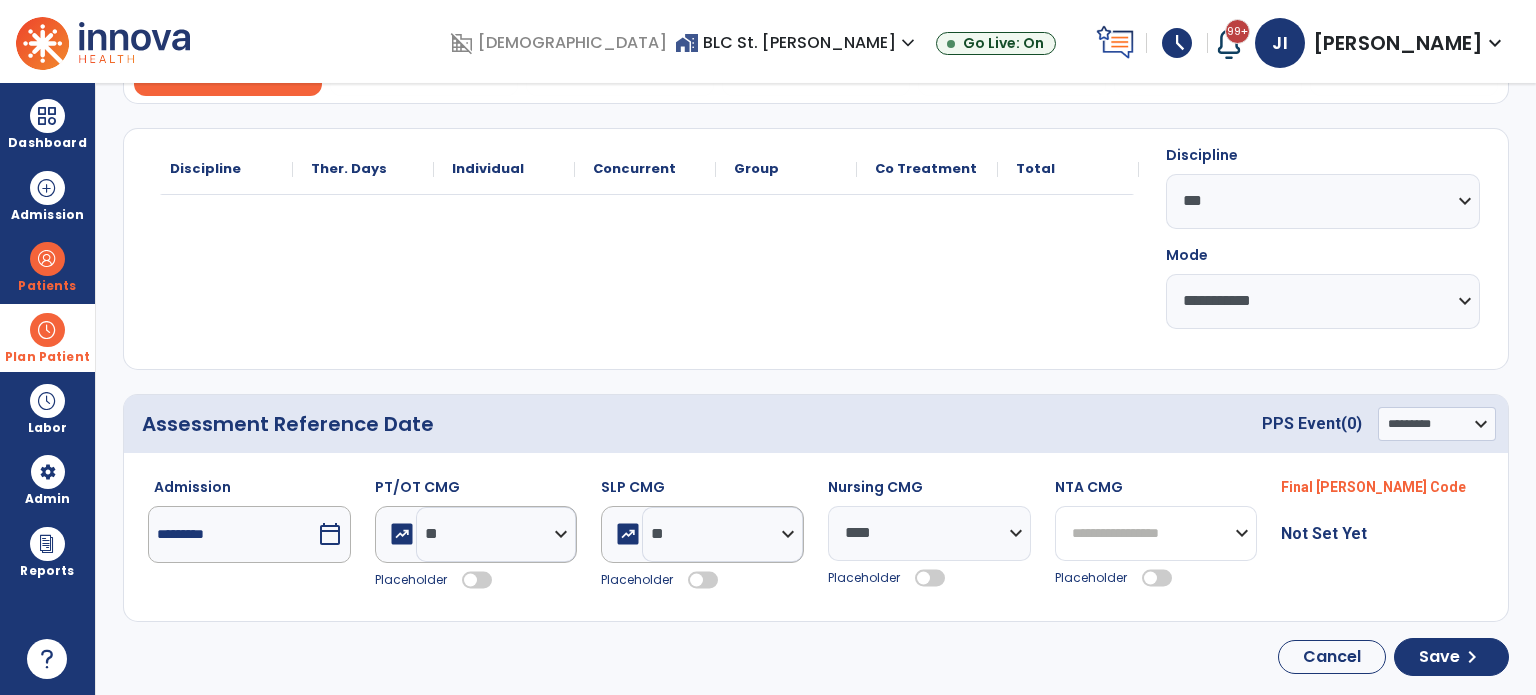 click on "**********" 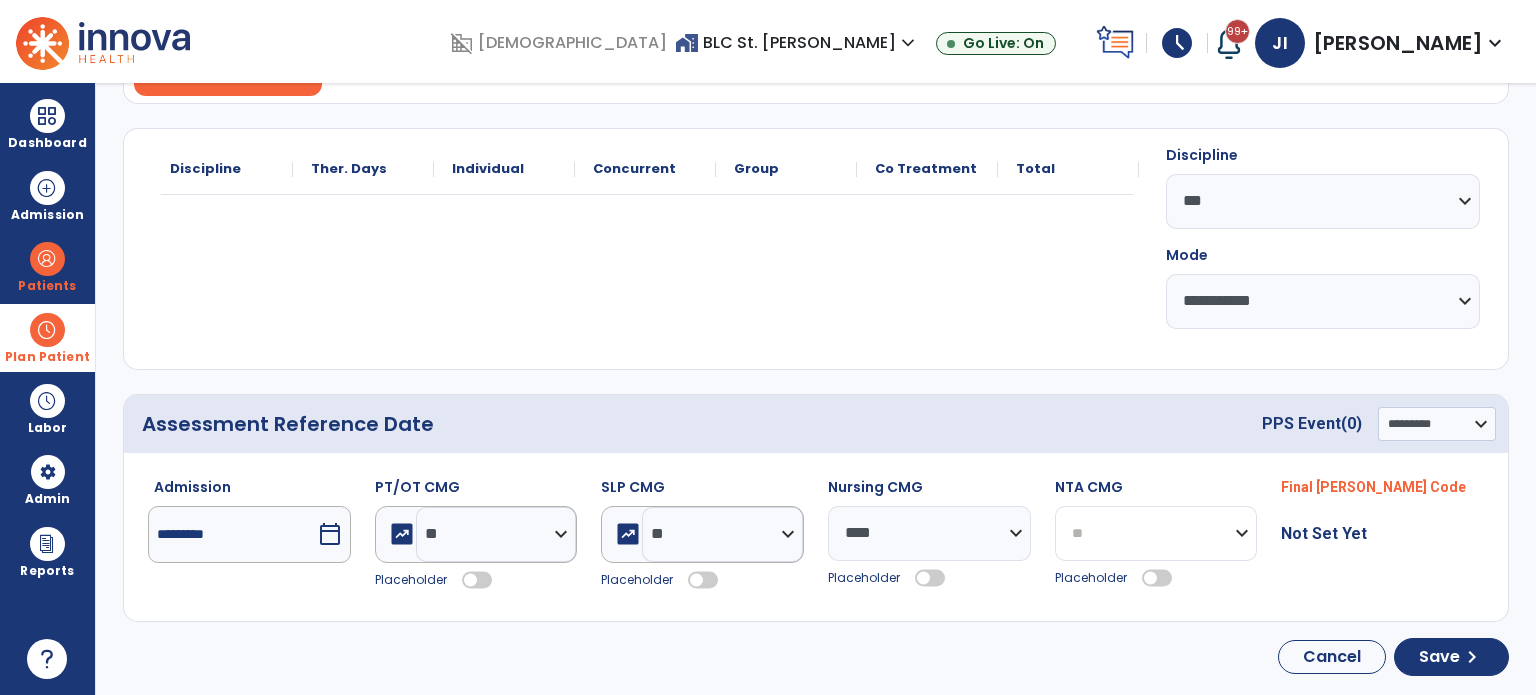 click on "**********" 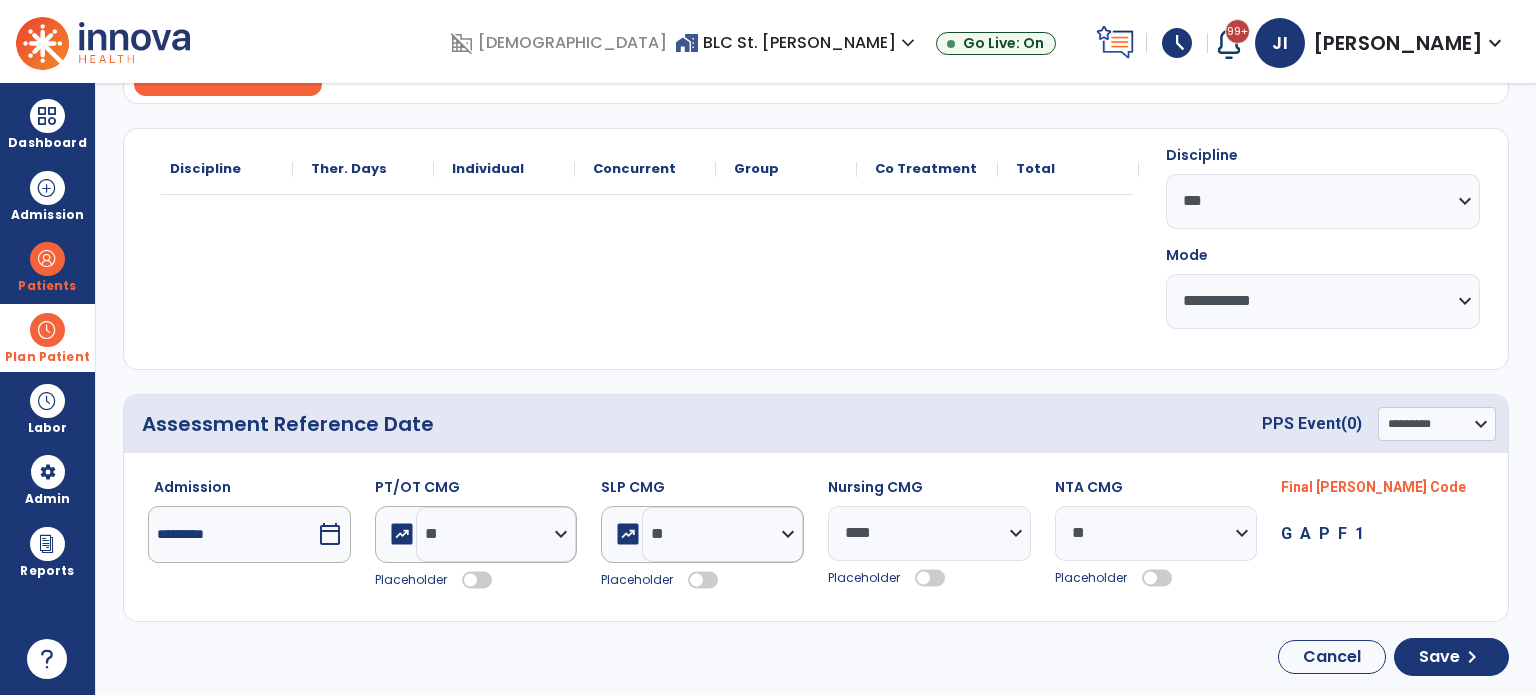 click 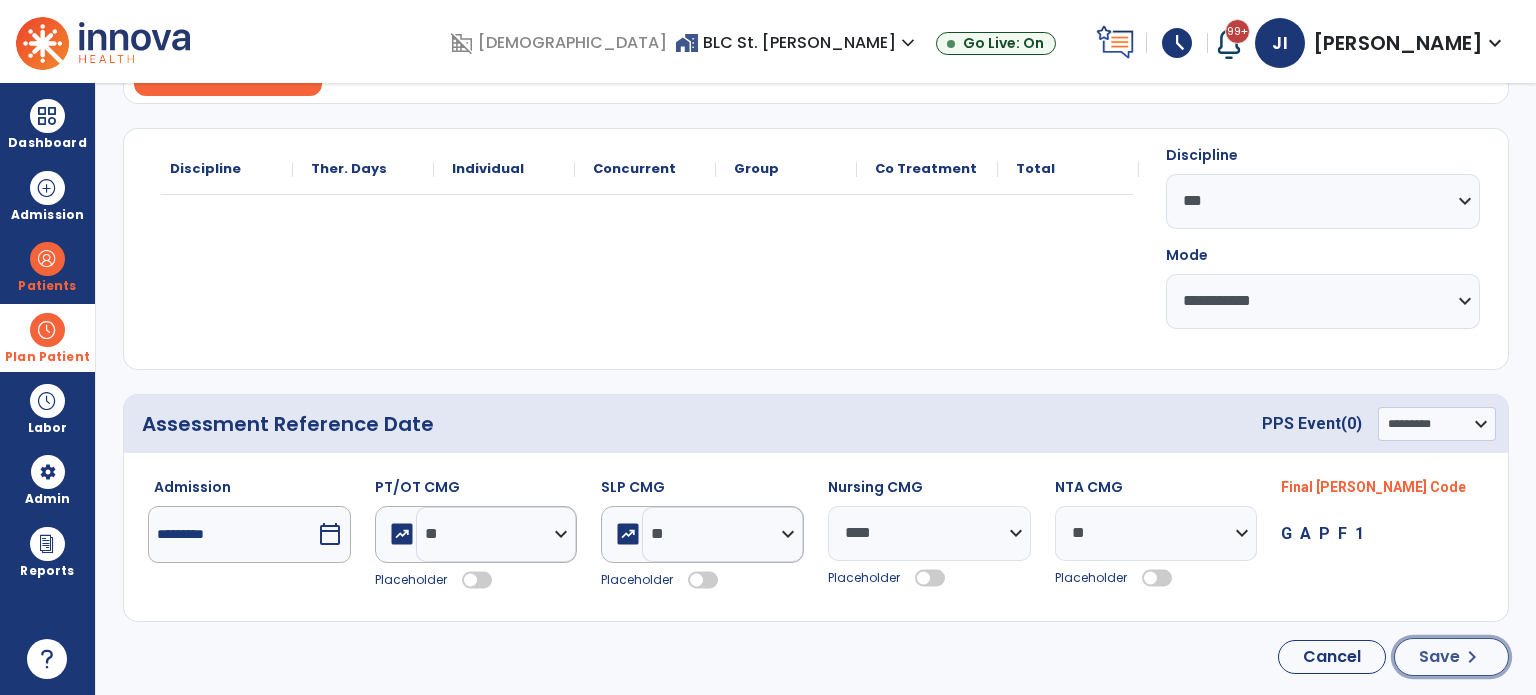 click on "chevron_right" 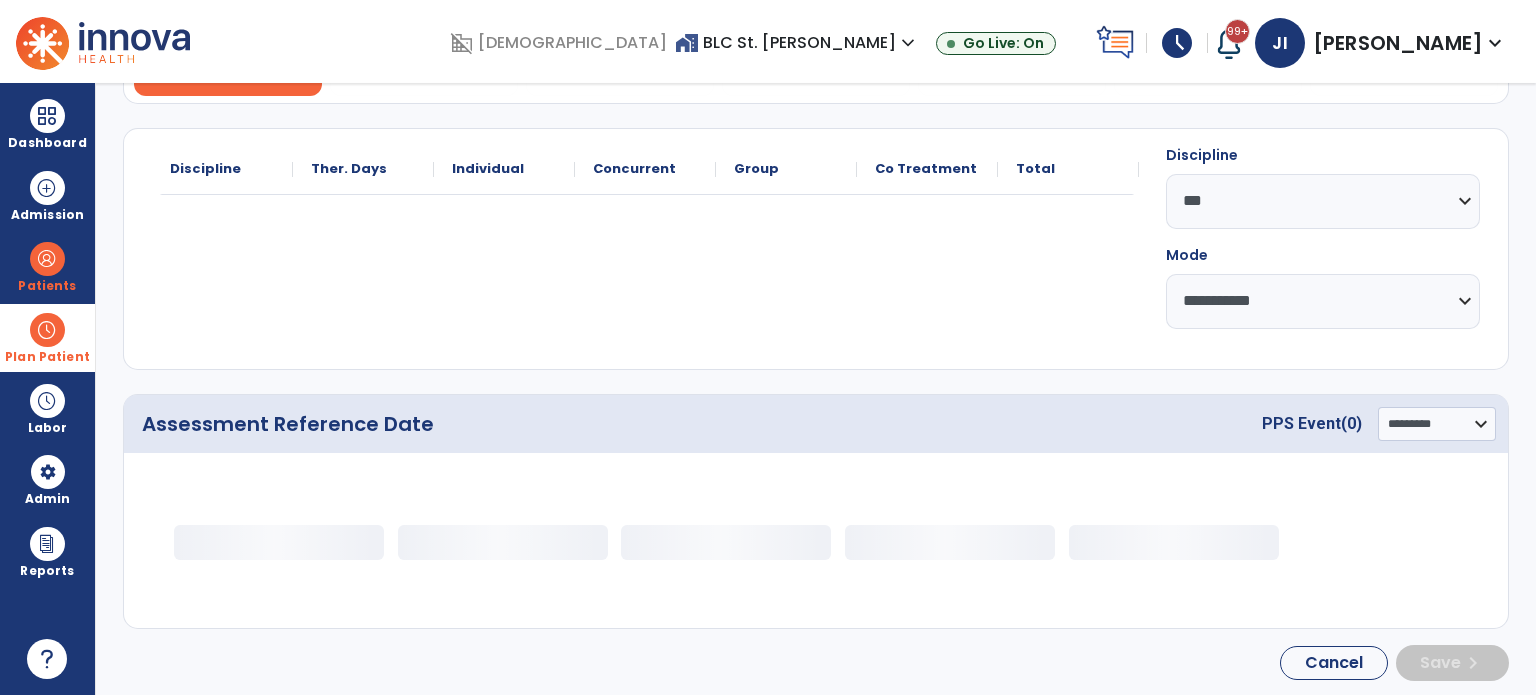 select on "**" 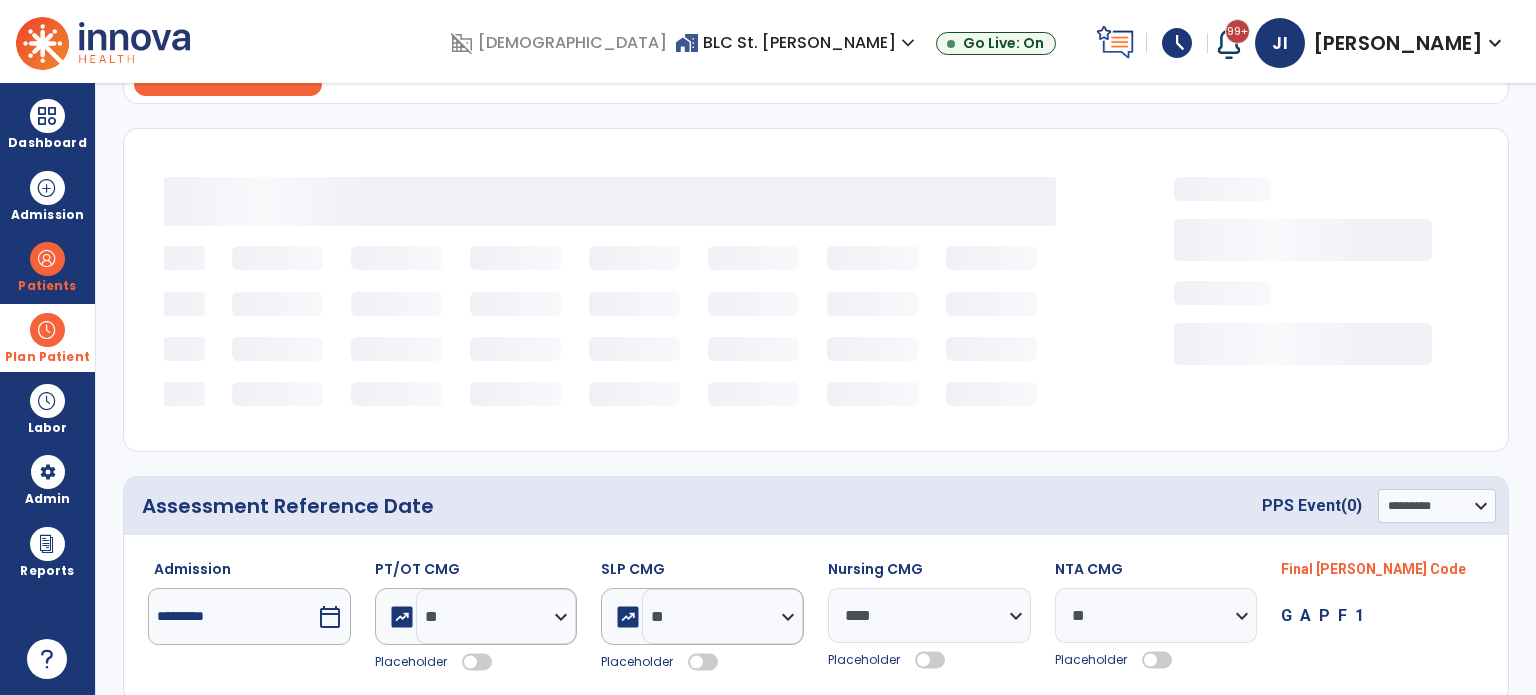 scroll, scrollTop: 182, scrollLeft: 0, axis: vertical 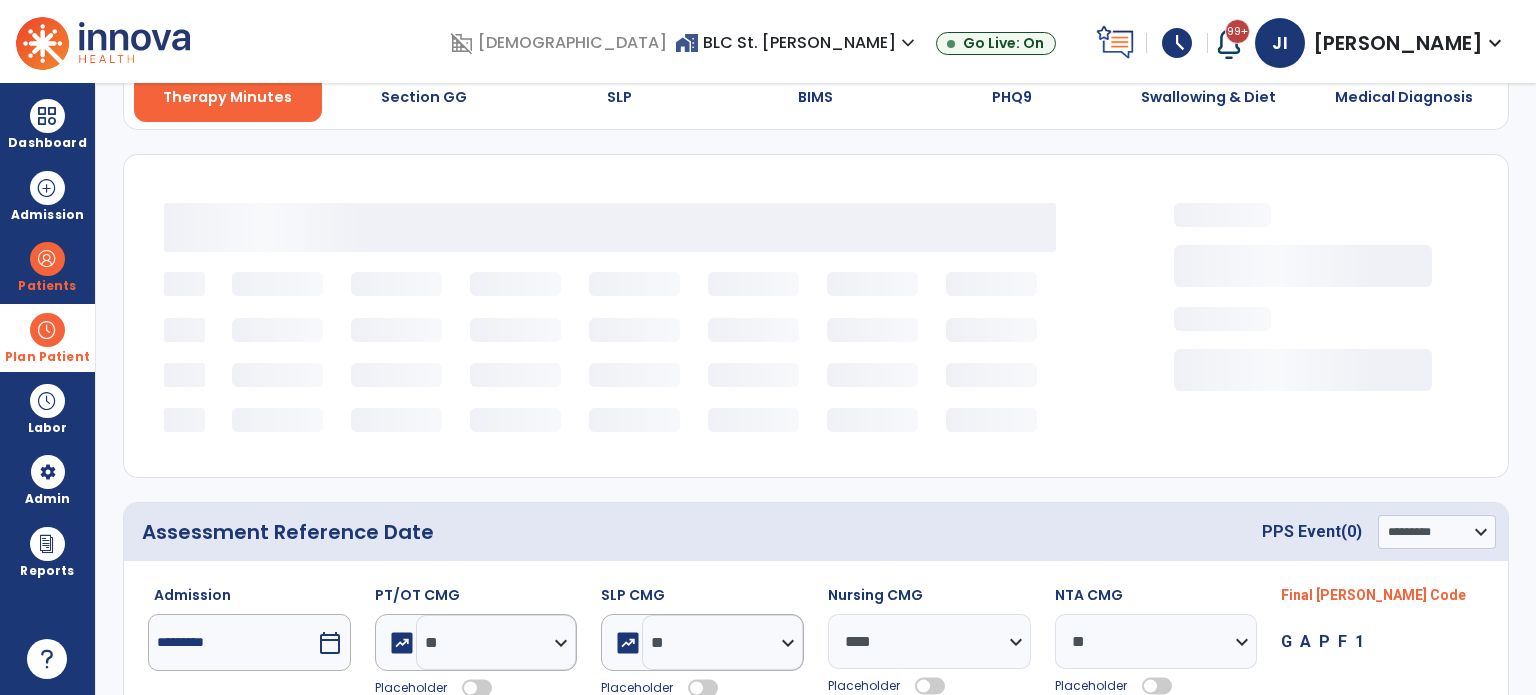 type 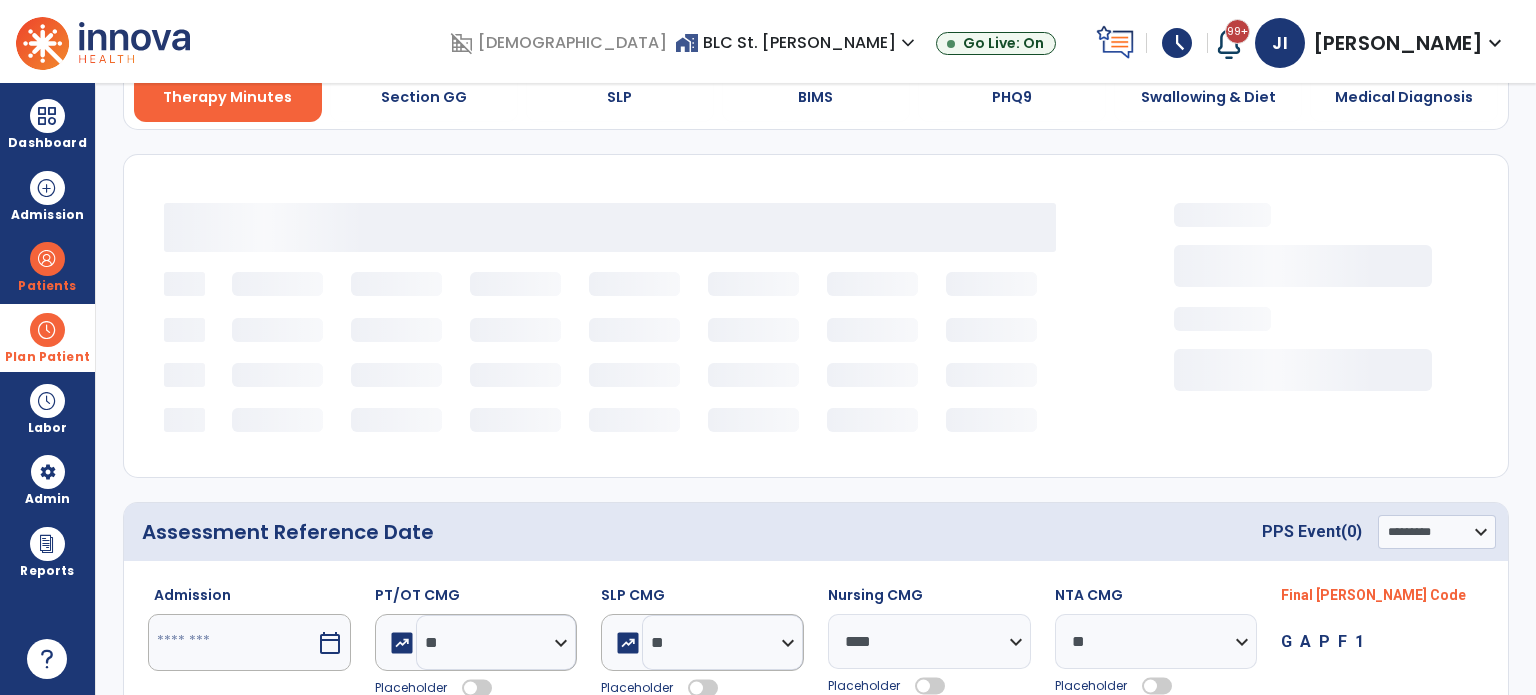 select 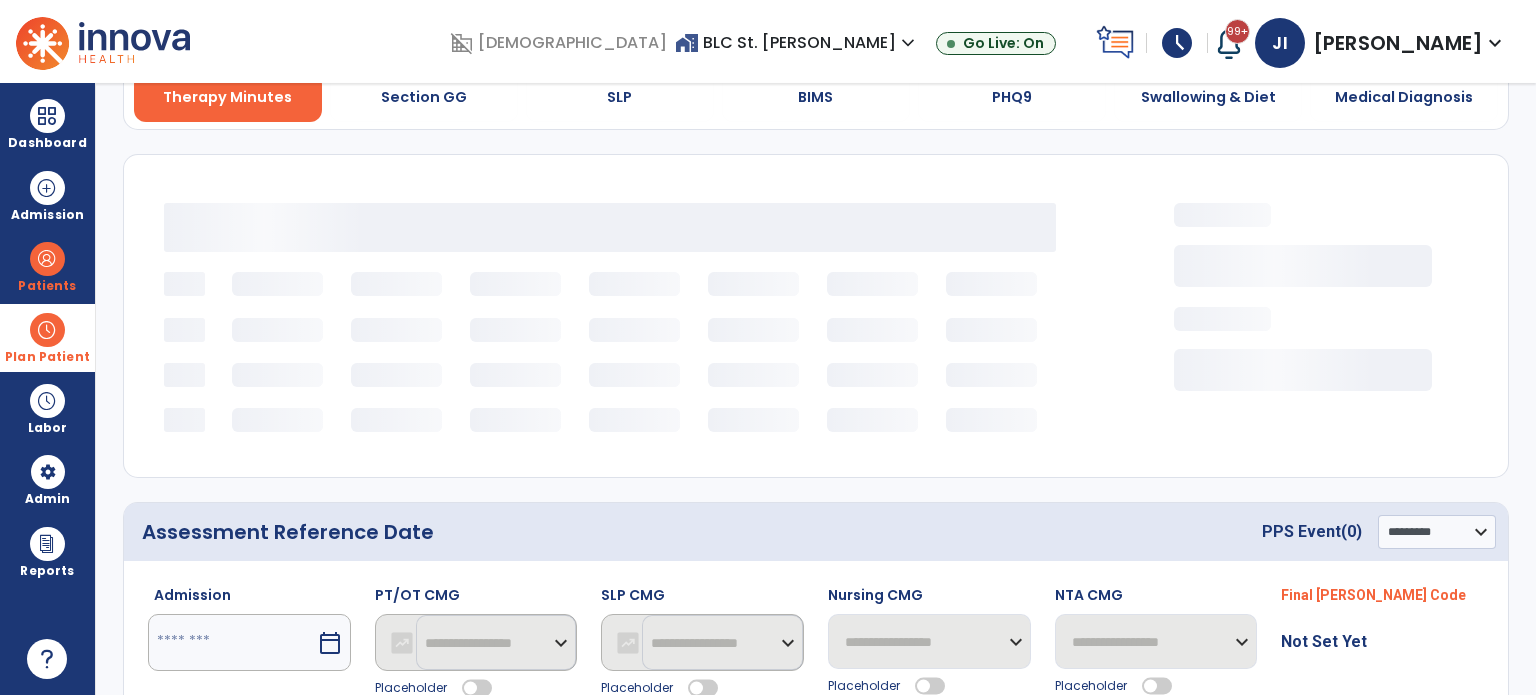 scroll, scrollTop: 0, scrollLeft: 0, axis: both 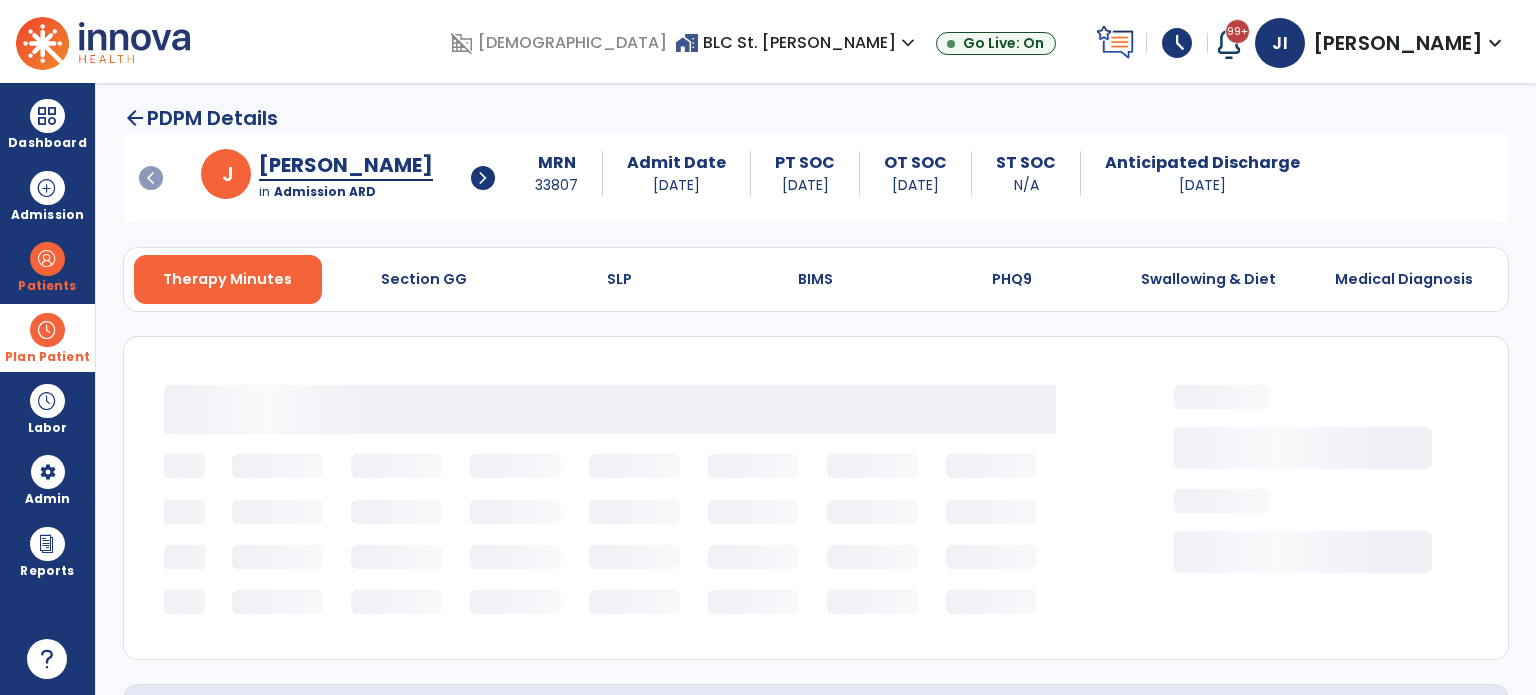 select on "***" 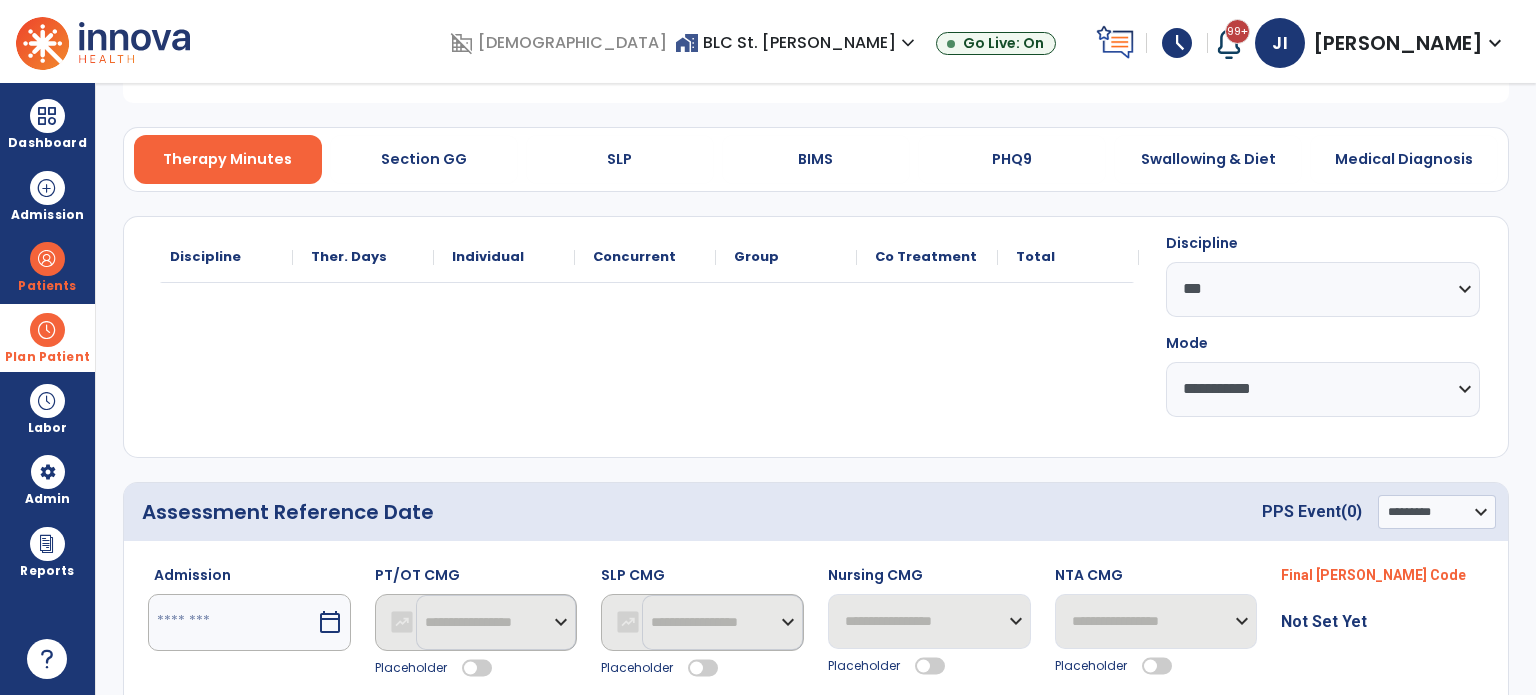 scroll, scrollTop: 208, scrollLeft: 0, axis: vertical 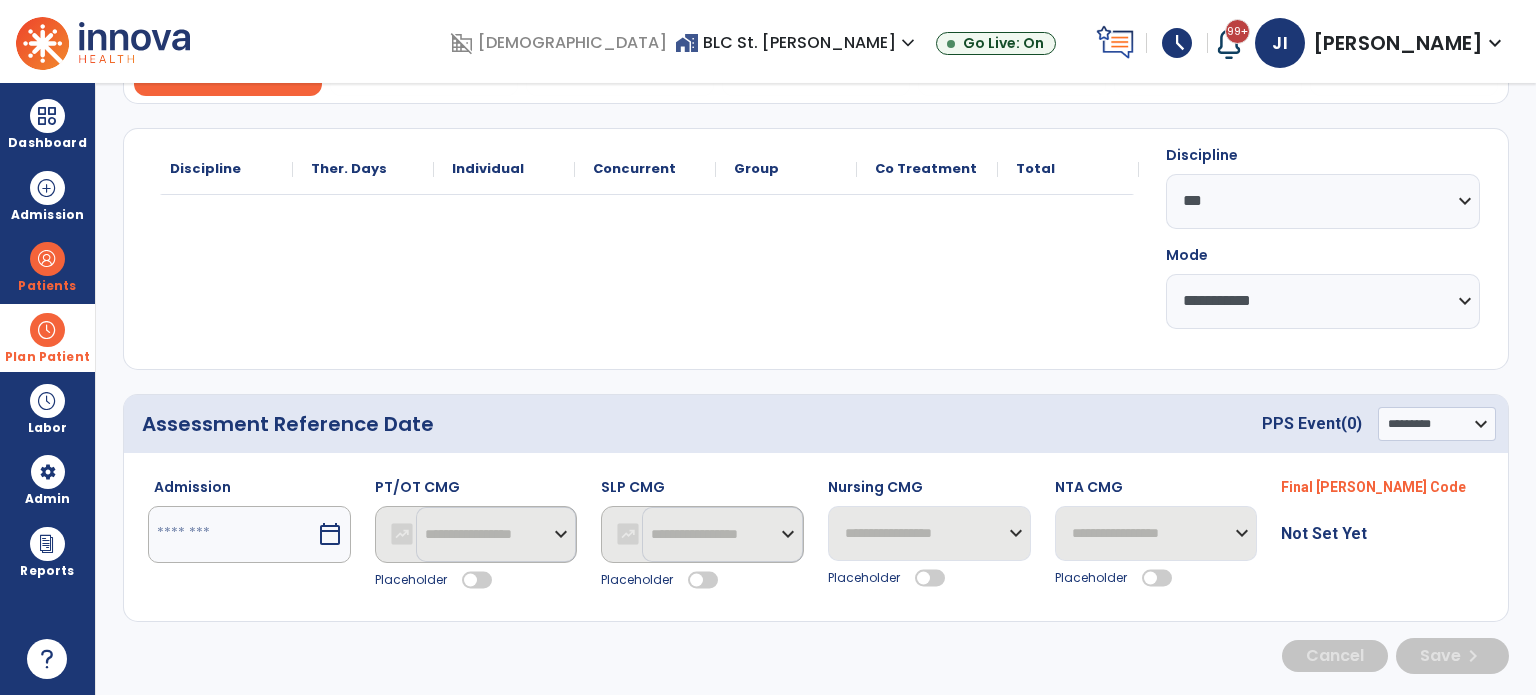 click on "calendar_today" at bounding box center [330, 534] 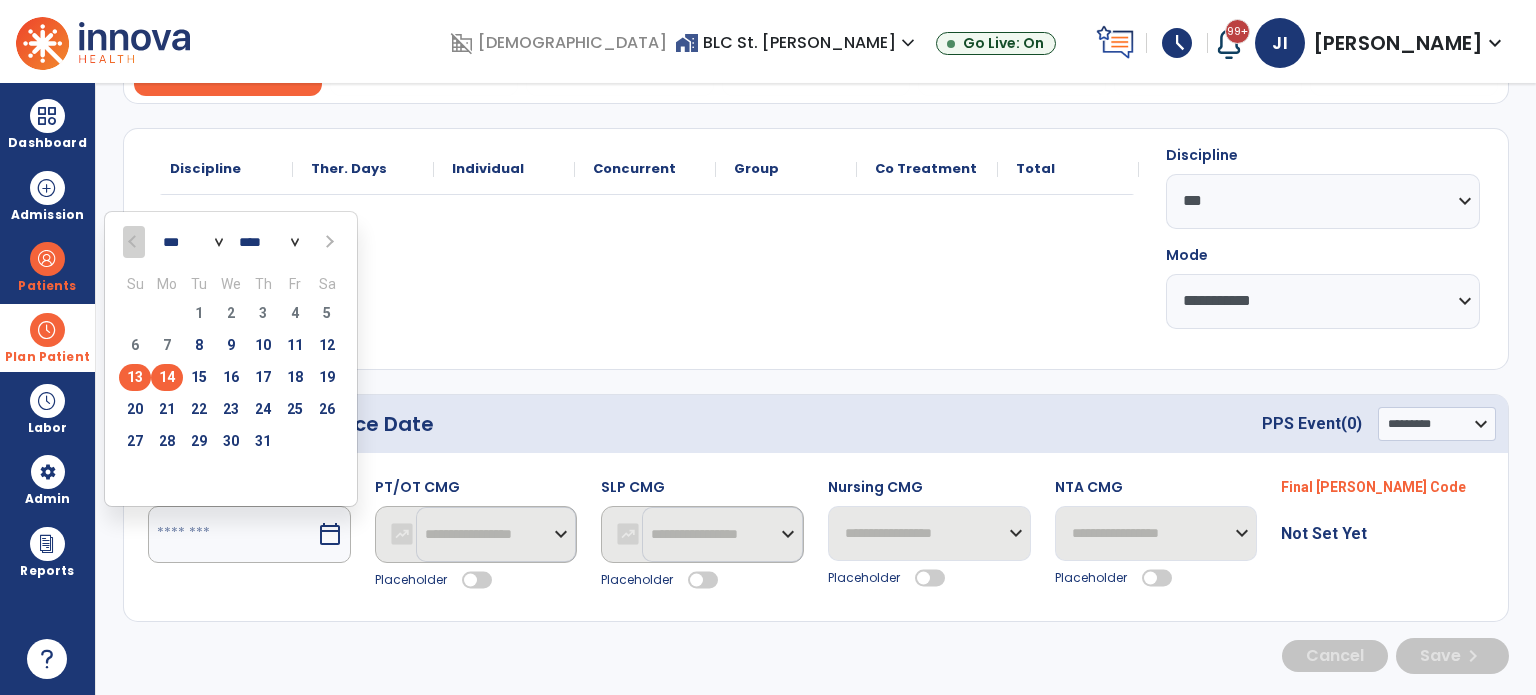 click on "14" at bounding box center (167, 377) 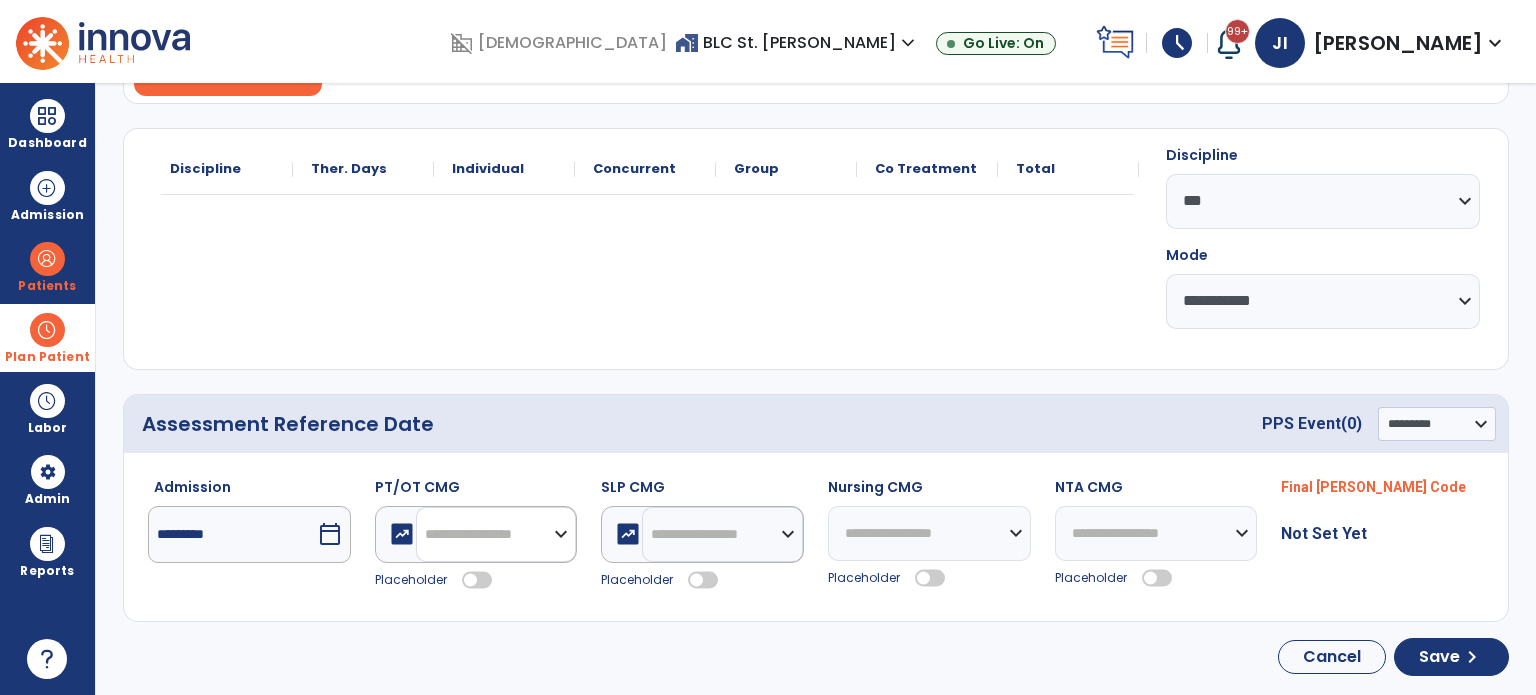 drag, startPoint x: 454, startPoint y: 531, endPoint x: 413, endPoint y: 379, distance: 157.43253 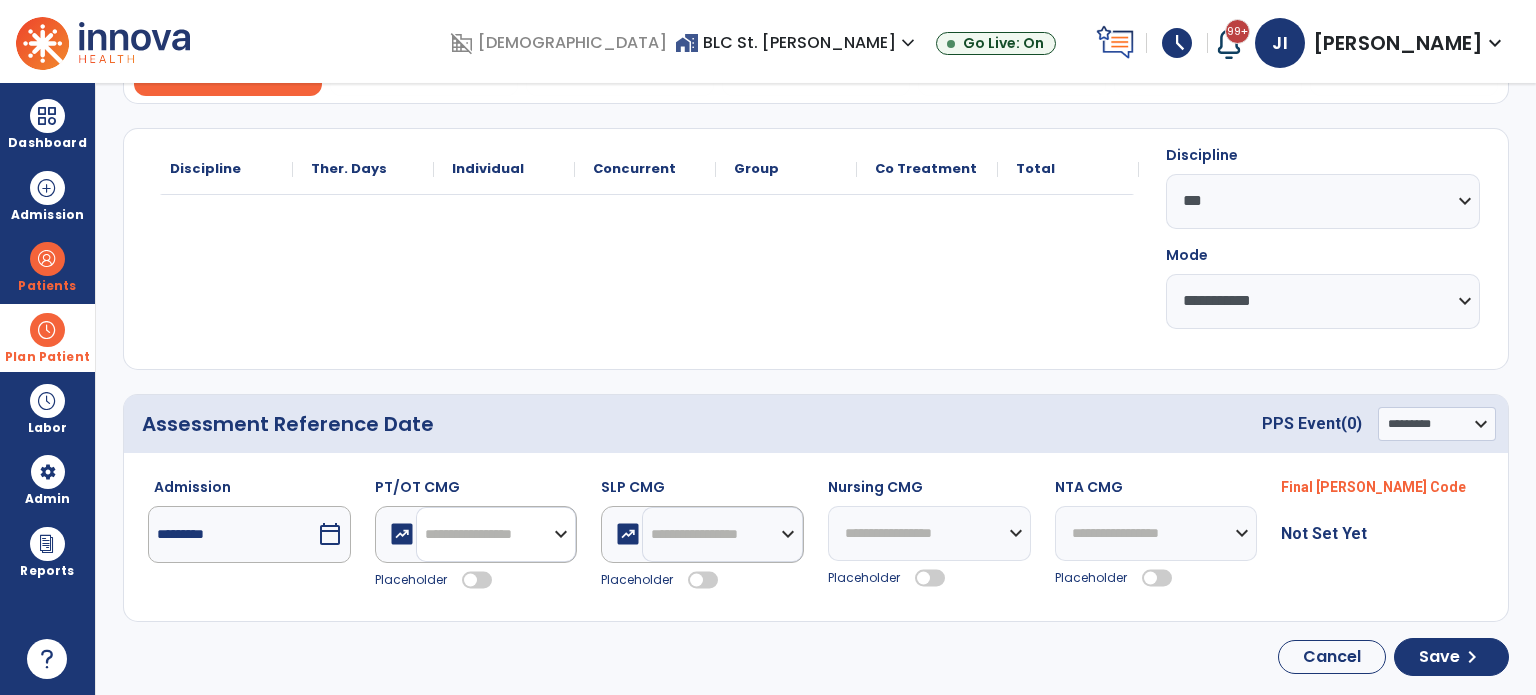 select on "**" 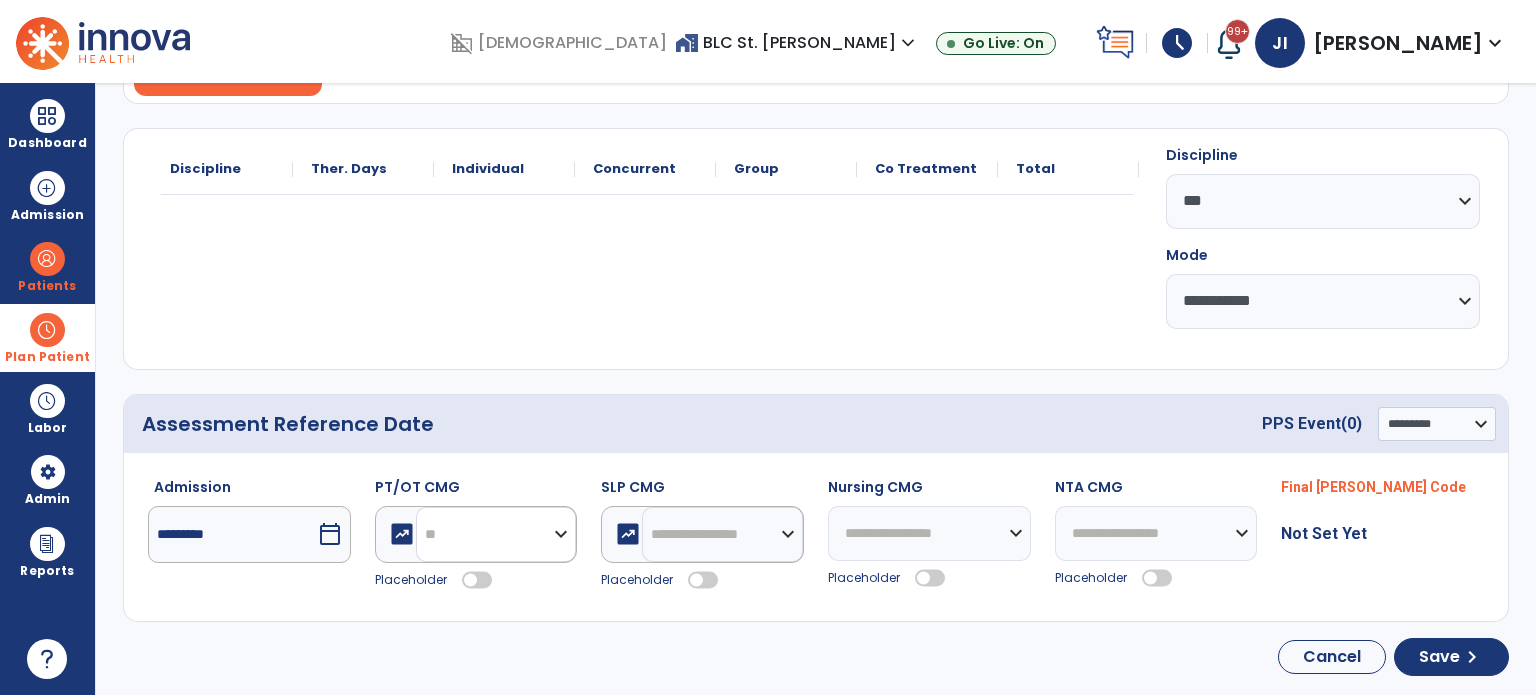 click on "**********" 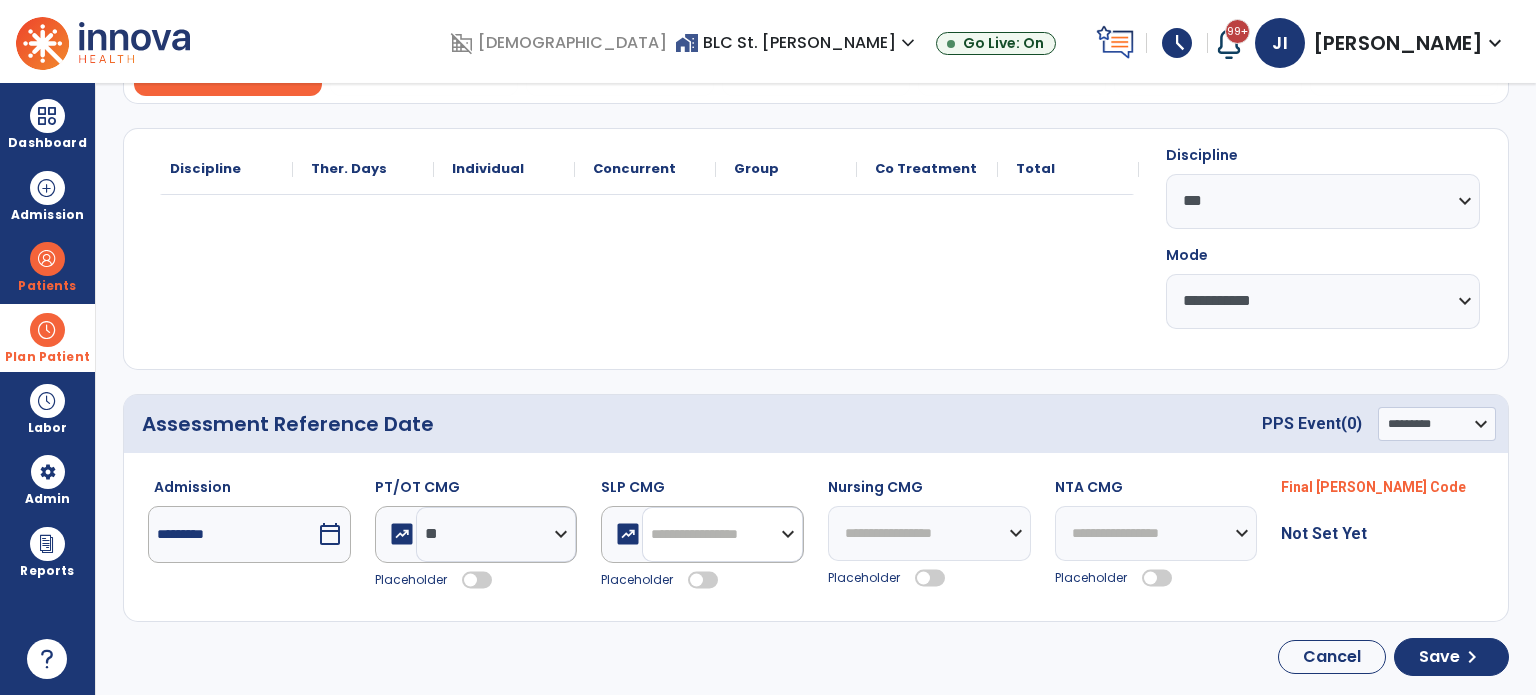 click on "**********" 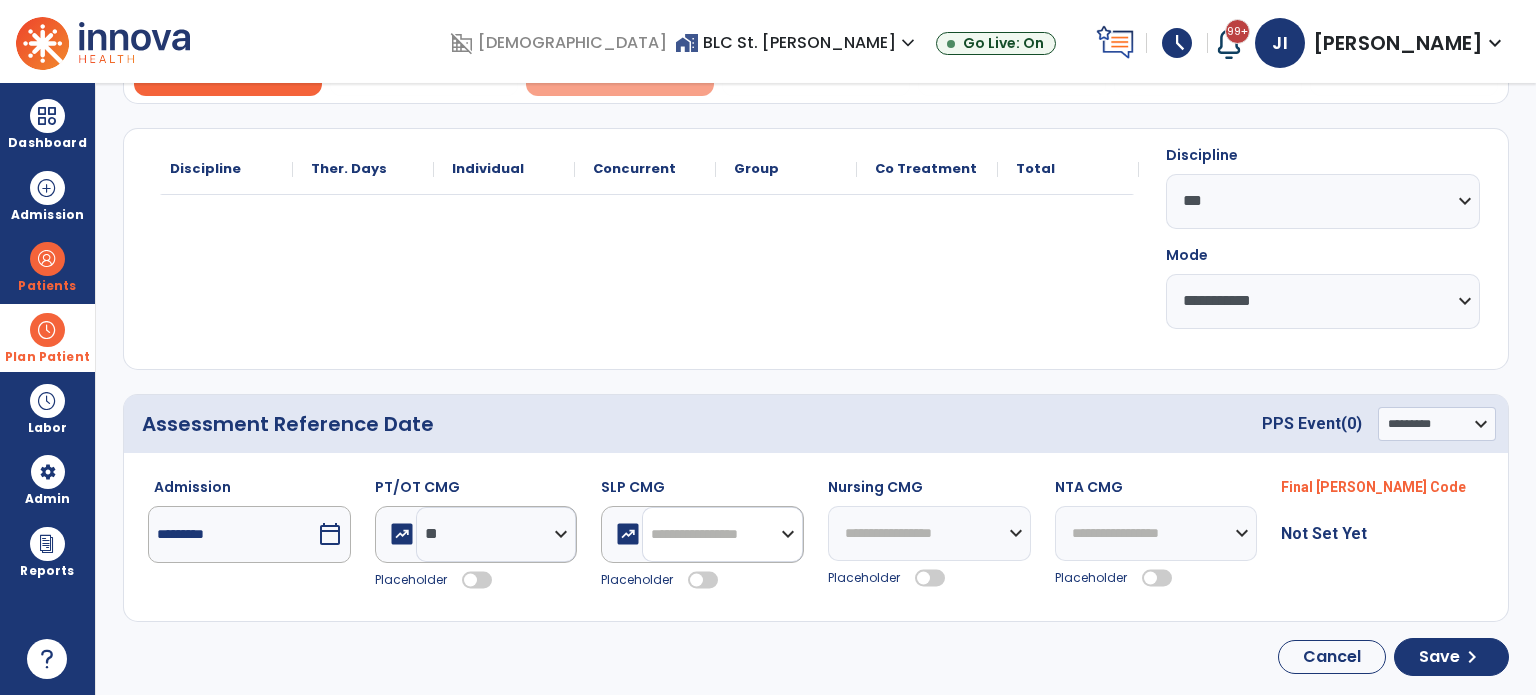 select on "**" 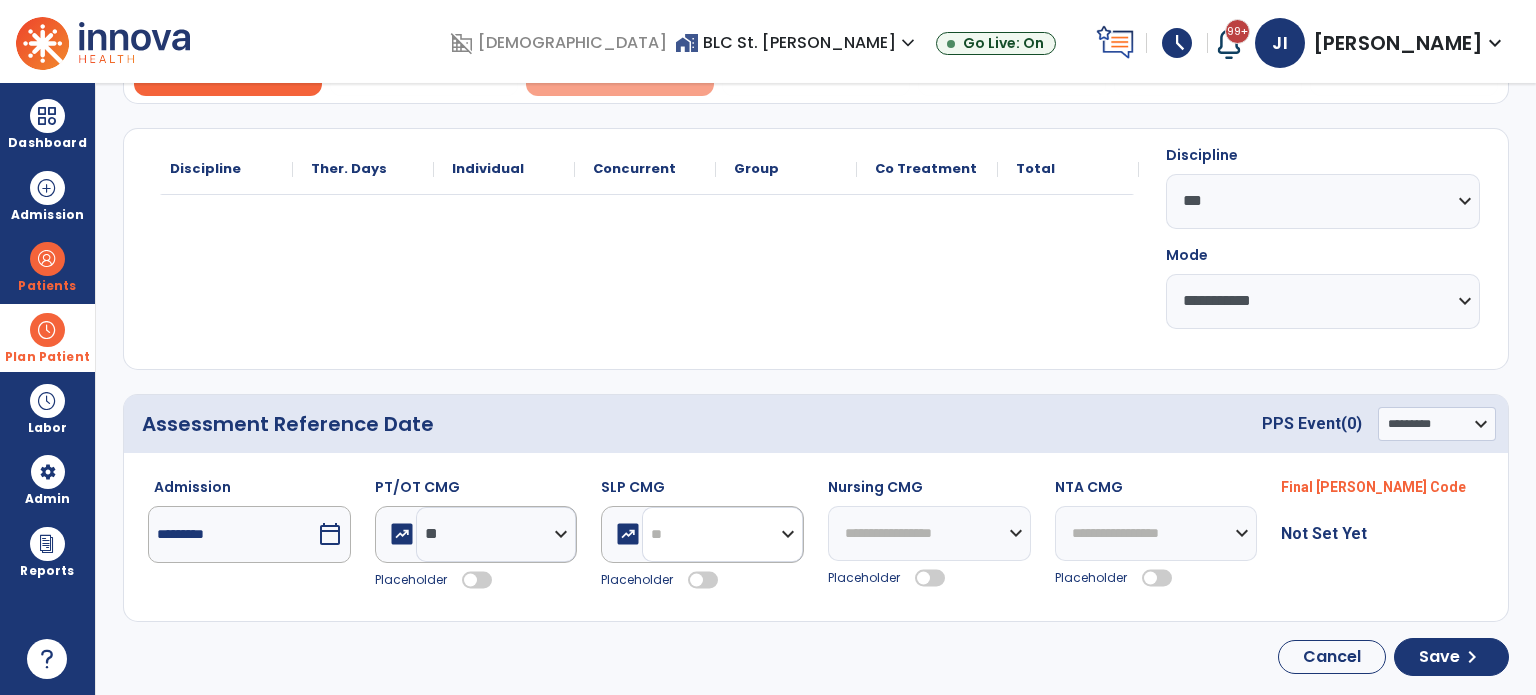 click on "**********" 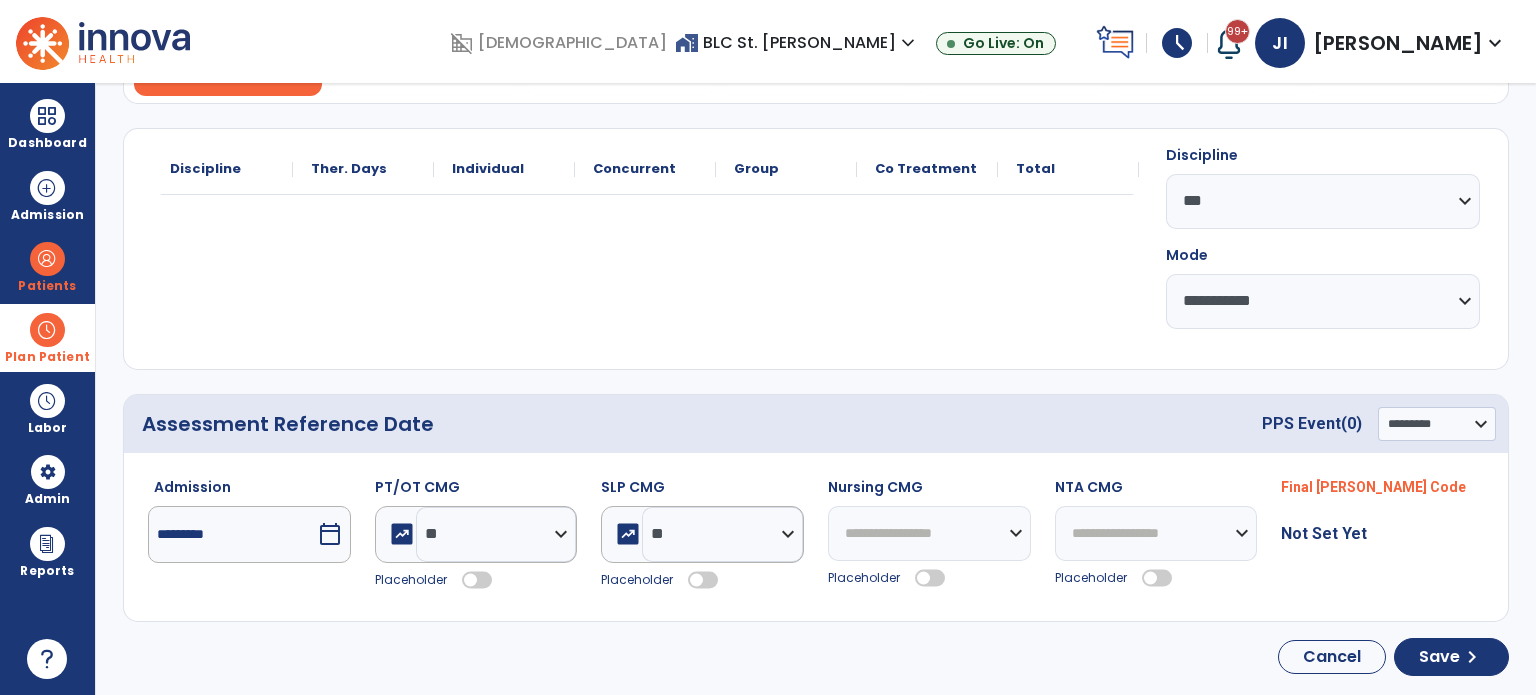 click 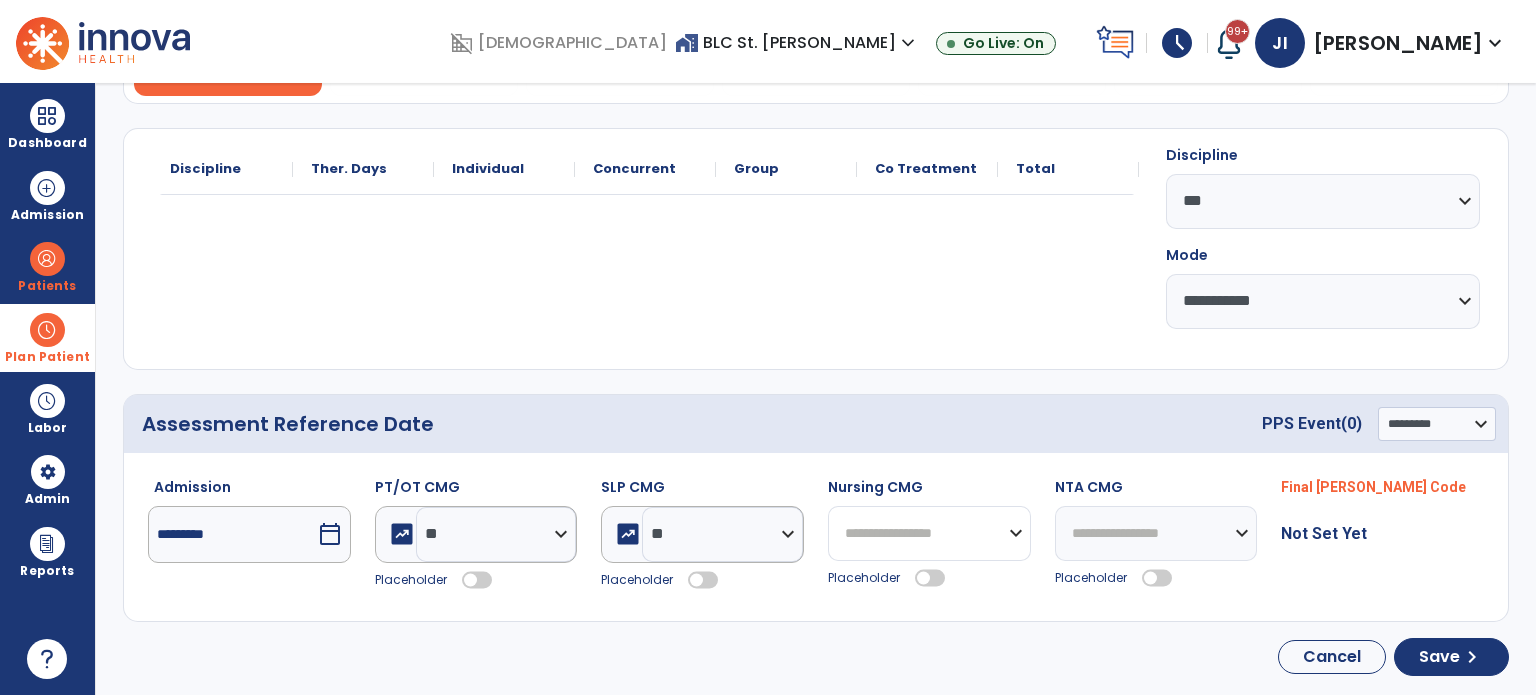 click on "**********" 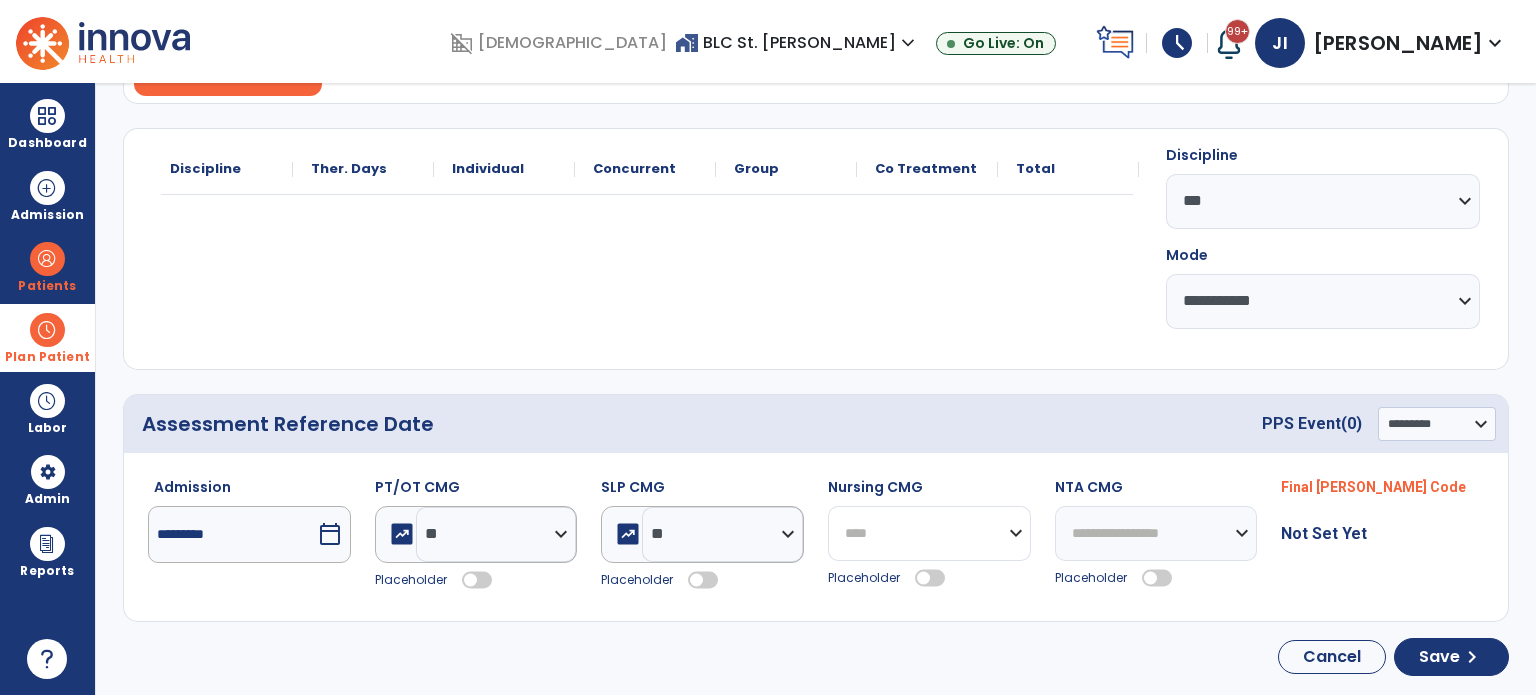 click on "**********" 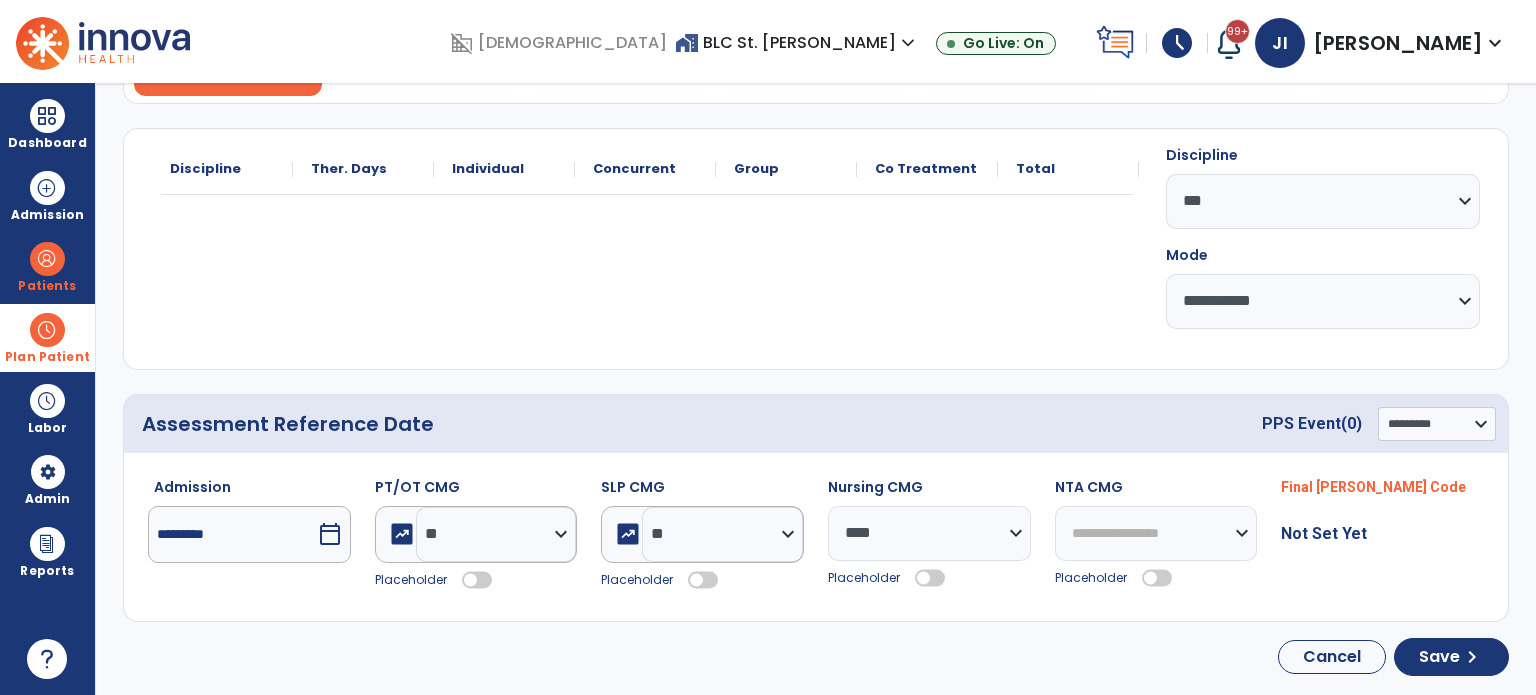 click 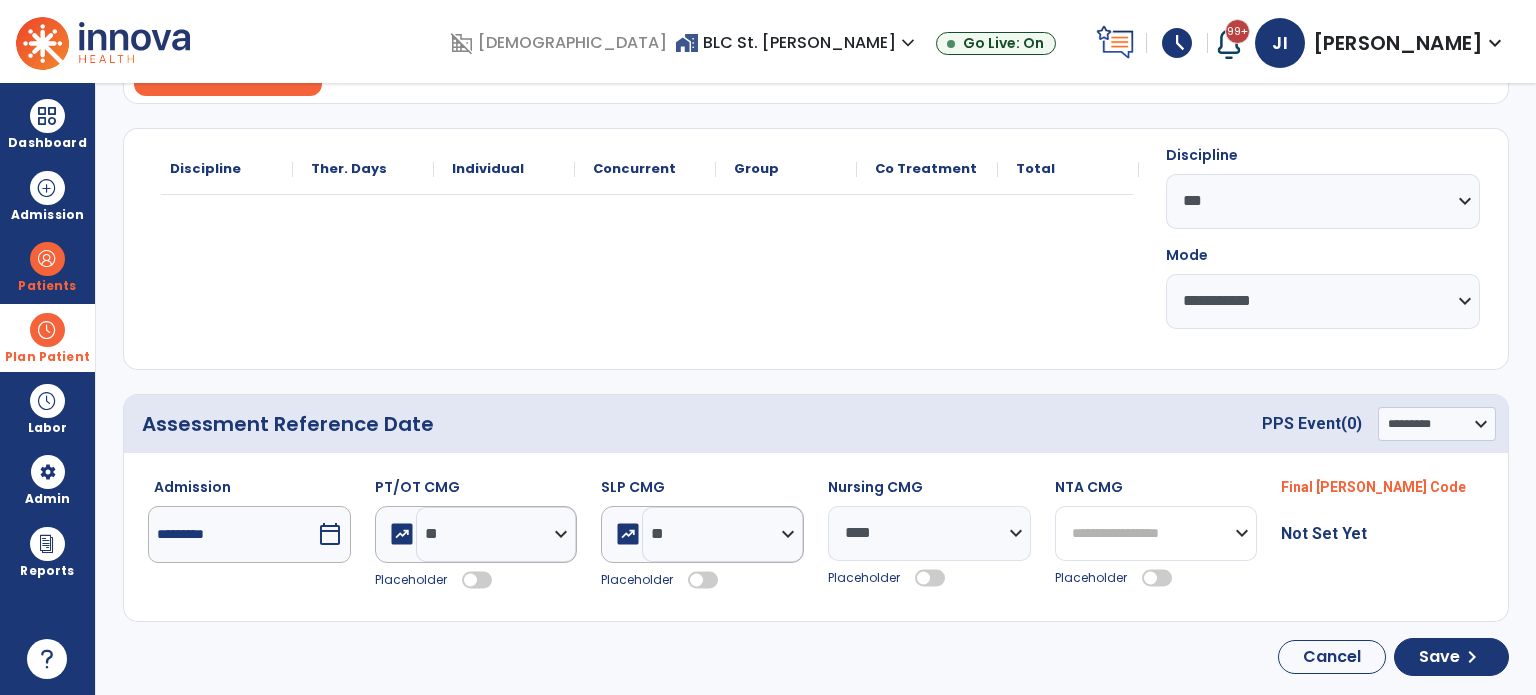 drag, startPoint x: 1136, startPoint y: 535, endPoint x: 1134, endPoint y: 521, distance: 14.142136 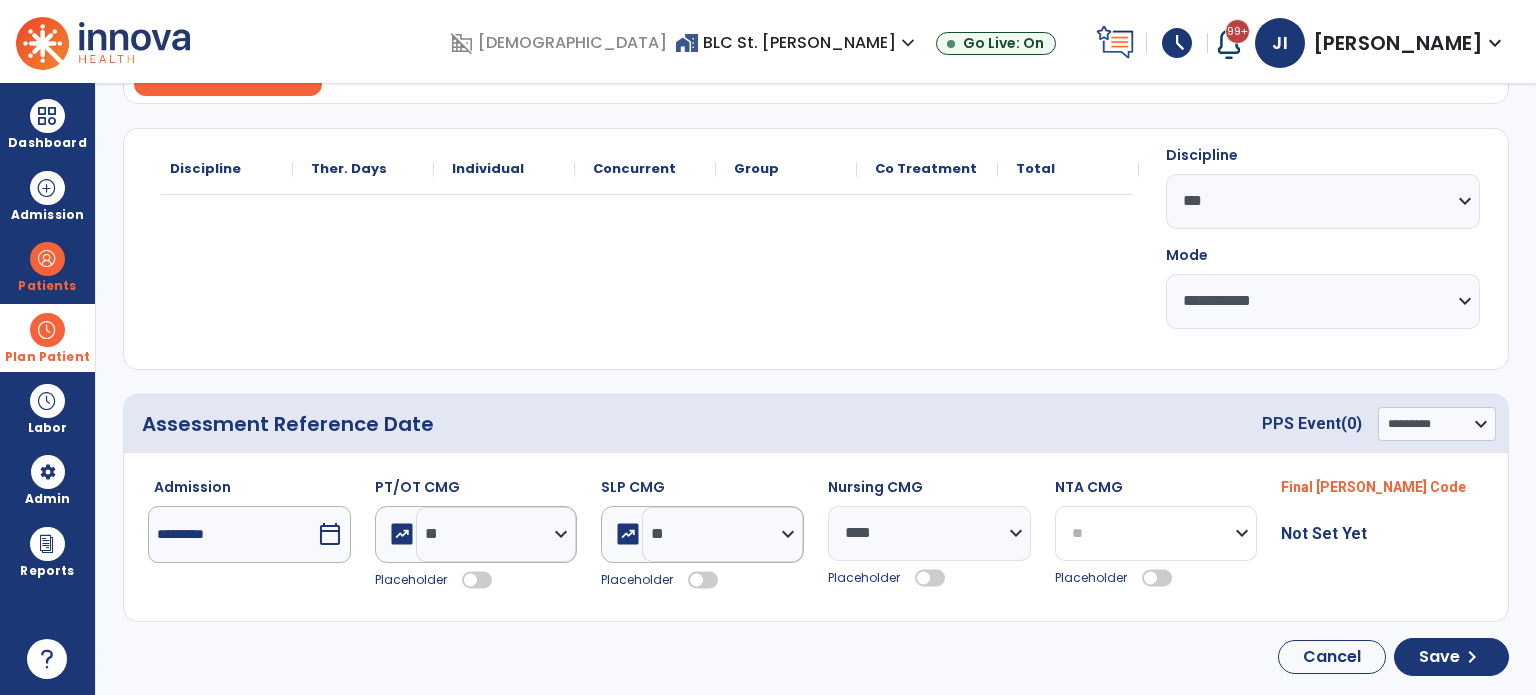 click on "**********" 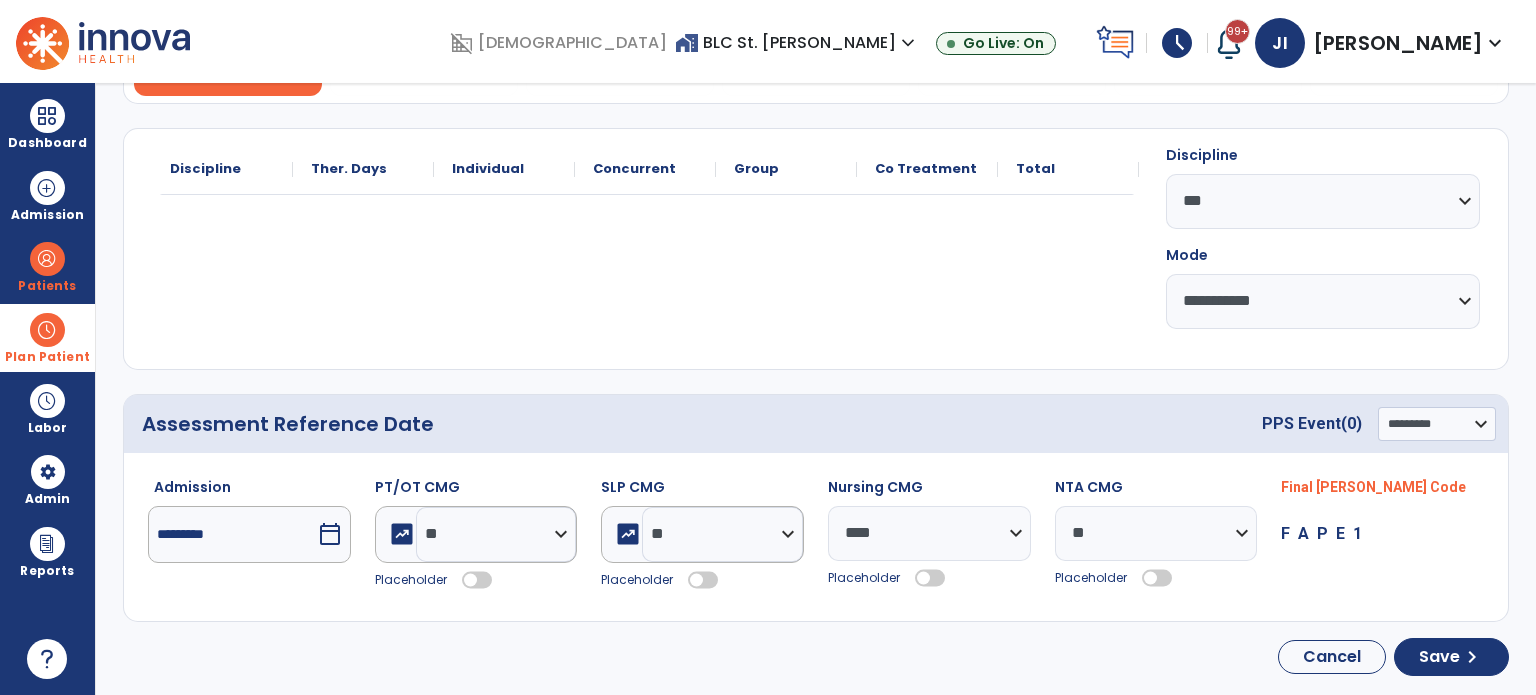 click 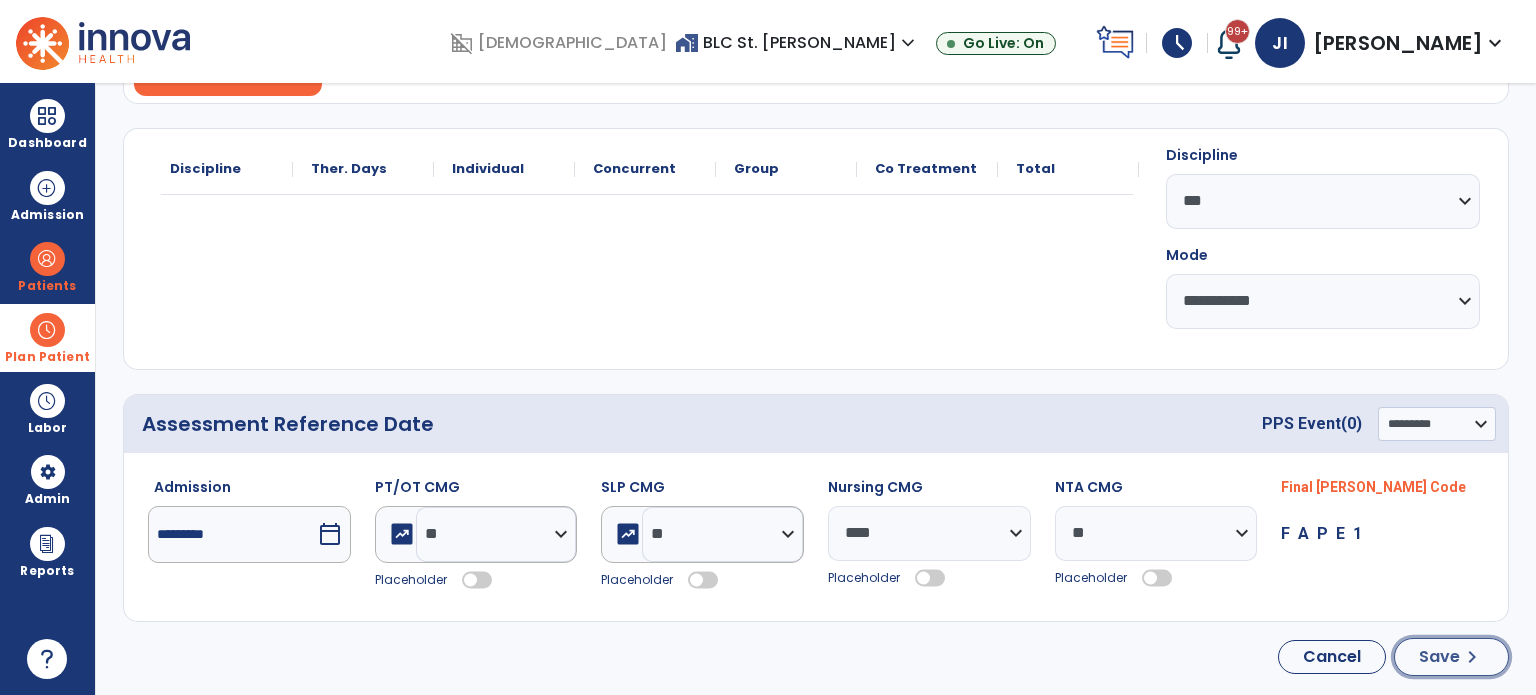click on "Save" 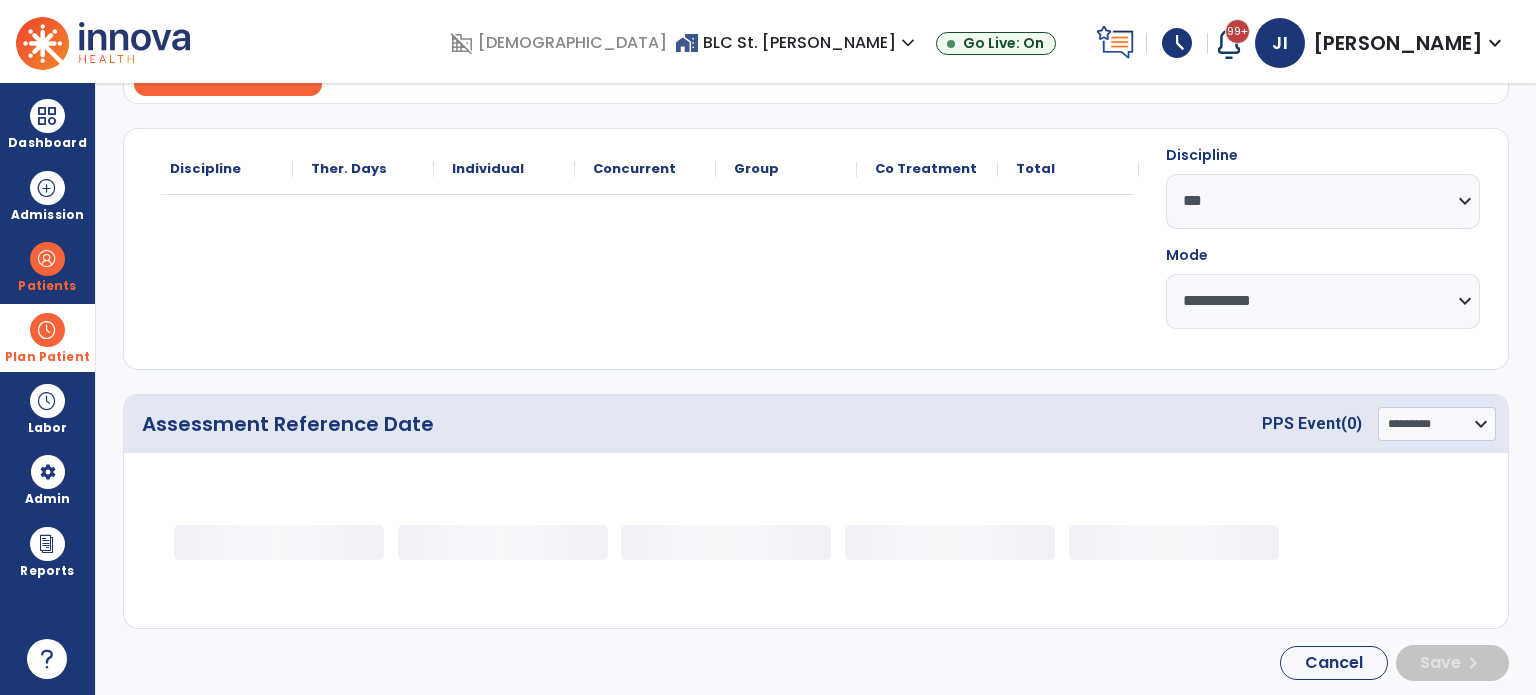 select on "**" 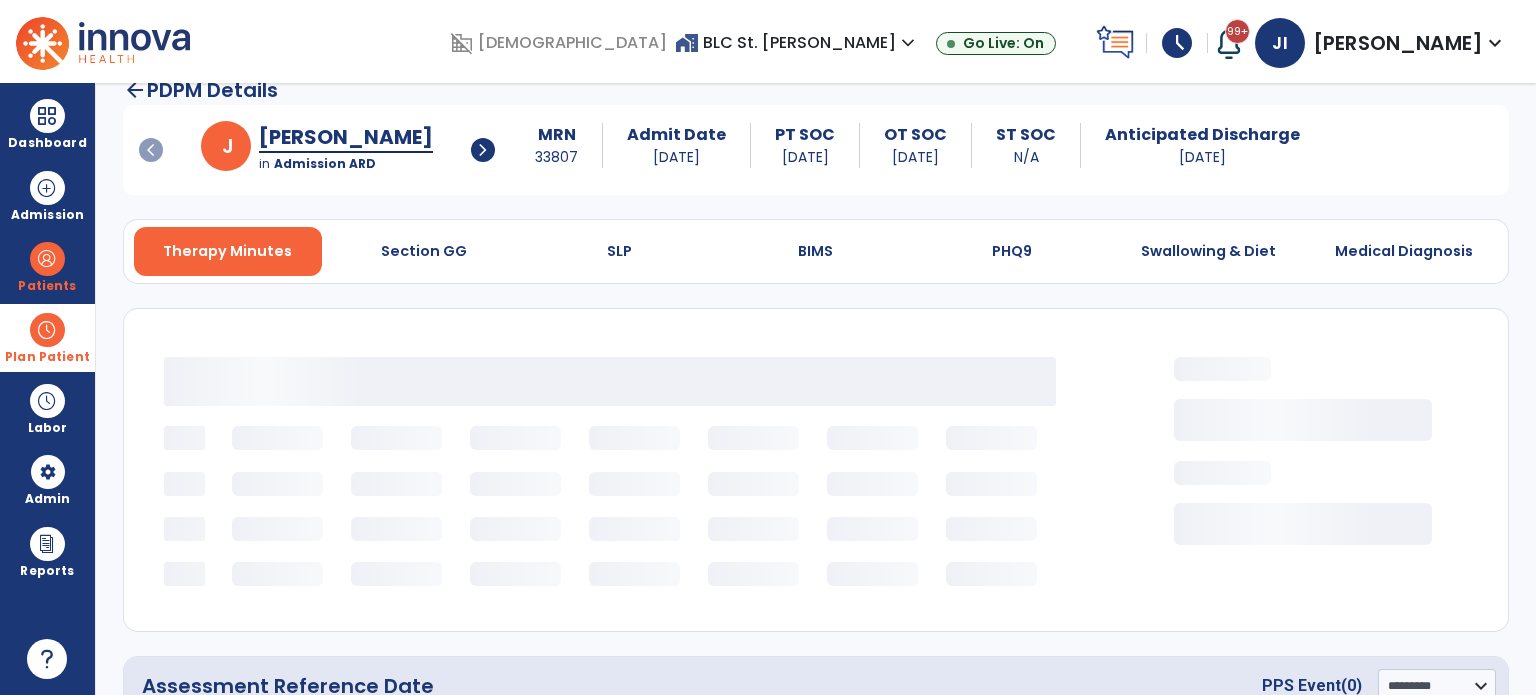 scroll, scrollTop: 0, scrollLeft: 0, axis: both 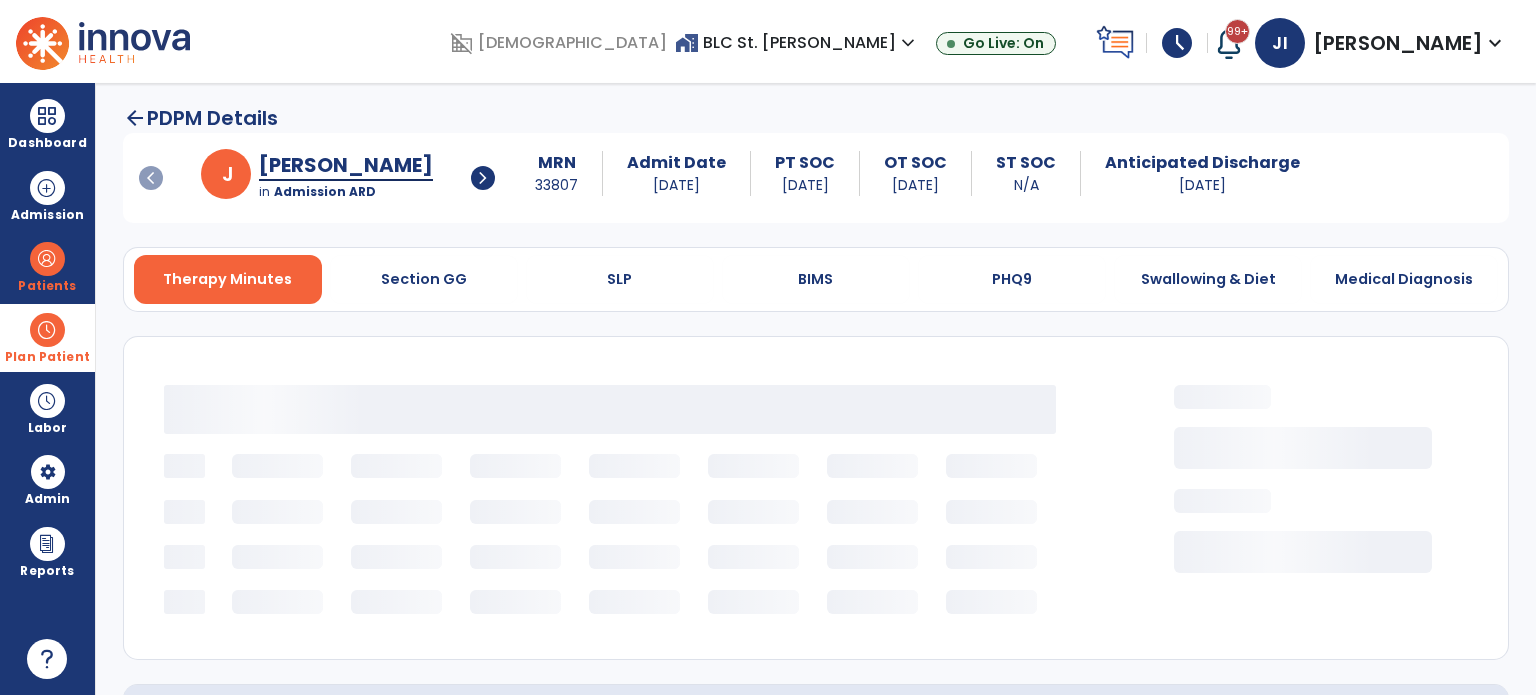 type 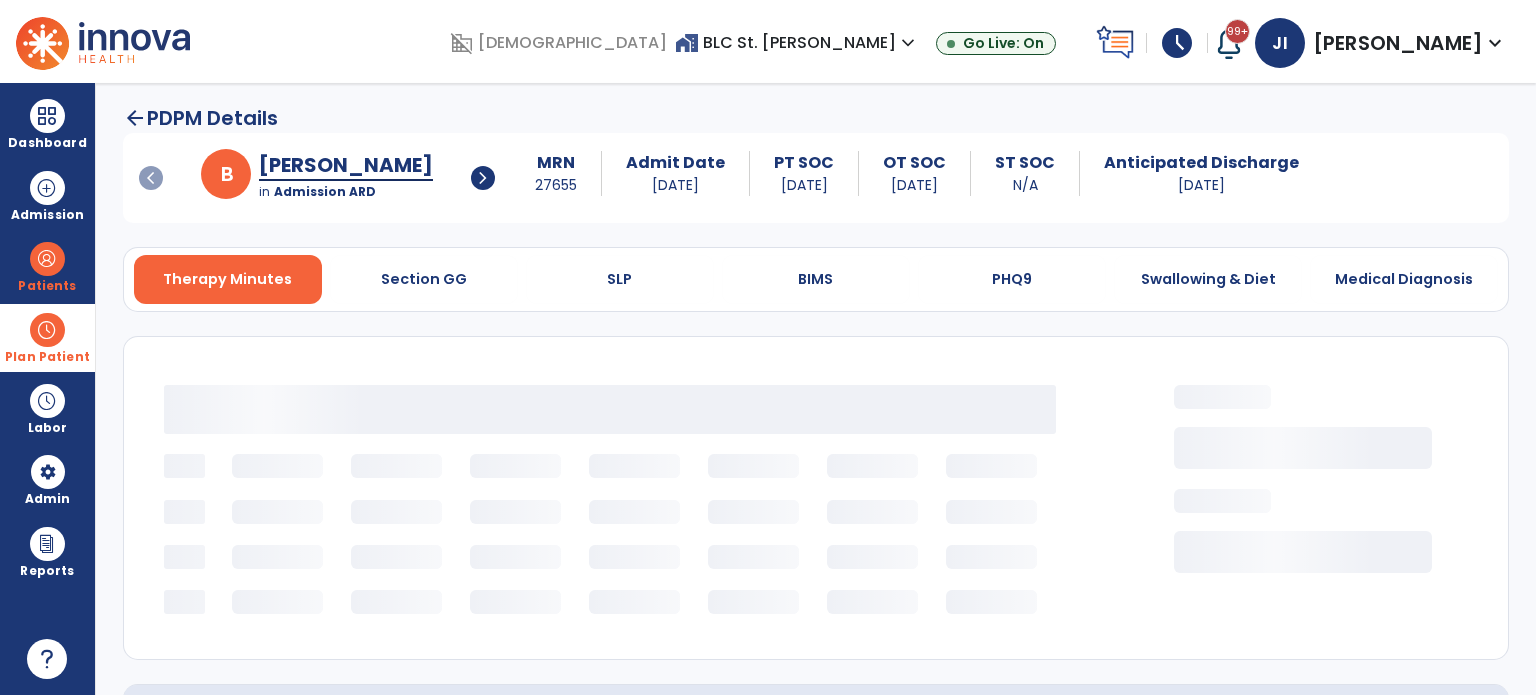 select on "***" 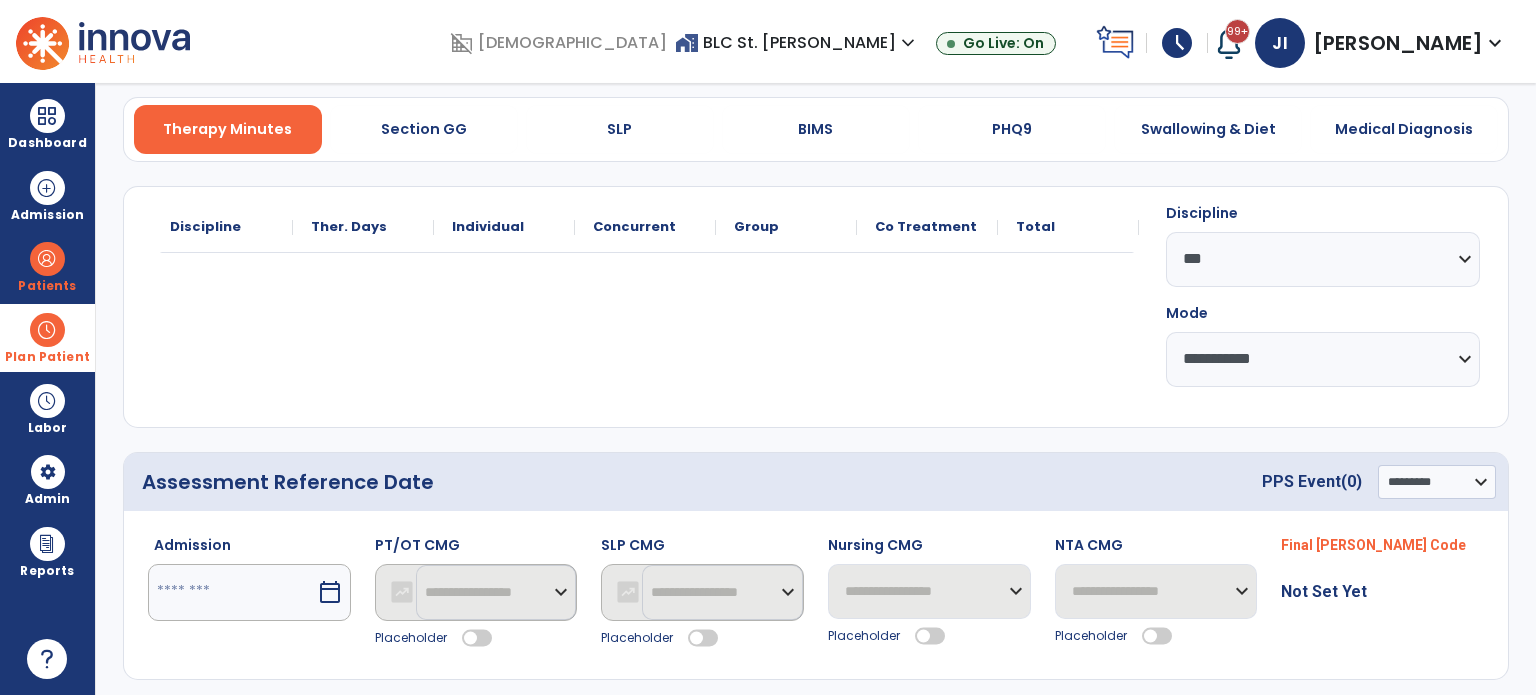 scroll, scrollTop: 208, scrollLeft: 0, axis: vertical 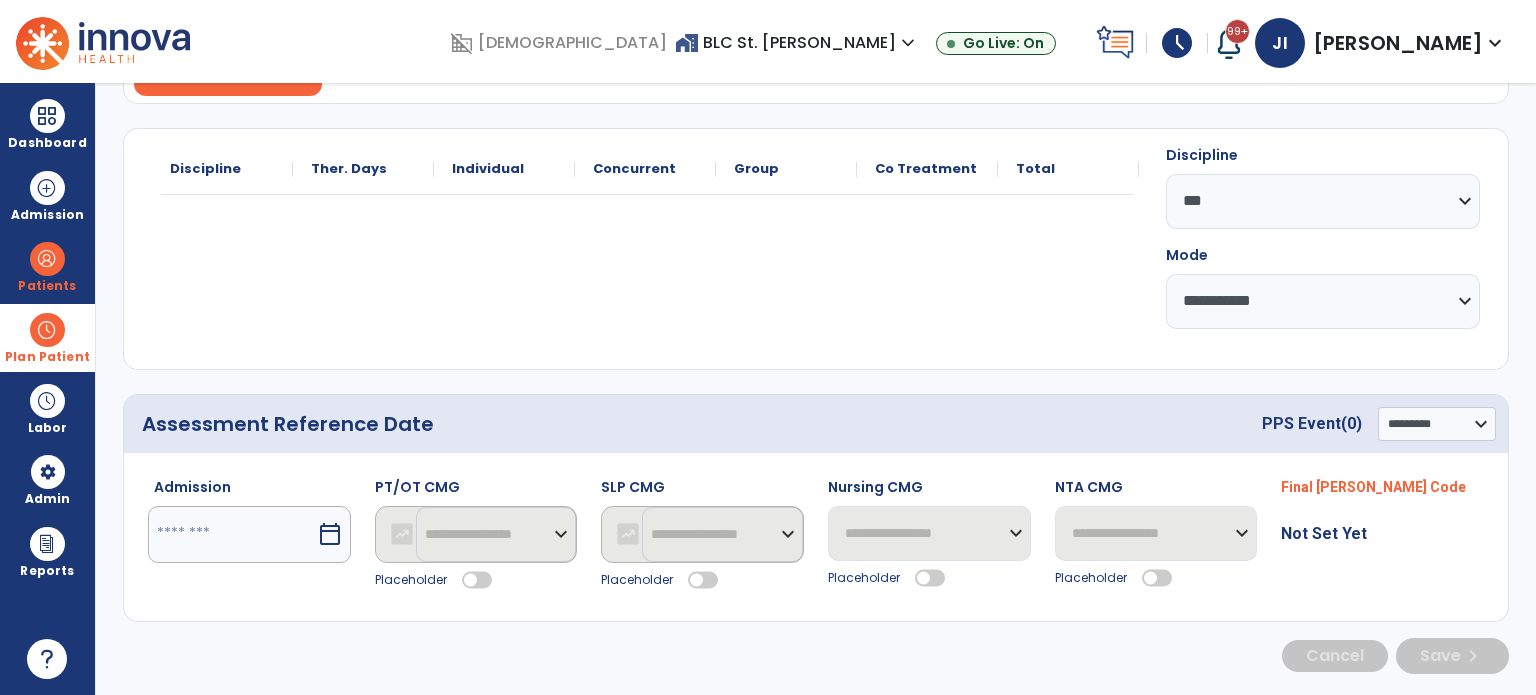 click on "calendar_today" at bounding box center [330, 534] 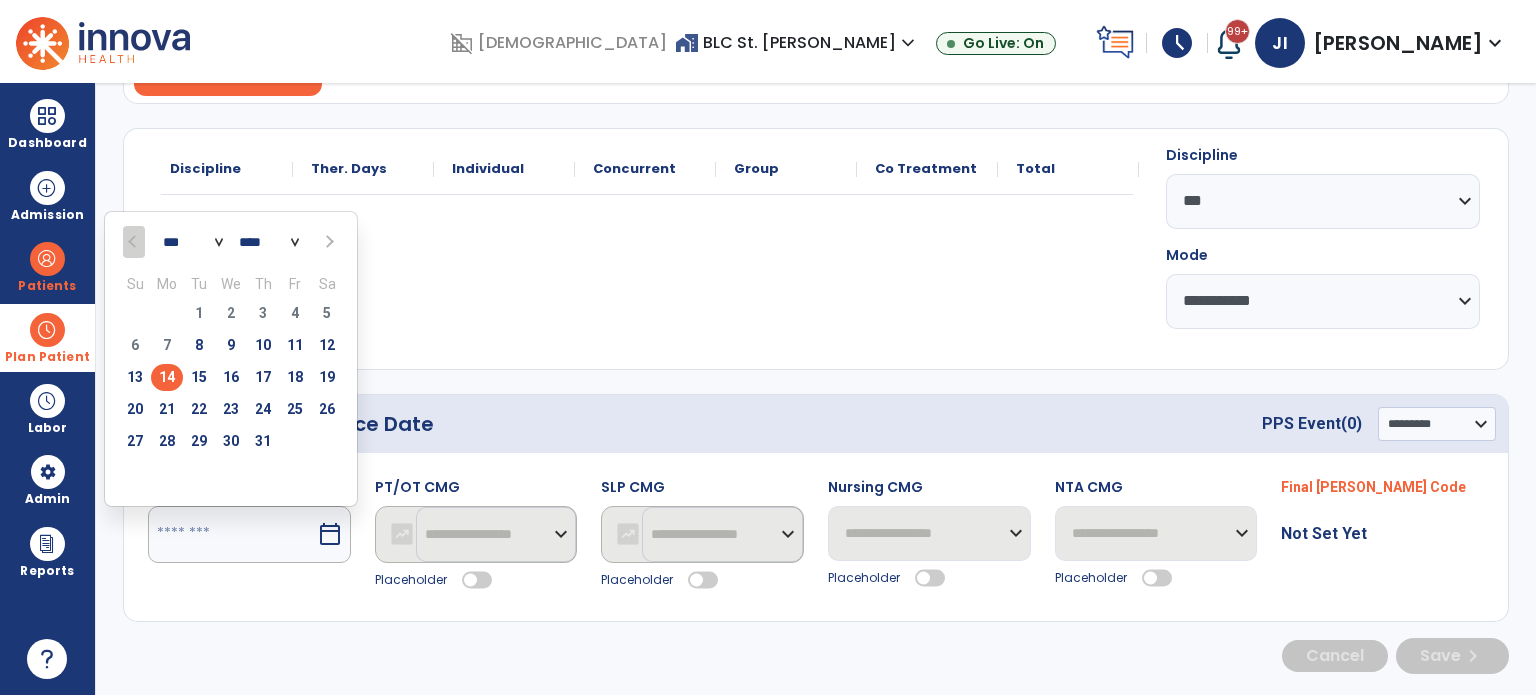 click on "14" at bounding box center (167, 377) 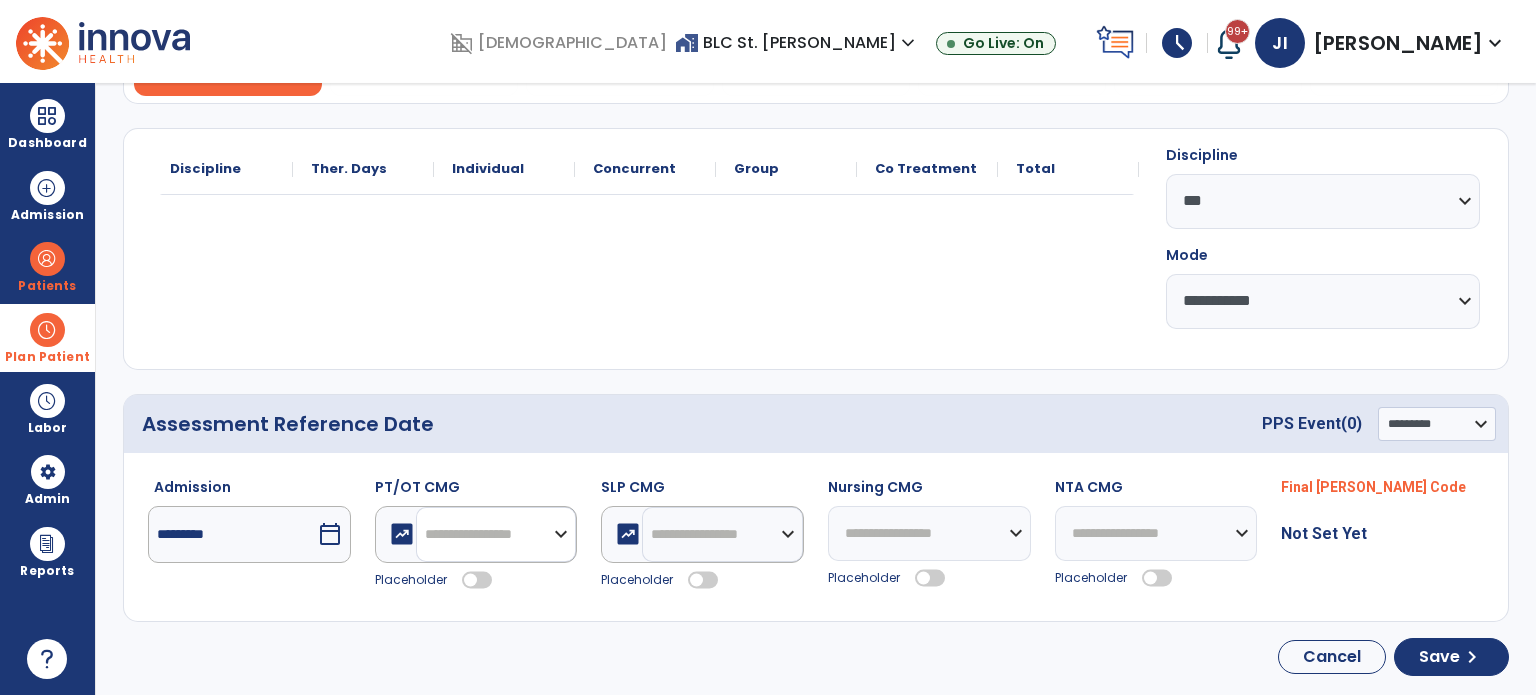 drag, startPoint x: 496, startPoint y: 535, endPoint x: 492, endPoint y: 507, distance: 28.284271 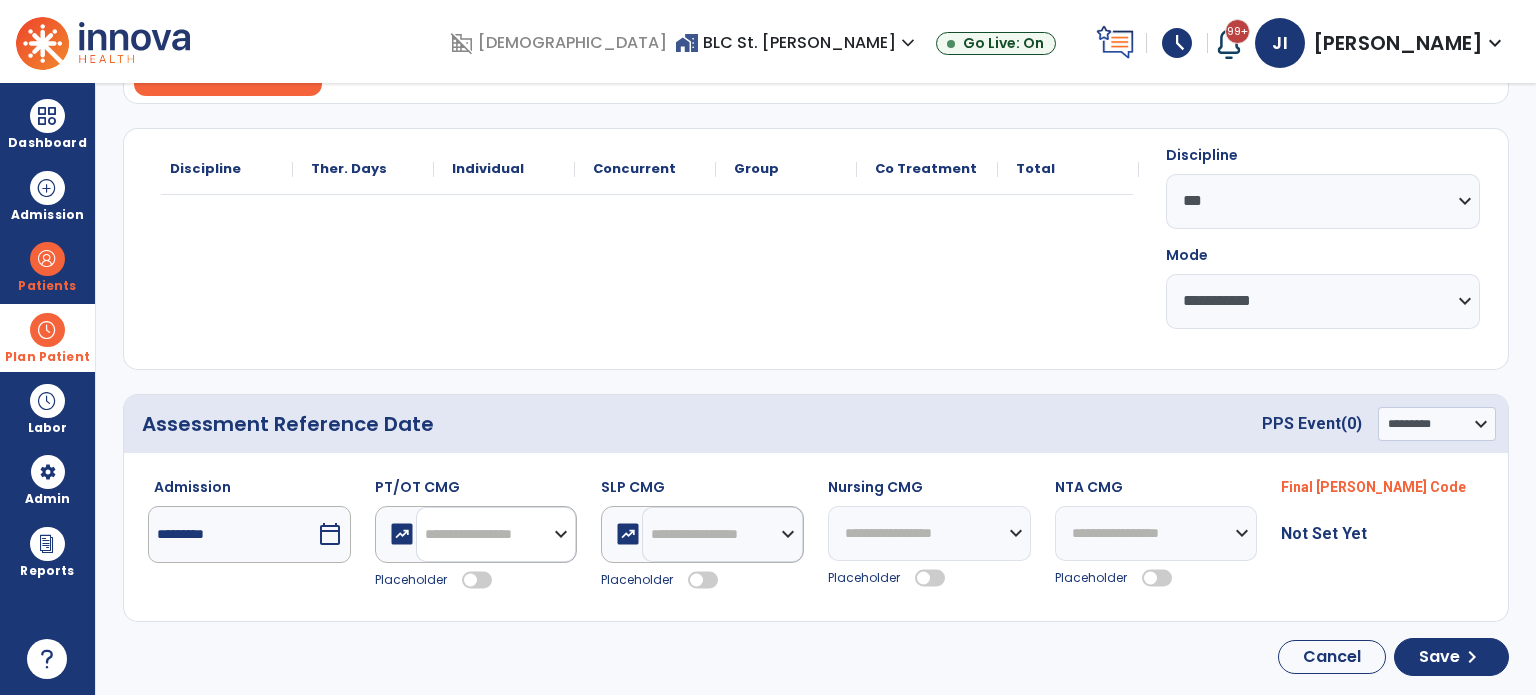 select on "**" 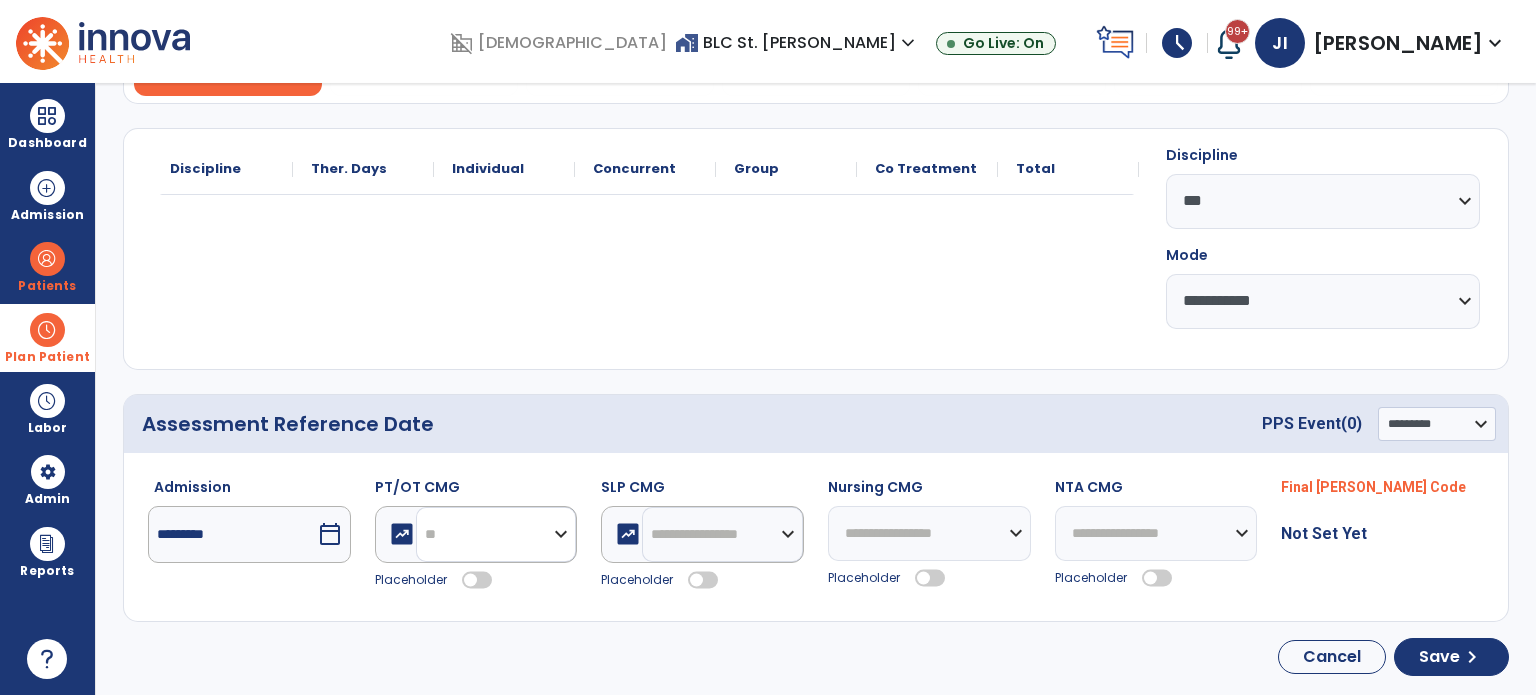 click on "**********" 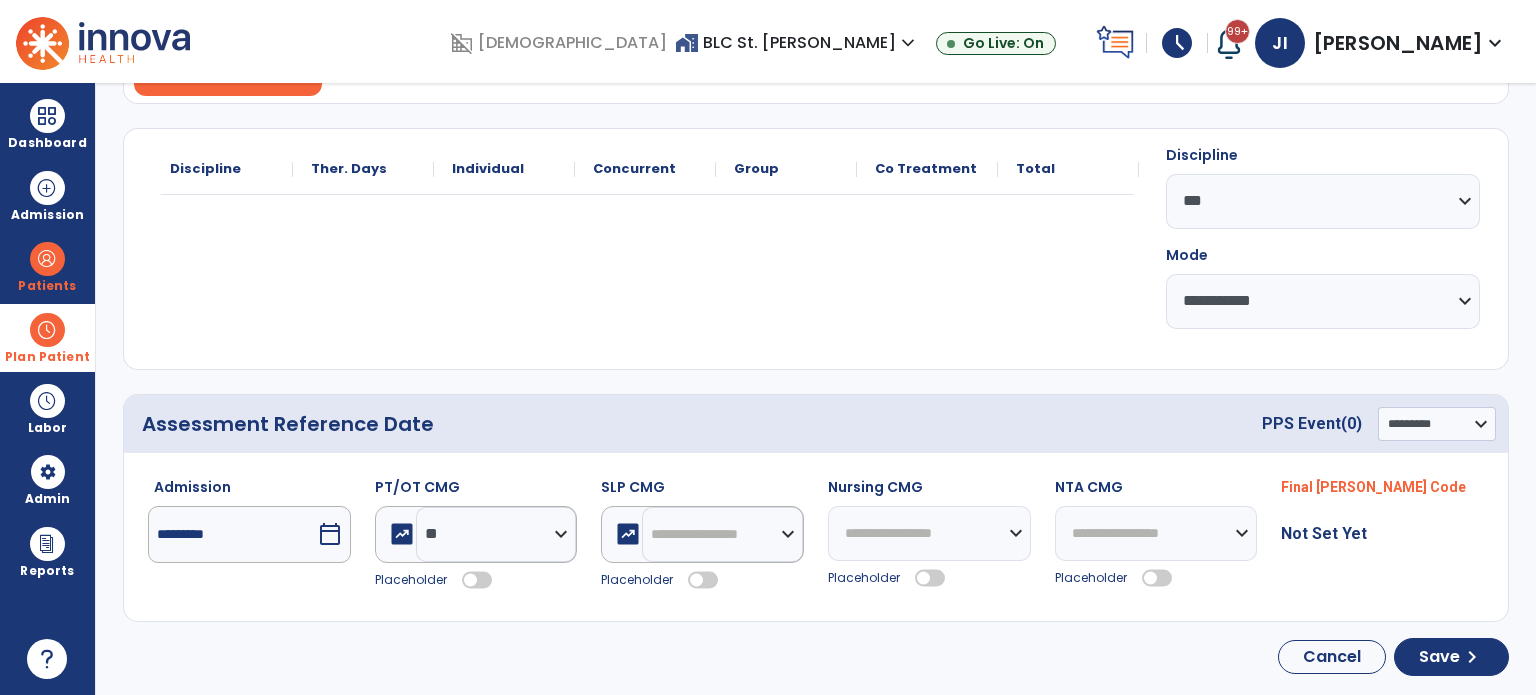 click 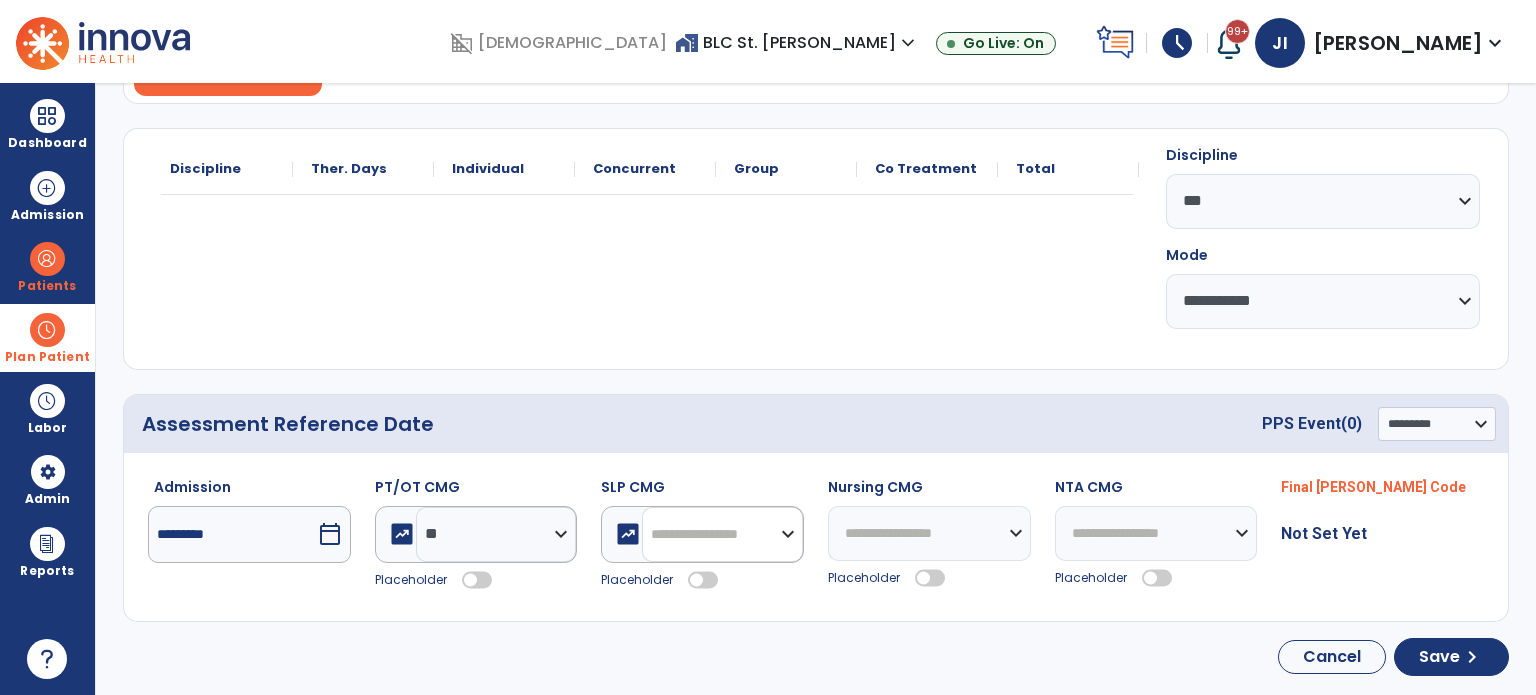 click on "**********" 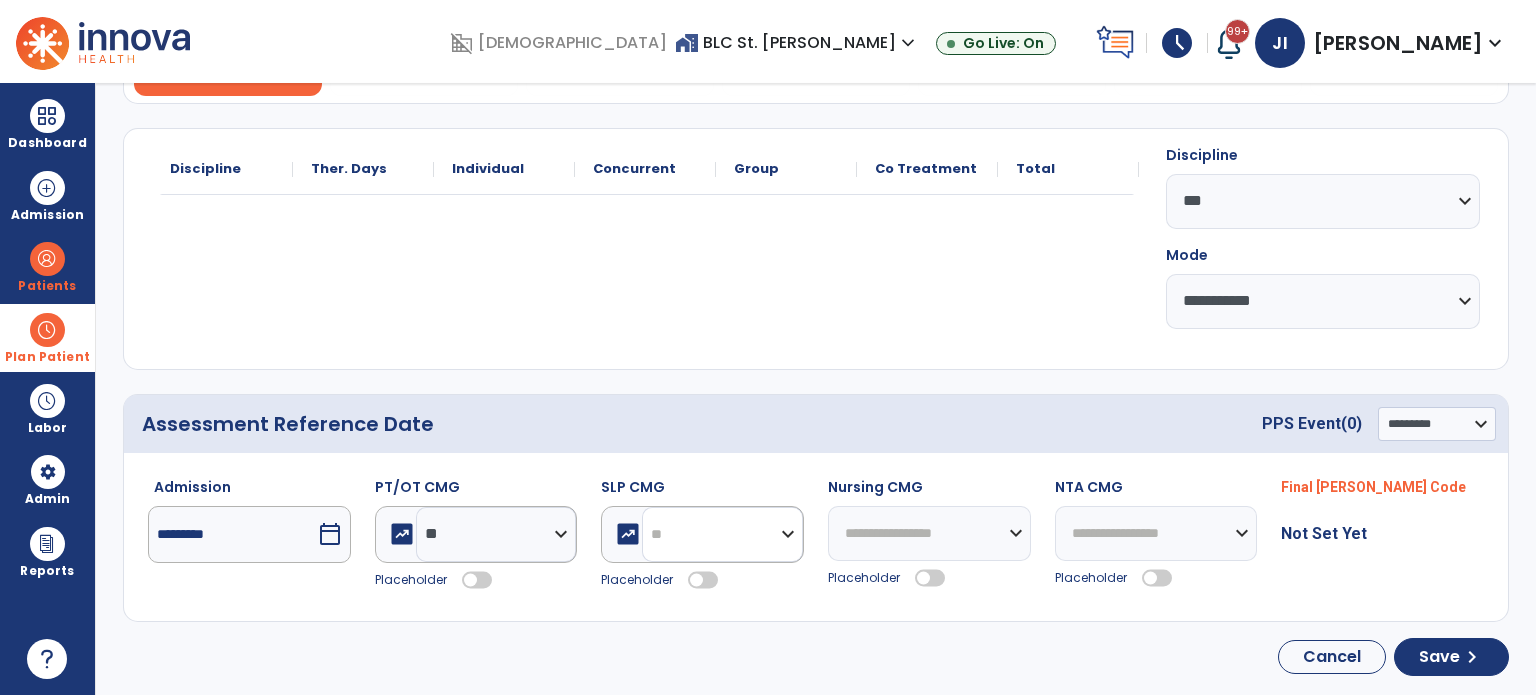 click on "**********" 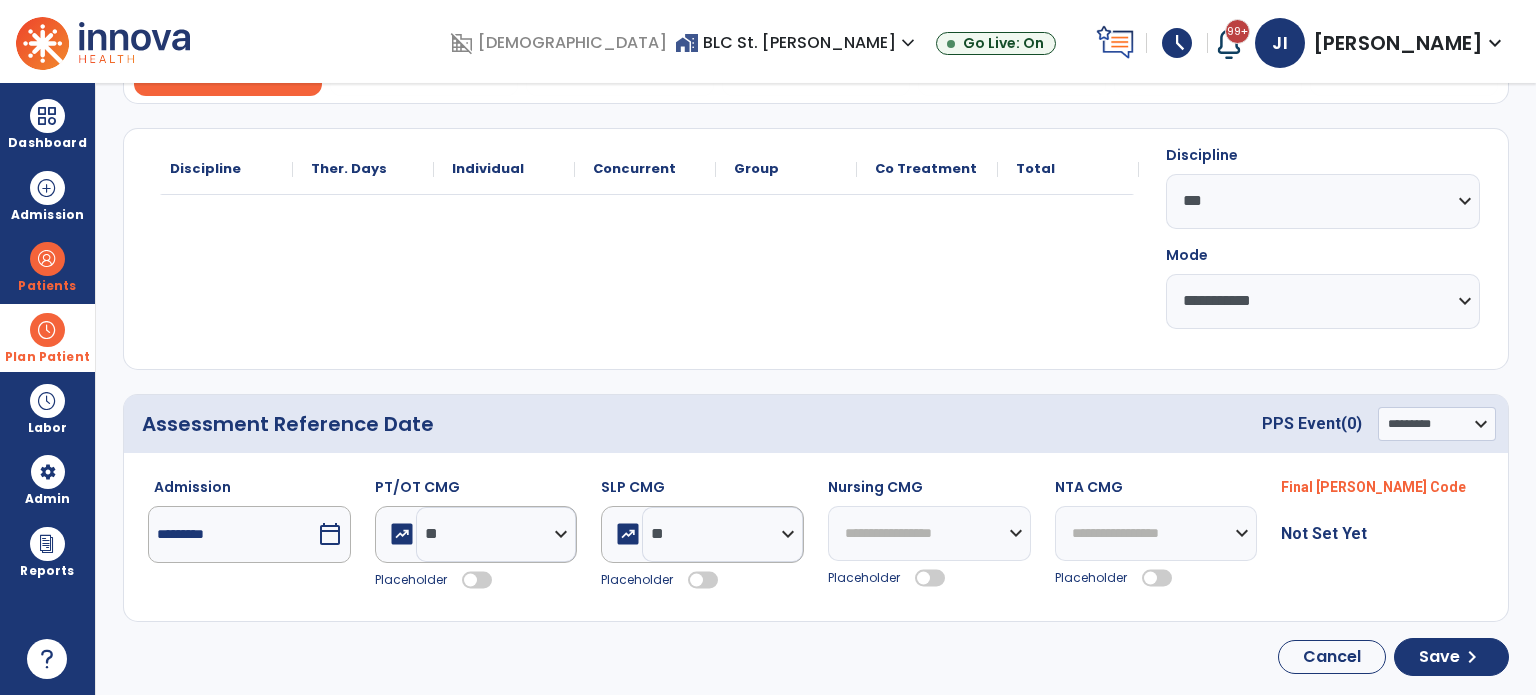 click 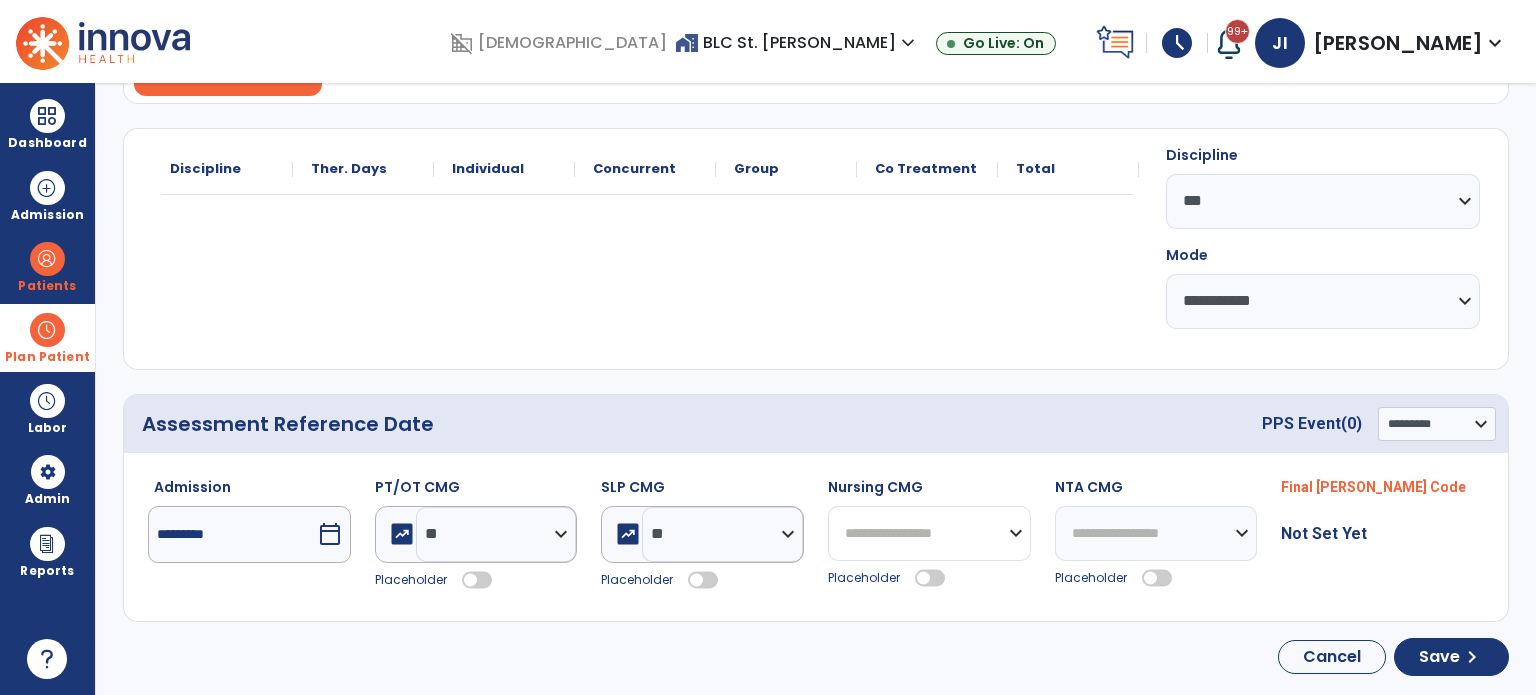 click on "**********" 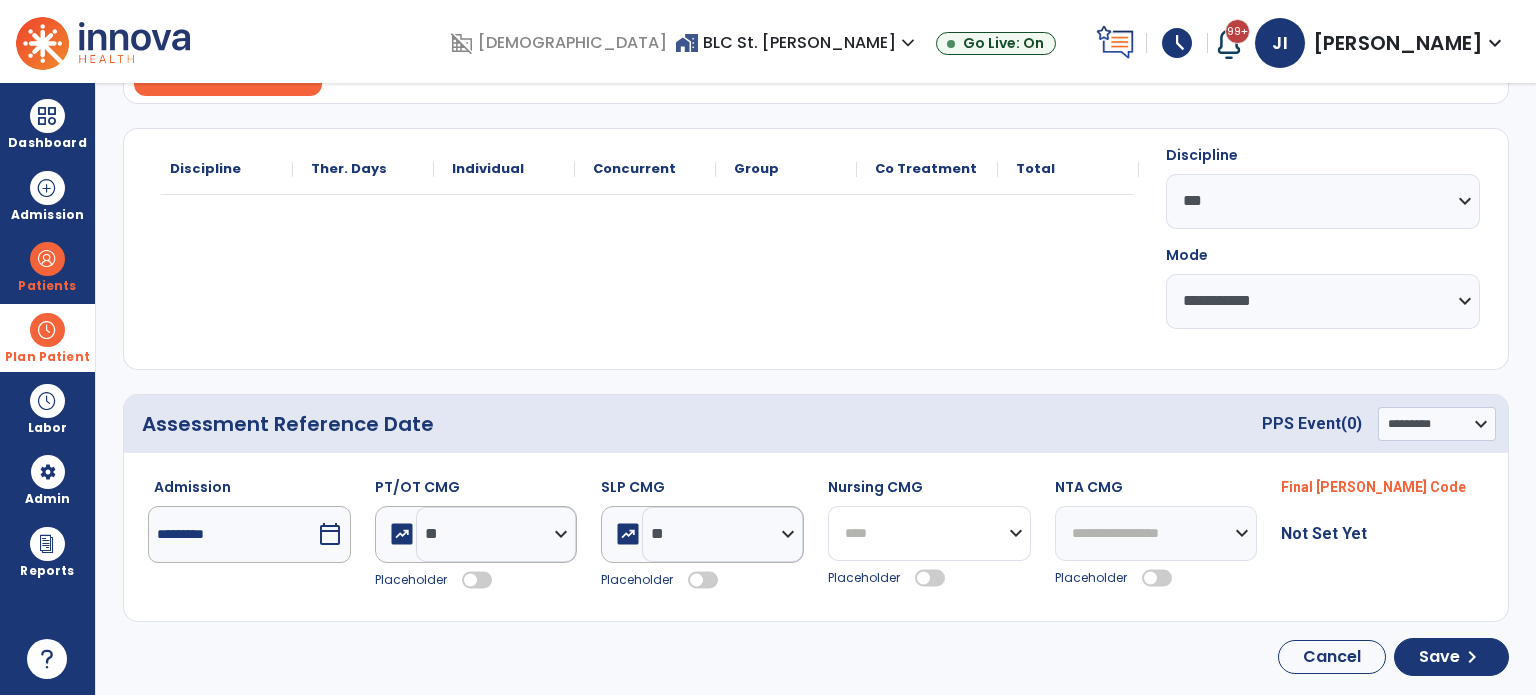 click on "**********" 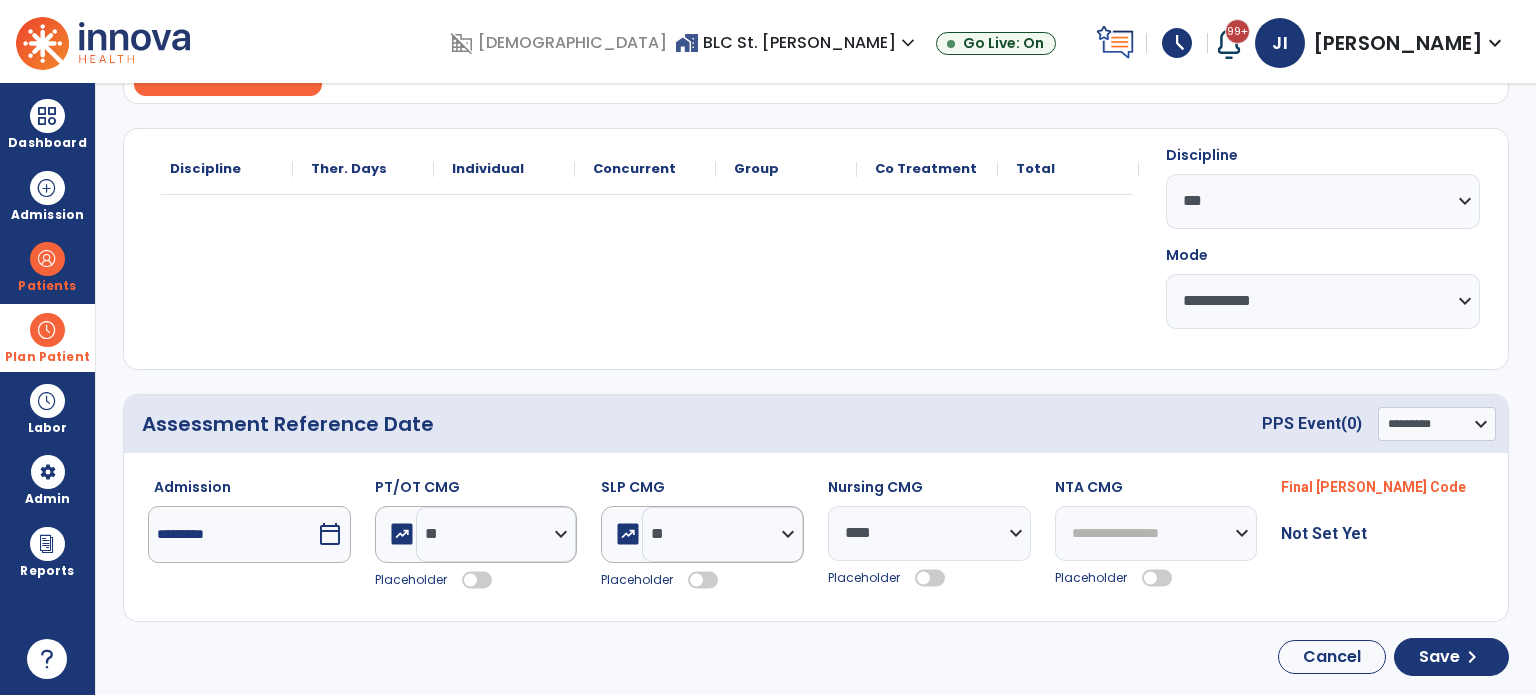 click 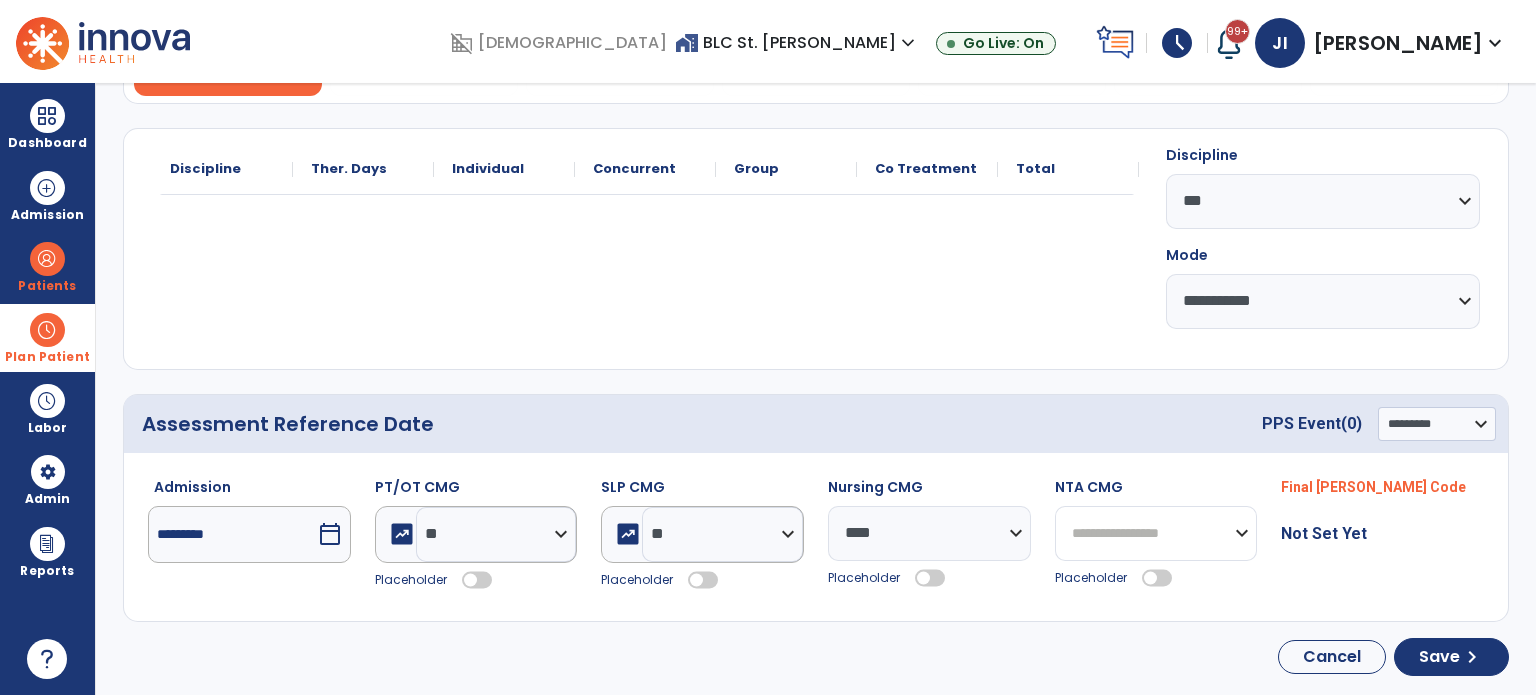 drag, startPoint x: 1119, startPoint y: 538, endPoint x: 1111, endPoint y: 505, distance: 33.955853 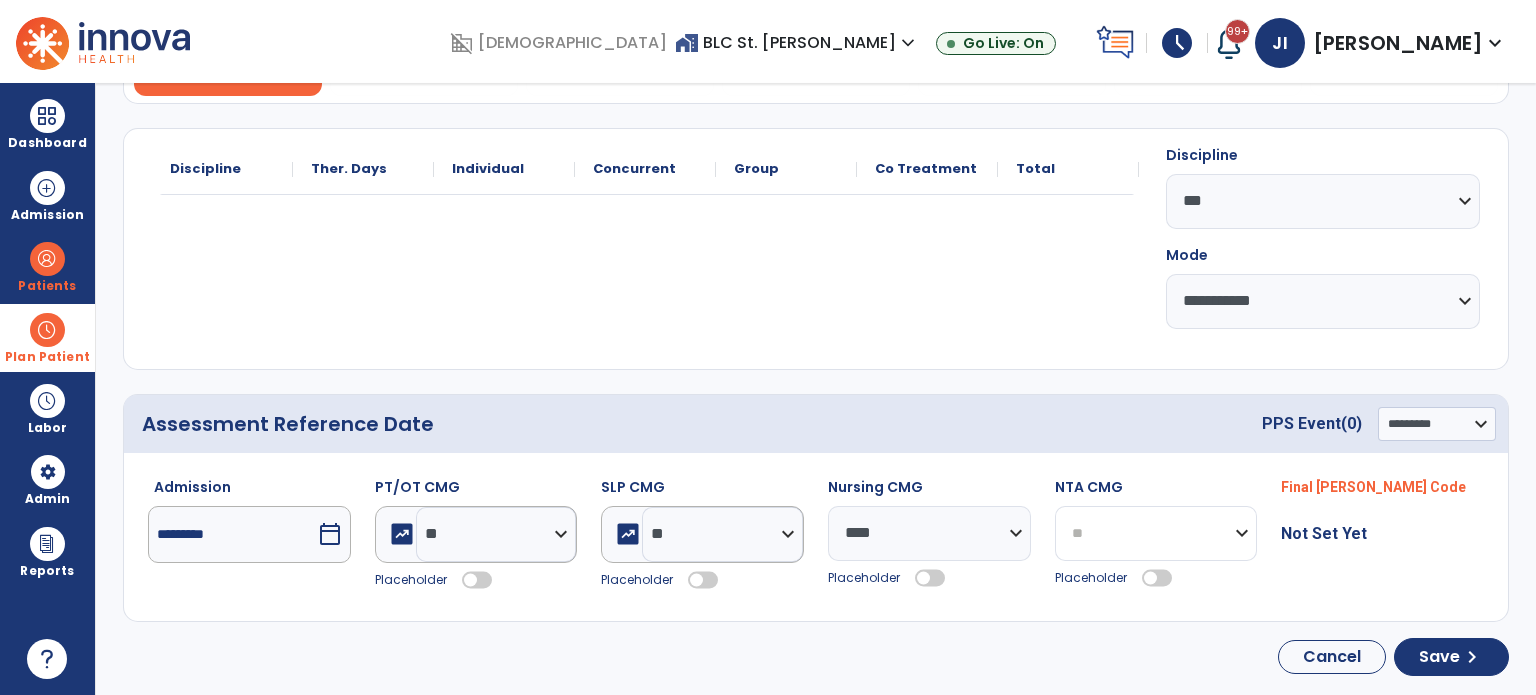 click on "**********" 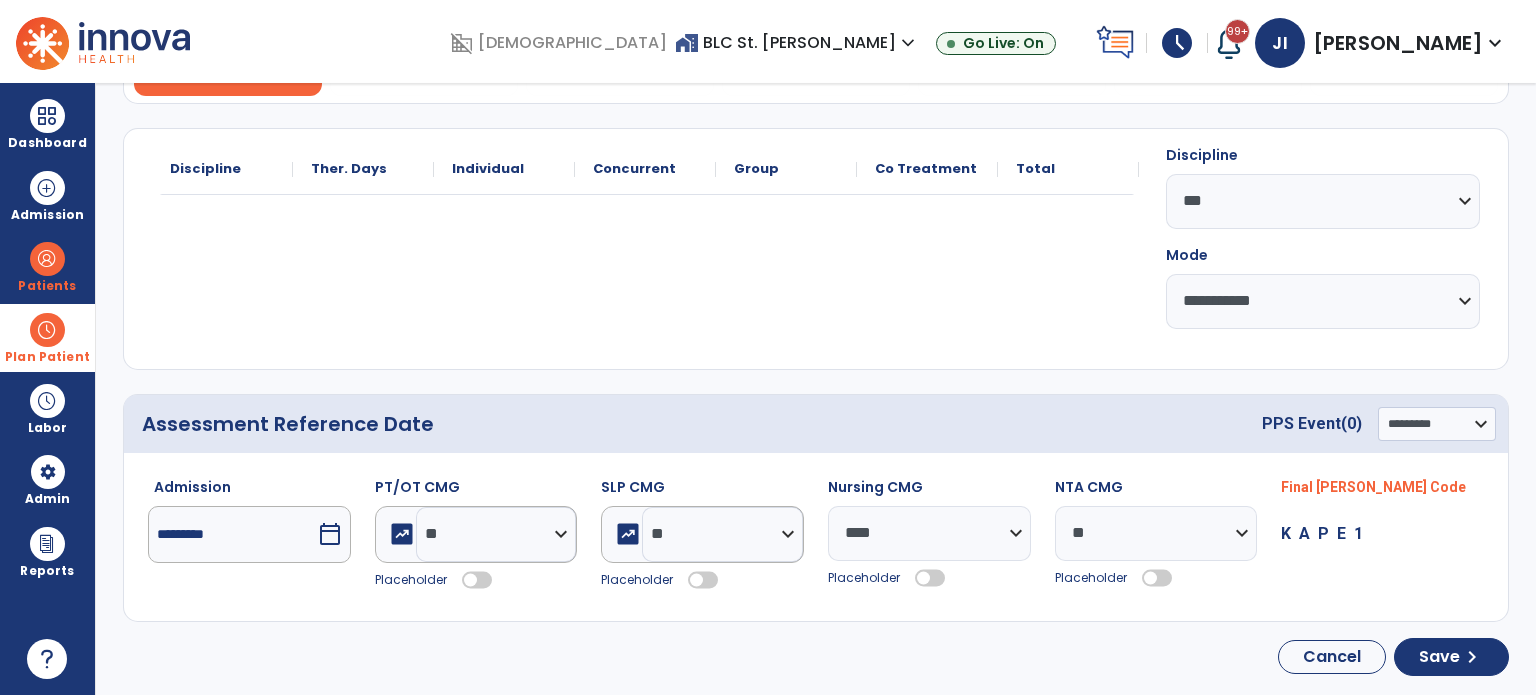 click 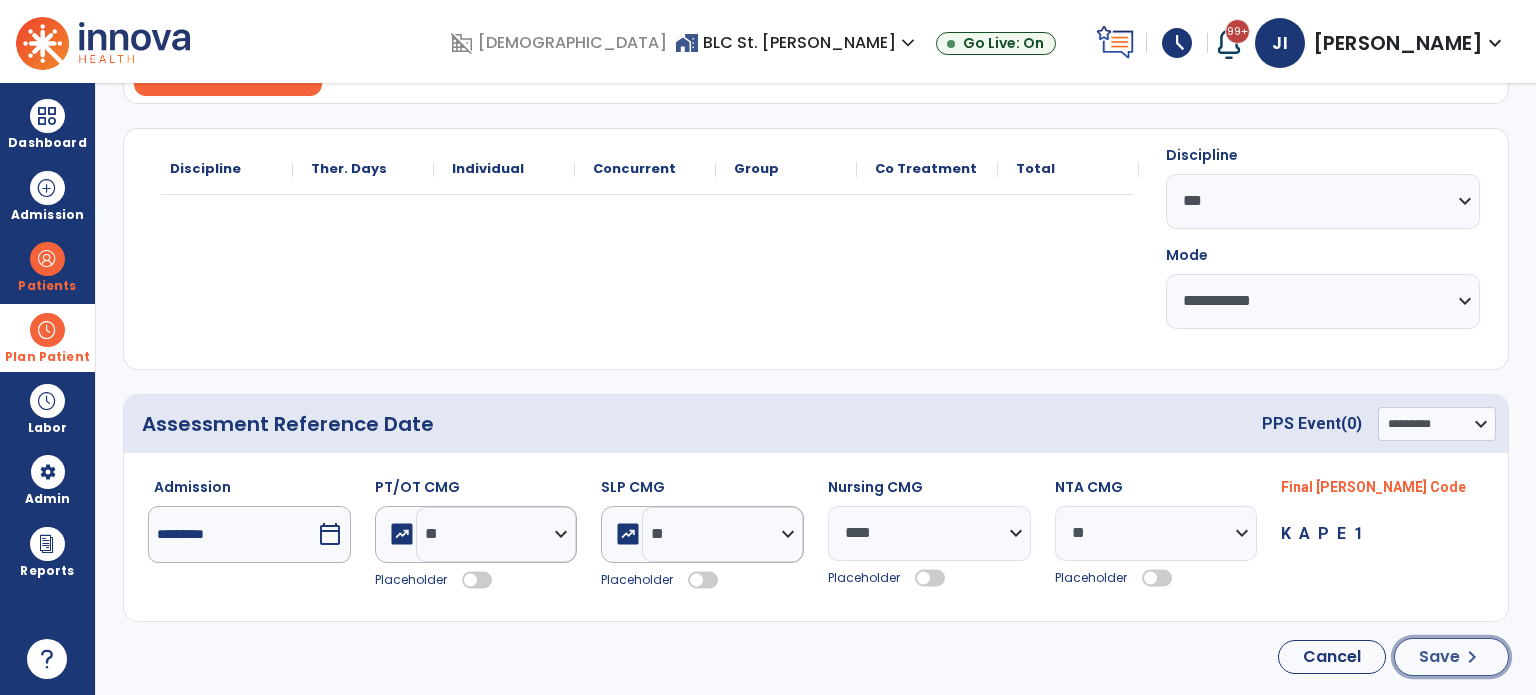 click on "chevron_right" 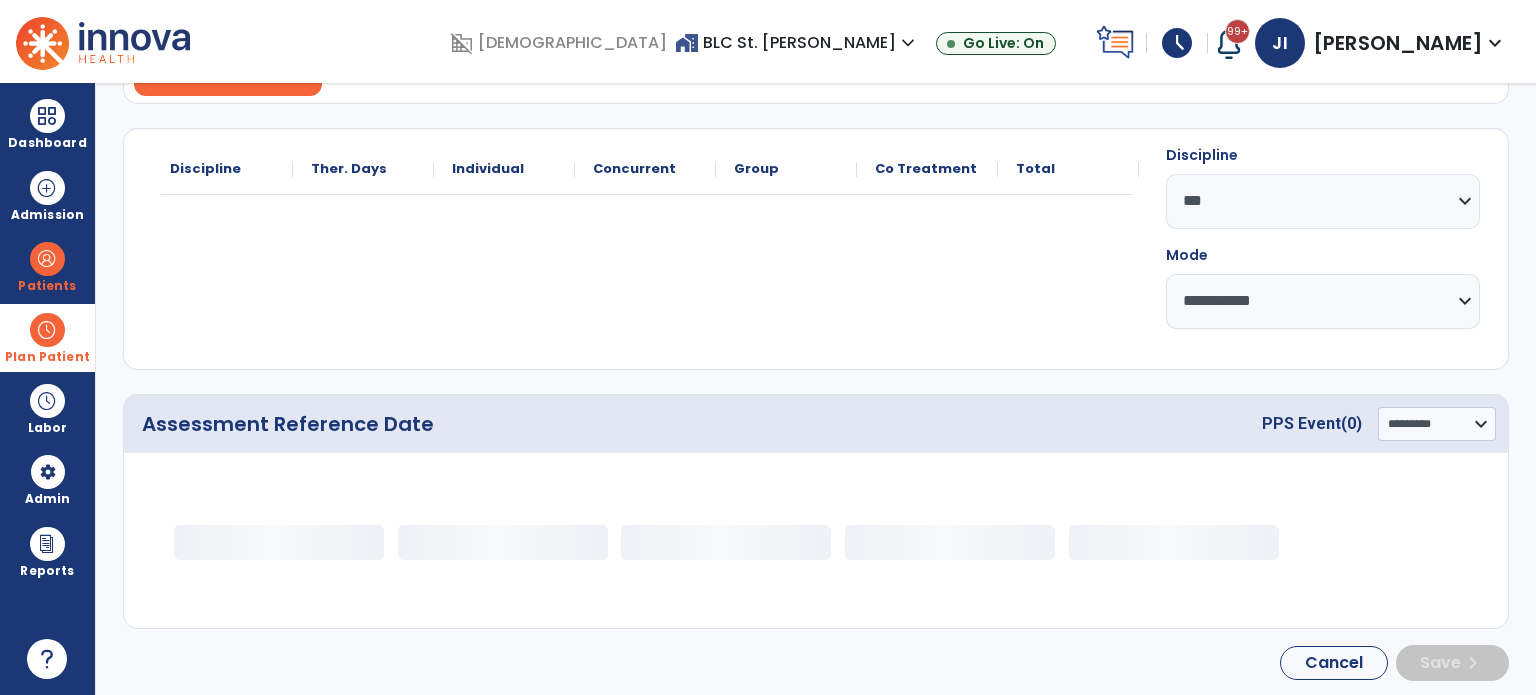 select on "**" 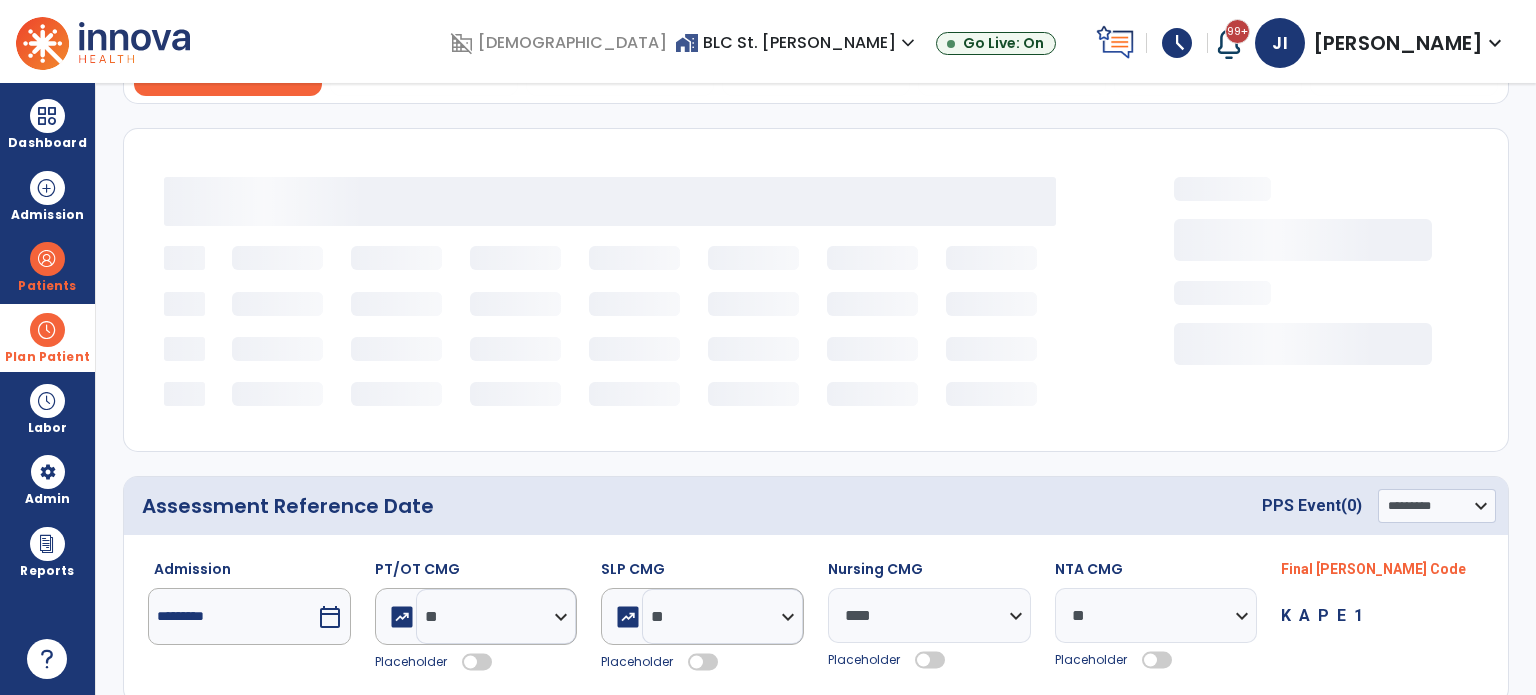 type 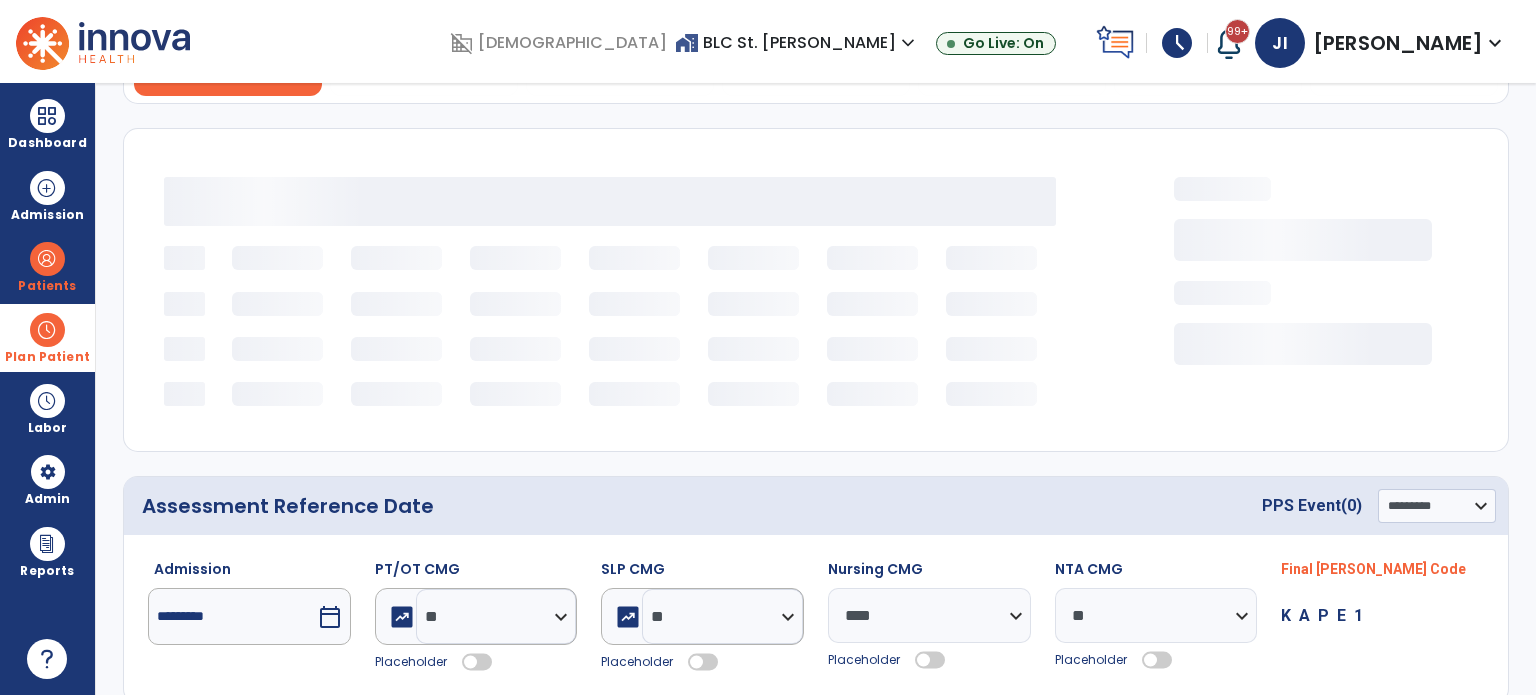 select 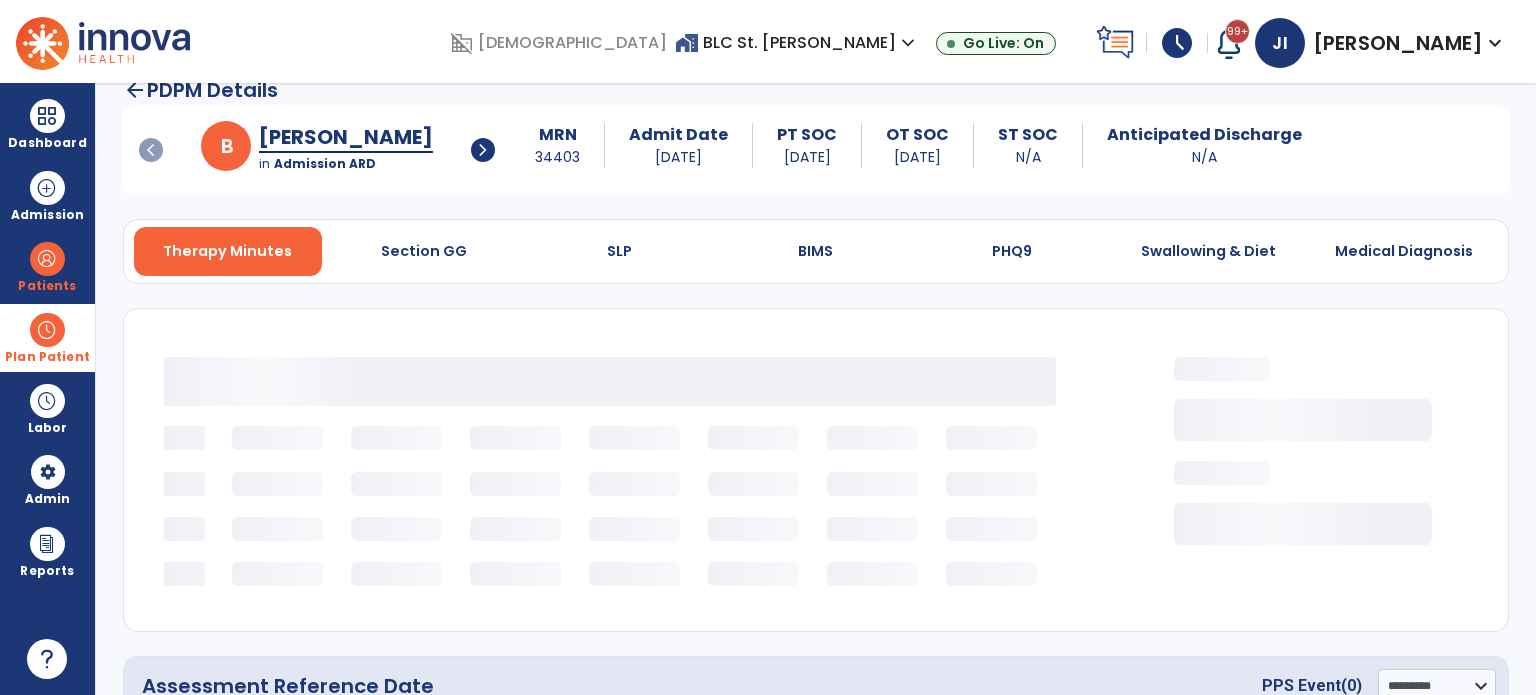 scroll, scrollTop: 0, scrollLeft: 0, axis: both 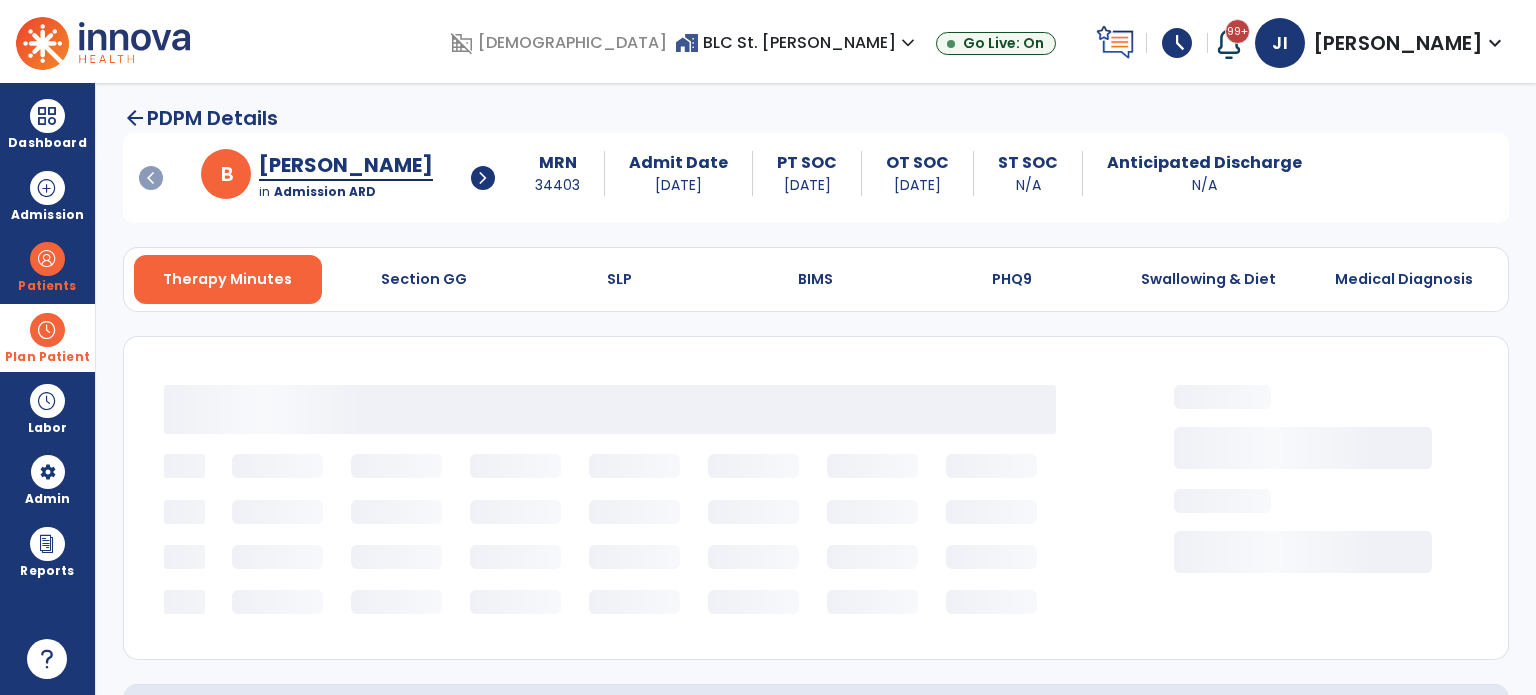 select on "***" 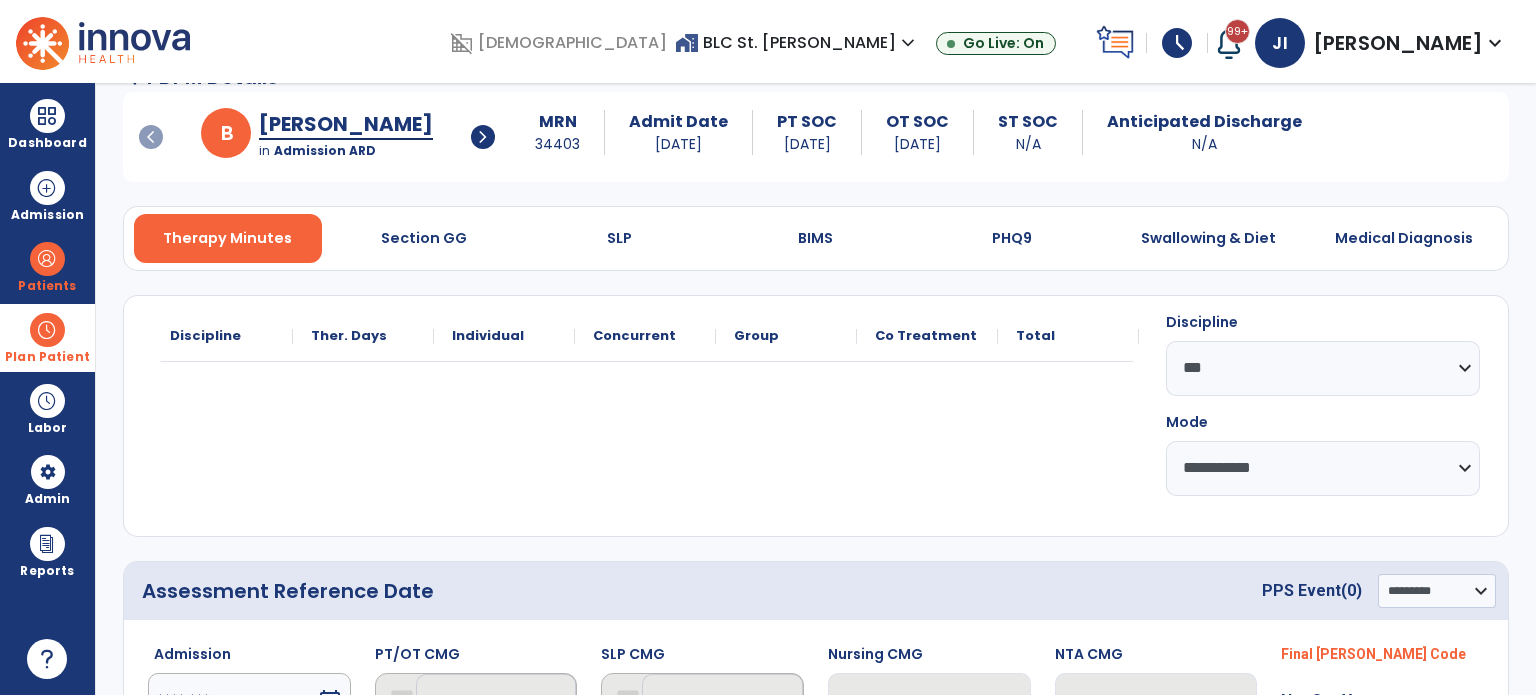 scroll, scrollTop: 0, scrollLeft: 0, axis: both 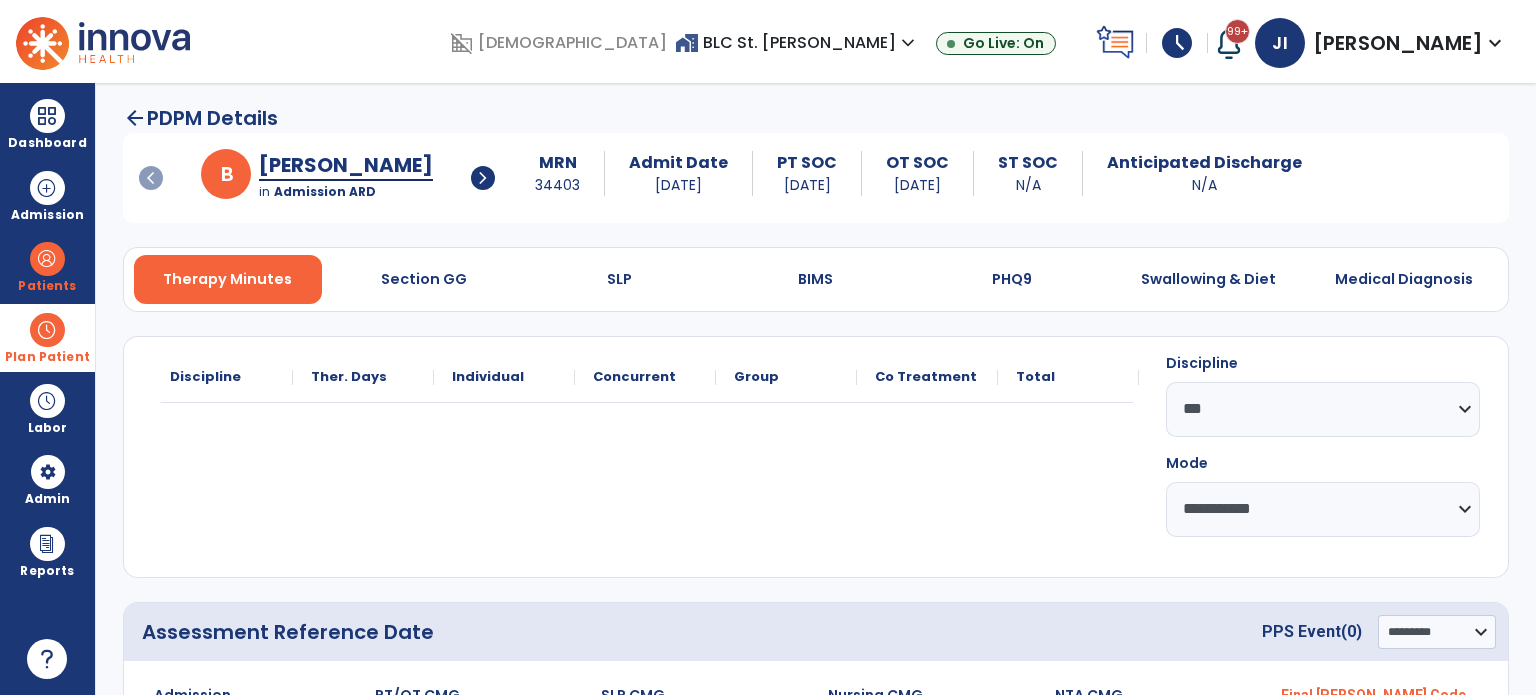 click on "chevron_right" 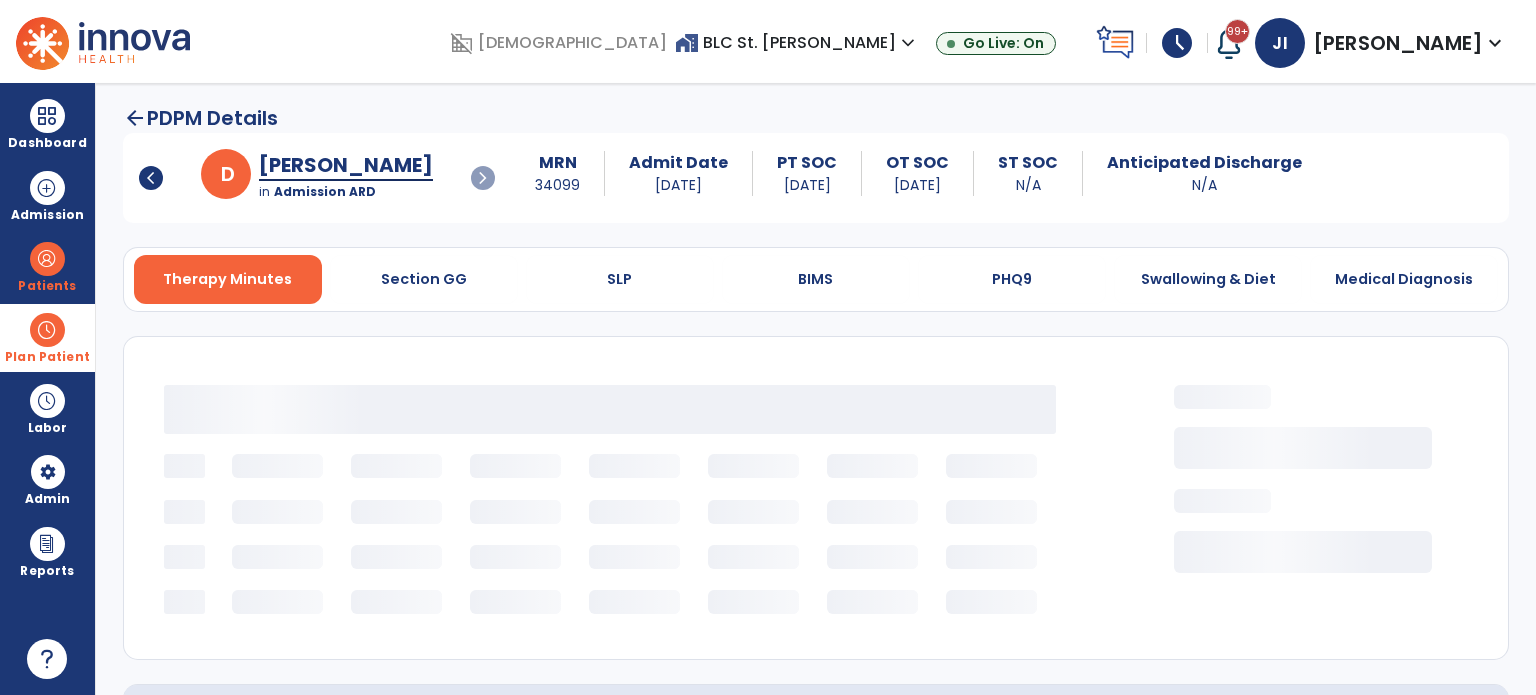 select on "***" 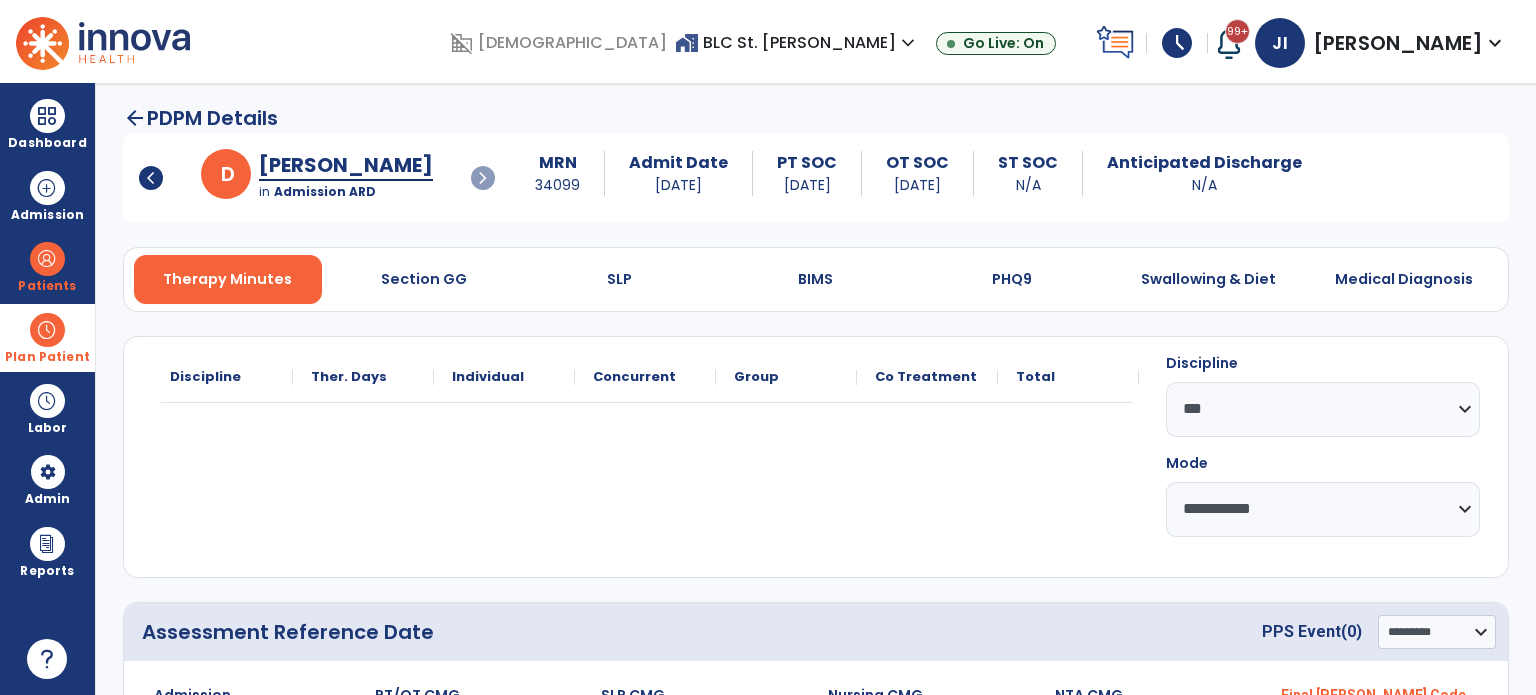 click on "chevron_left  D  Davis, Mary  in Admission ARD  chevron_right" 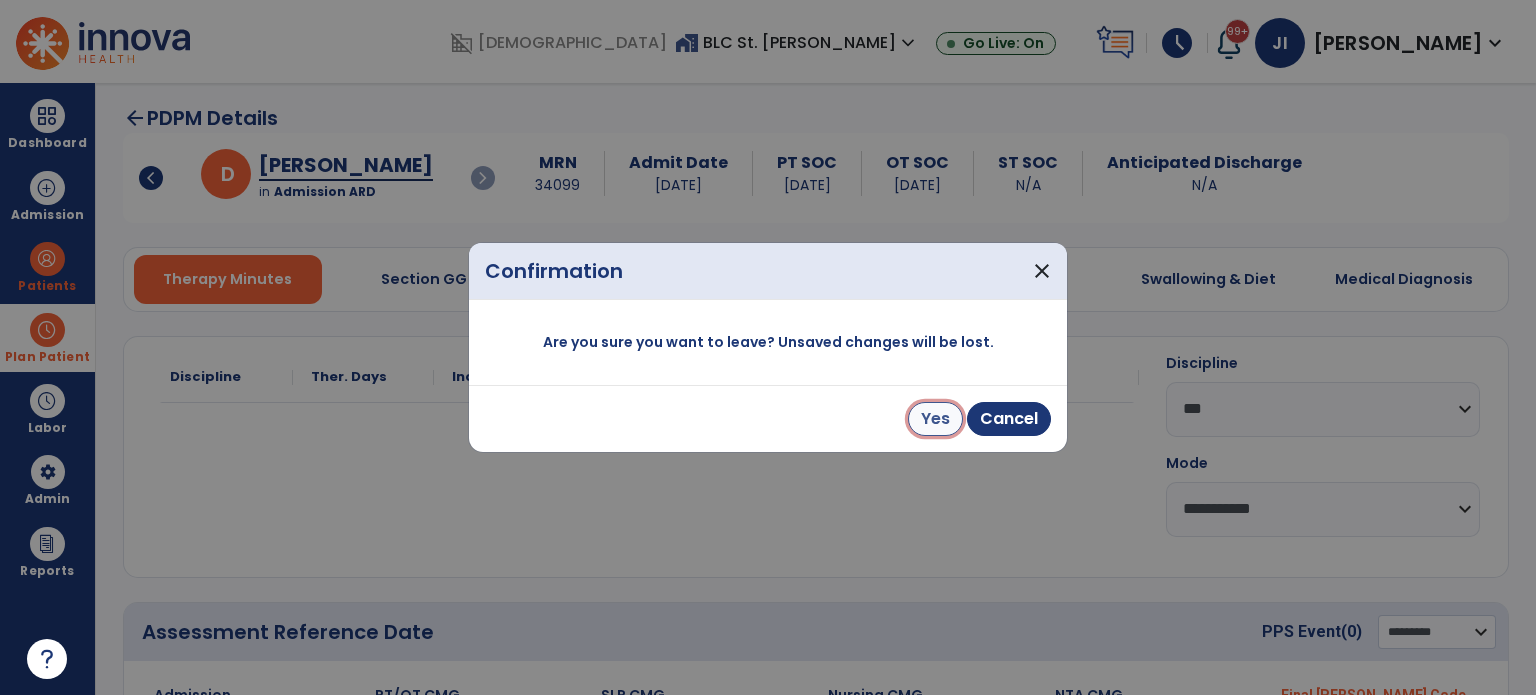 click on "Yes" at bounding box center (935, 419) 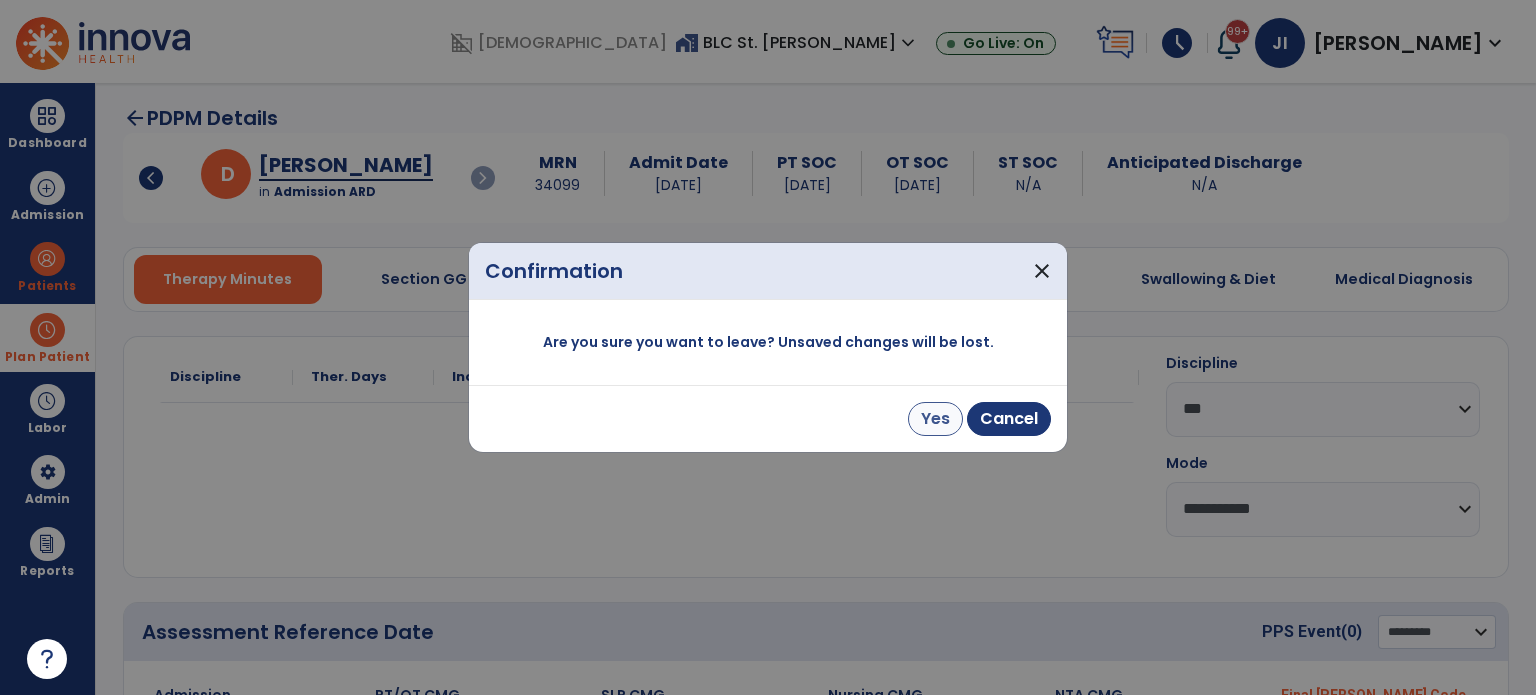 select on "***" 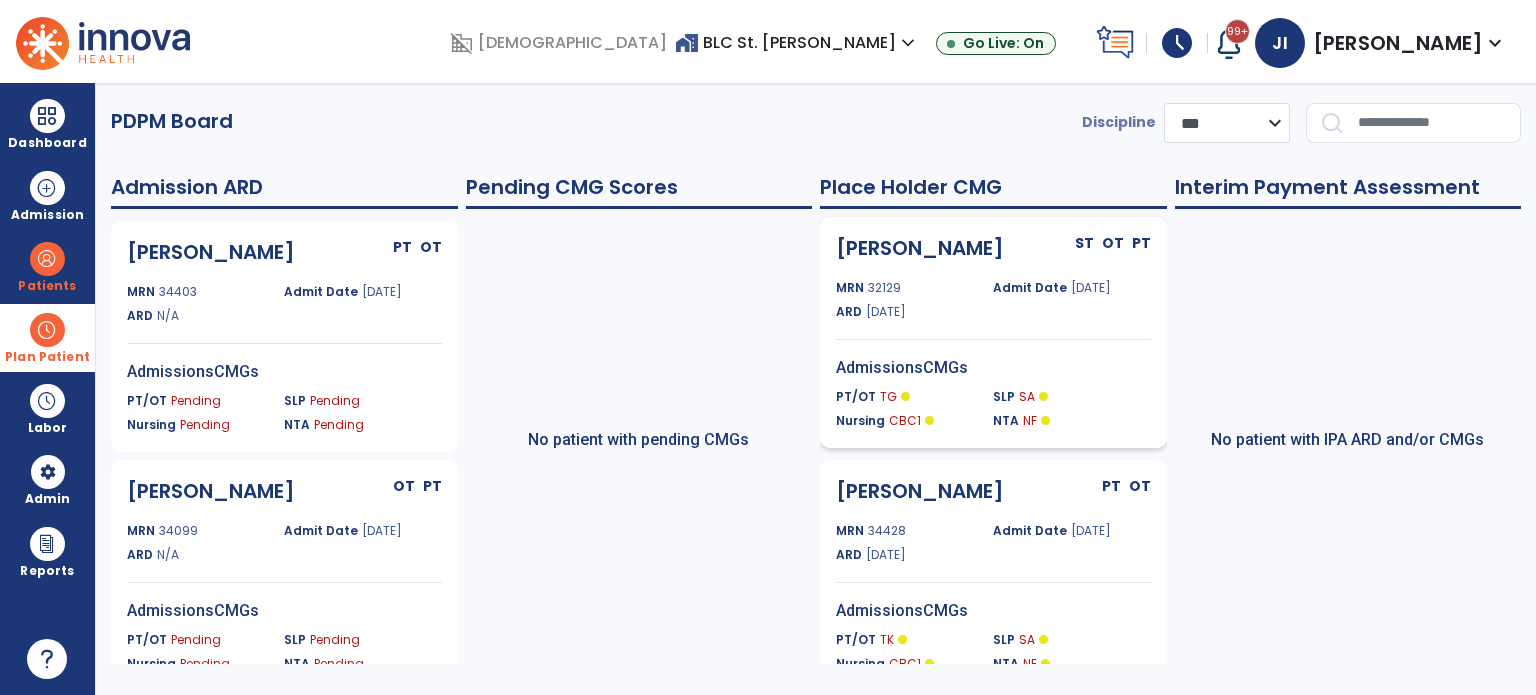 click on "ARD 07/01/2025" 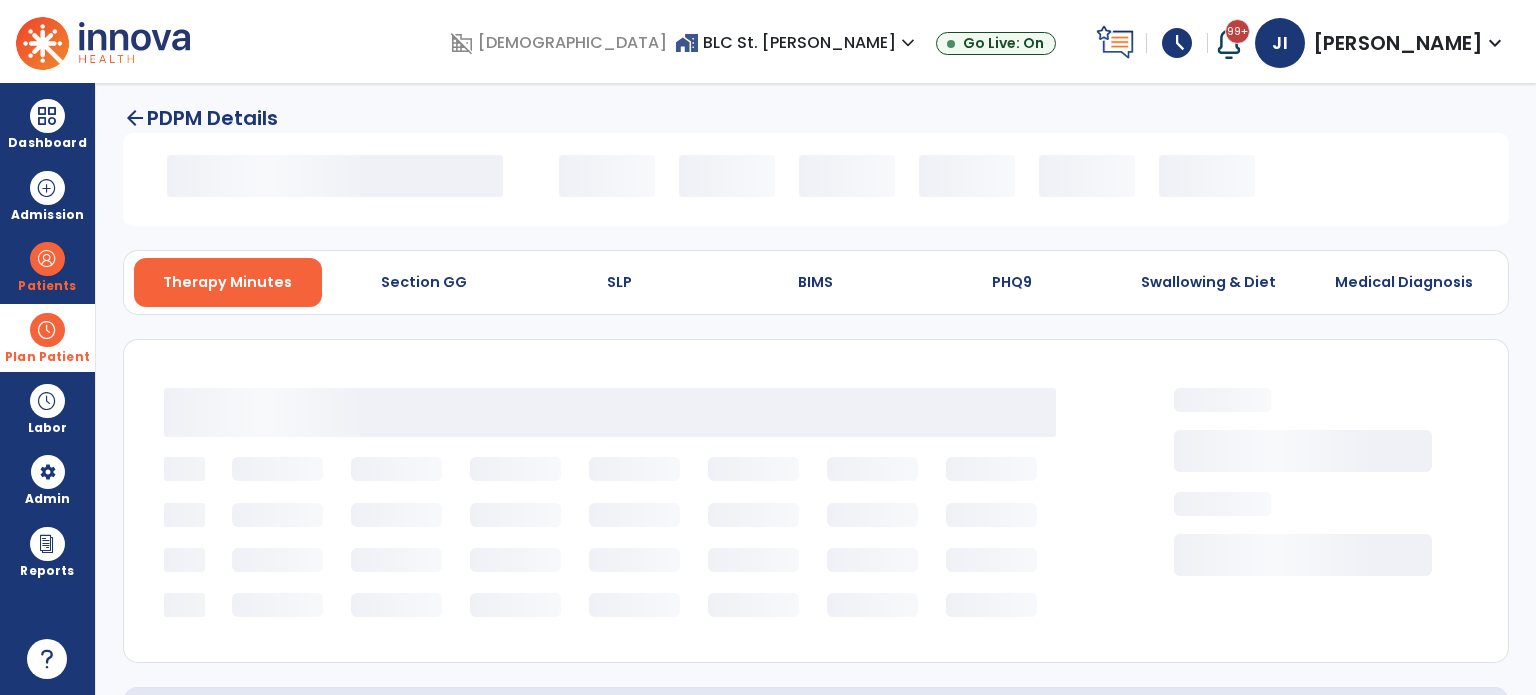 select on "*********" 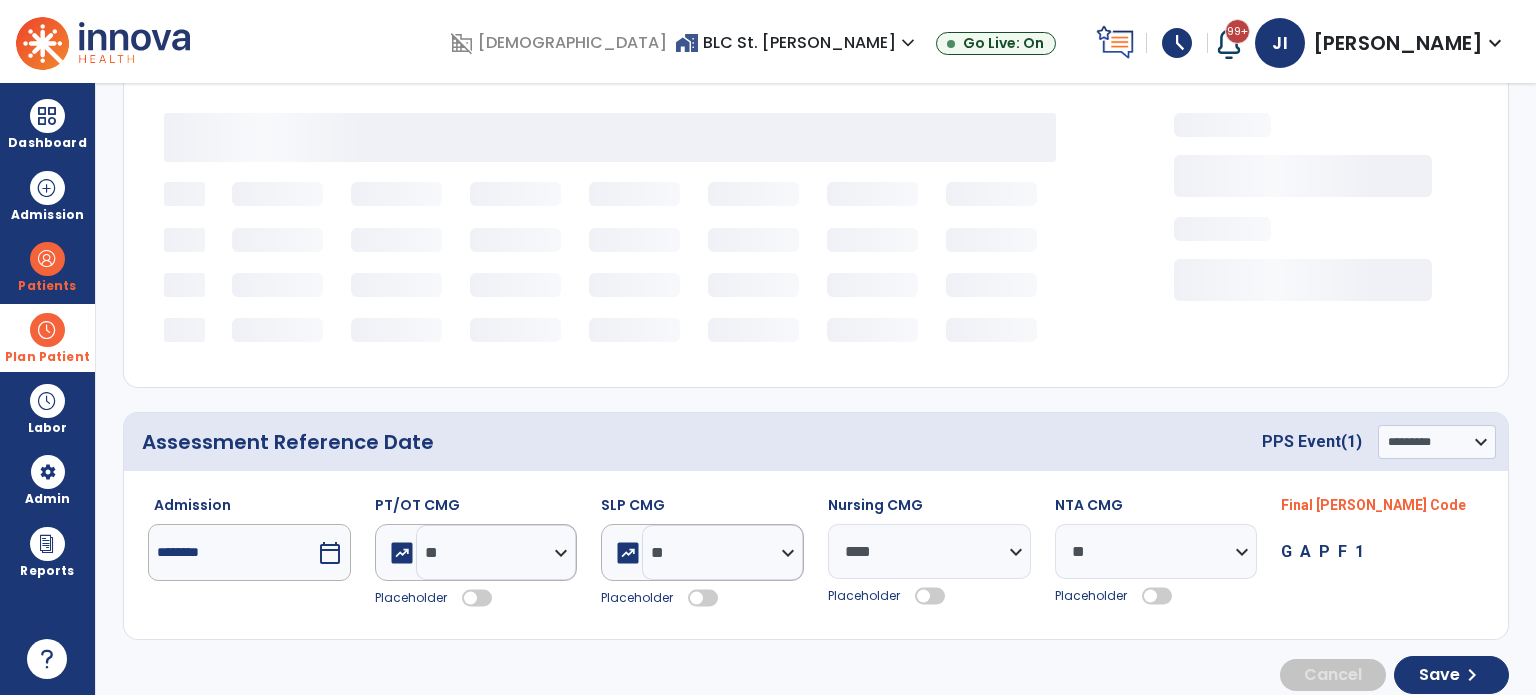 scroll, scrollTop: 286, scrollLeft: 0, axis: vertical 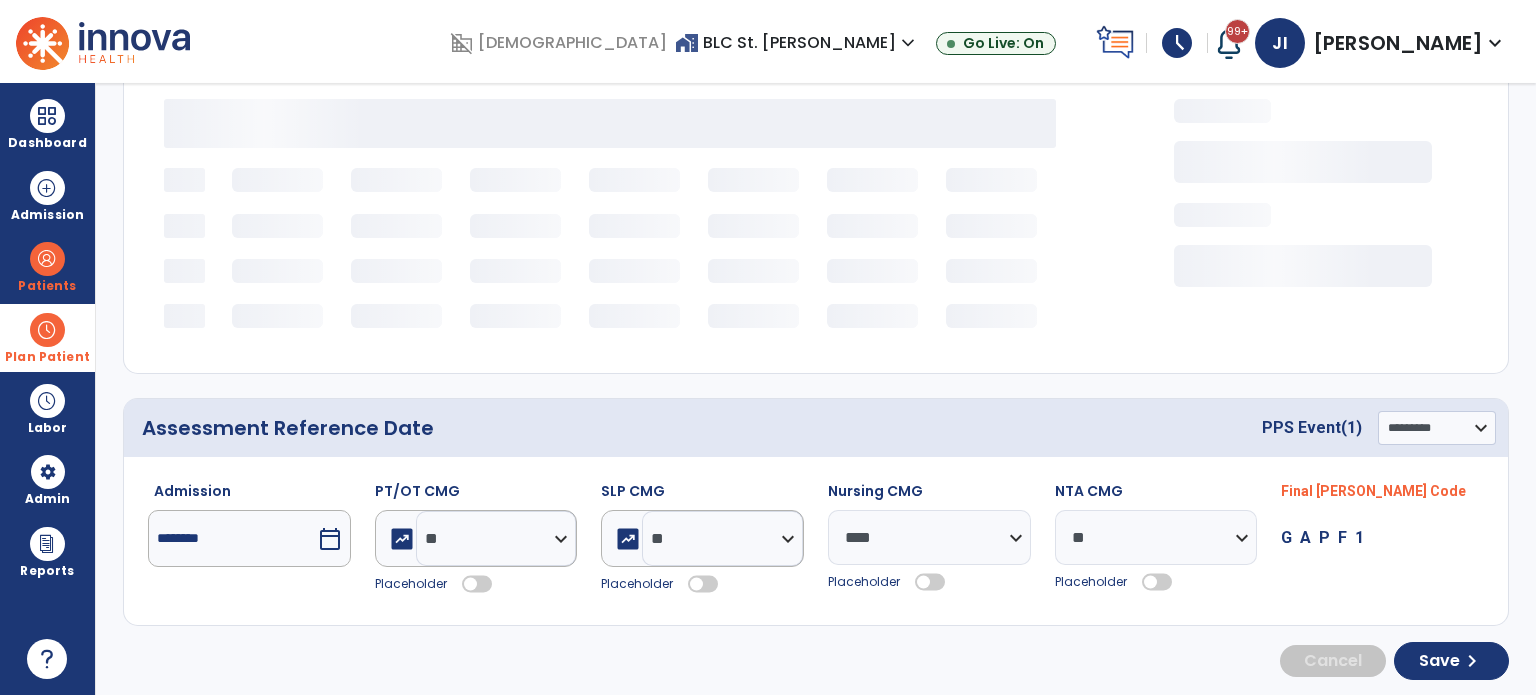 select on "***" 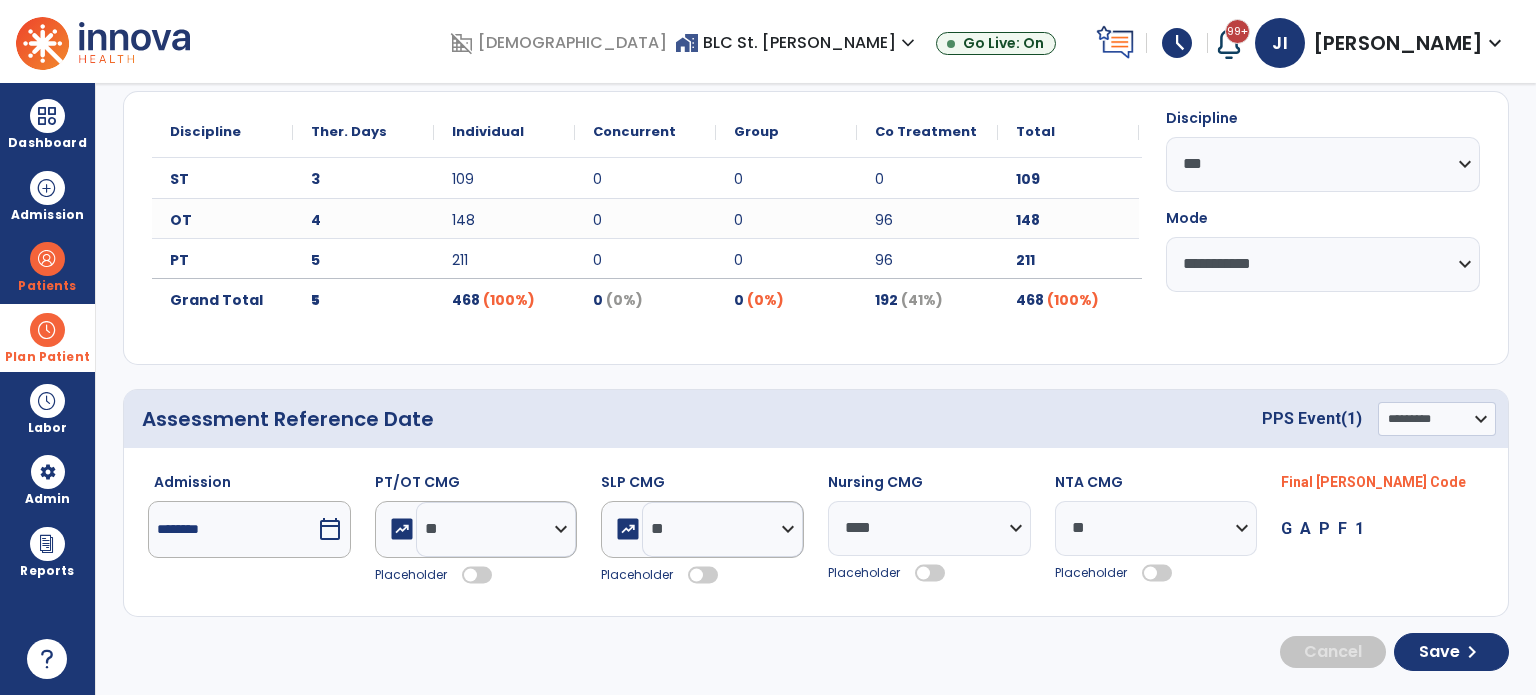 scroll, scrollTop: 237, scrollLeft: 0, axis: vertical 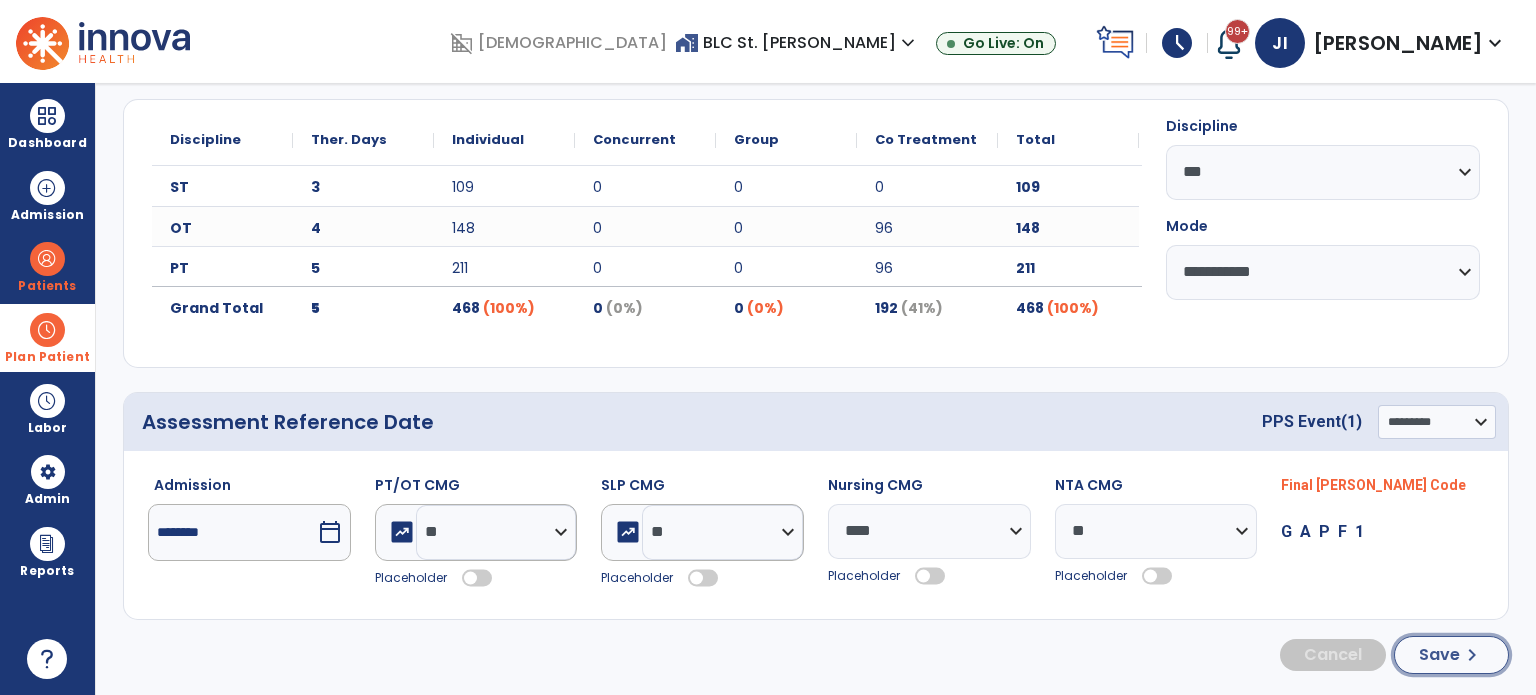 click on "chevron_right" 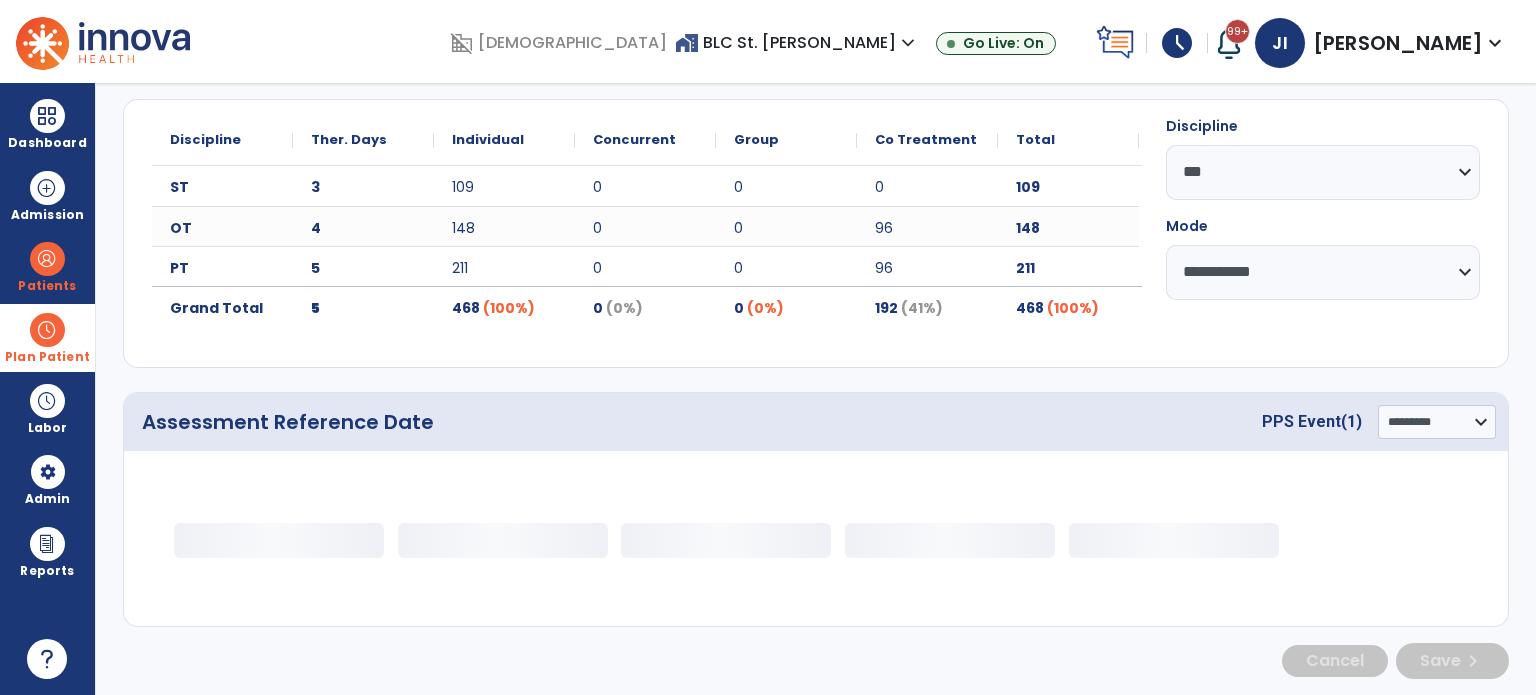 scroll, scrollTop: 156, scrollLeft: 0, axis: vertical 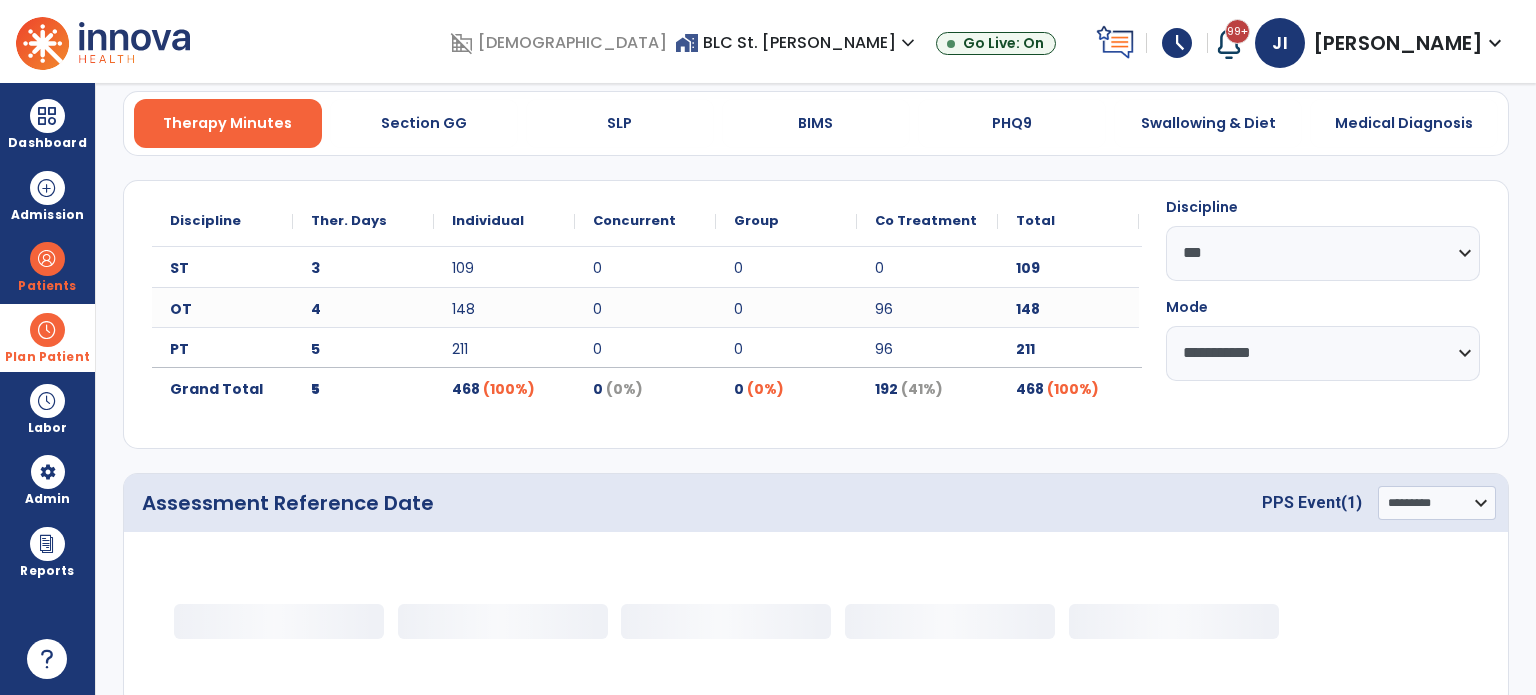 select on "**" 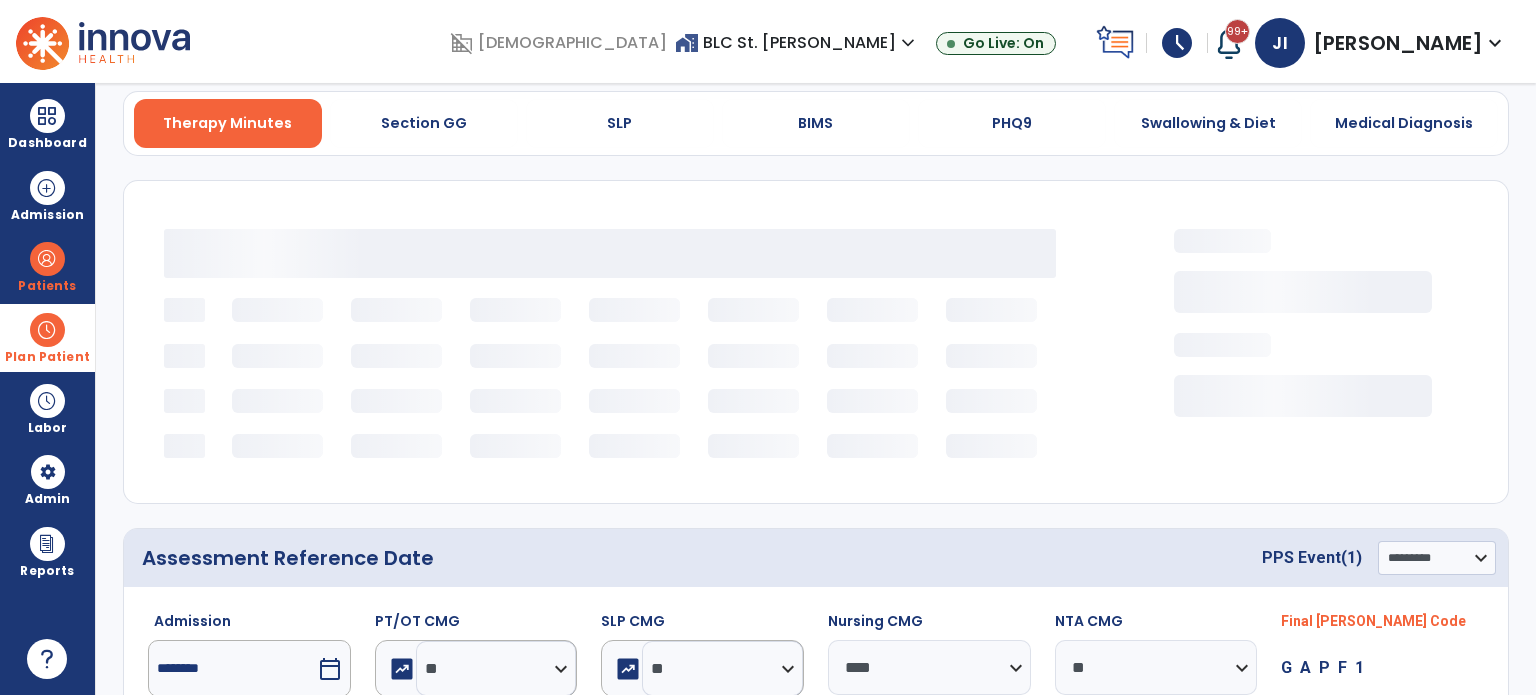 scroll, scrollTop: 0, scrollLeft: 0, axis: both 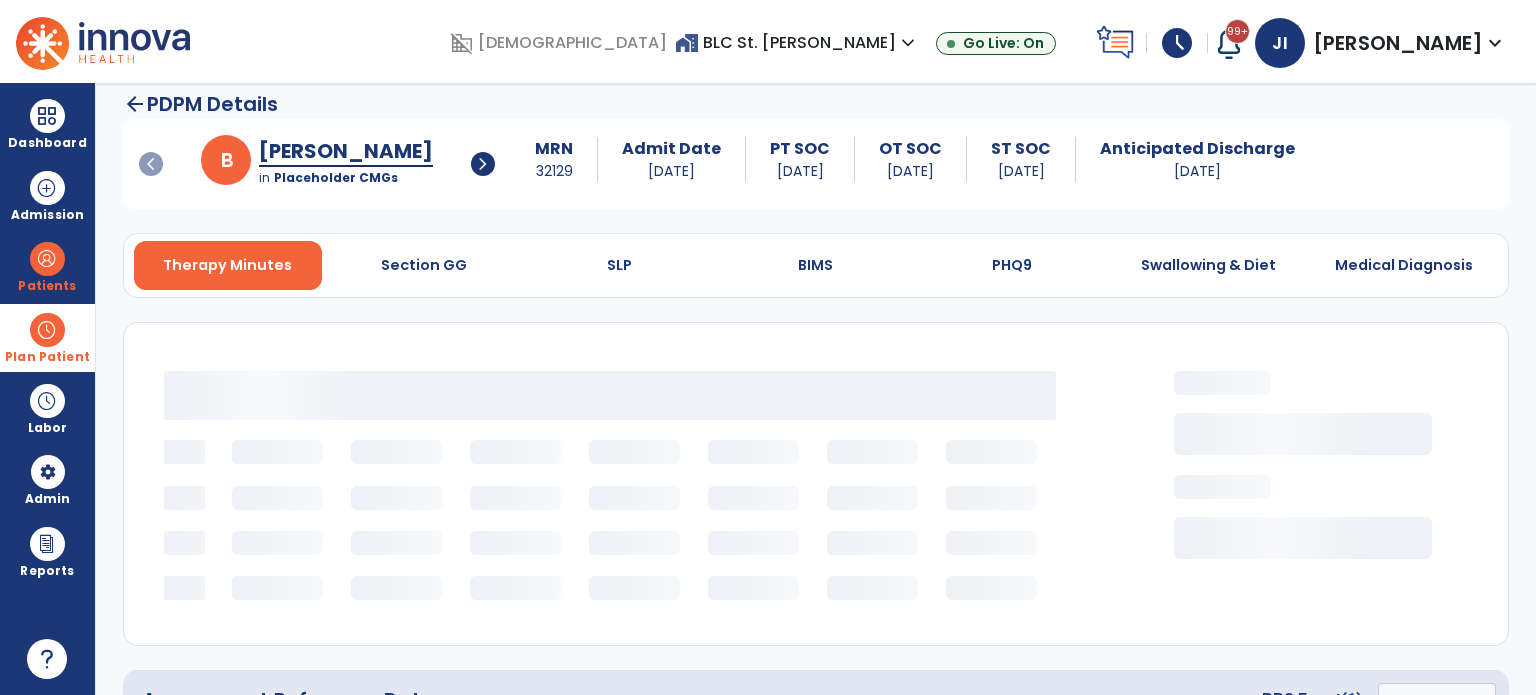 select on "**" 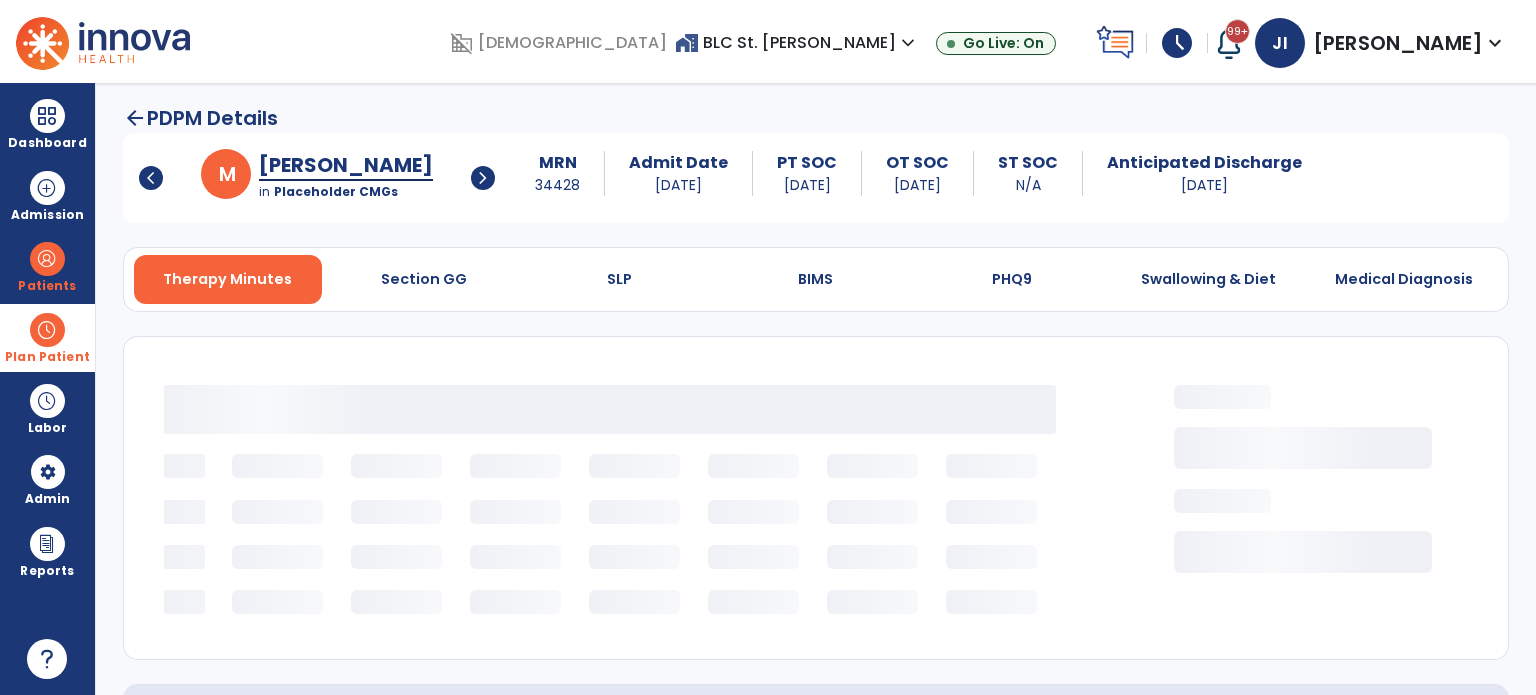 select on "***" 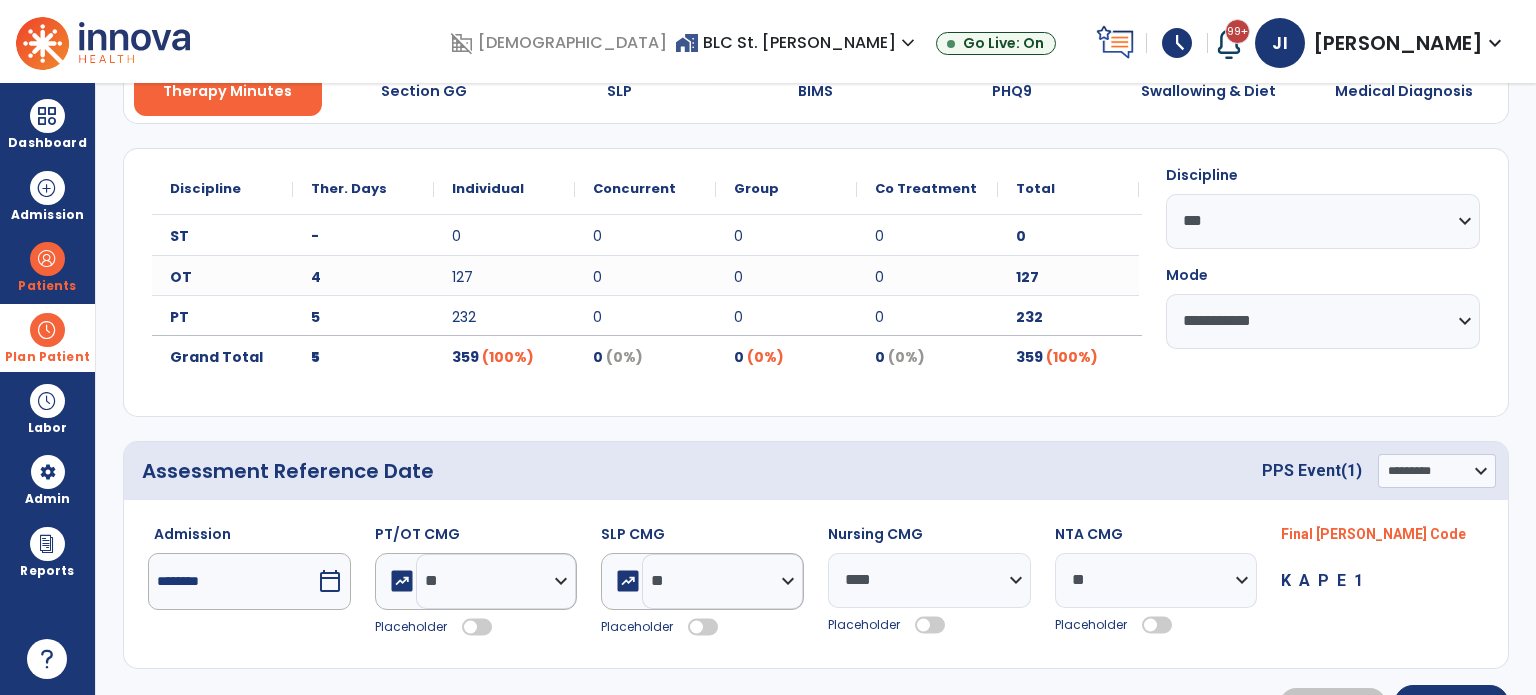 scroll, scrollTop: 237, scrollLeft: 0, axis: vertical 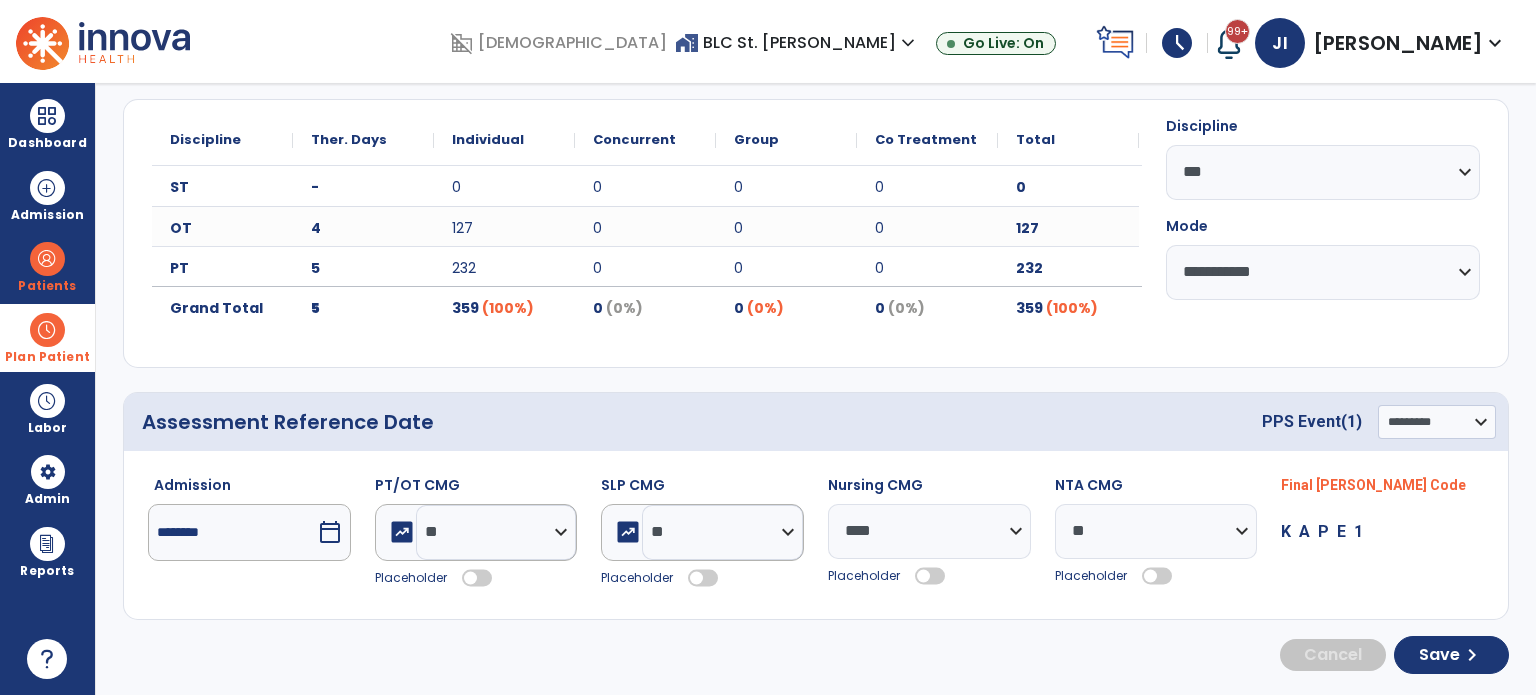 drag, startPoint x: 474, startPoint y: 571, endPoint x: 592, endPoint y: 571, distance: 118 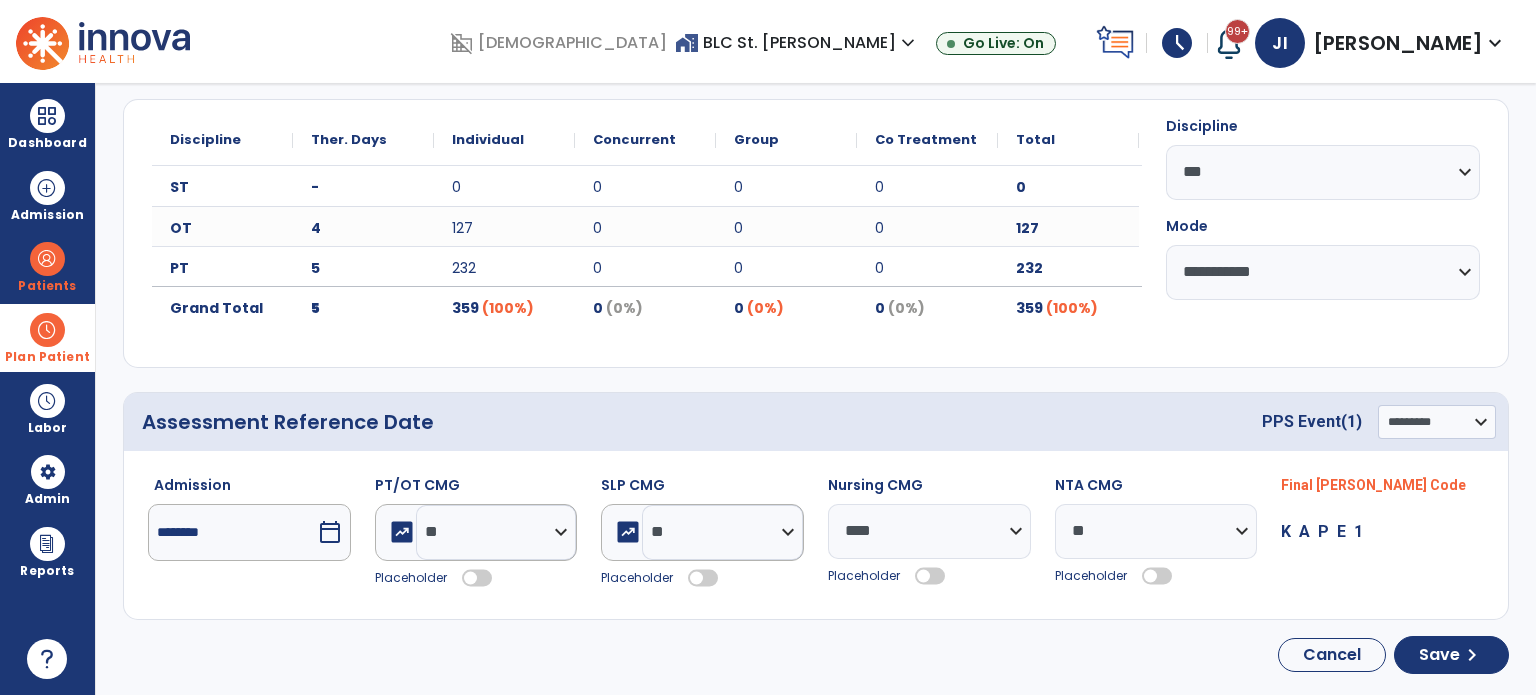 click 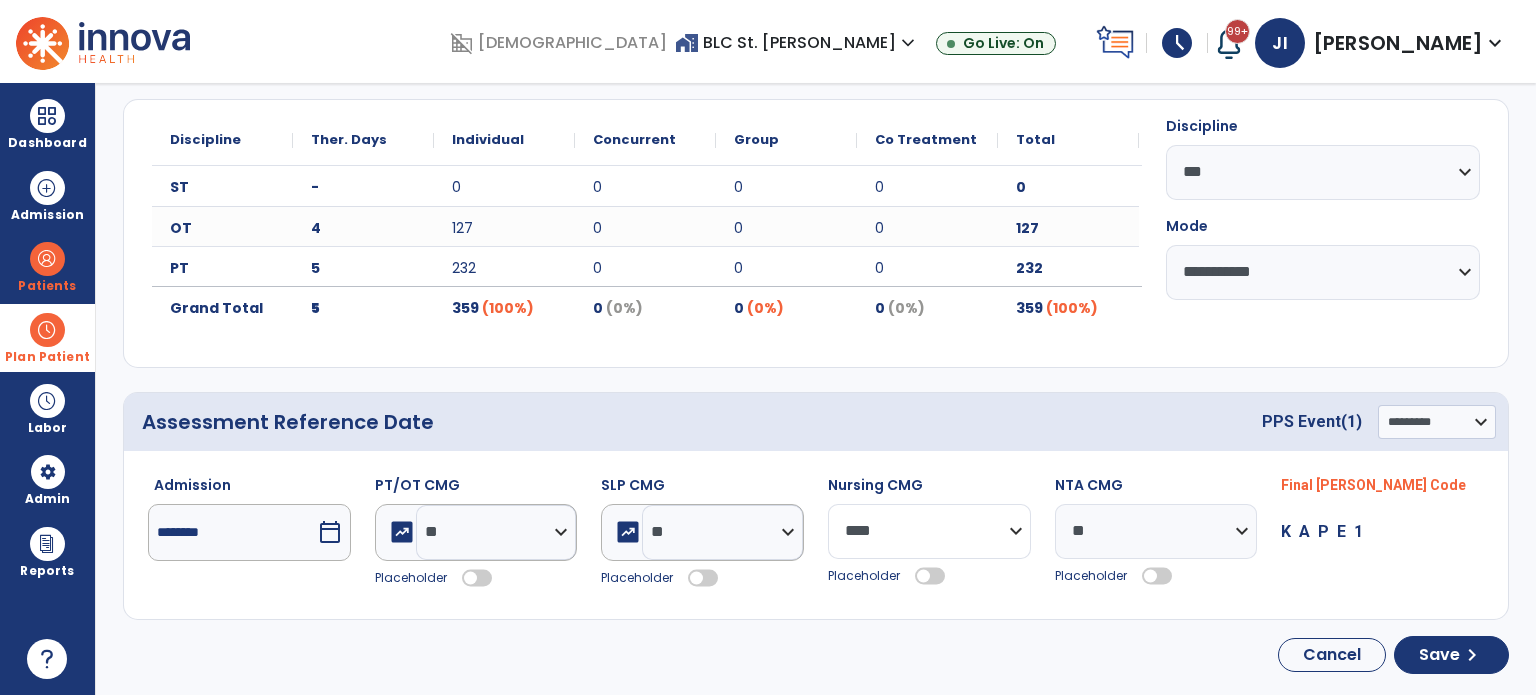 click on "**********" 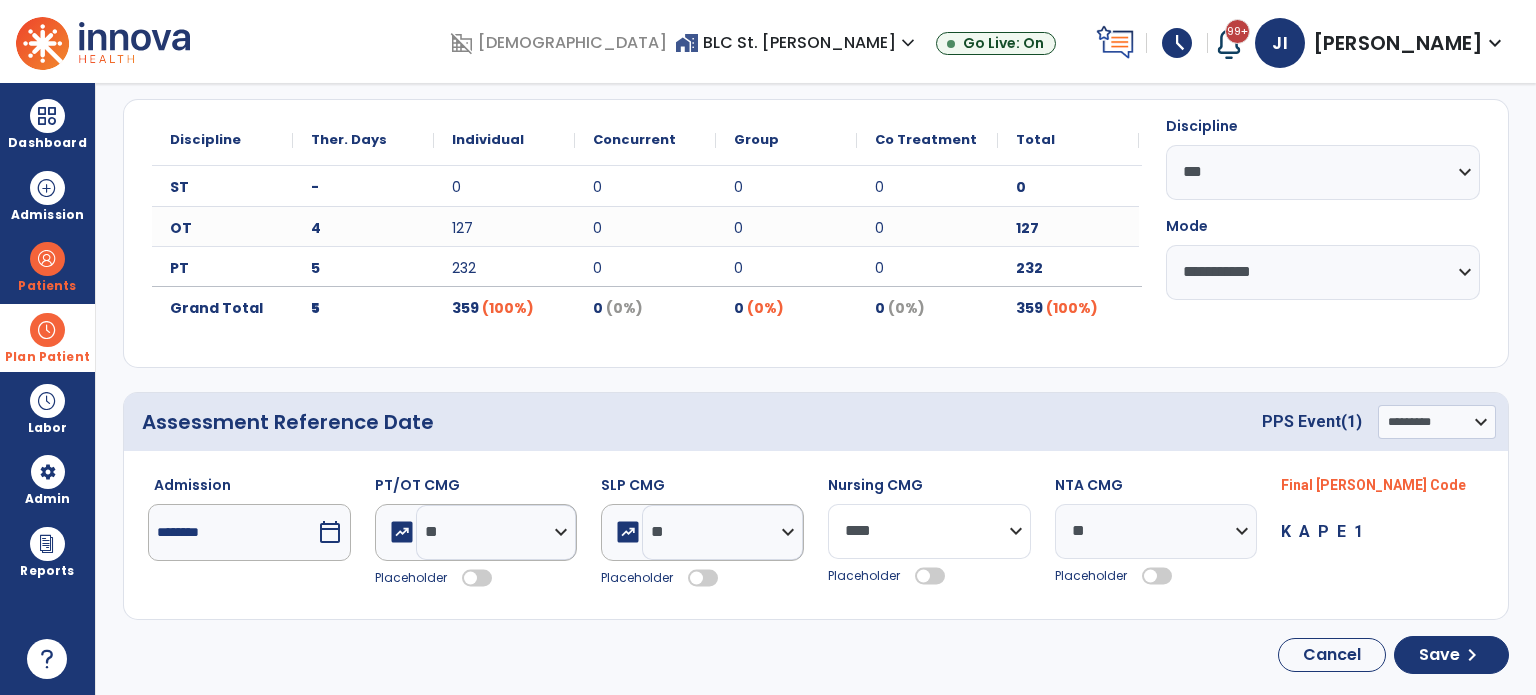 select on "****" 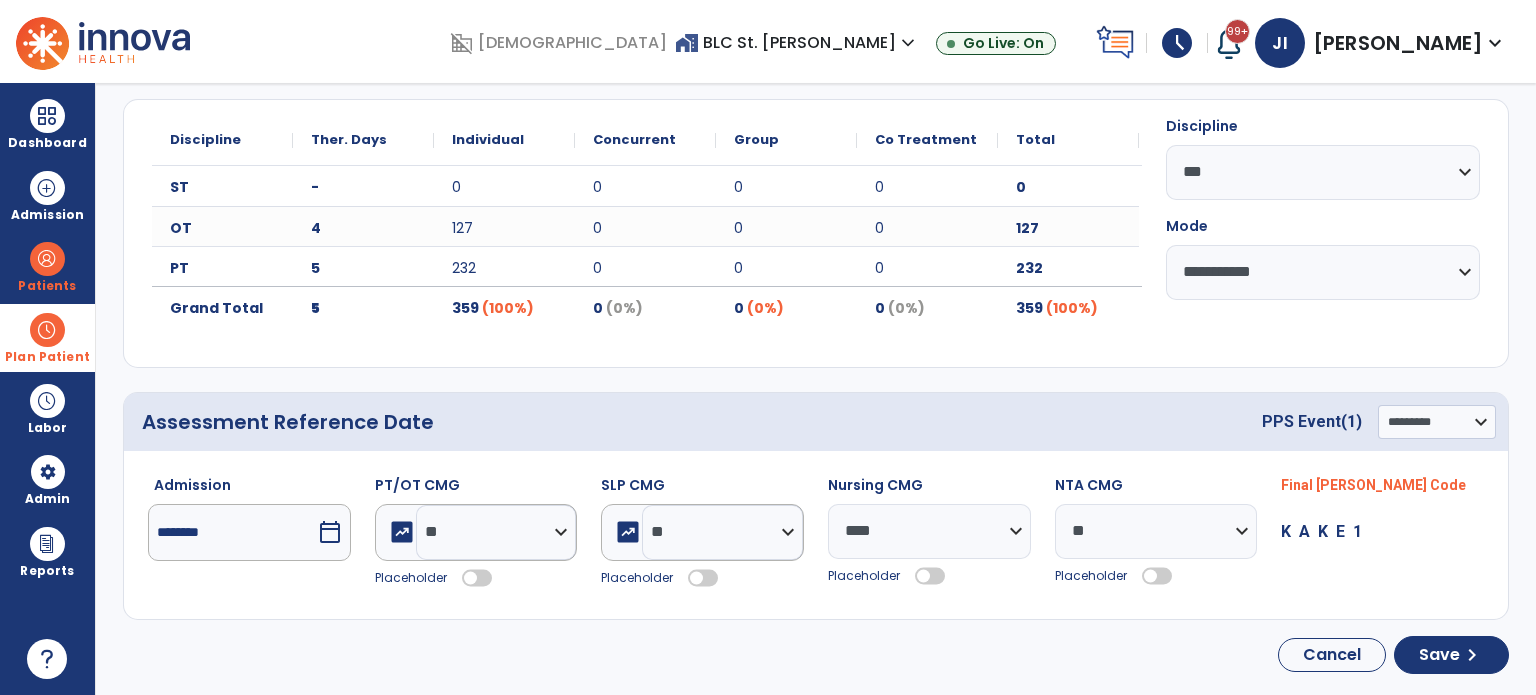 click 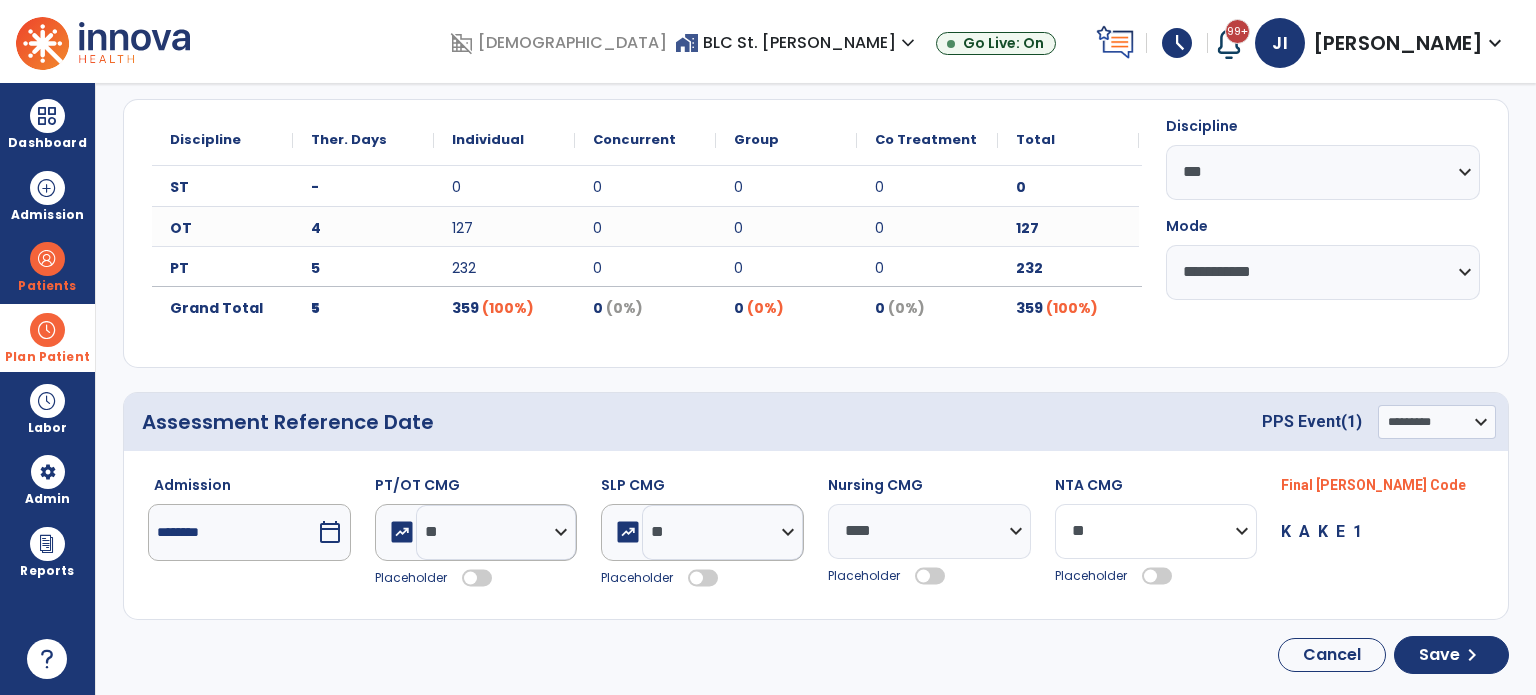drag, startPoint x: 1126, startPoint y: 540, endPoint x: 1126, endPoint y: 527, distance: 13 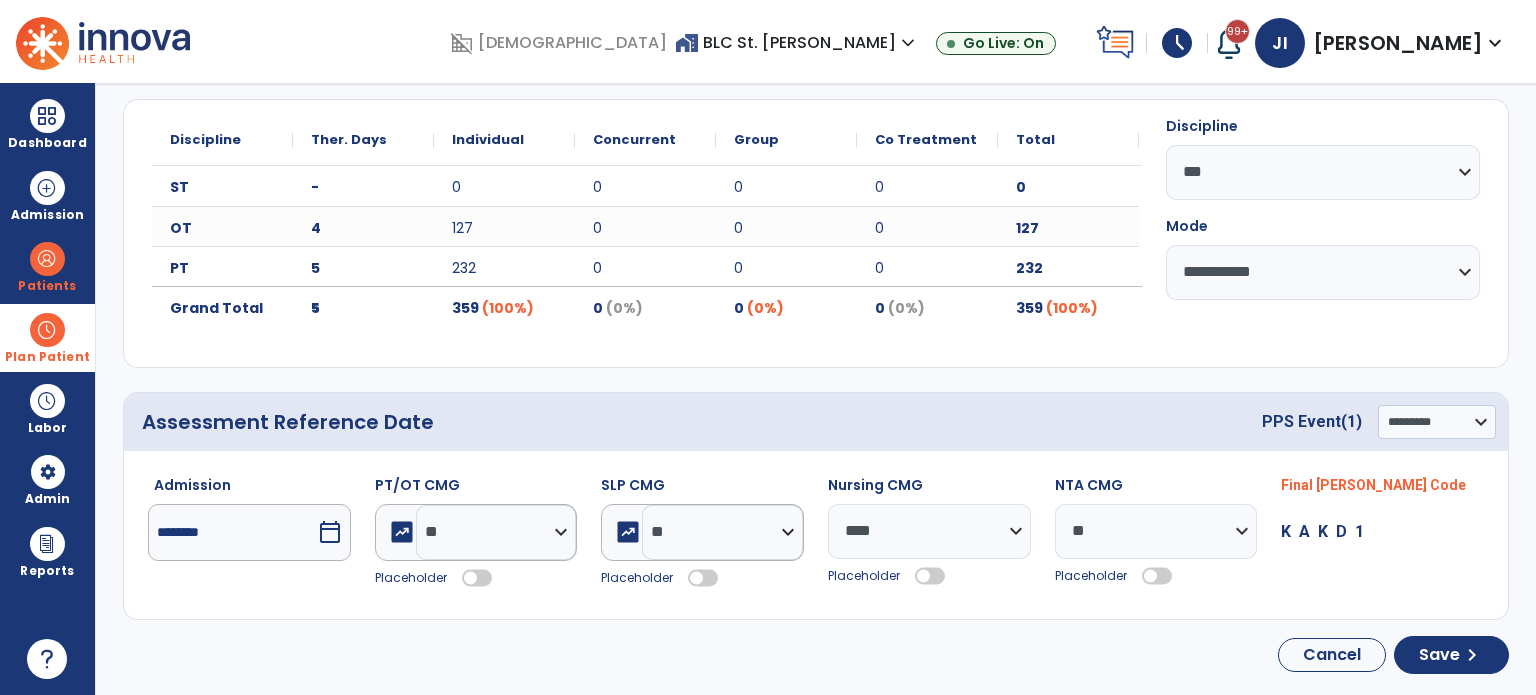 click 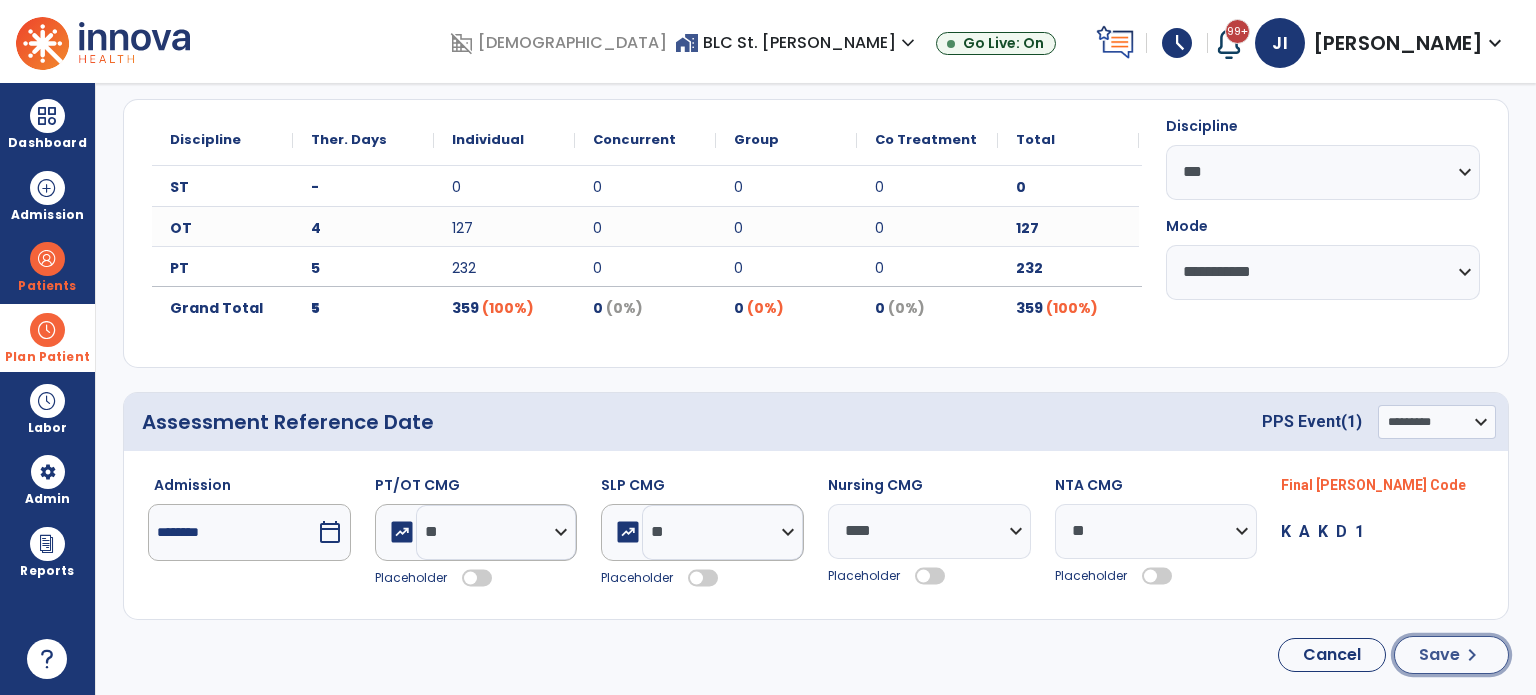 click on "Save" 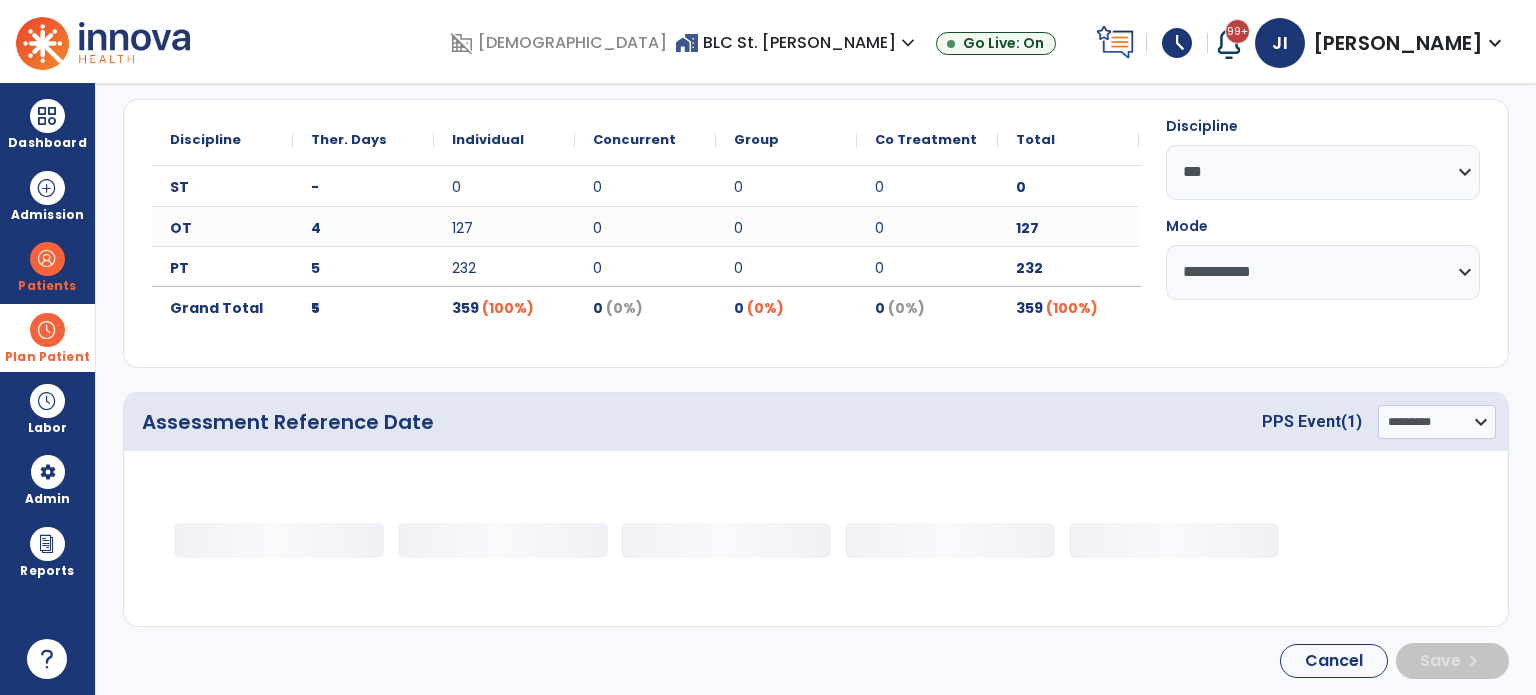select on "**" 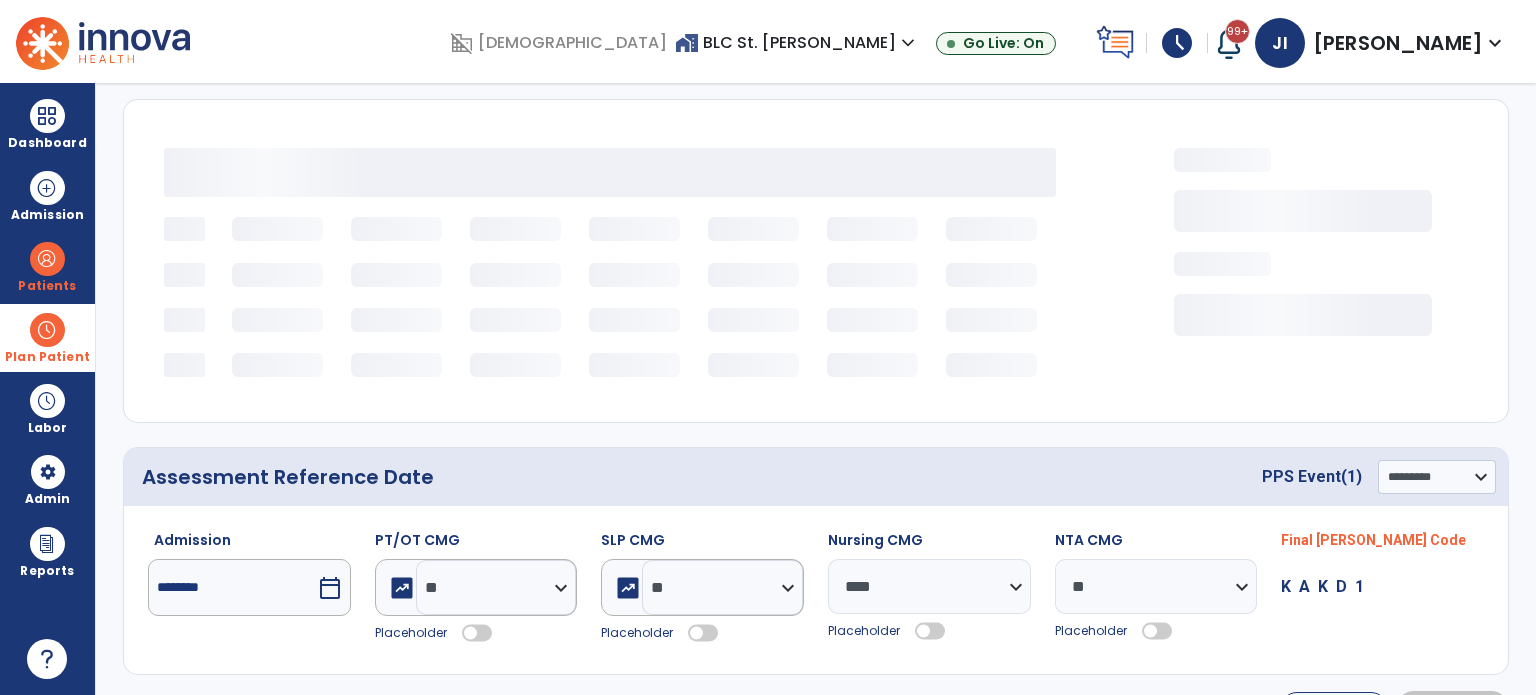 select on "****" 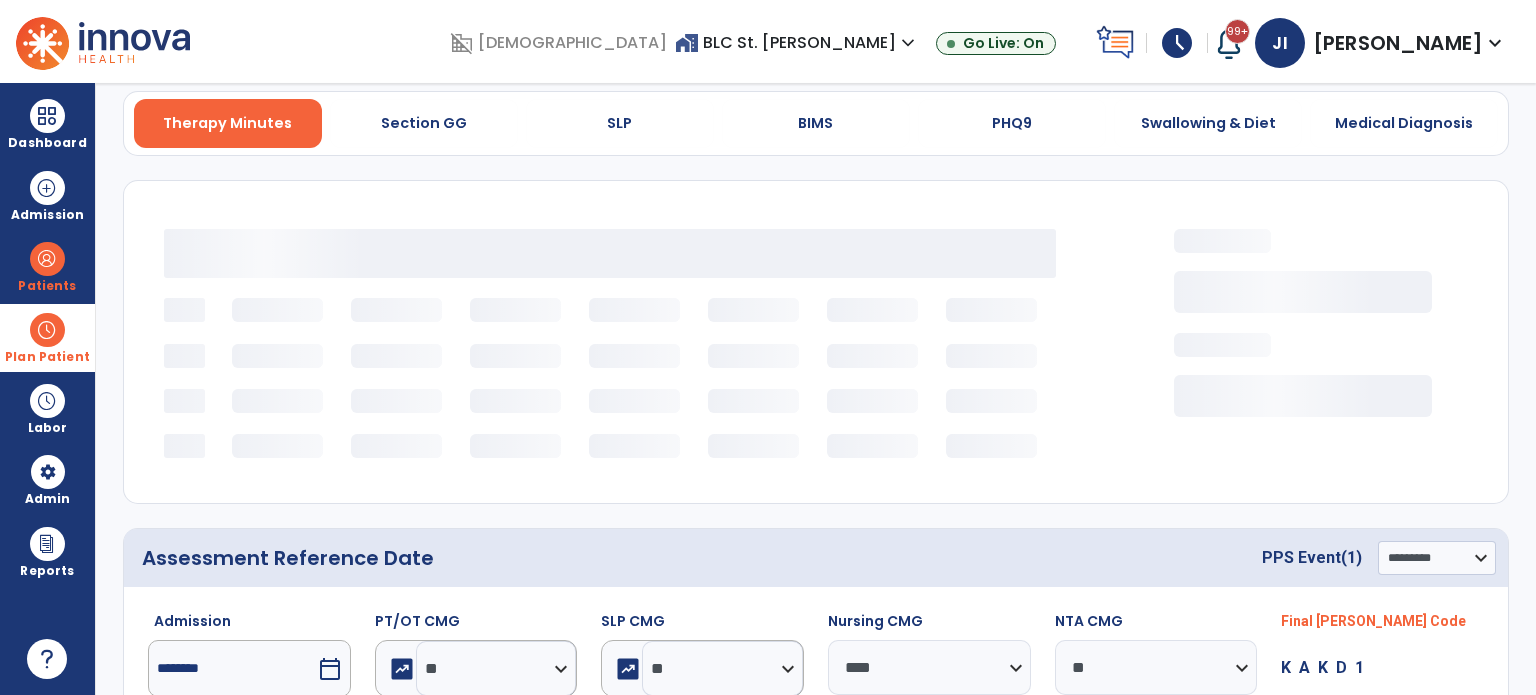 scroll, scrollTop: 0, scrollLeft: 0, axis: both 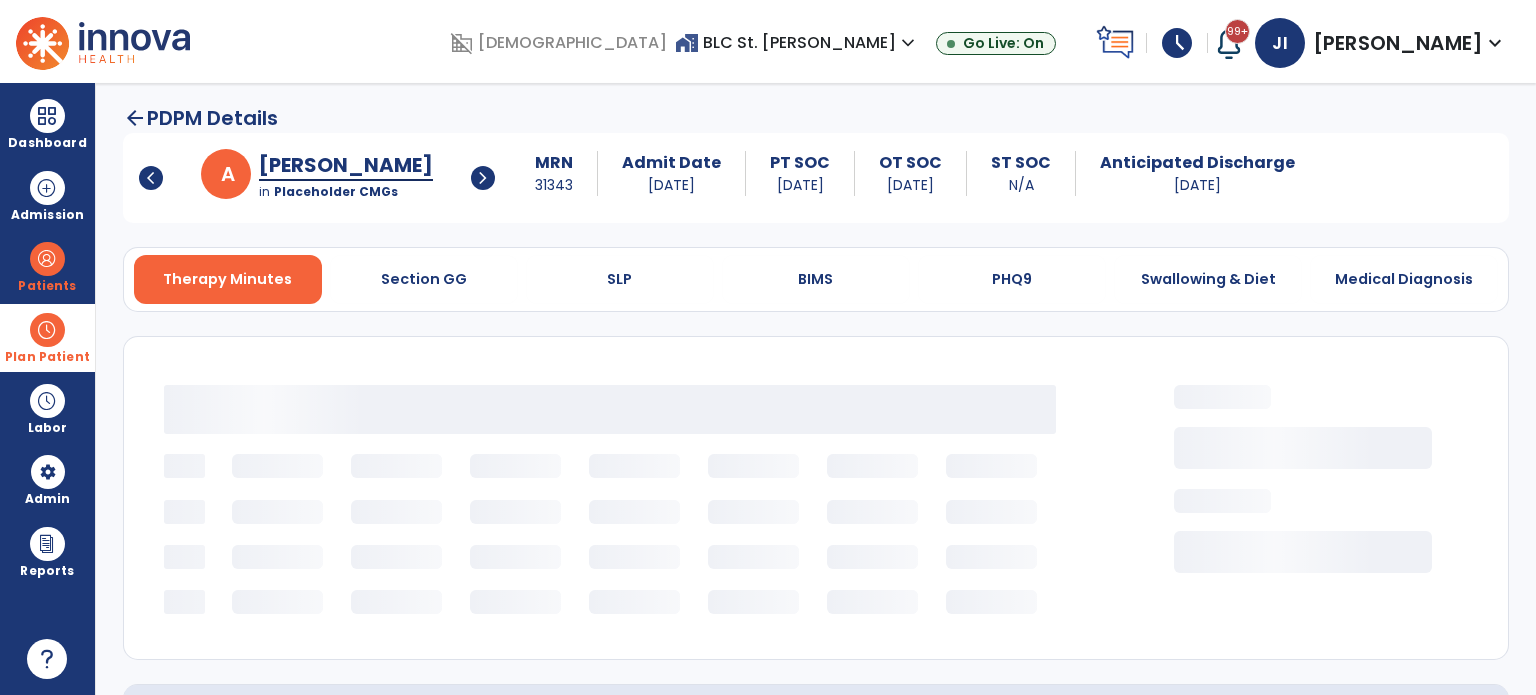 select on "***" 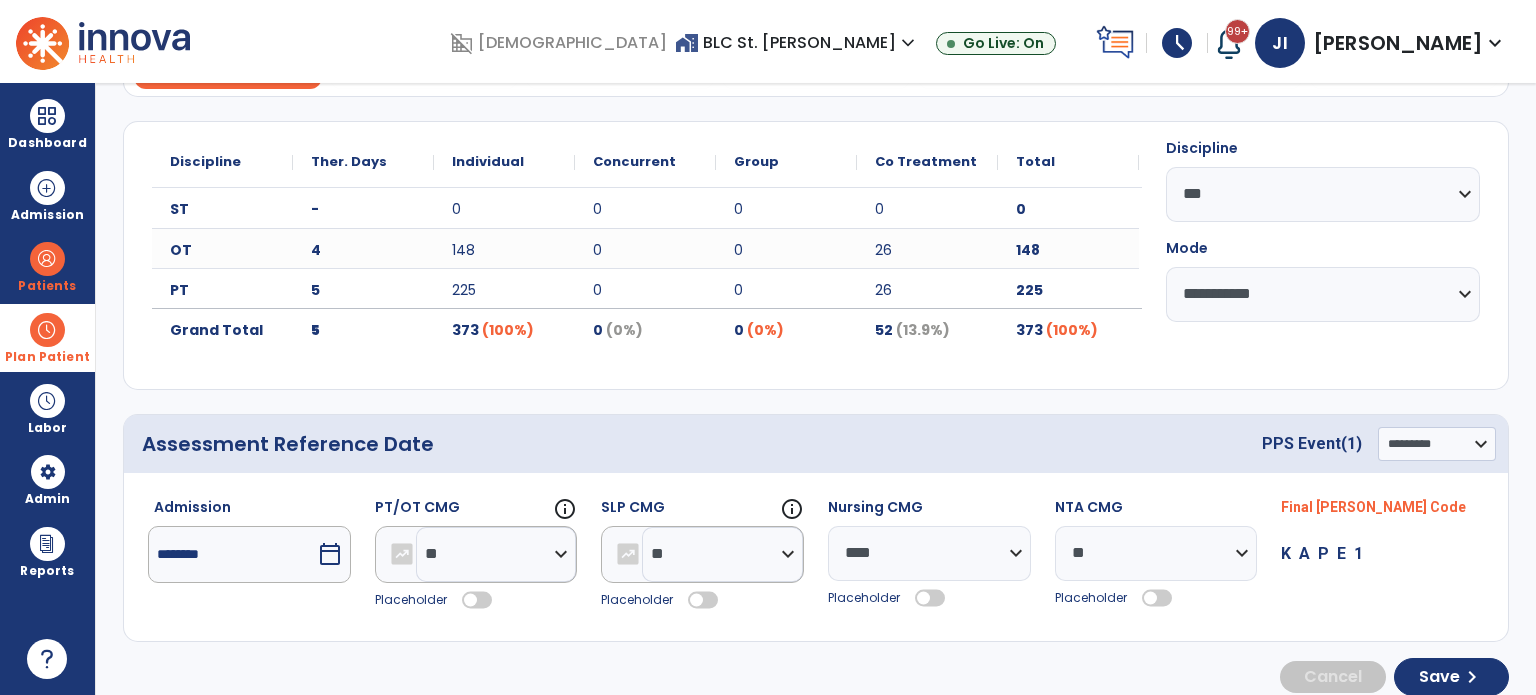 scroll, scrollTop: 237, scrollLeft: 0, axis: vertical 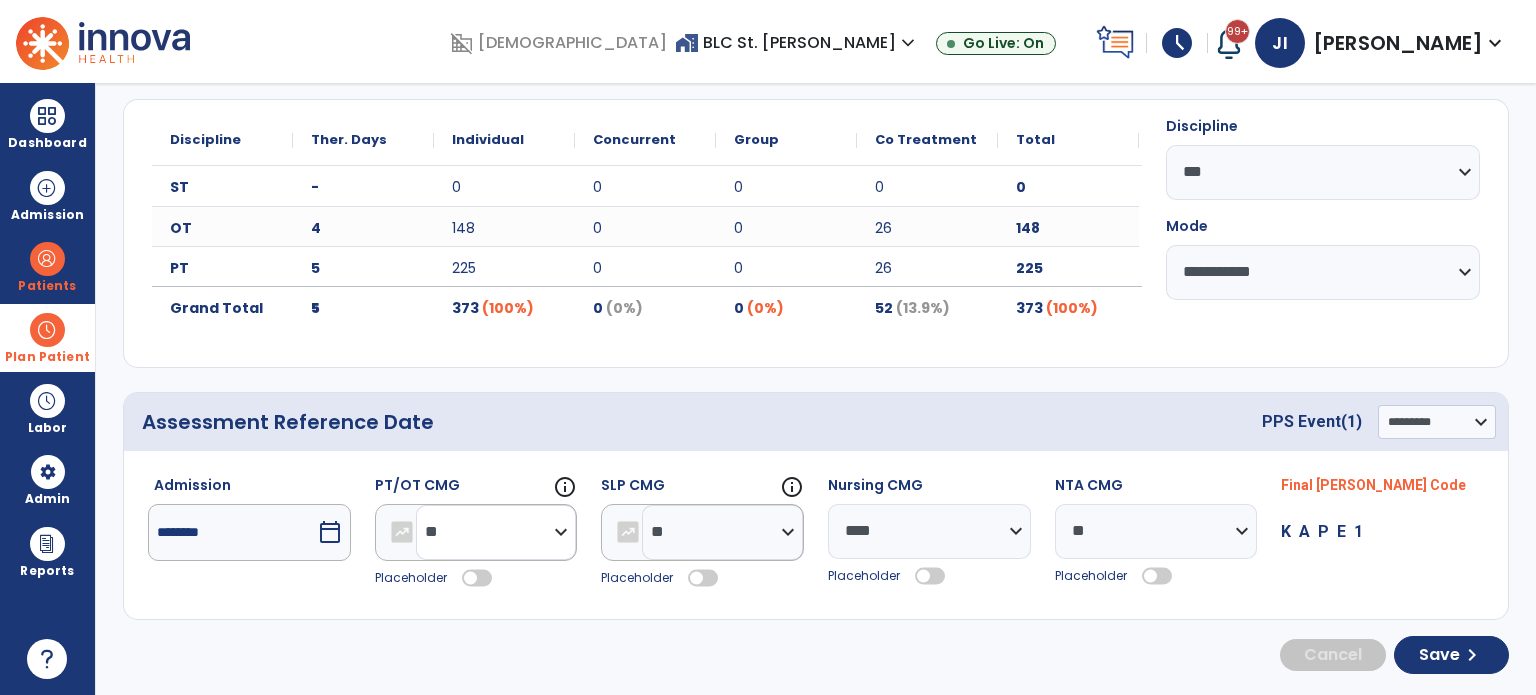 click on "**********" 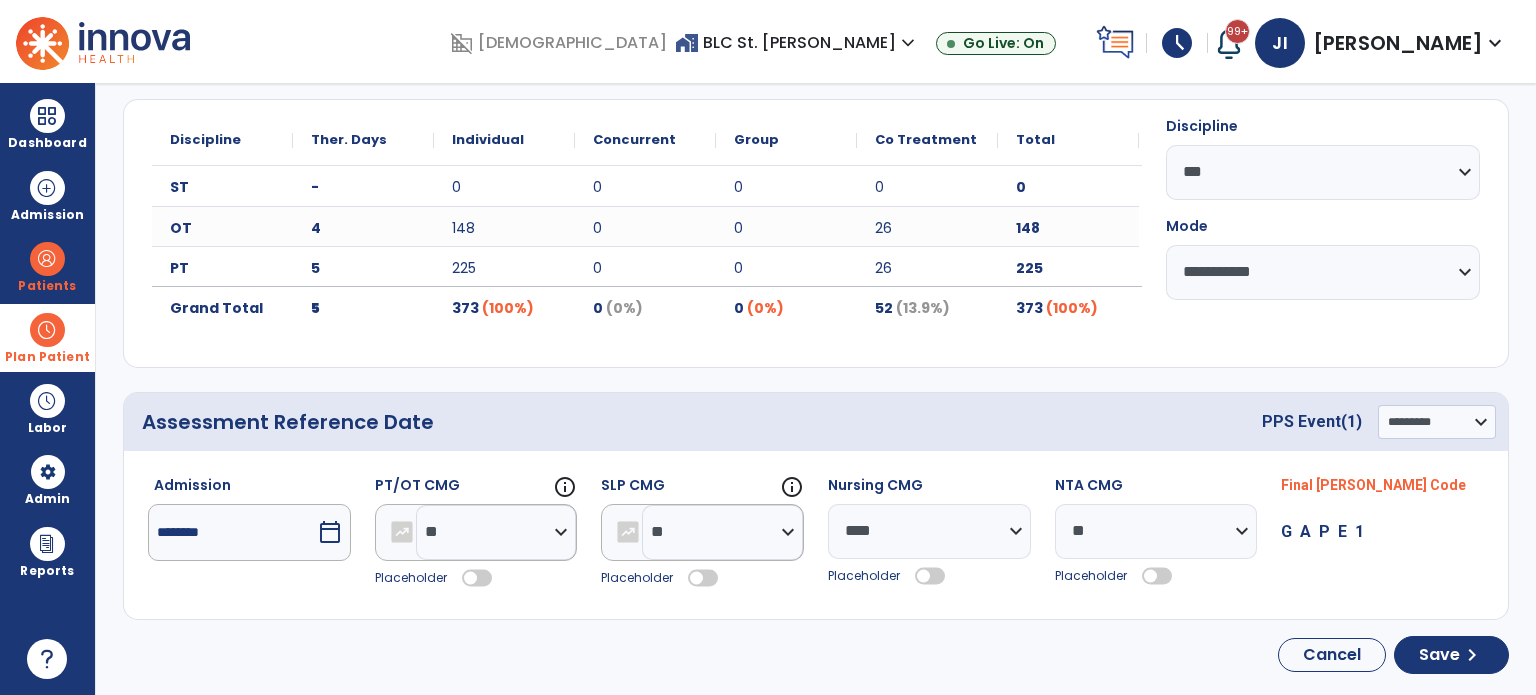 click 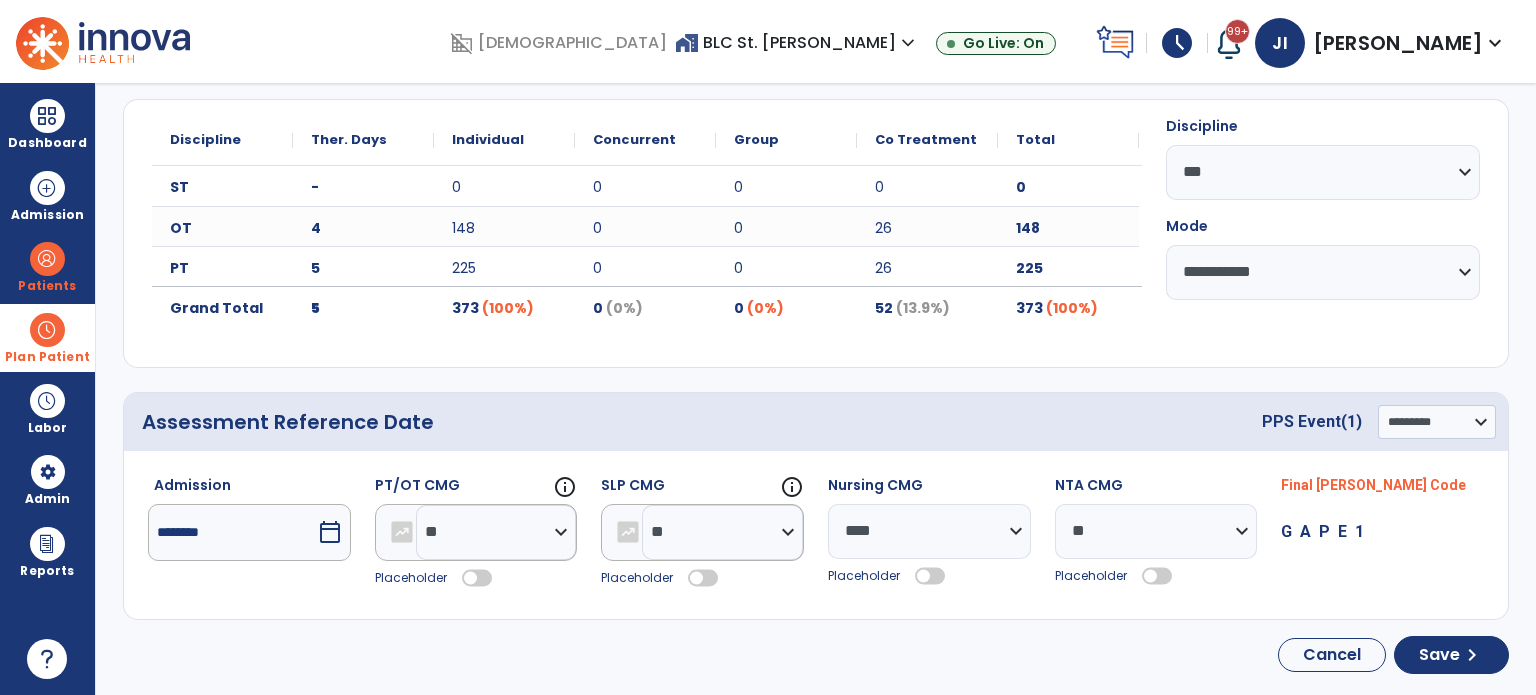 click 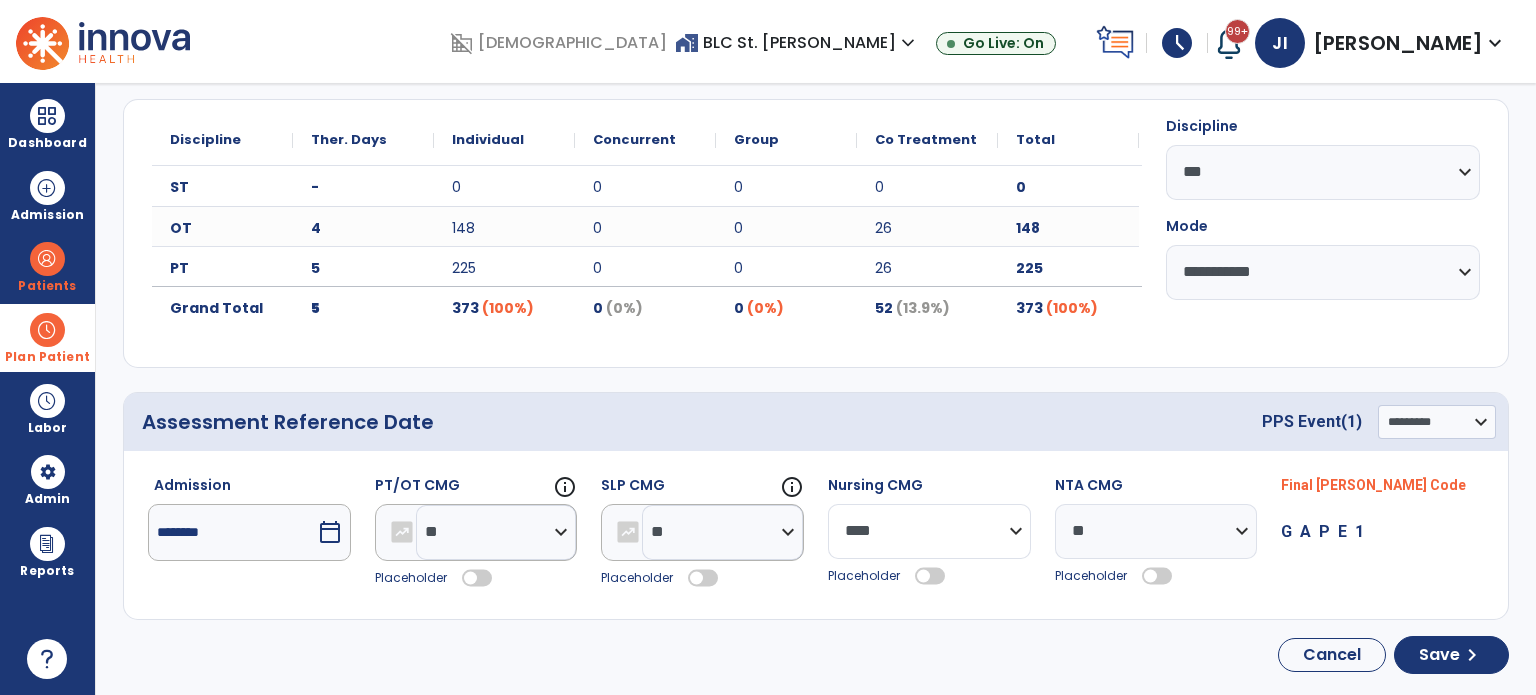 drag, startPoint x: 912, startPoint y: 521, endPoint x: 909, endPoint y: 507, distance: 14.3178215 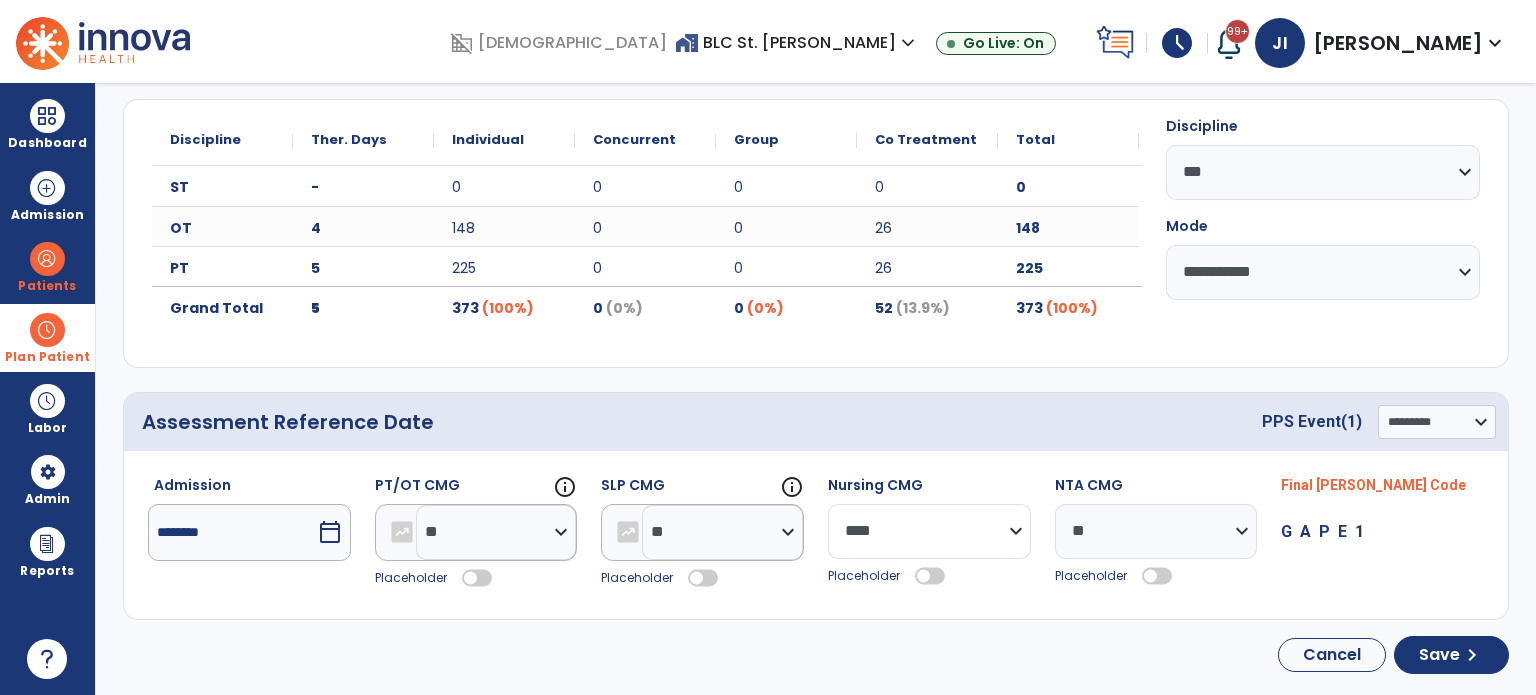 select on "****" 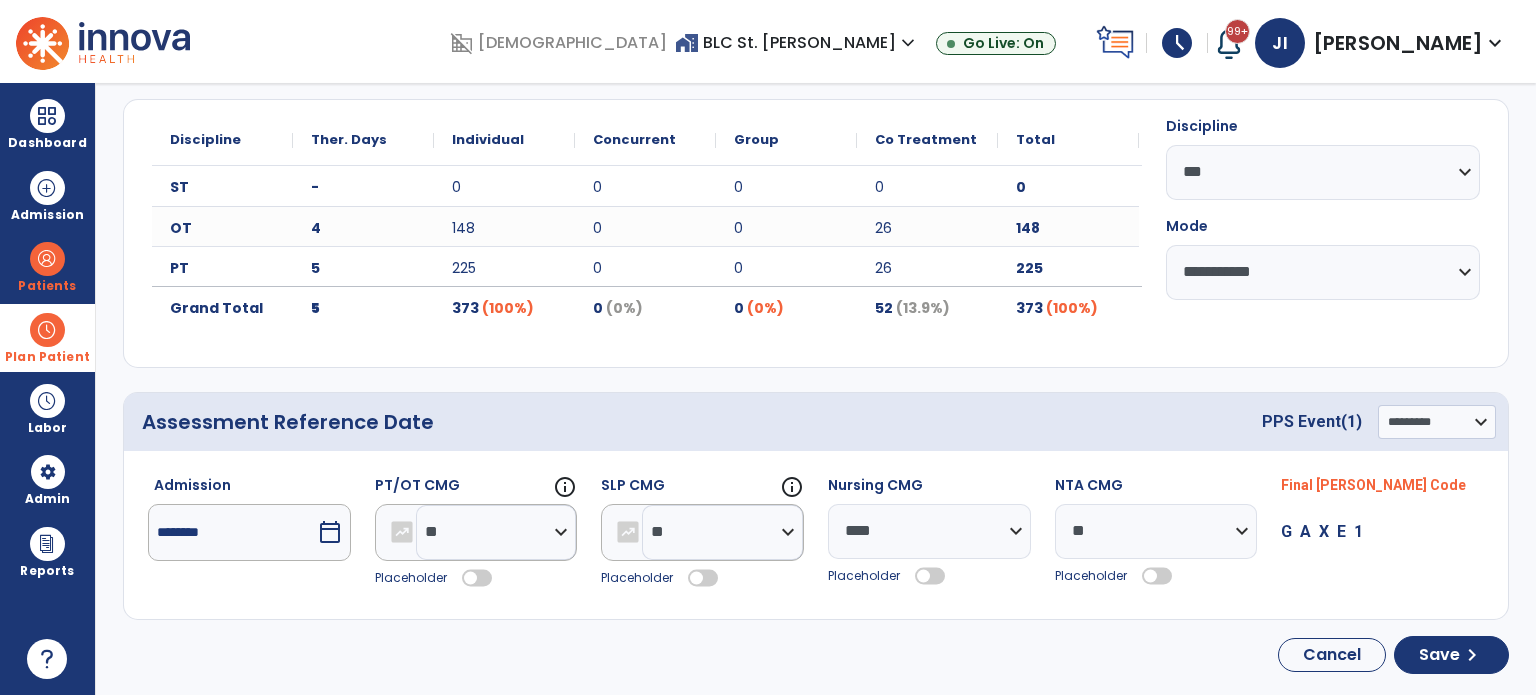 click 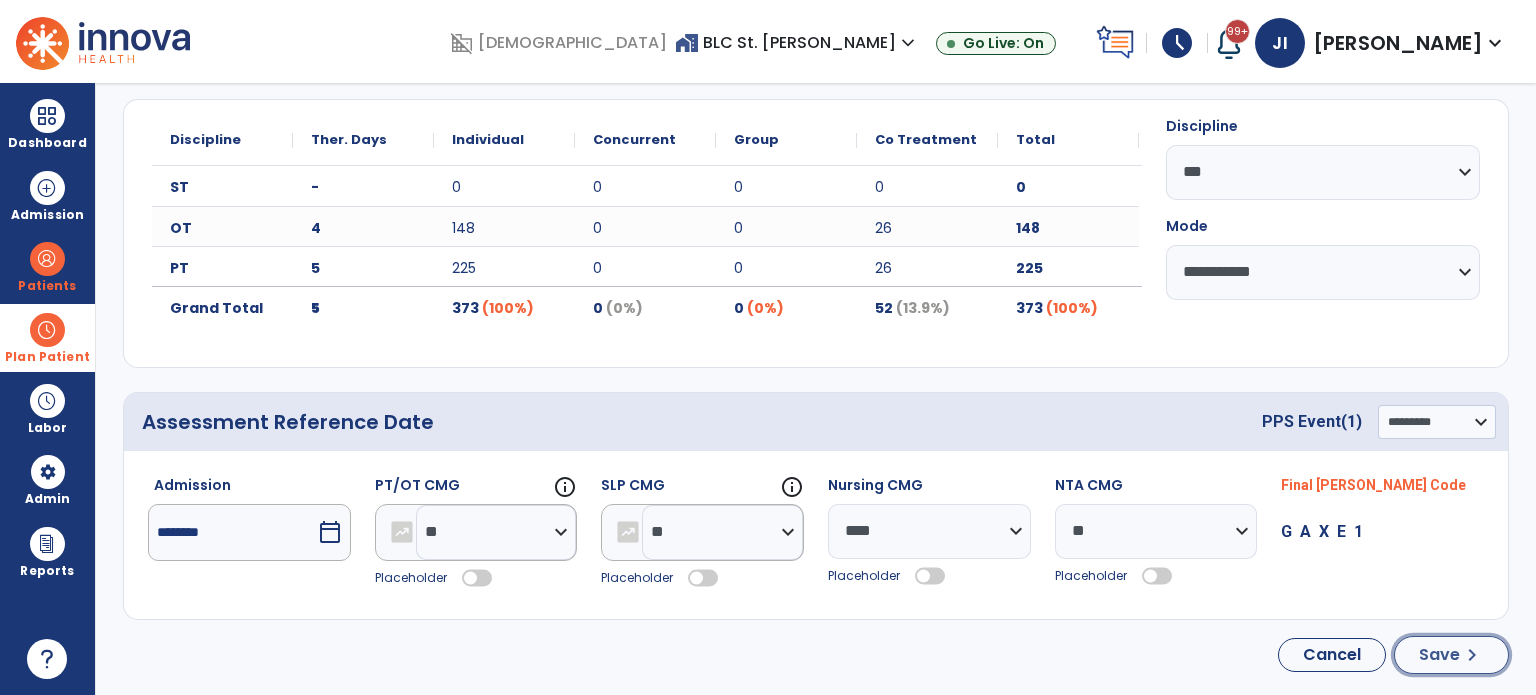 click on "Save" 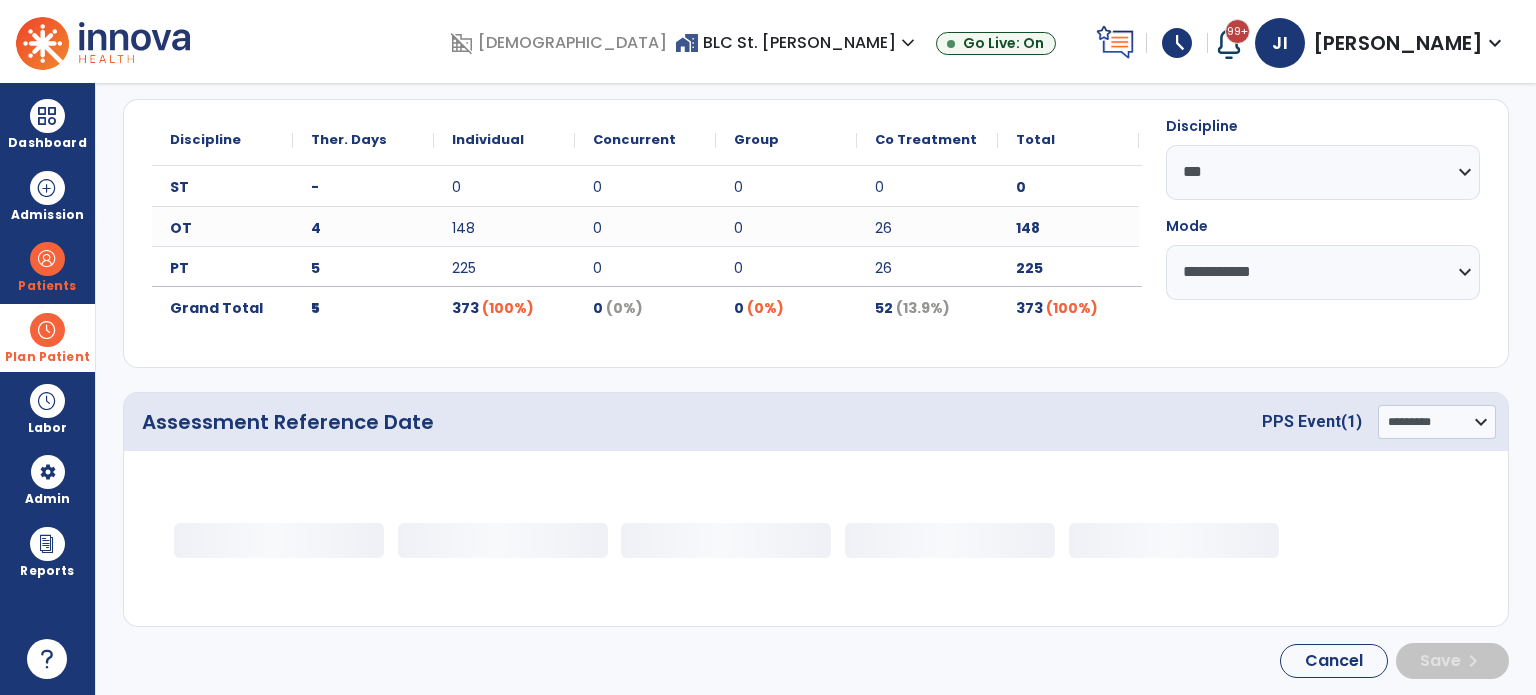 select on "**" 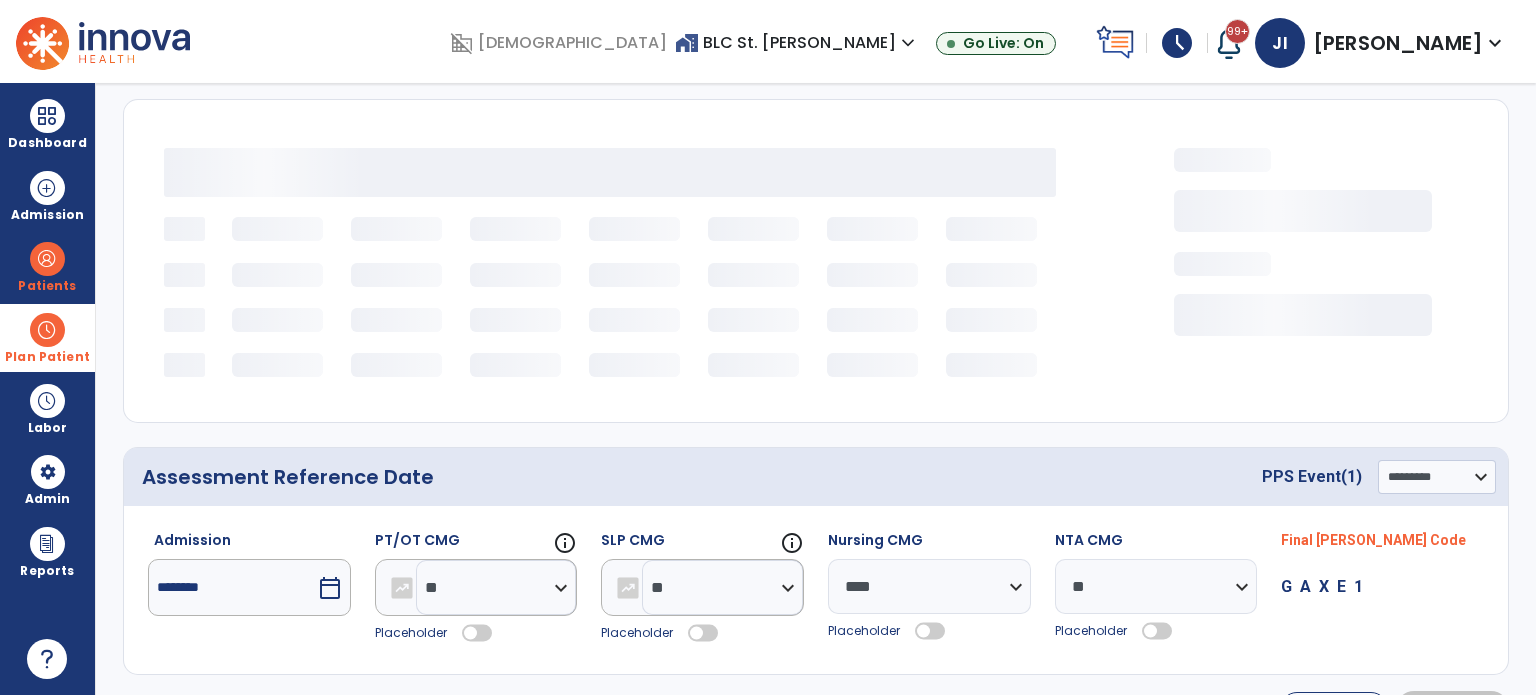 type on "********" 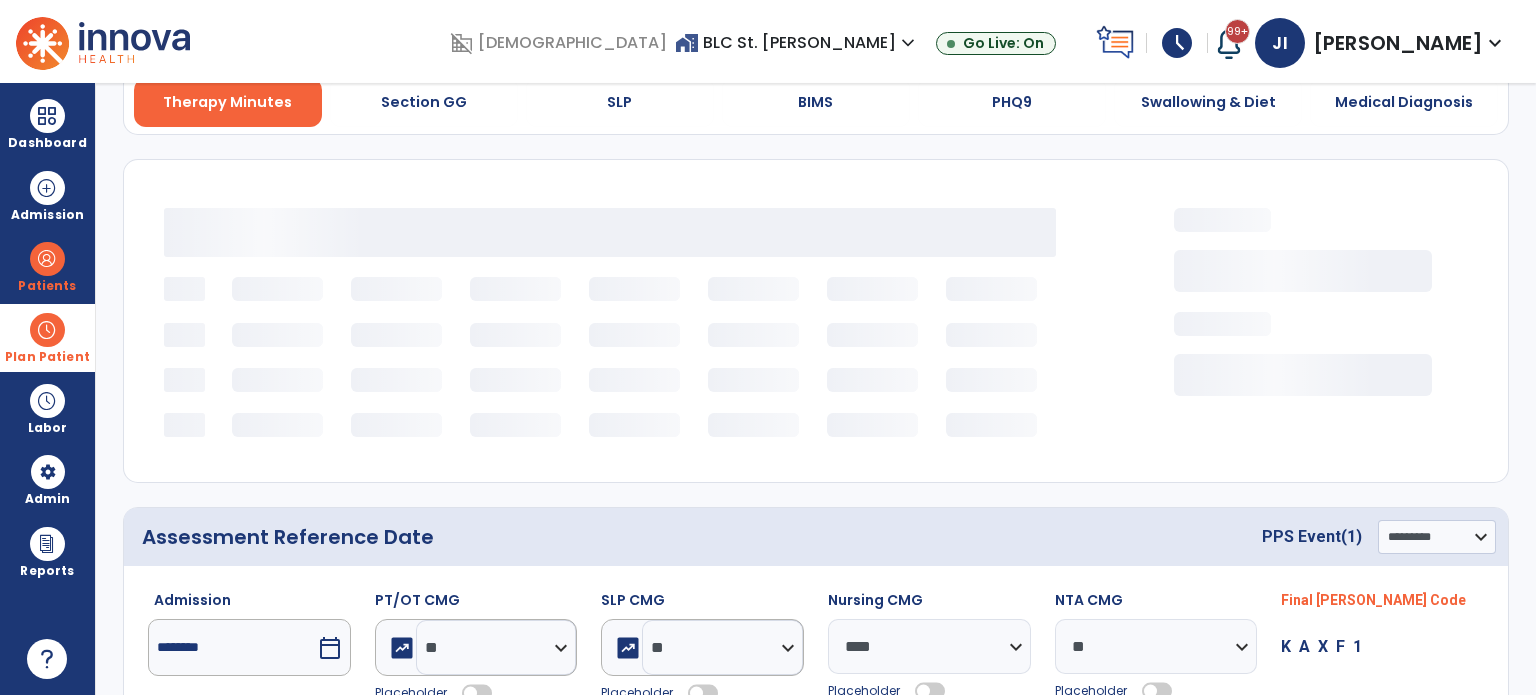 scroll, scrollTop: 0, scrollLeft: 0, axis: both 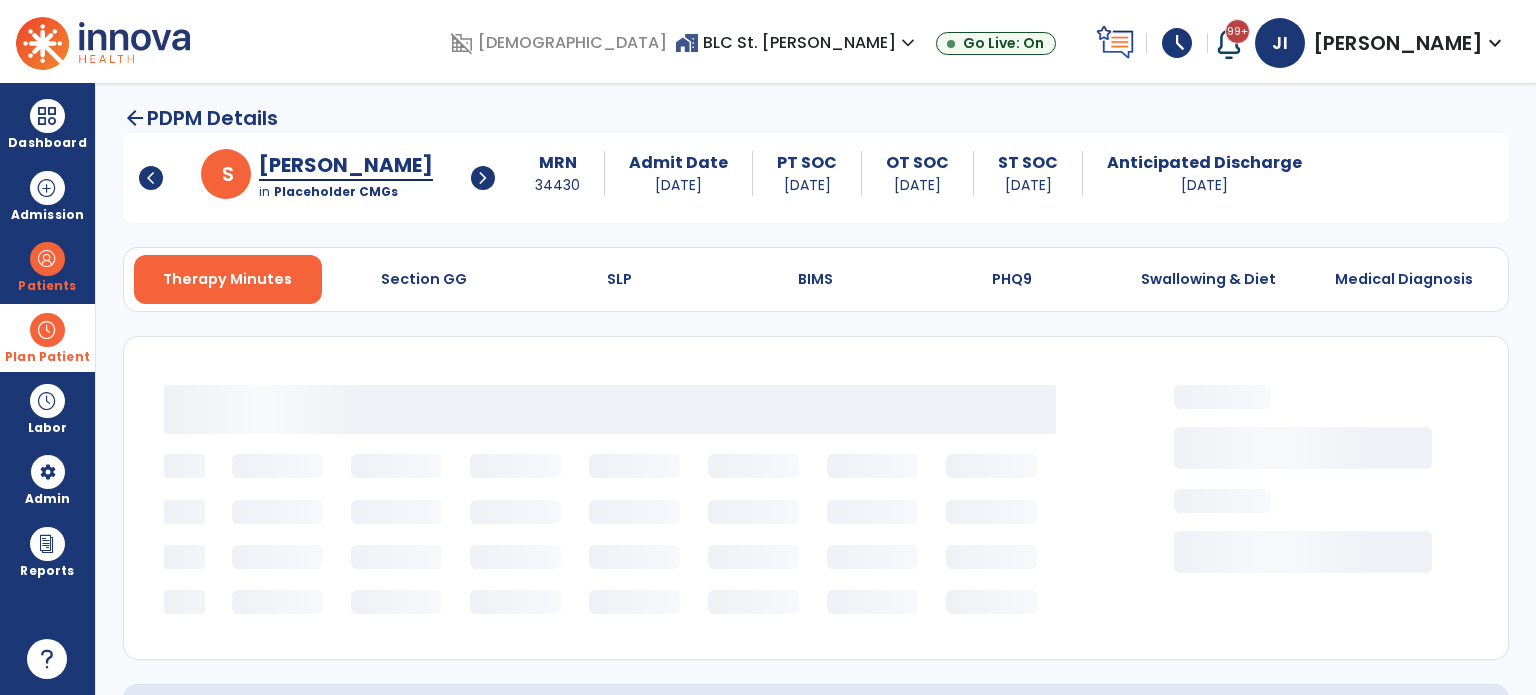 select on "***" 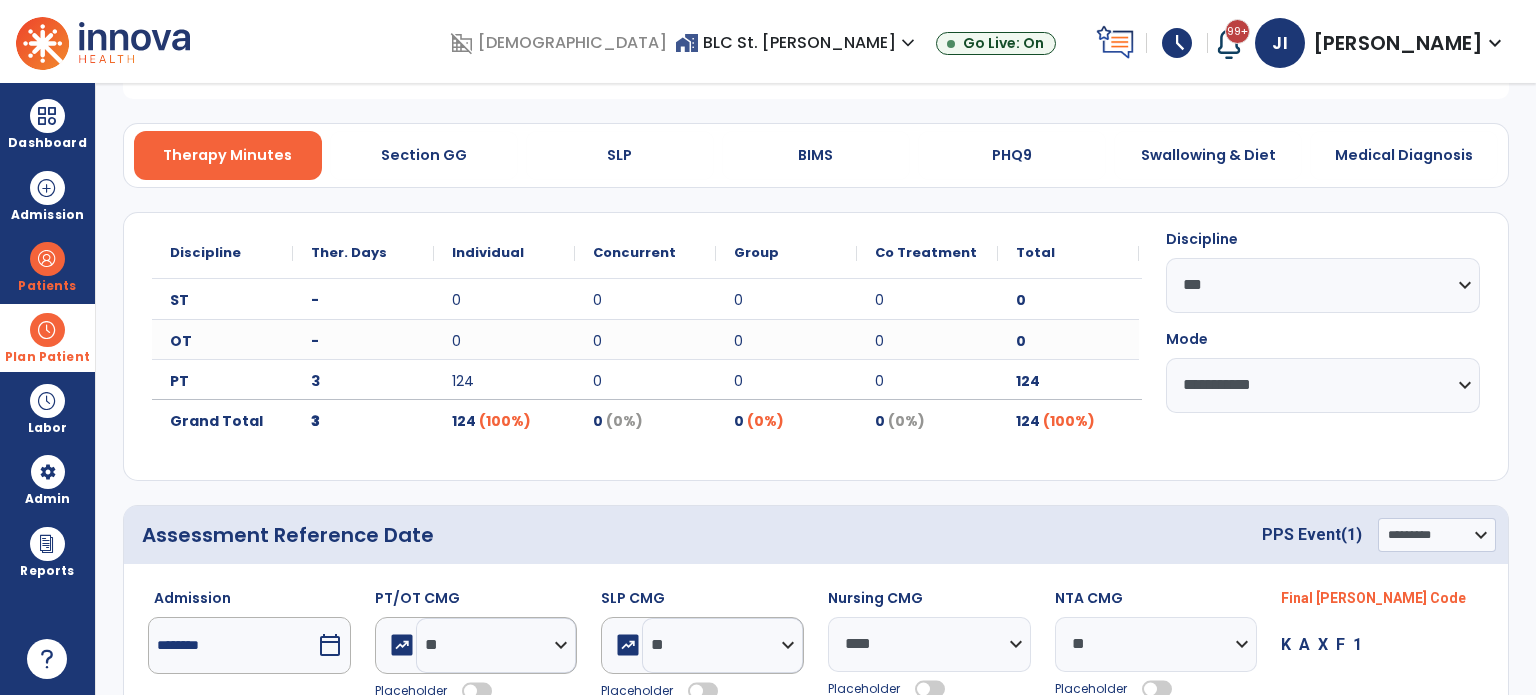 scroll, scrollTop: 237, scrollLeft: 0, axis: vertical 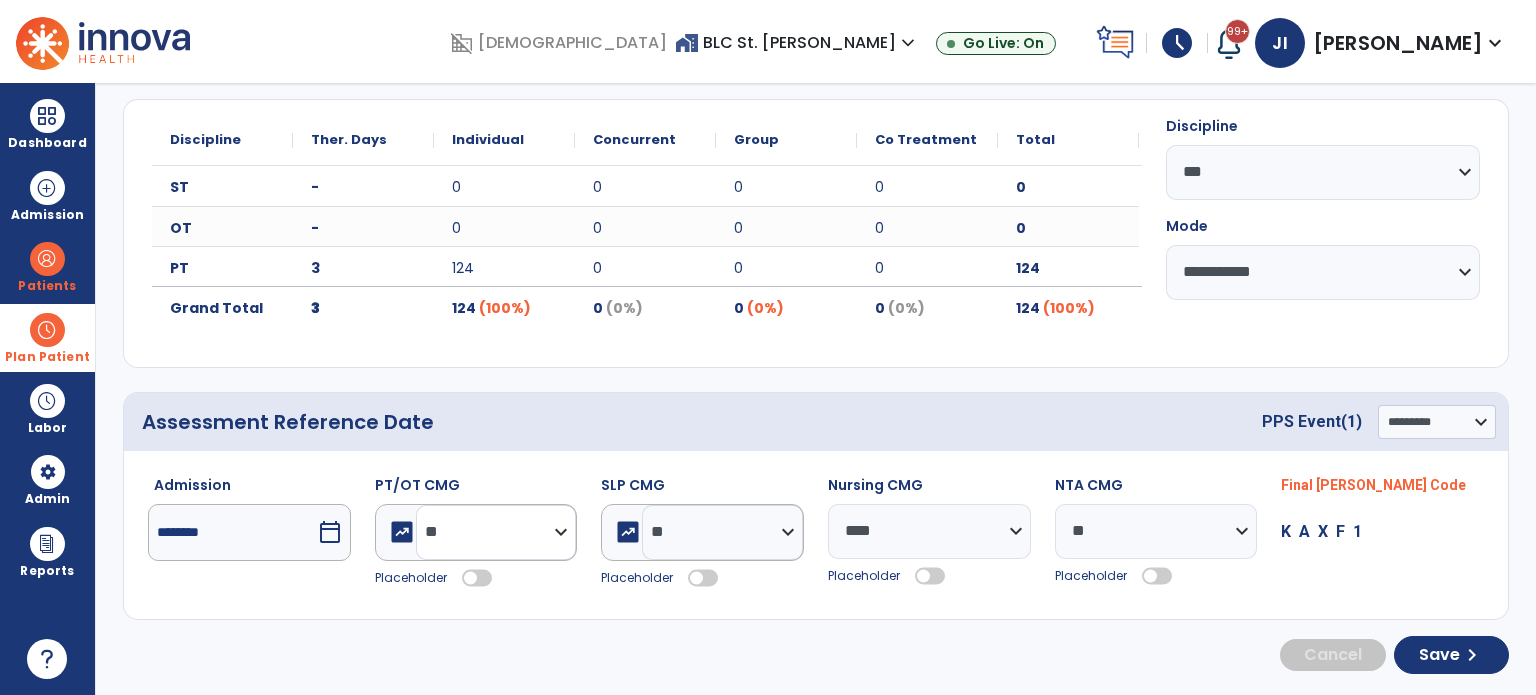 click on "**********" 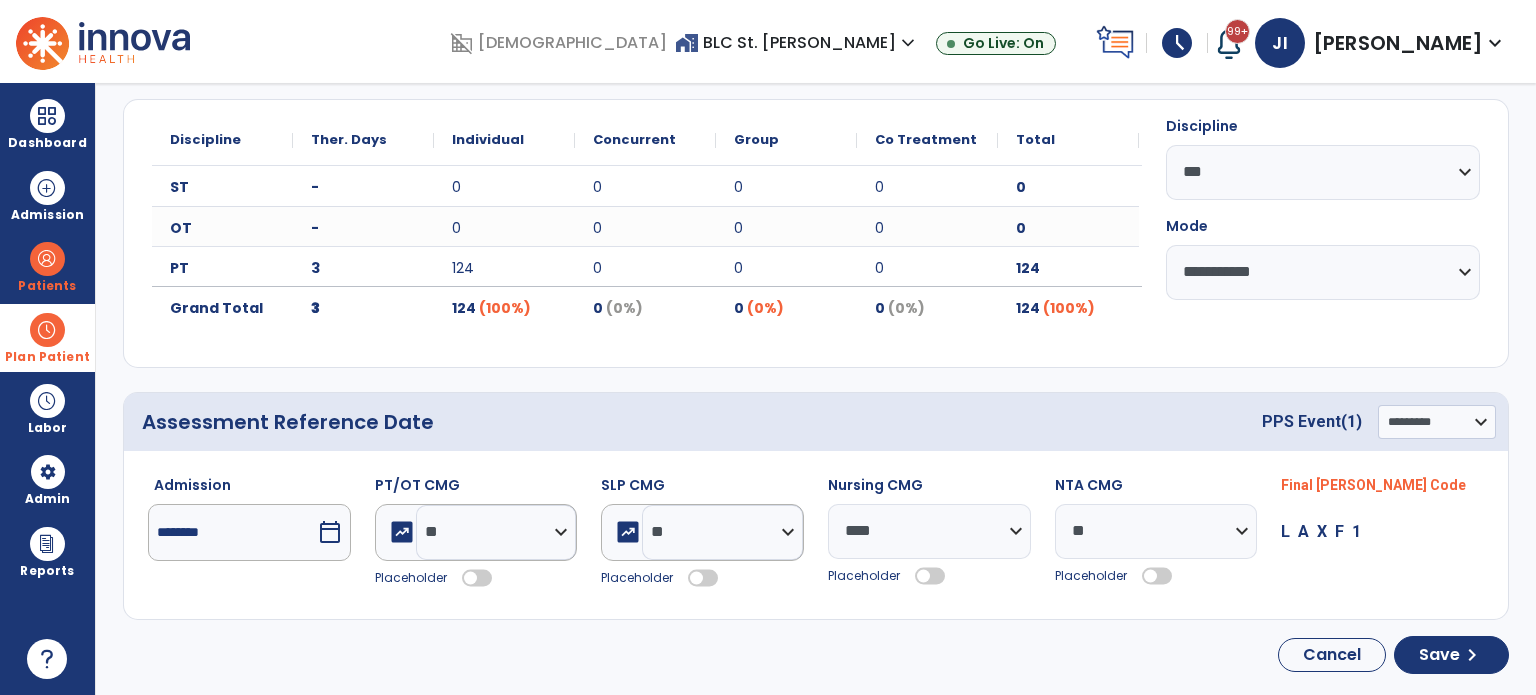 click 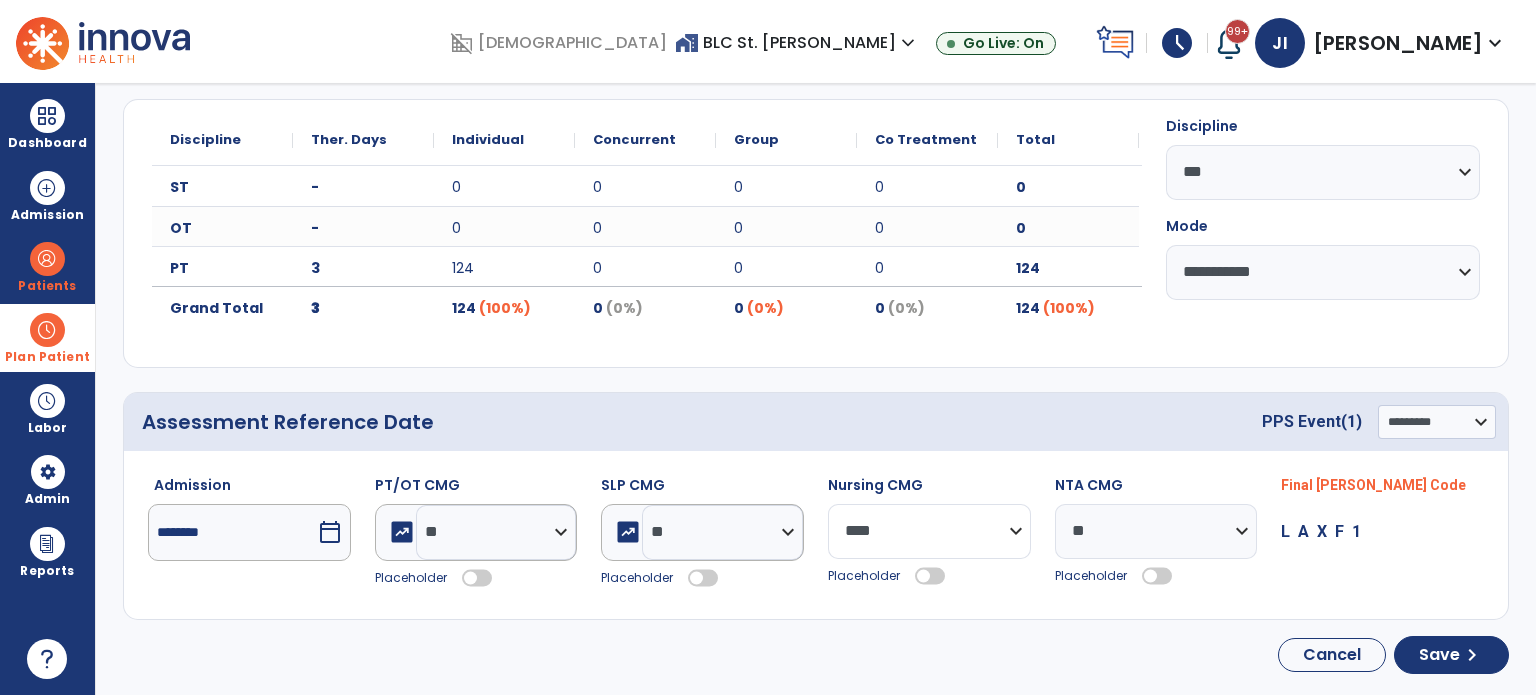 click on "**********" 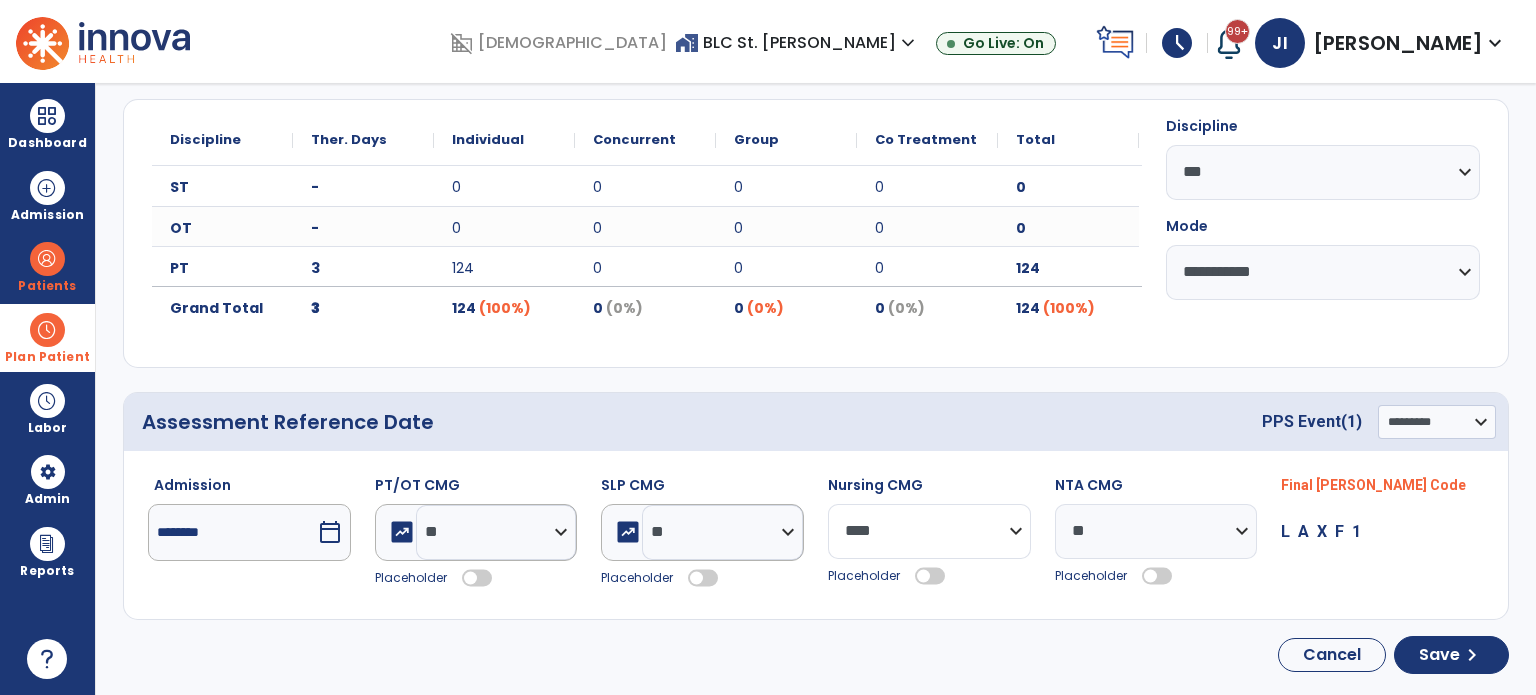 select on "***" 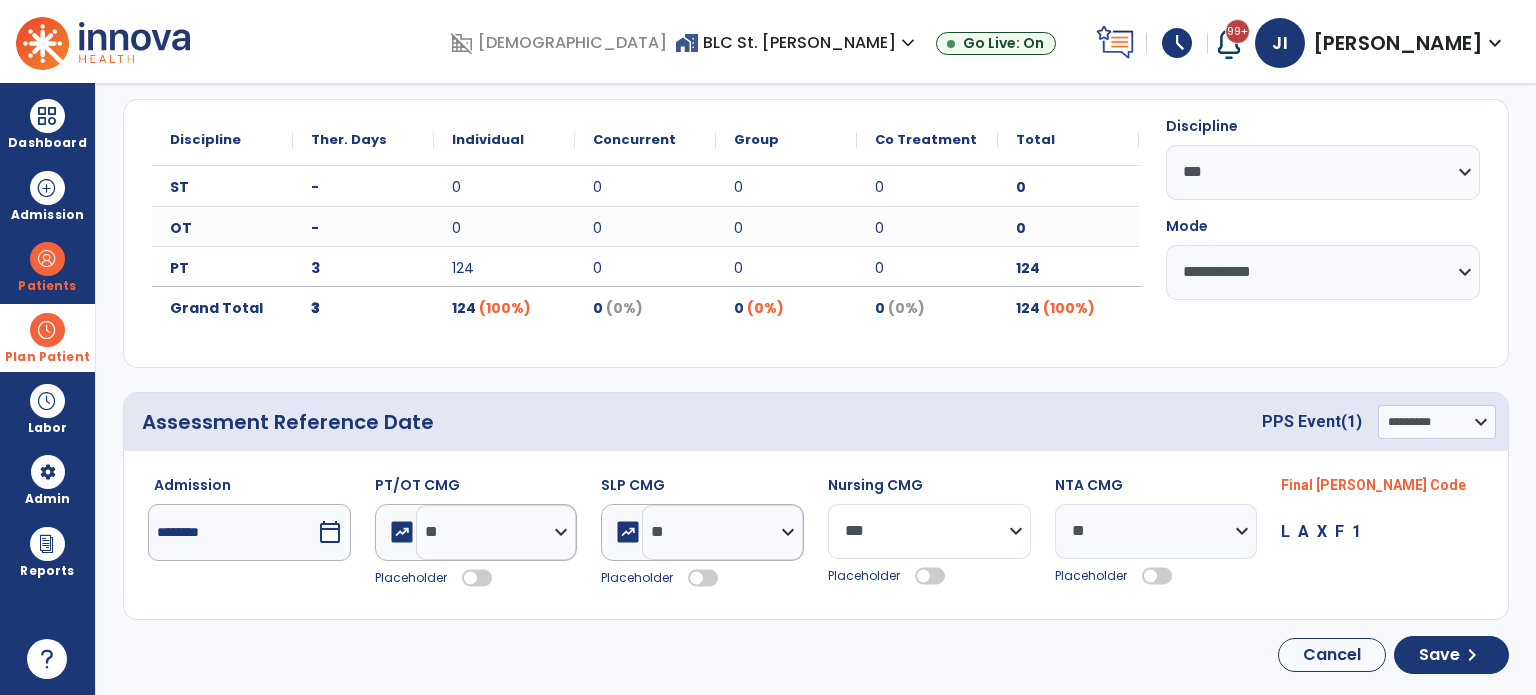click on "**********" 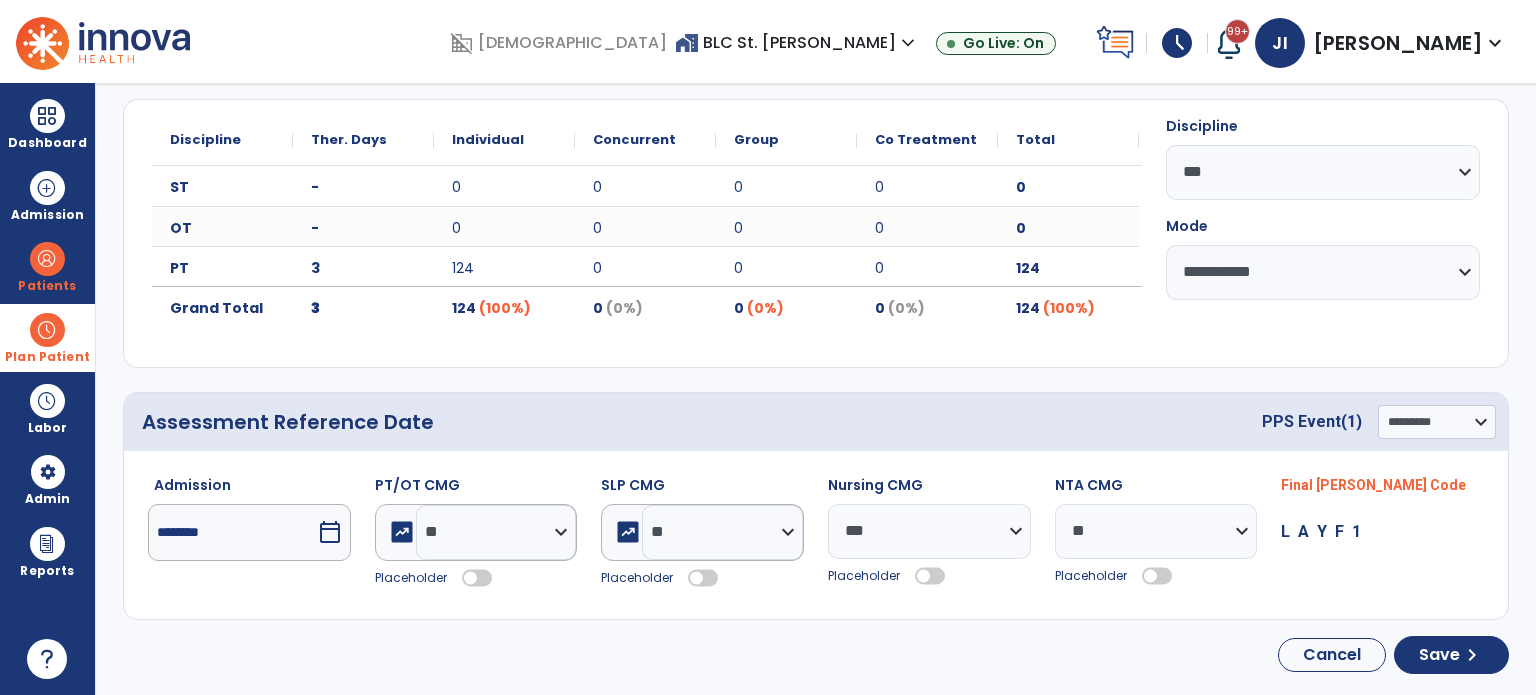 click 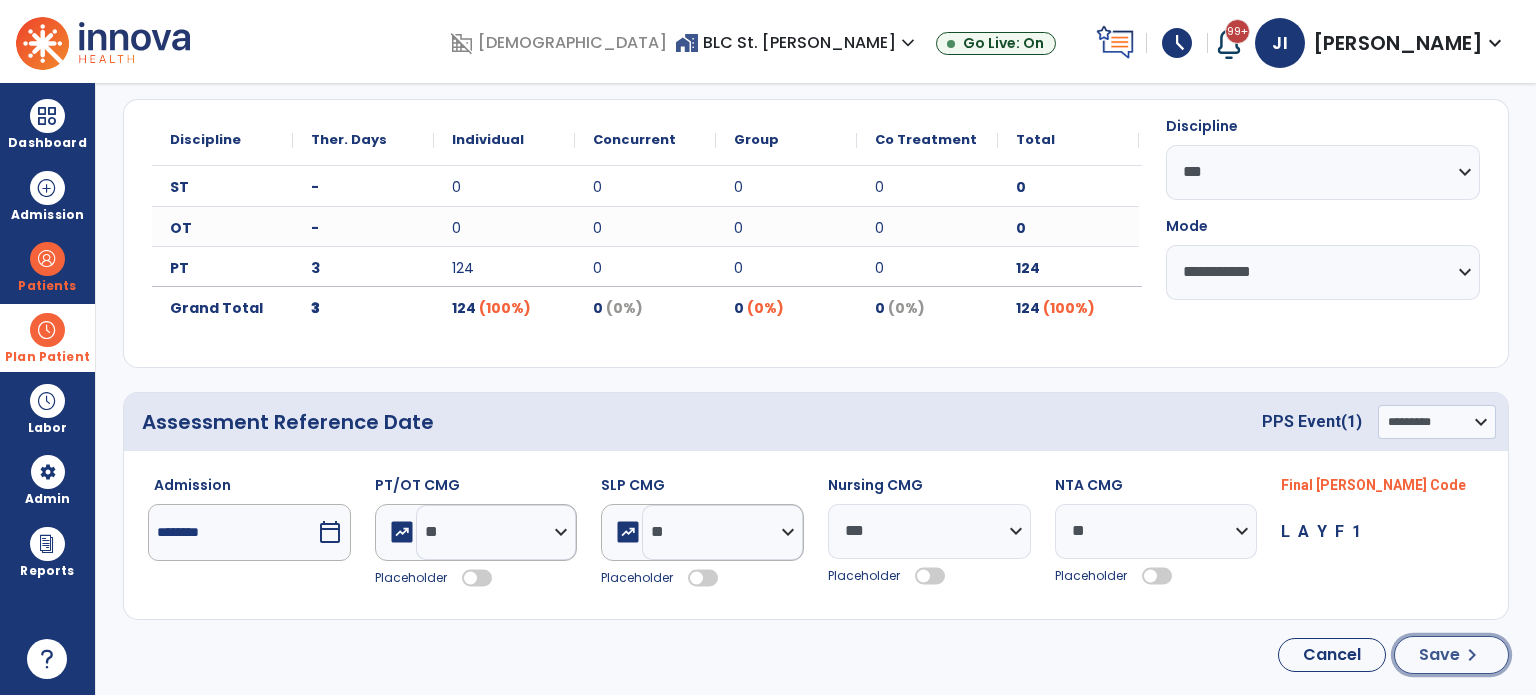 click on "Save  chevron_right" 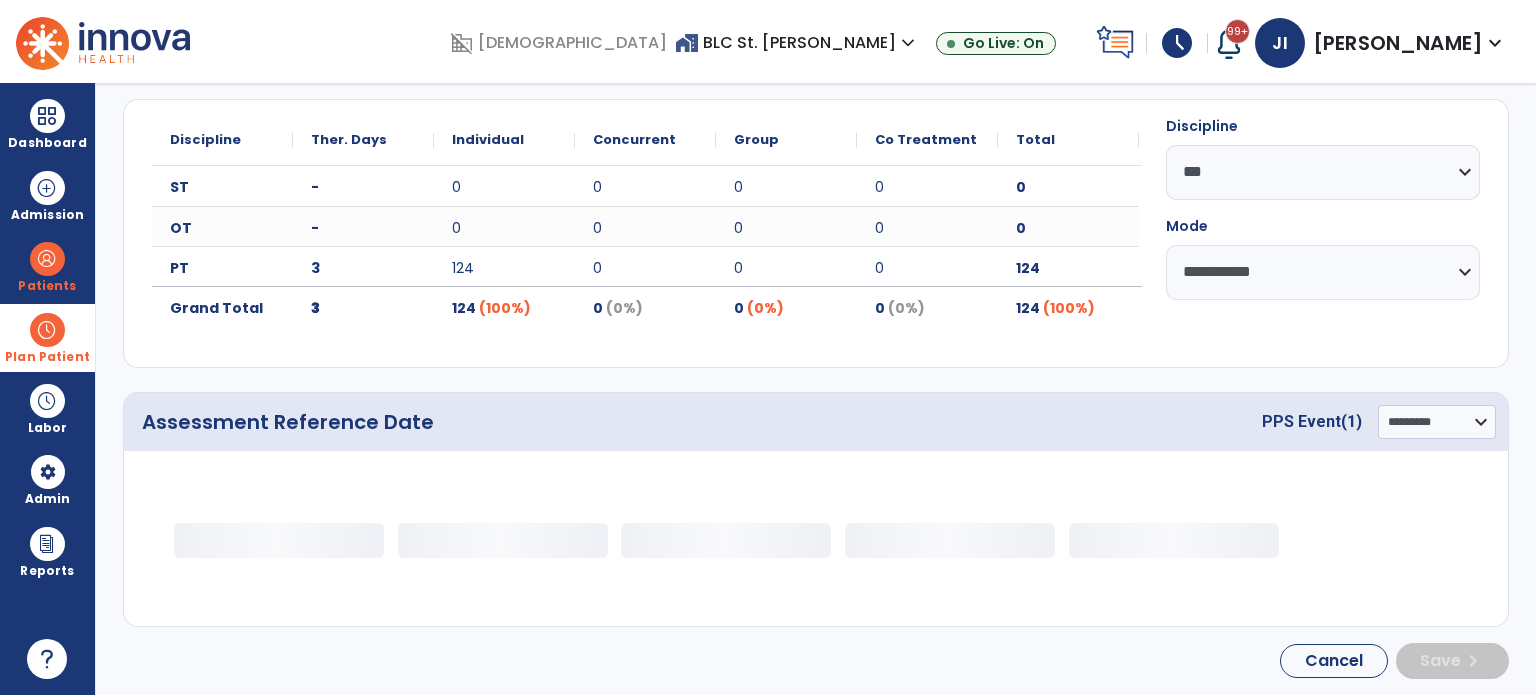select on "**" 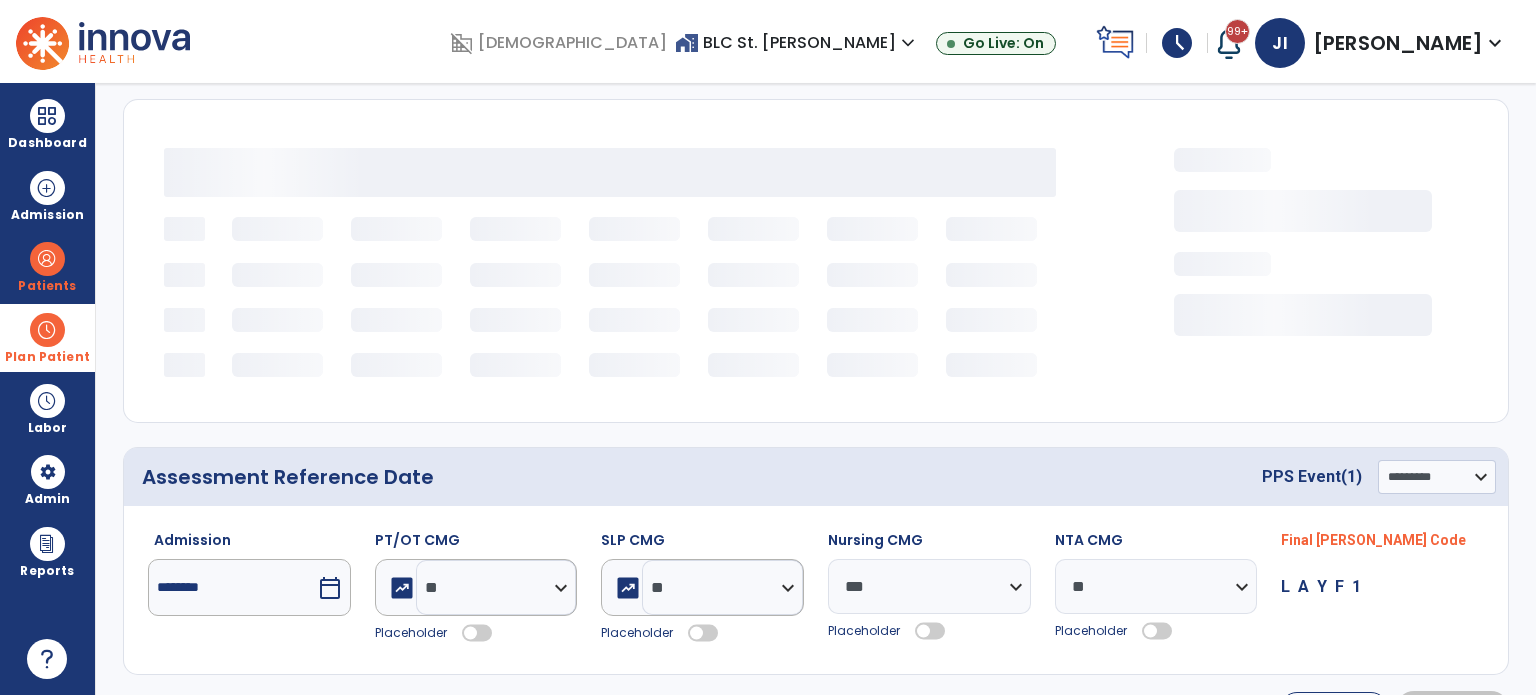 scroll, scrollTop: 156, scrollLeft: 0, axis: vertical 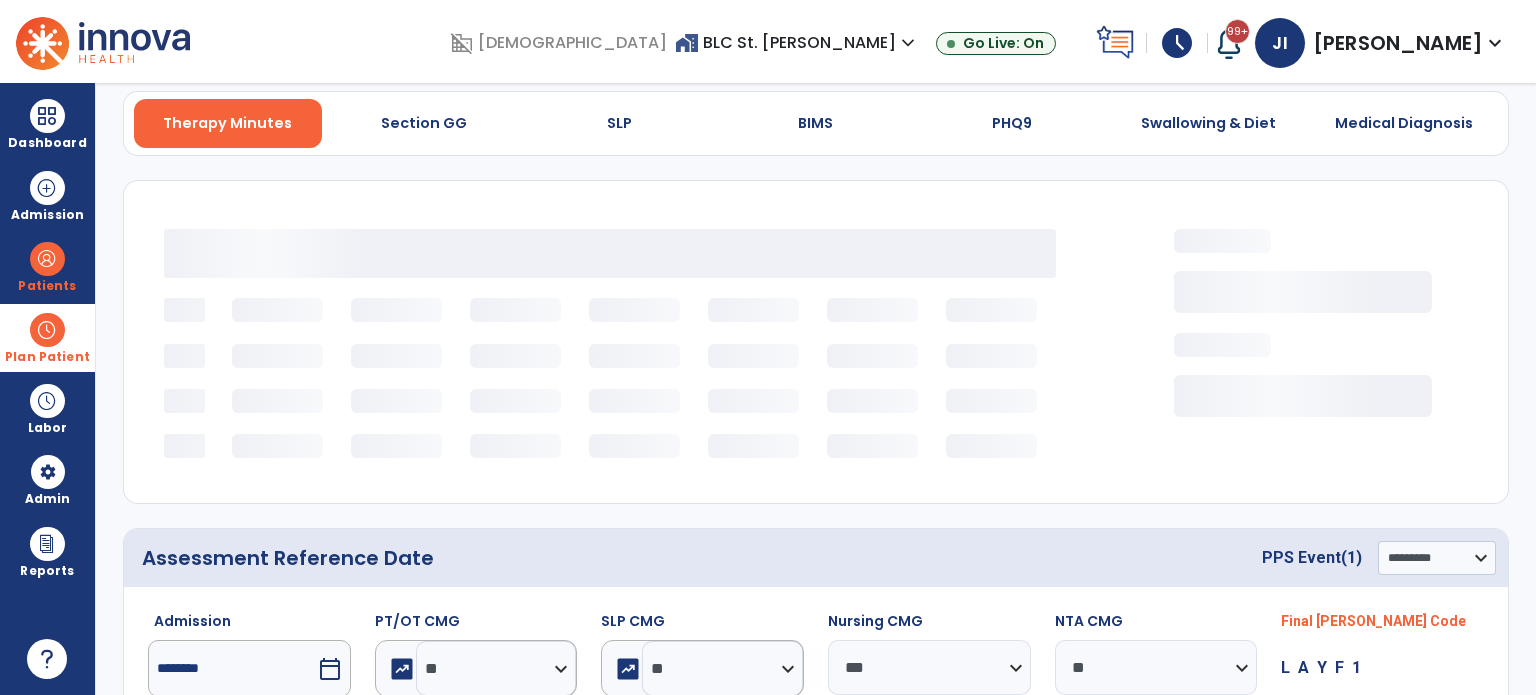 select on "**" 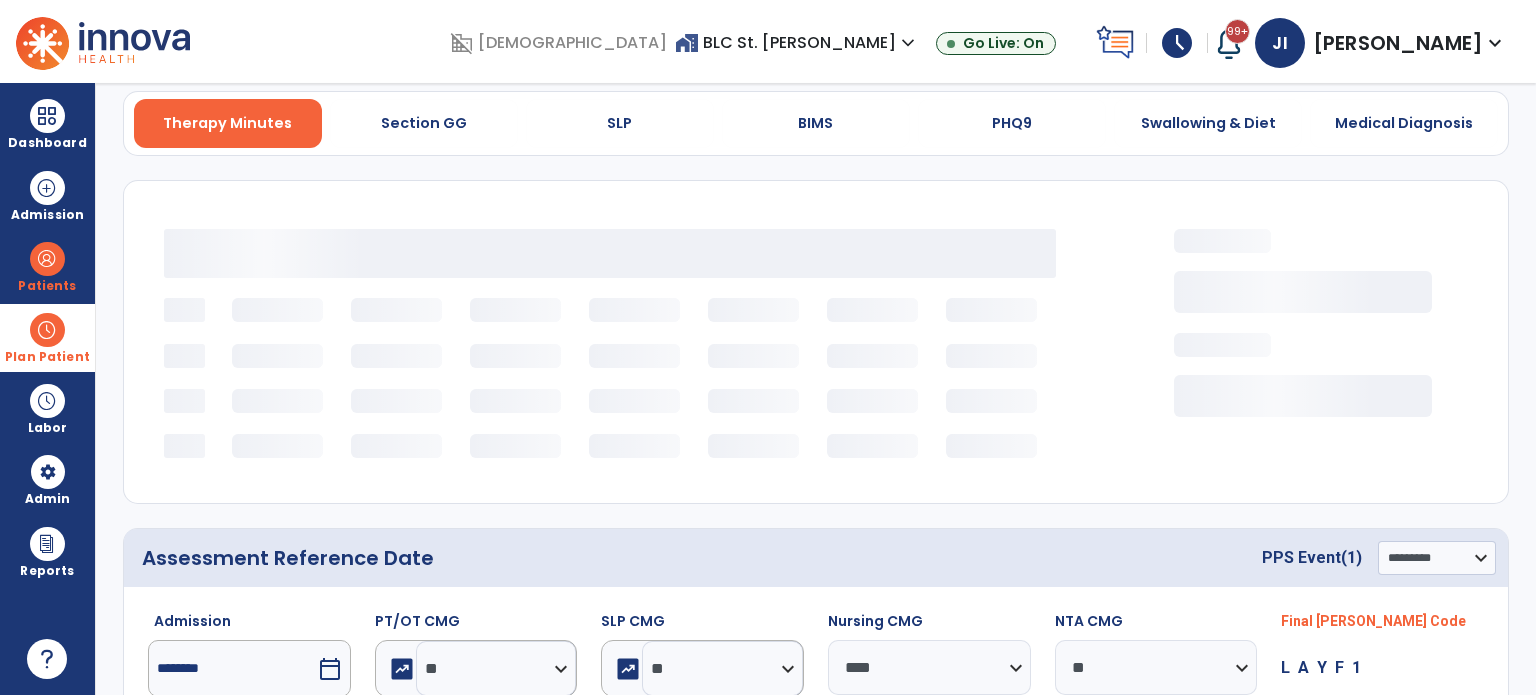 scroll, scrollTop: 0, scrollLeft: 0, axis: both 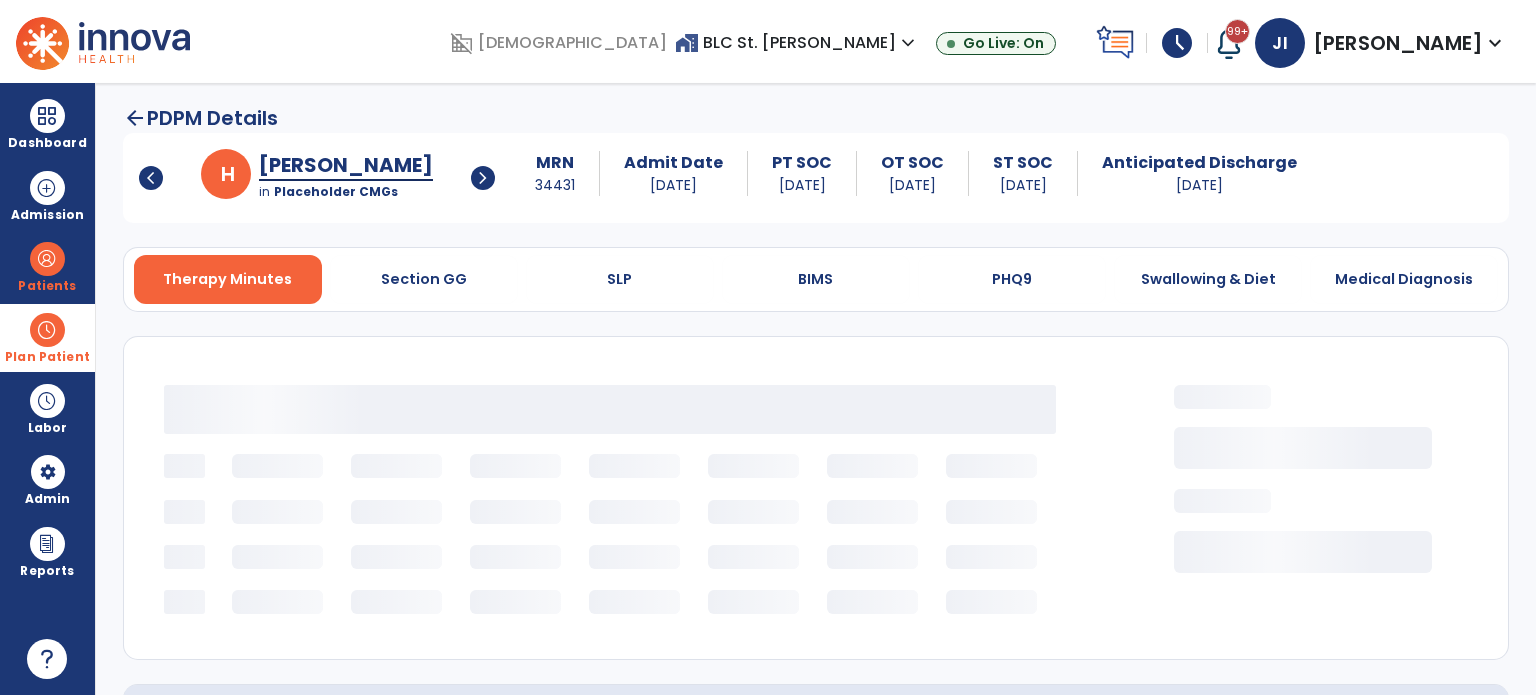 select on "***" 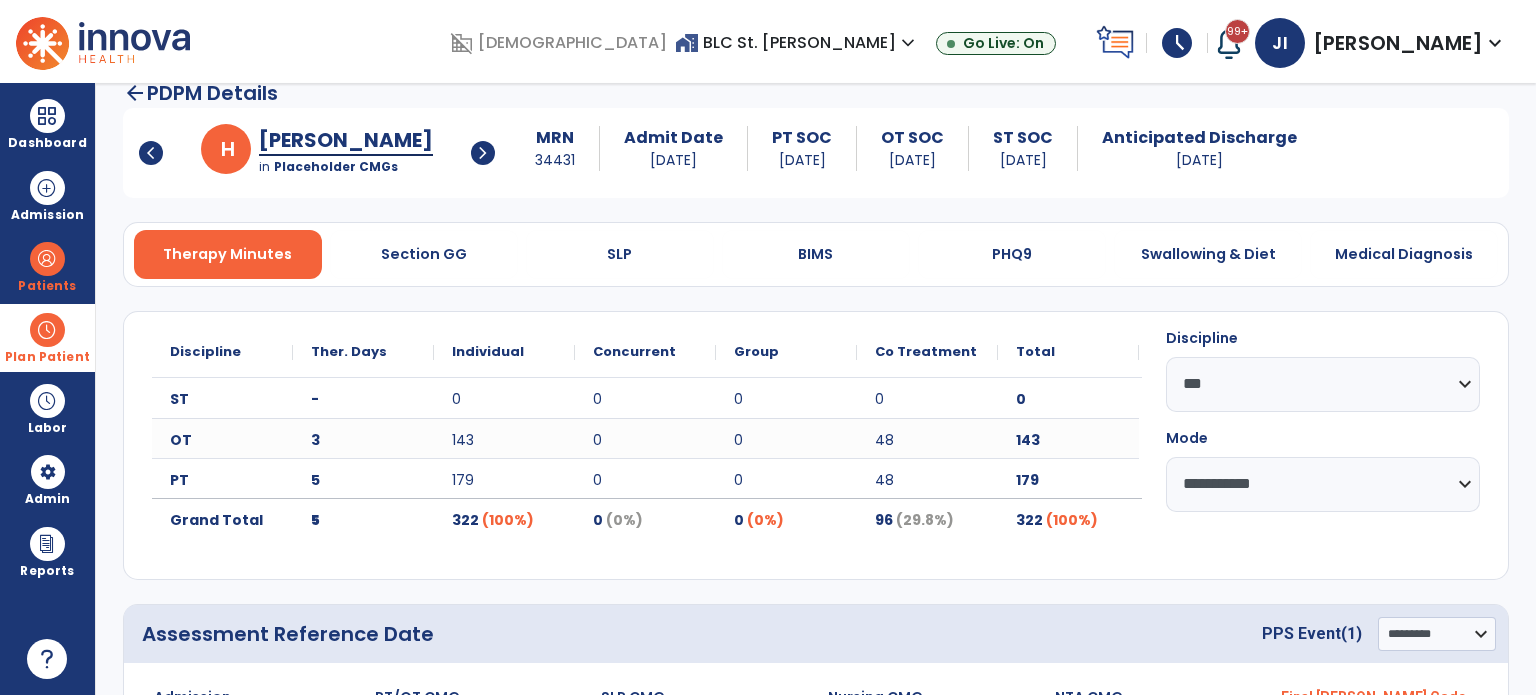 scroll, scrollTop: 237, scrollLeft: 0, axis: vertical 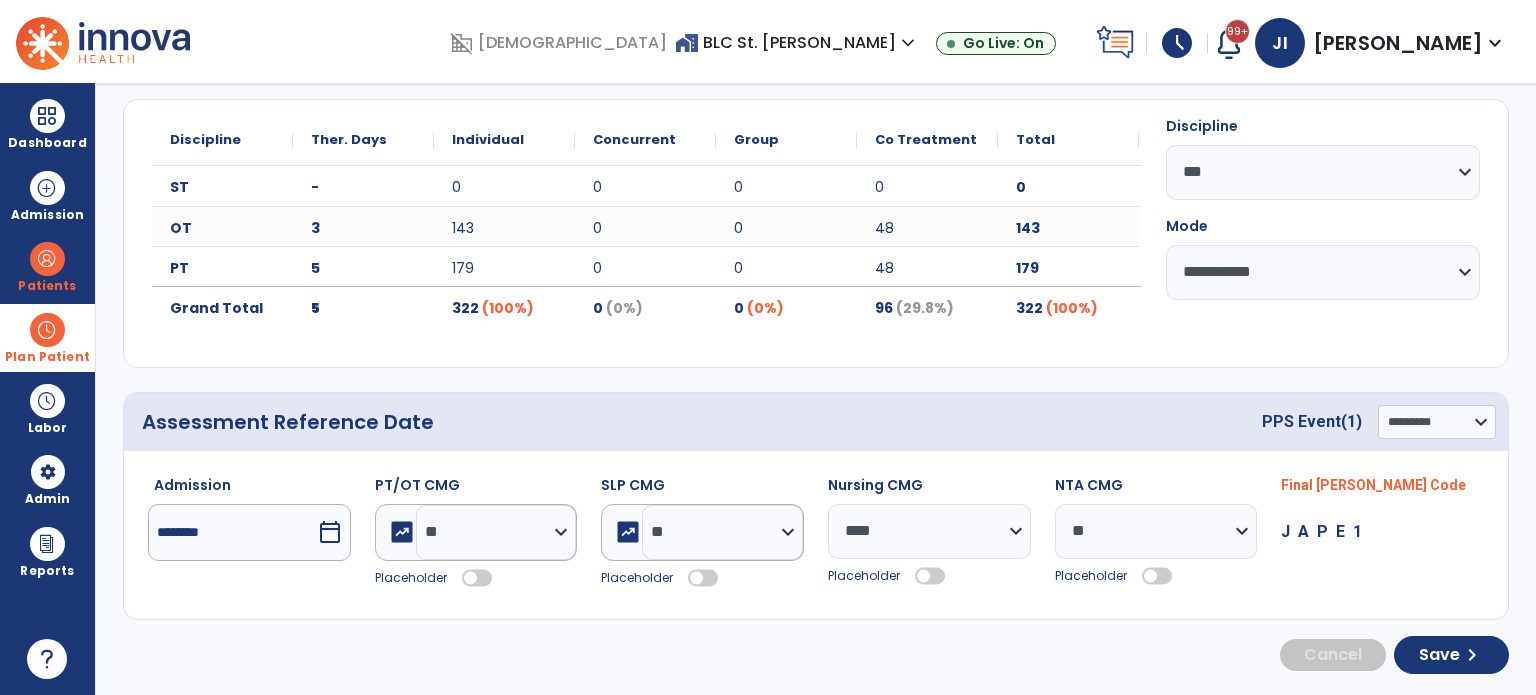 click 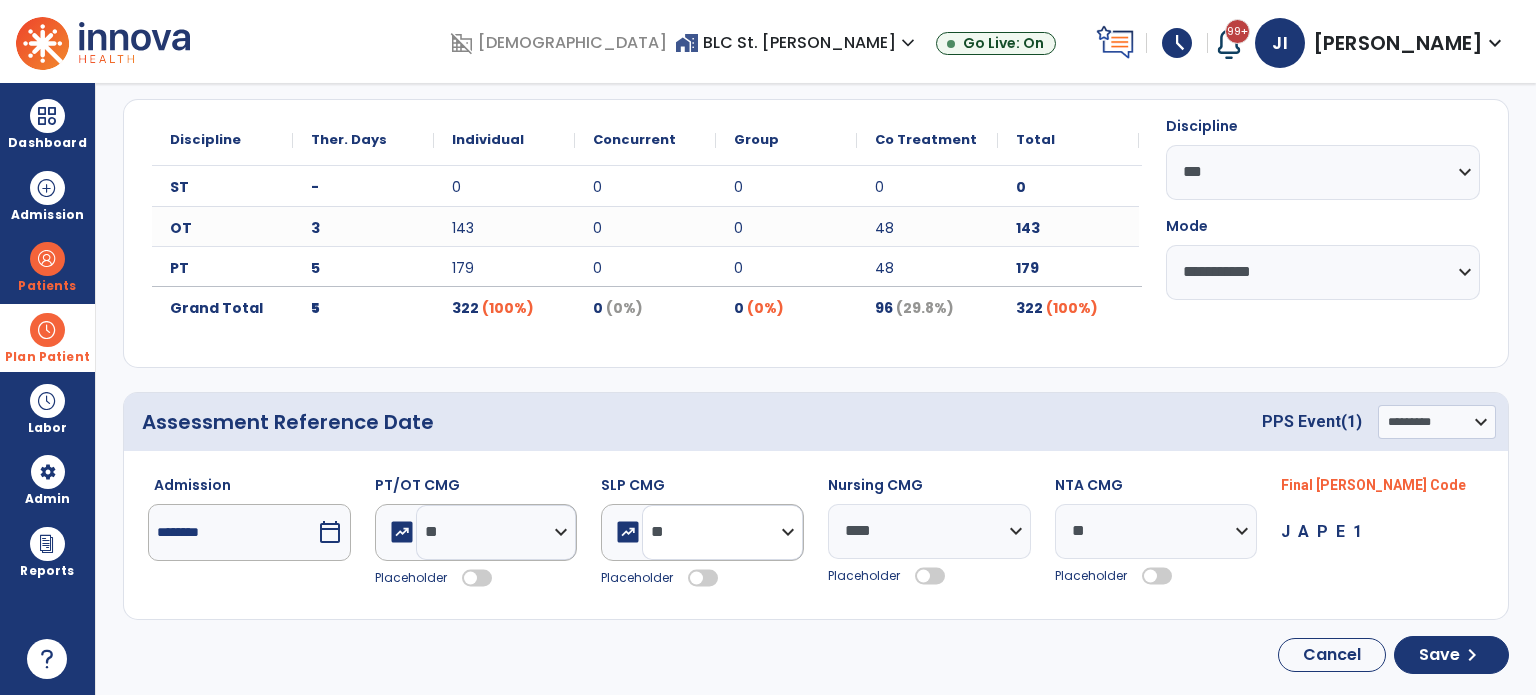 click on "**********" 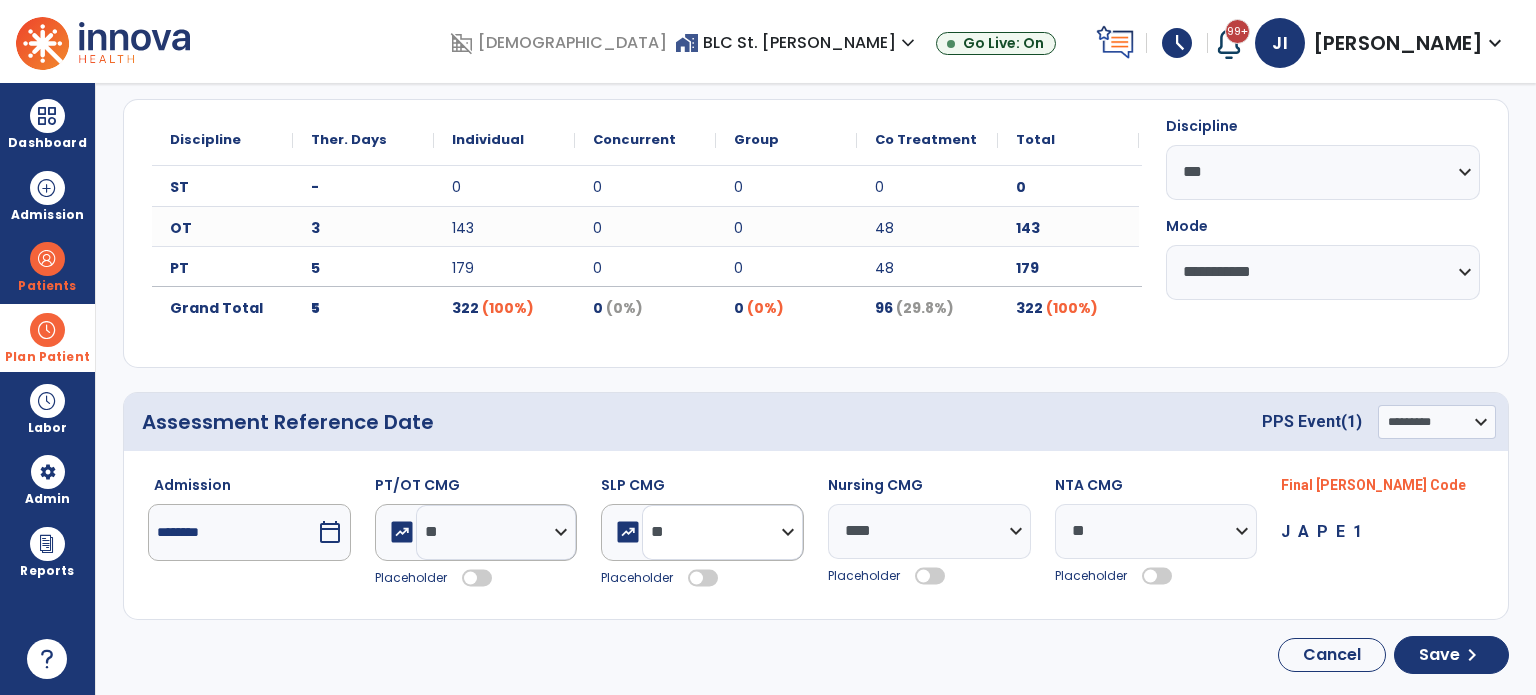 select on "**" 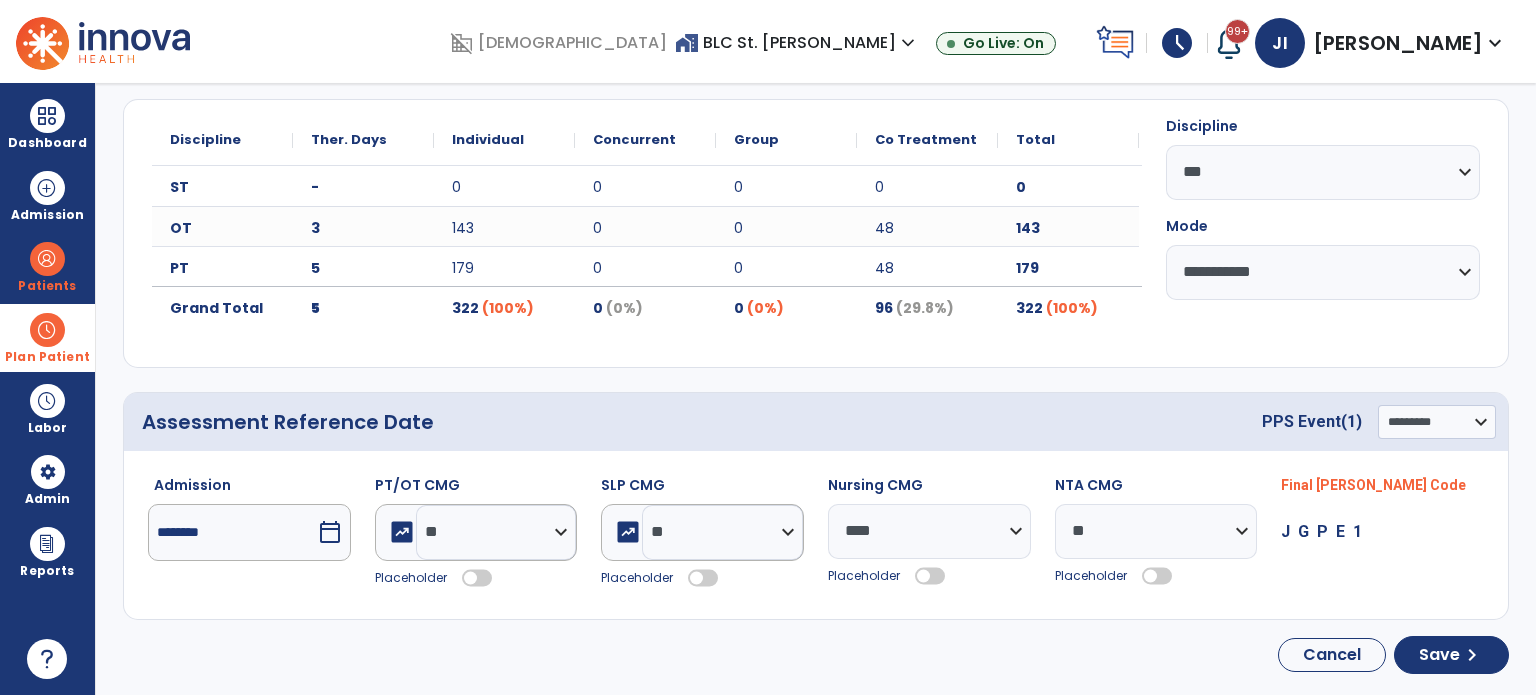 click 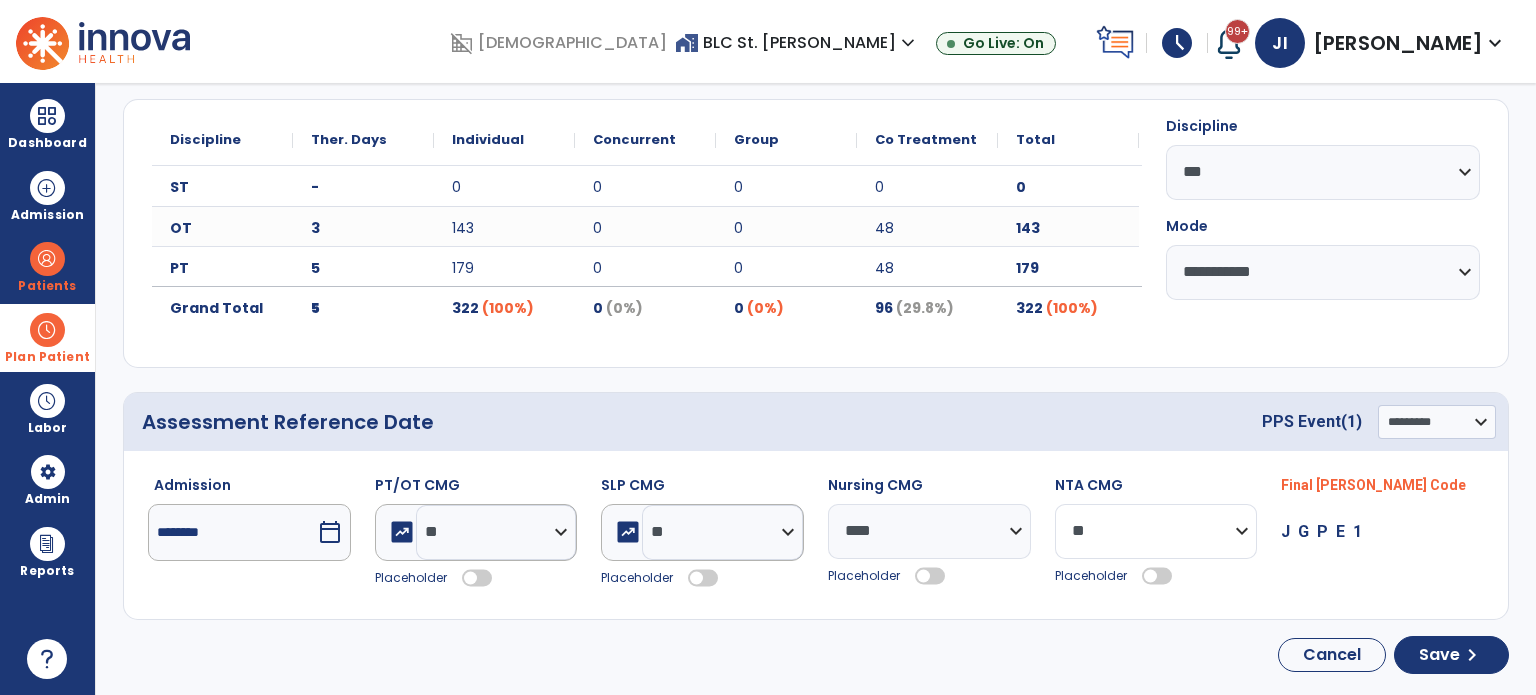 drag, startPoint x: 1164, startPoint y: 514, endPoint x: 1154, endPoint y: 503, distance: 14.866069 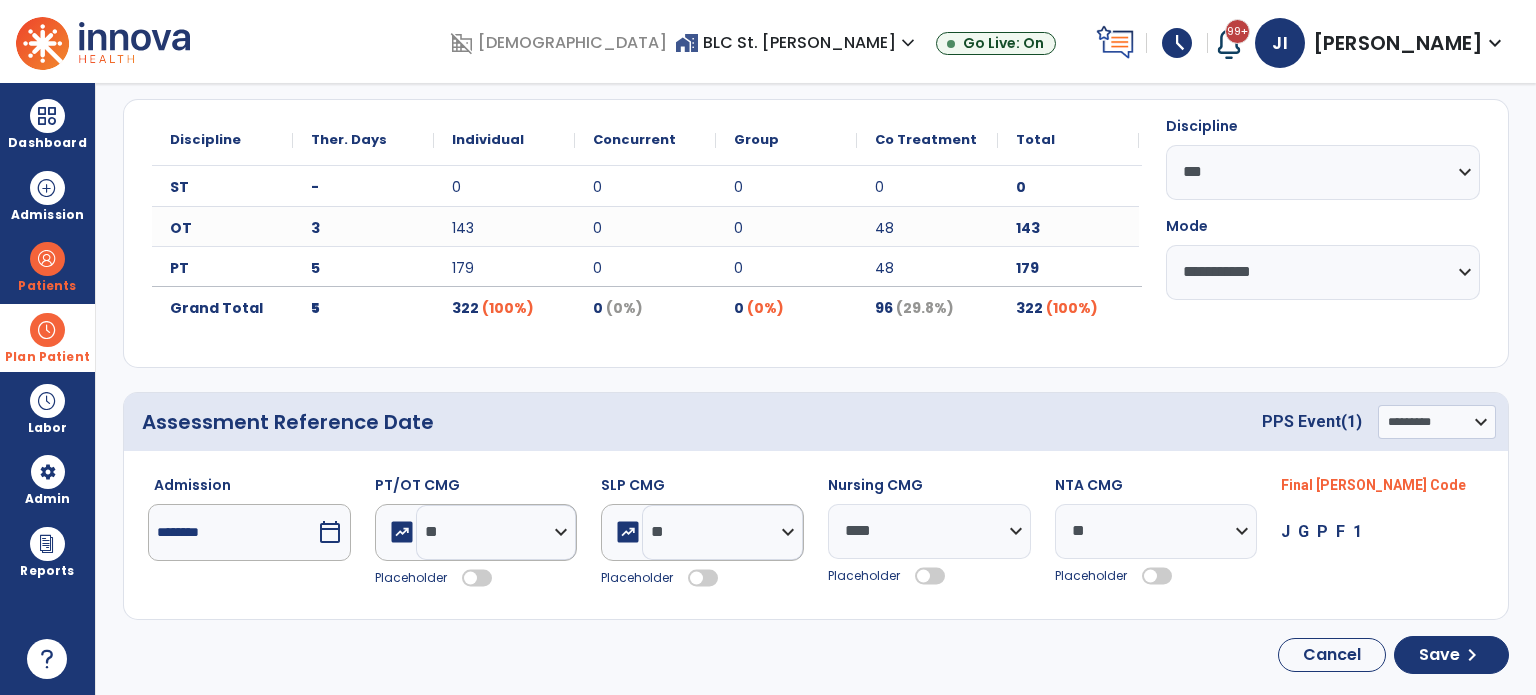 click 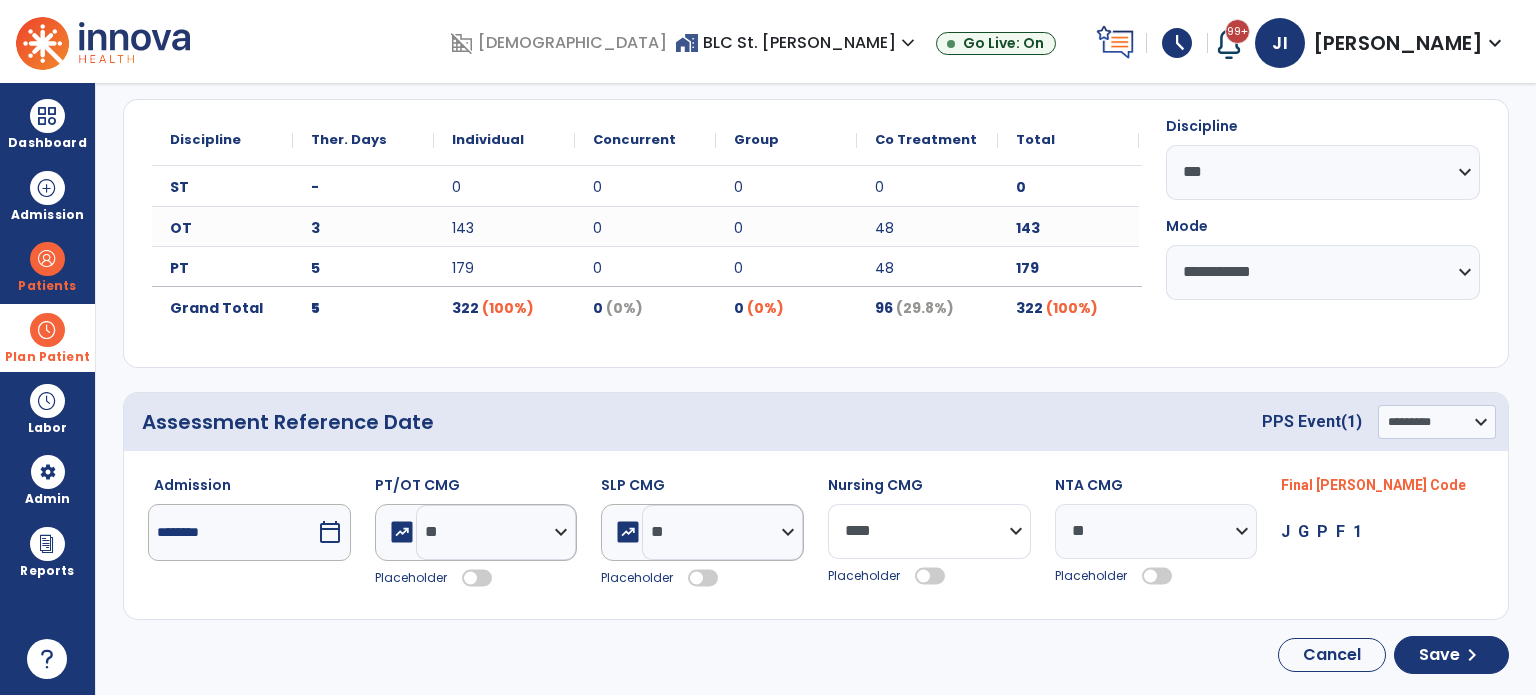 click on "**********" 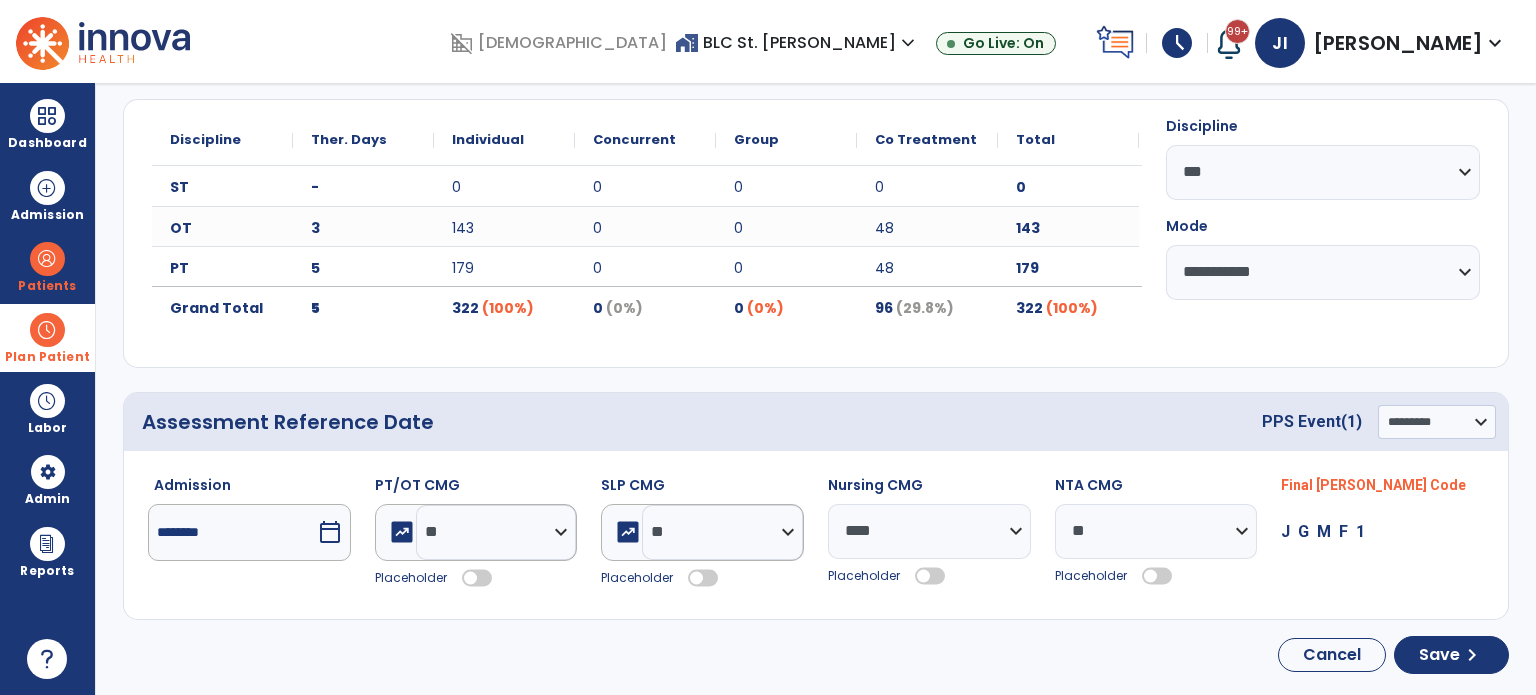 click 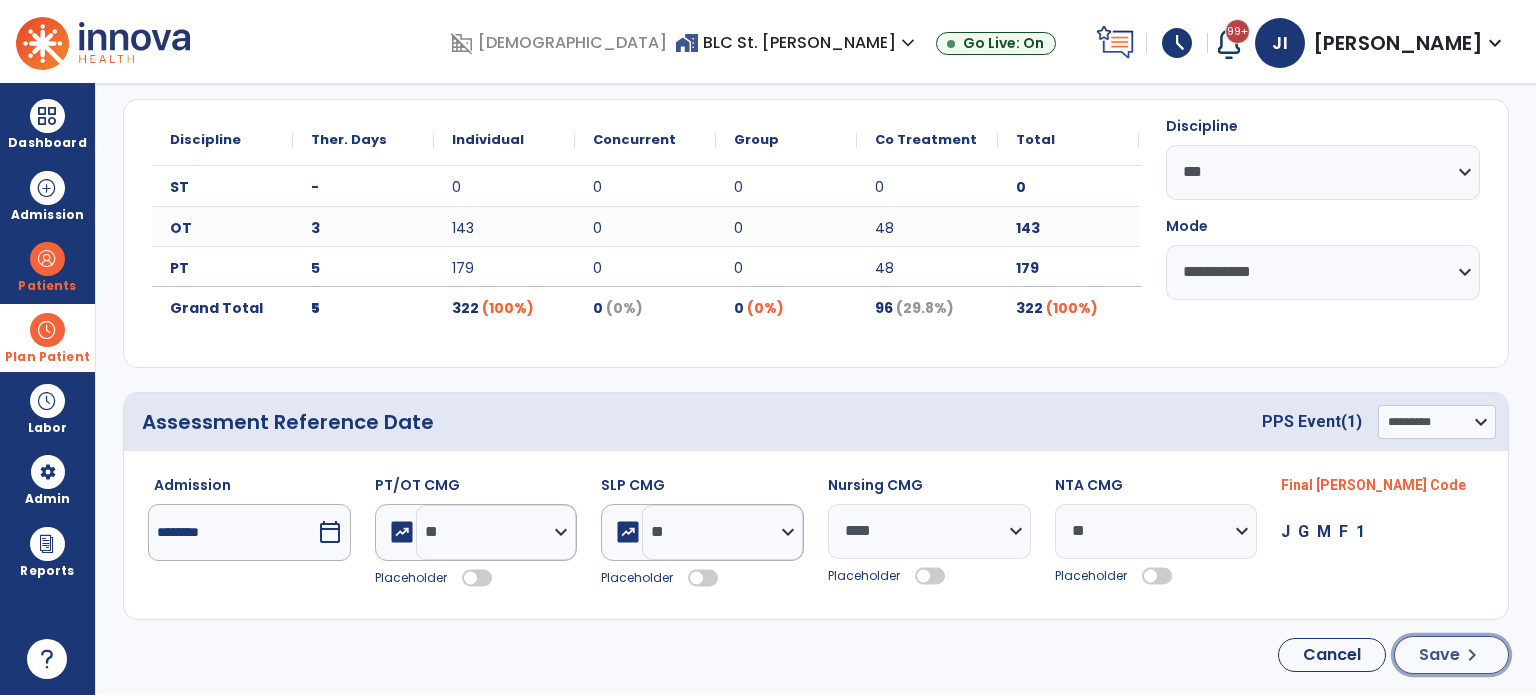 click on "Save" 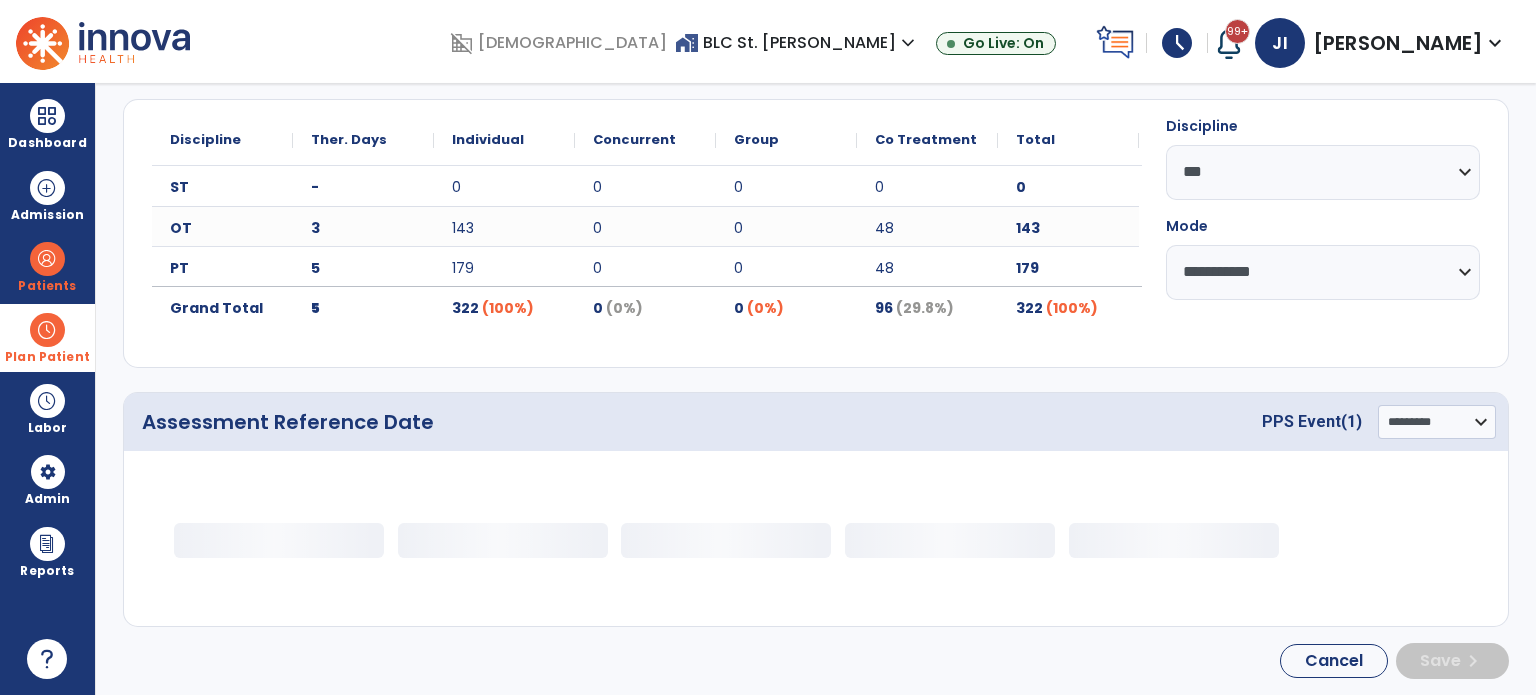 select on "**" 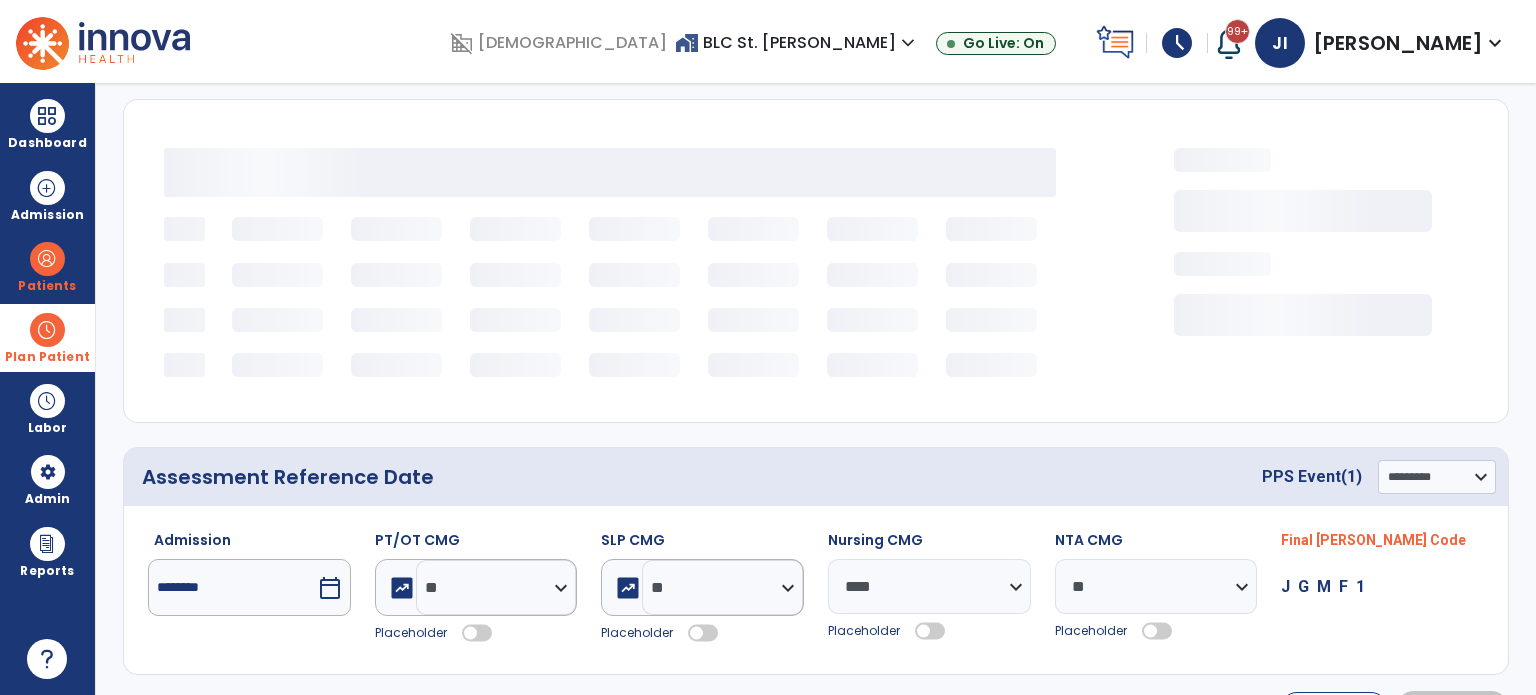 scroll, scrollTop: 8, scrollLeft: 0, axis: vertical 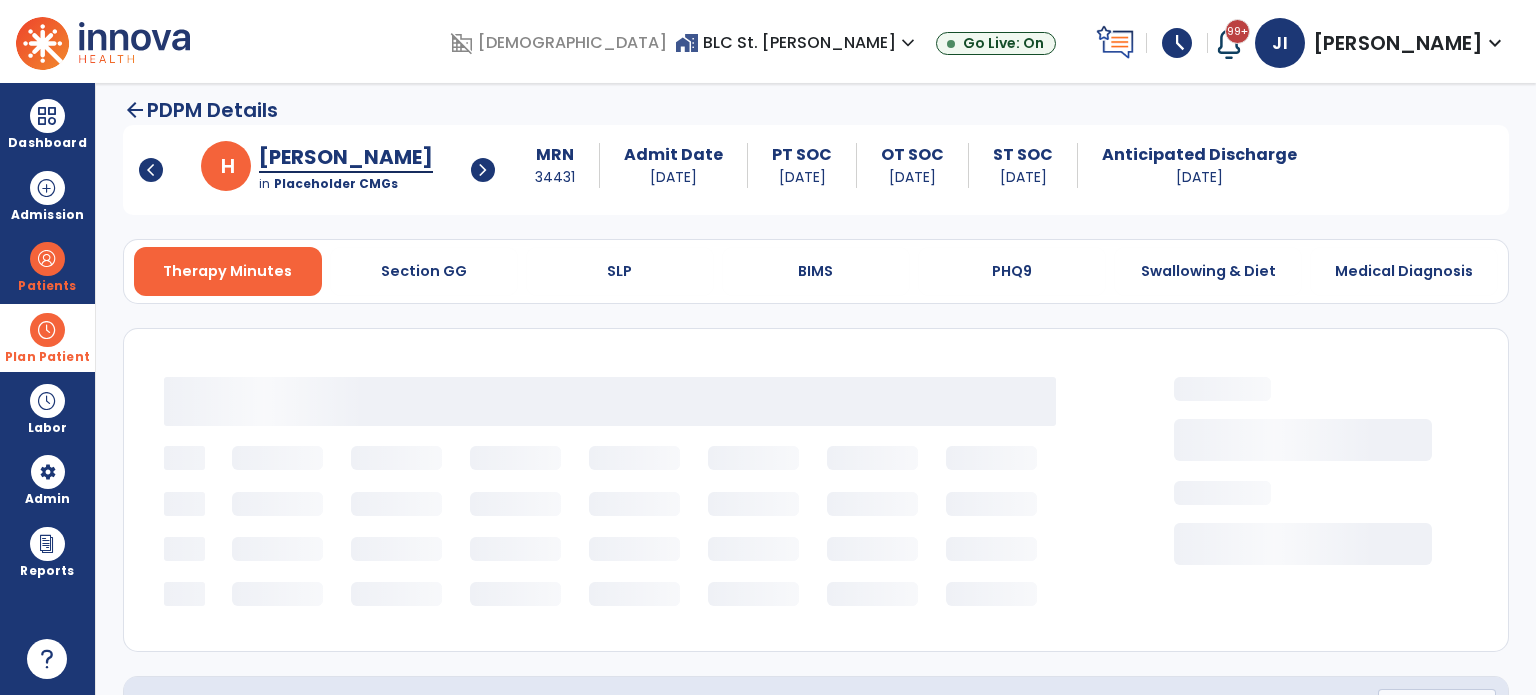 select on "**" 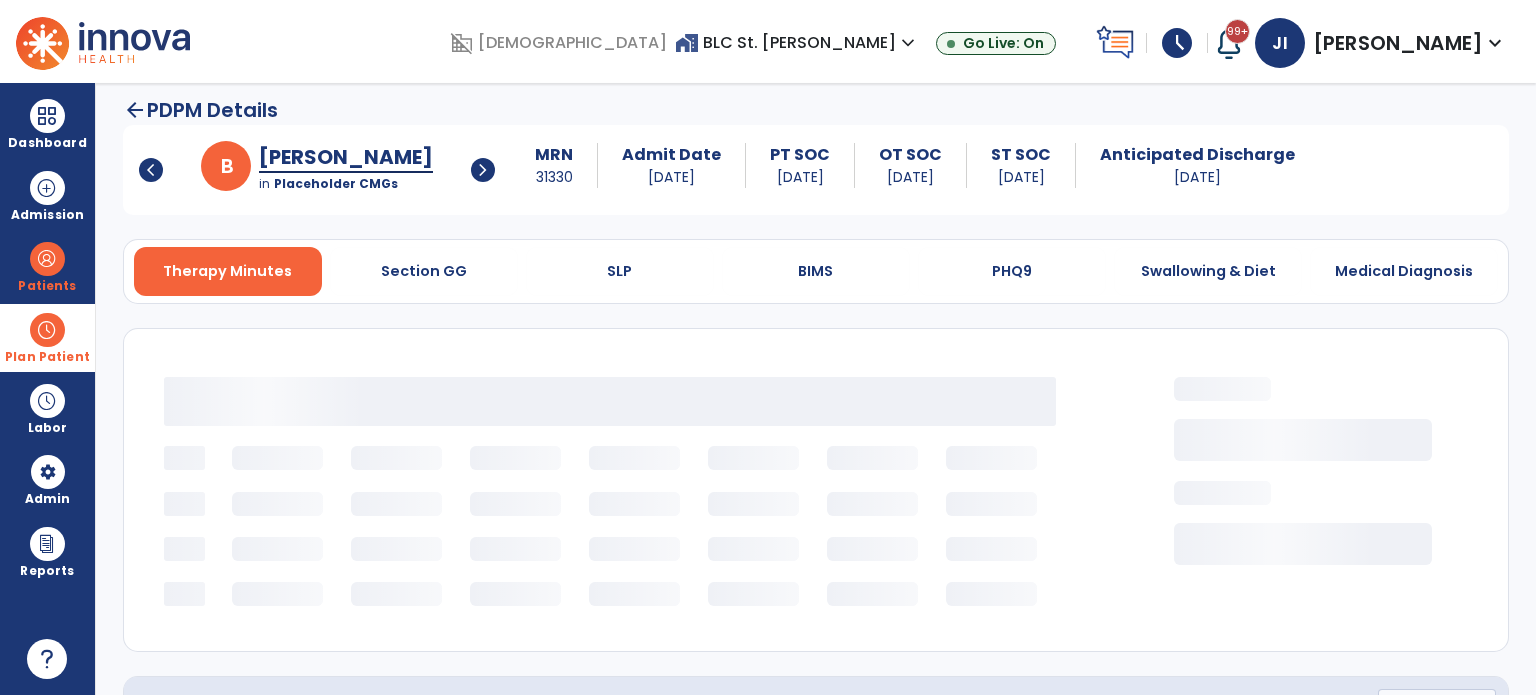 scroll, scrollTop: 0, scrollLeft: 0, axis: both 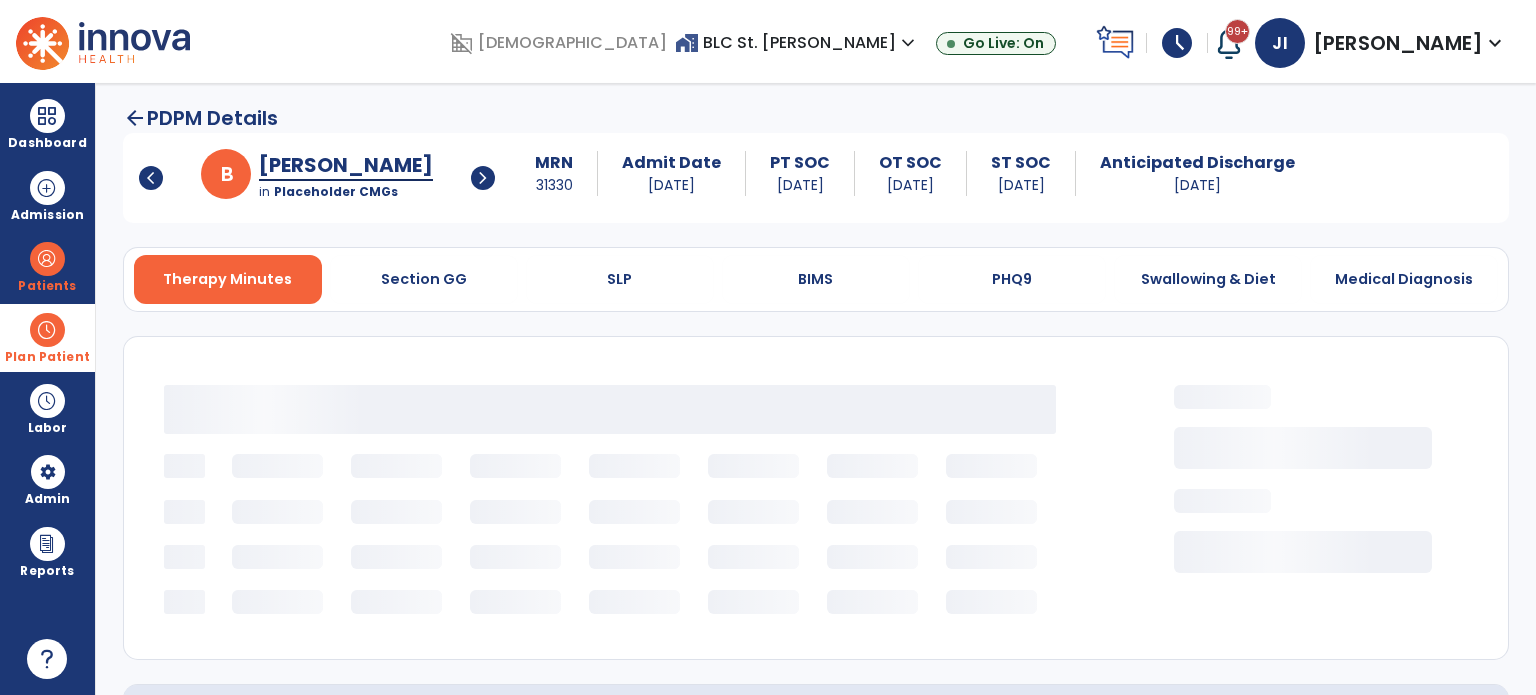 select on "***" 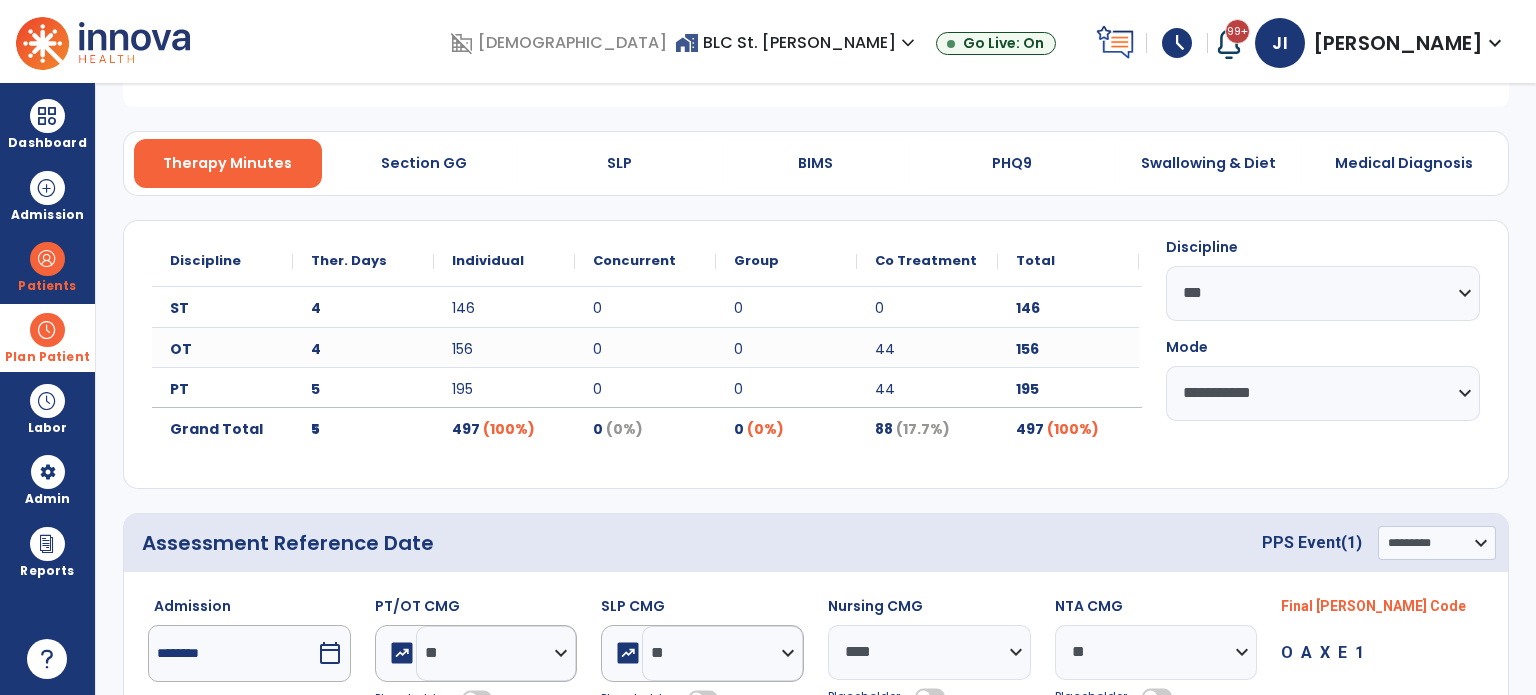 scroll, scrollTop: 237, scrollLeft: 0, axis: vertical 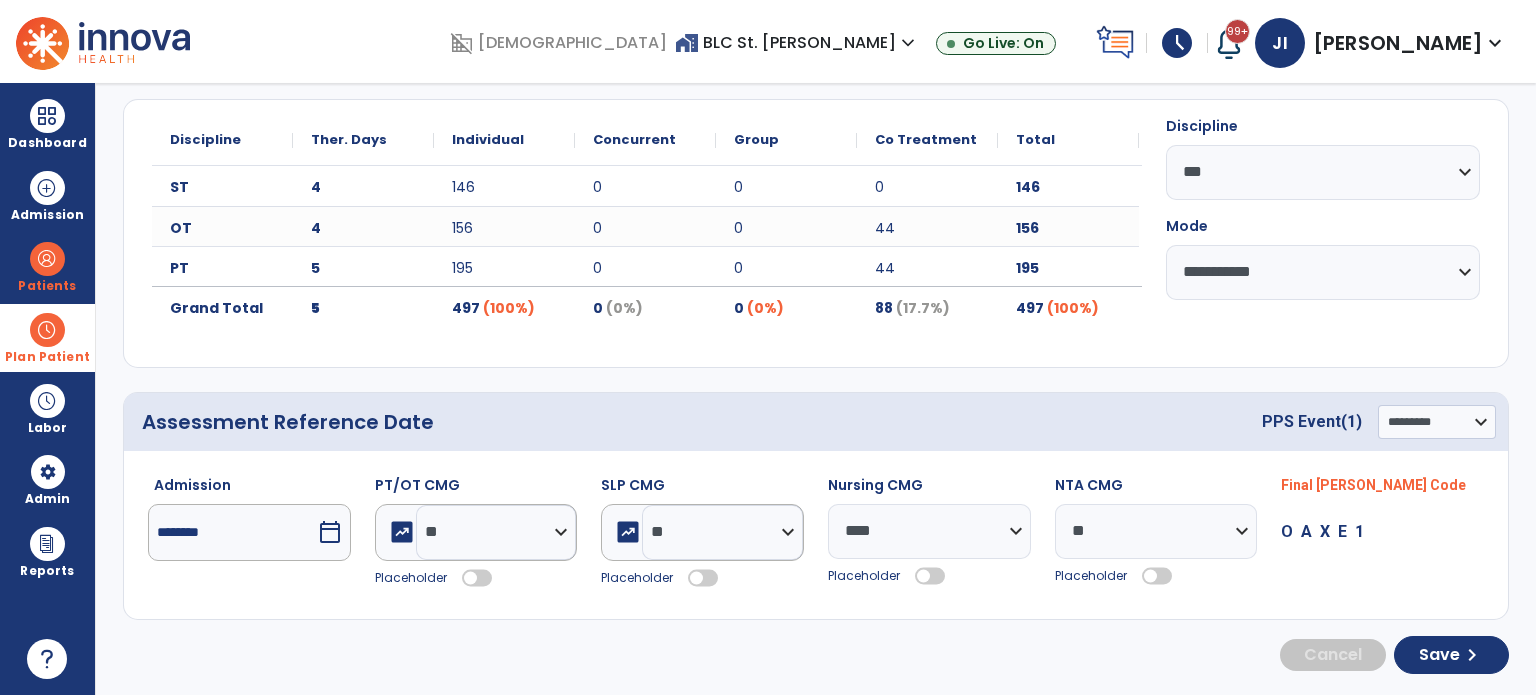 click 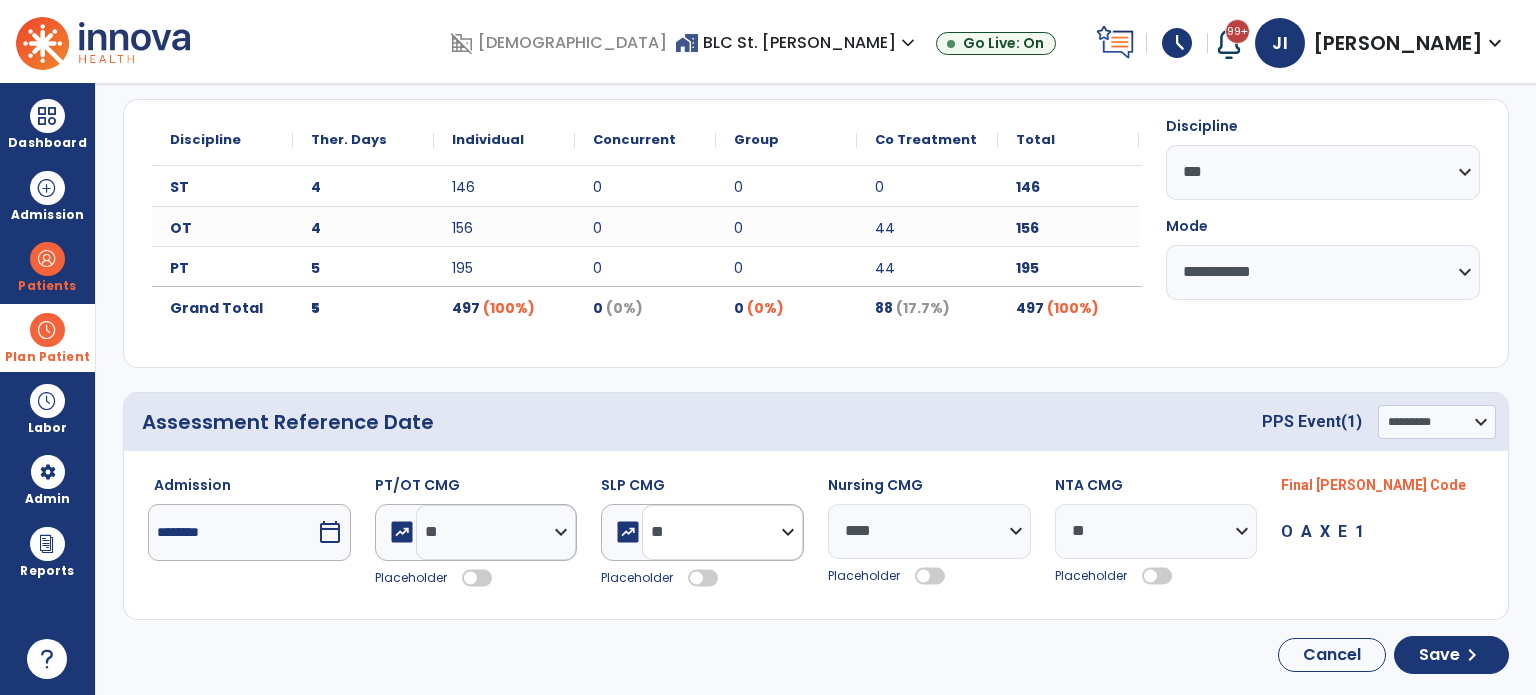 click on "**********" 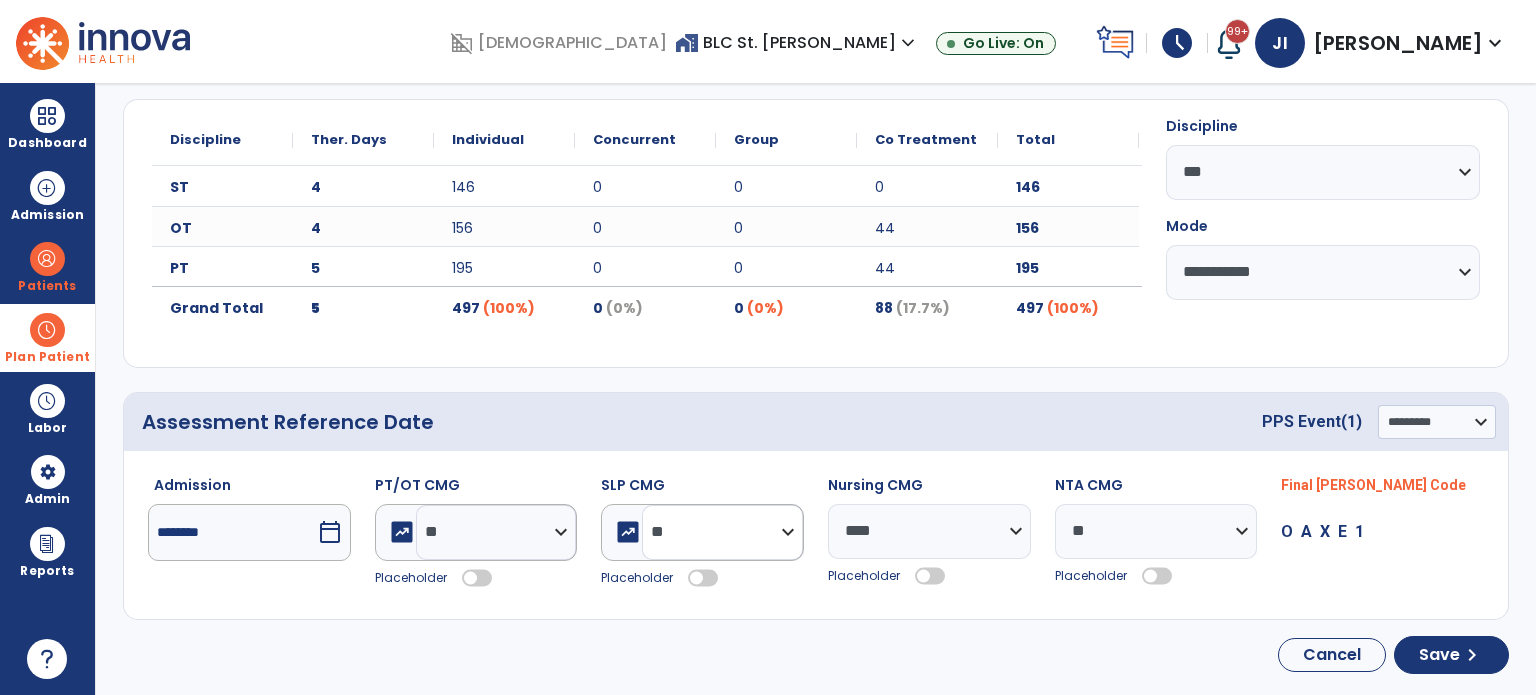 select on "**" 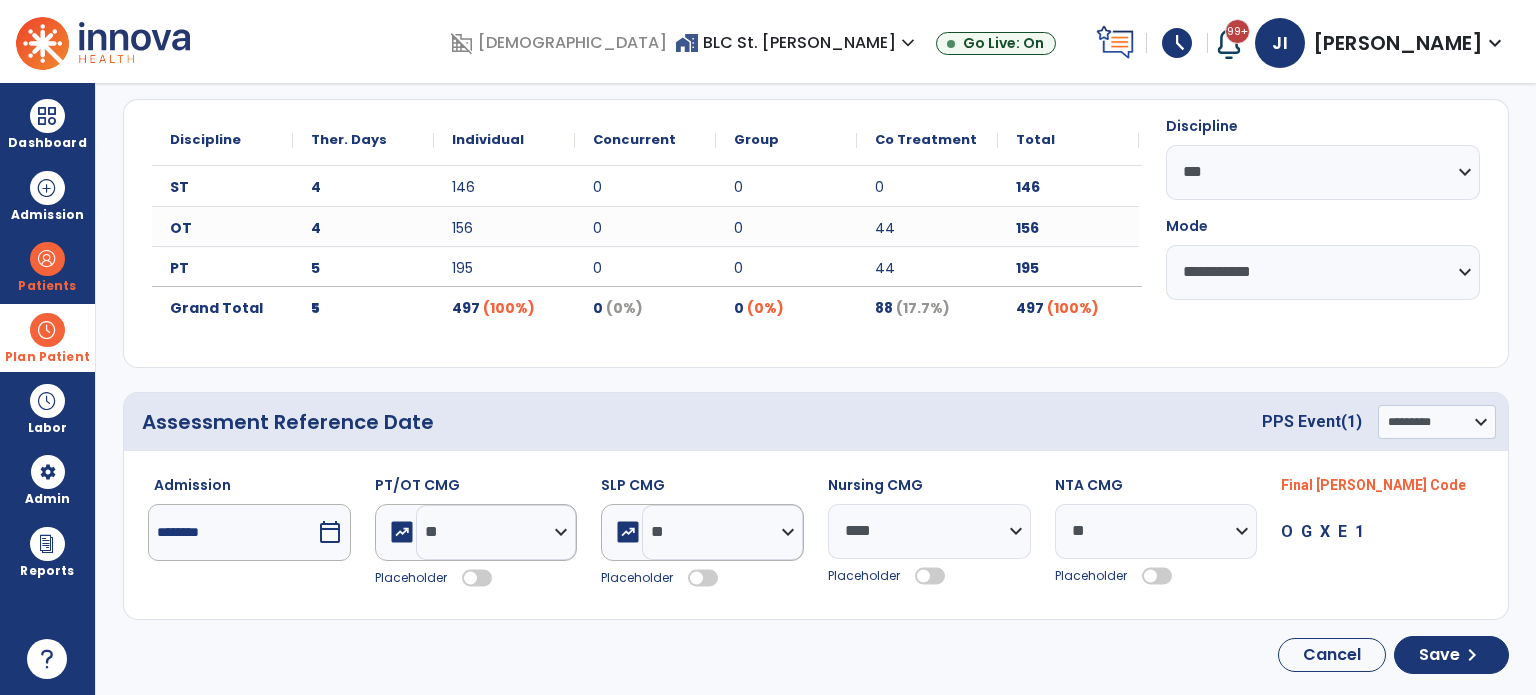 click 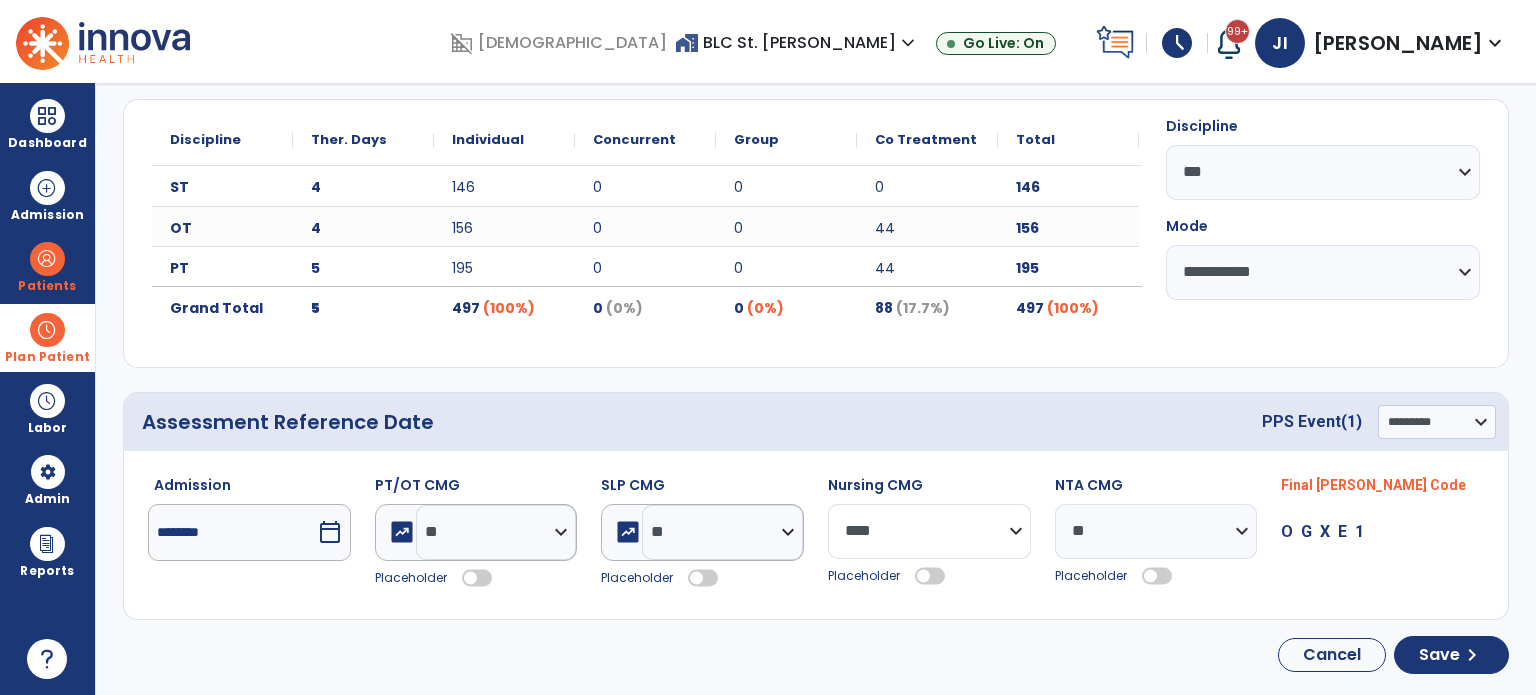 click on "**********" 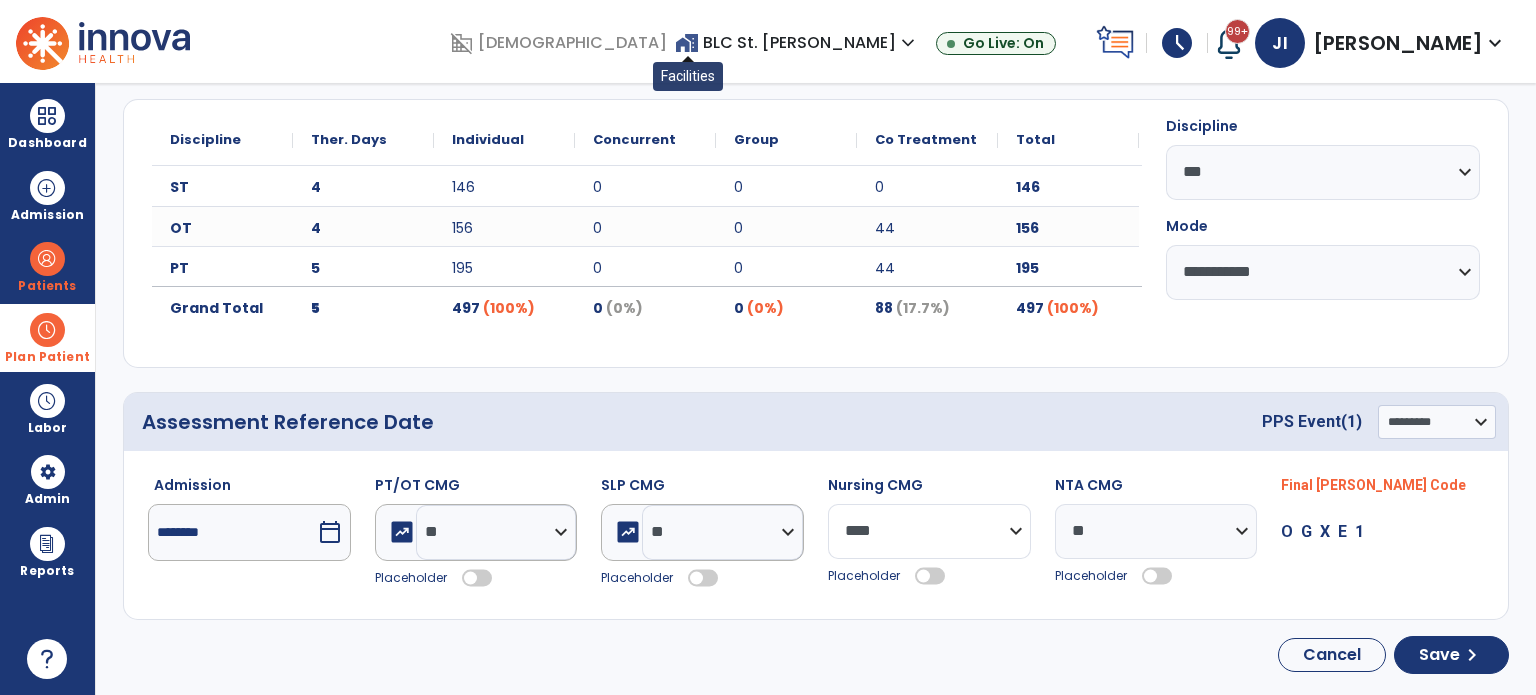 select on "****" 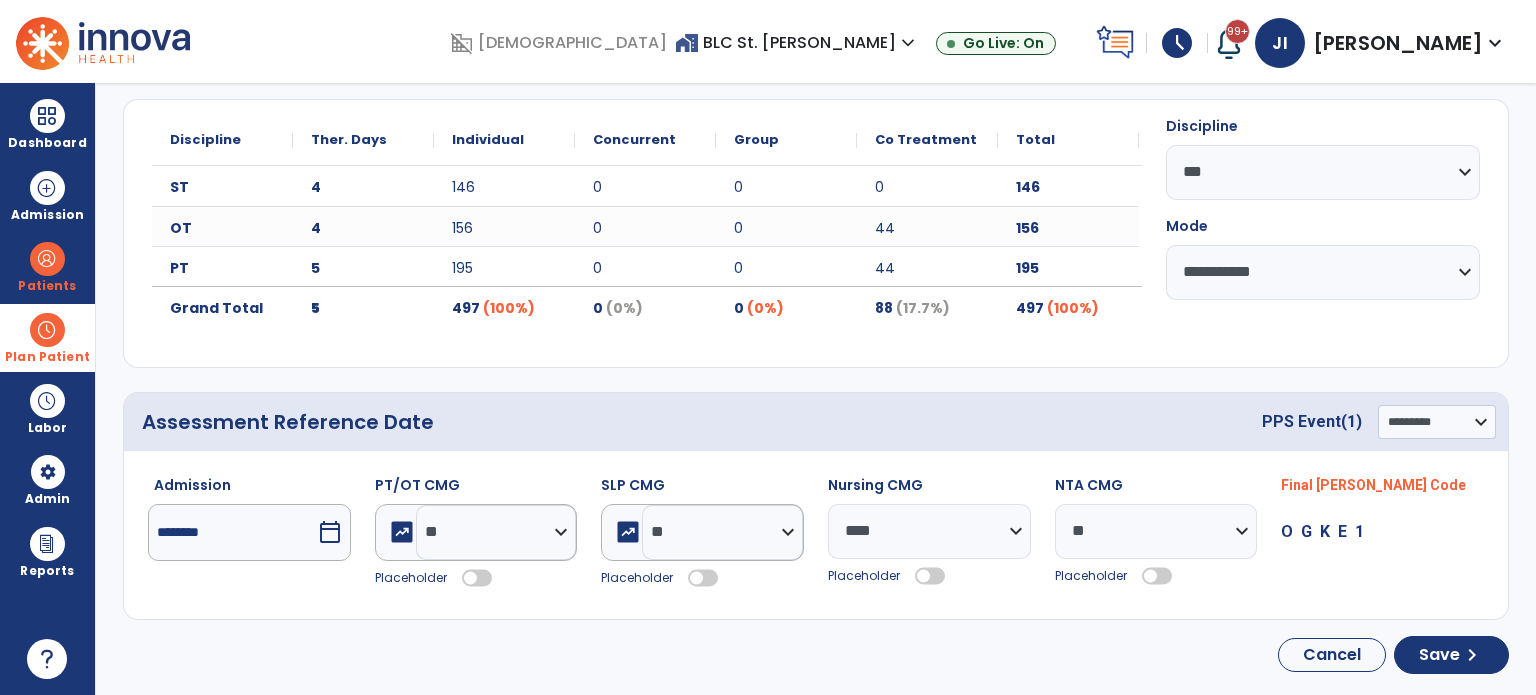 click 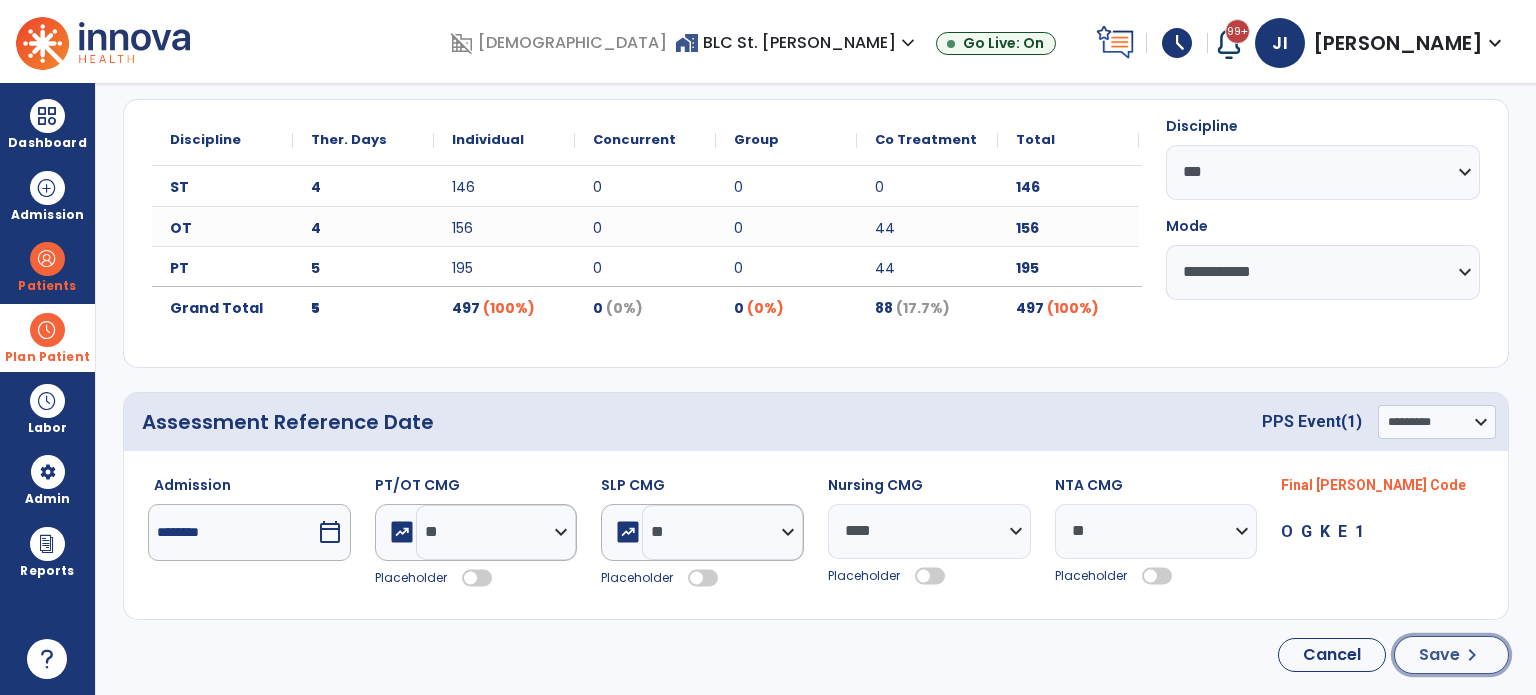 click on "Save" 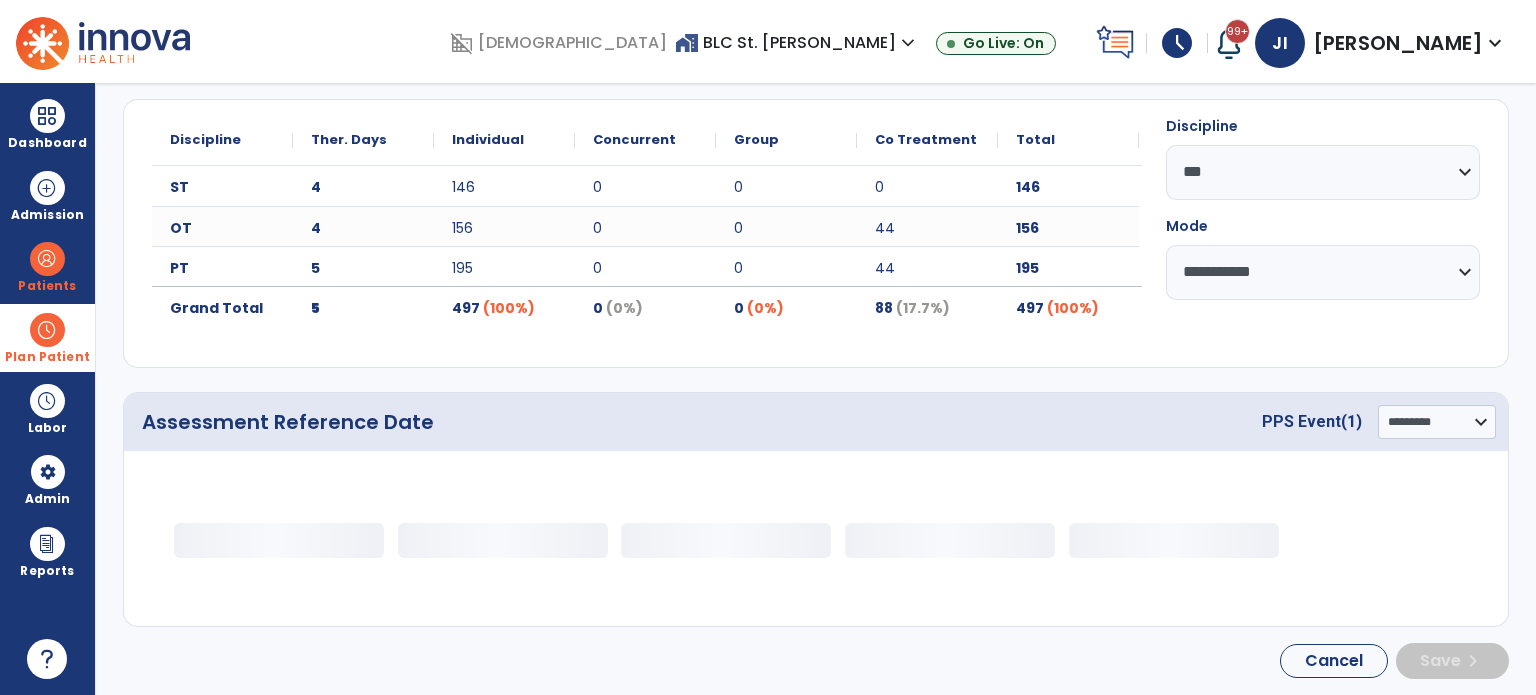select on "**" 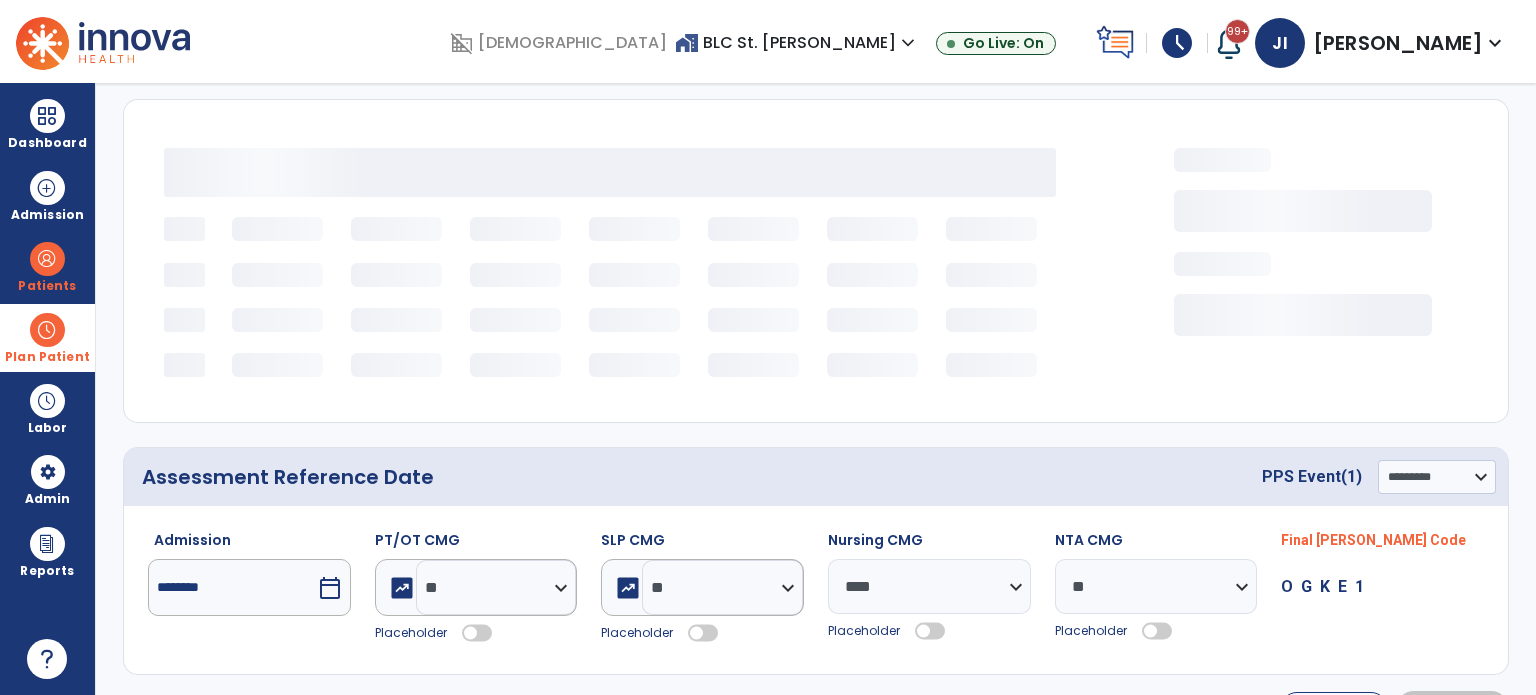 scroll, scrollTop: 2, scrollLeft: 0, axis: vertical 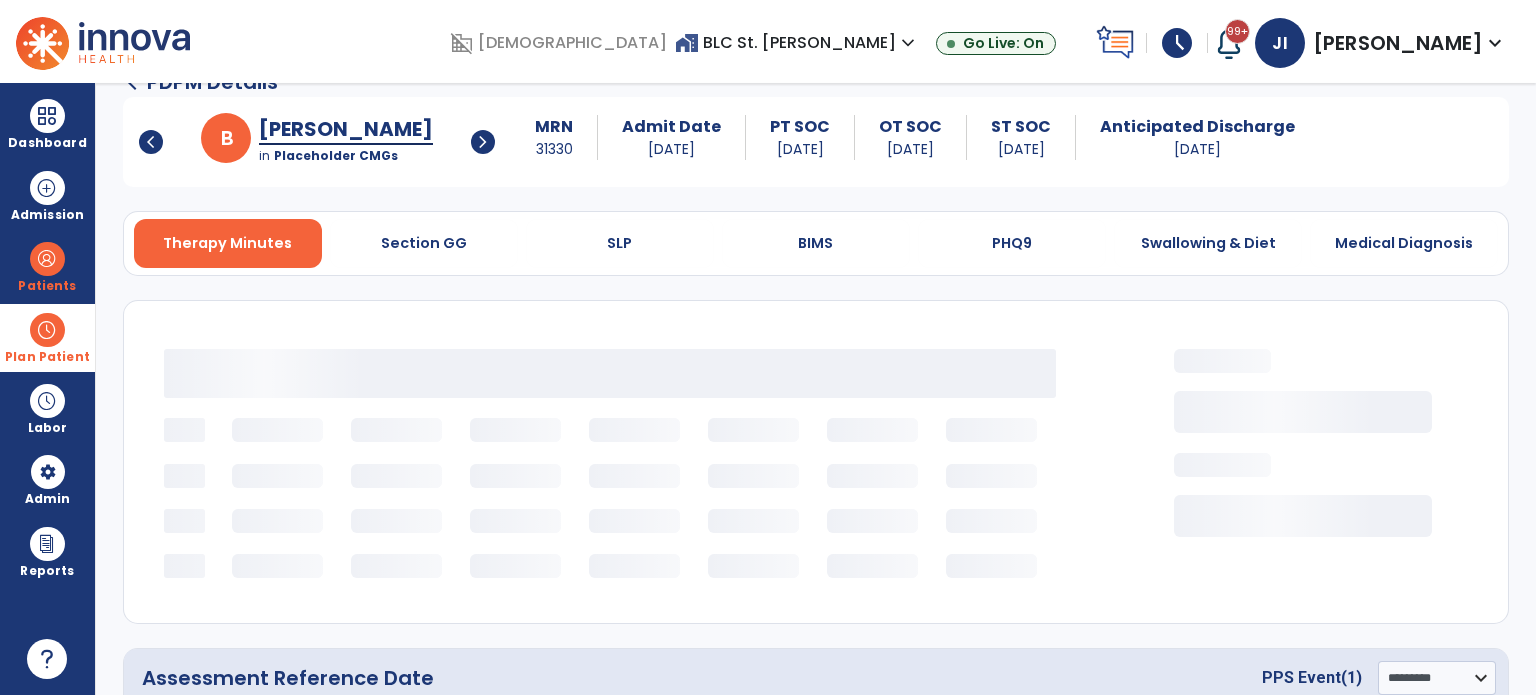 select on "**" 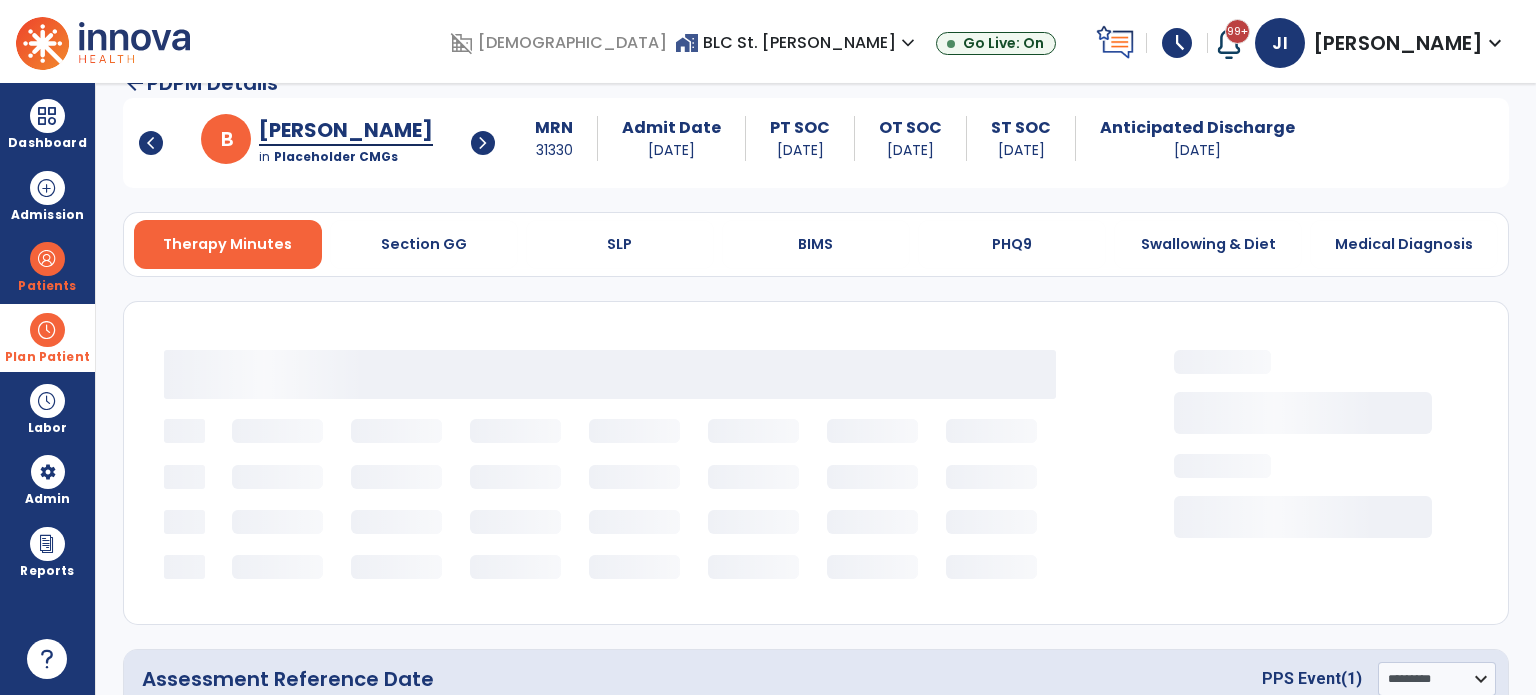 select on "**" 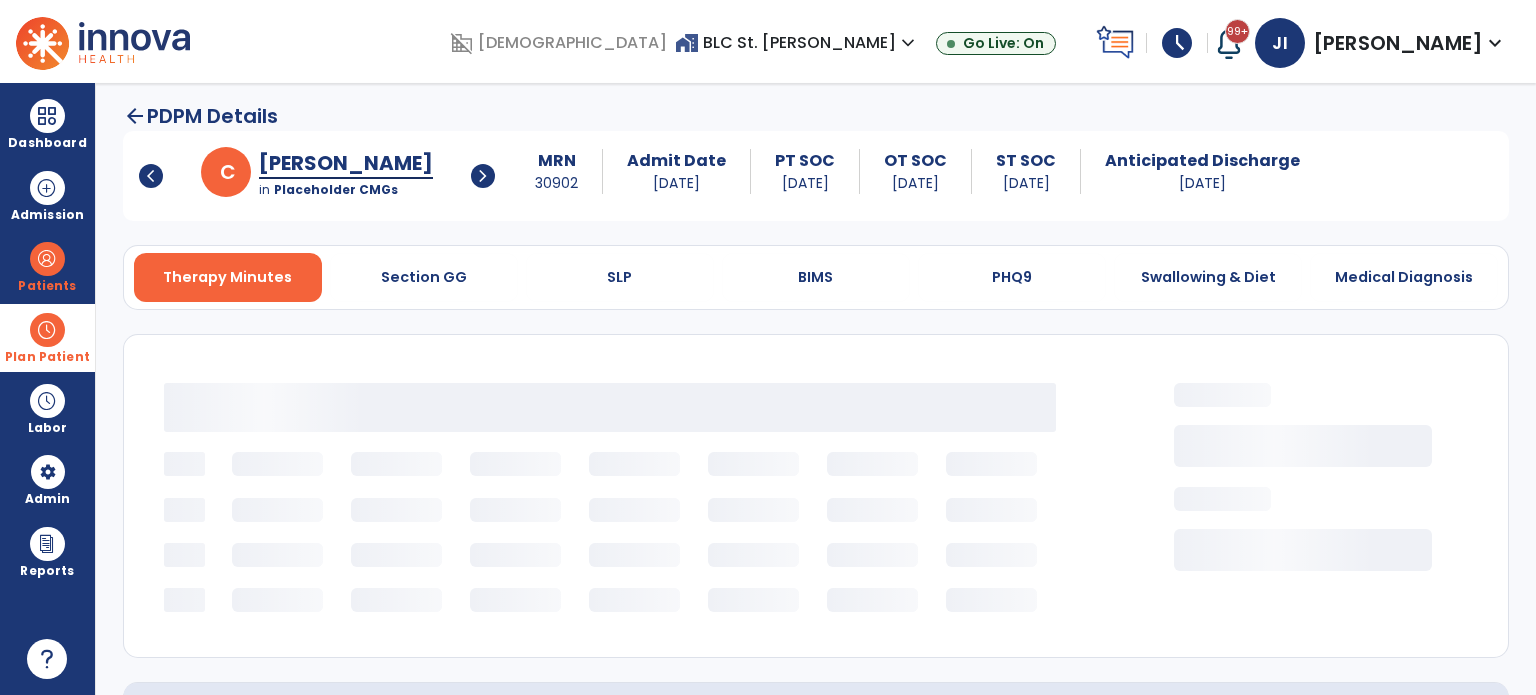 scroll, scrollTop: 0, scrollLeft: 0, axis: both 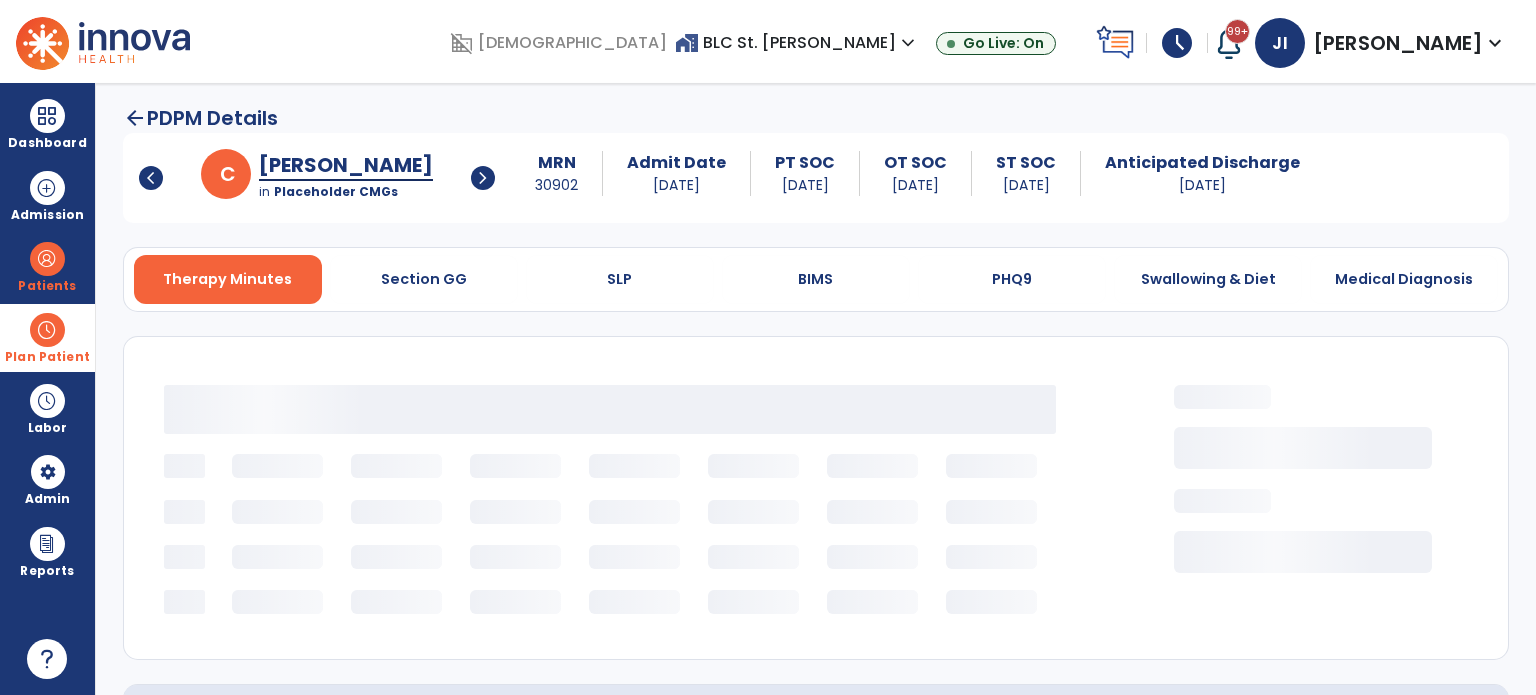 select on "***" 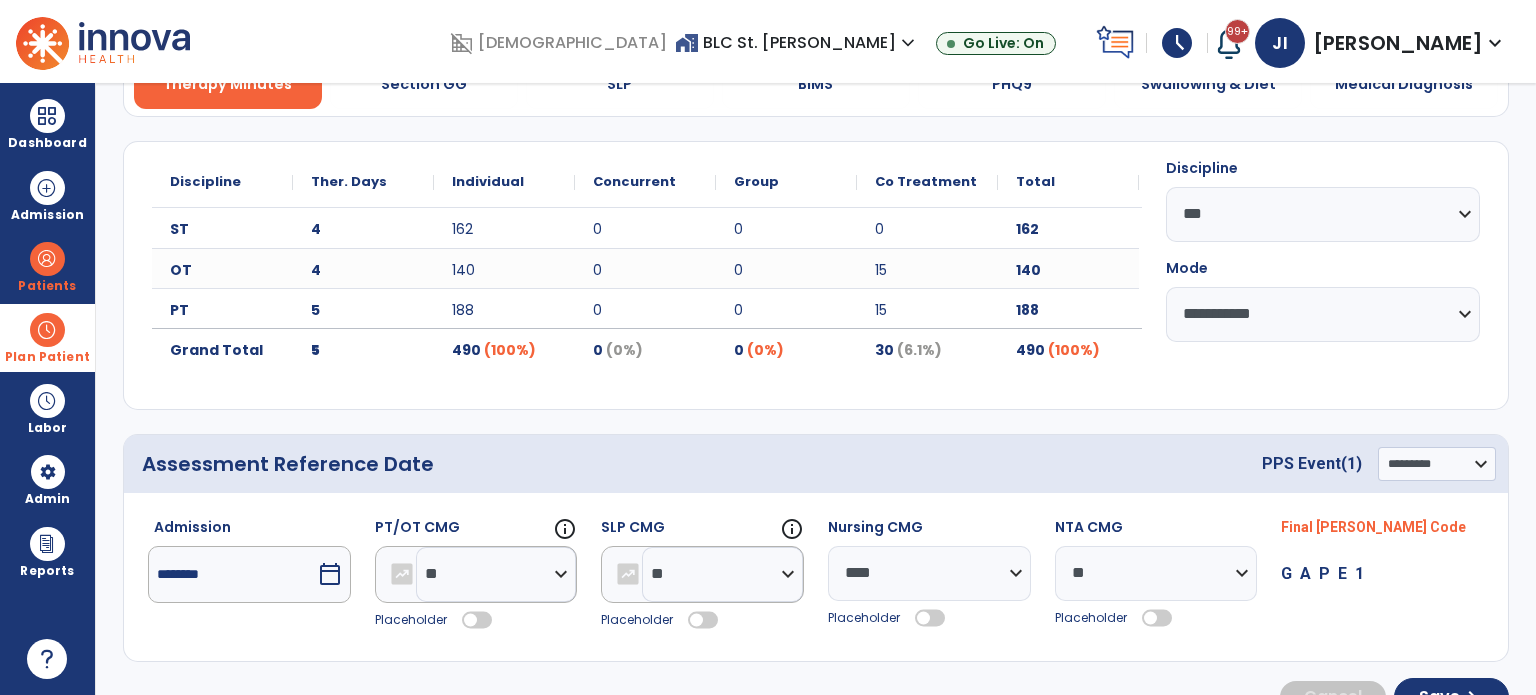 scroll, scrollTop: 237, scrollLeft: 0, axis: vertical 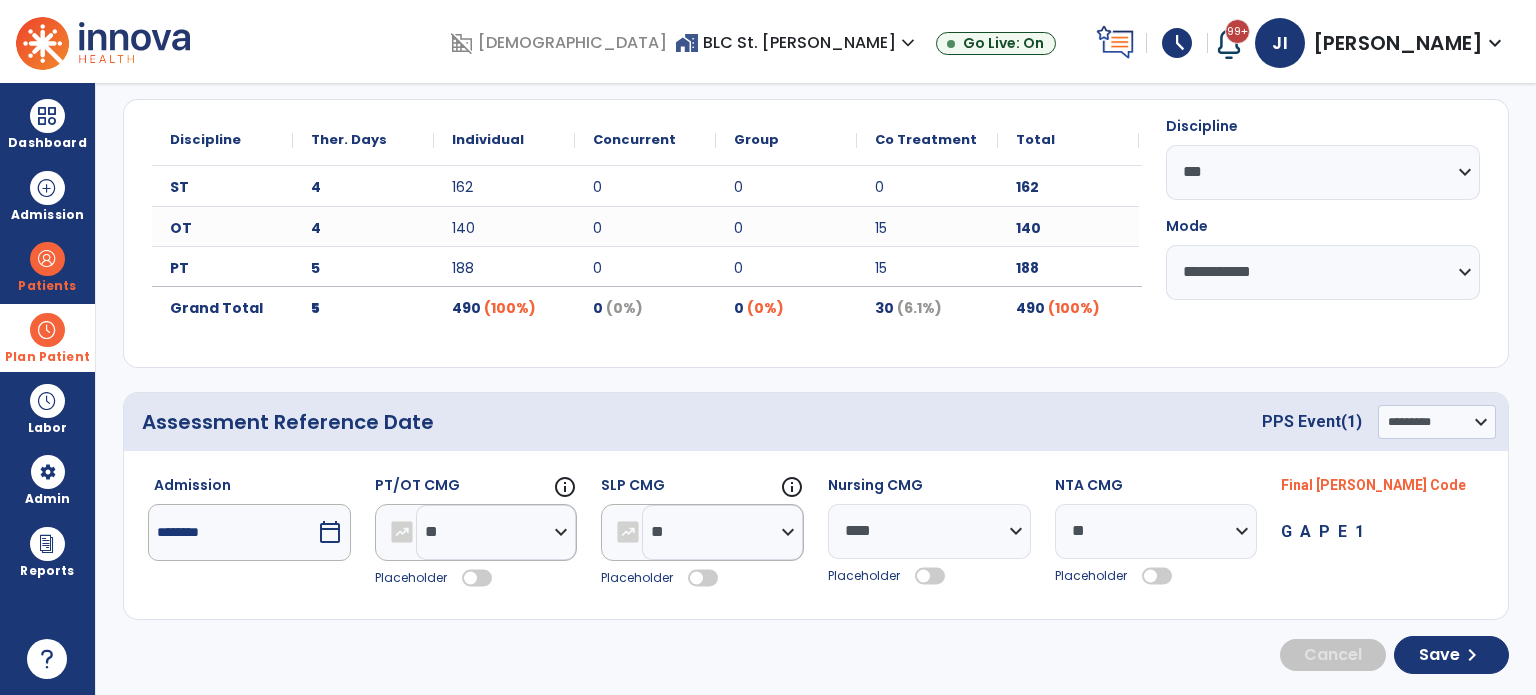 click 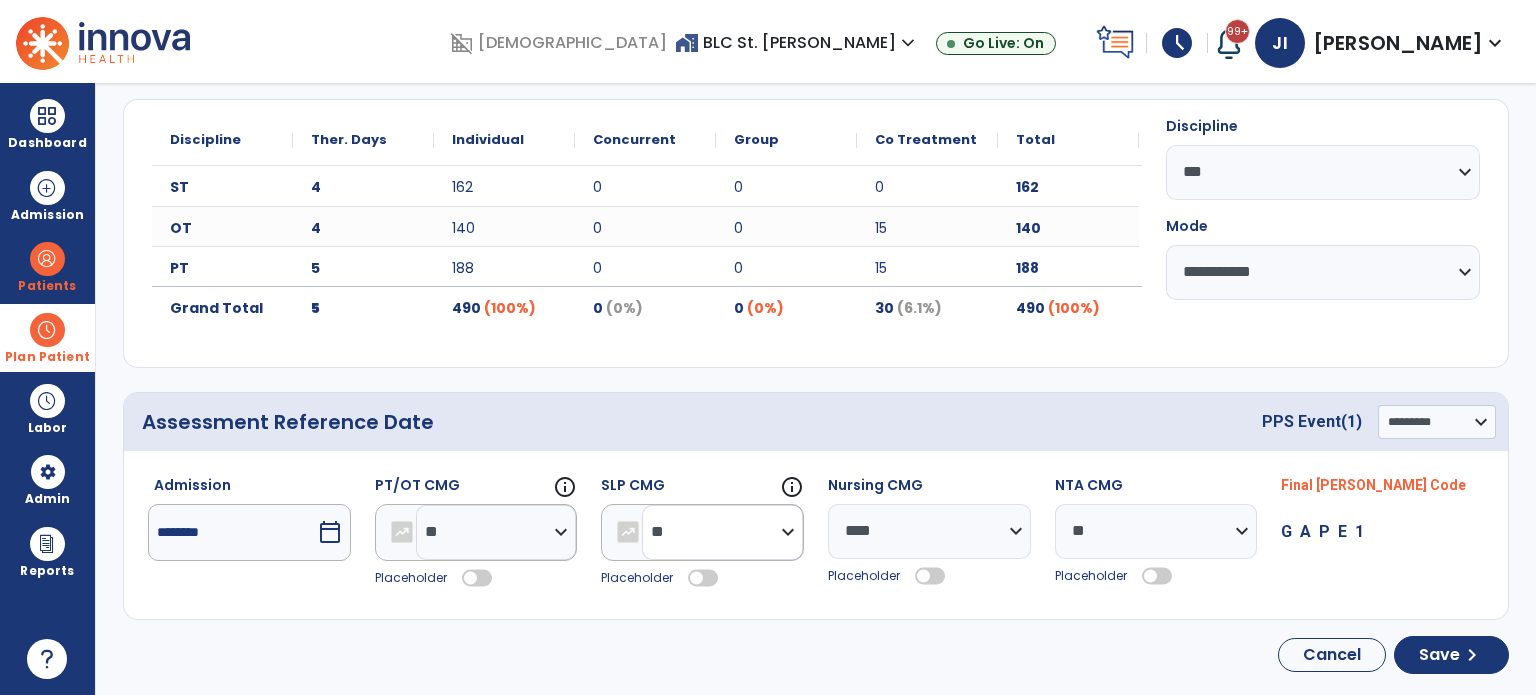 click on "**********" 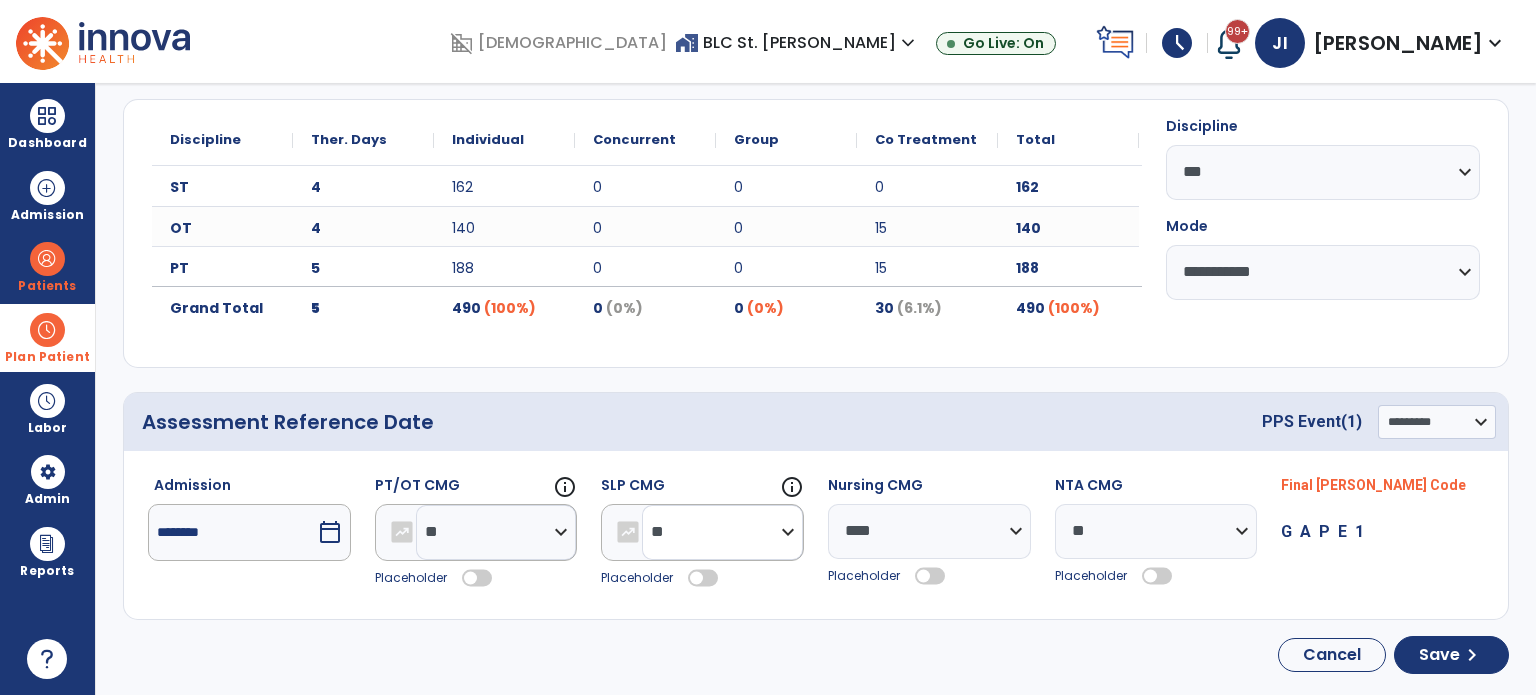 select on "**" 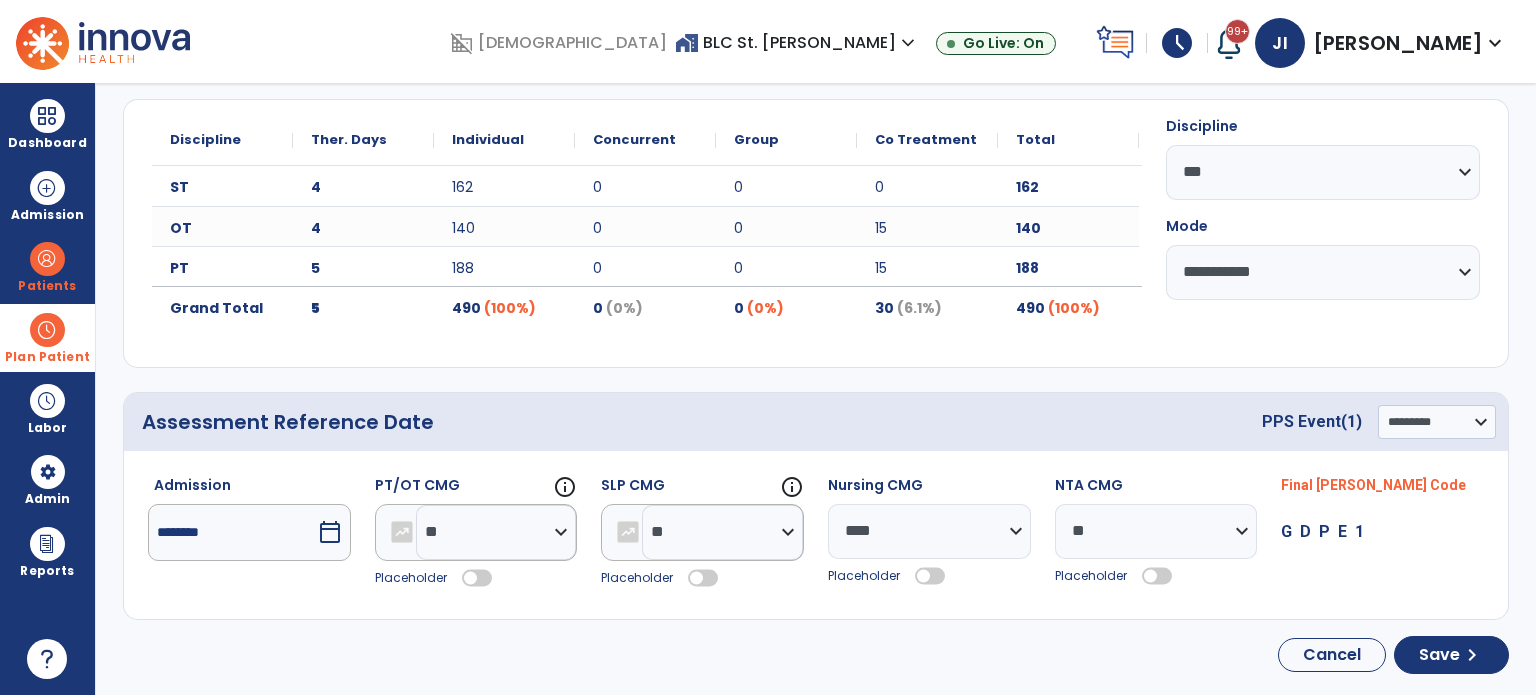 click 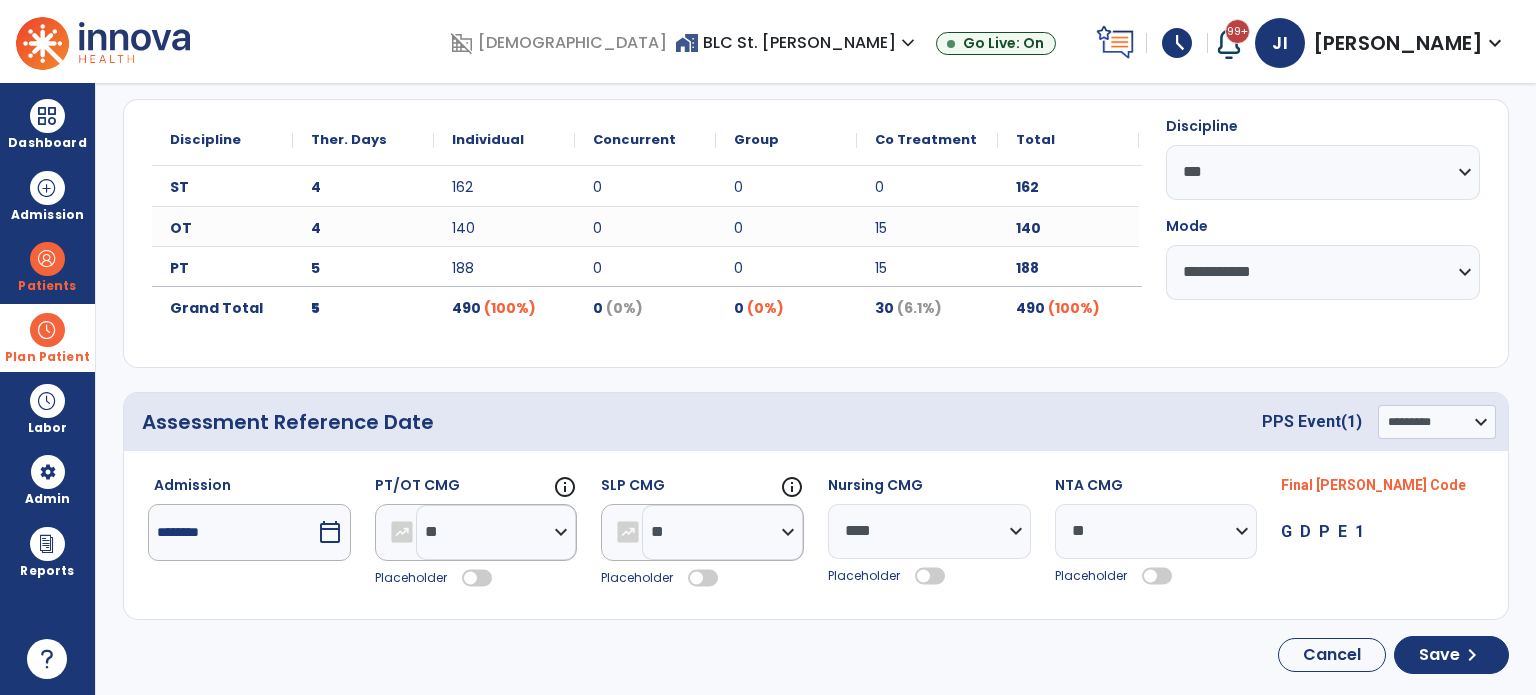 click 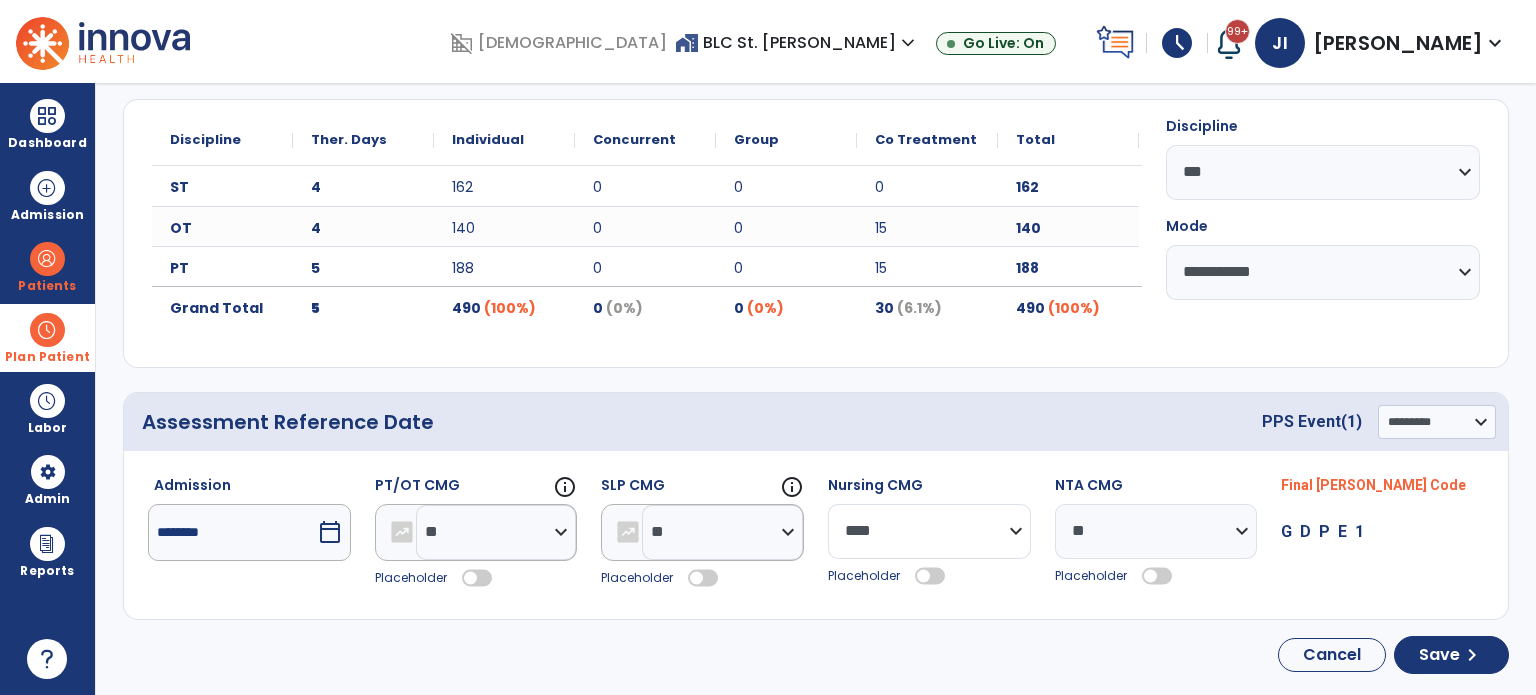 click on "**********" 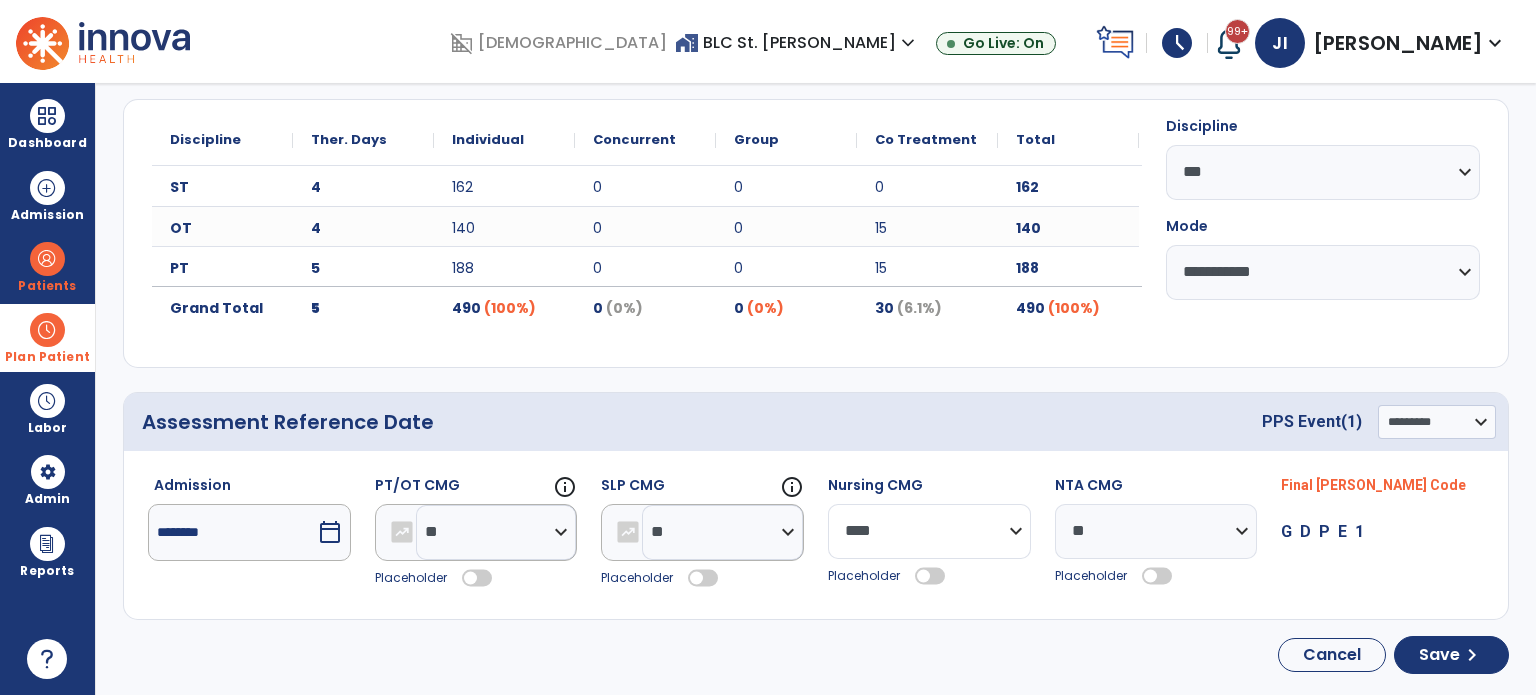 select on "****" 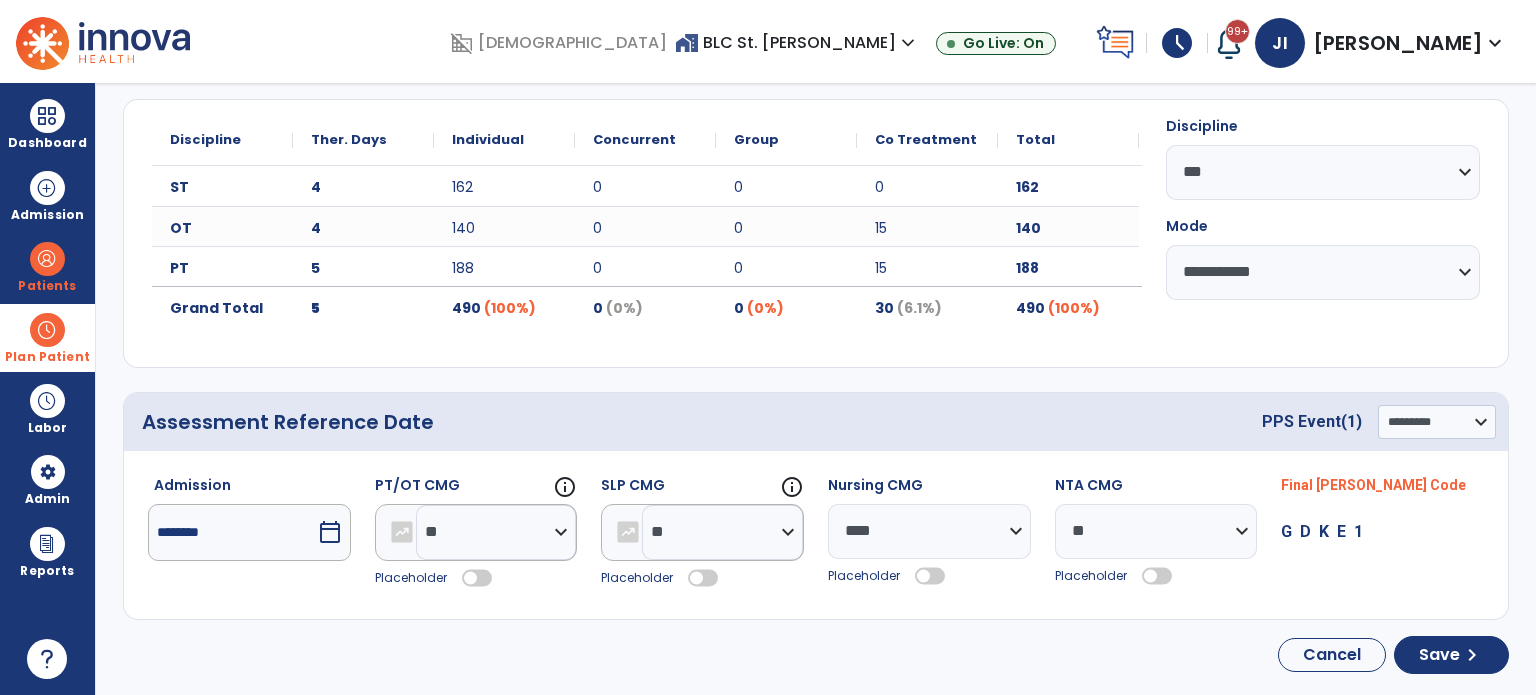 click 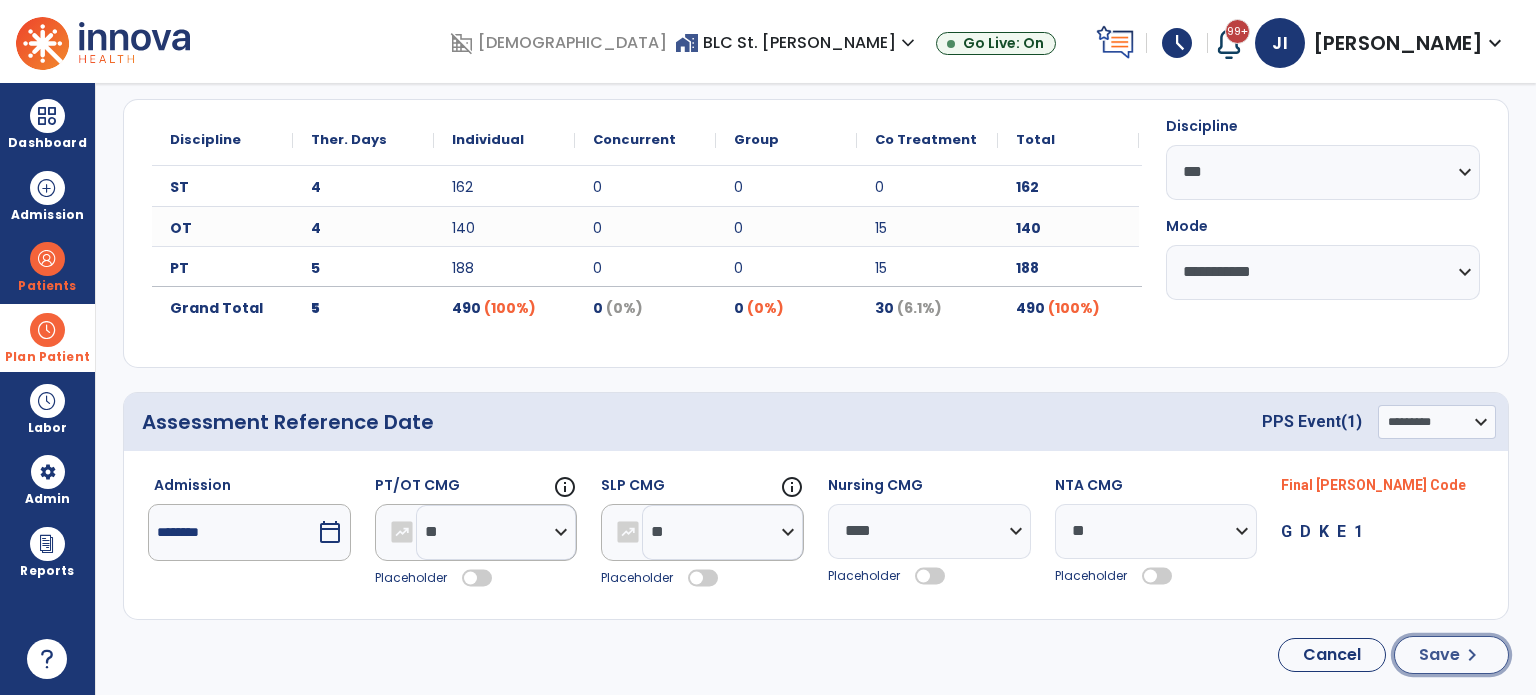 click on "Save" 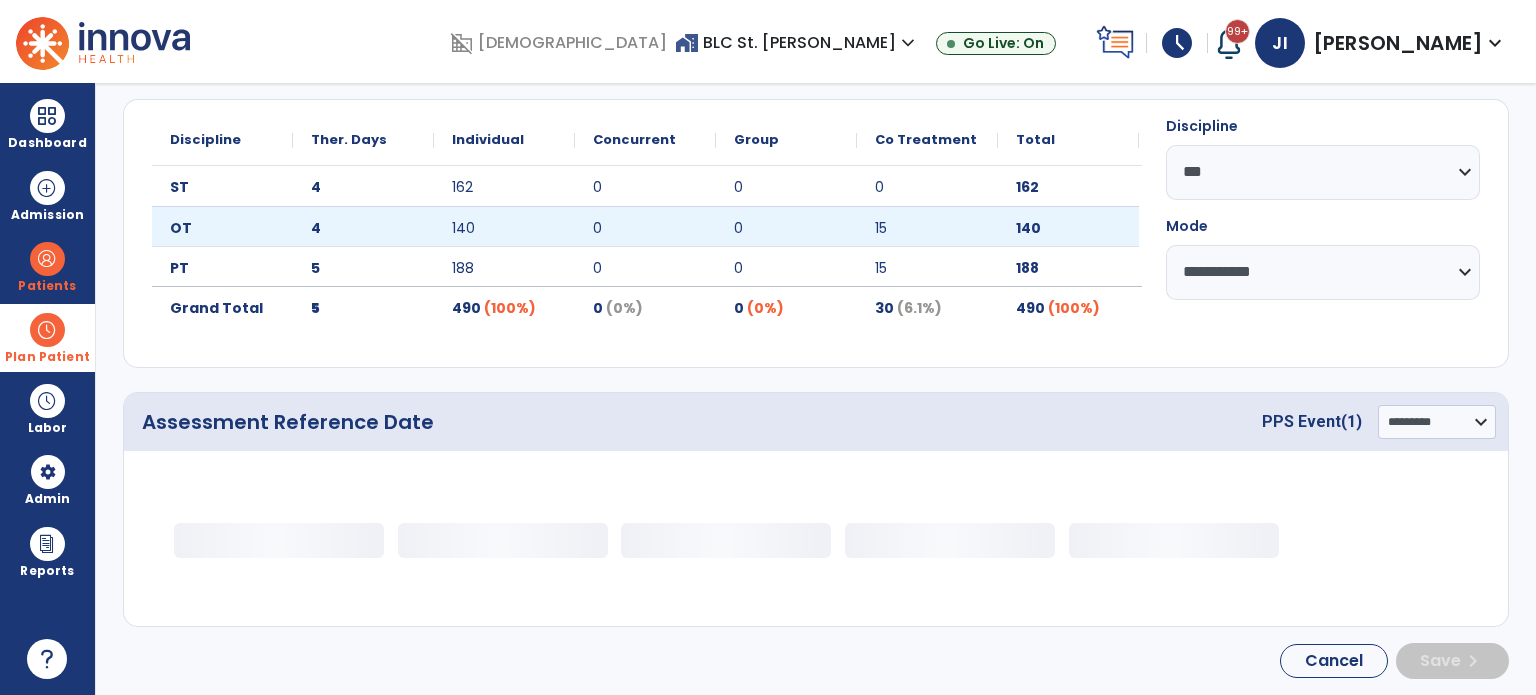select on "**" 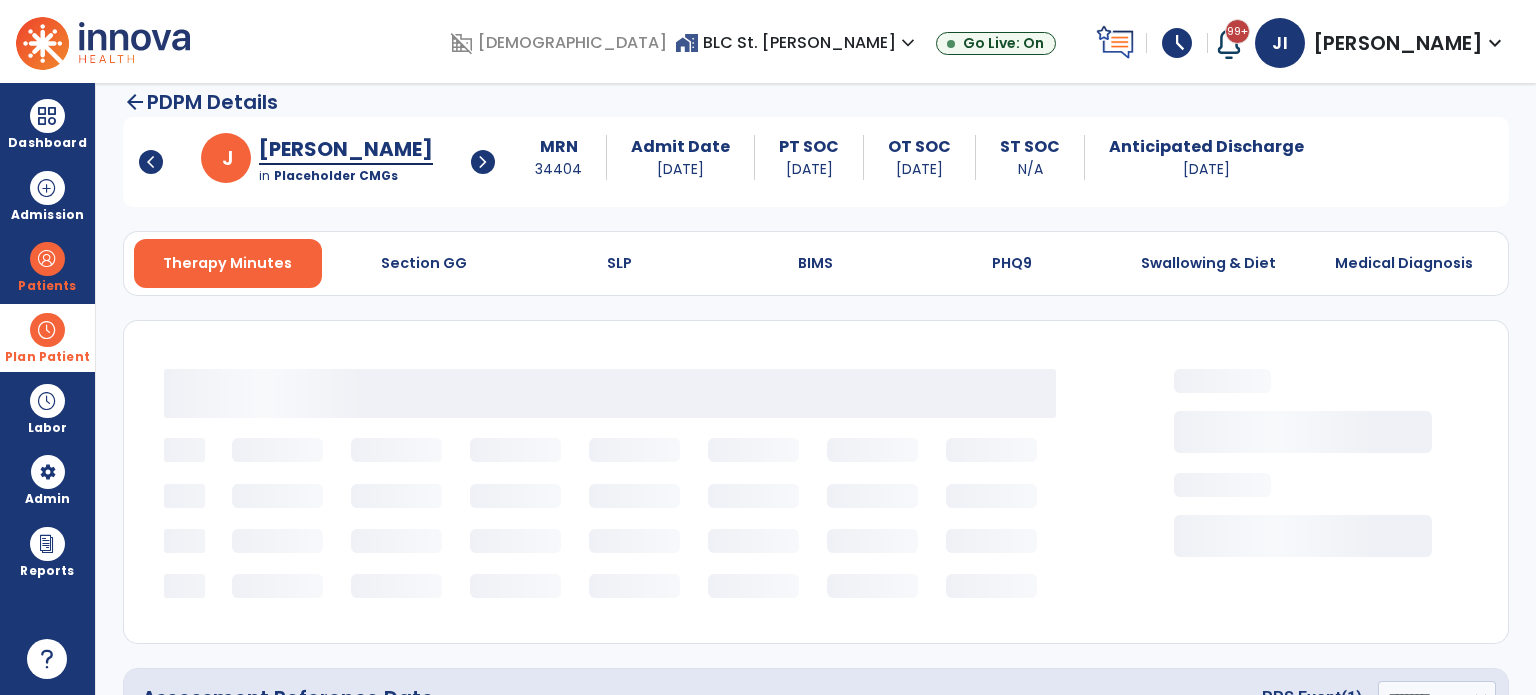 scroll, scrollTop: 0, scrollLeft: 0, axis: both 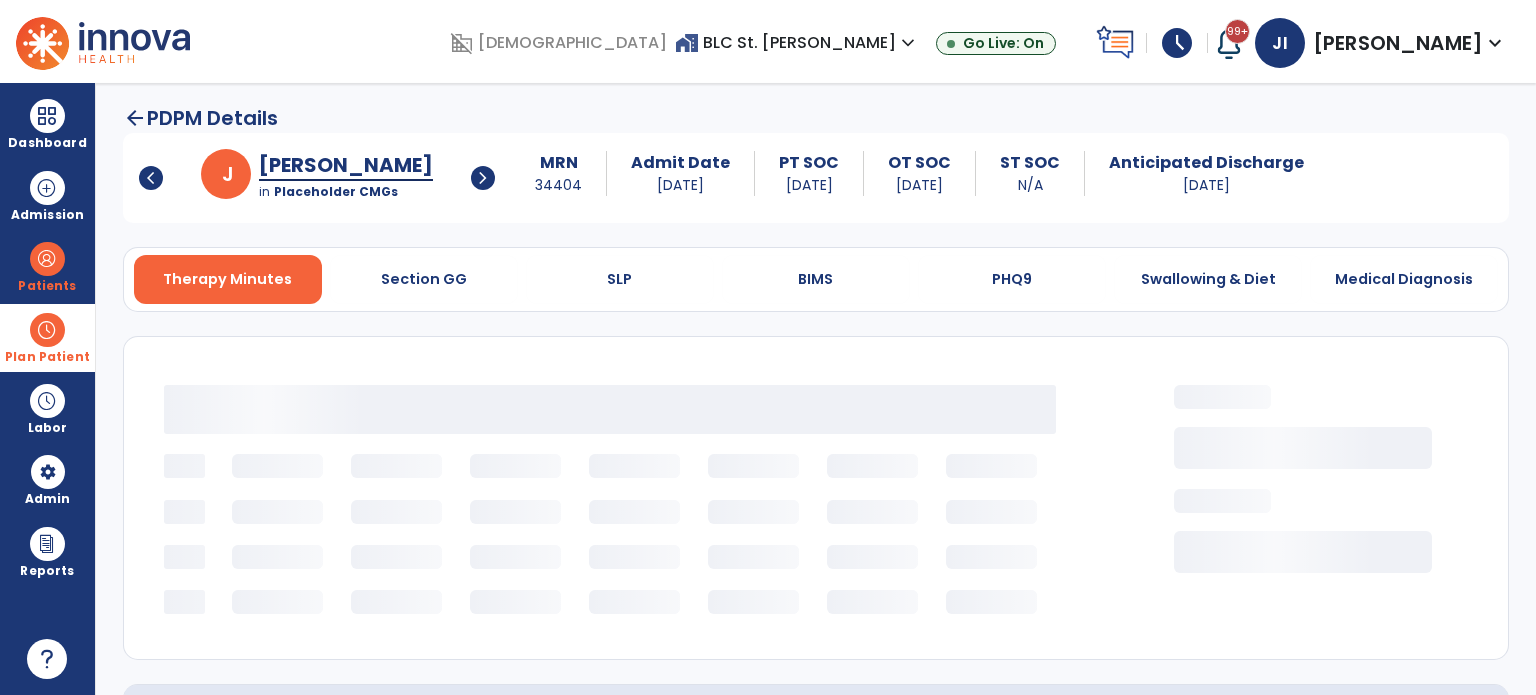 select on "***" 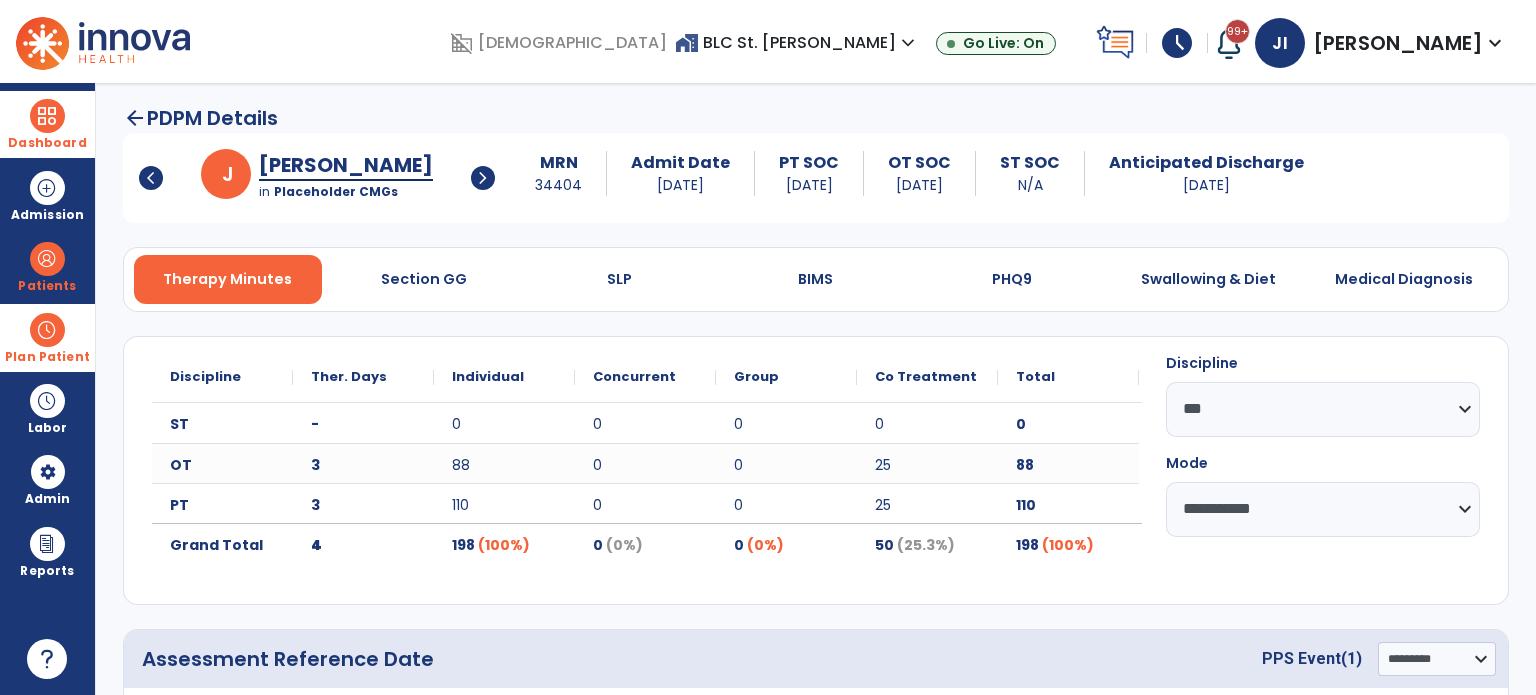 click at bounding box center [47, 116] 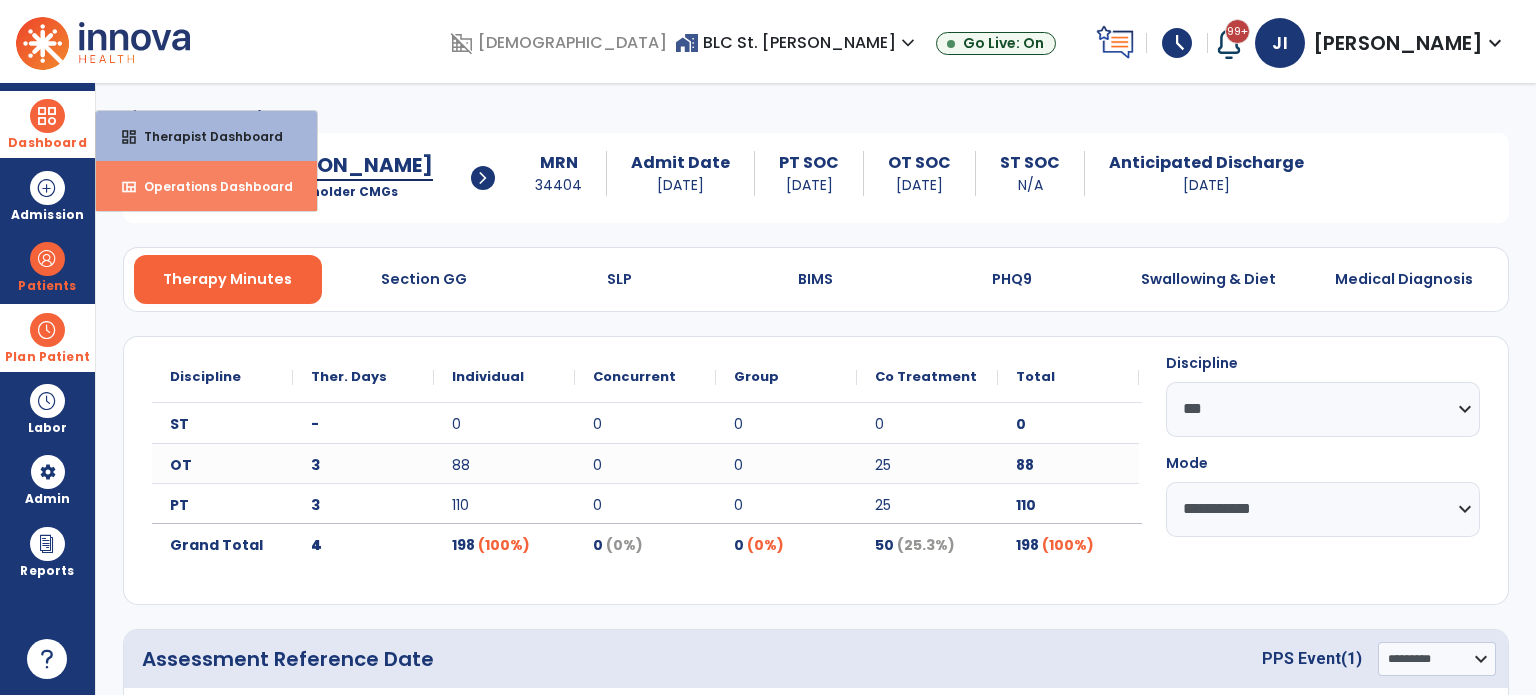 click on "Operations Dashboard" at bounding box center [210, 186] 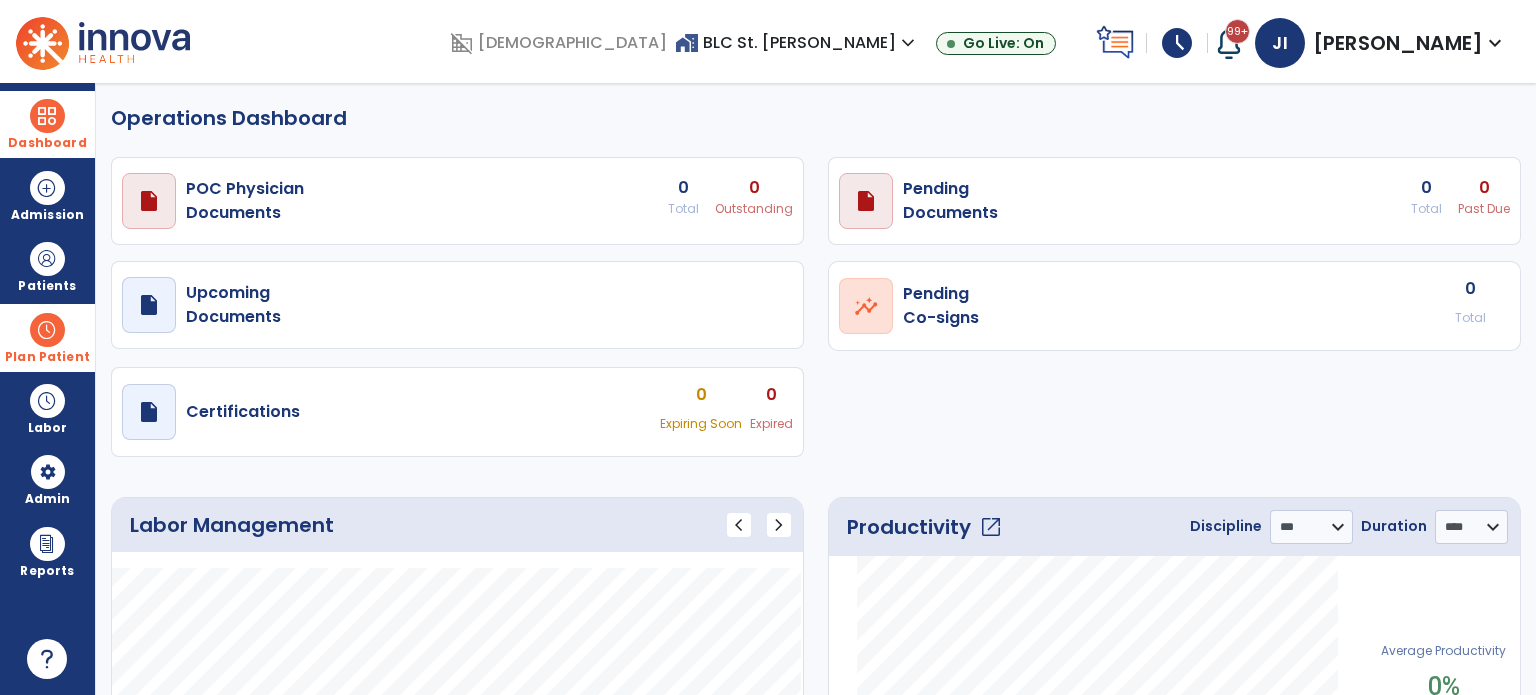 select on "***" 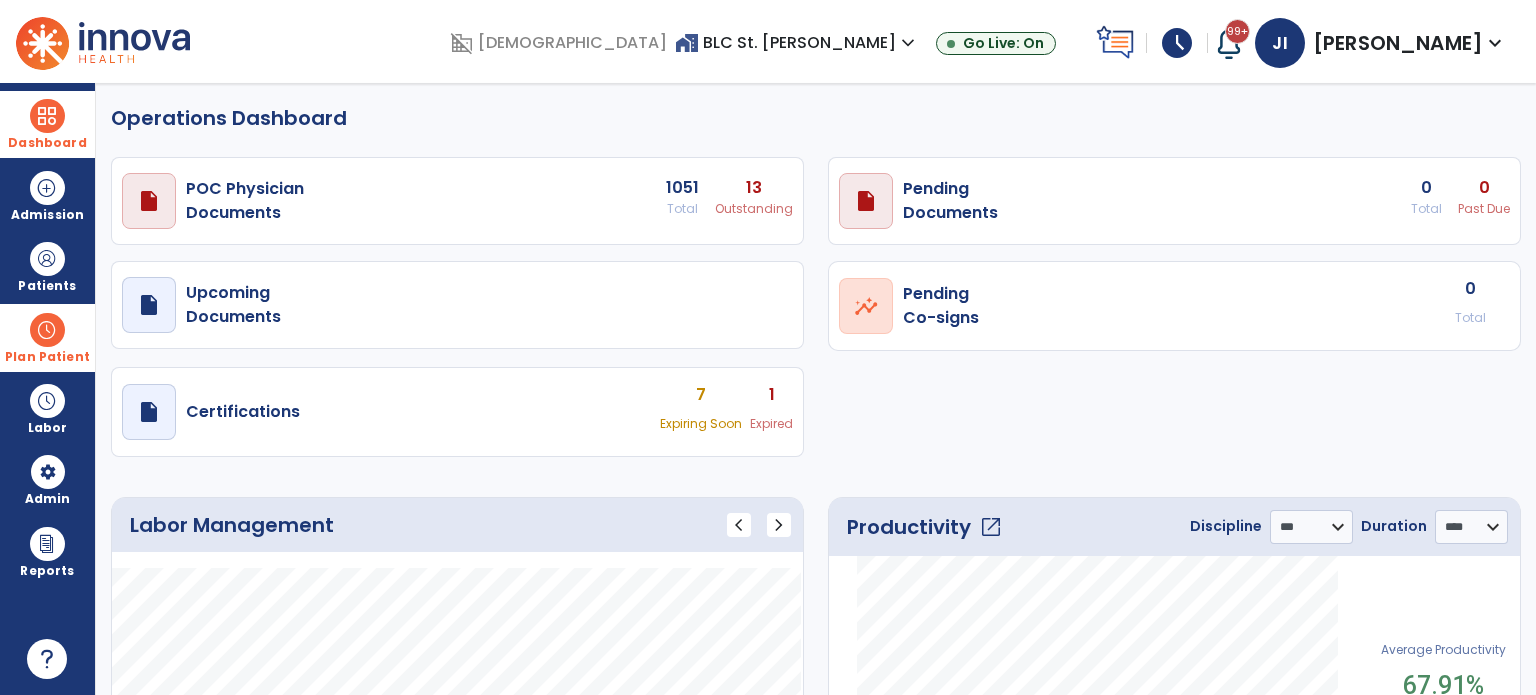 click on "draft   open_in_new  POC Physician  Documents 1051 Total 13 Outstanding" at bounding box center (457, 201) 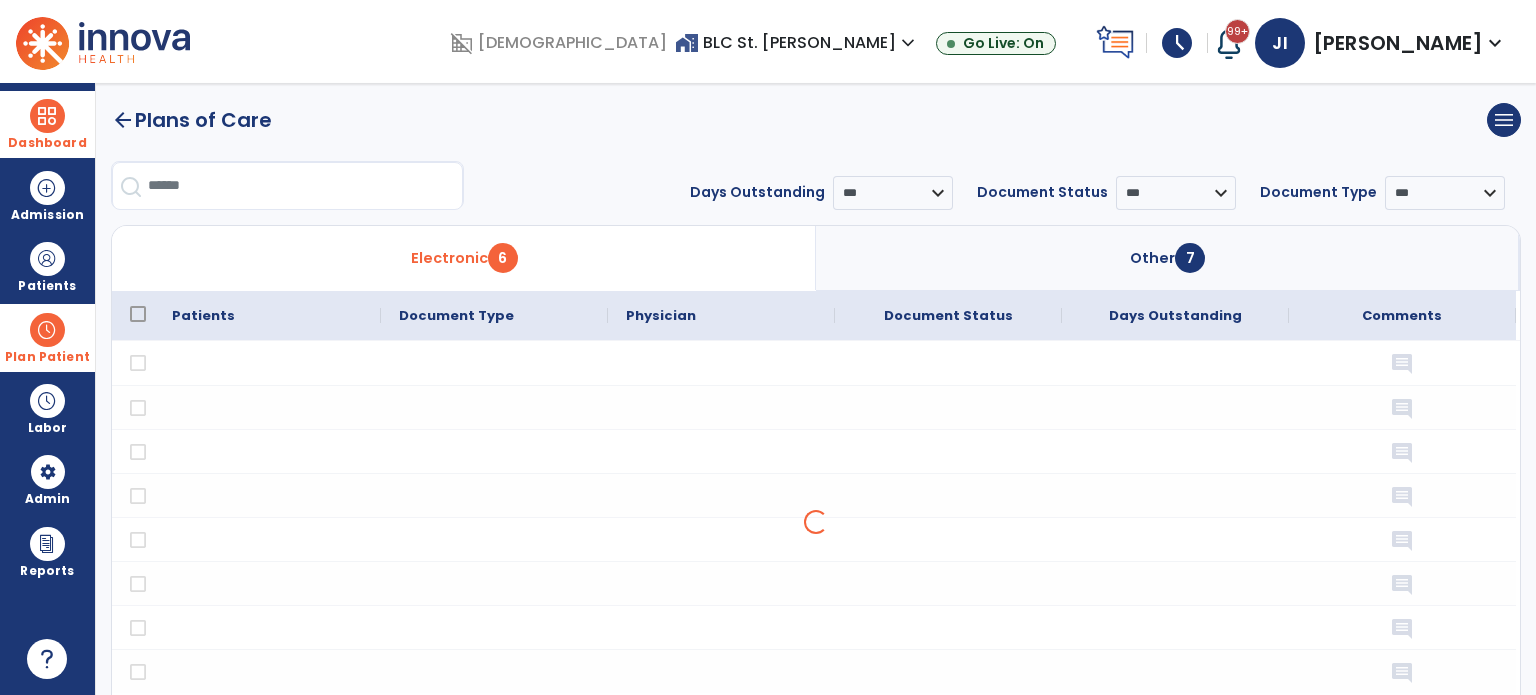 click on "Other  7" at bounding box center (1168, 258) 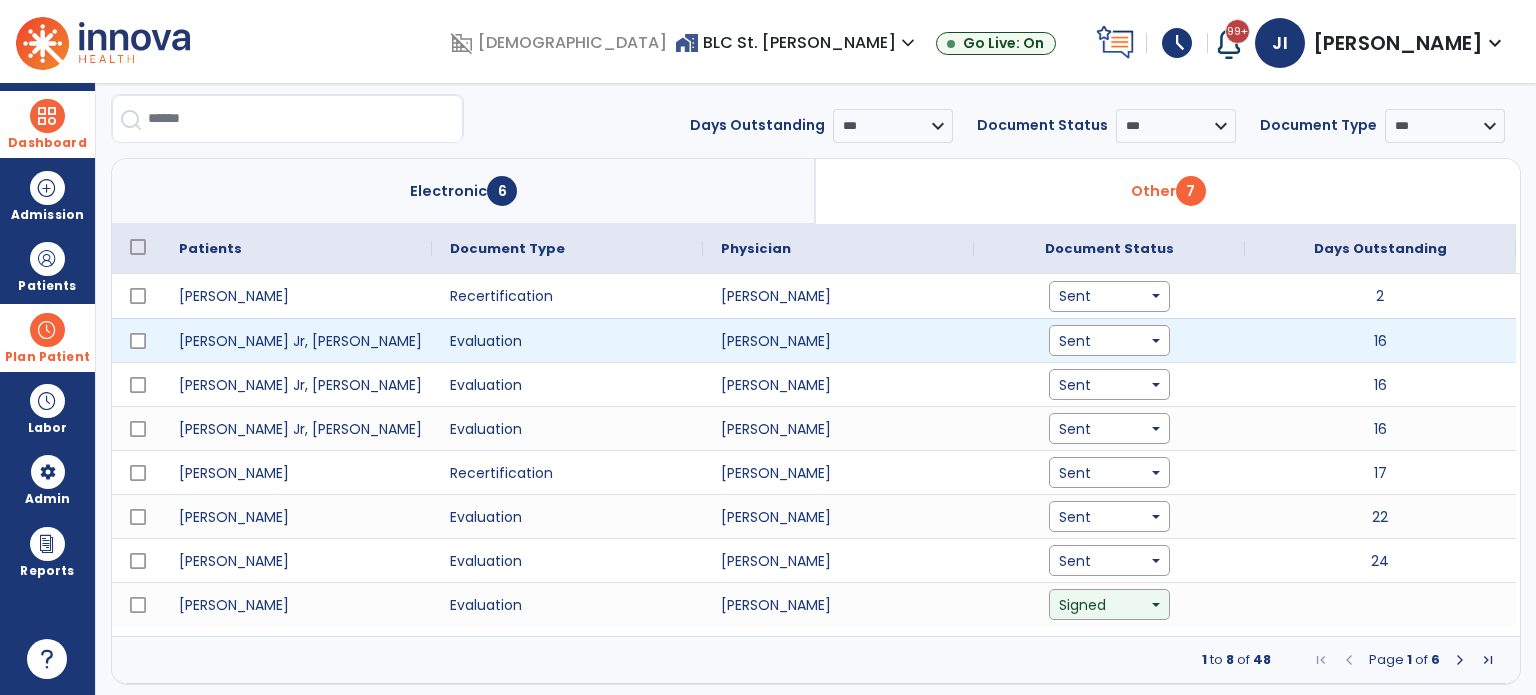 scroll, scrollTop: 72, scrollLeft: 0, axis: vertical 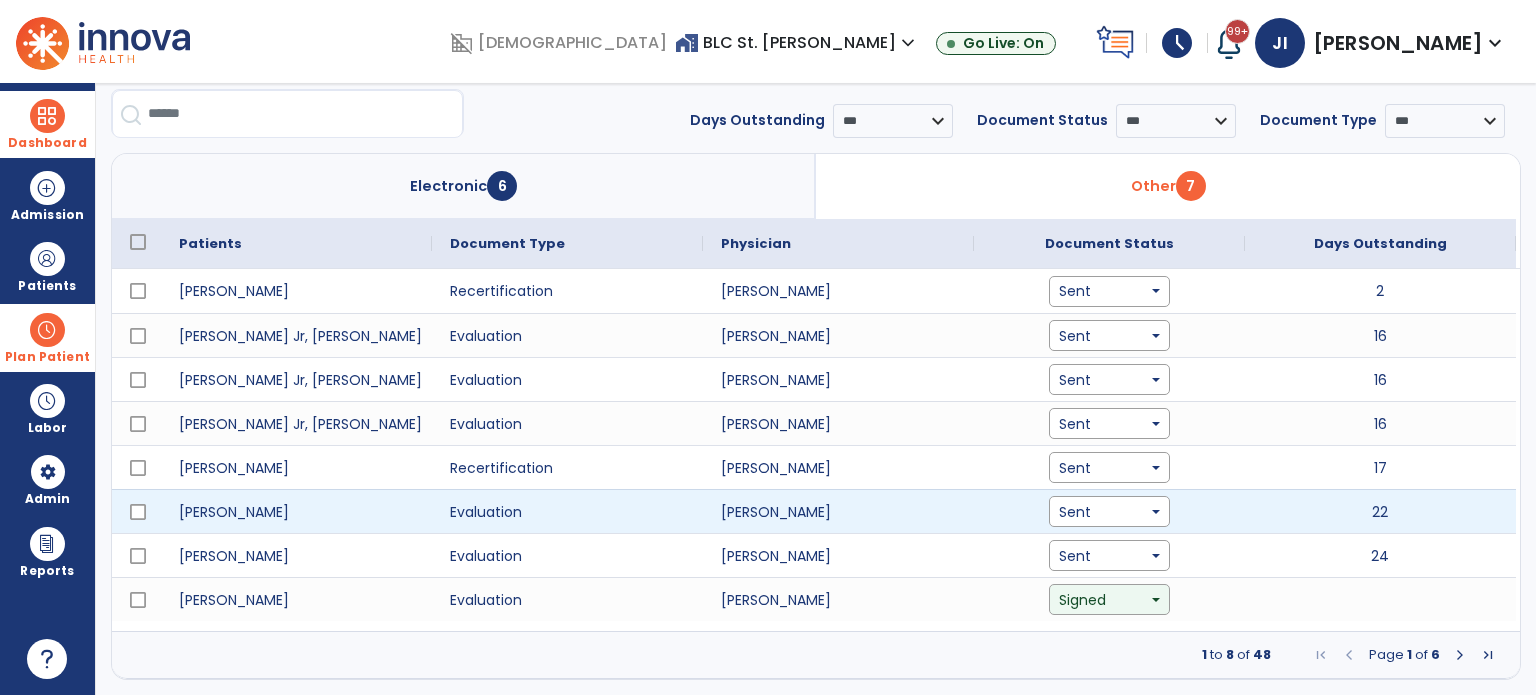click on "Sent" 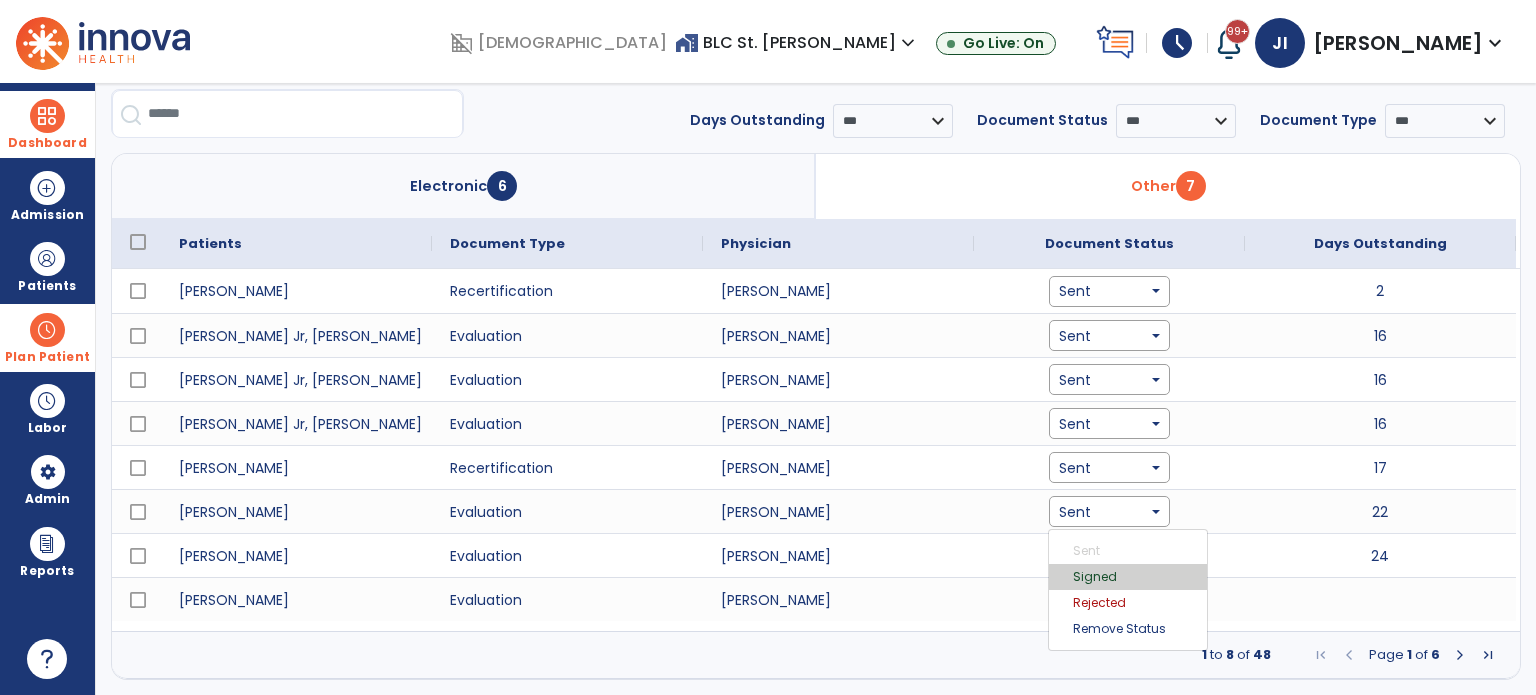 click on "Signed" at bounding box center [1128, 577] 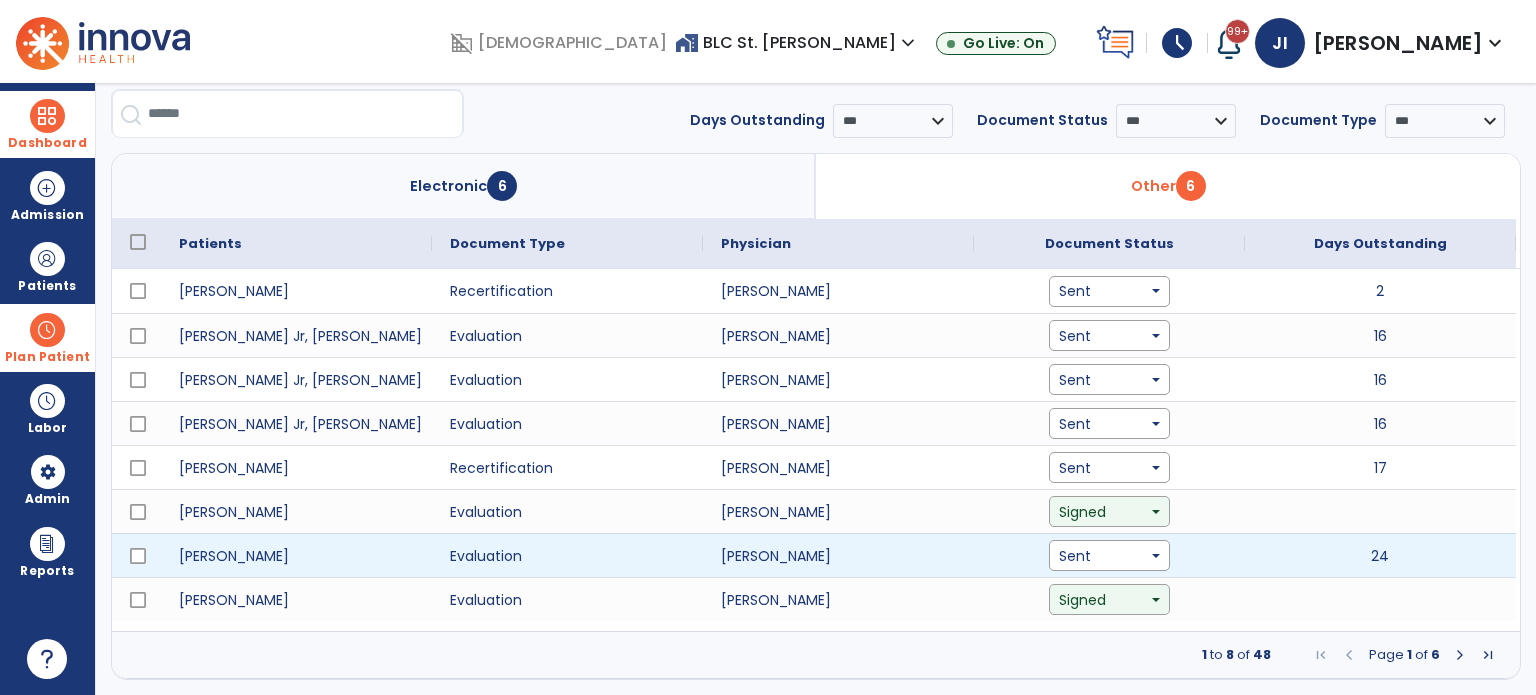 click on "Sent" 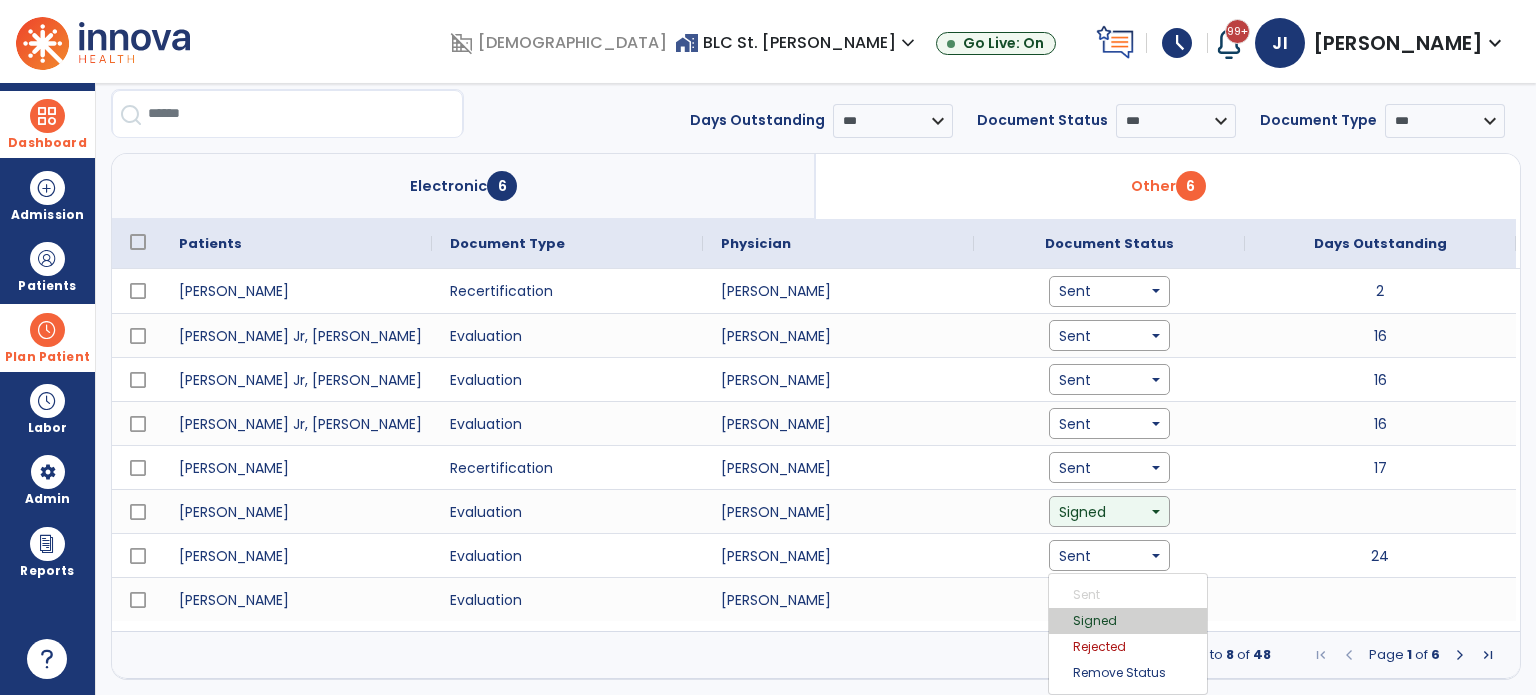 click on "Signed" at bounding box center [1128, 621] 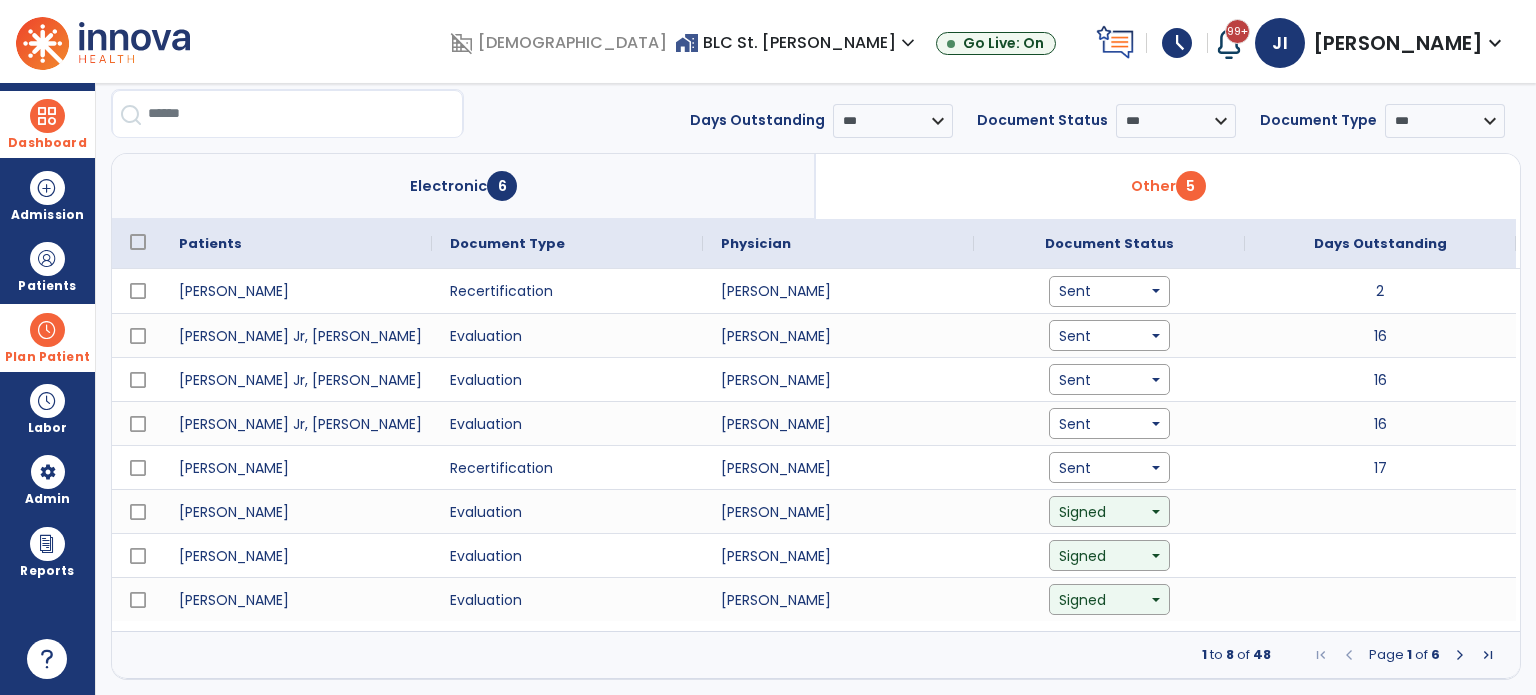 click at bounding box center [1460, 655] 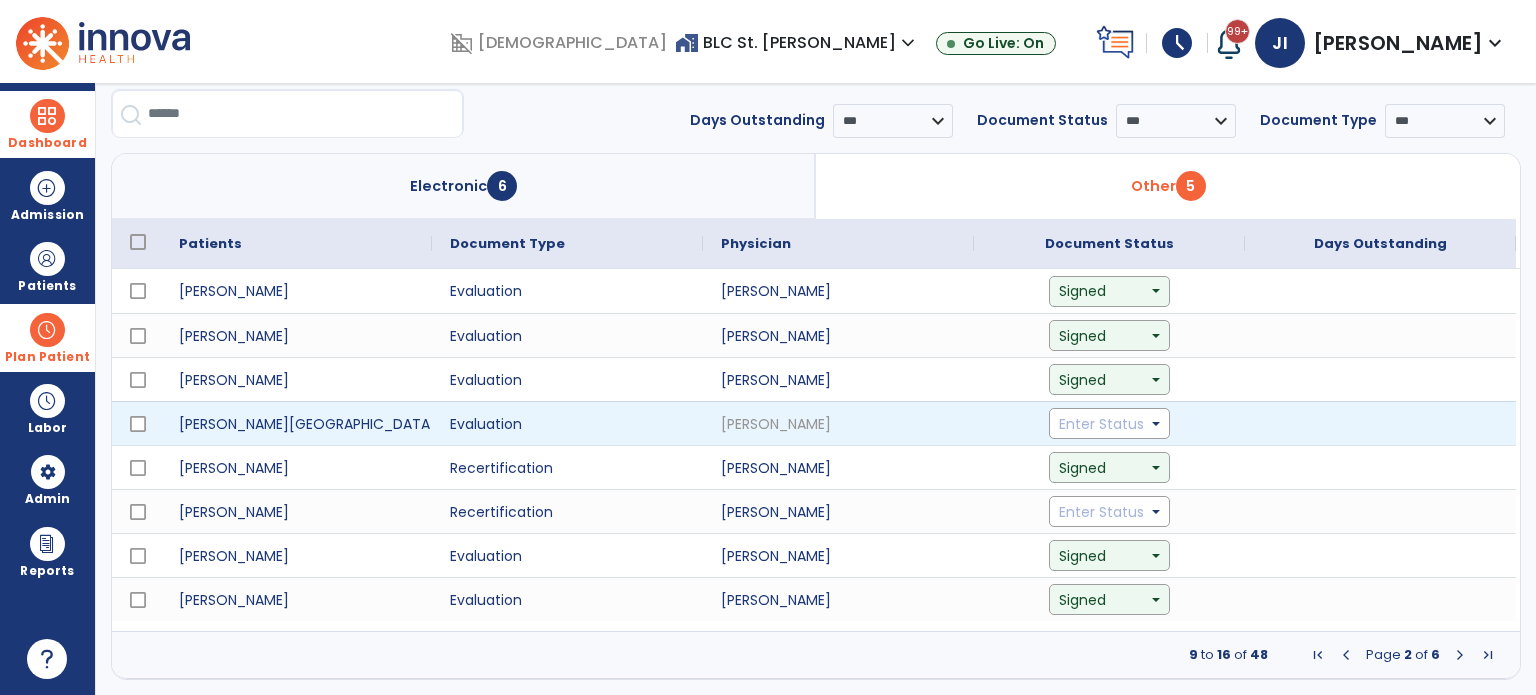 click on "Enter Status" 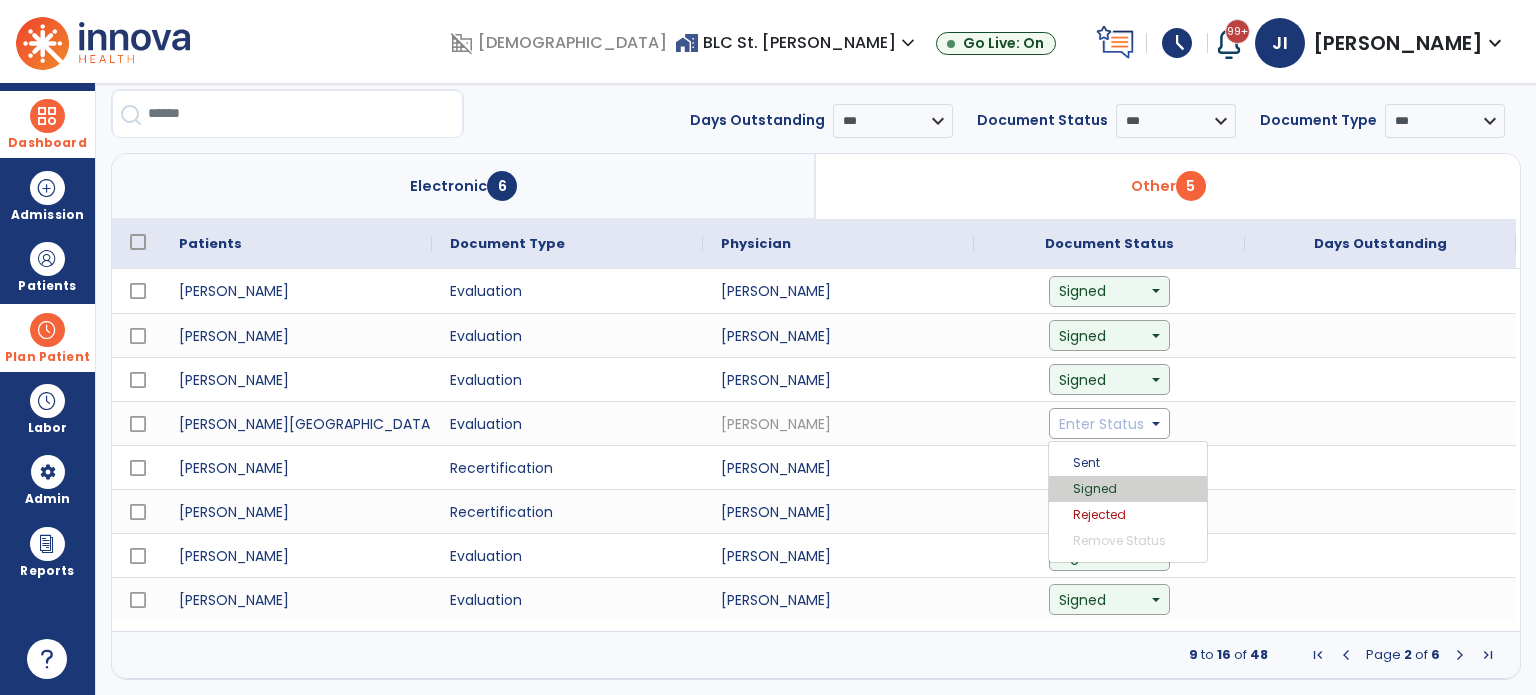 click on "Signed" at bounding box center (1128, 489) 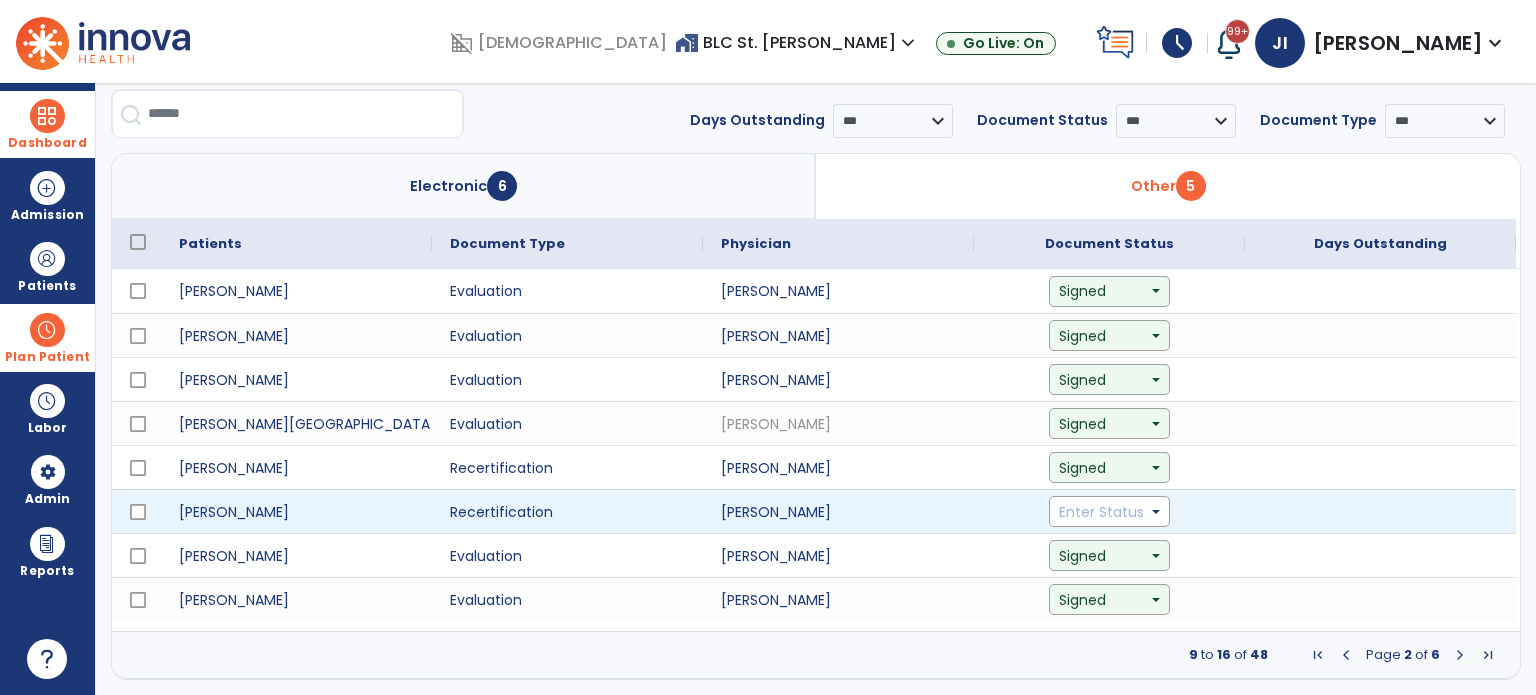 click on "Enter Status" 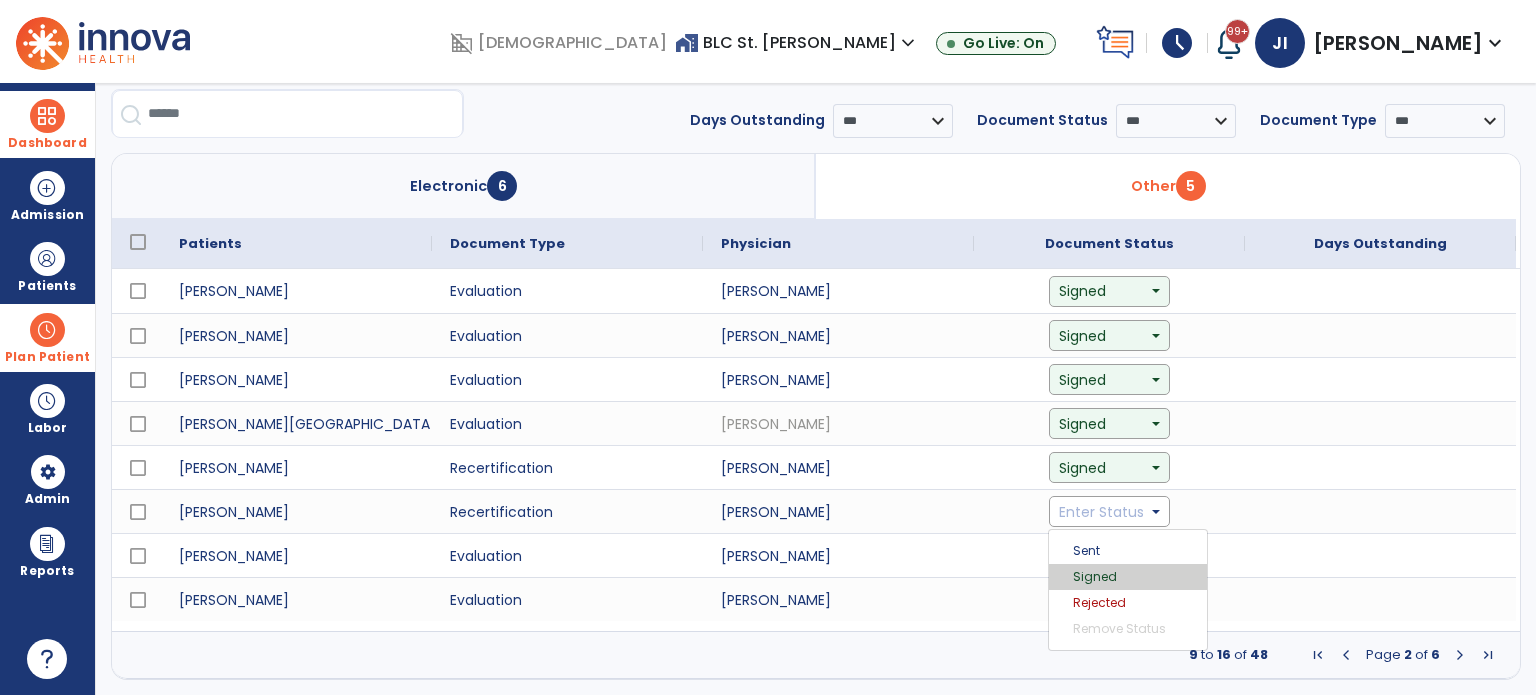 click on "Signed" at bounding box center [1128, 577] 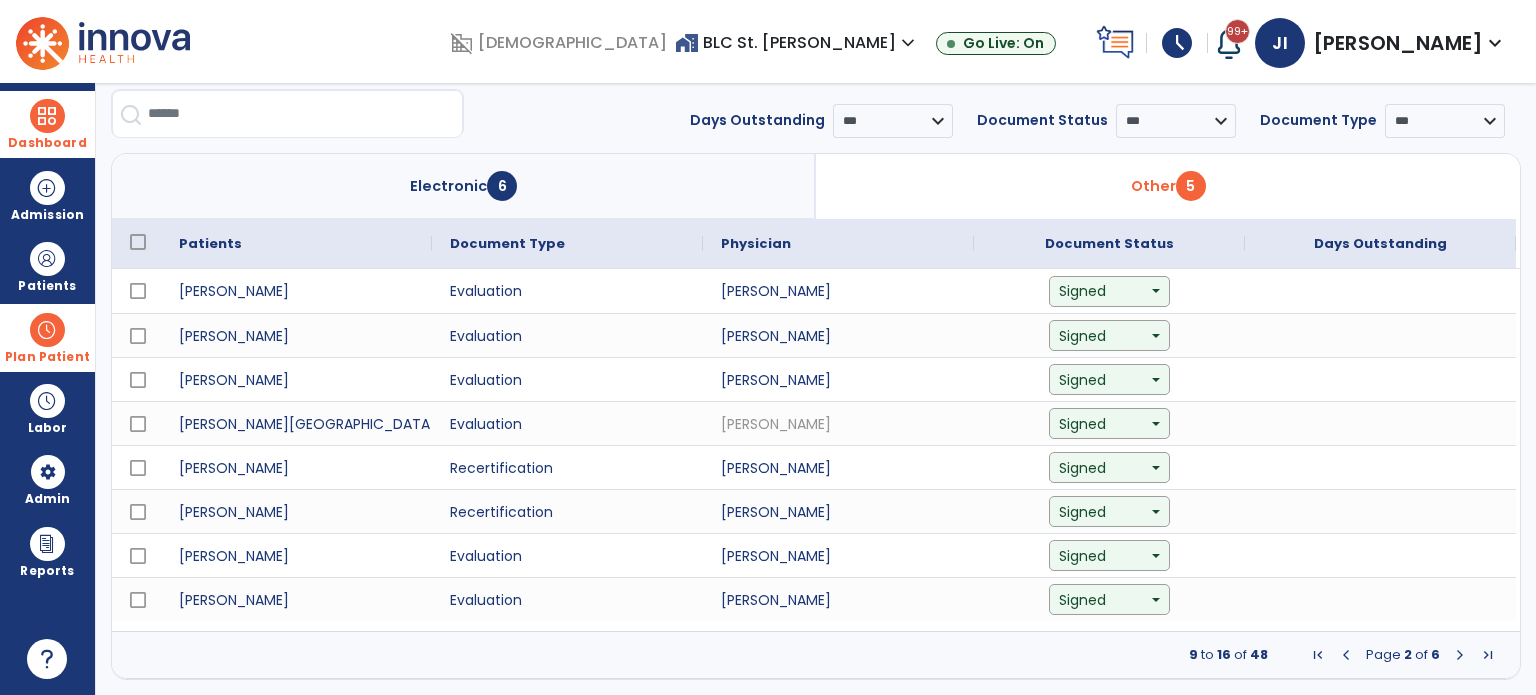 click at bounding box center (1460, 655) 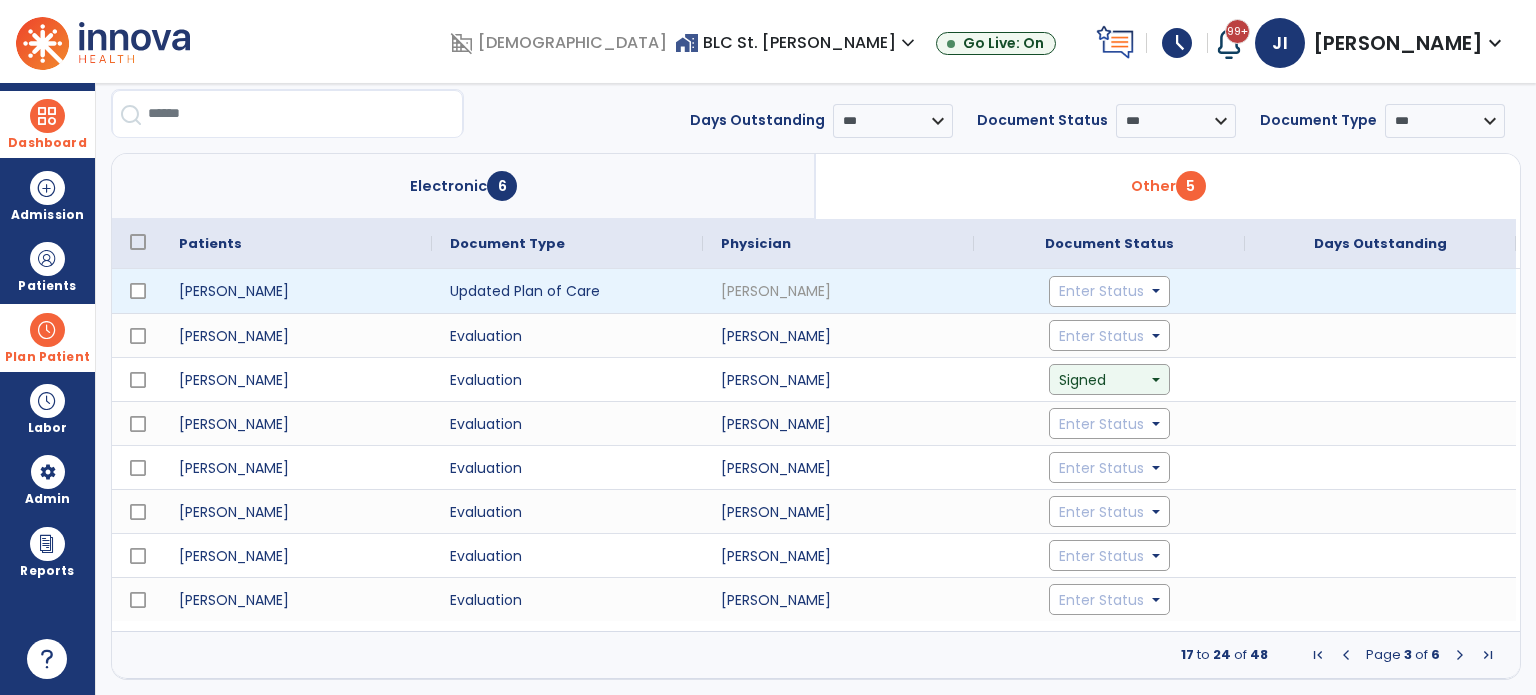 click on "Enter Status" 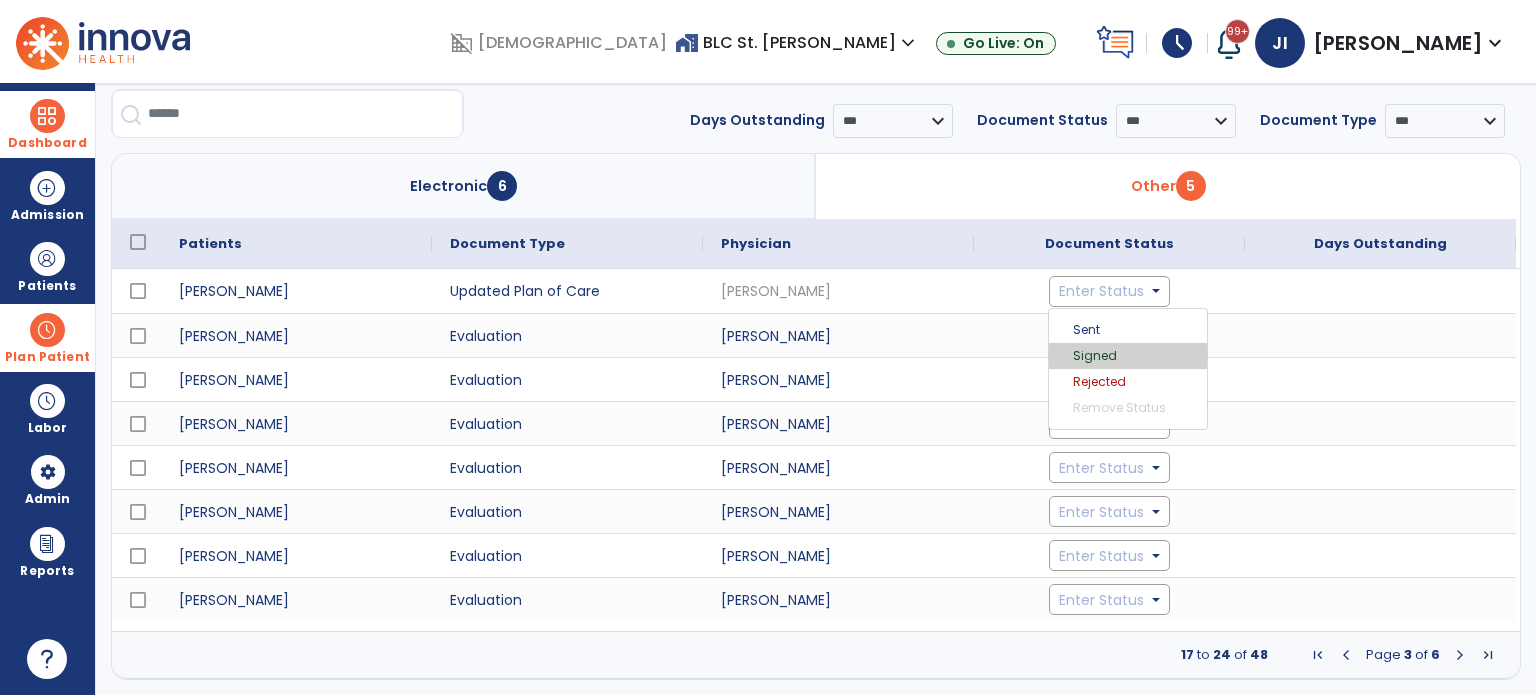 click on "Signed" at bounding box center (1128, 356) 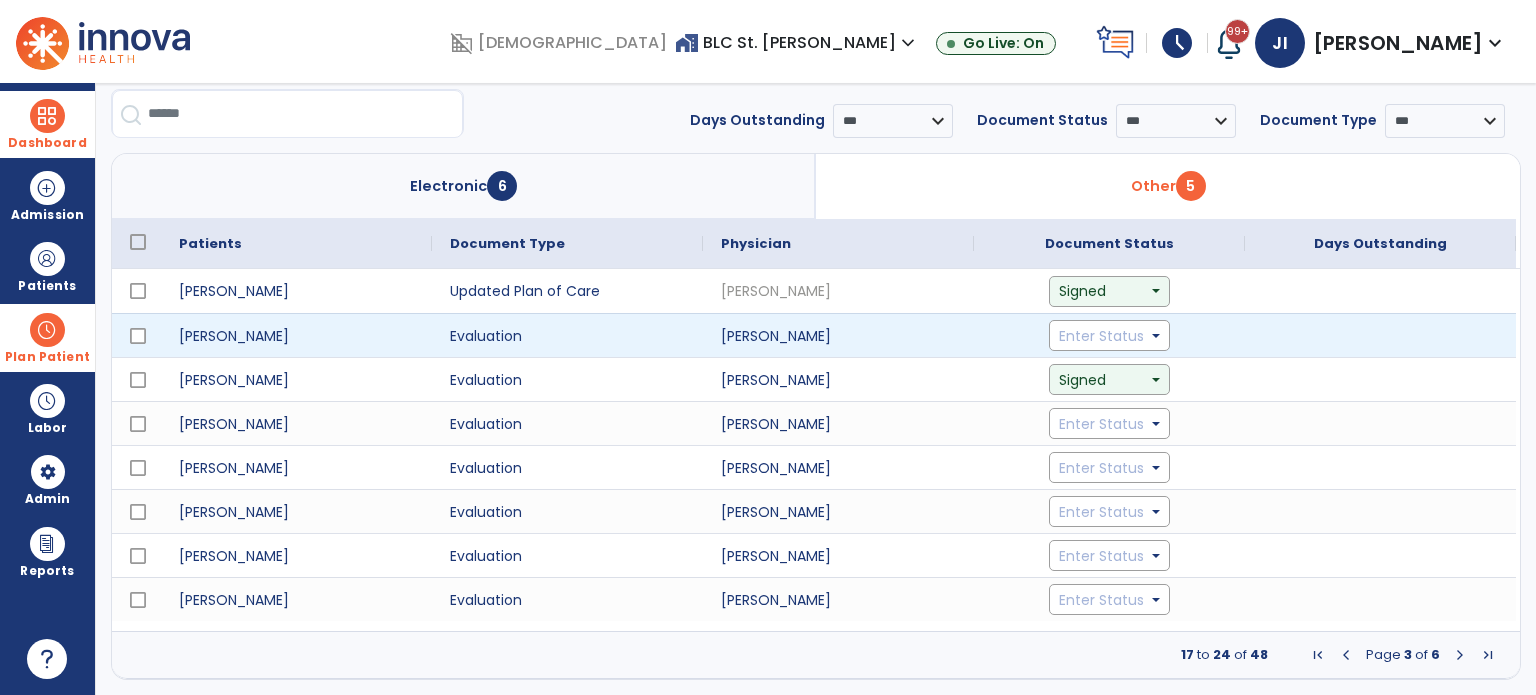 click on "Enter Status" 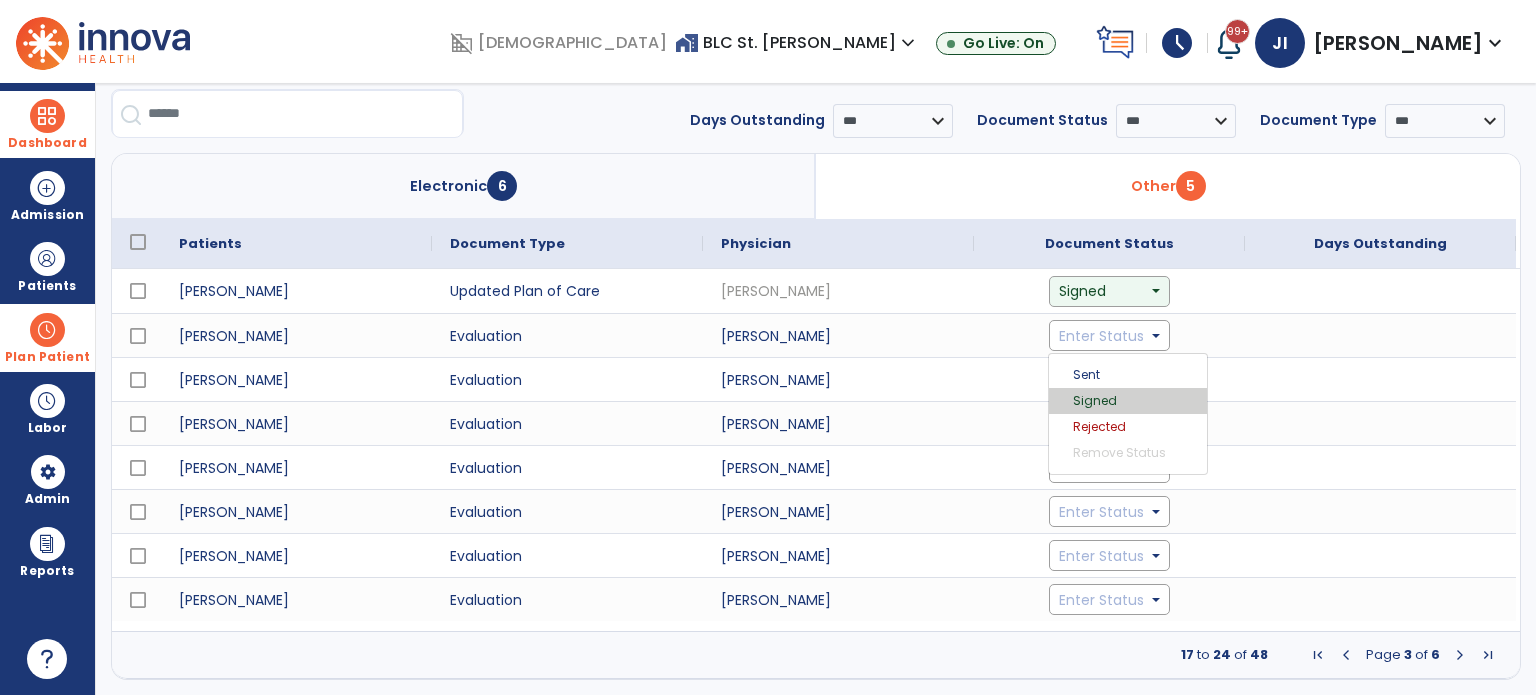 click on "Signed" at bounding box center [1128, 401] 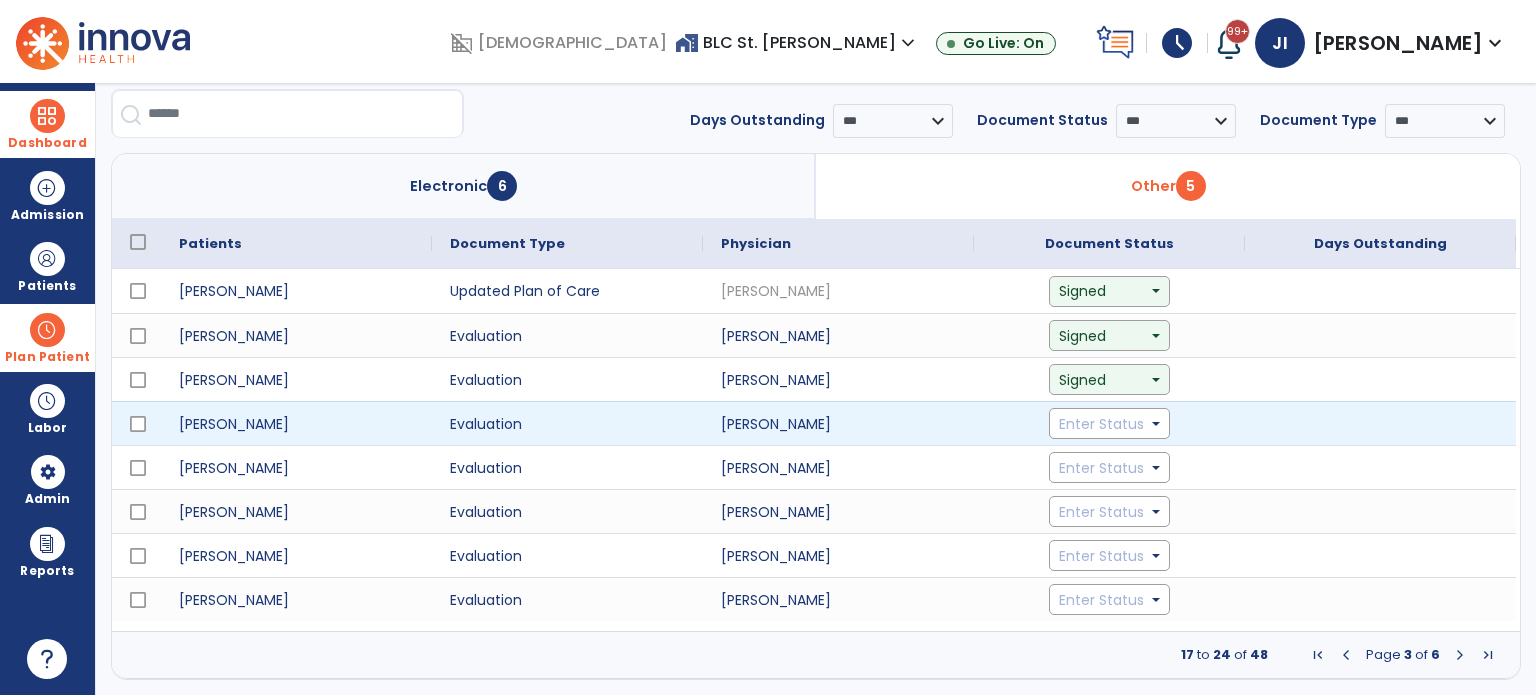 click on "Enter Status" 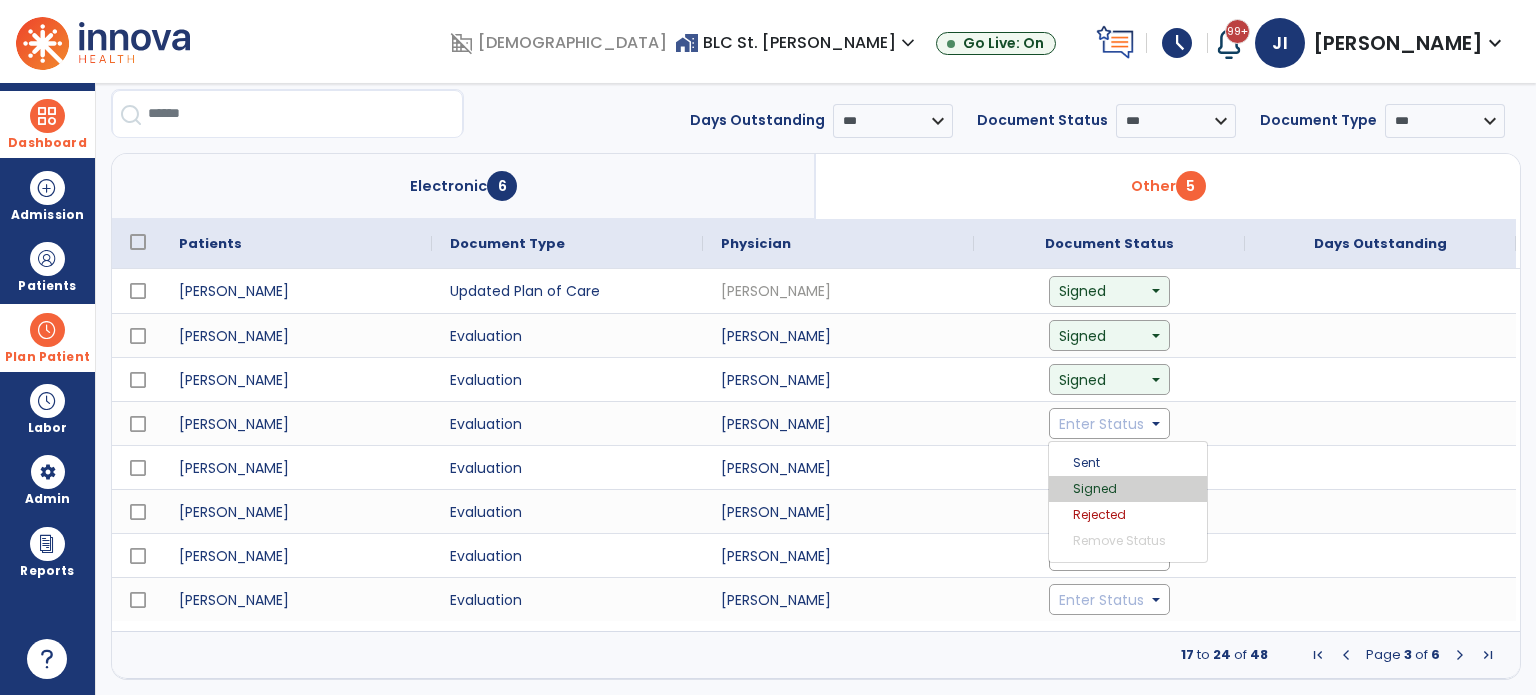 click on "Signed" at bounding box center (1128, 489) 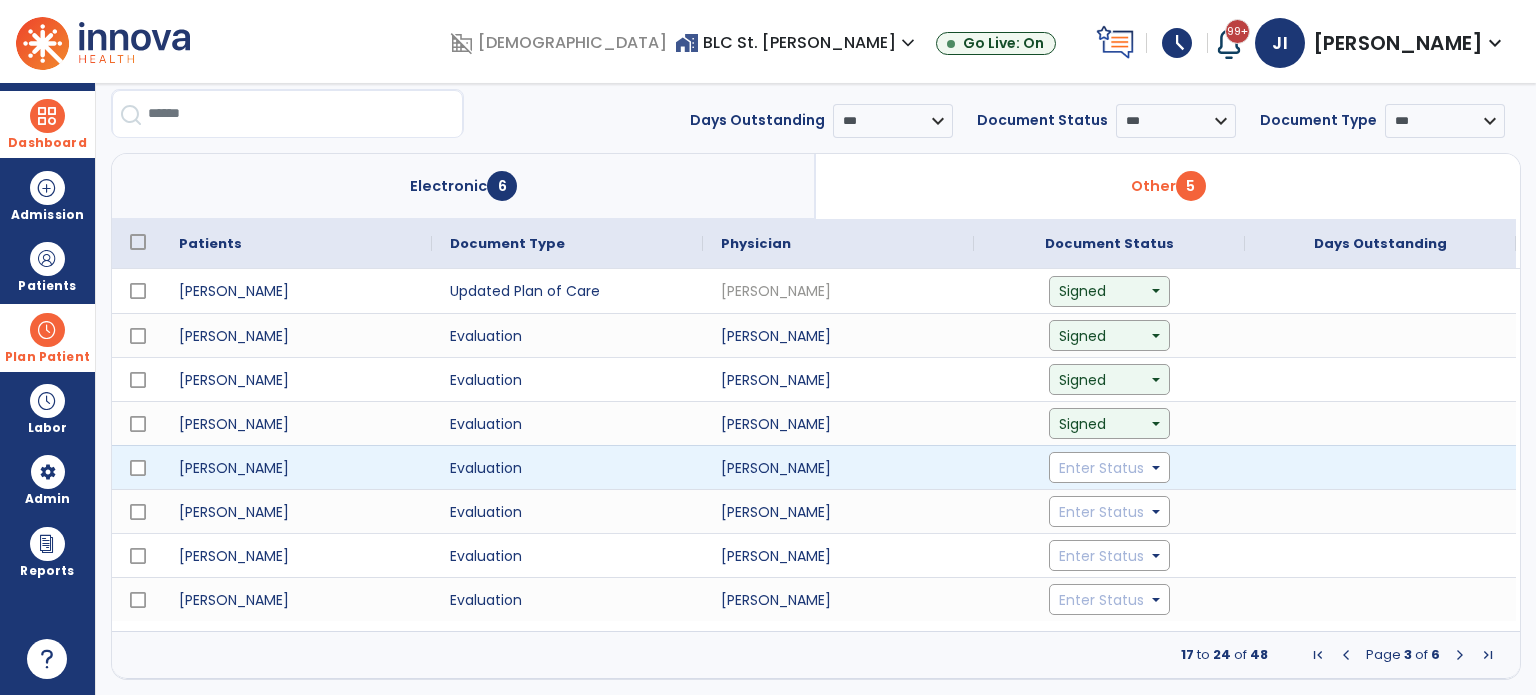 click on "Enter Status" 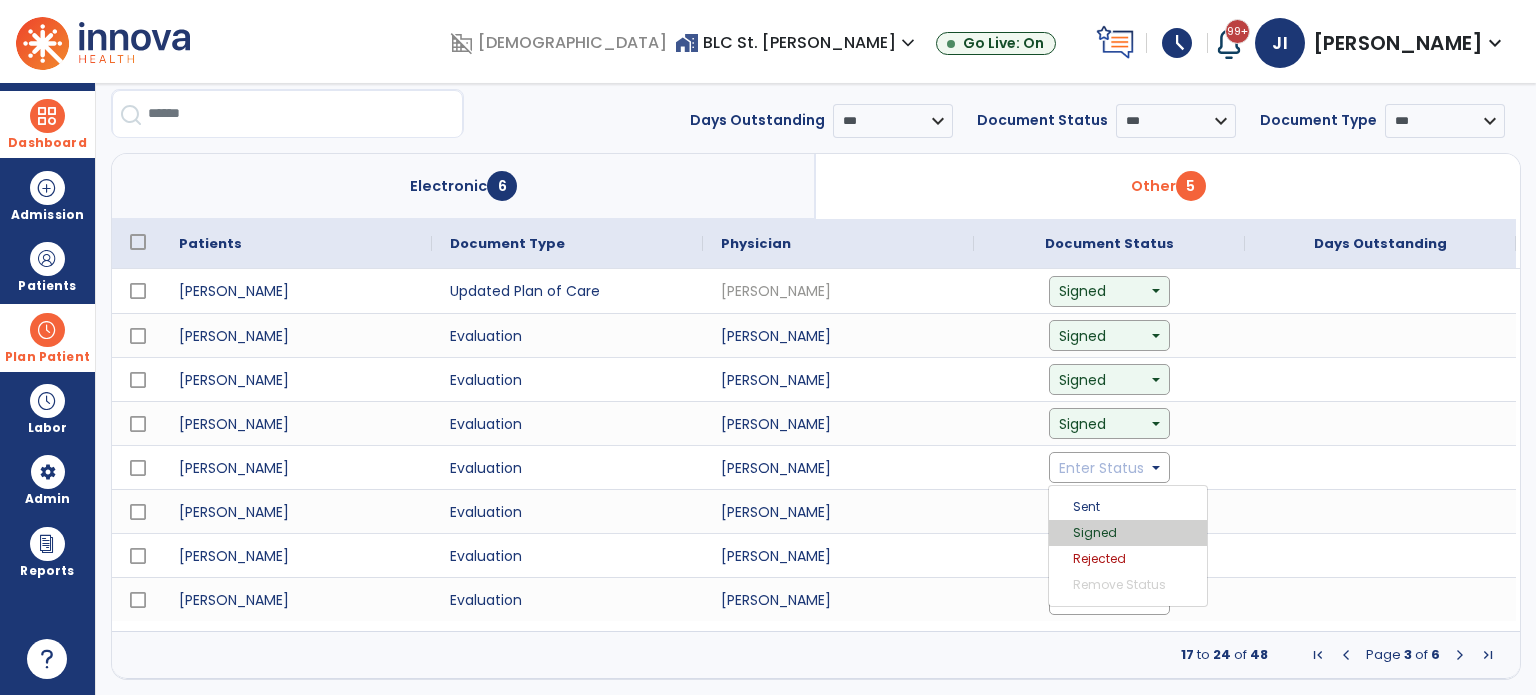 click on "Signed" at bounding box center (1128, 533) 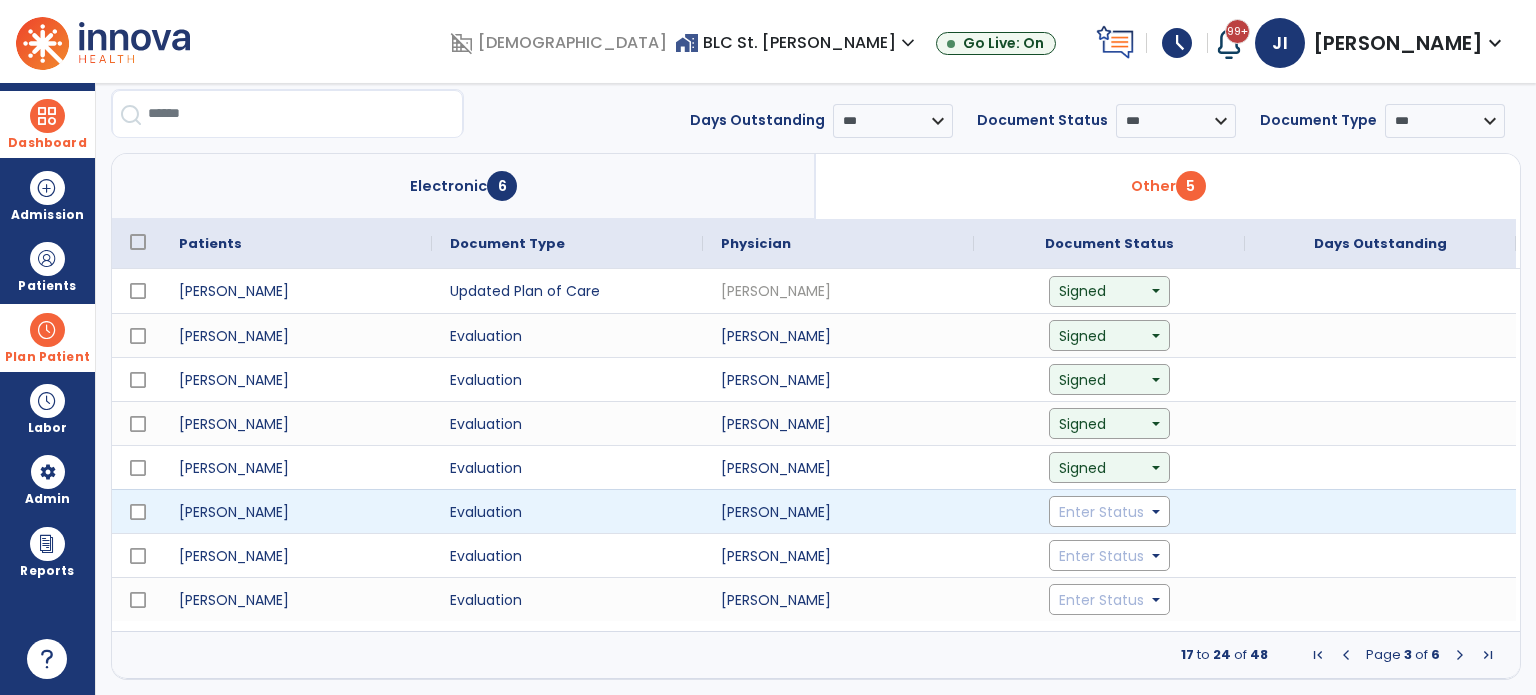 click on "Enter Status" 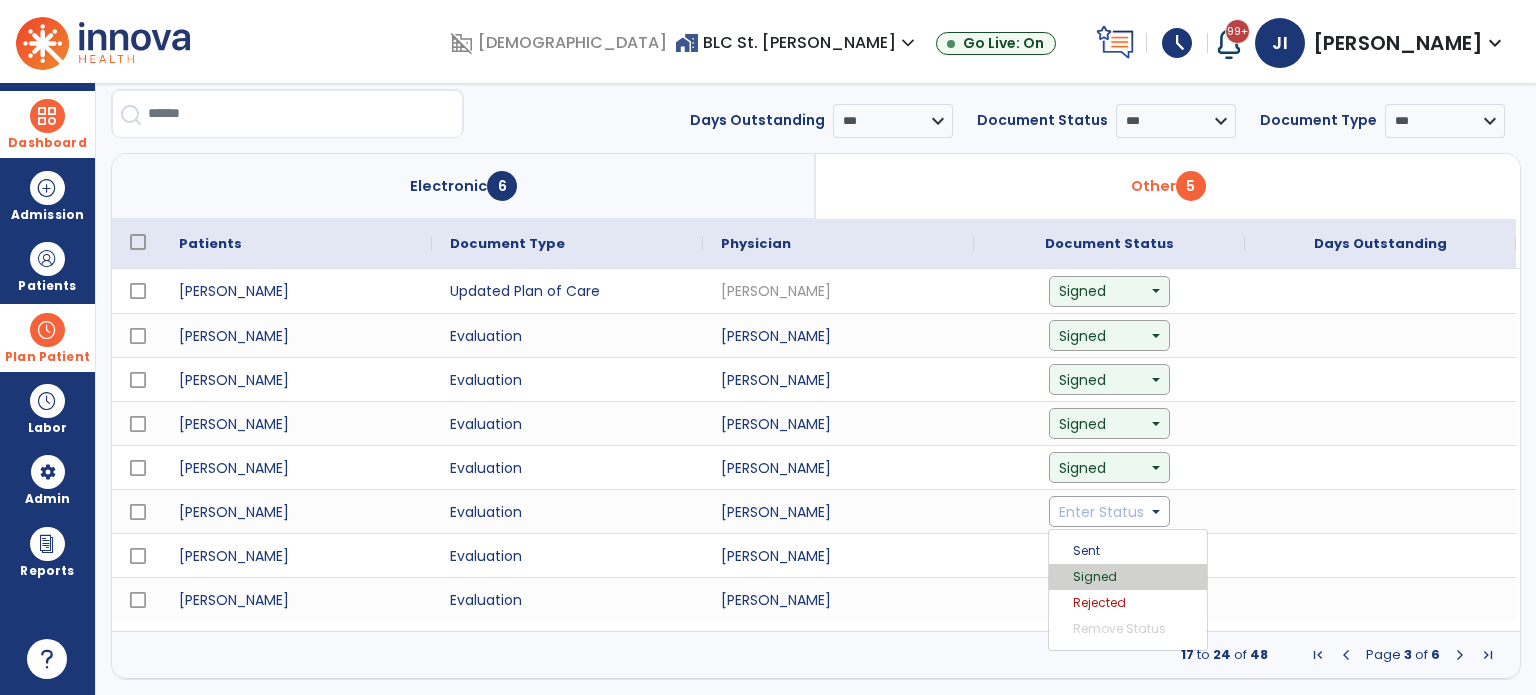 click on "Signed" at bounding box center [1128, 577] 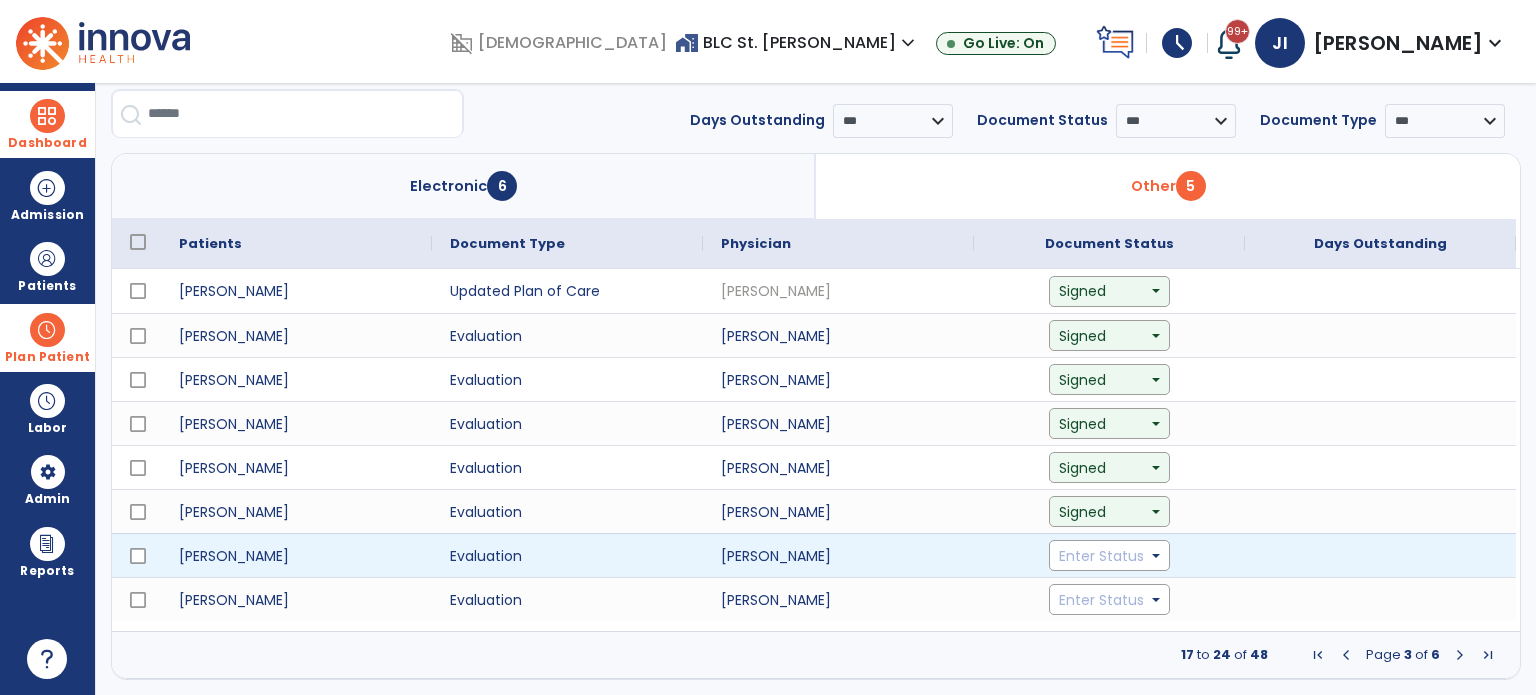 click on "Enter Status" 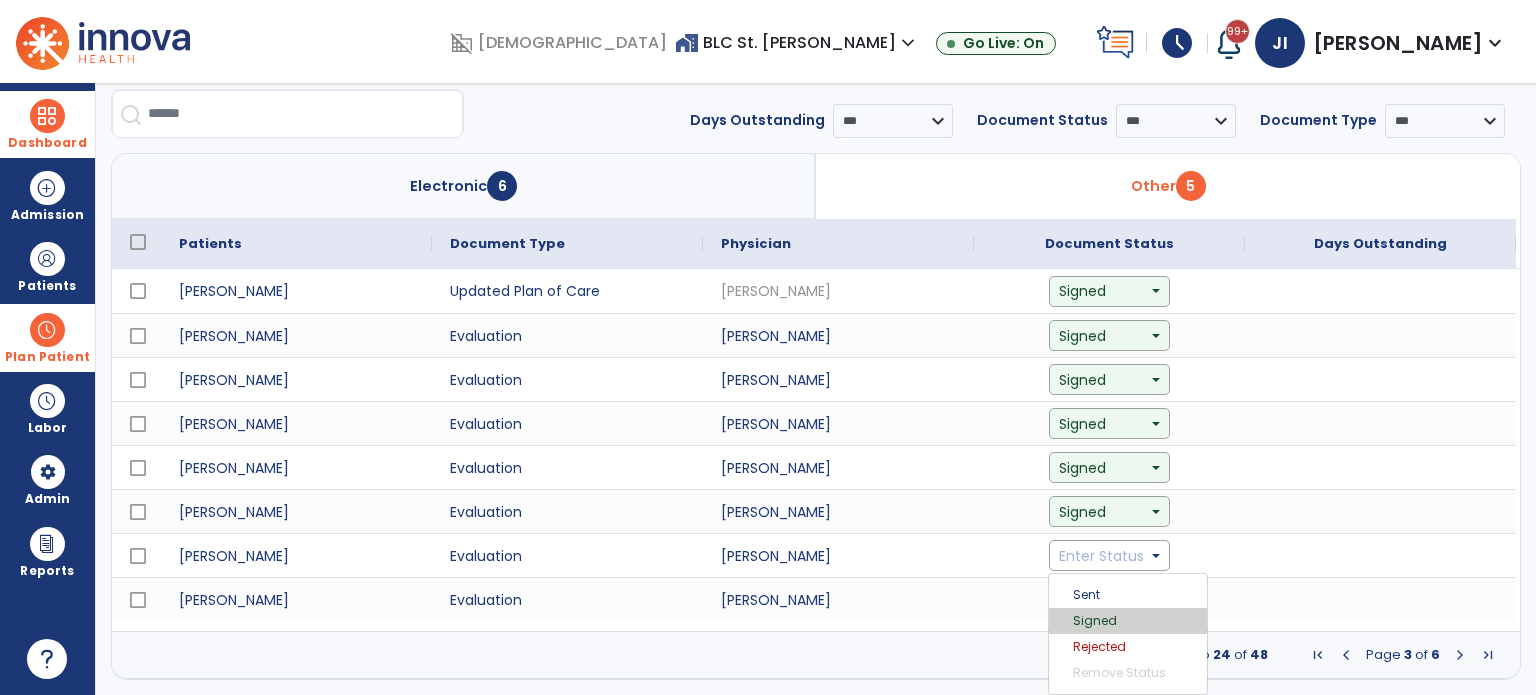 click on "Signed" at bounding box center [1128, 621] 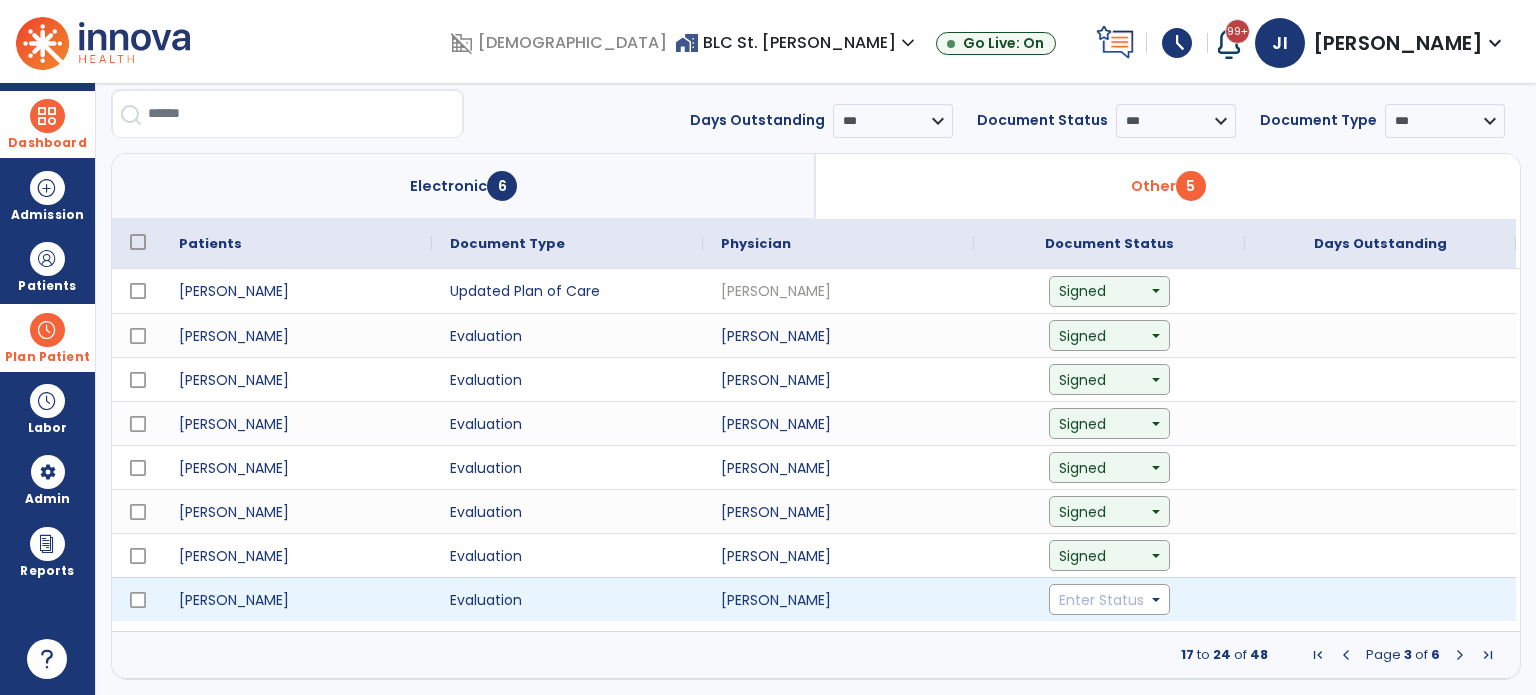 click on "Enter Status" 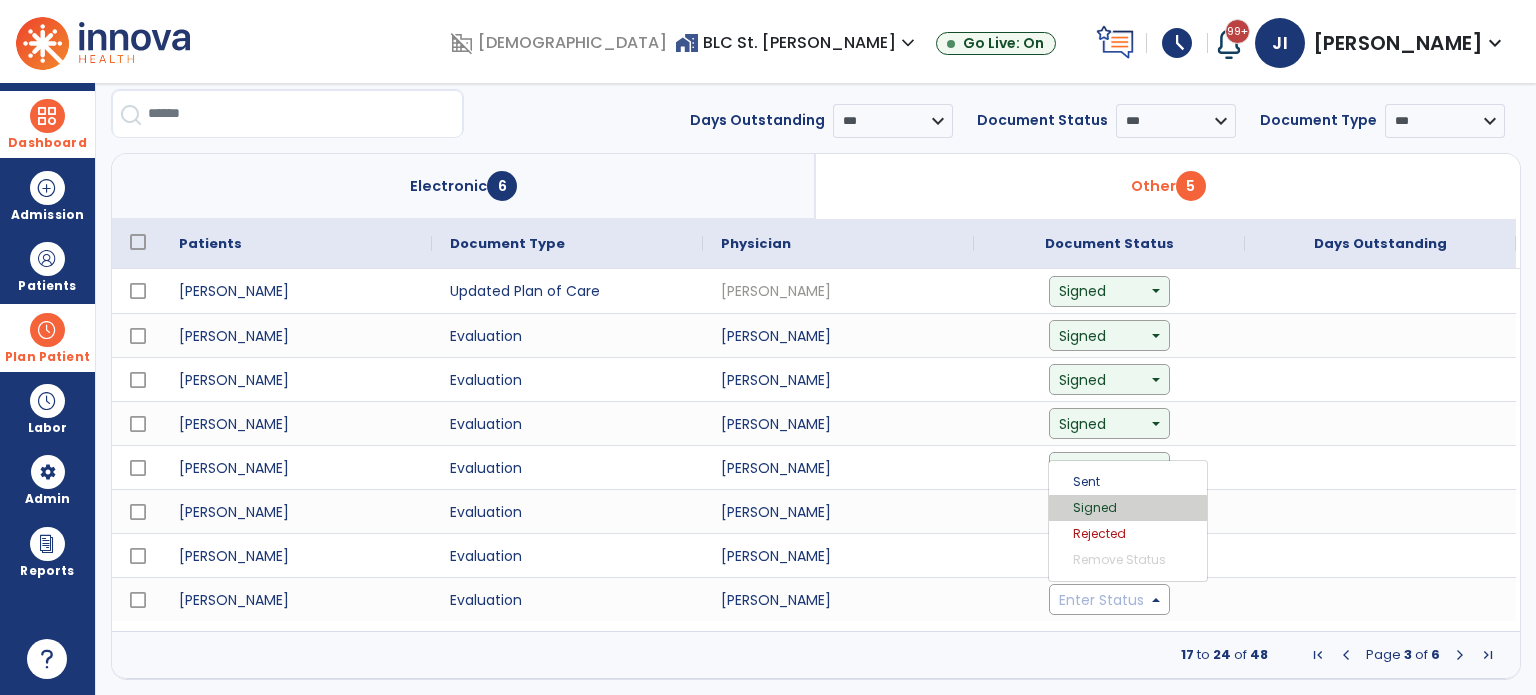 click on "Signed" at bounding box center [1128, 508] 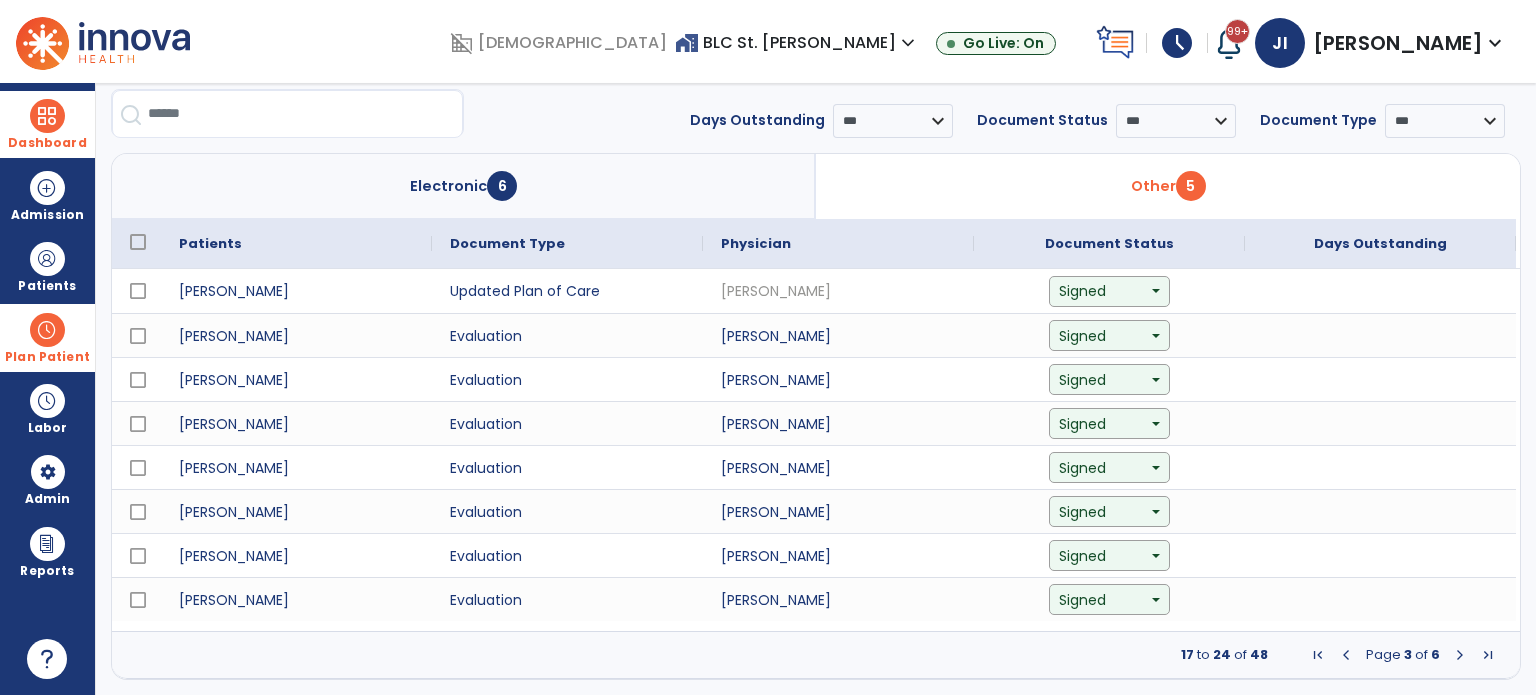 click at bounding box center [1460, 655] 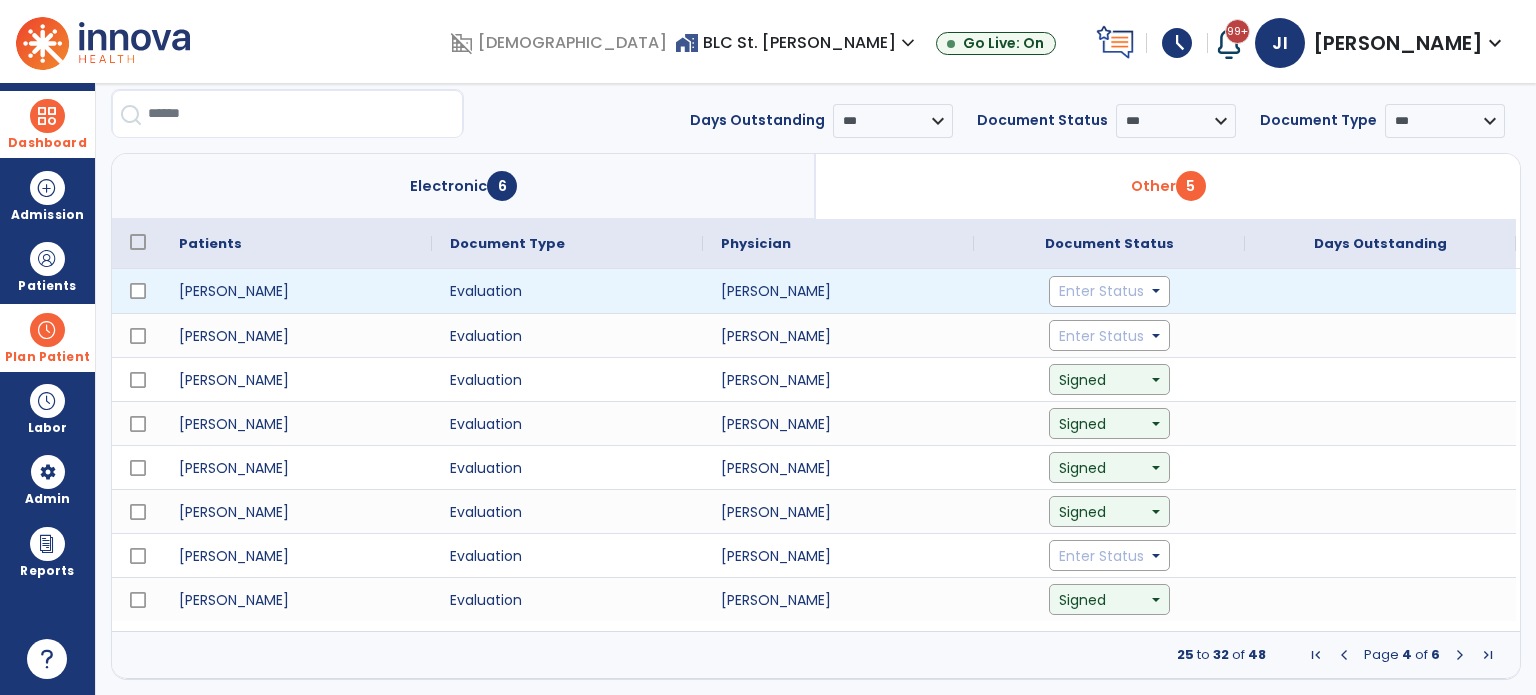 click on "Enter Status" 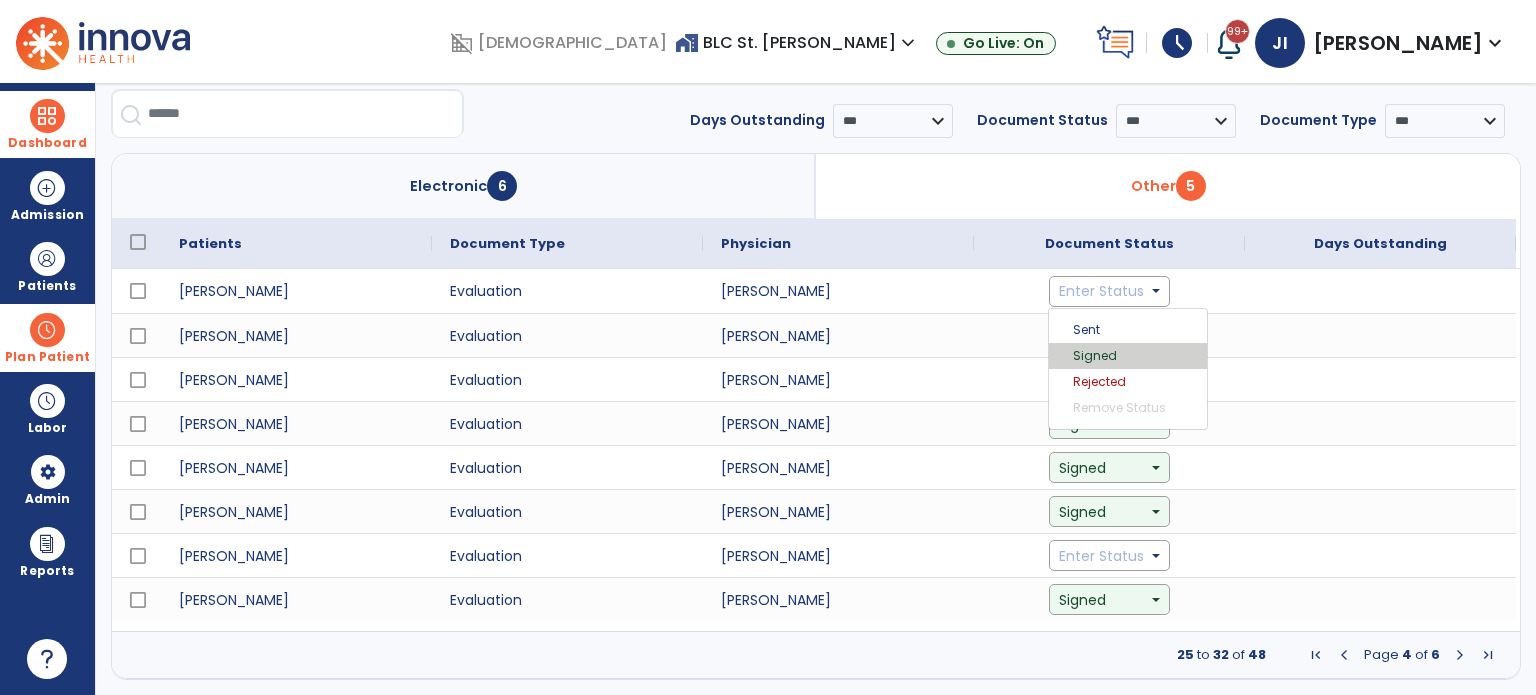click on "Signed" at bounding box center [1128, 356] 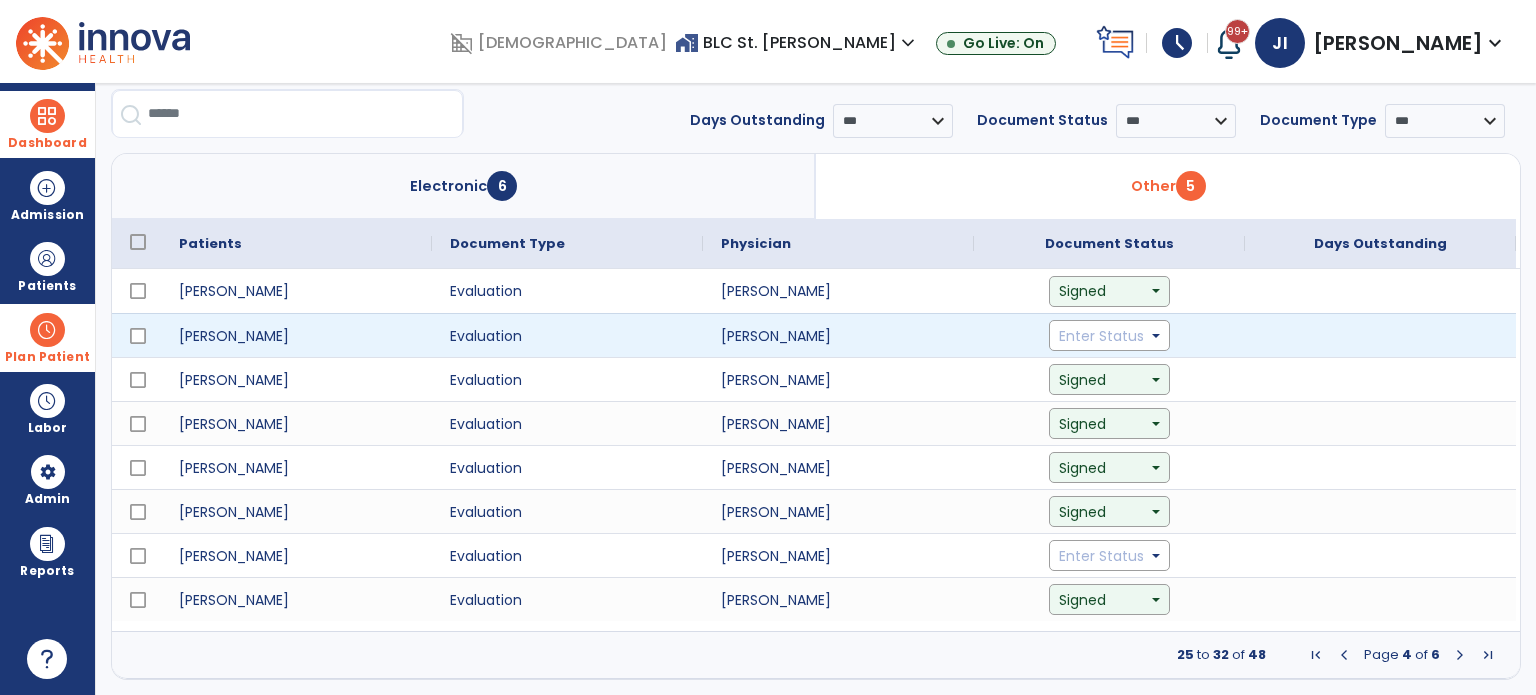 click on "Enter Status" 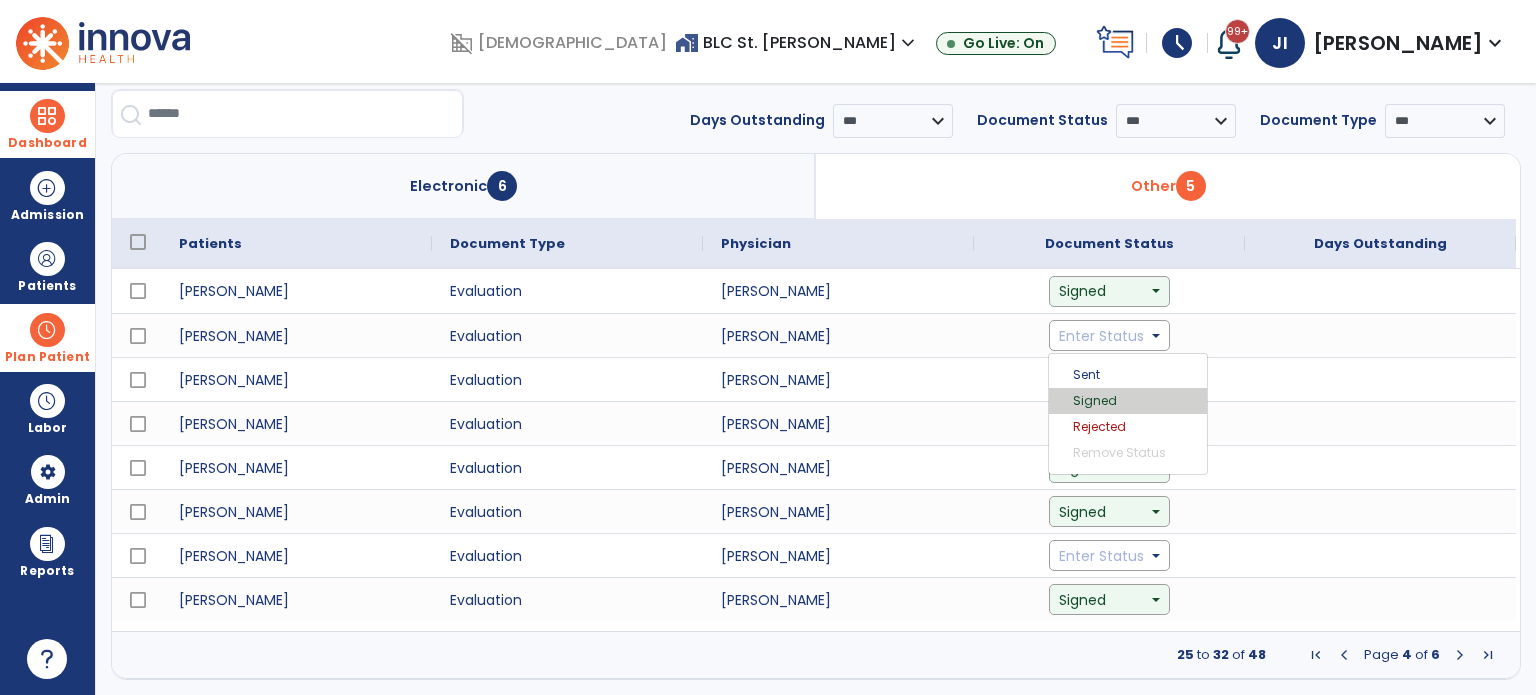 click on "Signed" at bounding box center (1128, 401) 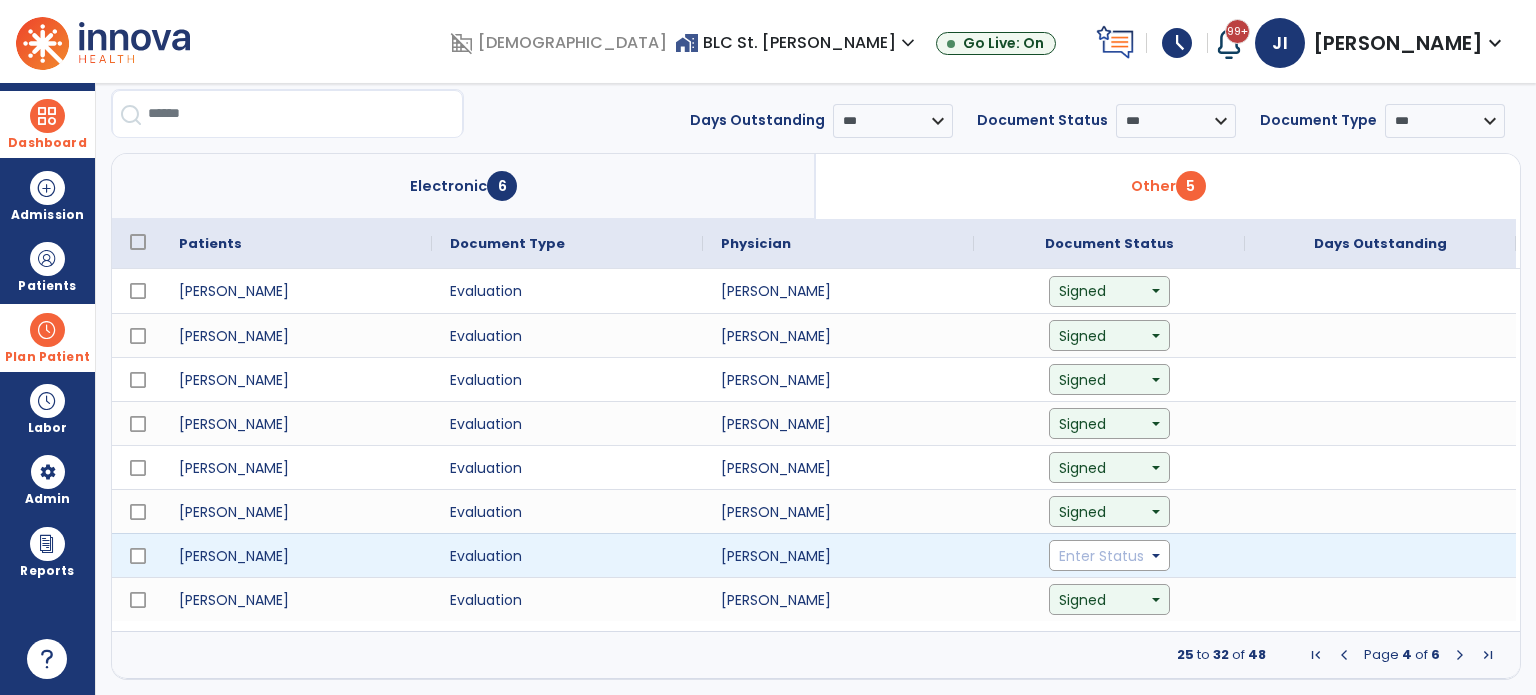 click on "Enter Status" 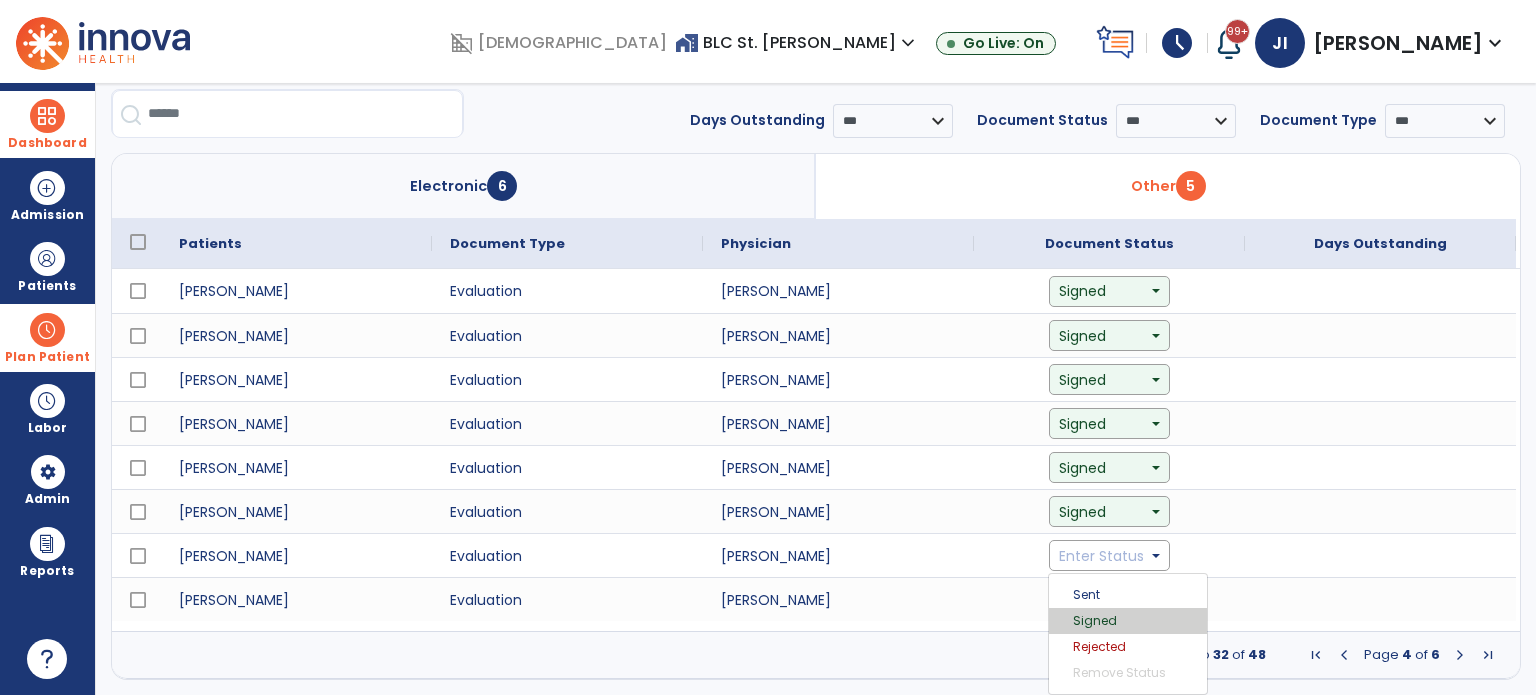 click on "Signed" at bounding box center (1128, 621) 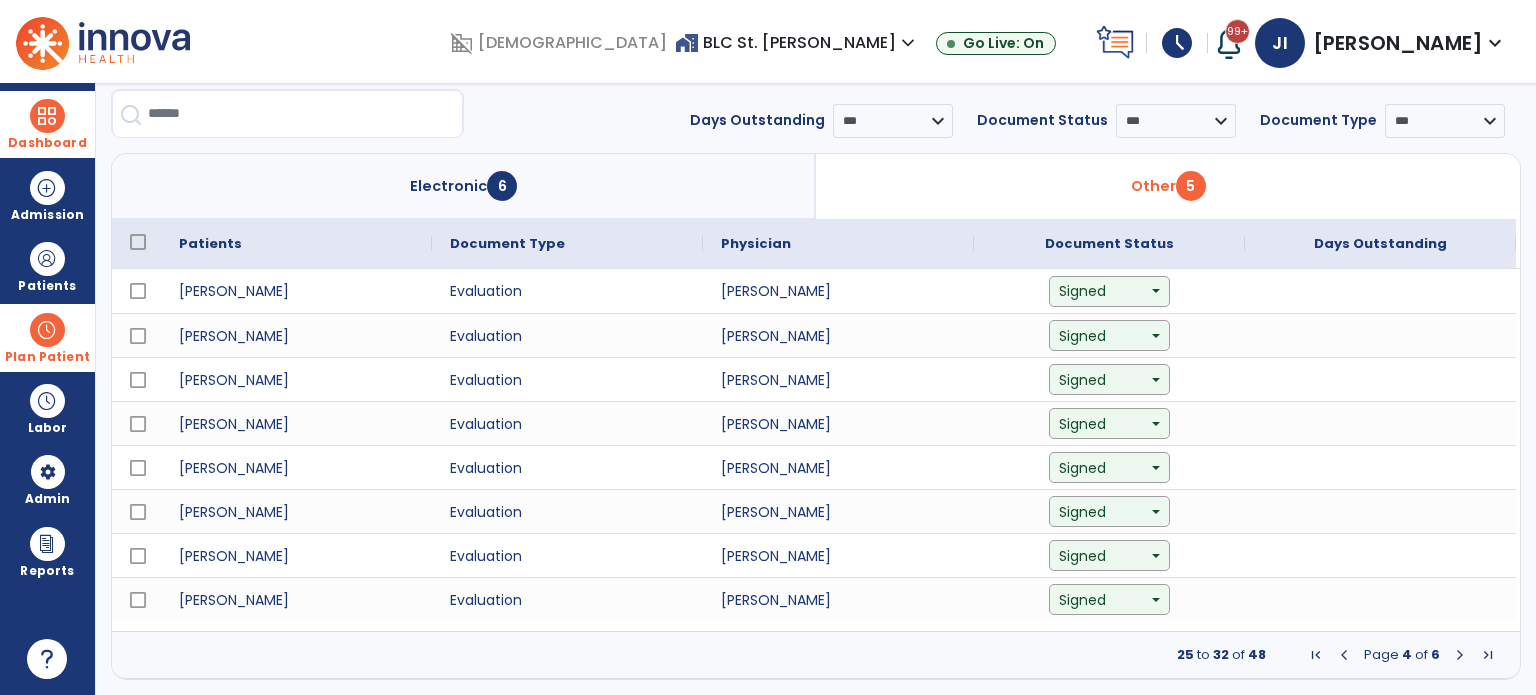 click at bounding box center (1460, 655) 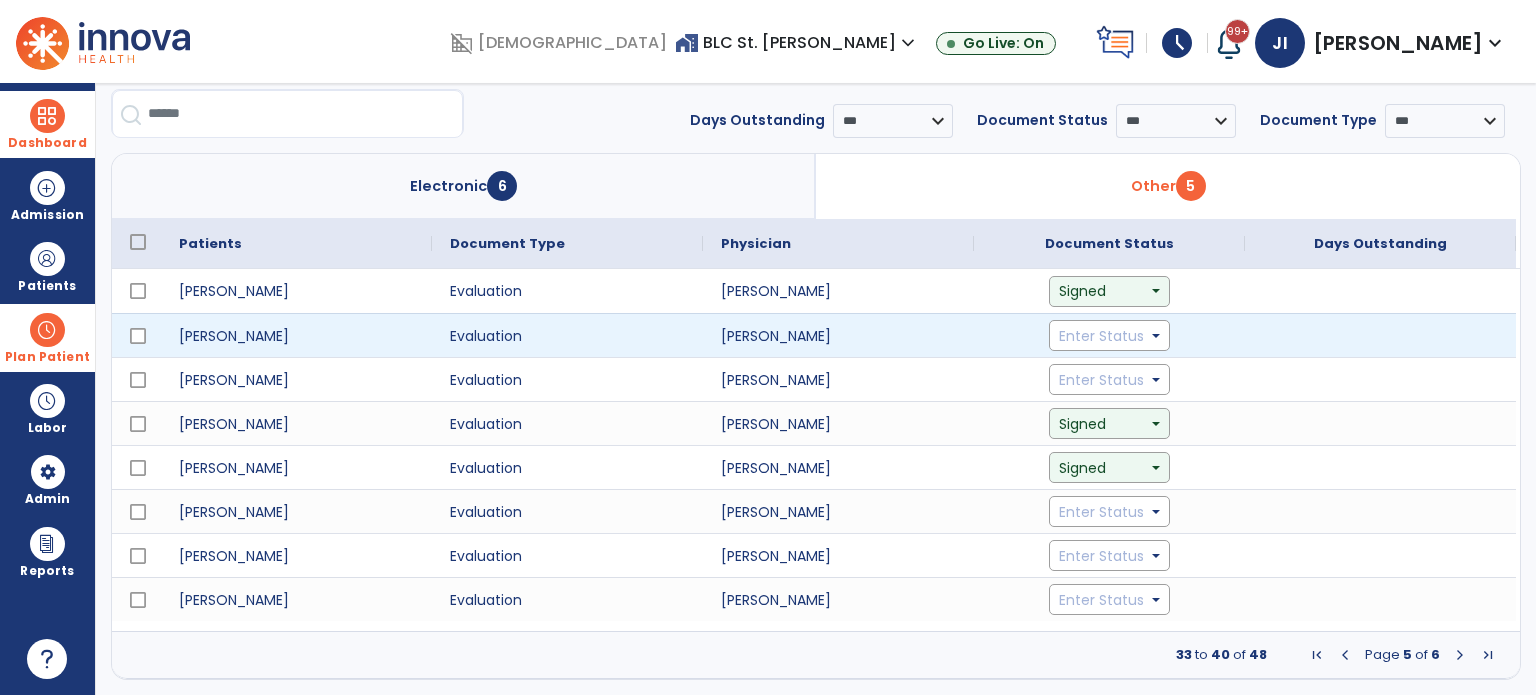 click on "Enter Status" 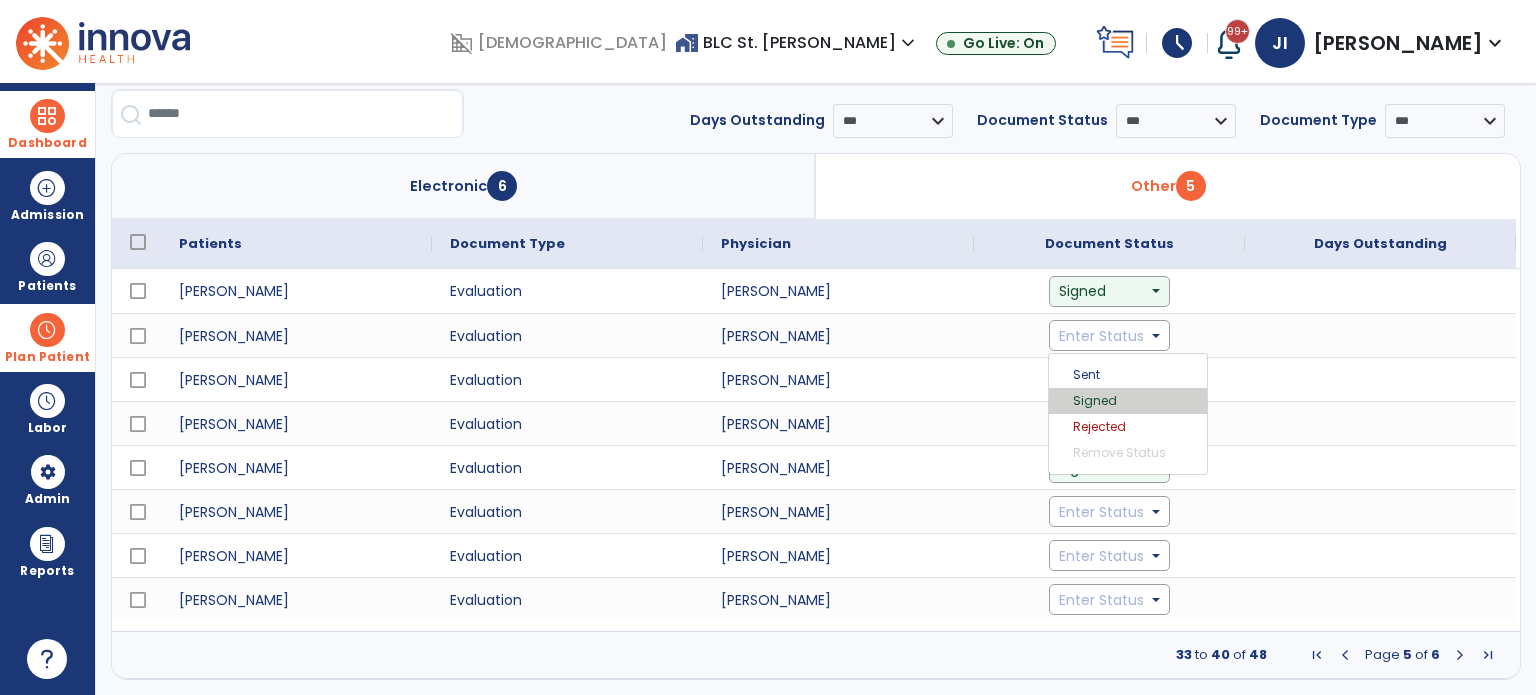 click on "Signed" at bounding box center (1128, 401) 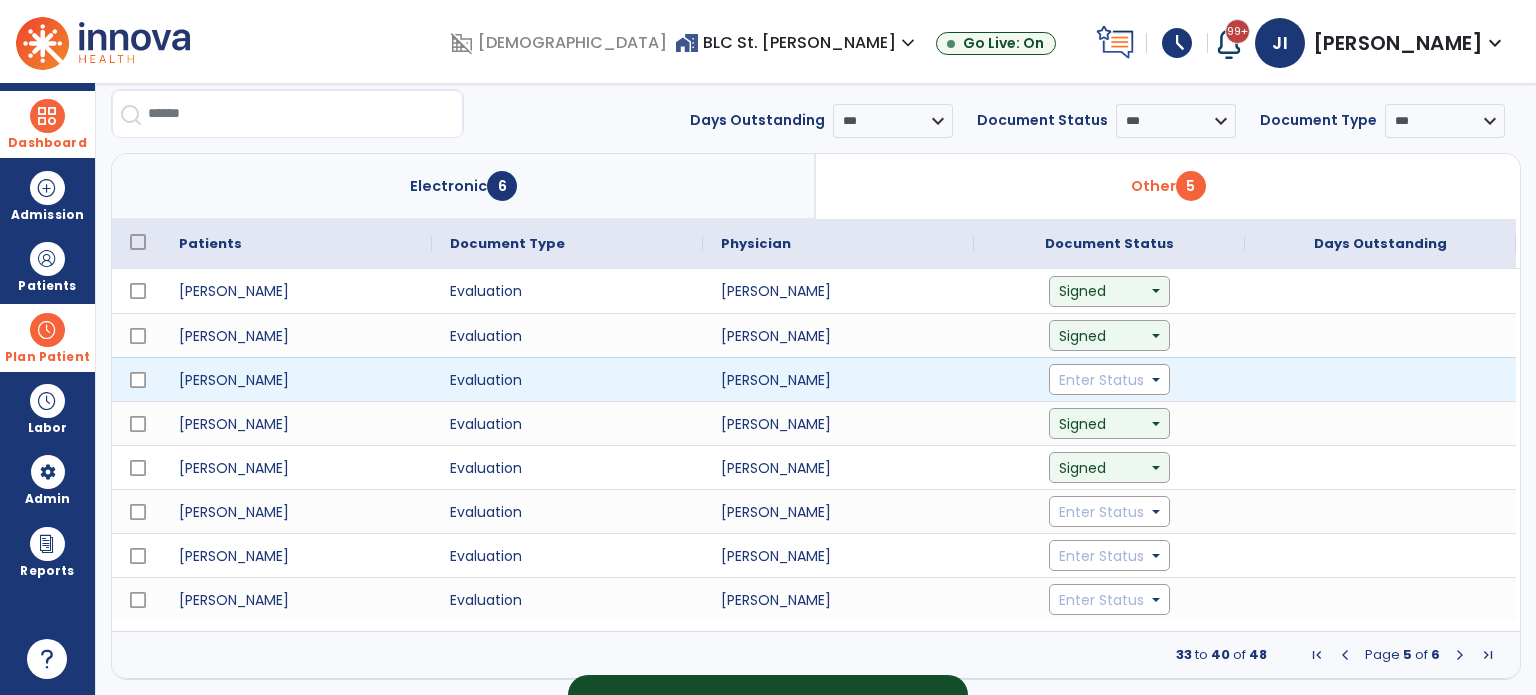 click on "Enter Status" 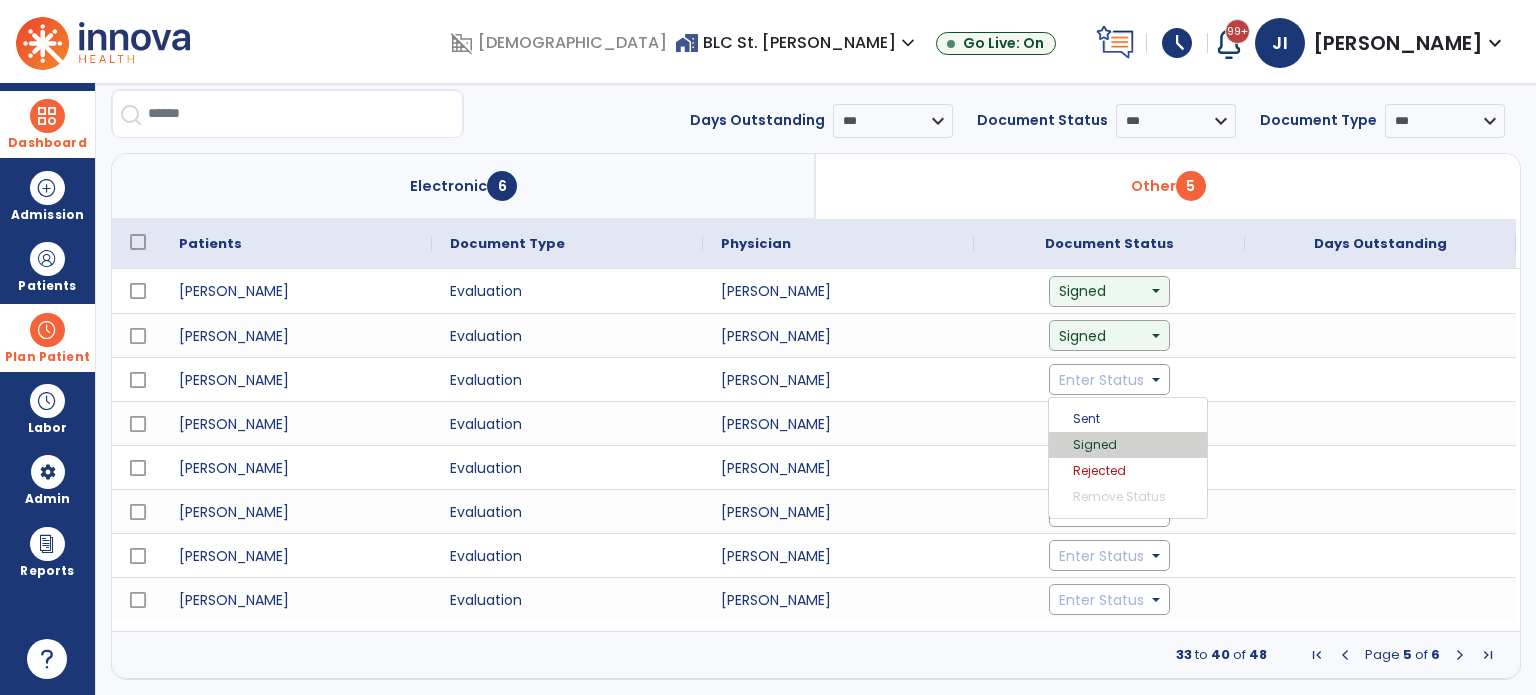 click on "Signed" at bounding box center [1128, 445] 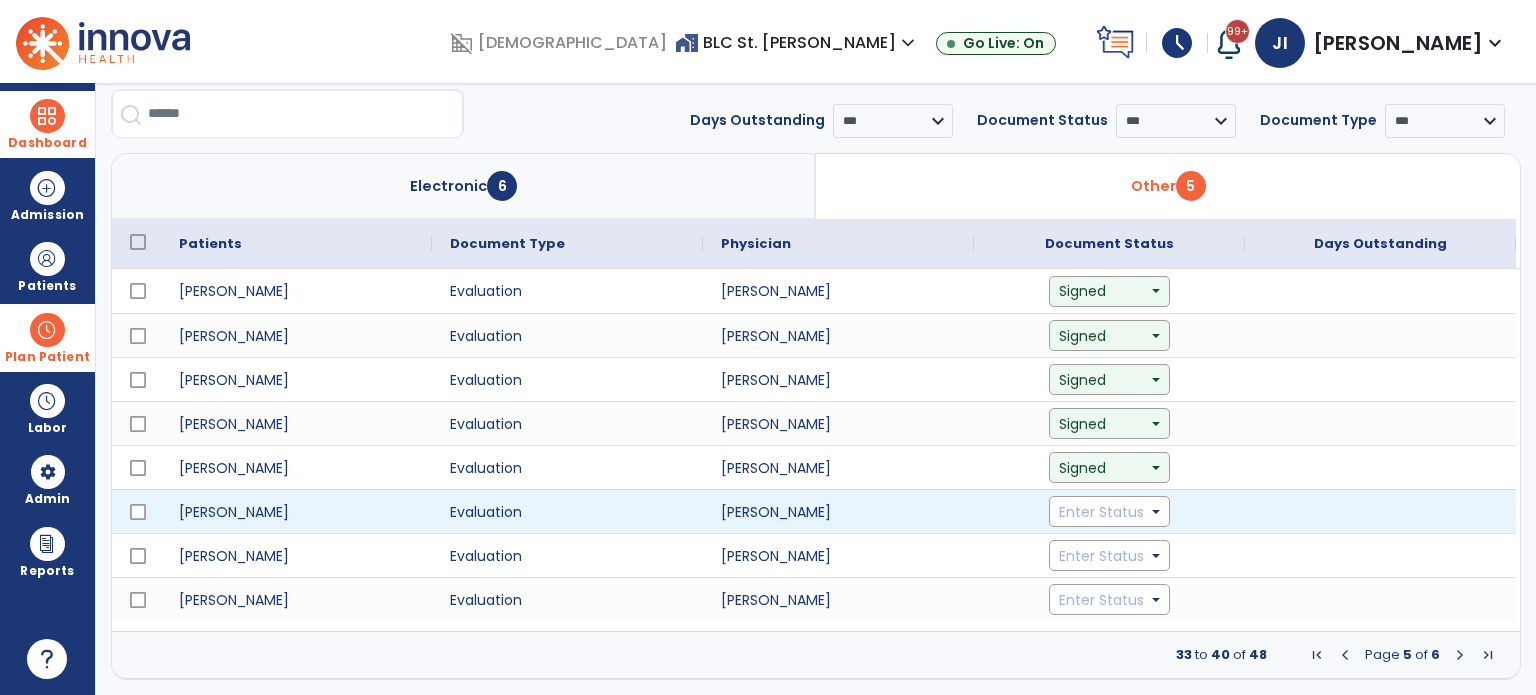 click on "Enter Status" 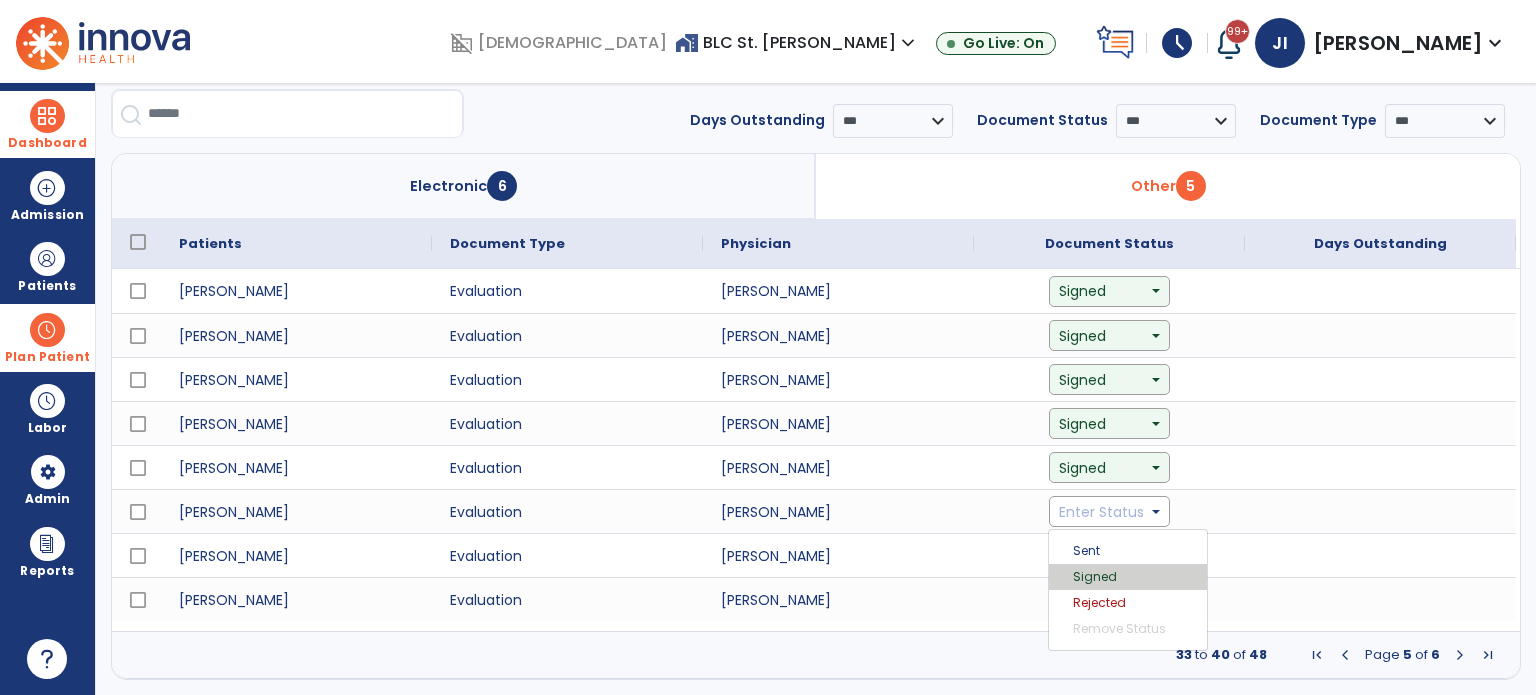 click on "Signed" at bounding box center (1128, 577) 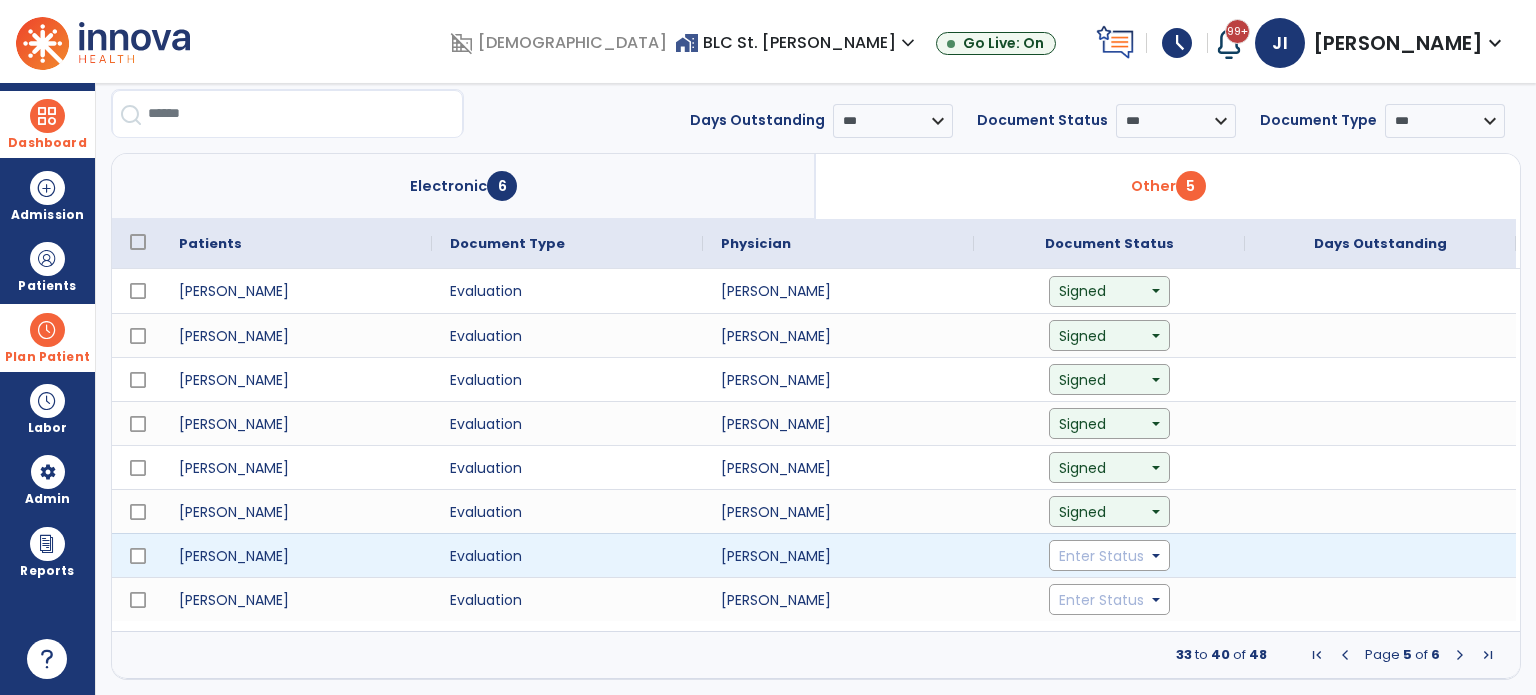 click on "Enter Status" 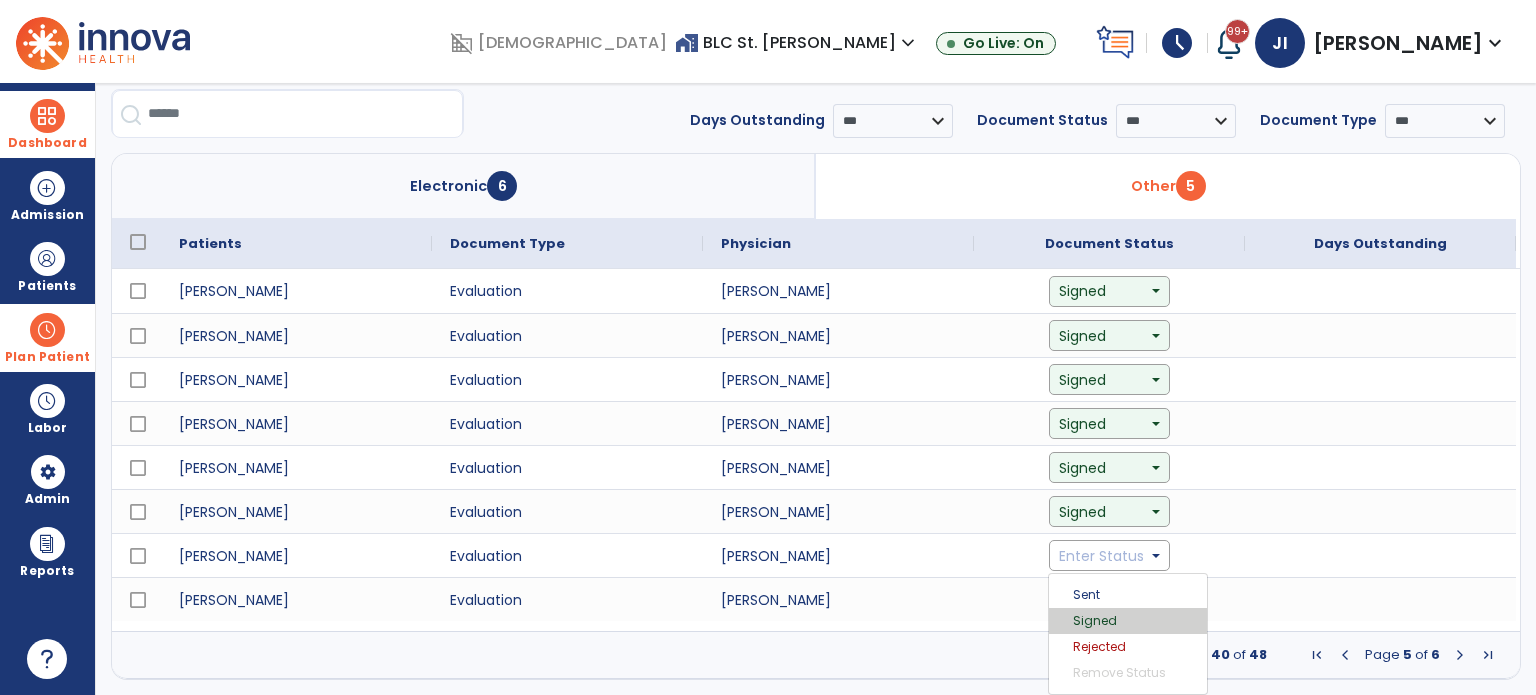 click on "Signed" at bounding box center [1128, 621] 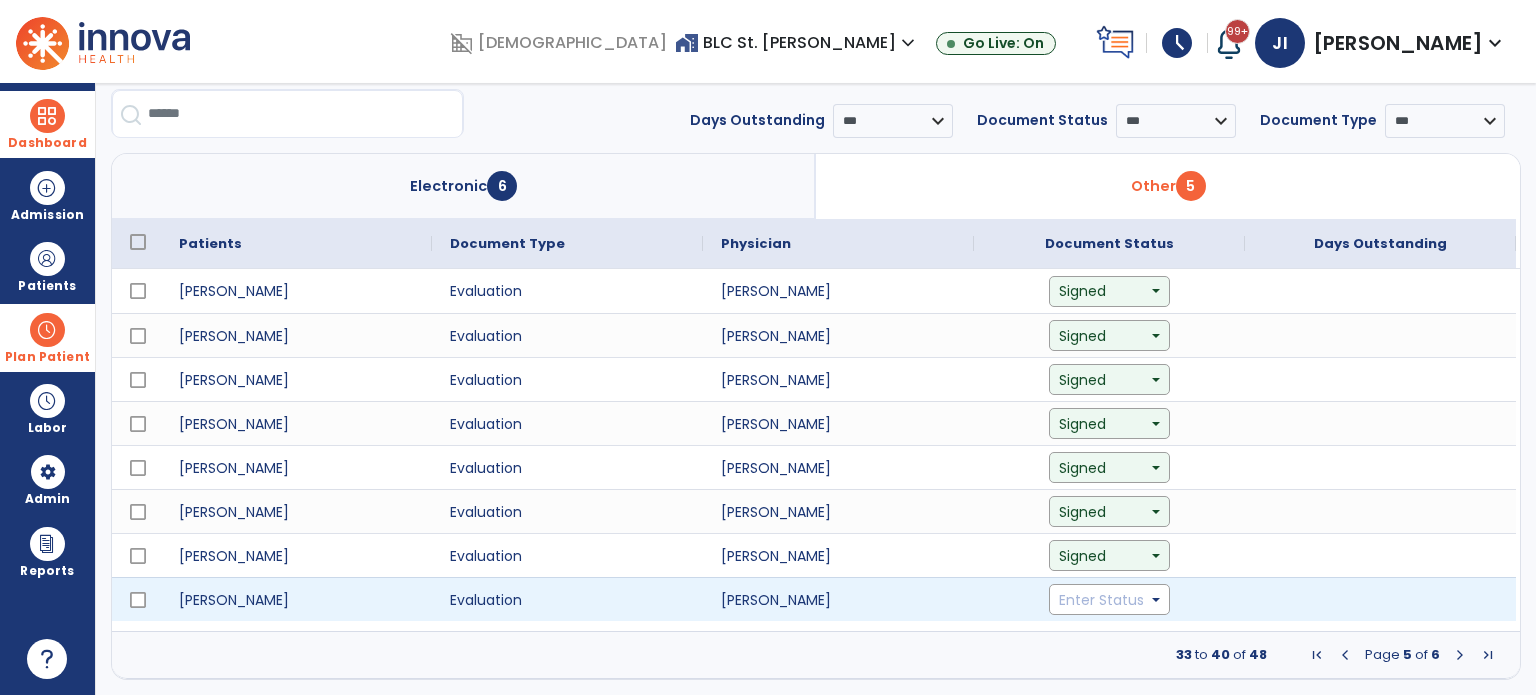 click on "Enter Status" 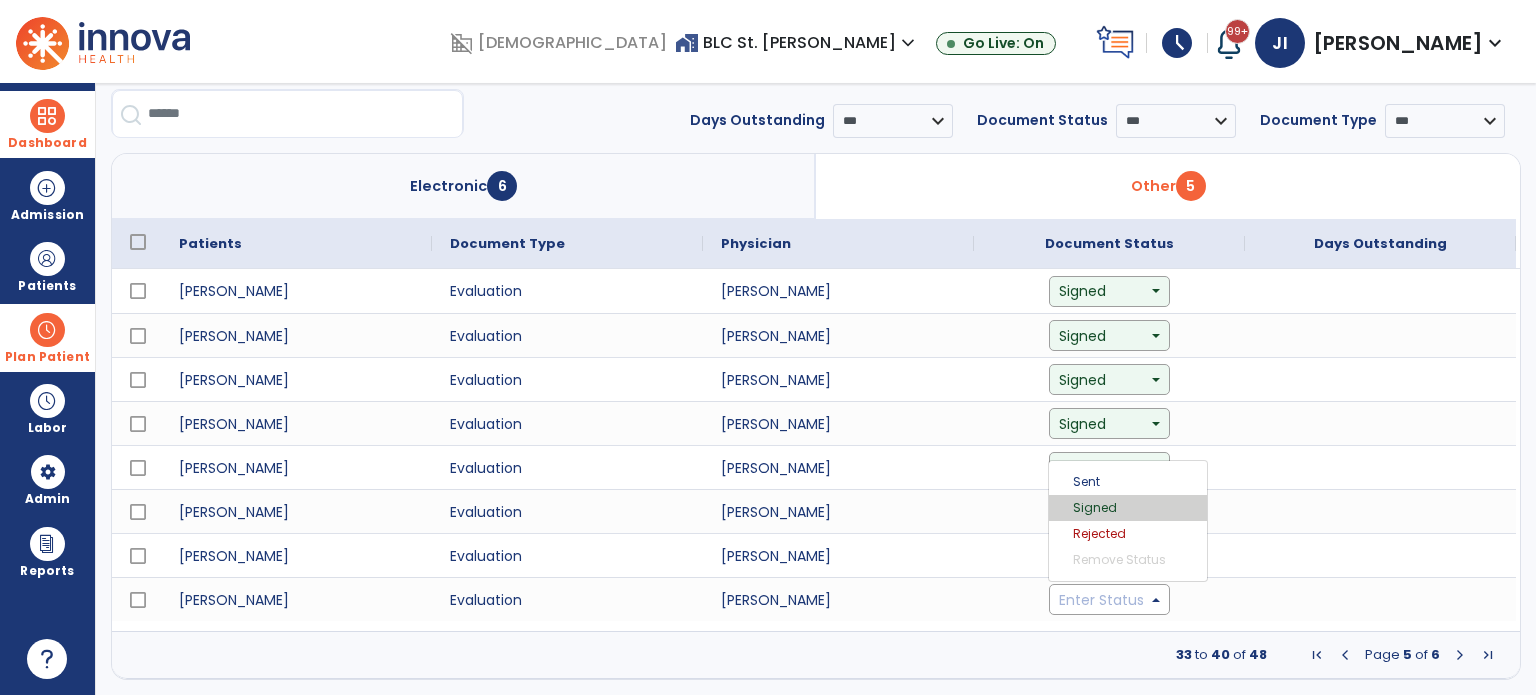 click on "Signed" at bounding box center (1128, 508) 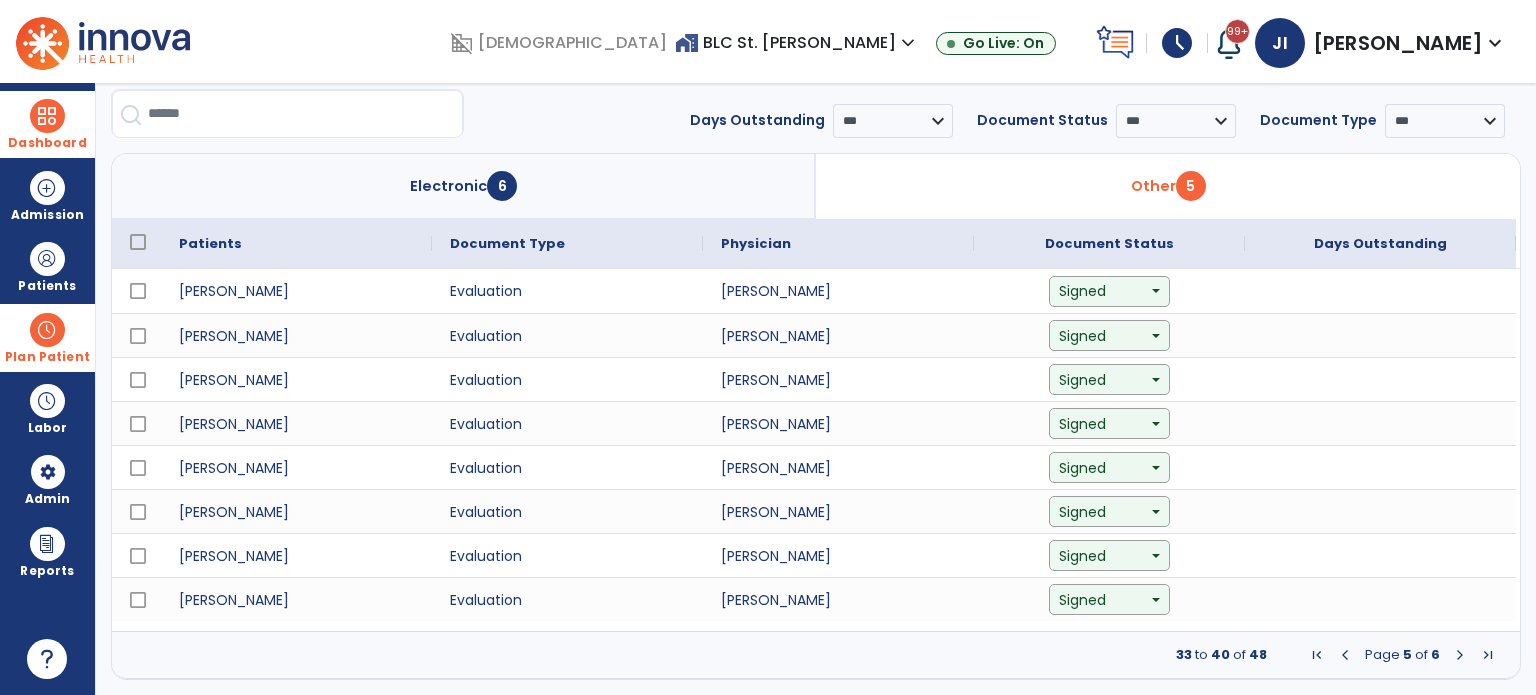click at bounding box center (1460, 655) 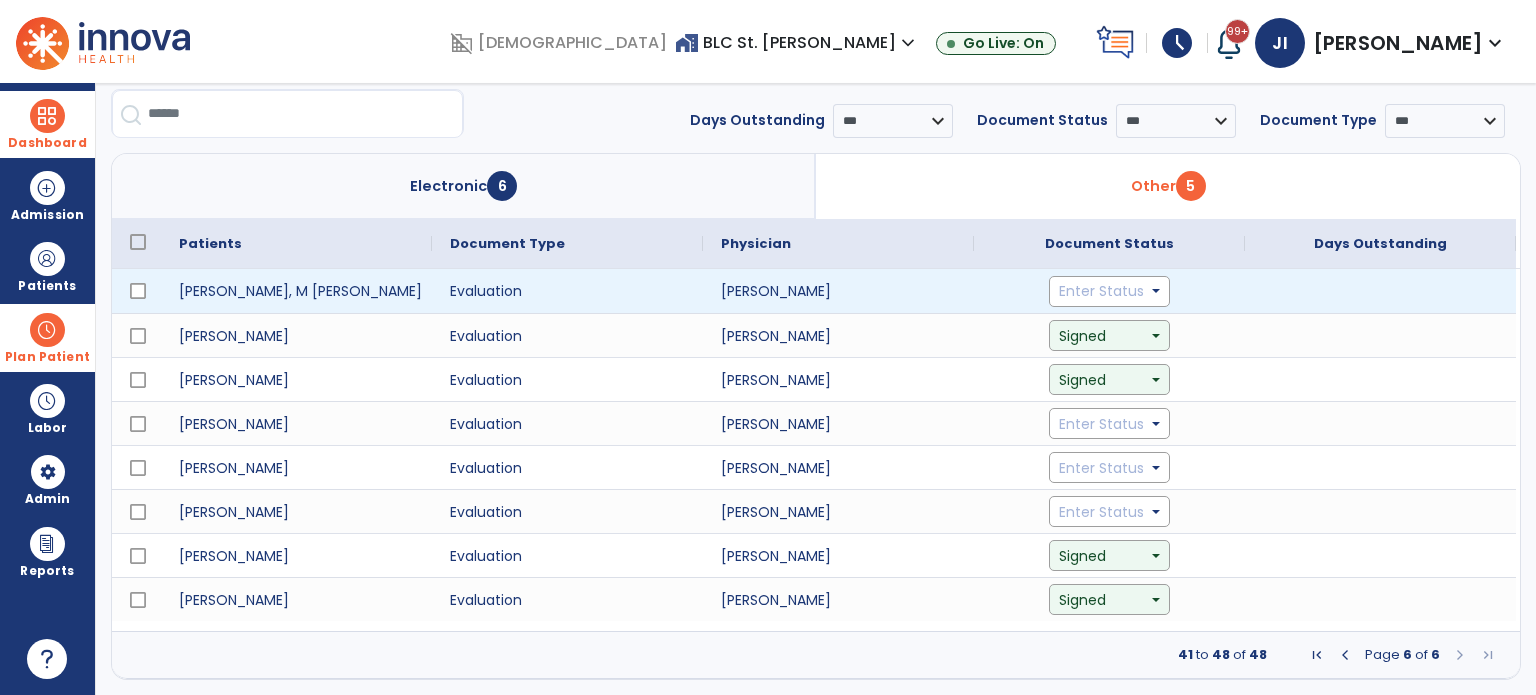 click on "Enter Status" 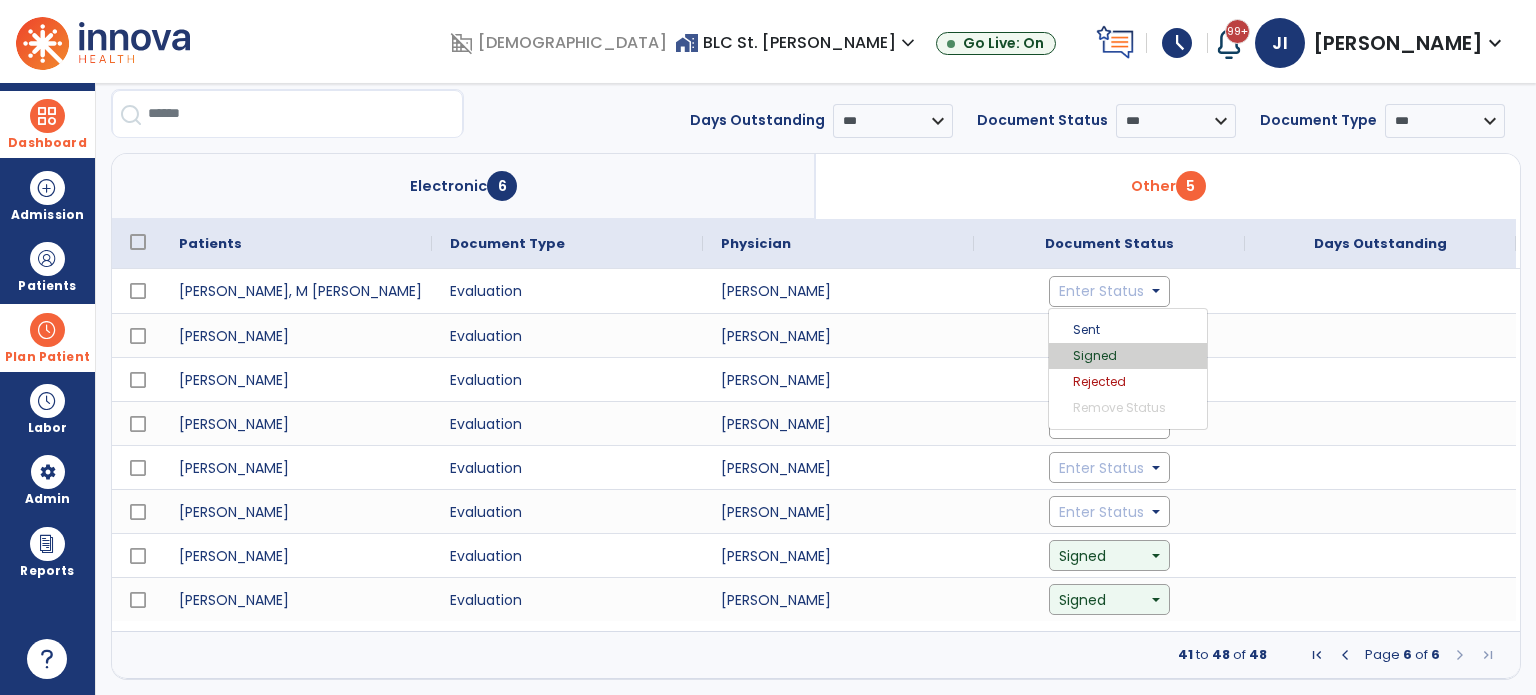 click on "Signed" at bounding box center (1128, 356) 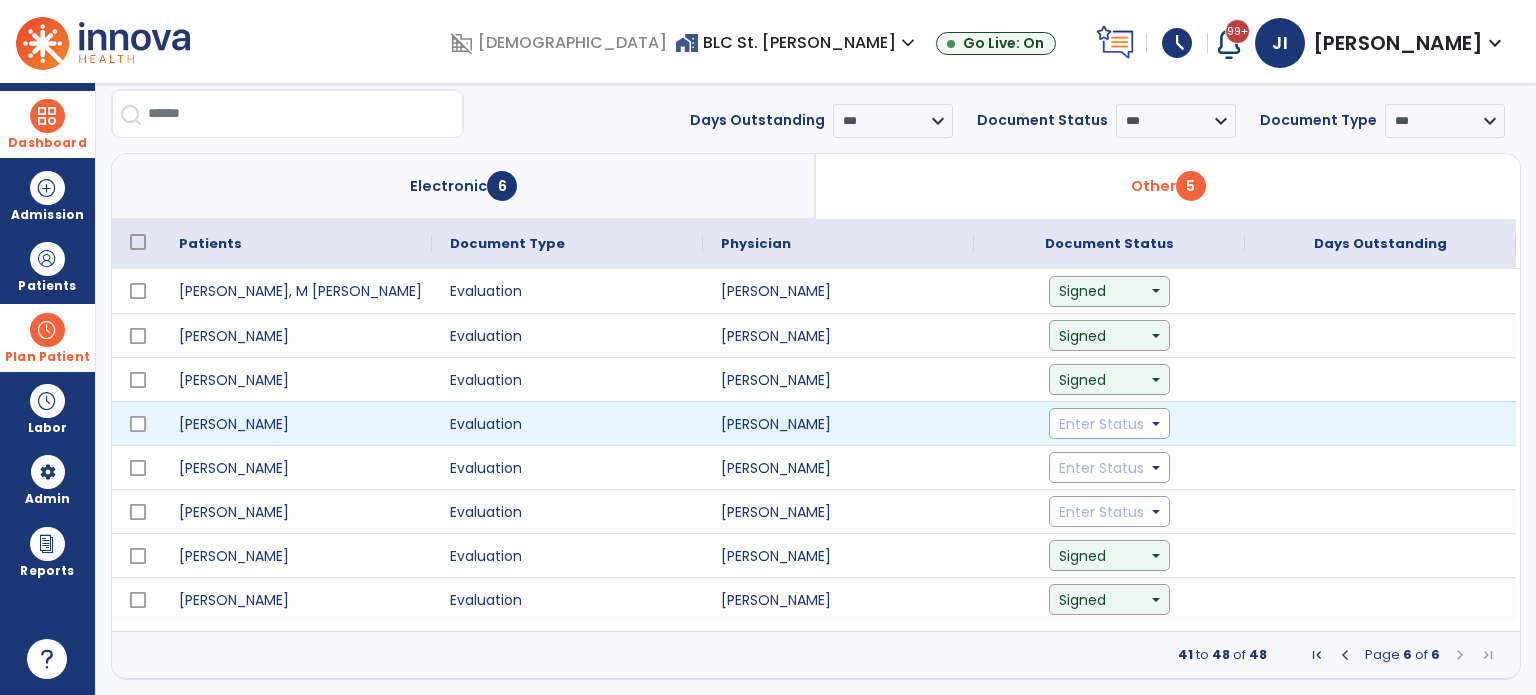 click on "Enter Status" 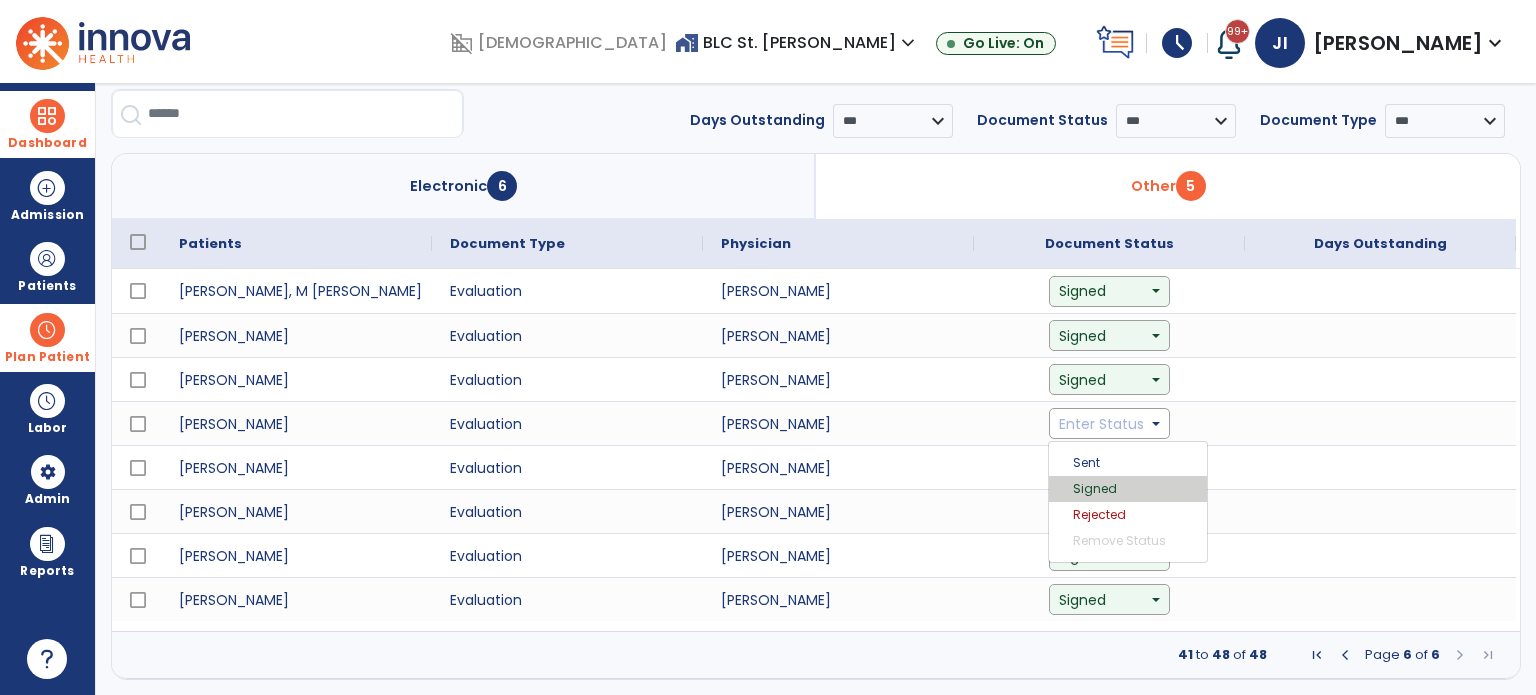 click on "Signed" at bounding box center [1128, 489] 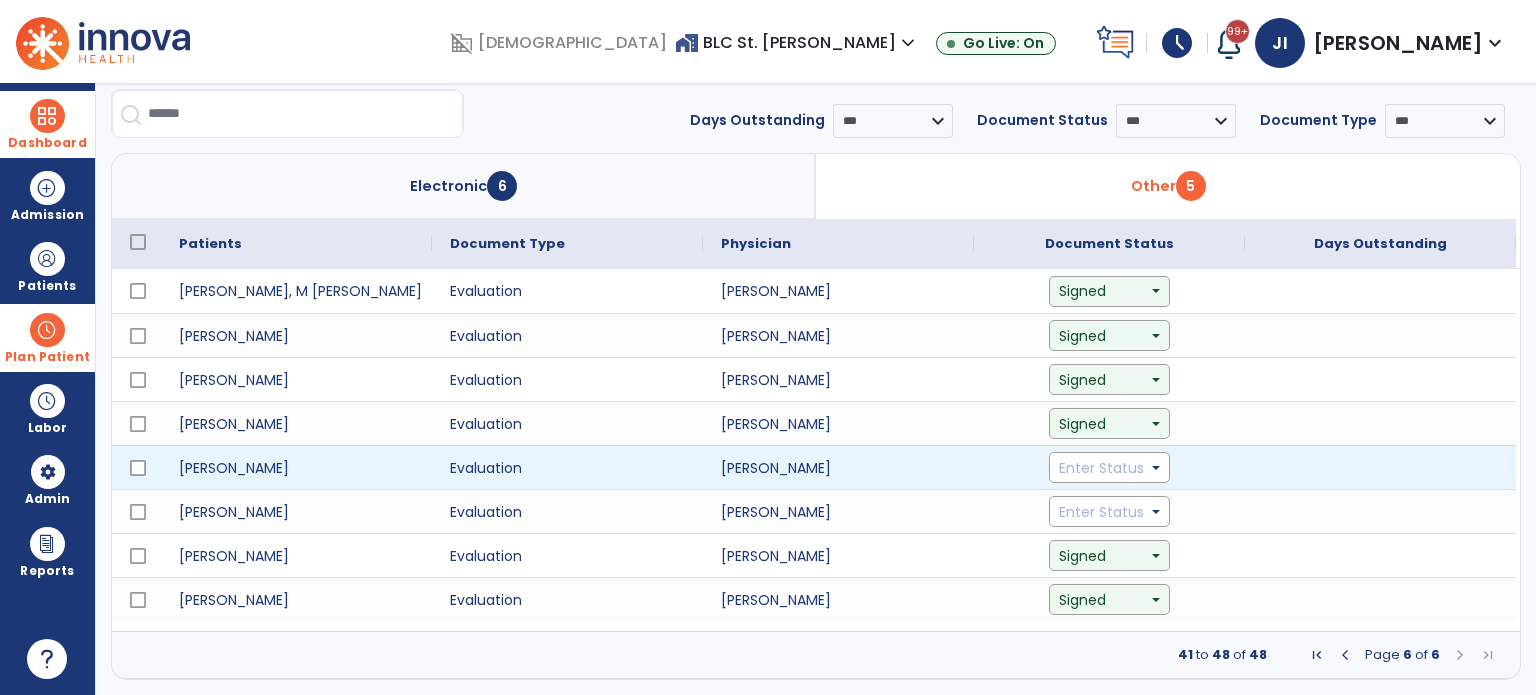 click on "Enter Status" 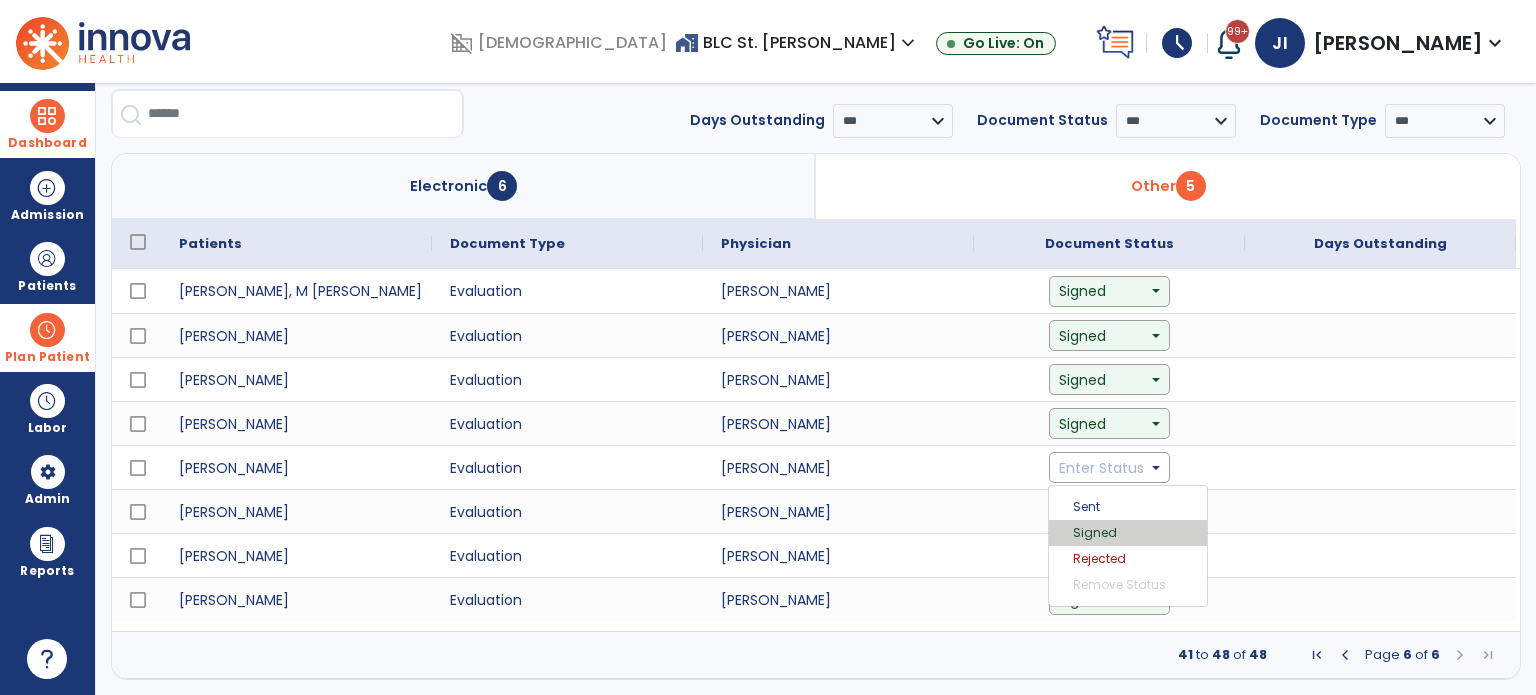 click on "Signed" at bounding box center [1128, 533] 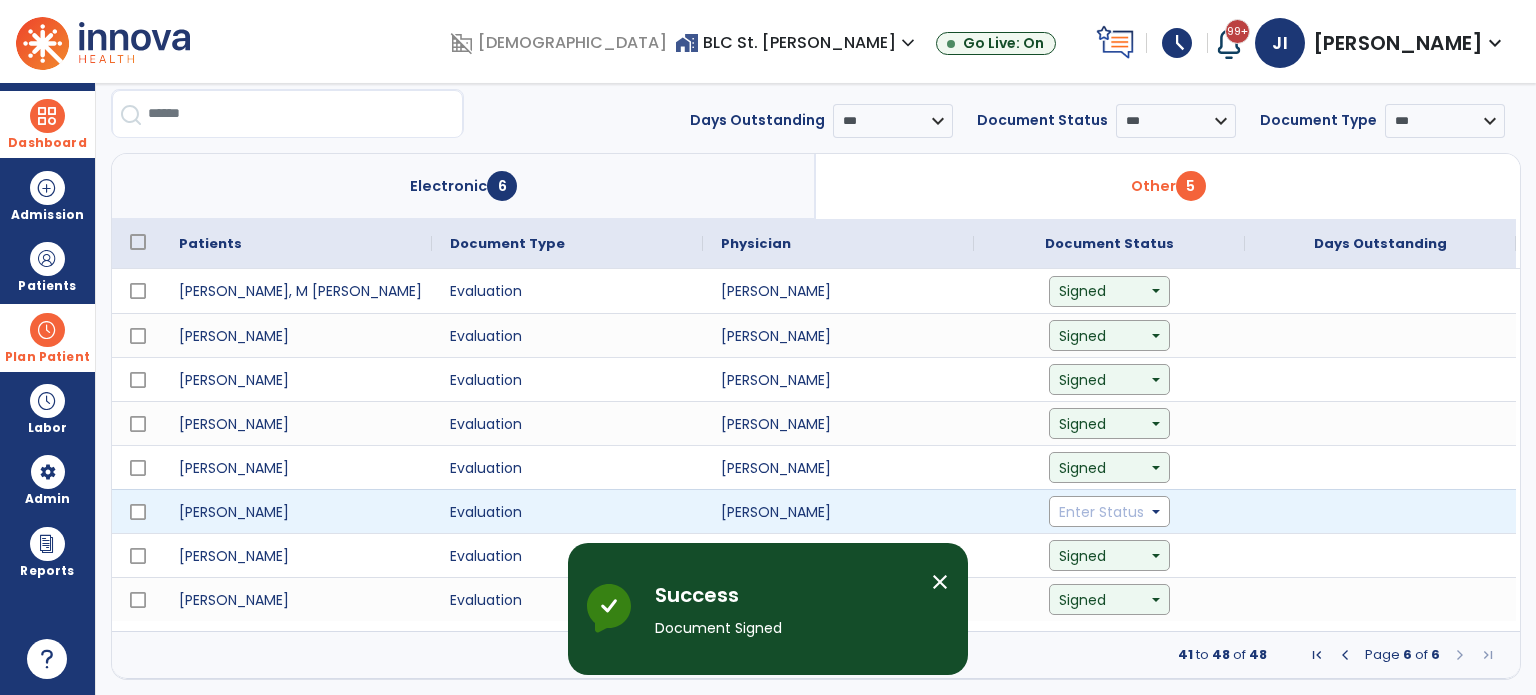 click on "Enter Status" 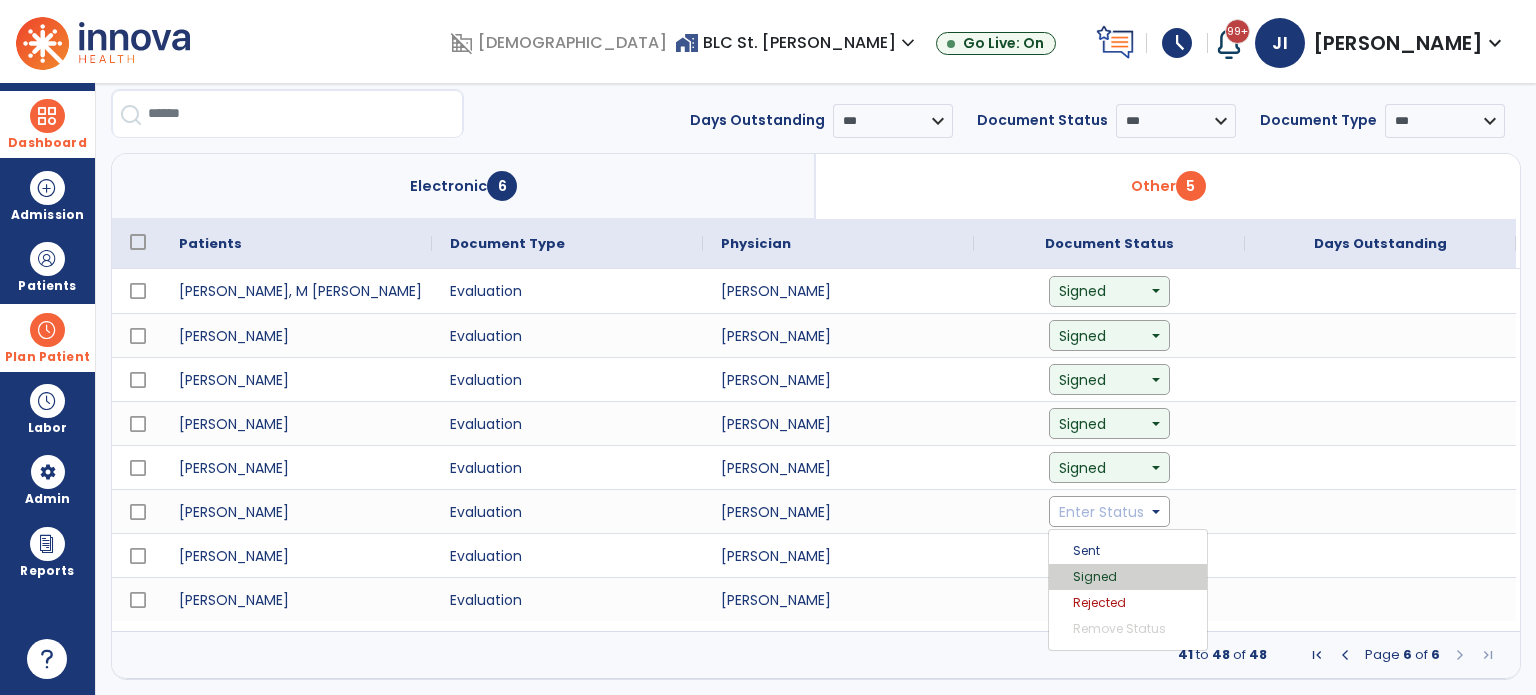 click on "Signed" at bounding box center (1128, 577) 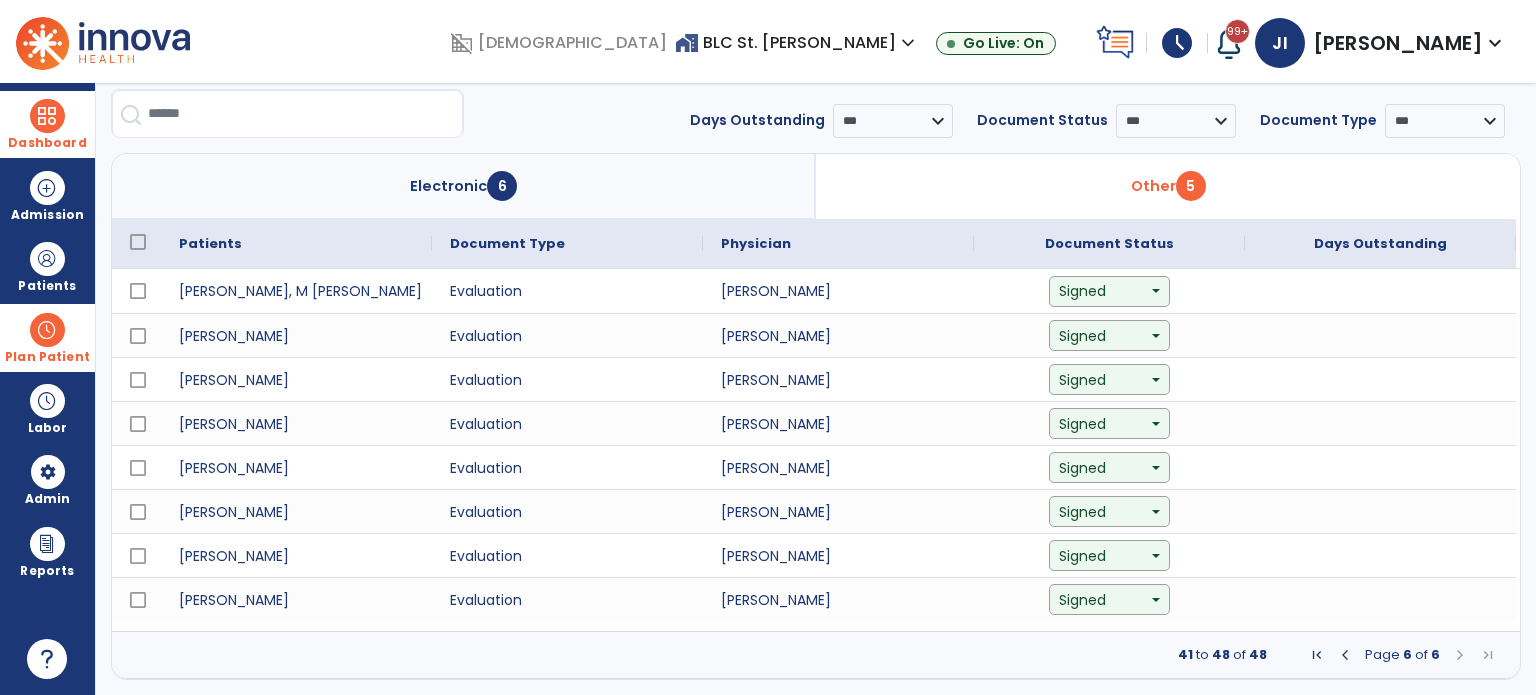click at bounding box center (1460, 655) 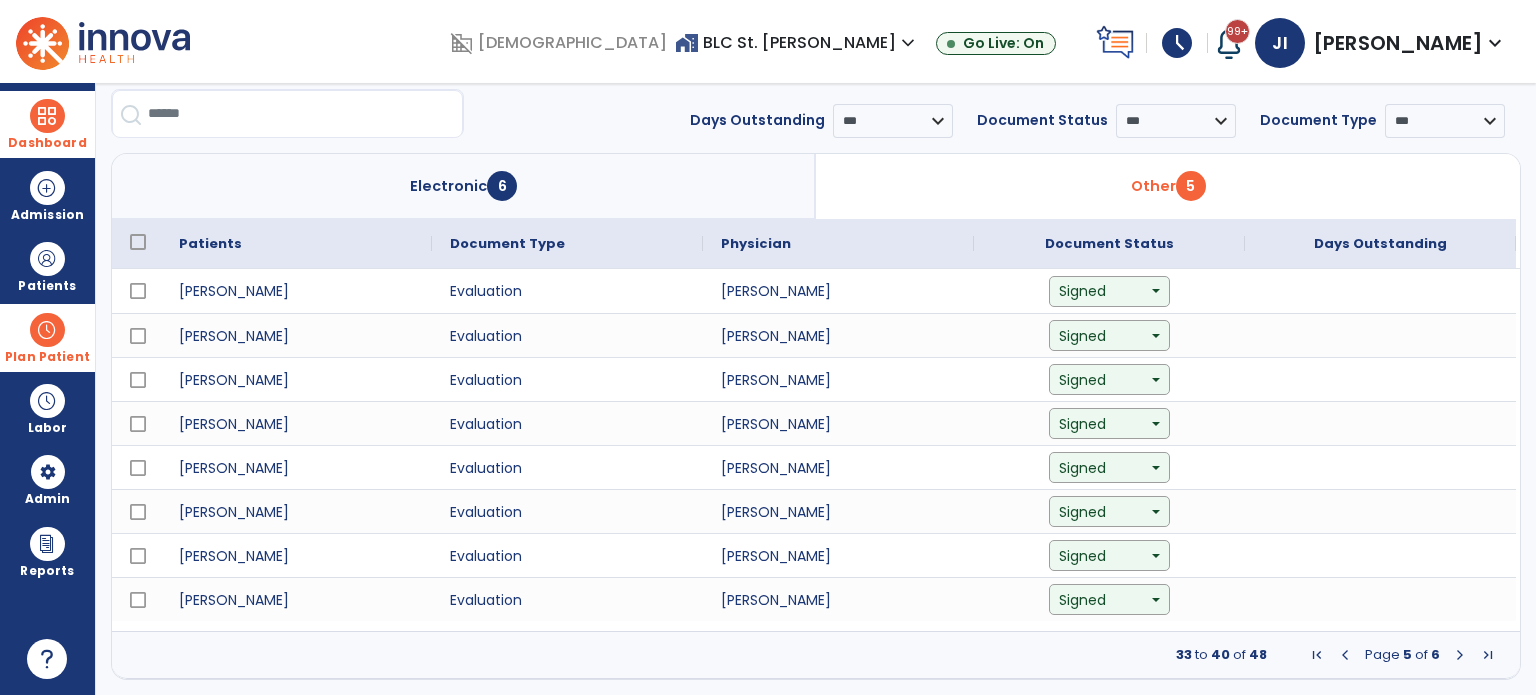 click at bounding box center [1345, 655] 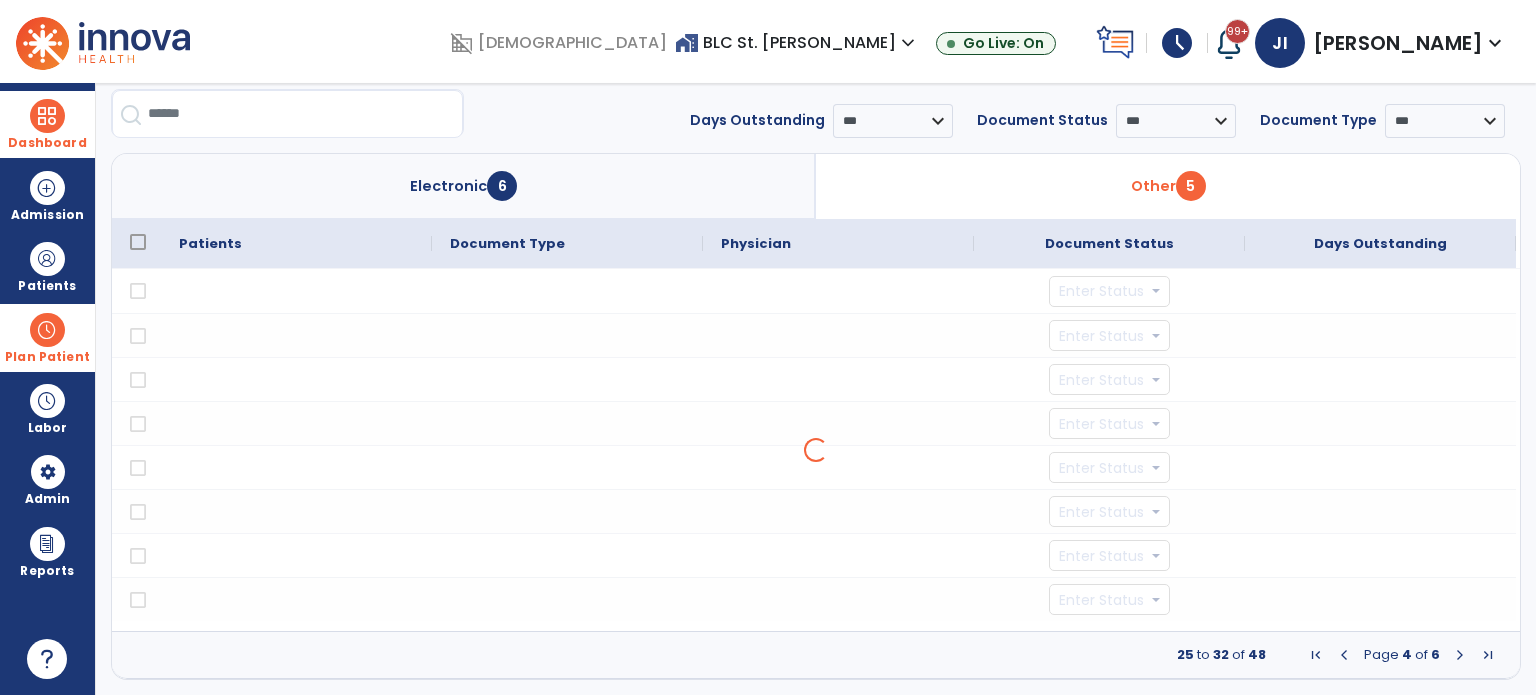 click at bounding box center [1344, 655] 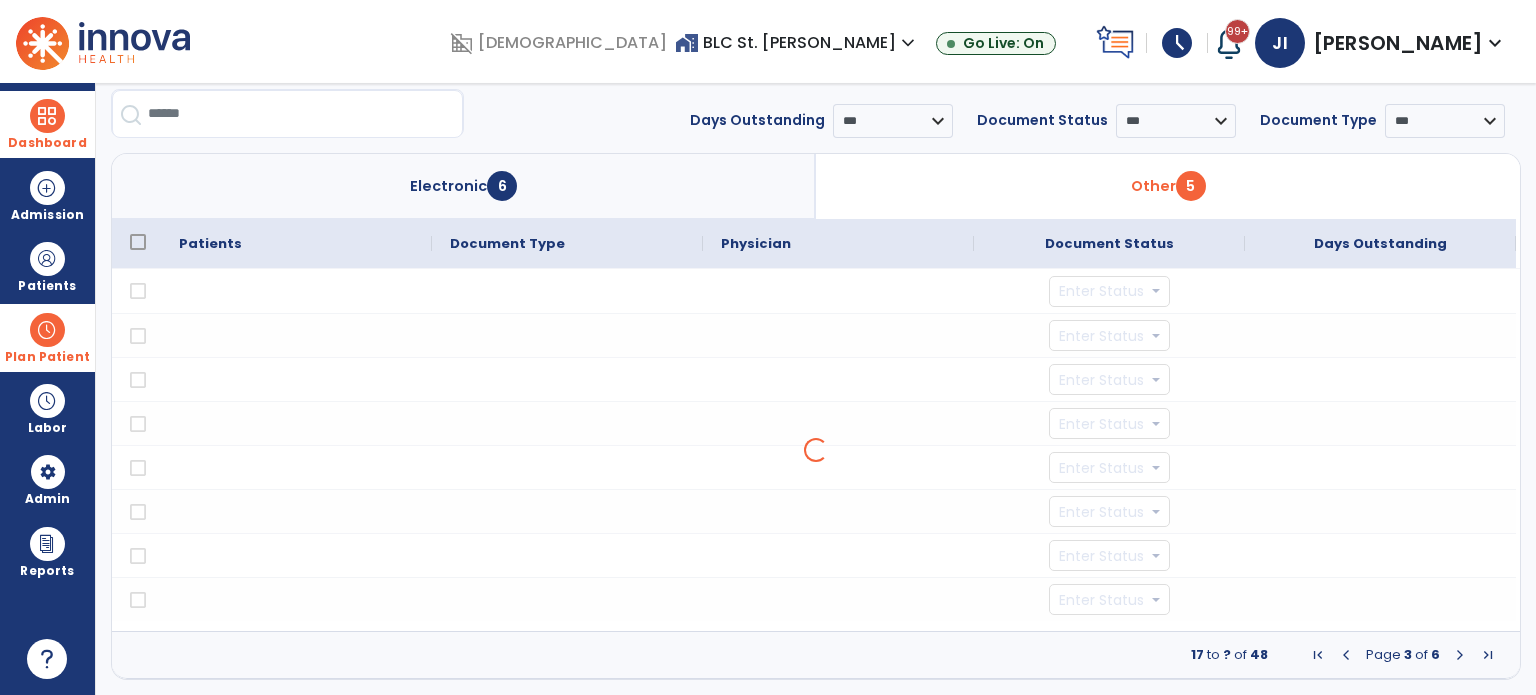 click at bounding box center (1346, 655) 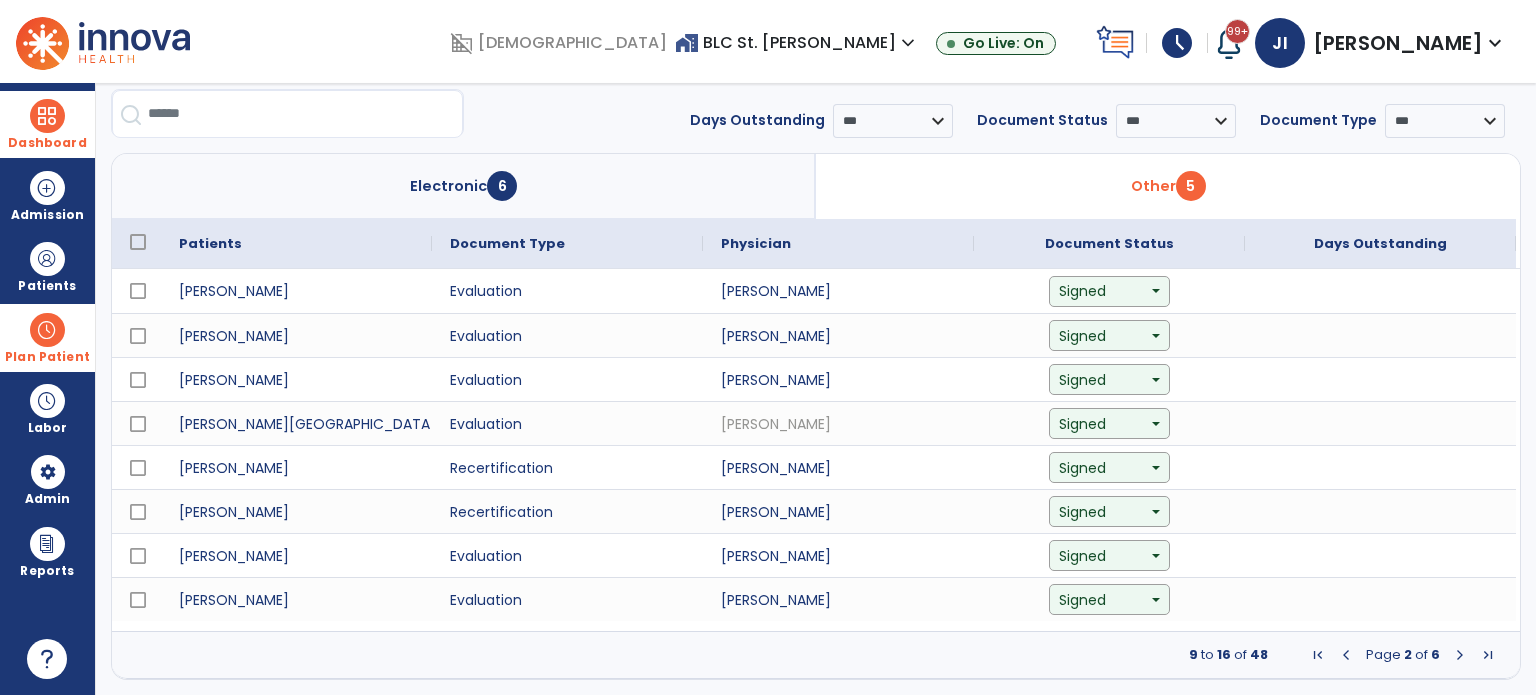 click on "Electronic  6" at bounding box center [464, 186] 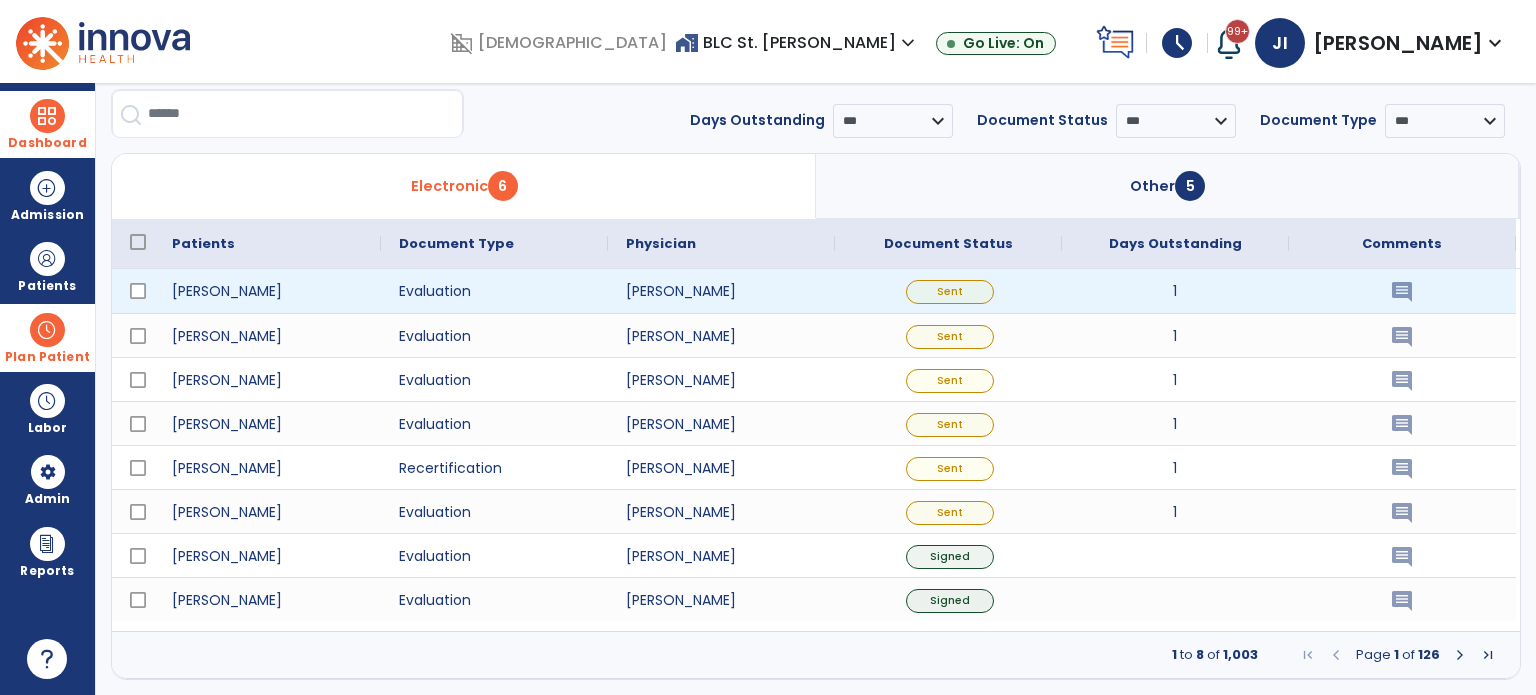 click on "insert_comment" 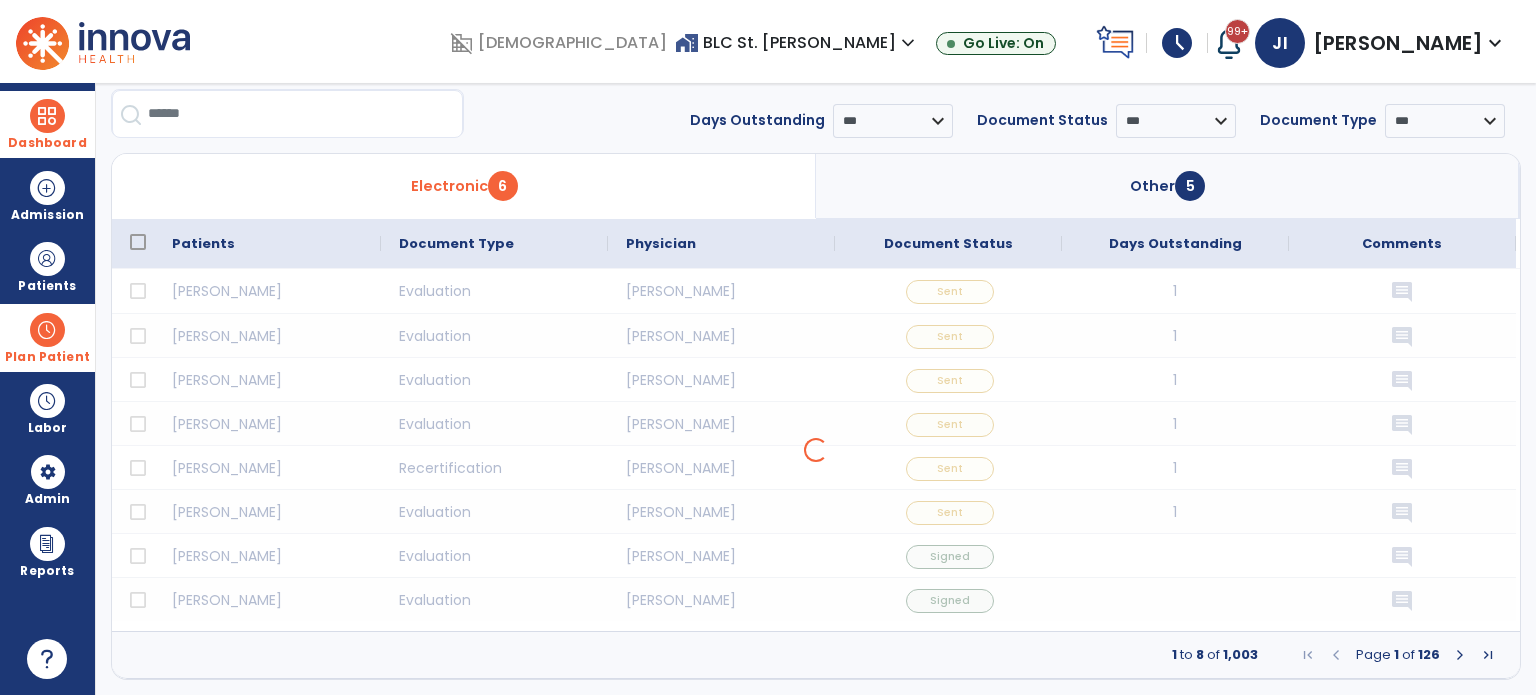 click at bounding box center [47, 116] 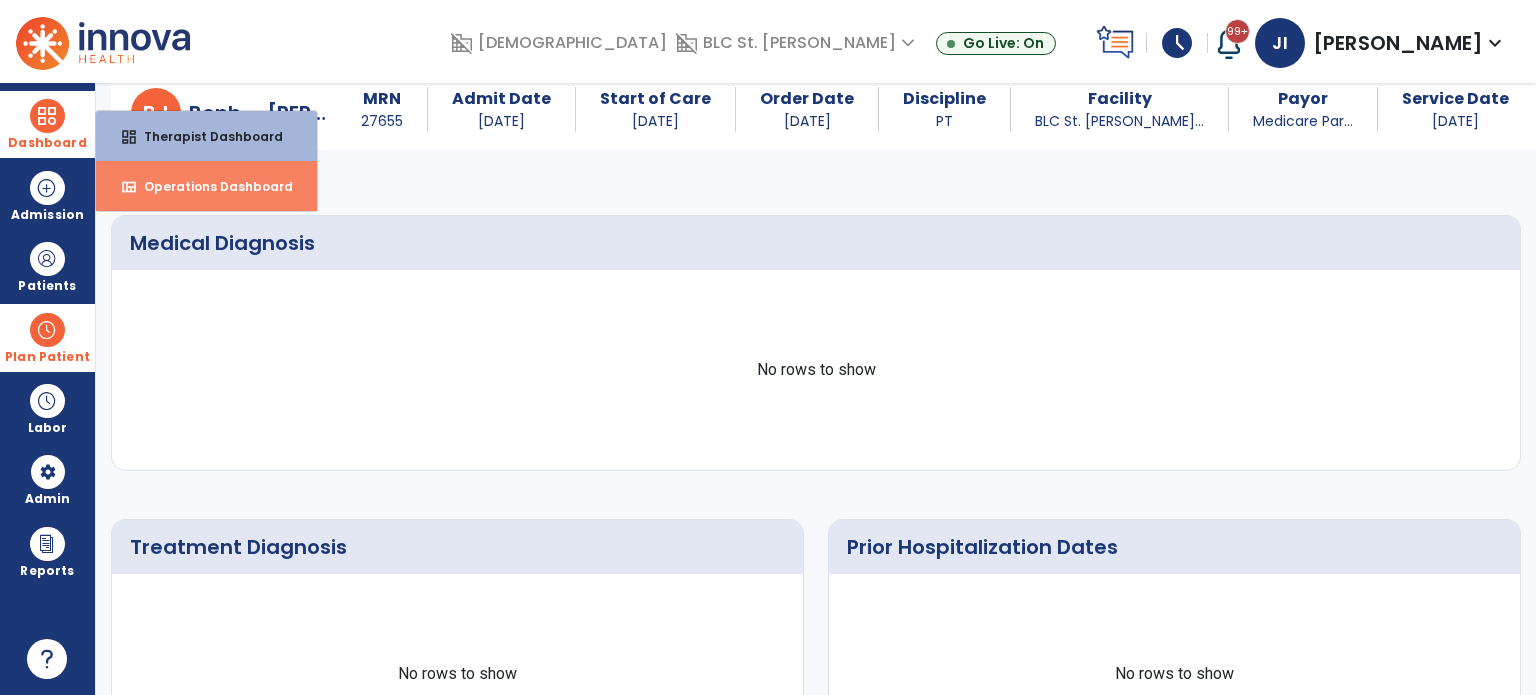 click on "Operations Dashboard" at bounding box center (210, 186) 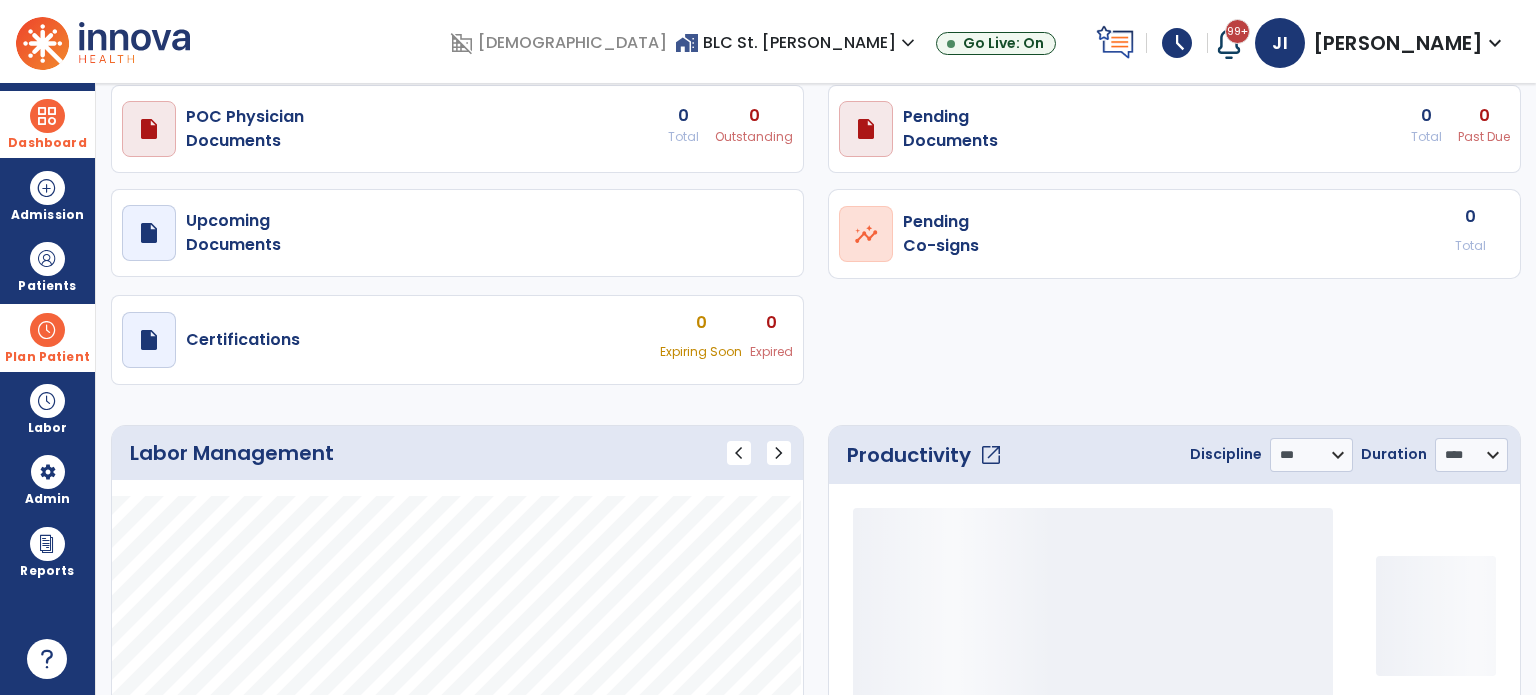select on "***" 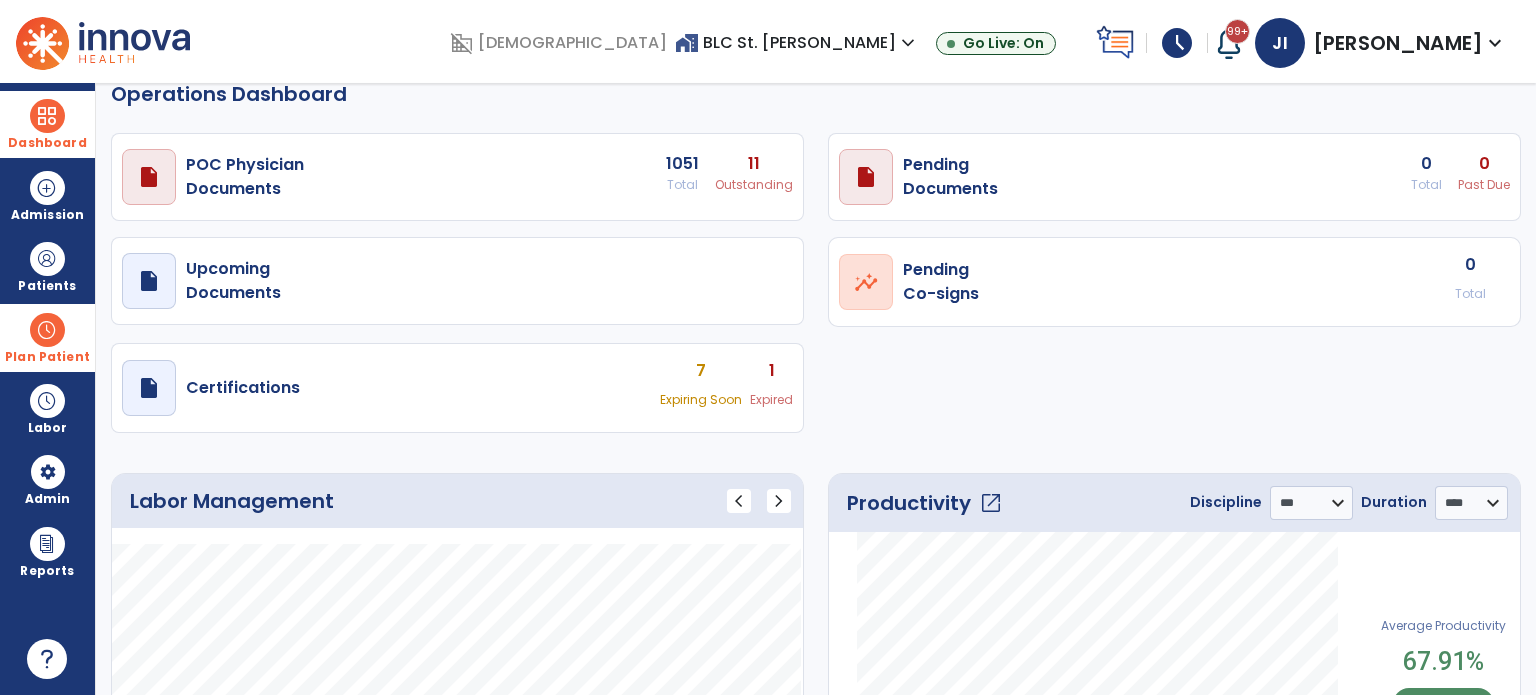 scroll, scrollTop: 0, scrollLeft: 0, axis: both 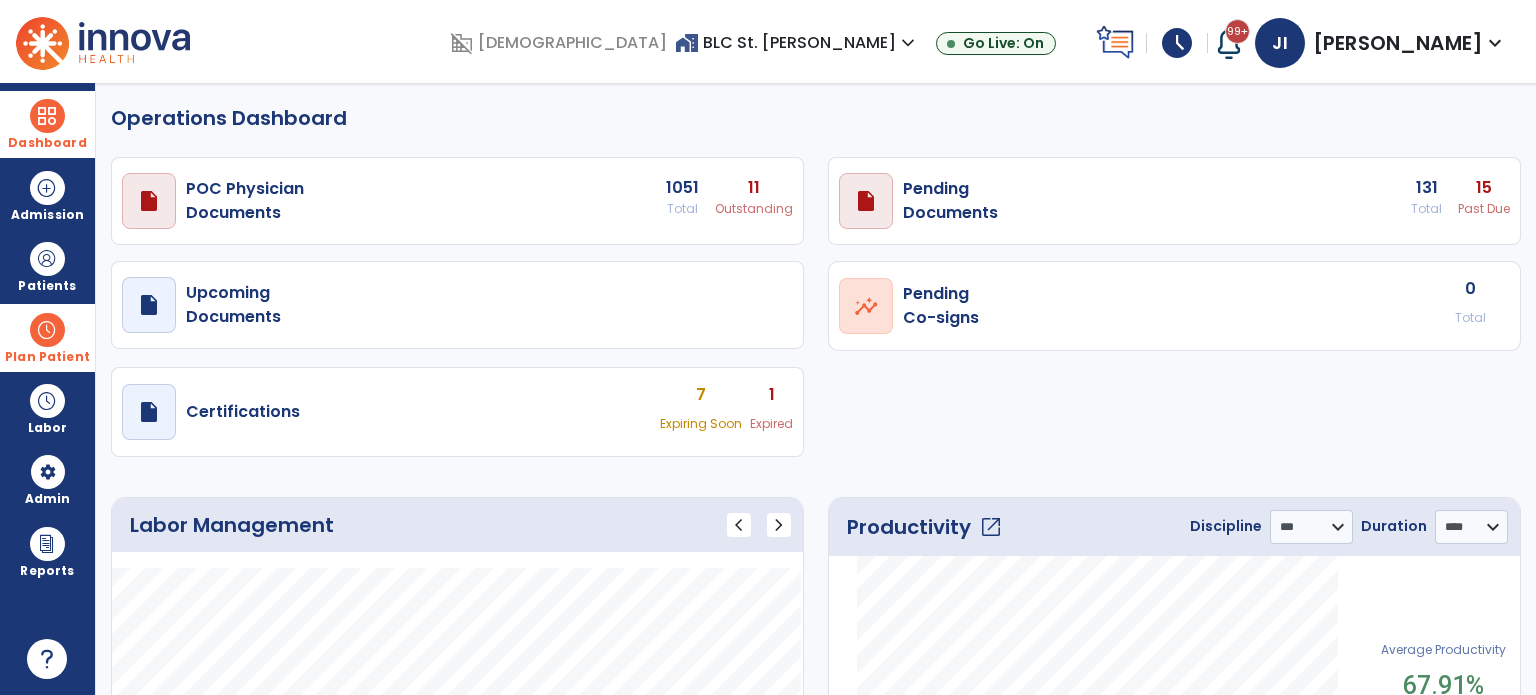 click on "draft   open_in_new  Pending   Documents 131 Total 15 Past Due" at bounding box center (457, 201) 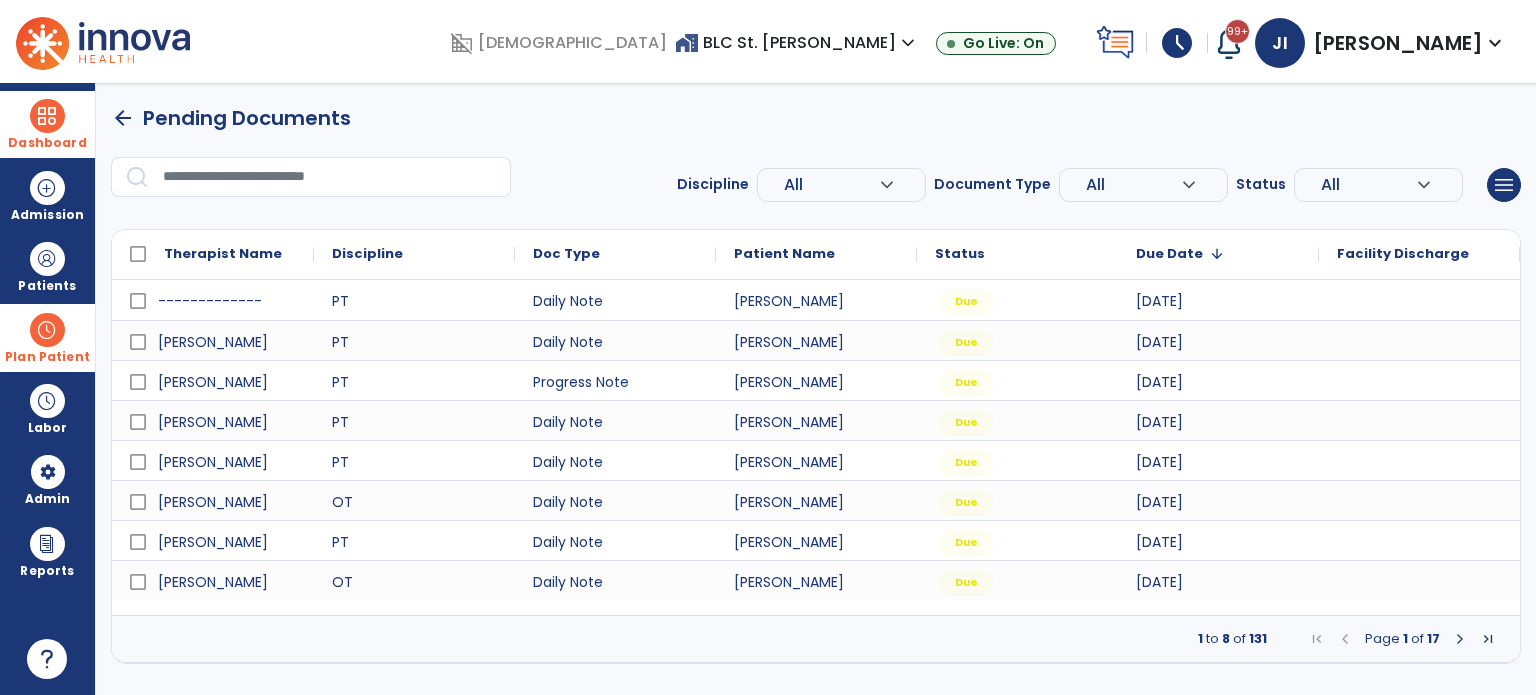 click on "All" at bounding box center (793, 184) 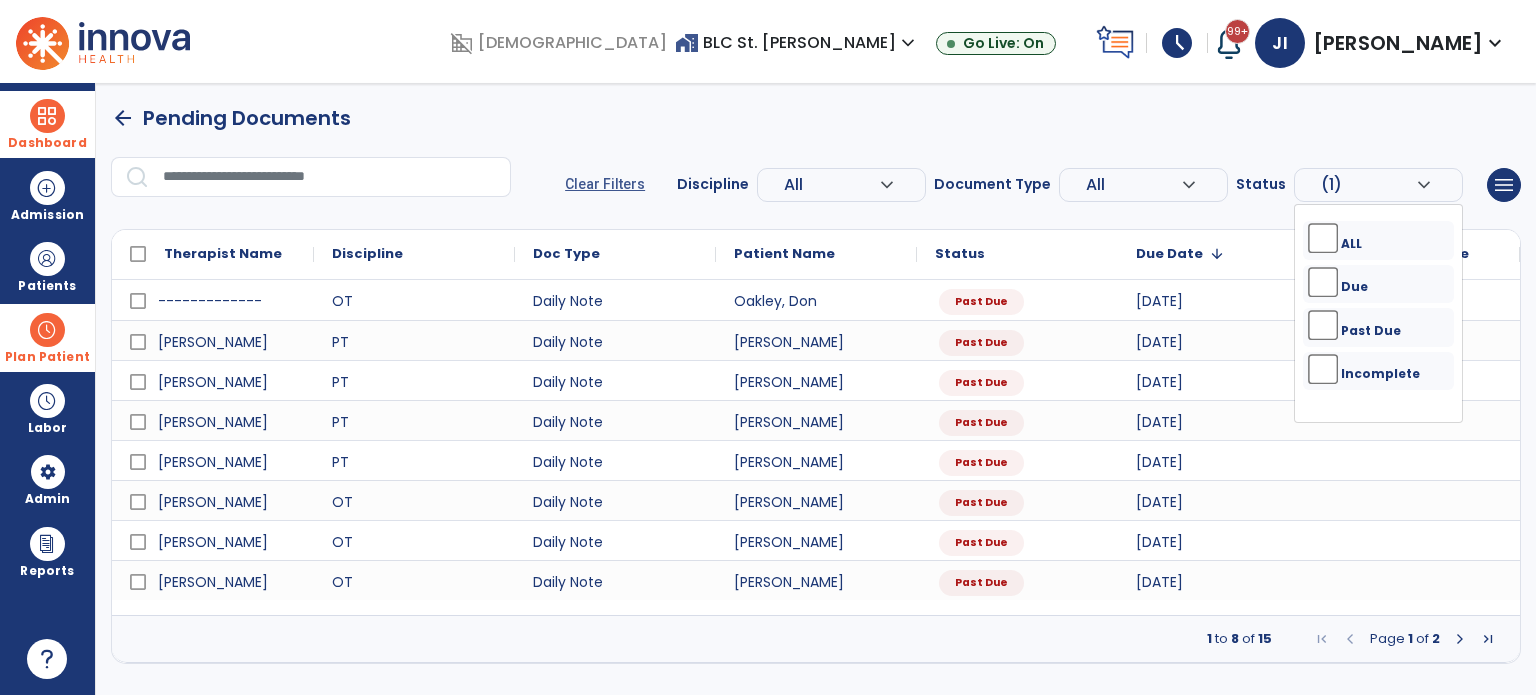 click at bounding box center (1460, 639) 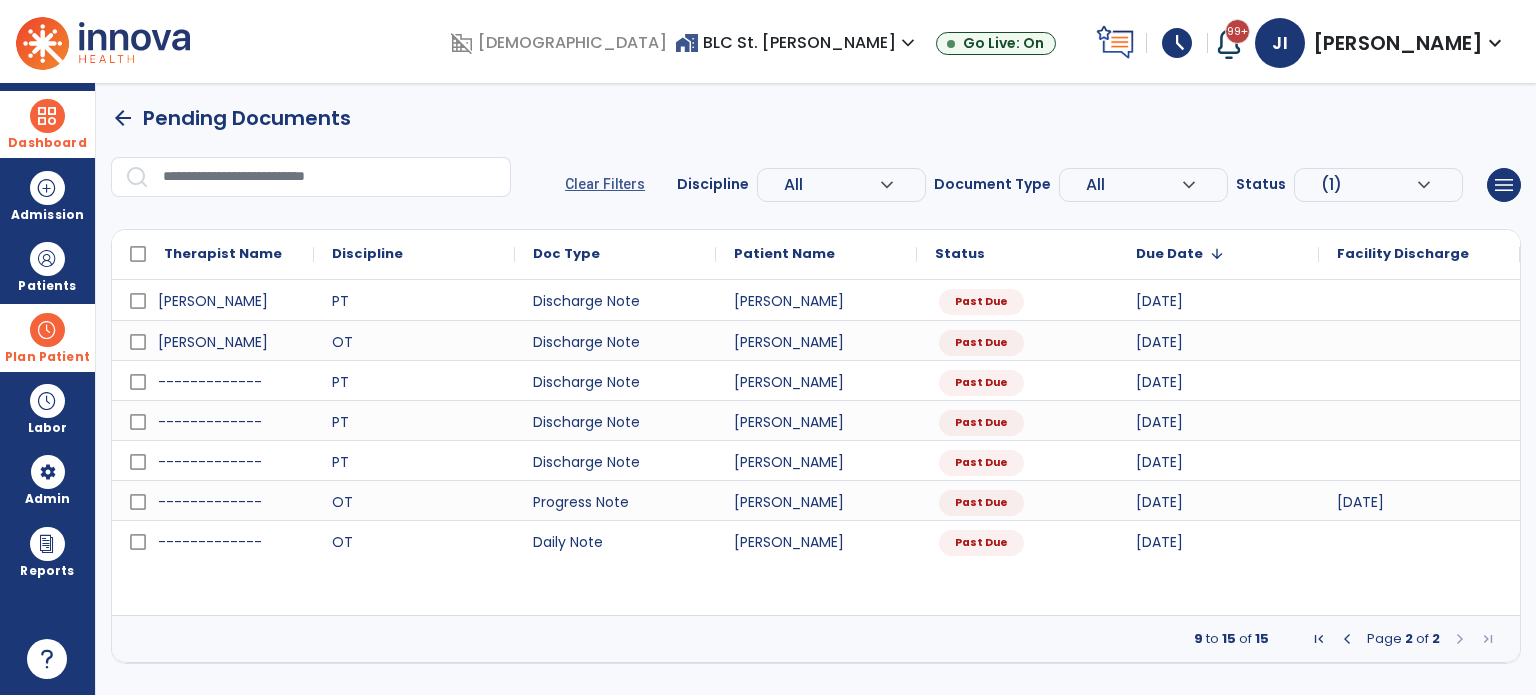 click at bounding box center [1347, 639] 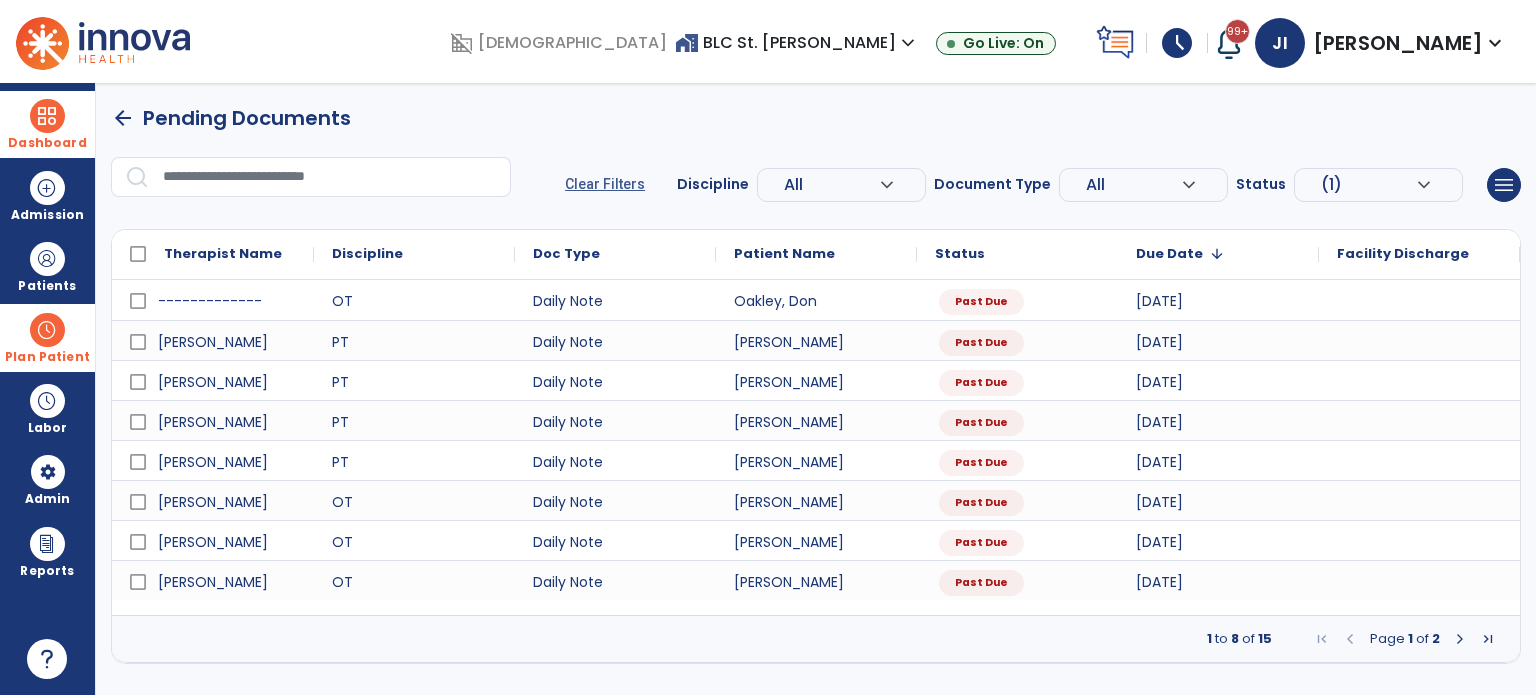 click at bounding box center (1460, 639) 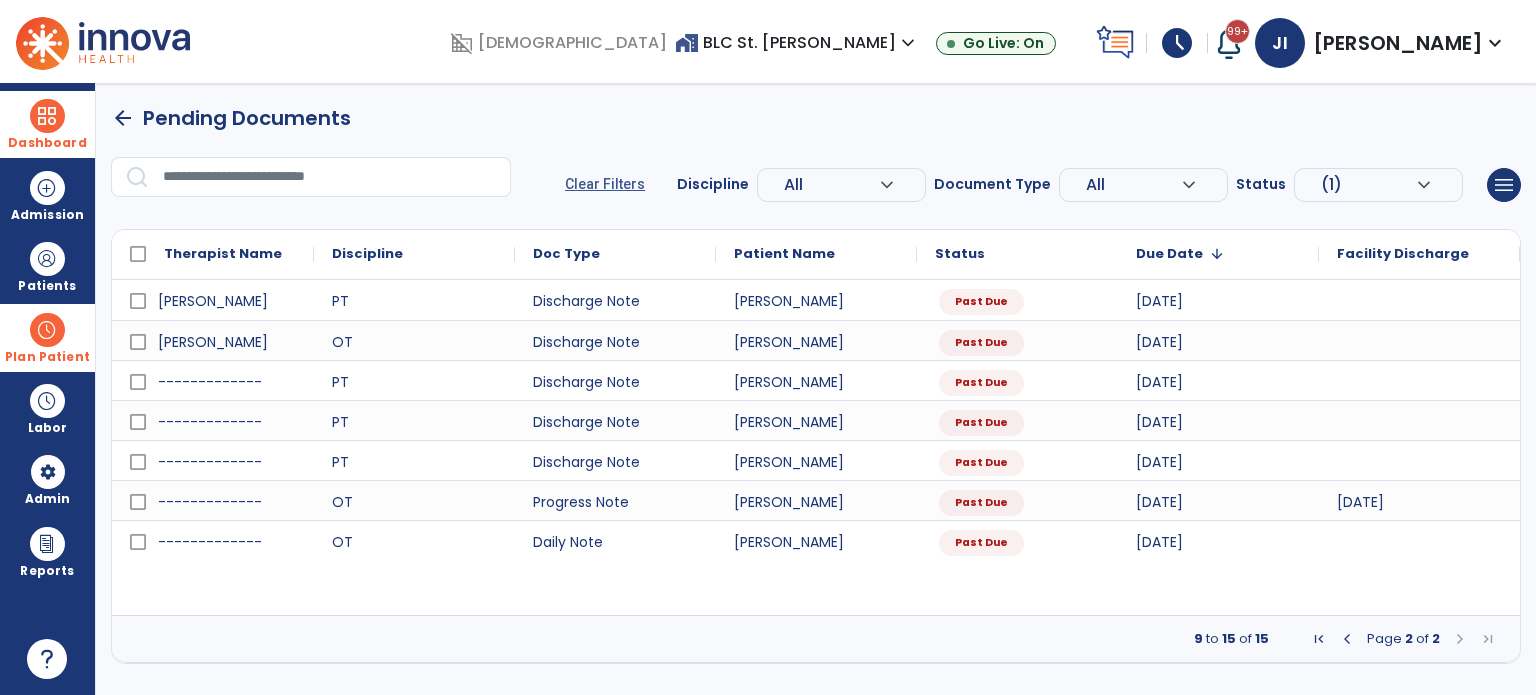 click at bounding box center (1347, 639) 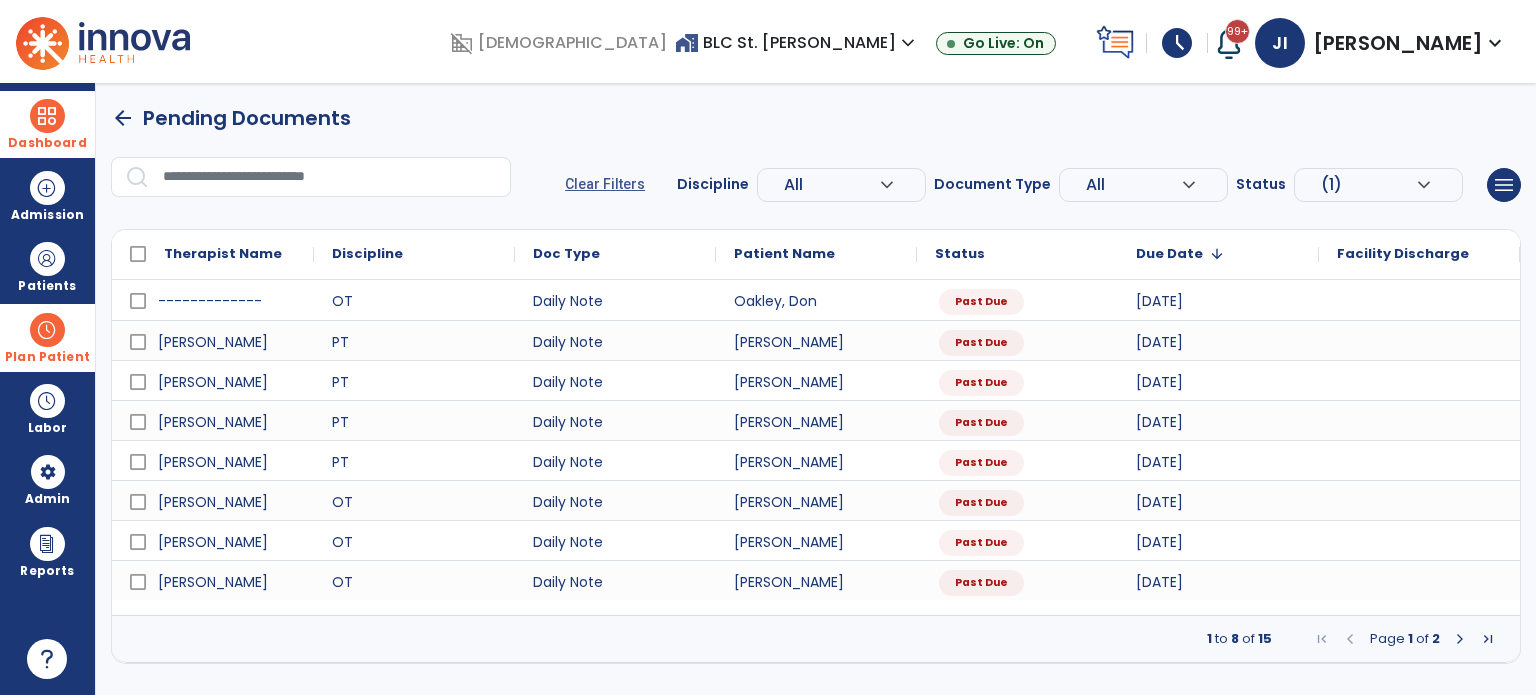 click at bounding box center (47, 330) 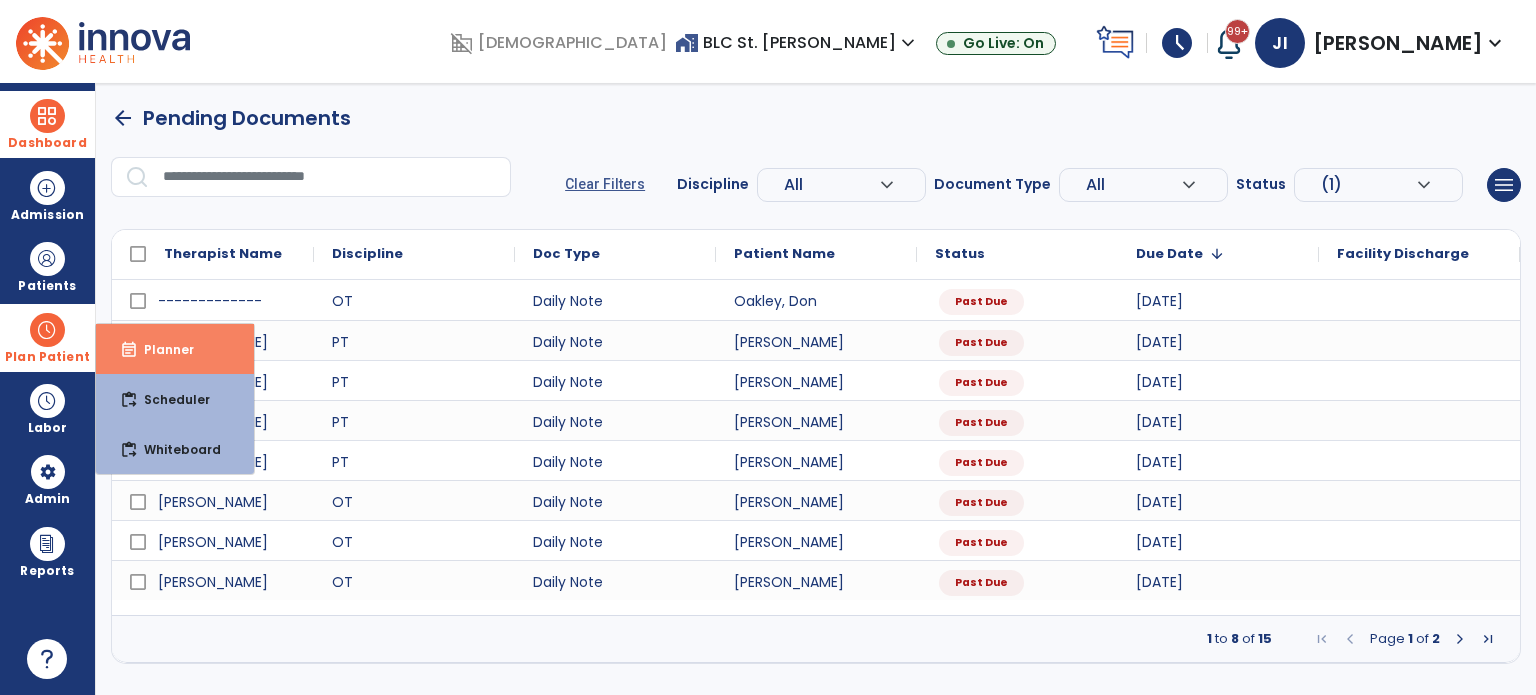 click on "Planner" at bounding box center (161, 349) 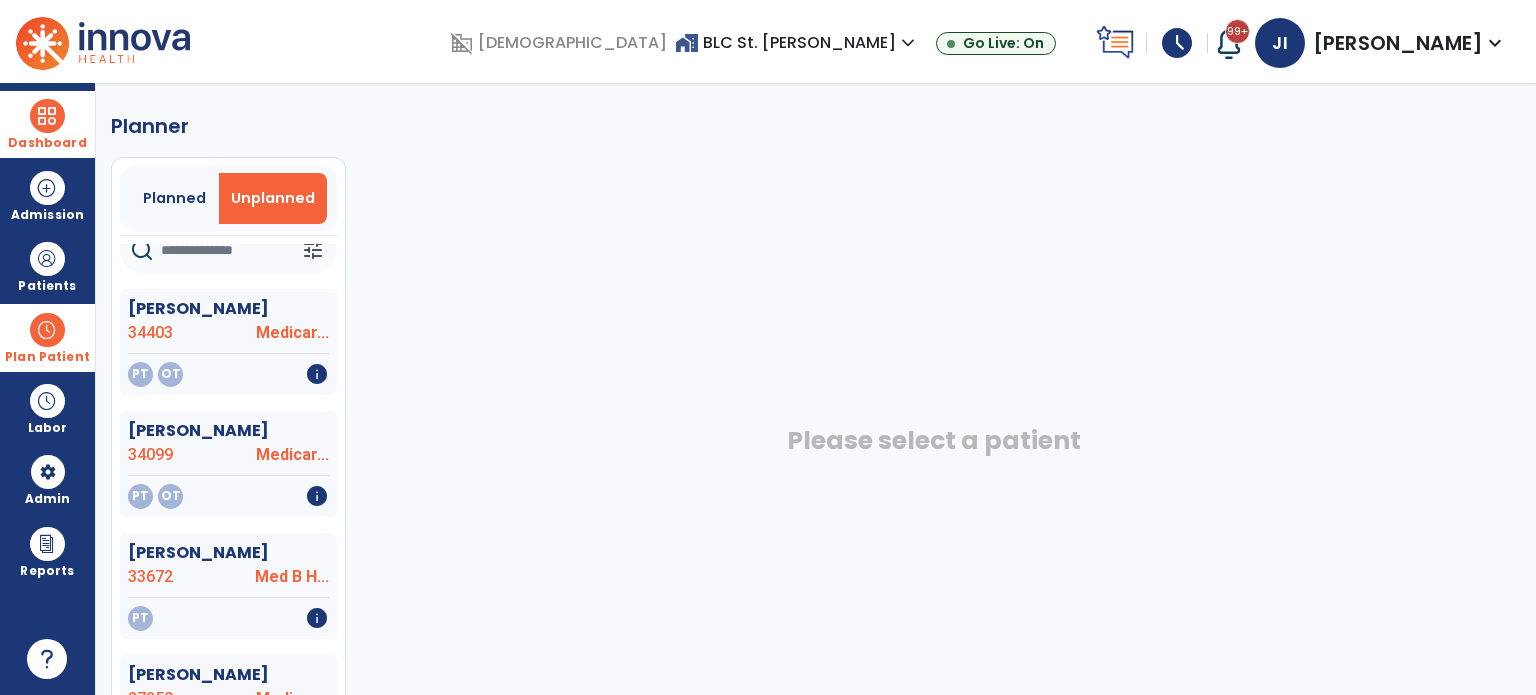 scroll, scrollTop: 0, scrollLeft: 0, axis: both 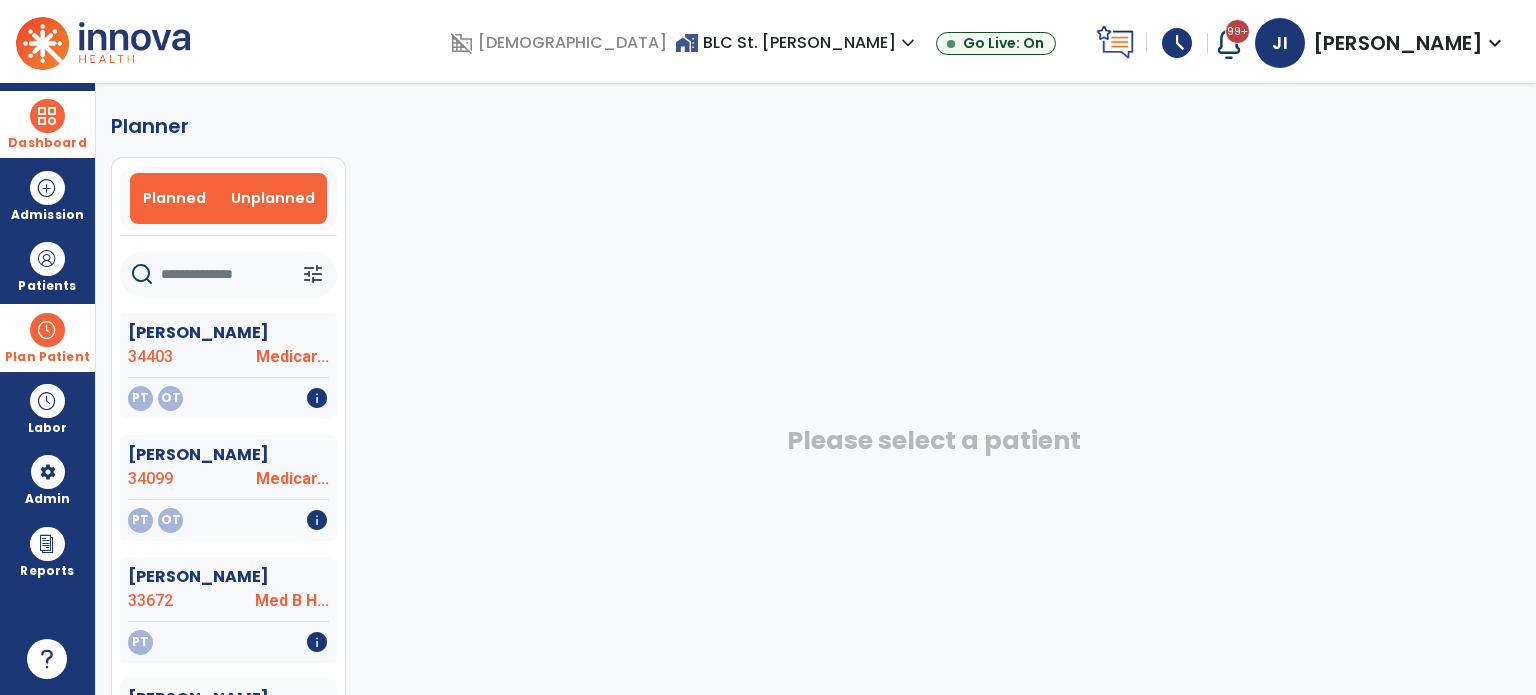click on "Planned" at bounding box center (174, 198) 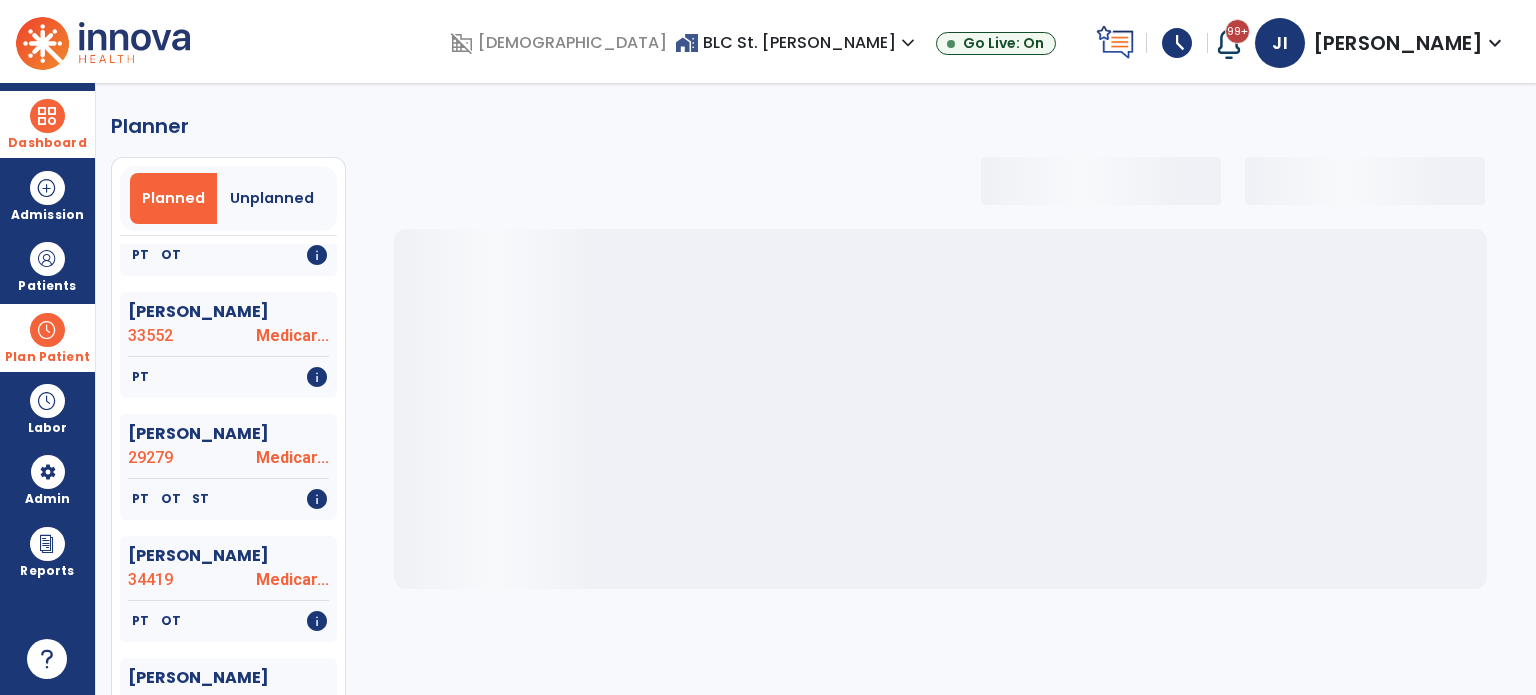 scroll, scrollTop: 1000, scrollLeft: 0, axis: vertical 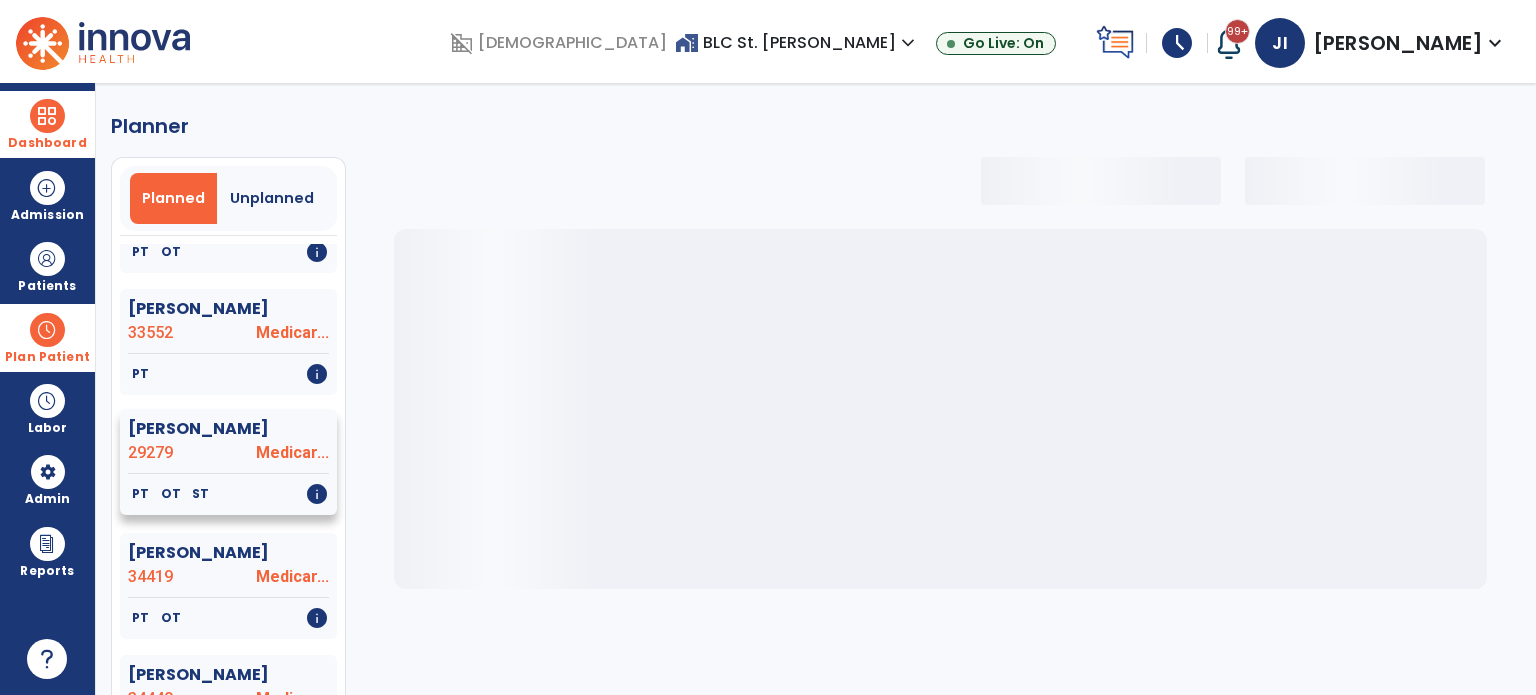 click on "Medicar..." 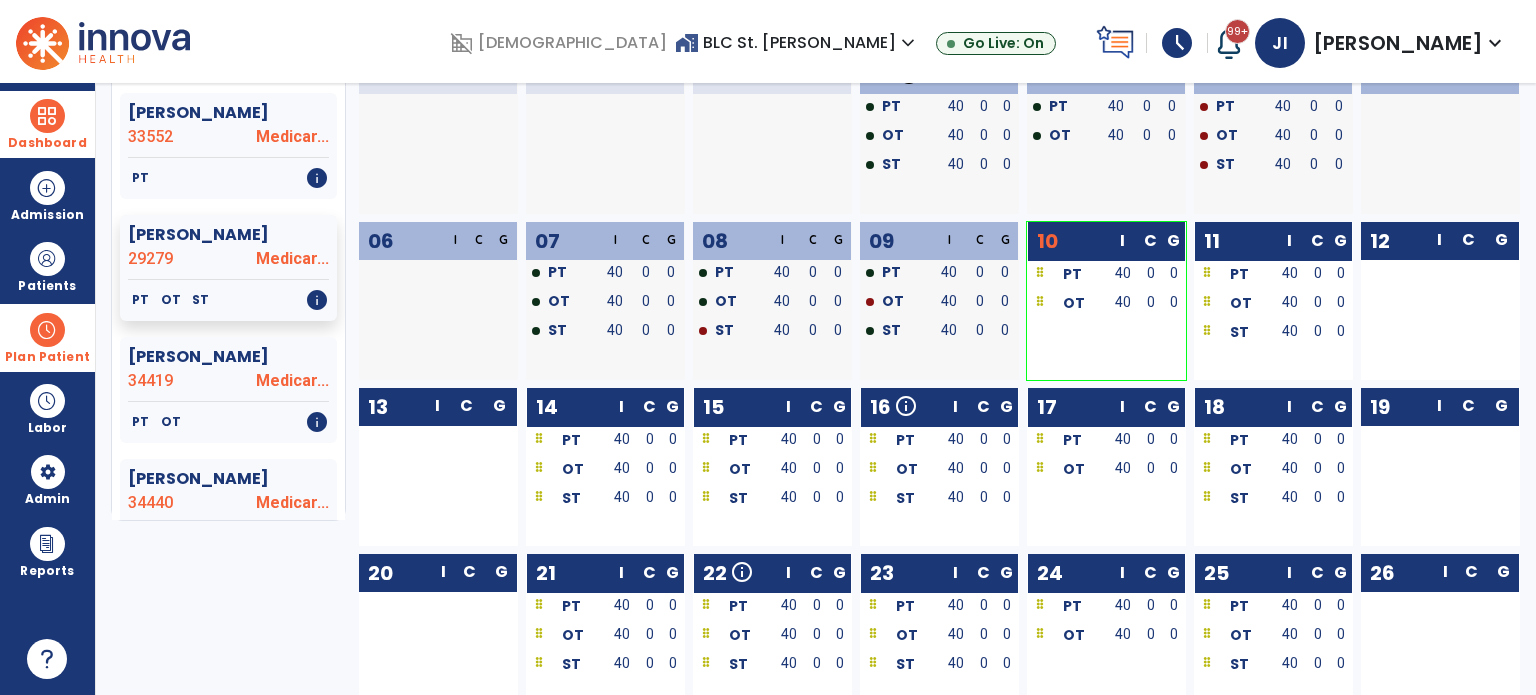 scroll, scrollTop: 200, scrollLeft: 0, axis: vertical 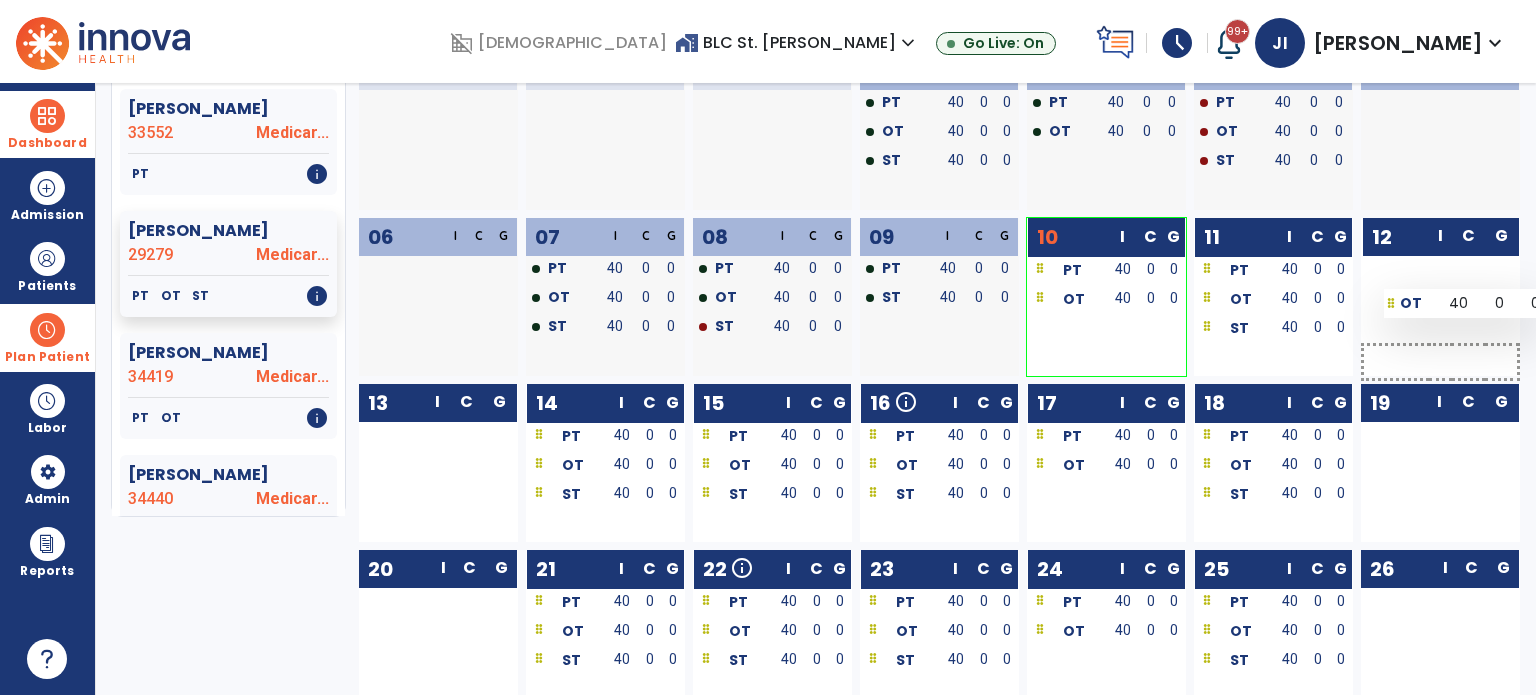 drag, startPoint x: 896, startPoint y: 304, endPoint x: 1384, endPoint y: 289, distance: 488.23047 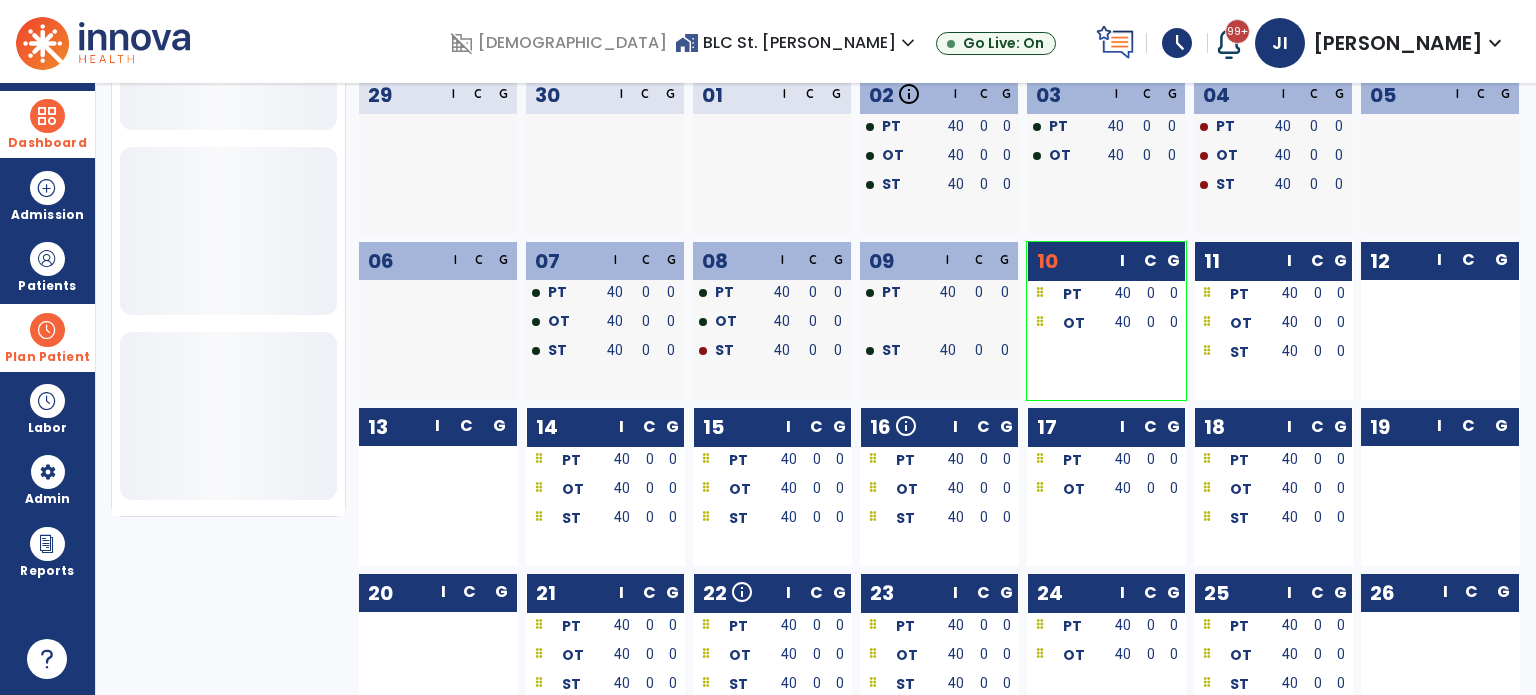 scroll, scrollTop: 721, scrollLeft: 0, axis: vertical 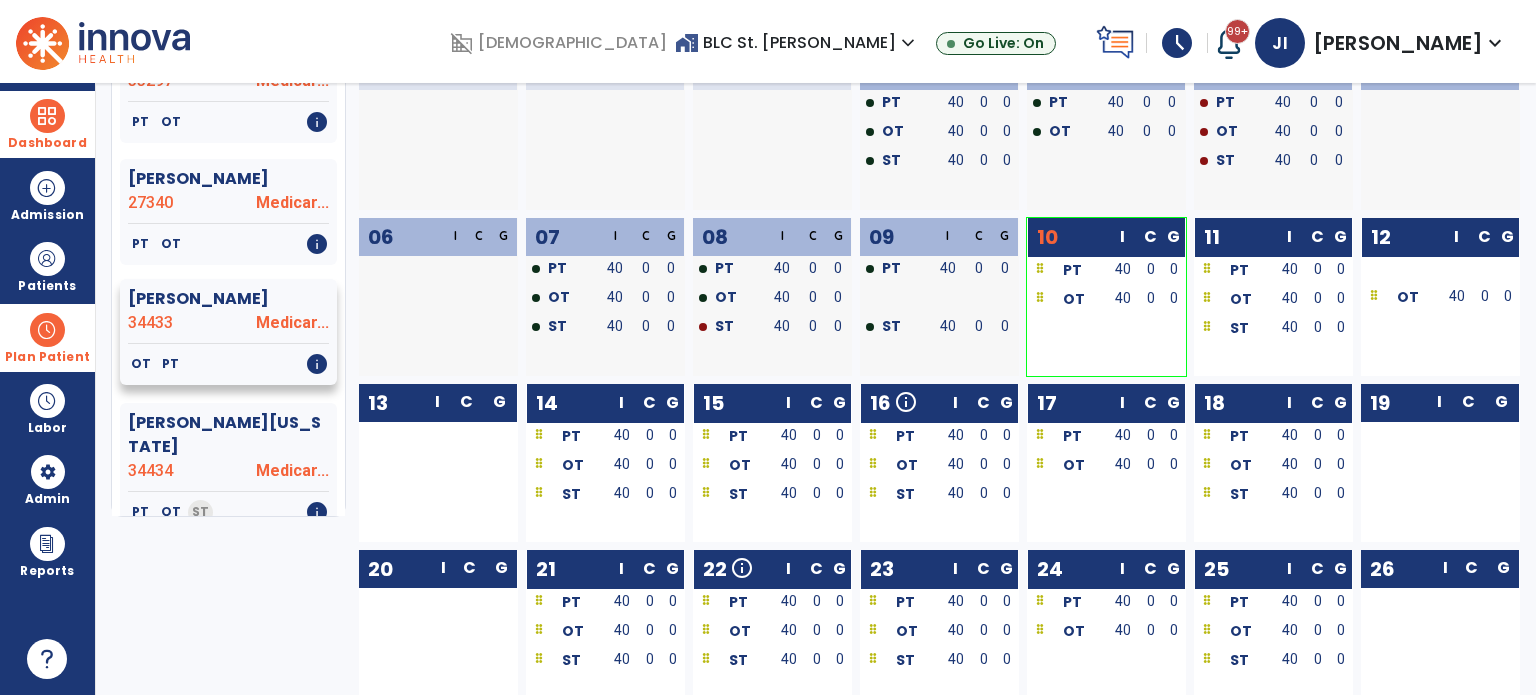 click on "OT   PT   info" 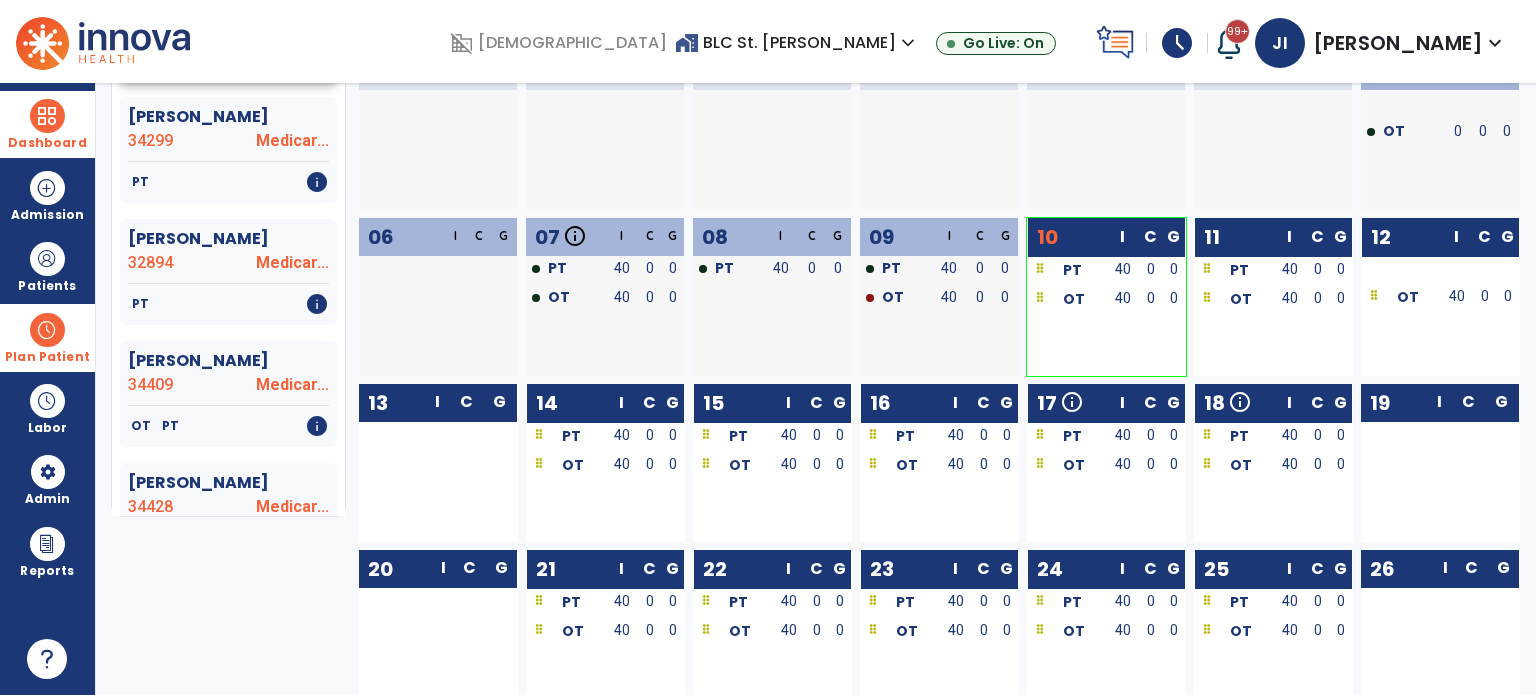 scroll, scrollTop: 3700, scrollLeft: 0, axis: vertical 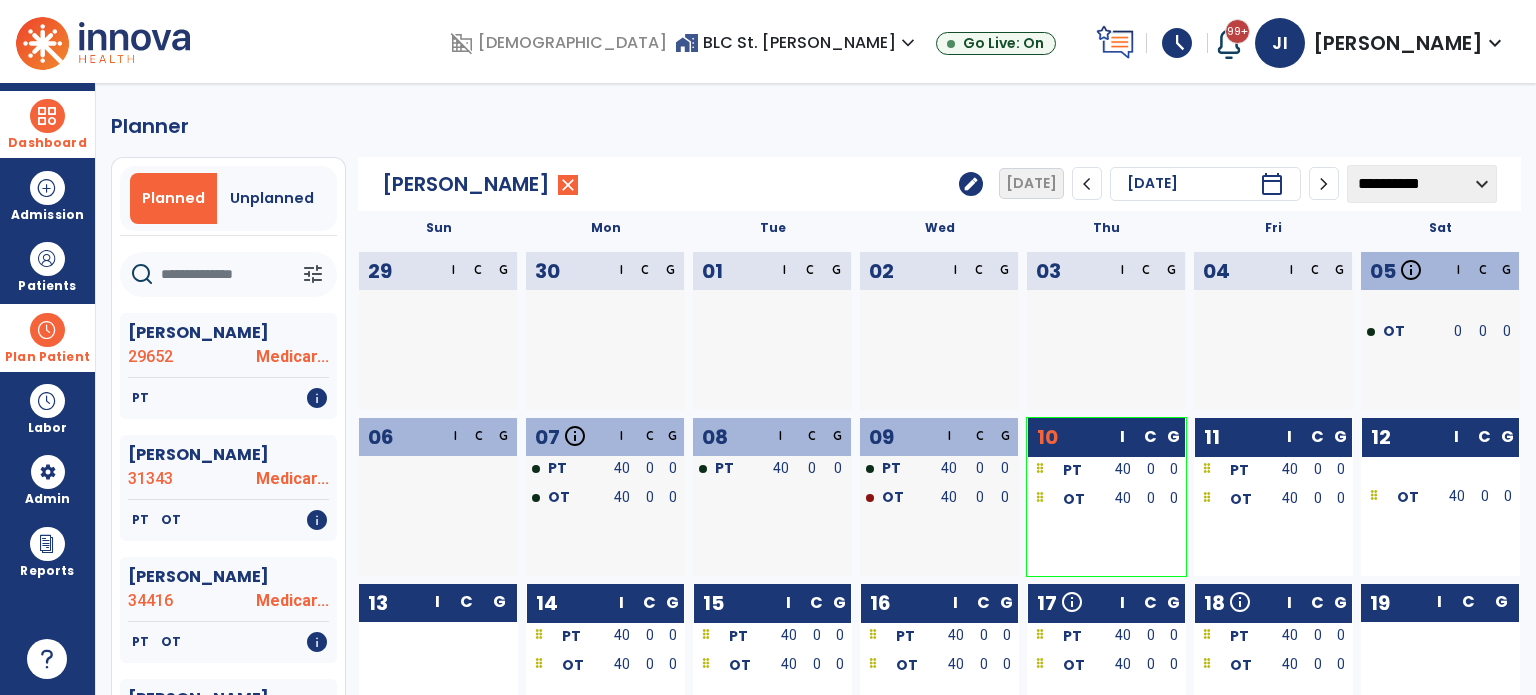 click on "Plan Patient" at bounding box center (47, 337) 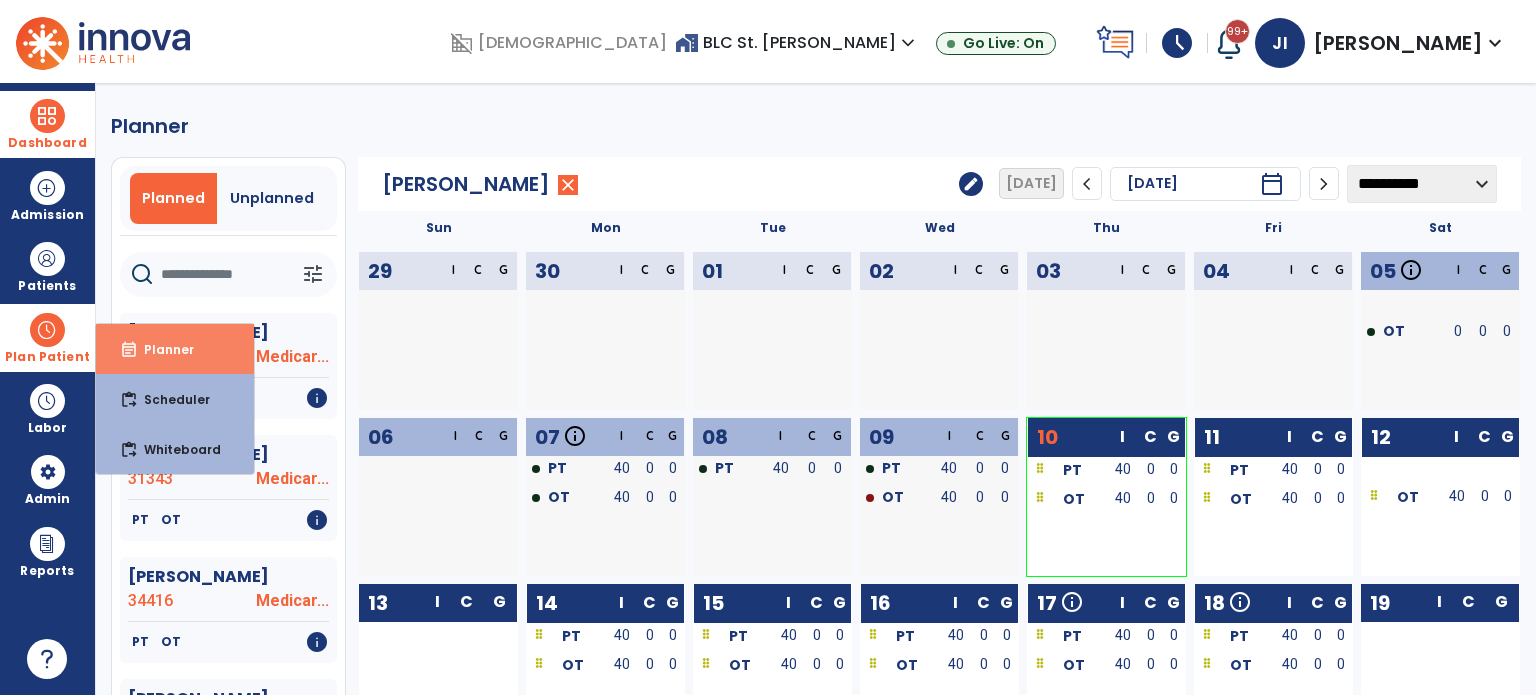 click on "Planner" at bounding box center (161, 349) 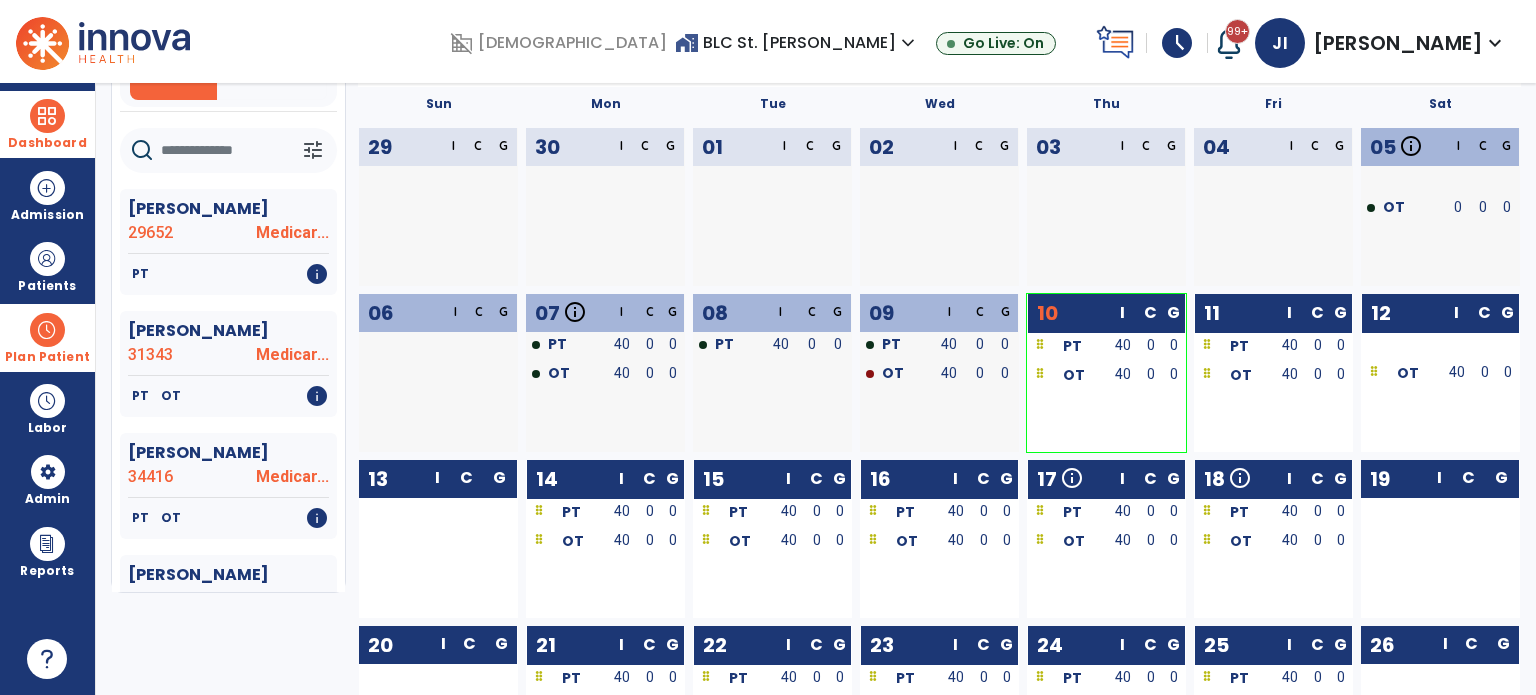 scroll, scrollTop: 0, scrollLeft: 0, axis: both 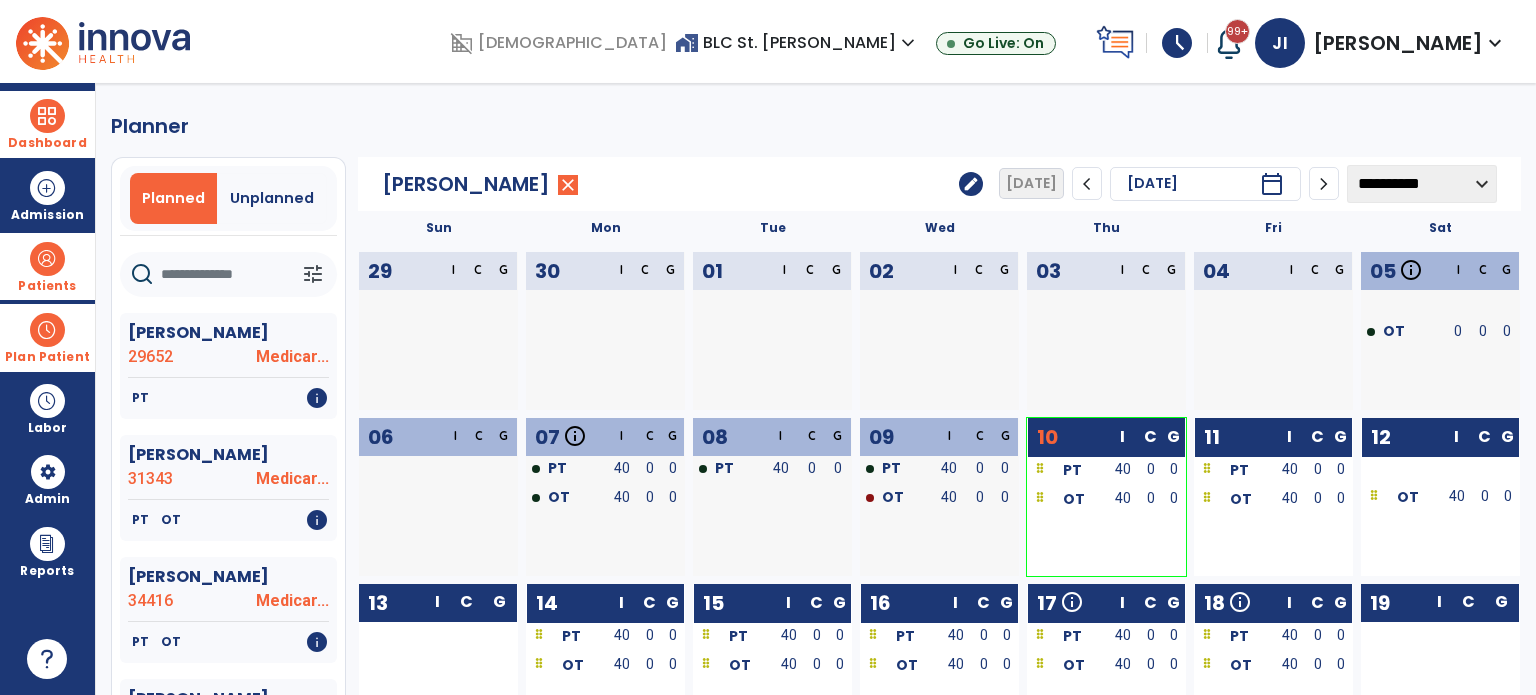 click at bounding box center [47, 259] 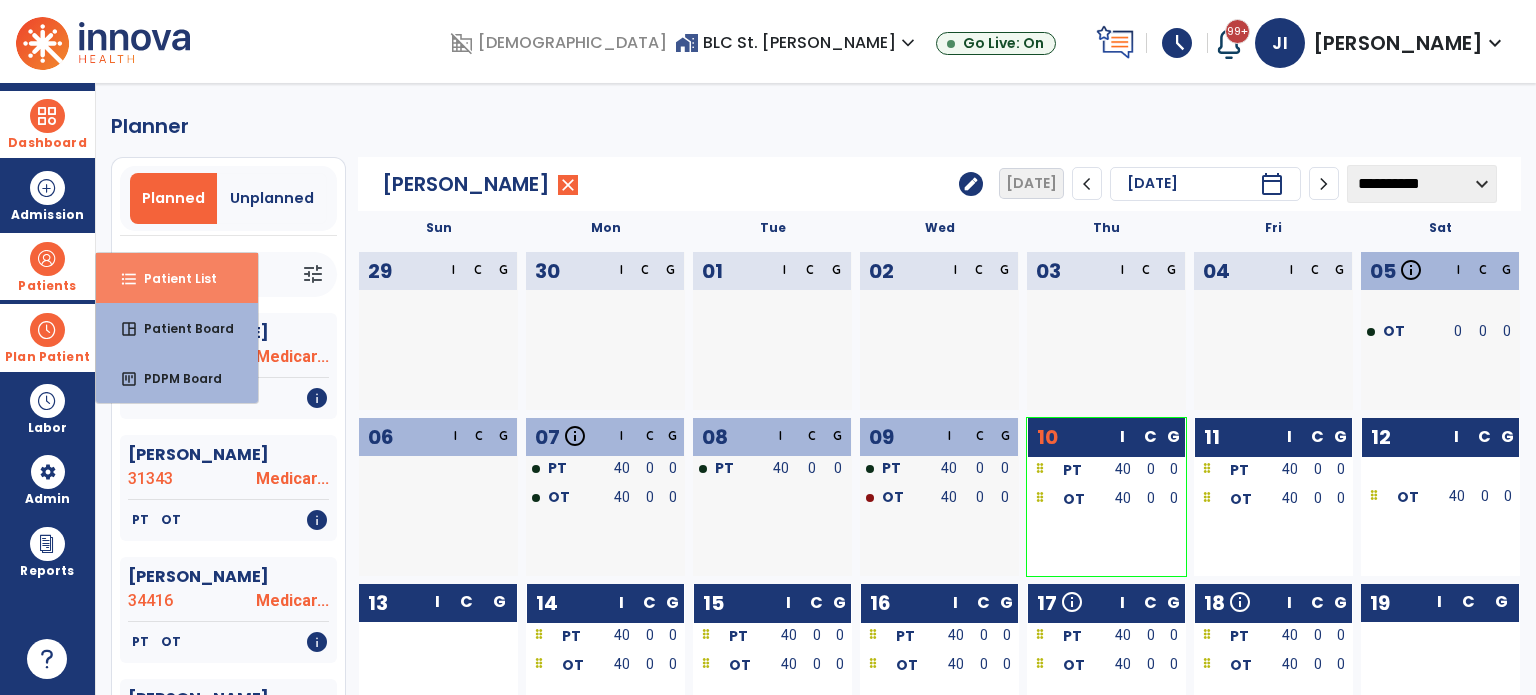 click on "Patient List" at bounding box center (172, 278) 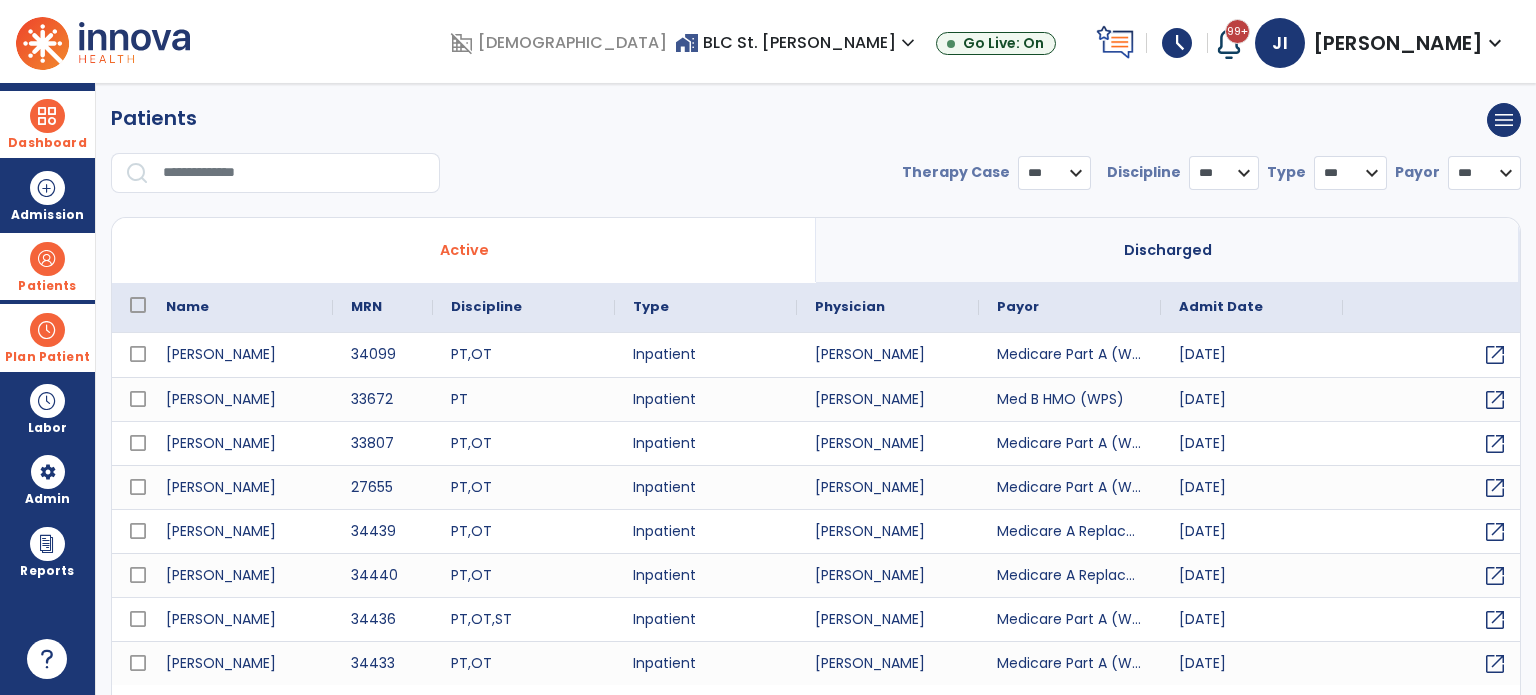 select on "***" 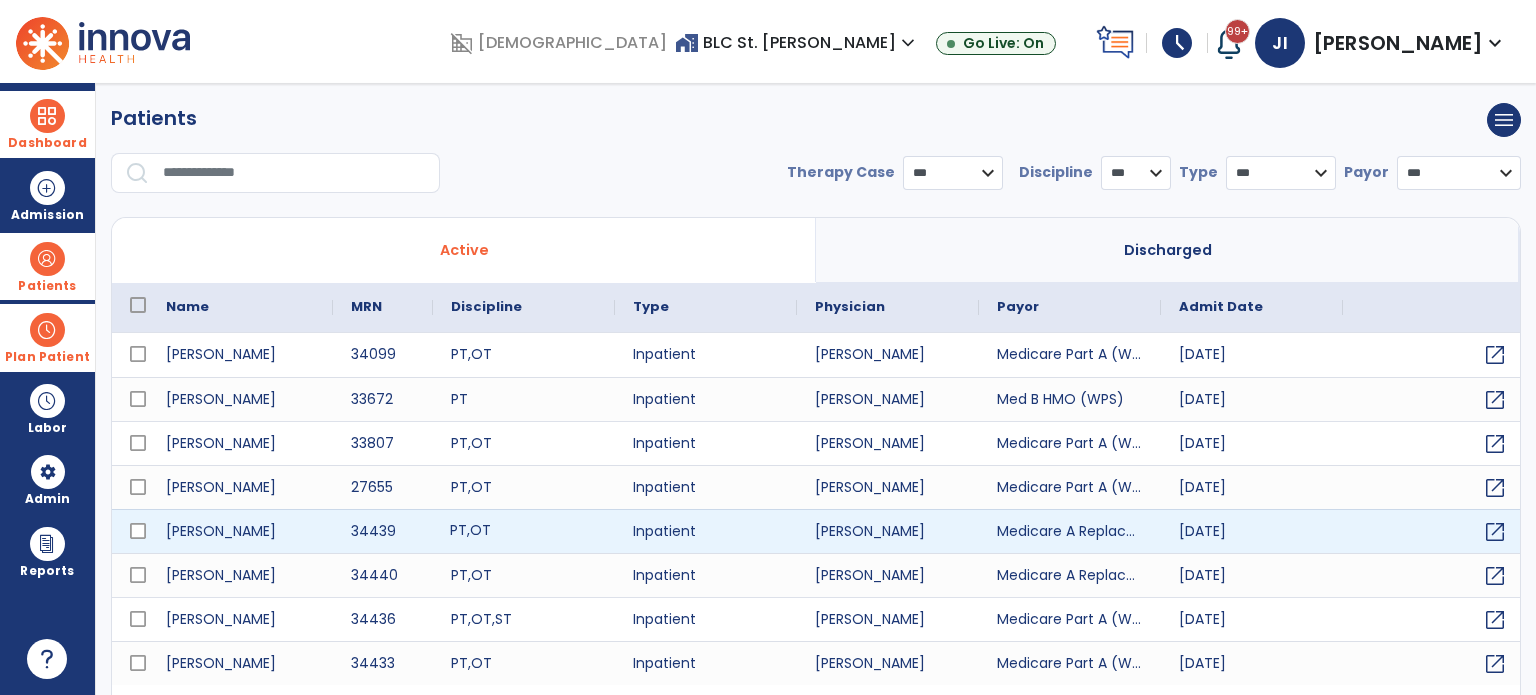 click on "PT , OT" at bounding box center [524, 531] 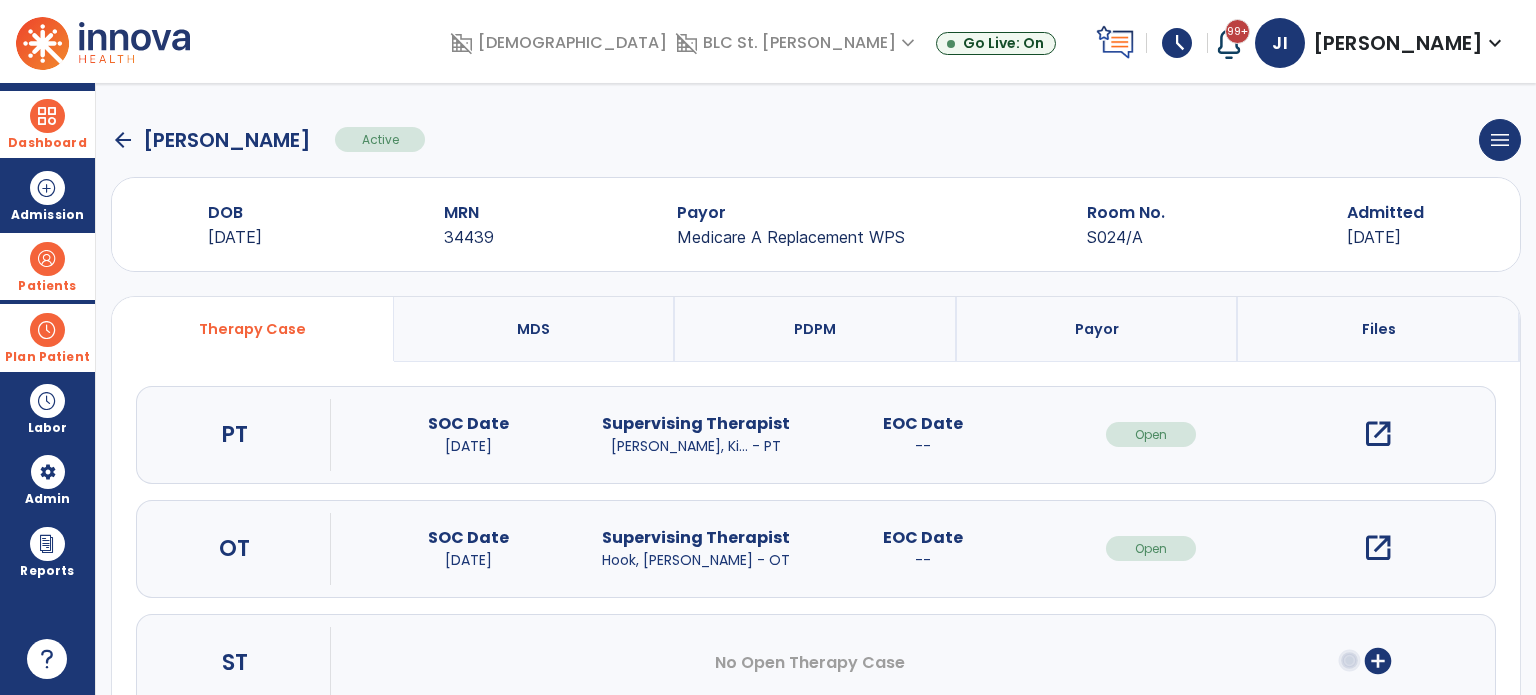 click on "open_in_new" at bounding box center [1378, 434] 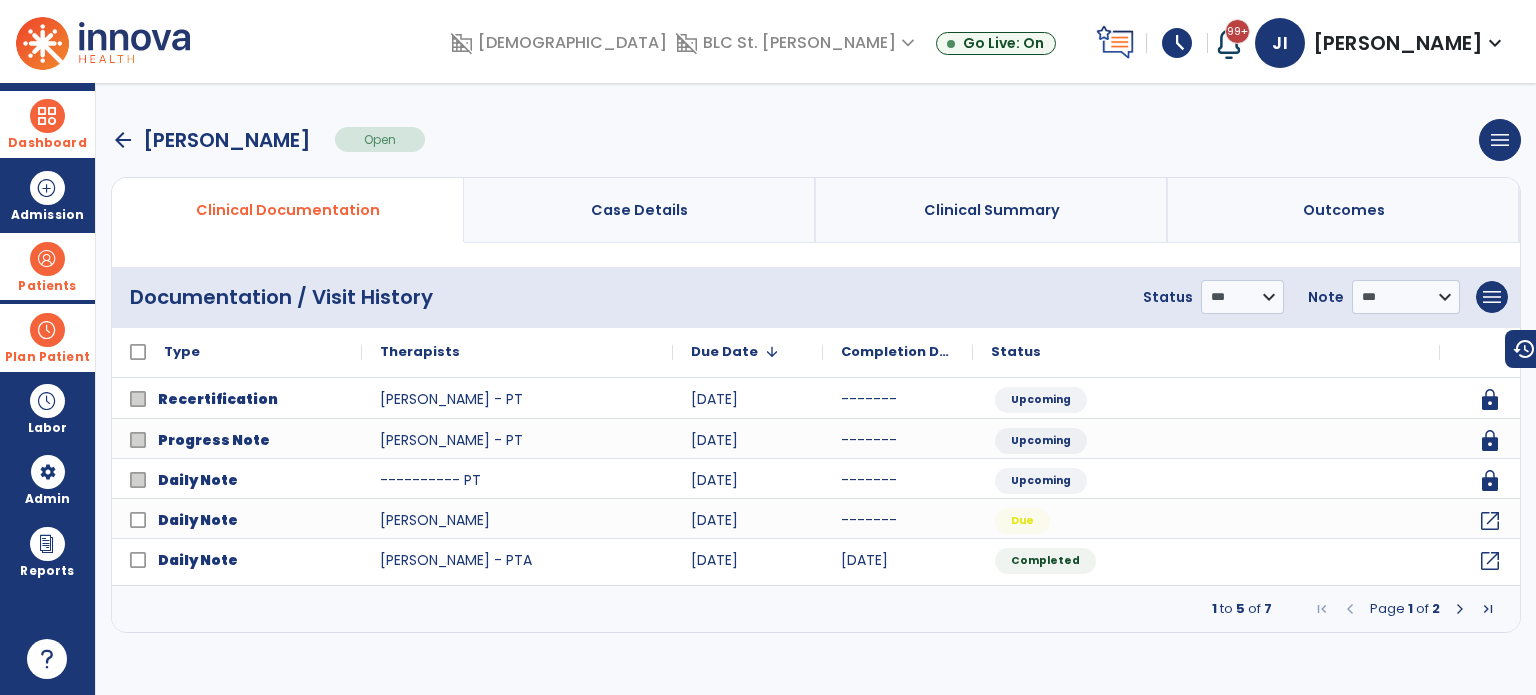 click at bounding box center (1460, 609) 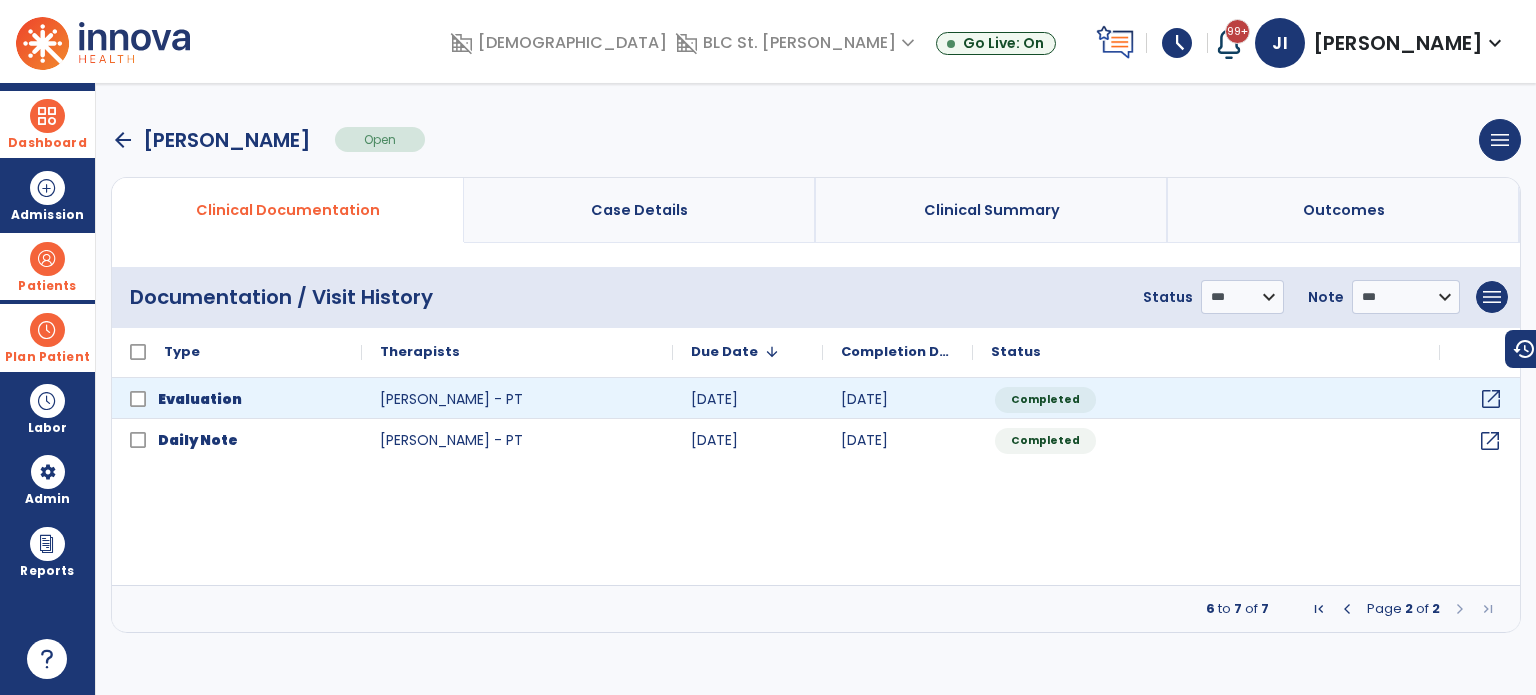 click on "open_in_new" 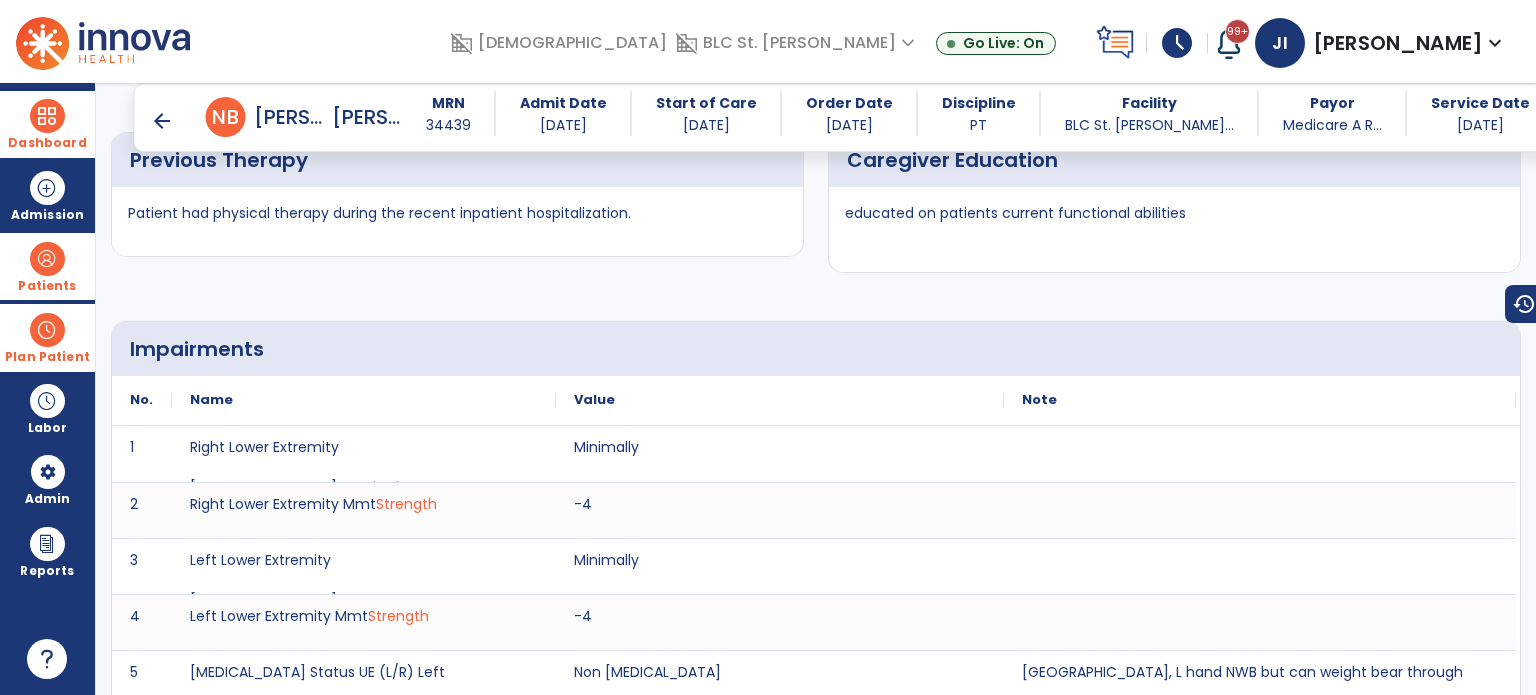 scroll, scrollTop: 2300, scrollLeft: 0, axis: vertical 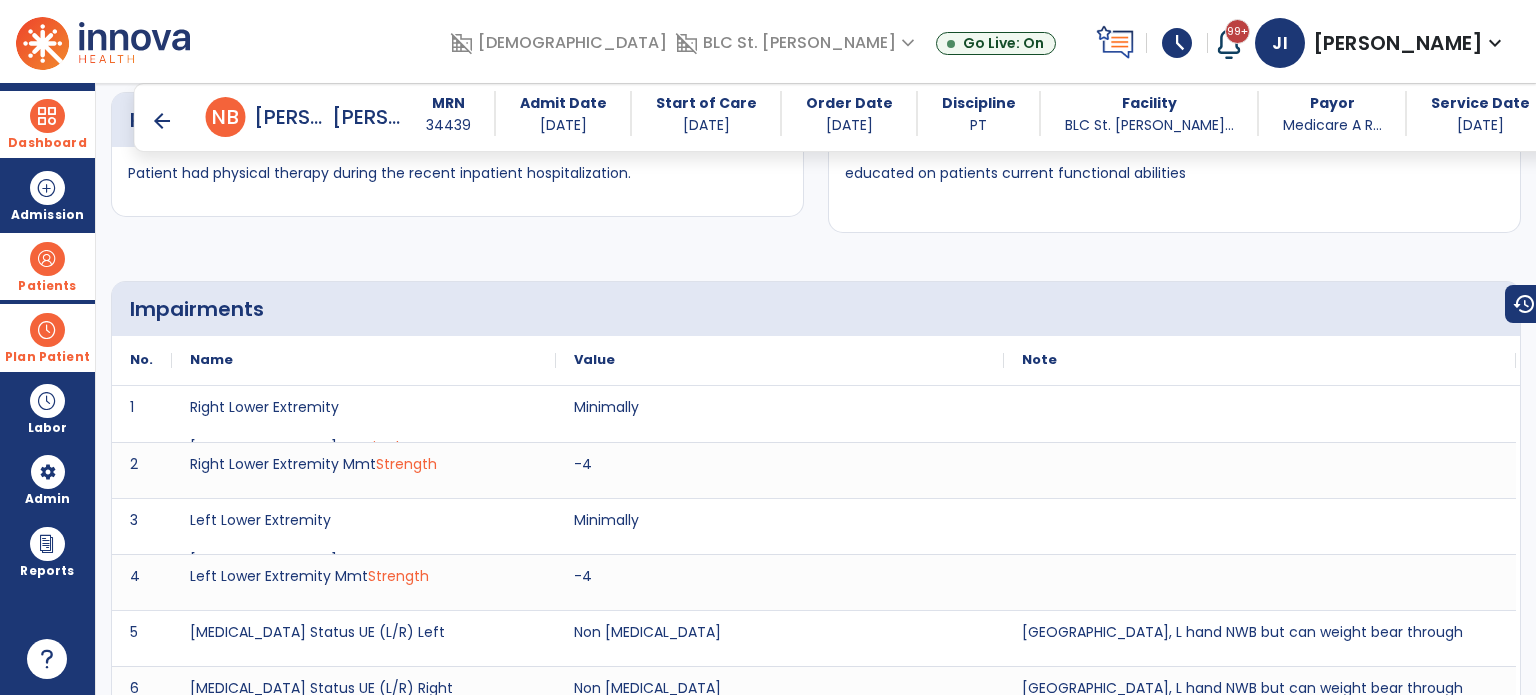 click on "arrow_back" at bounding box center [162, 121] 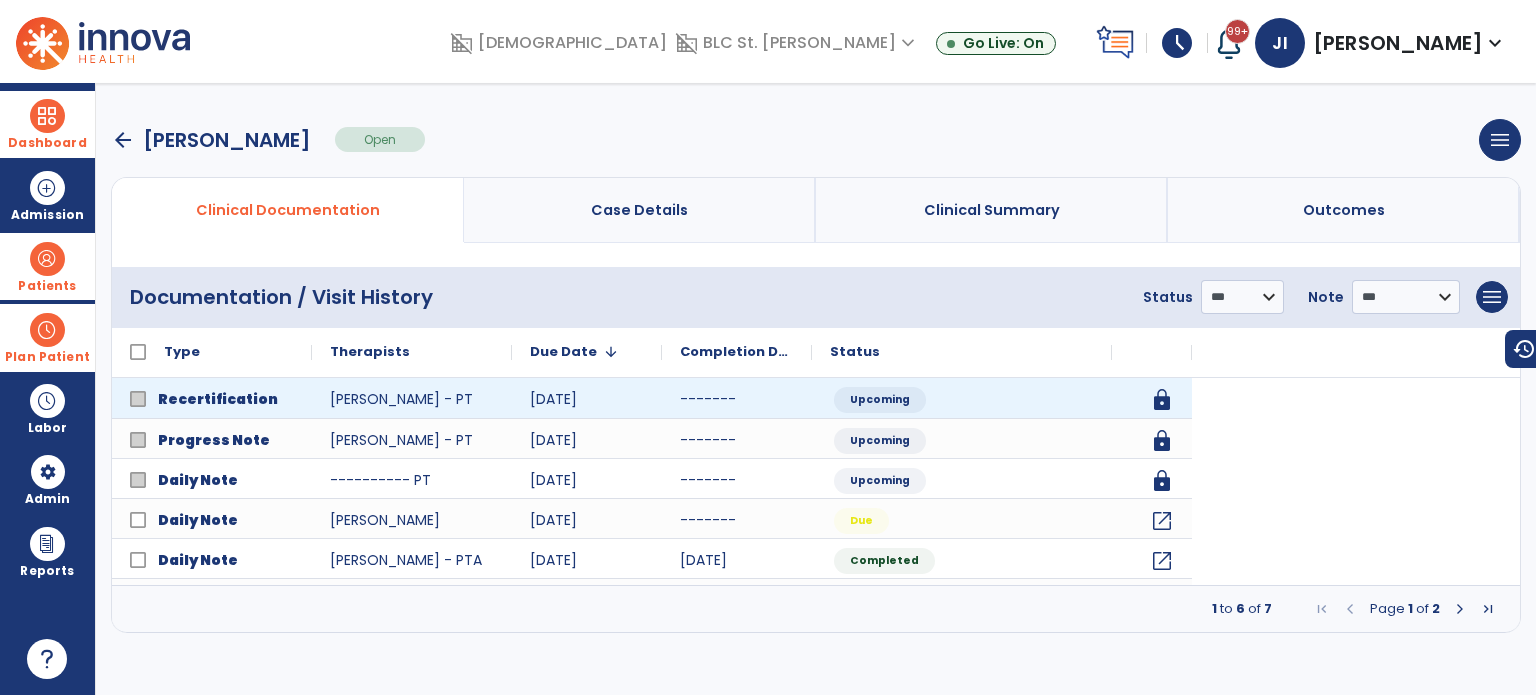 scroll, scrollTop: 0, scrollLeft: 0, axis: both 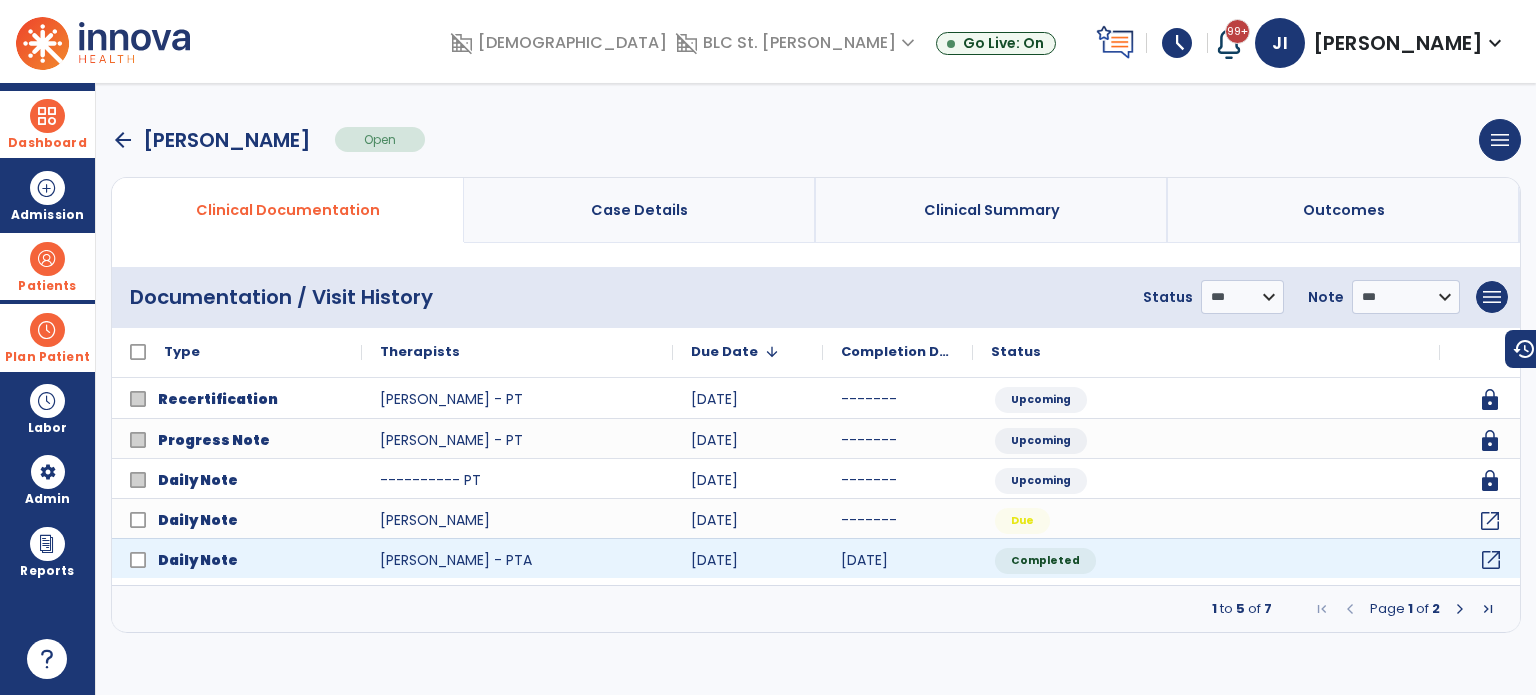 click on "open_in_new" 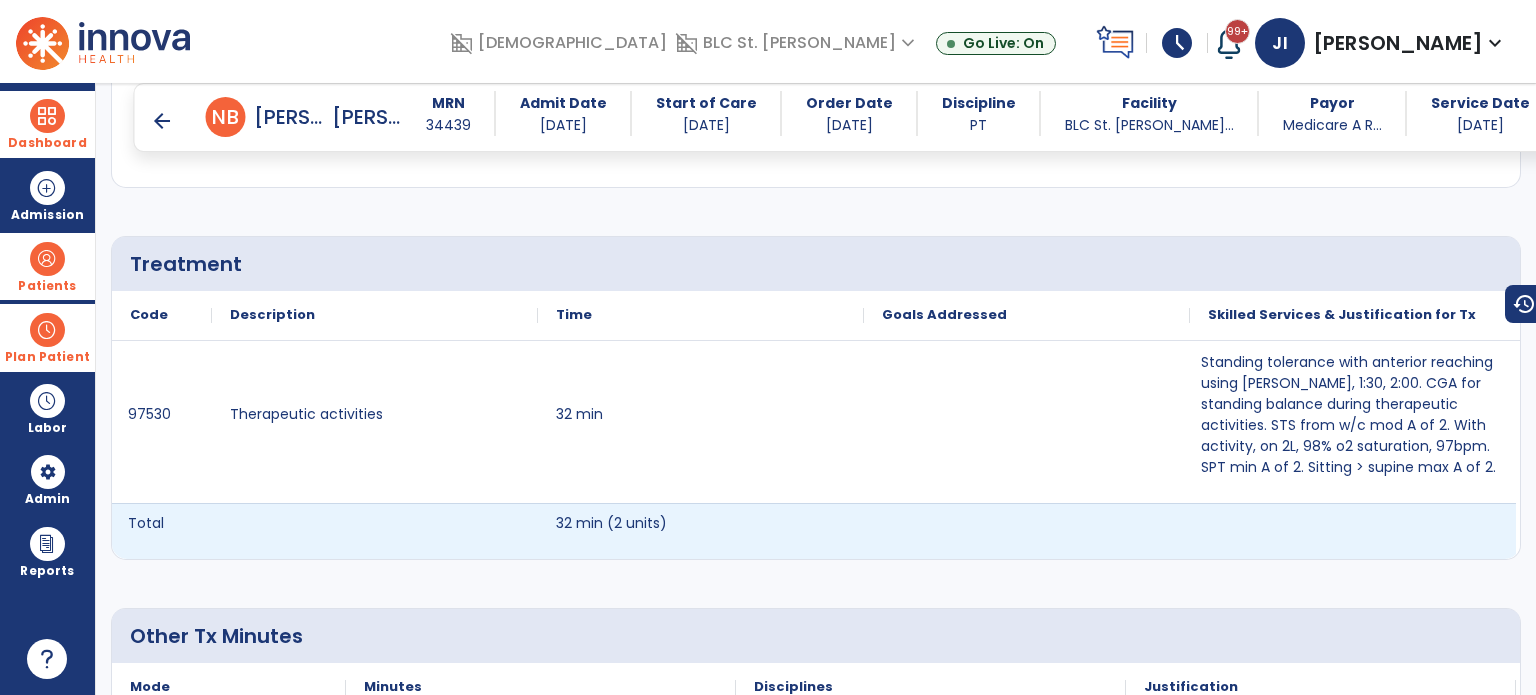 scroll, scrollTop: 1156, scrollLeft: 0, axis: vertical 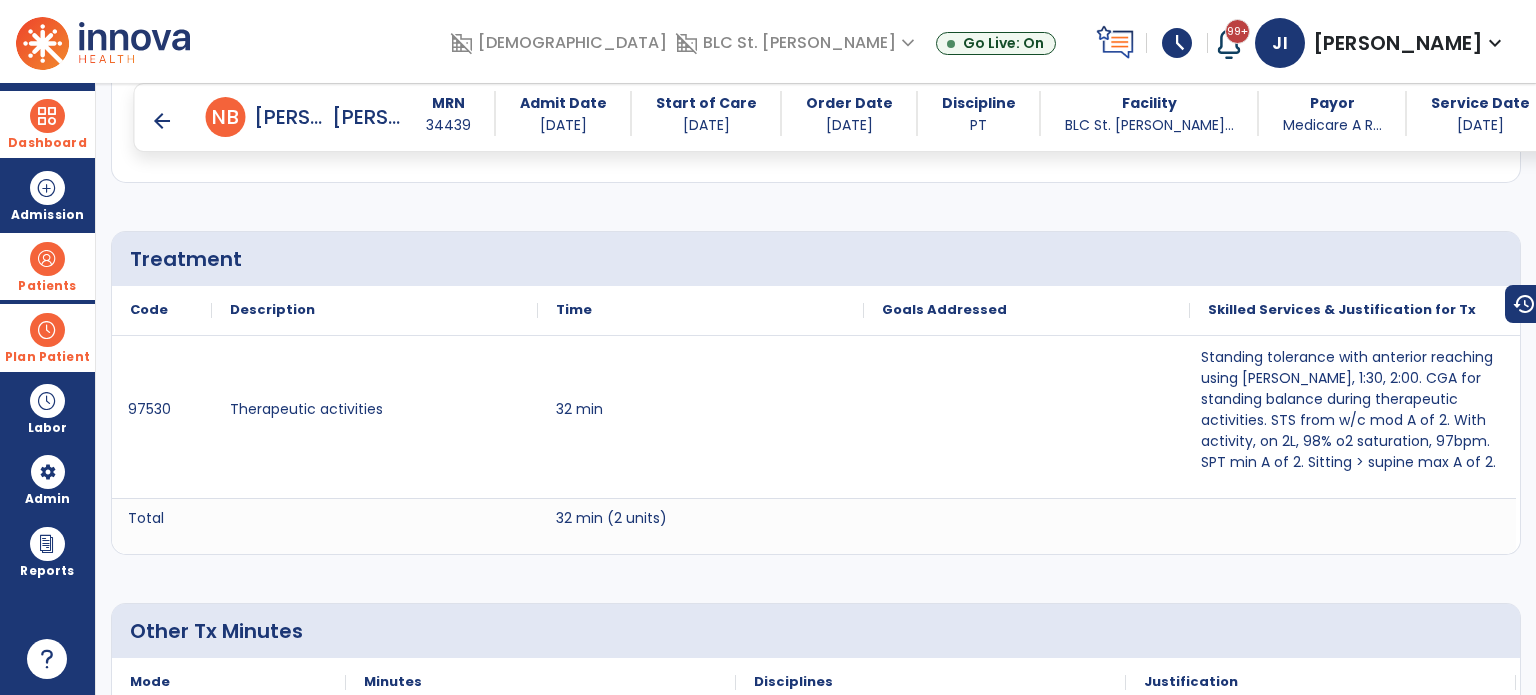 click on "arrow_back" at bounding box center (162, 121) 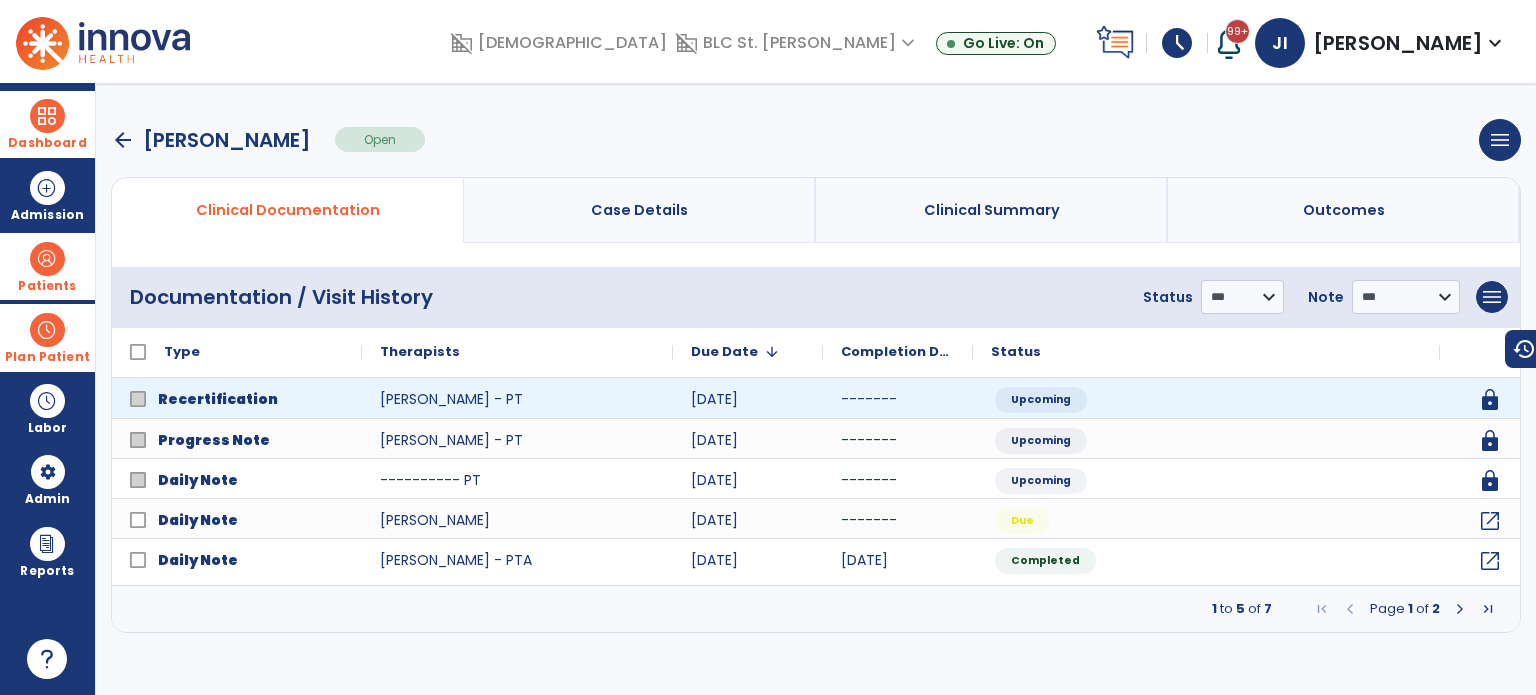 scroll, scrollTop: 0, scrollLeft: 0, axis: both 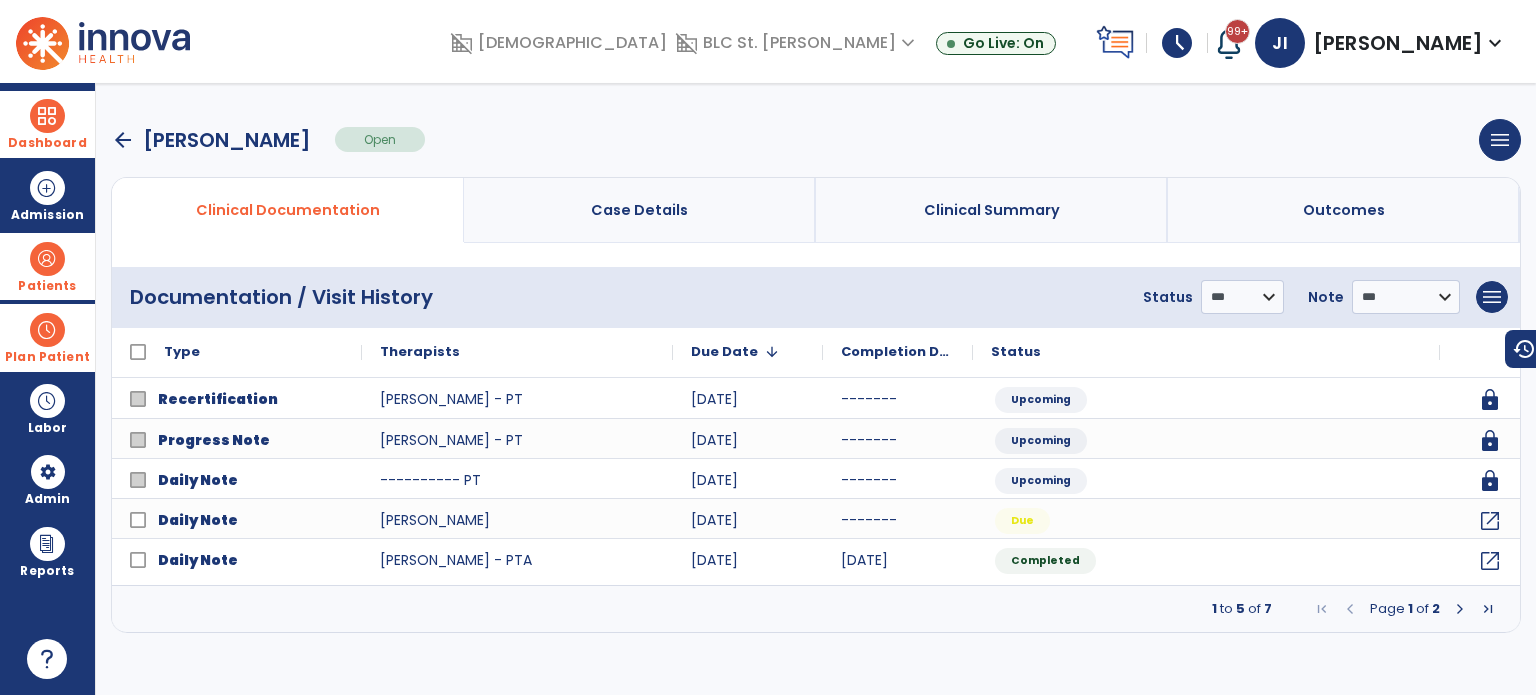 click at bounding box center [1460, 609] 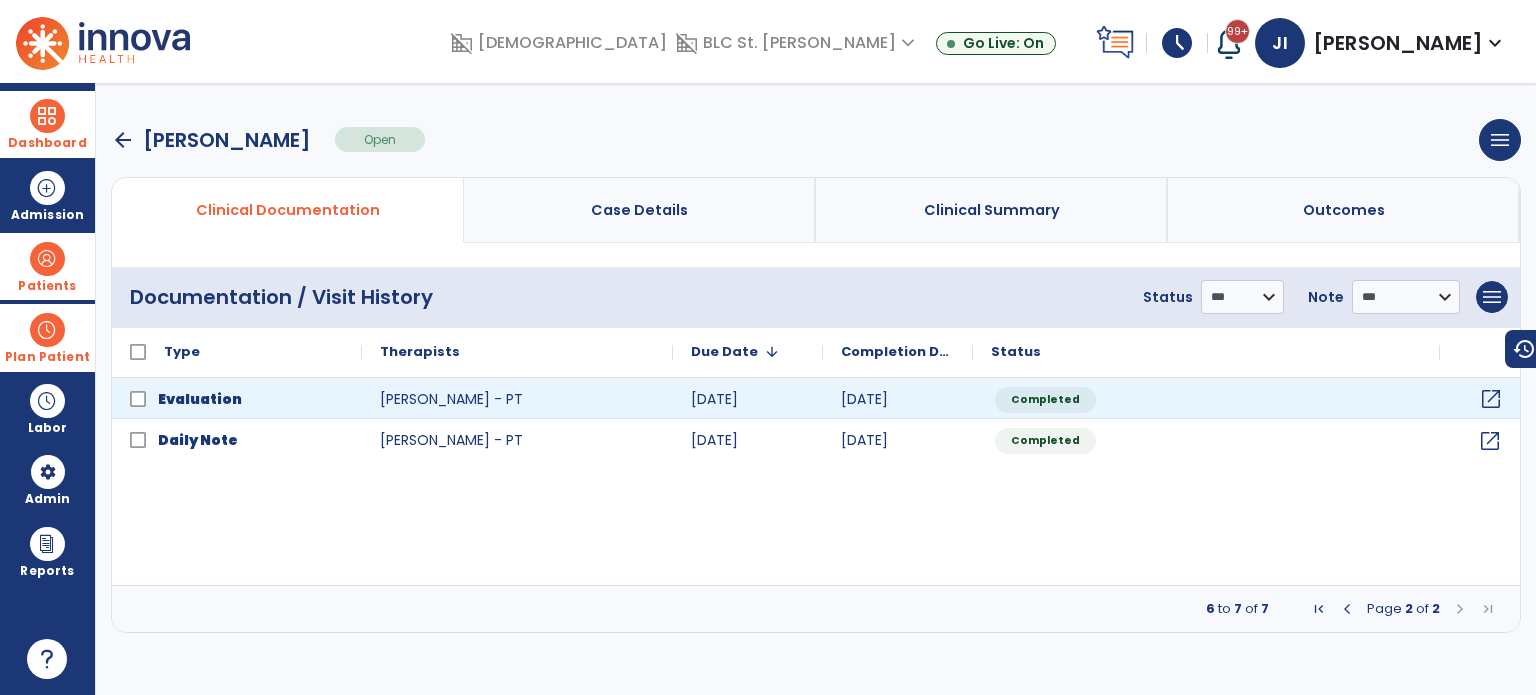 click on "open_in_new" 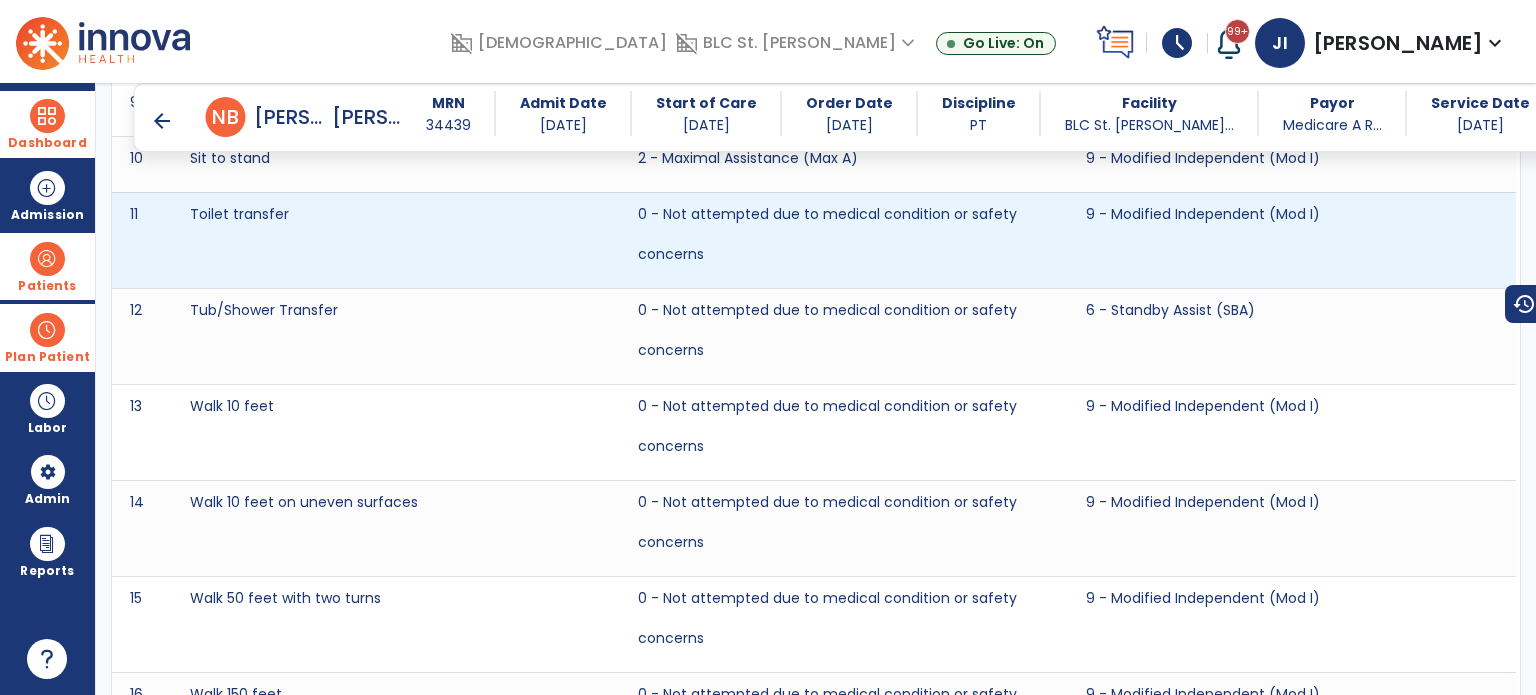 scroll, scrollTop: 4077, scrollLeft: 0, axis: vertical 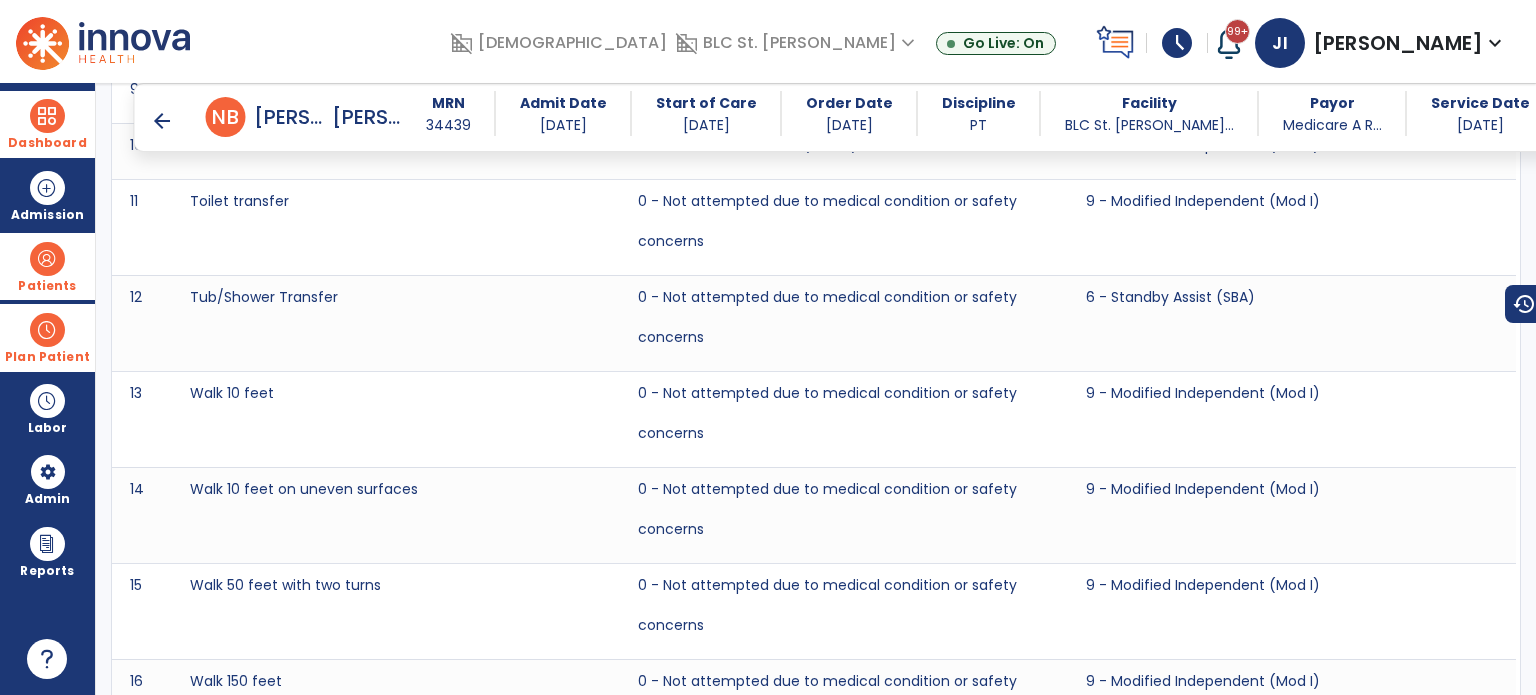 click on "arrow_back" at bounding box center (162, 121) 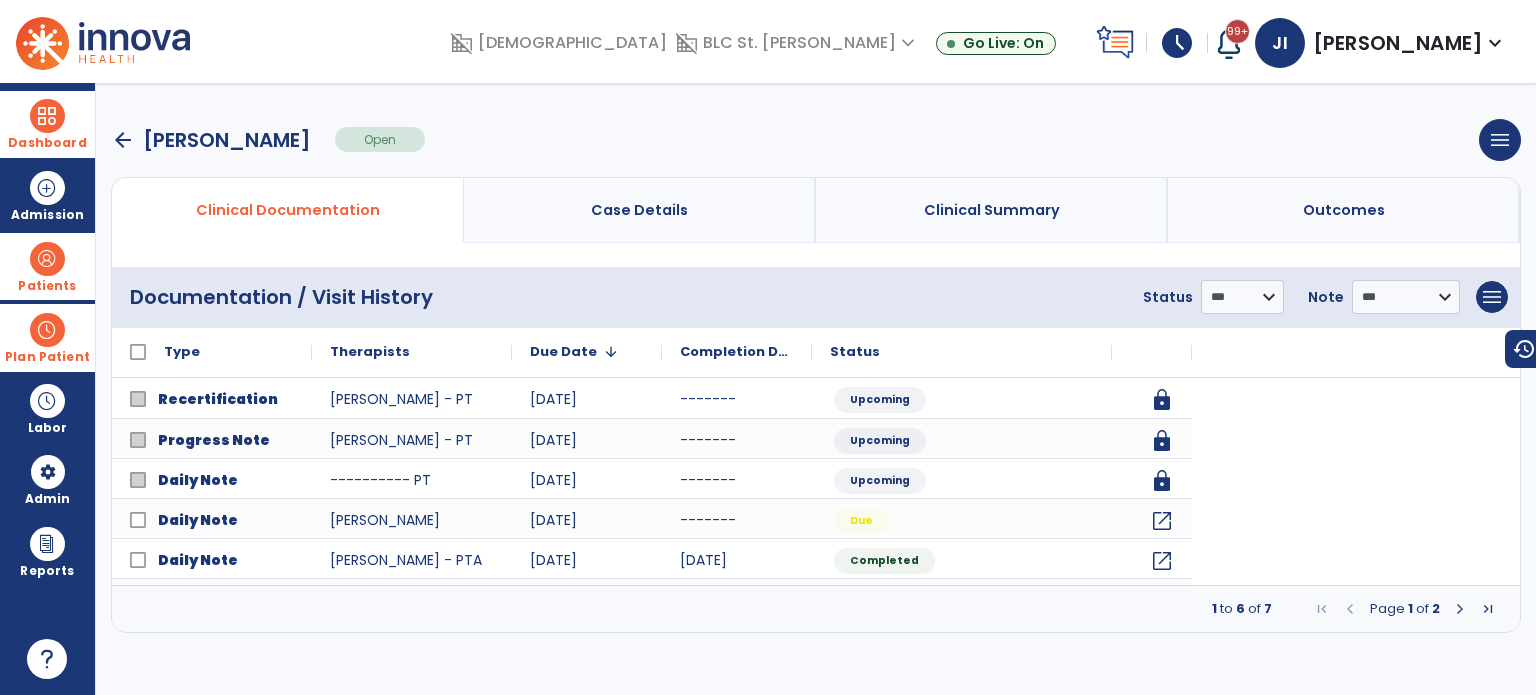 scroll, scrollTop: 0, scrollLeft: 0, axis: both 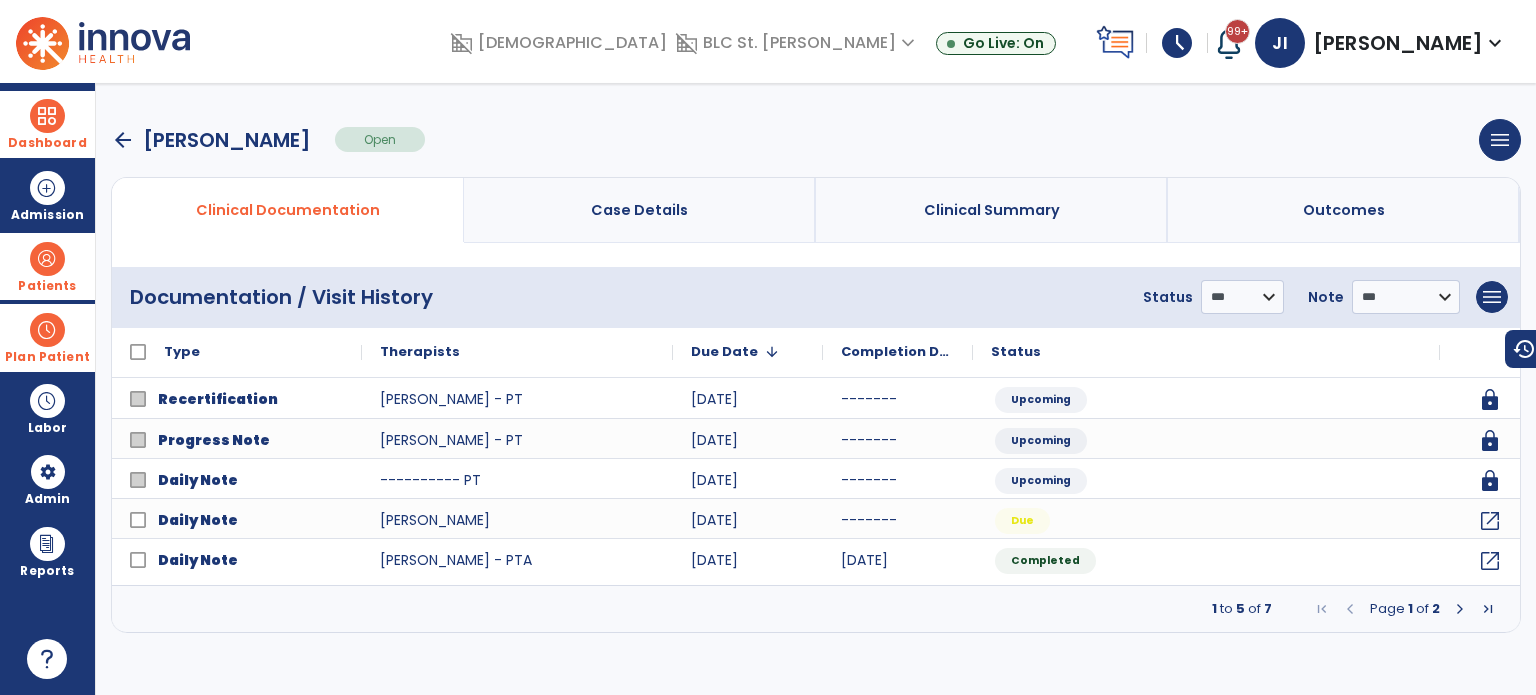 click on "arrow_back" at bounding box center [123, 140] 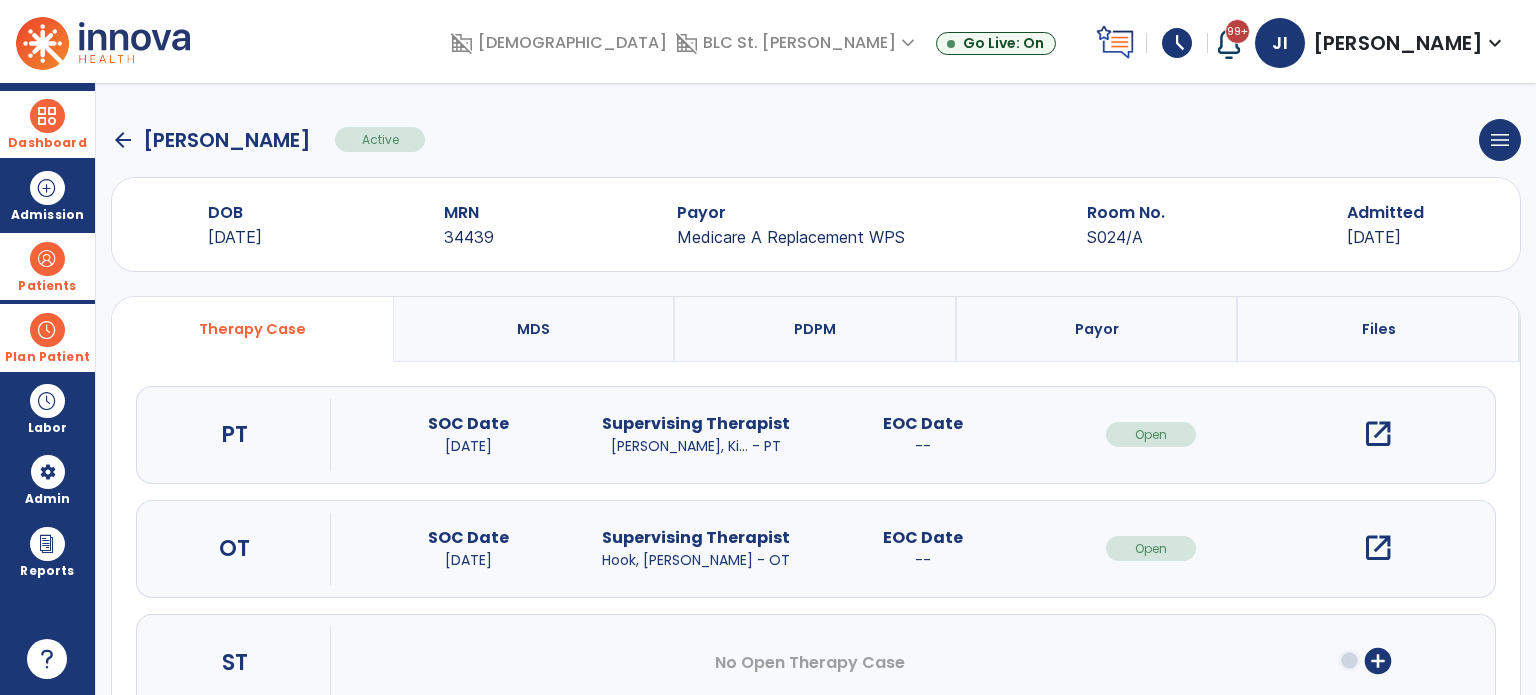 click on "open_in_new" at bounding box center (1378, 548) 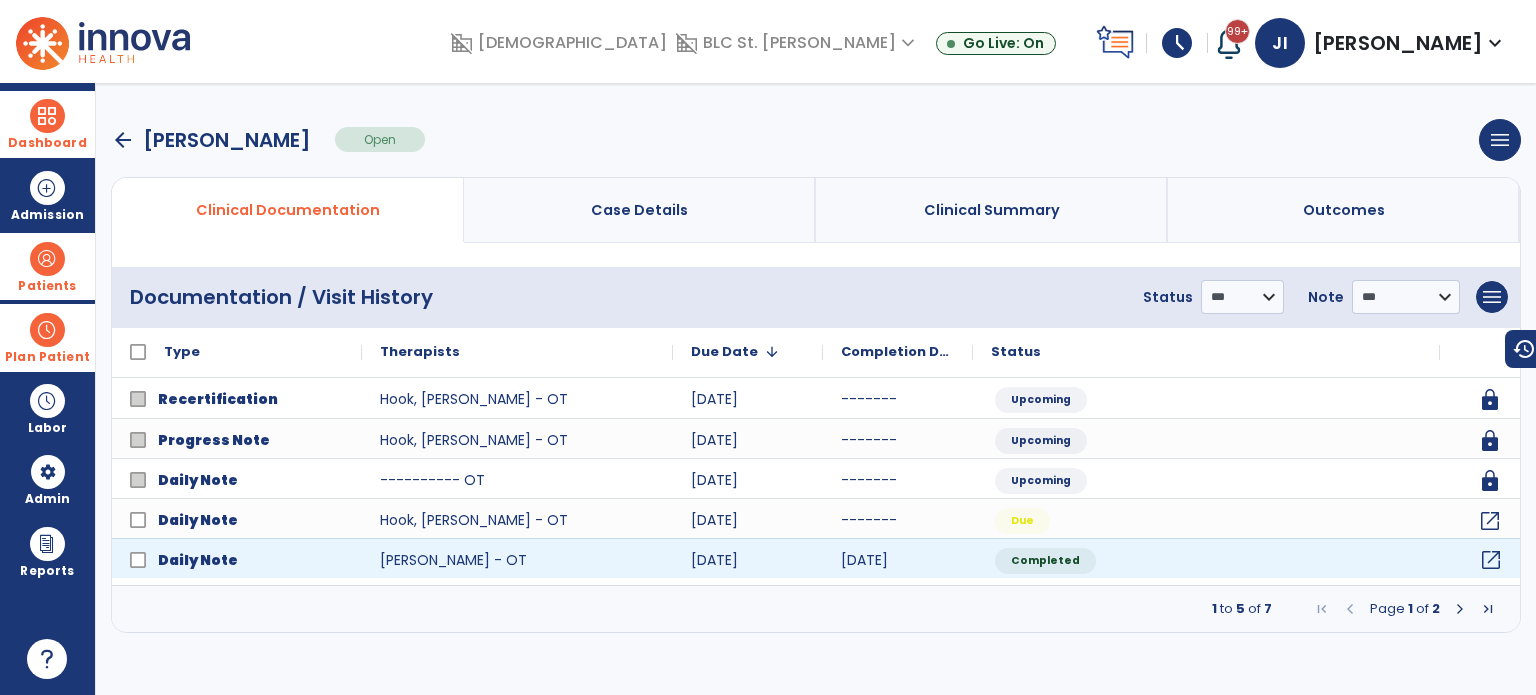 click on "open_in_new" 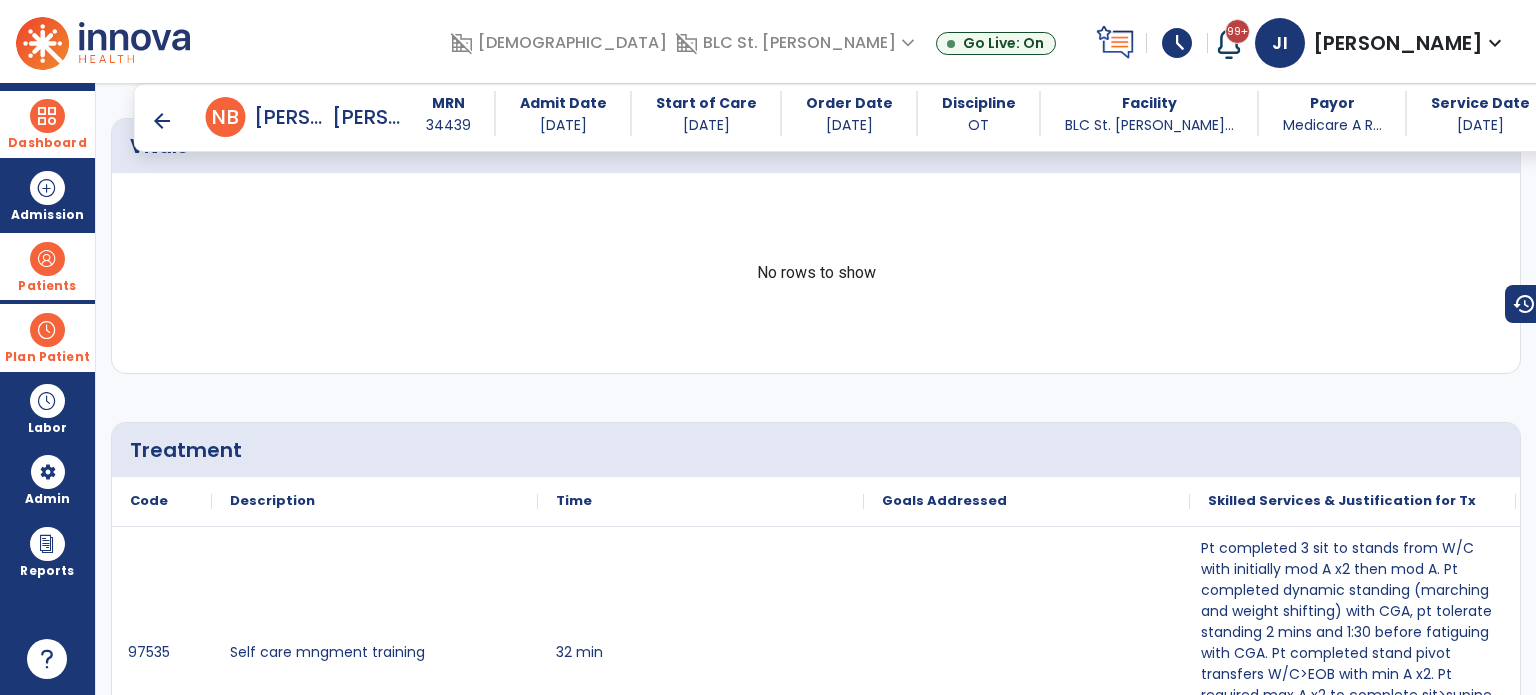 scroll, scrollTop: 1180, scrollLeft: 0, axis: vertical 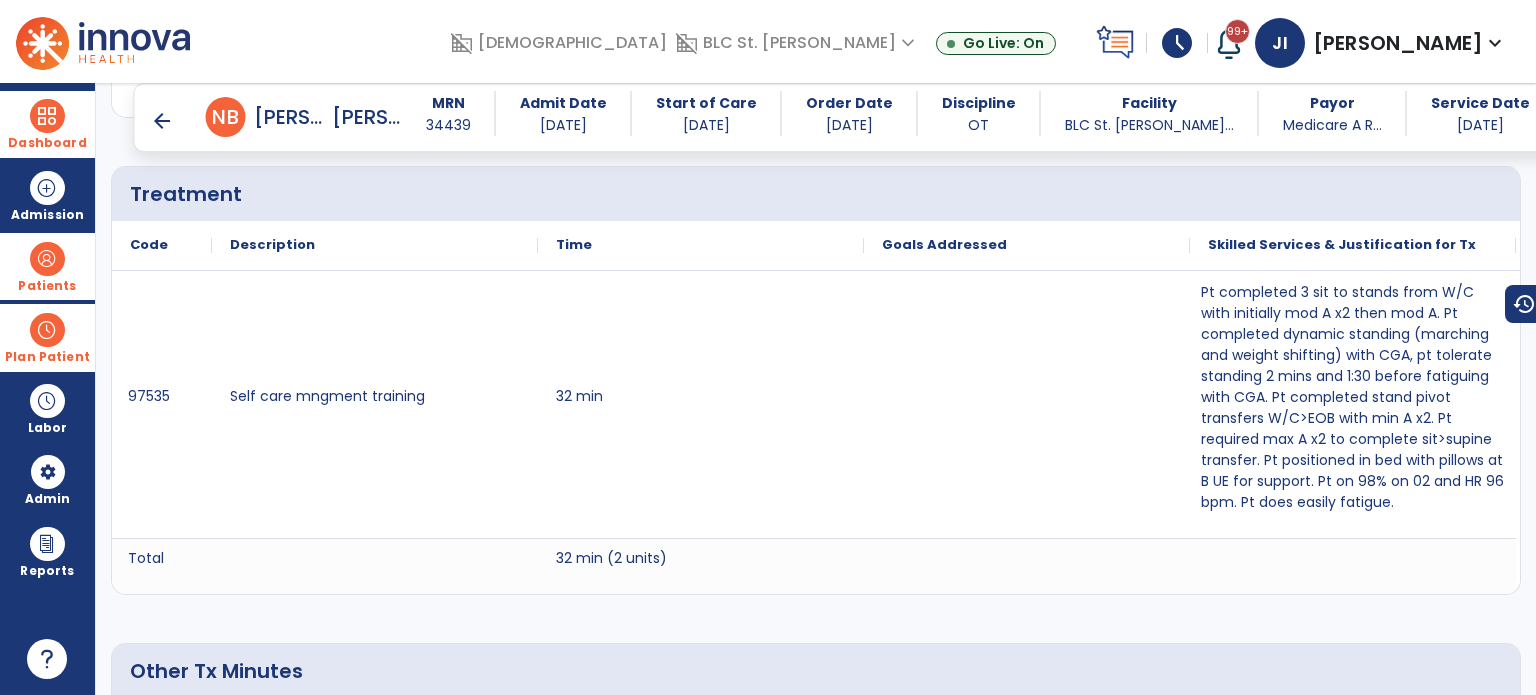 click on "arrow_back" at bounding box center (162, 121) 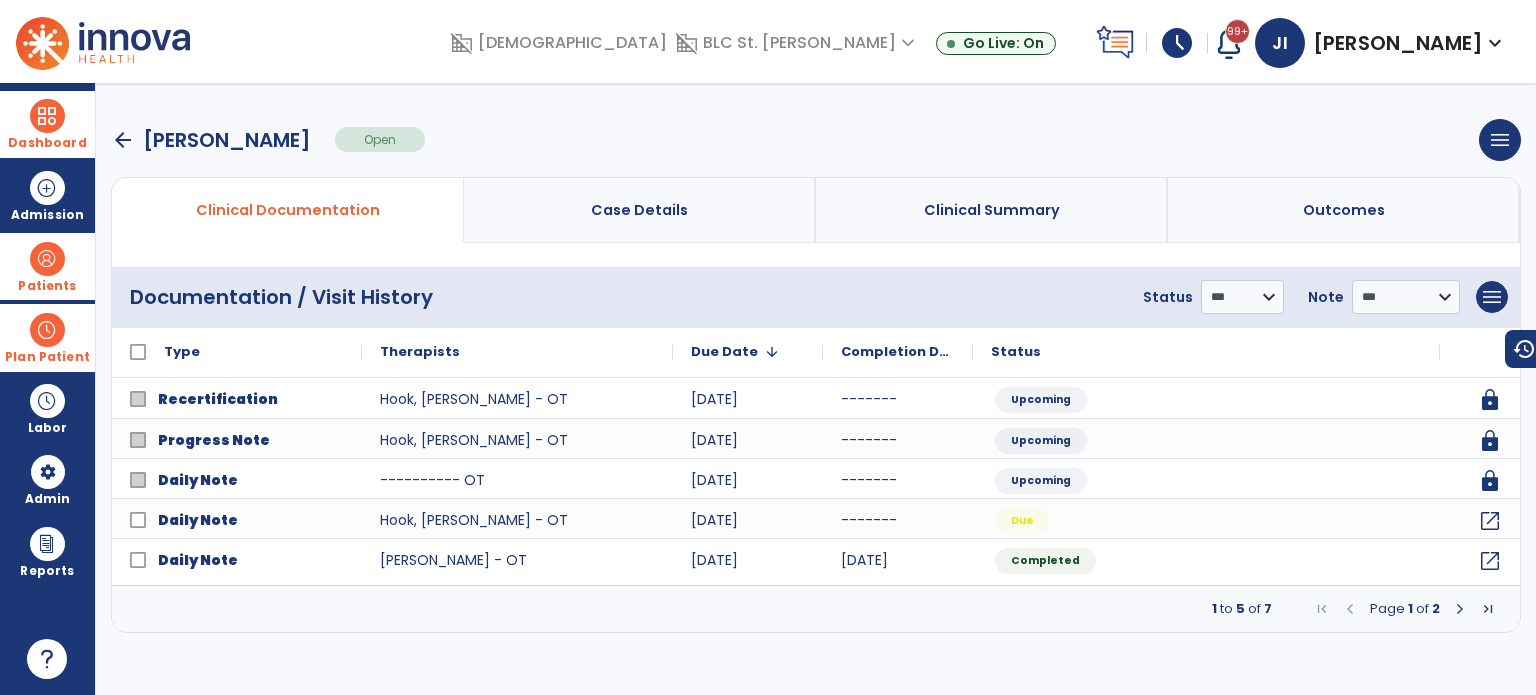 scroll, scrollTop: 0, scrollLeft: 0, axis: both 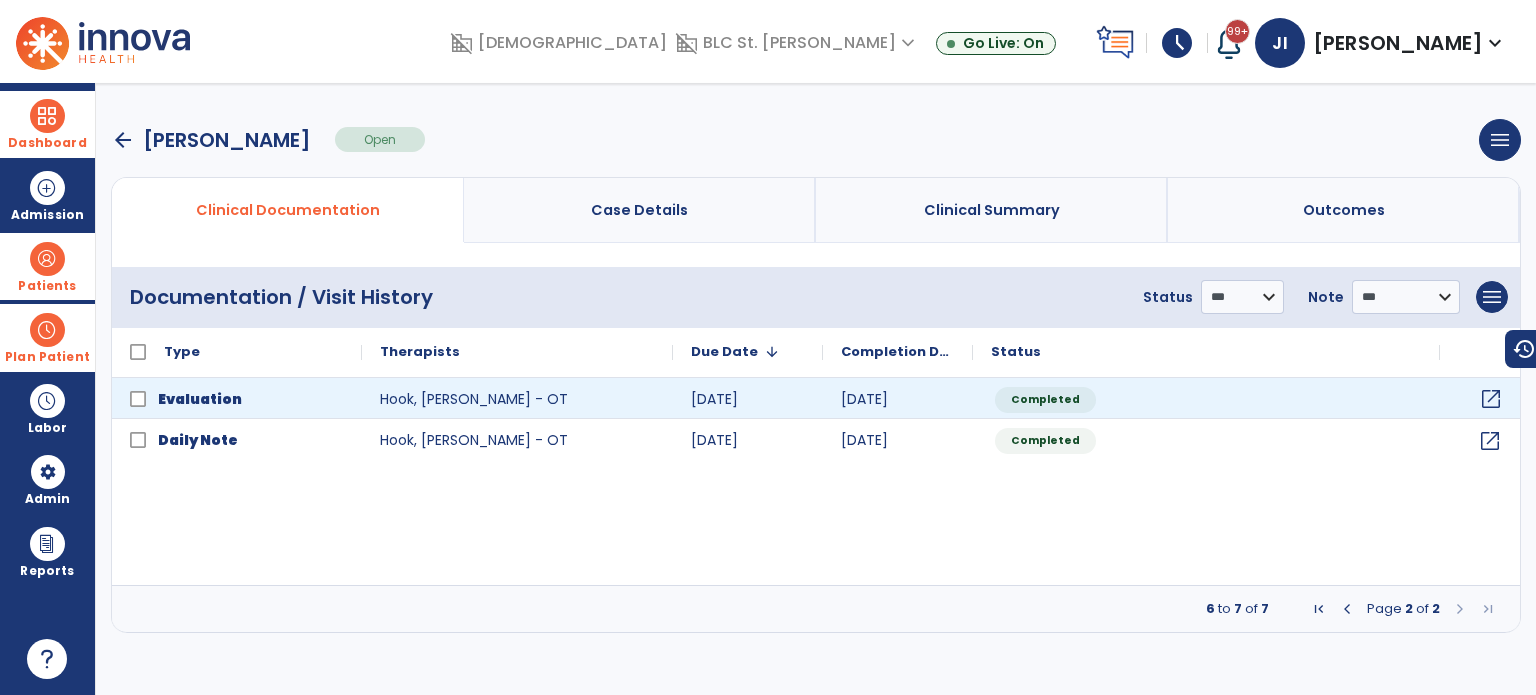 click on "open_in_new" 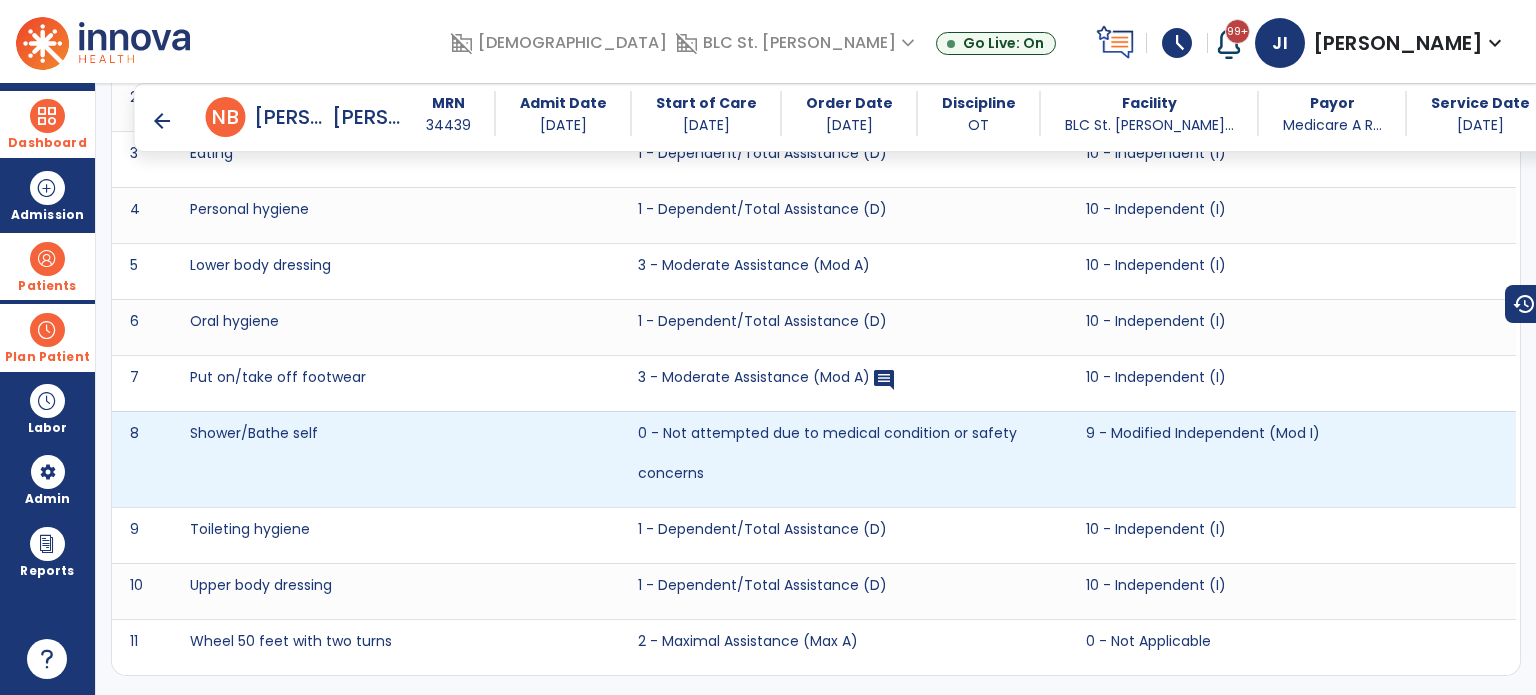 scroll, scrollTop: 4200, scrollLeft: 0, axis: vertical 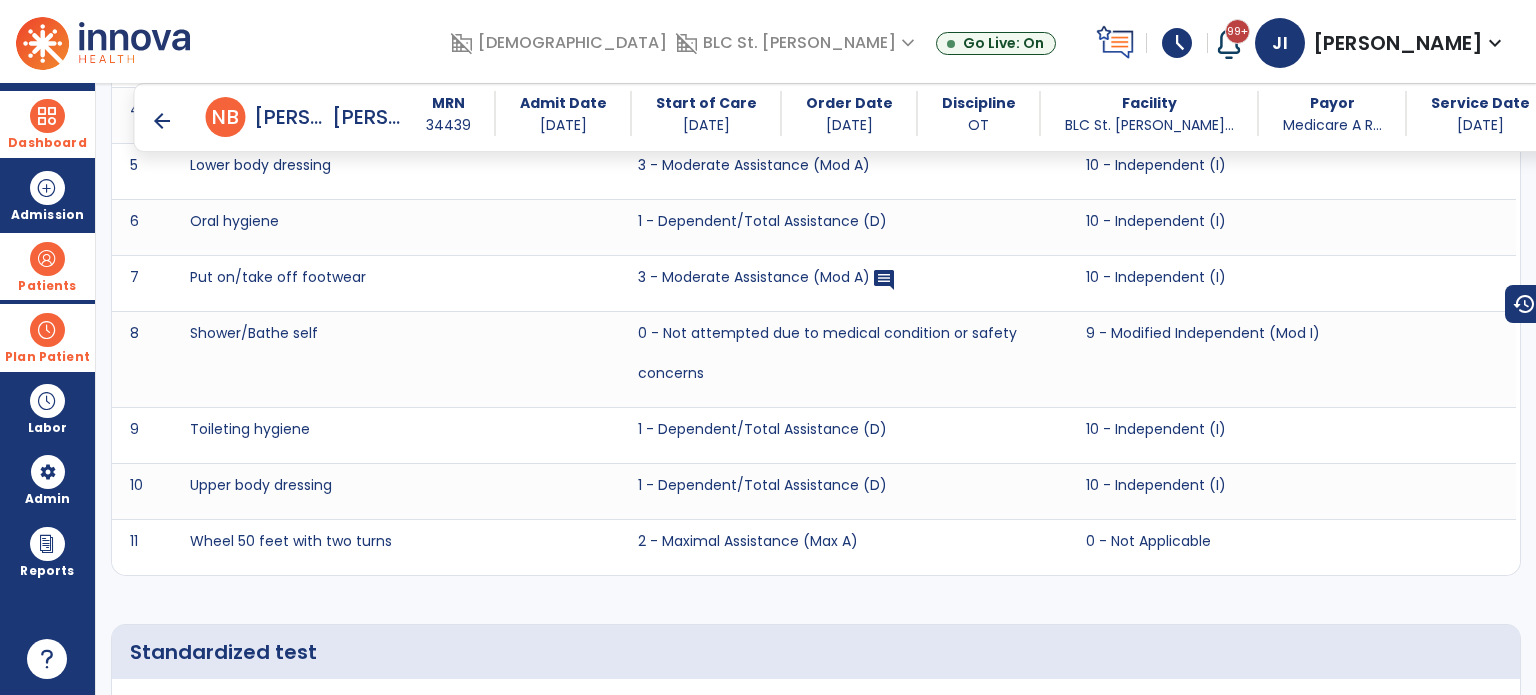 click on "Plan Patient" at bounding box center (47, 286) 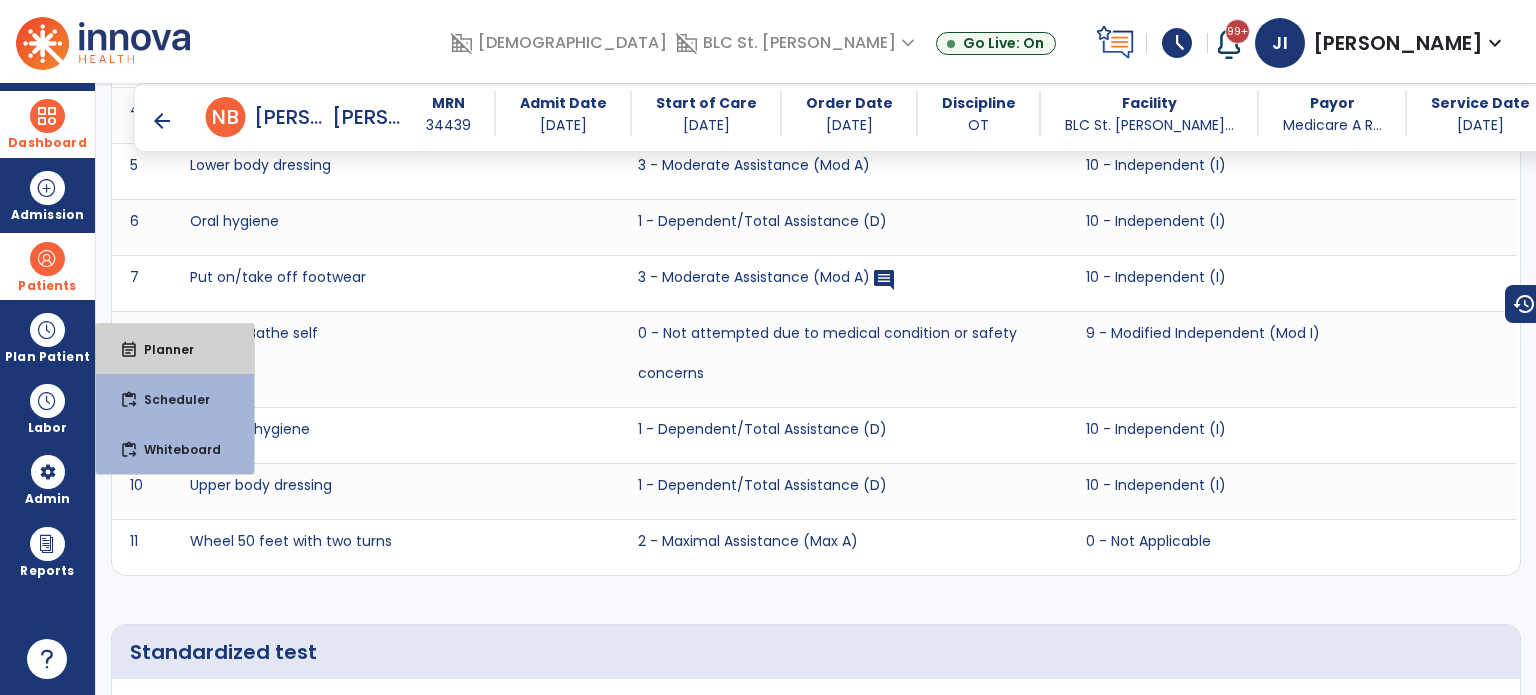 click on "Planner" at bounding box center [161, 349] 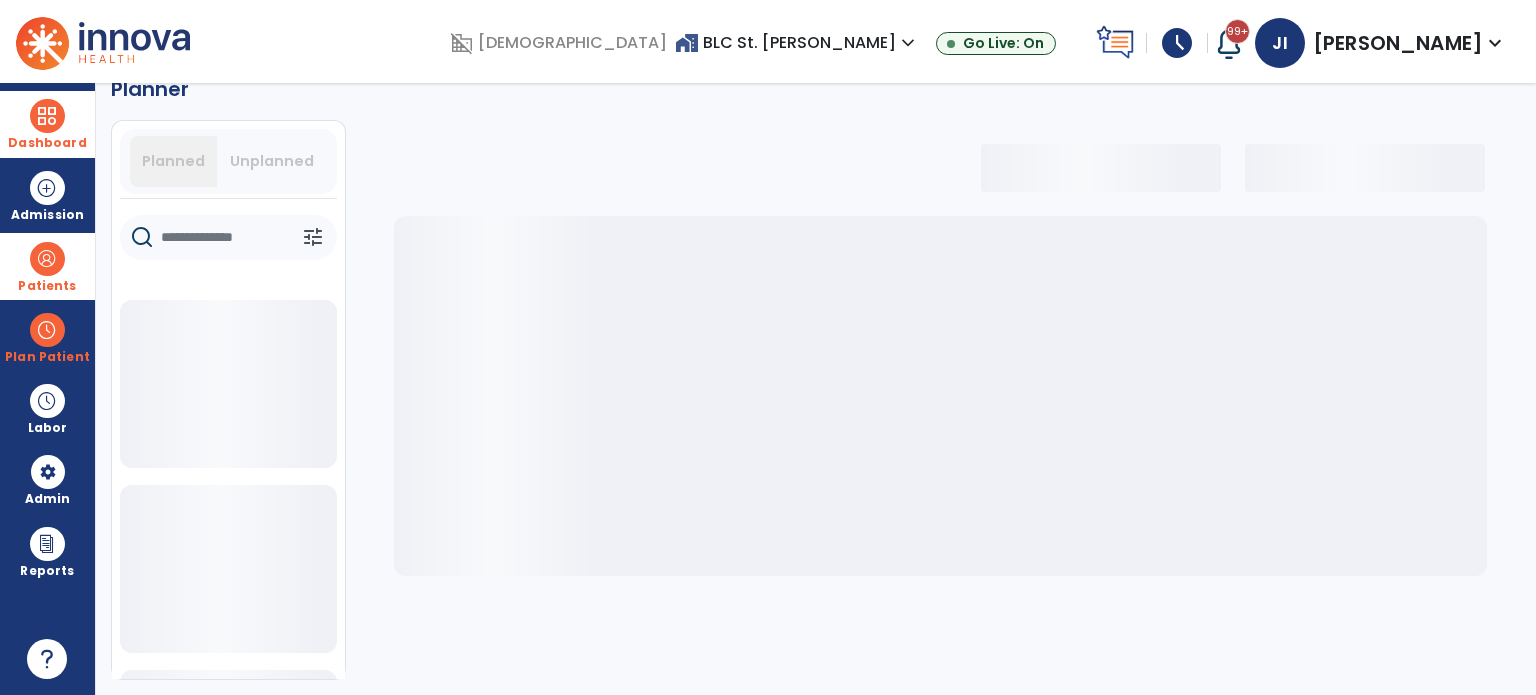 scroll, scrollTop: 36, scrollLeft: 0, axis: vertical 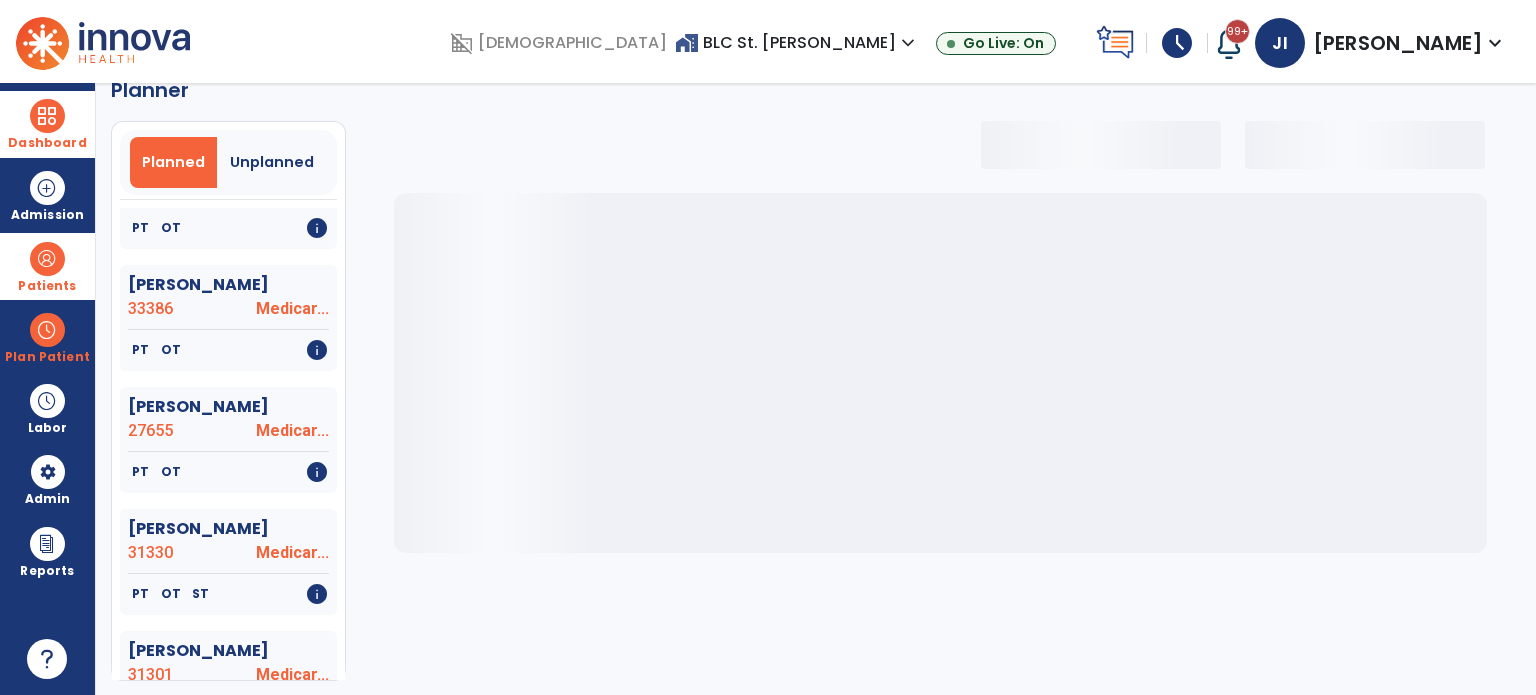 select on "***" 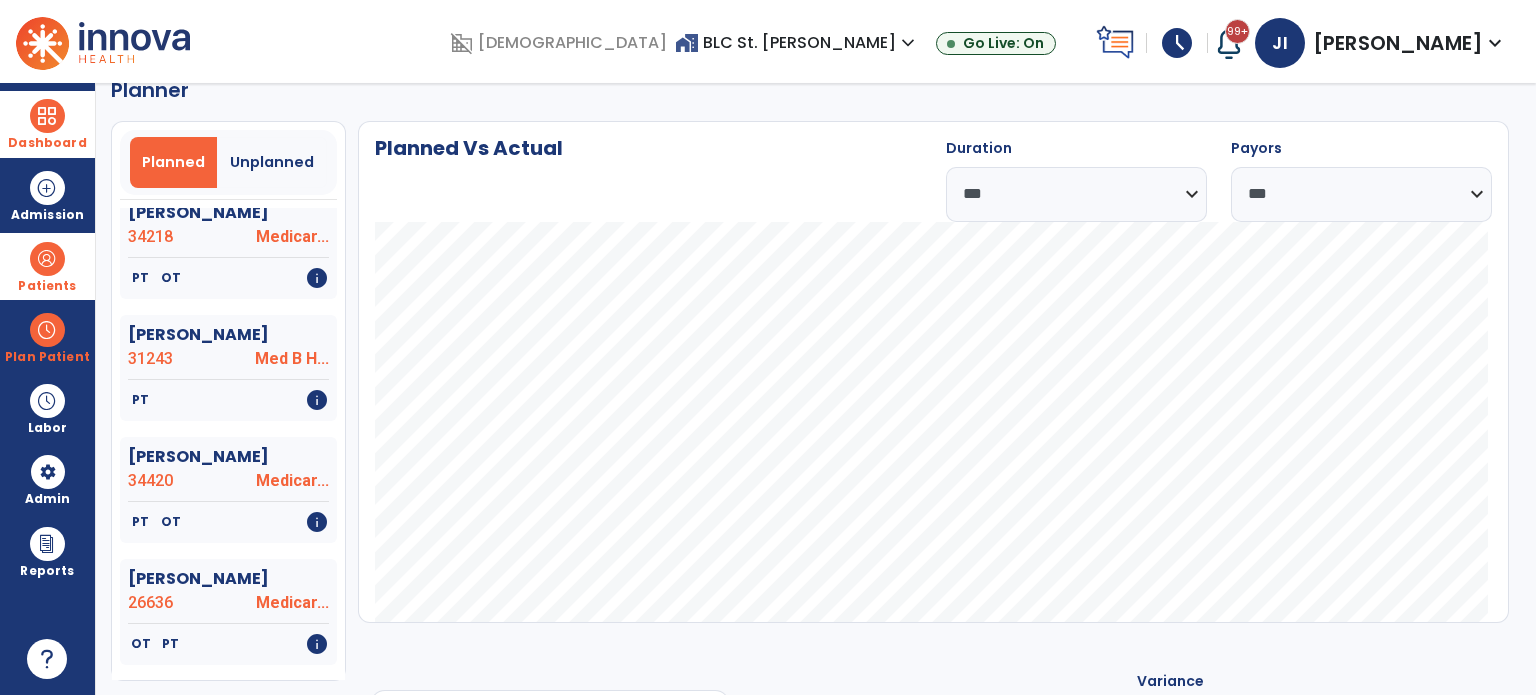 scroll, scrollTop: 1500, scrollLeft: 0, axis: vertical 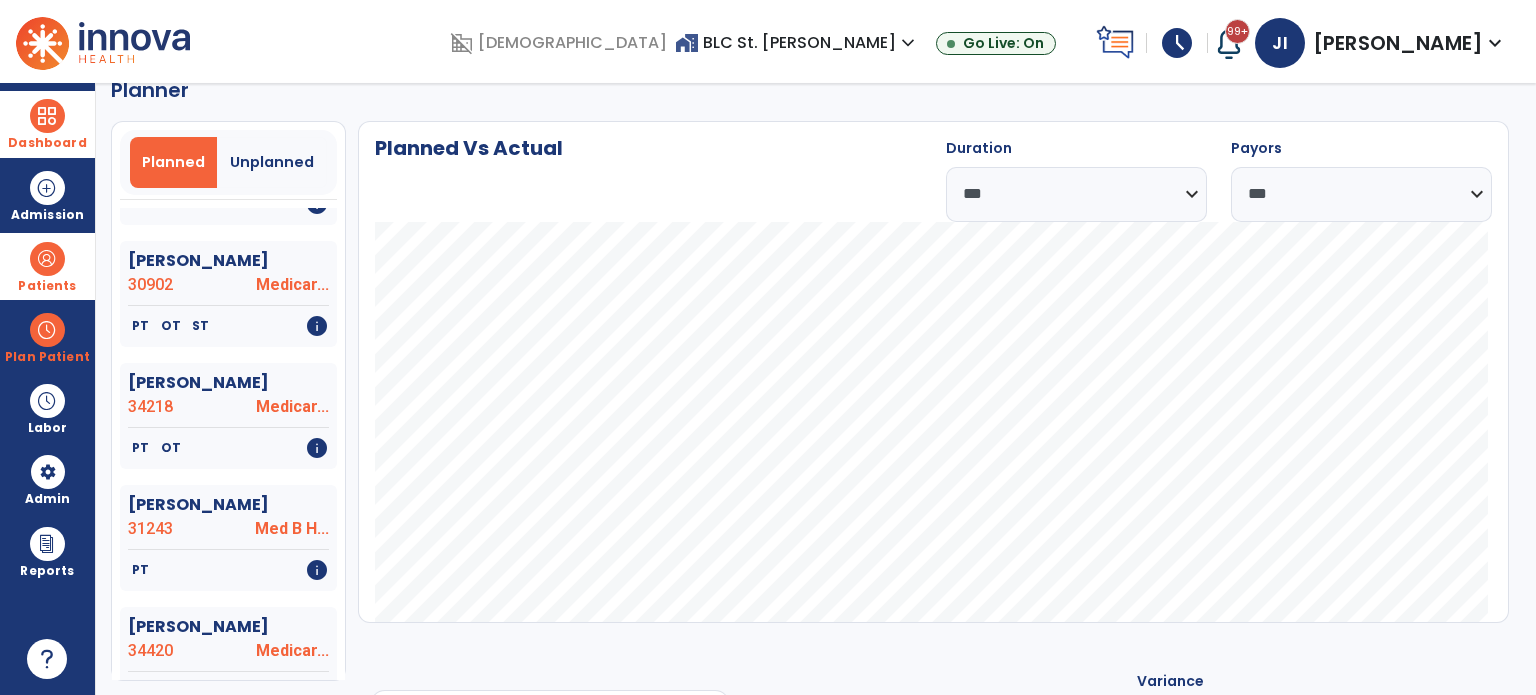 click at bounding box center (47, 259) 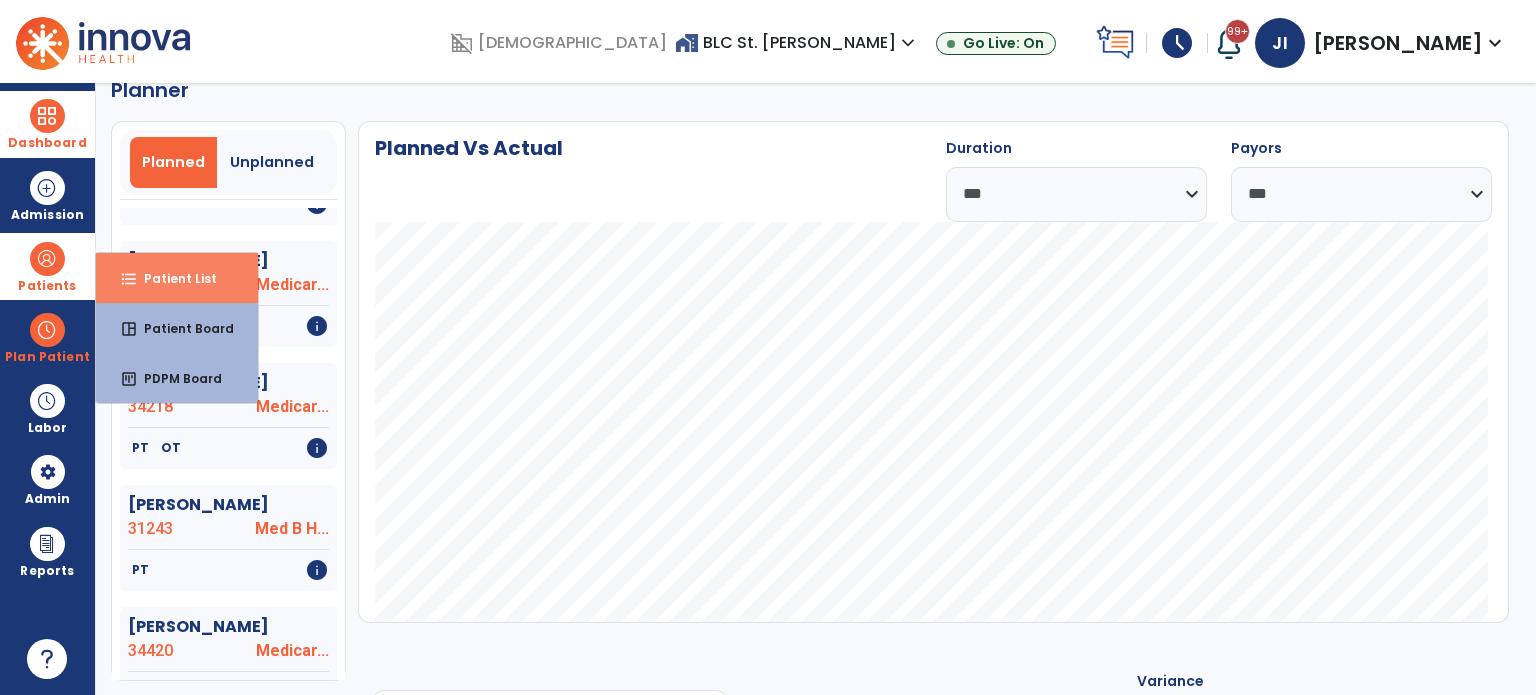 click on "Patient List" at bounding box center [172, 278] 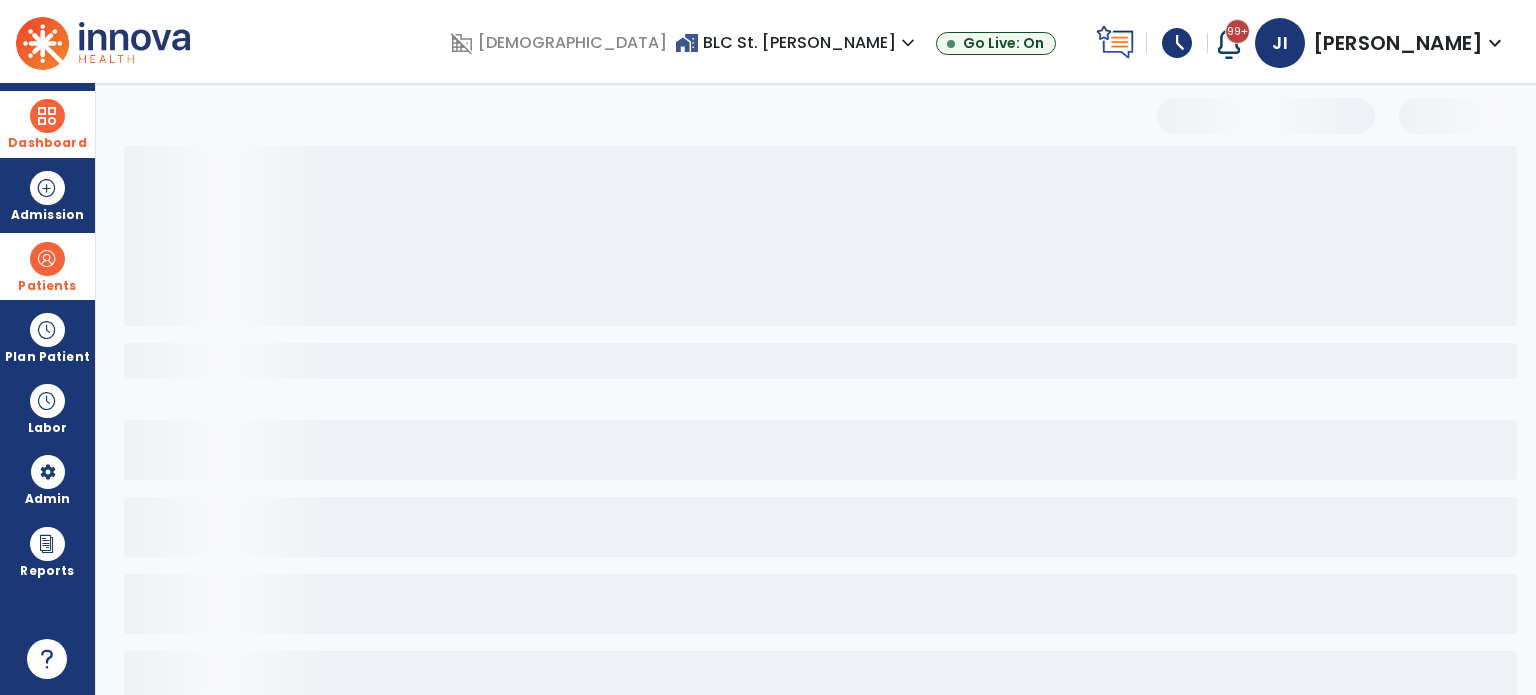 scroll, scrollTop: 0, scrollLeft: 0, axis: both 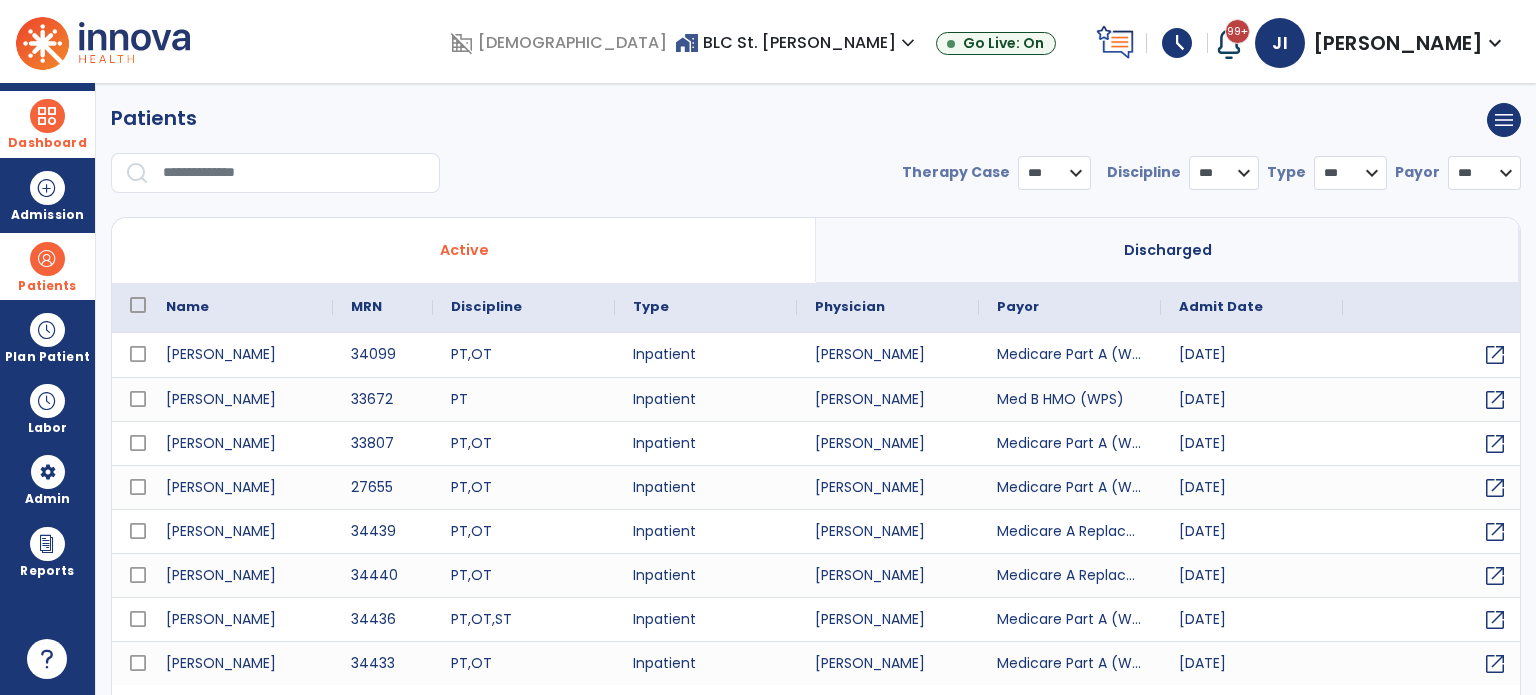 select on "***" 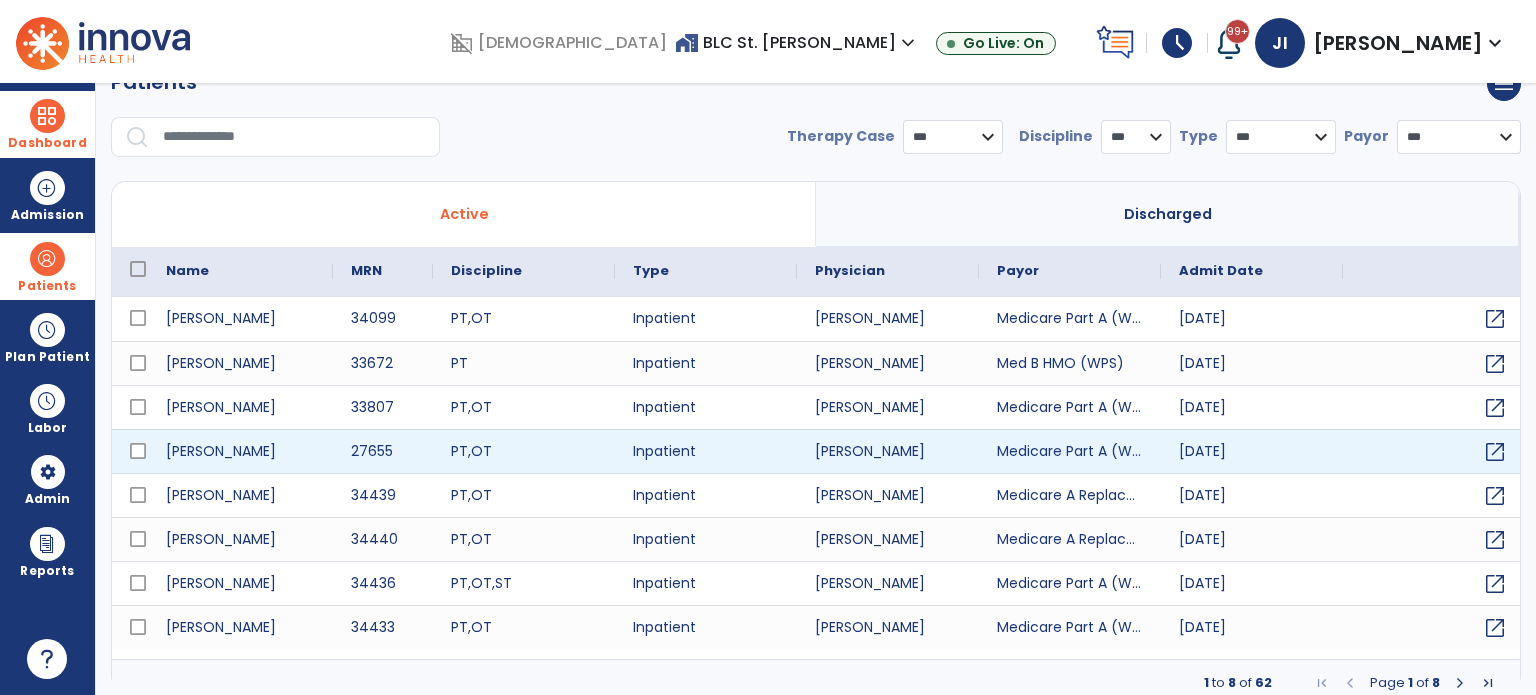 scroll, scrollTop: 46, scrollLeft: 0, axis: vertical 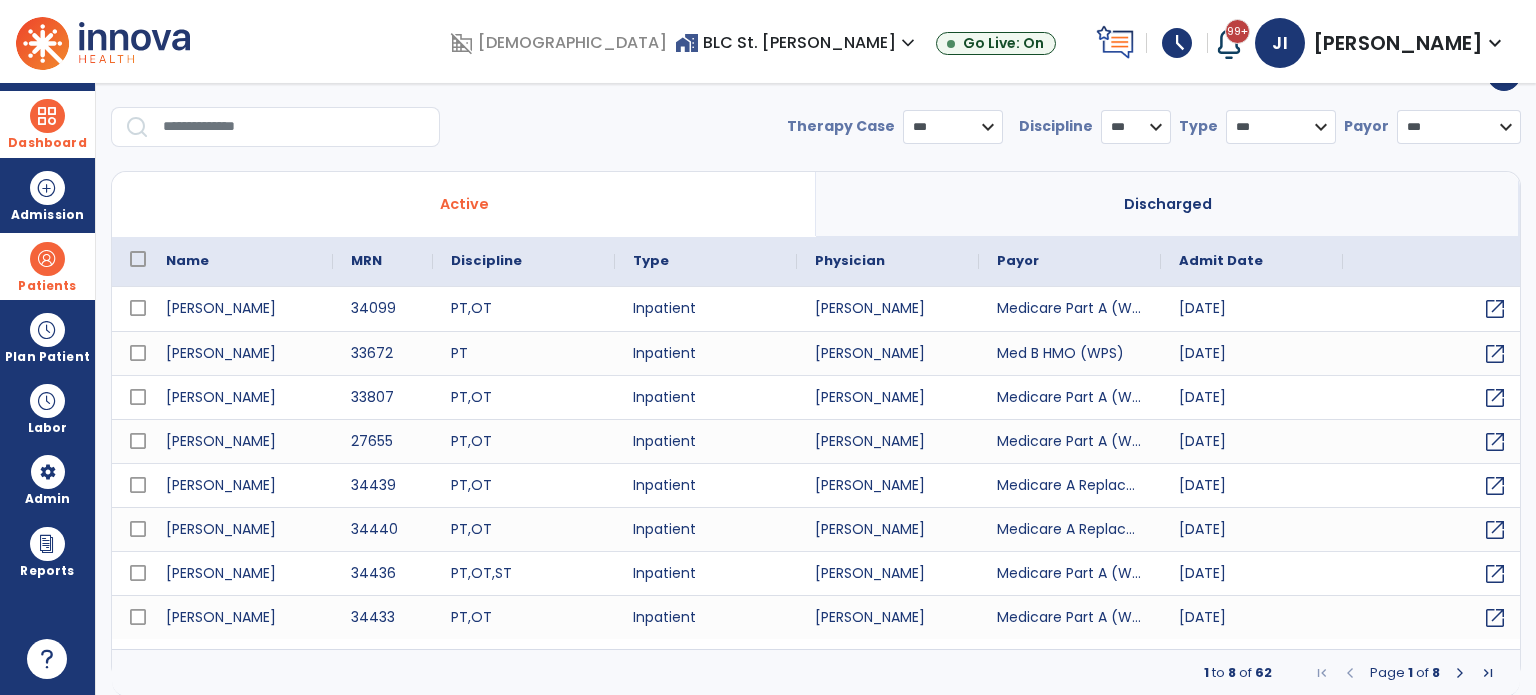 click at bounding box center (1460, 673) 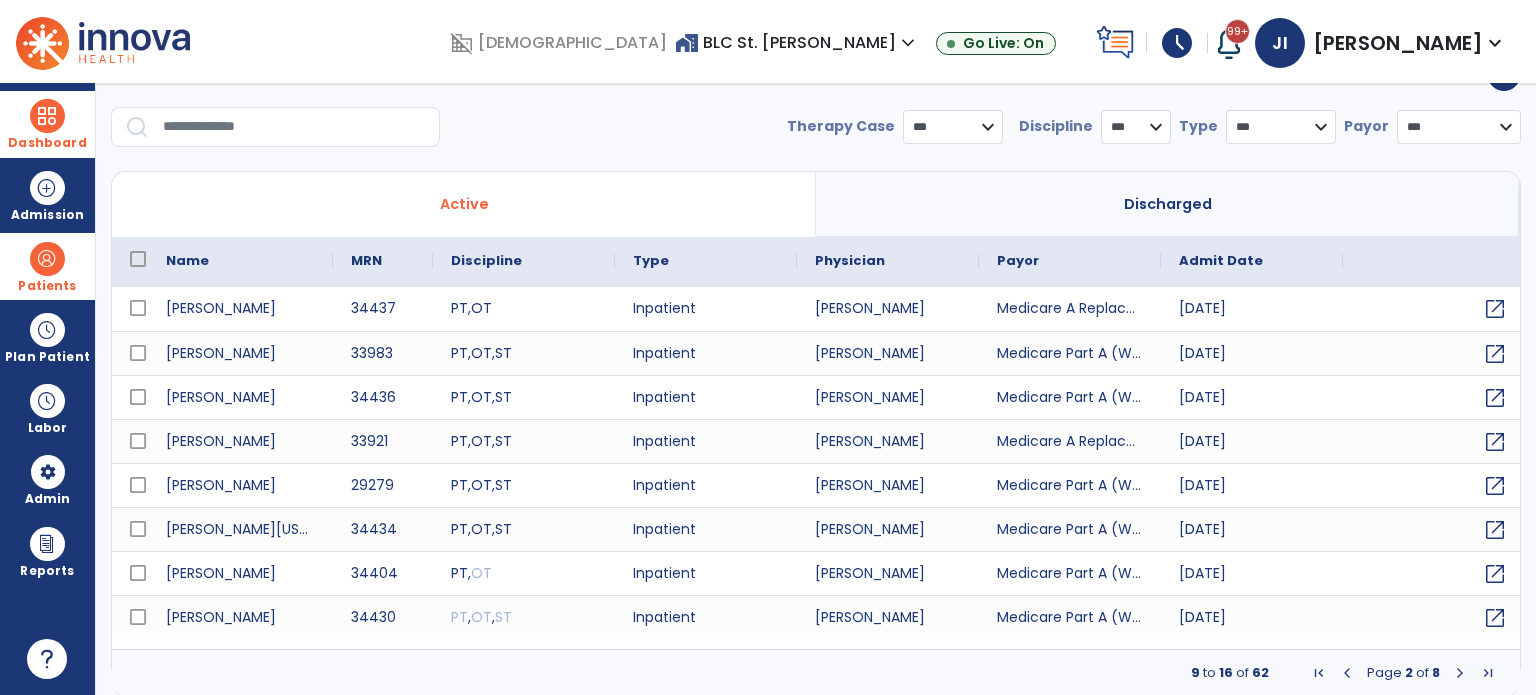 click at bounding box center [1460, 673] 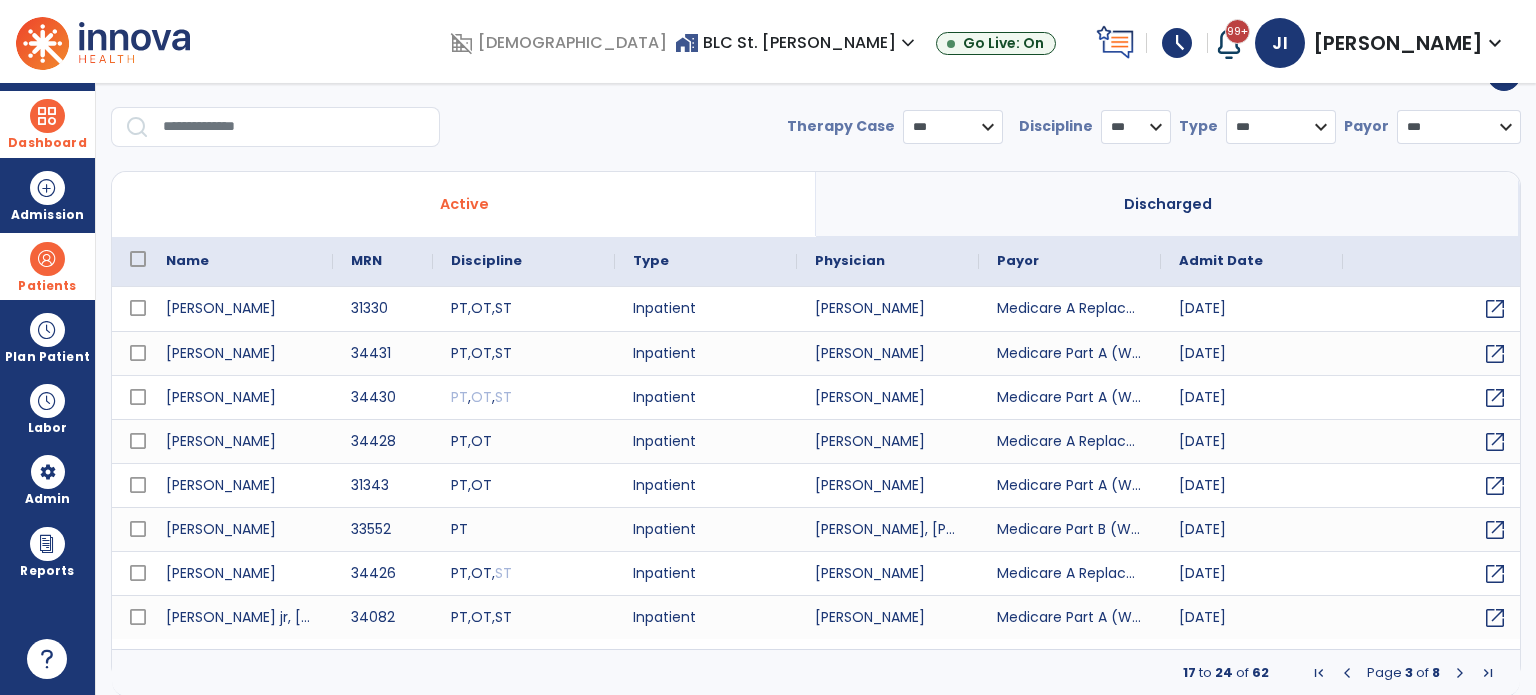 click at bounding box center (1460, 673) 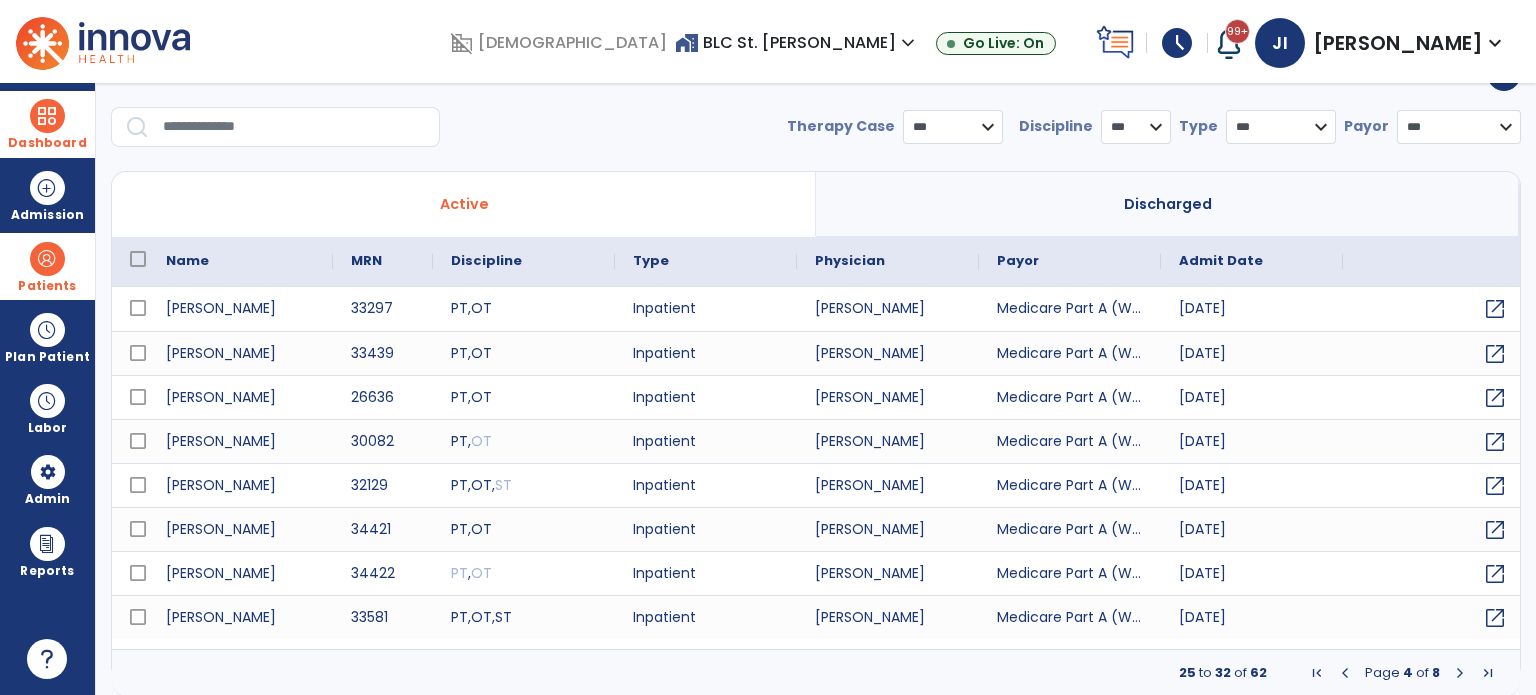 click at bounding box center (294, 127) 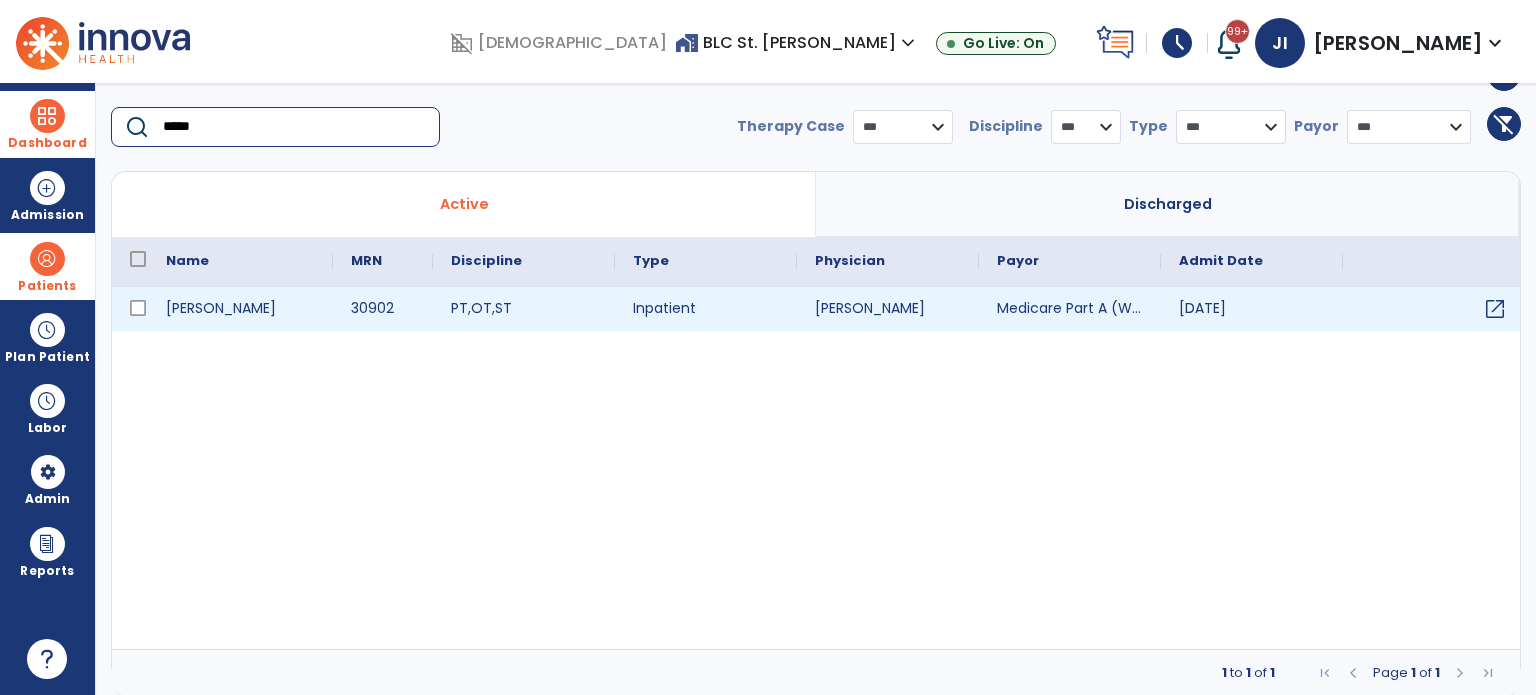 type on "*****" 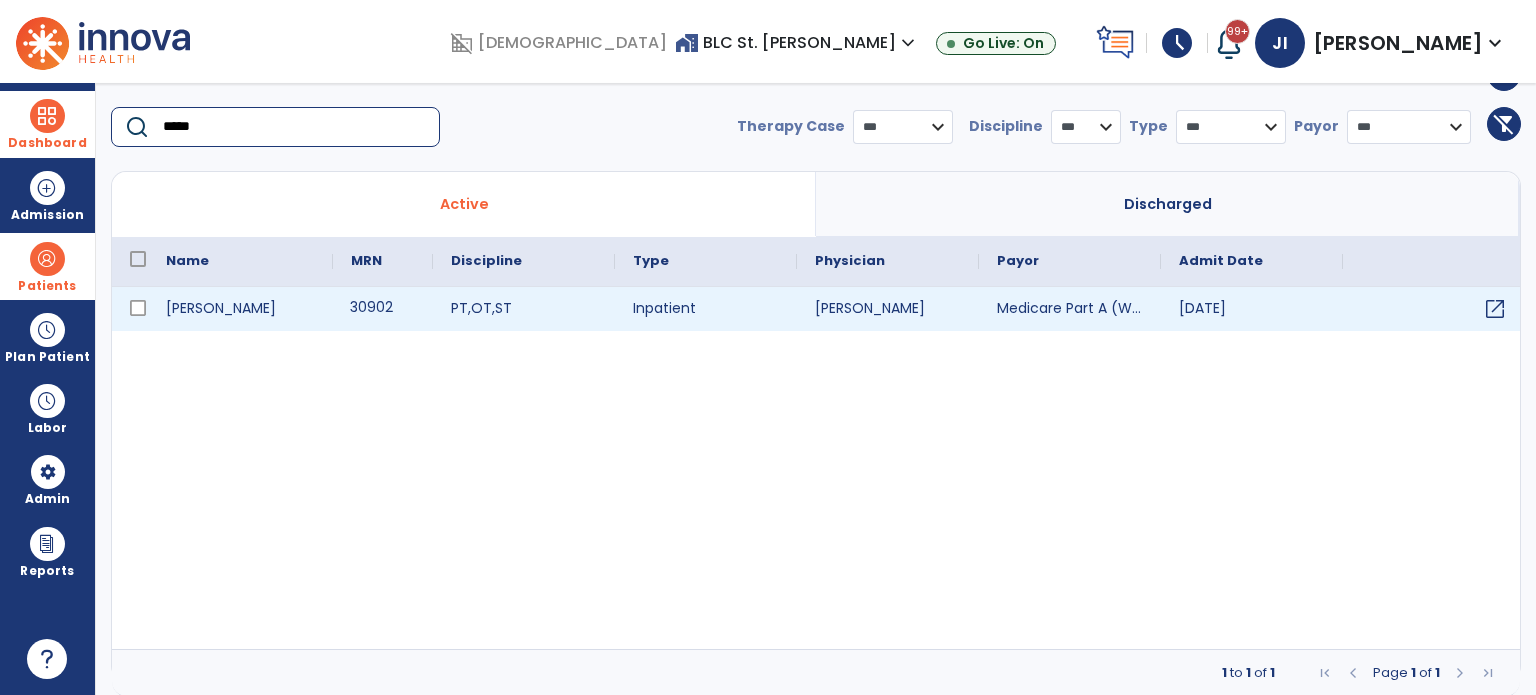 click on "30902" at bounding box center (383, 309) 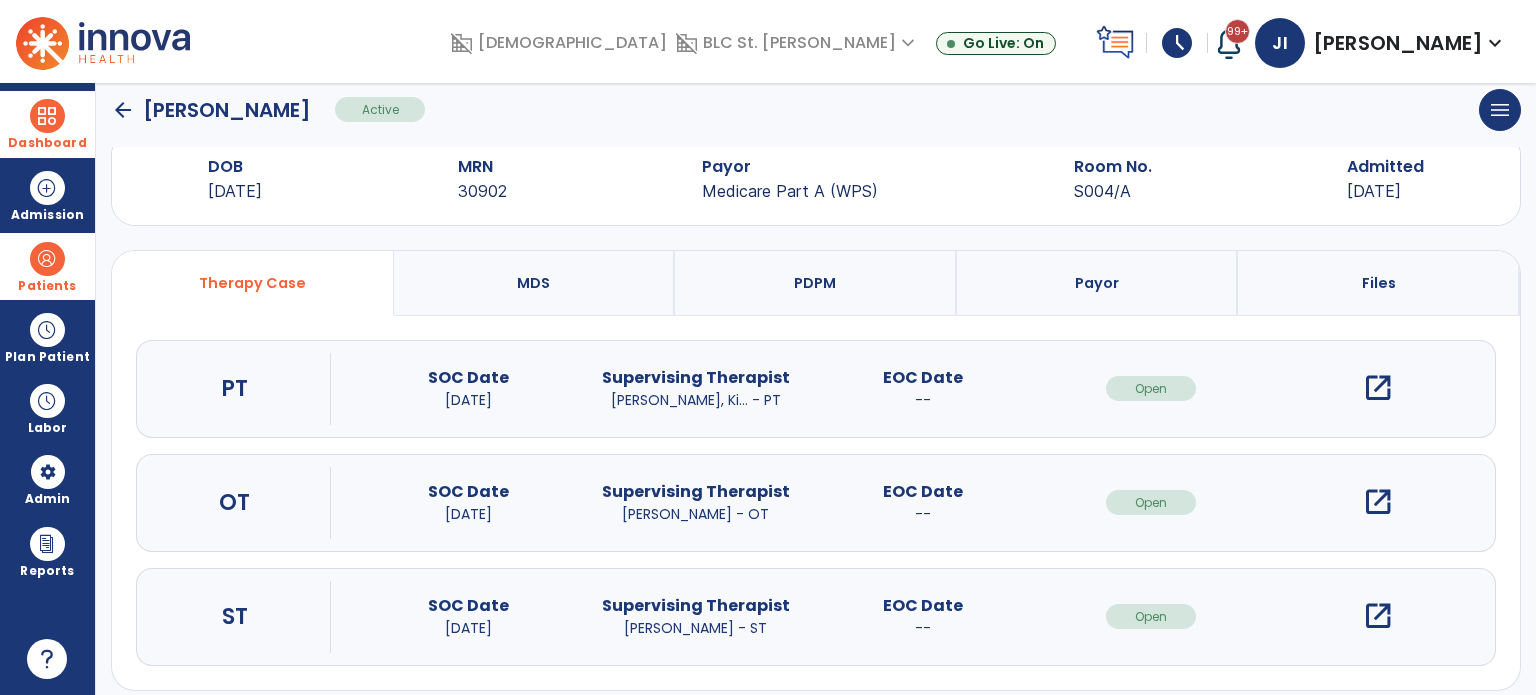 click on "open_in_new" at bounding box center [1378, 388] 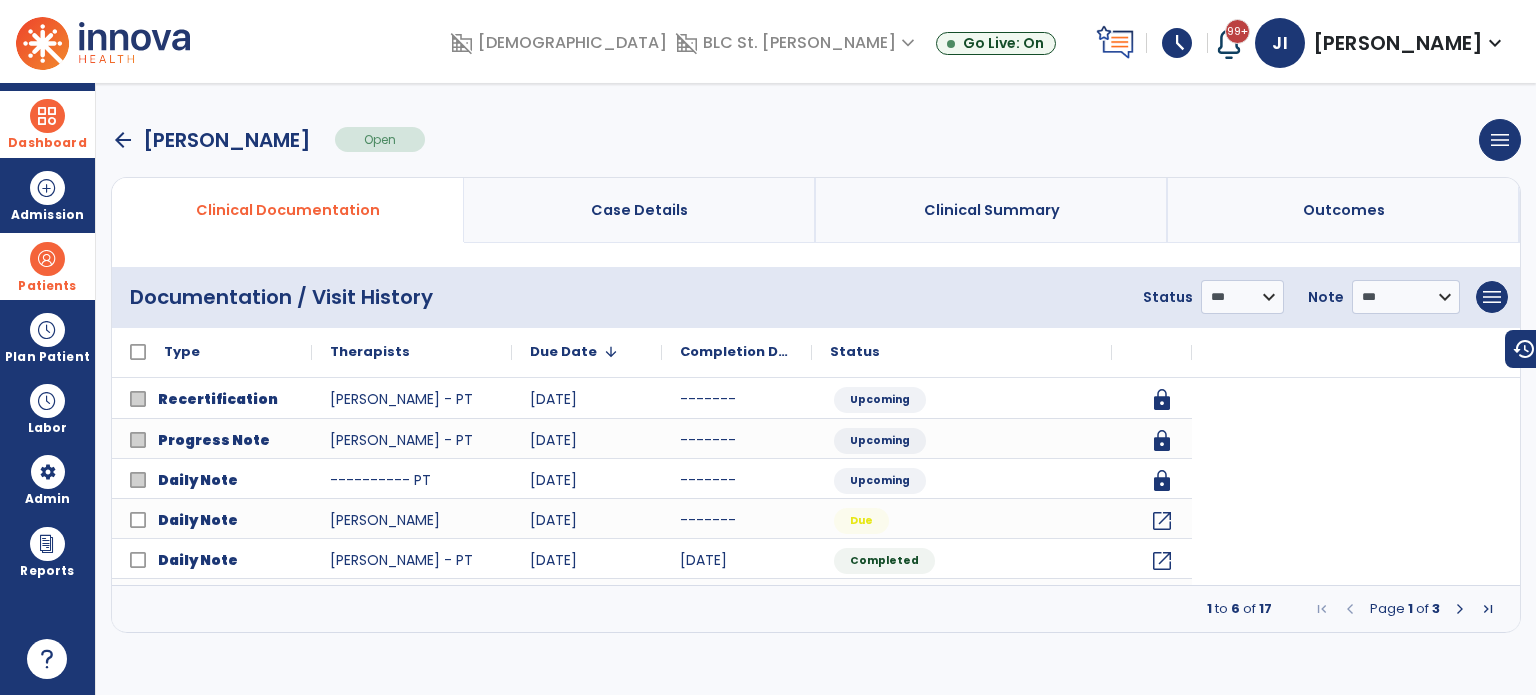 scroll, scrollTop: 0, scrollLeft: 0, axis: both 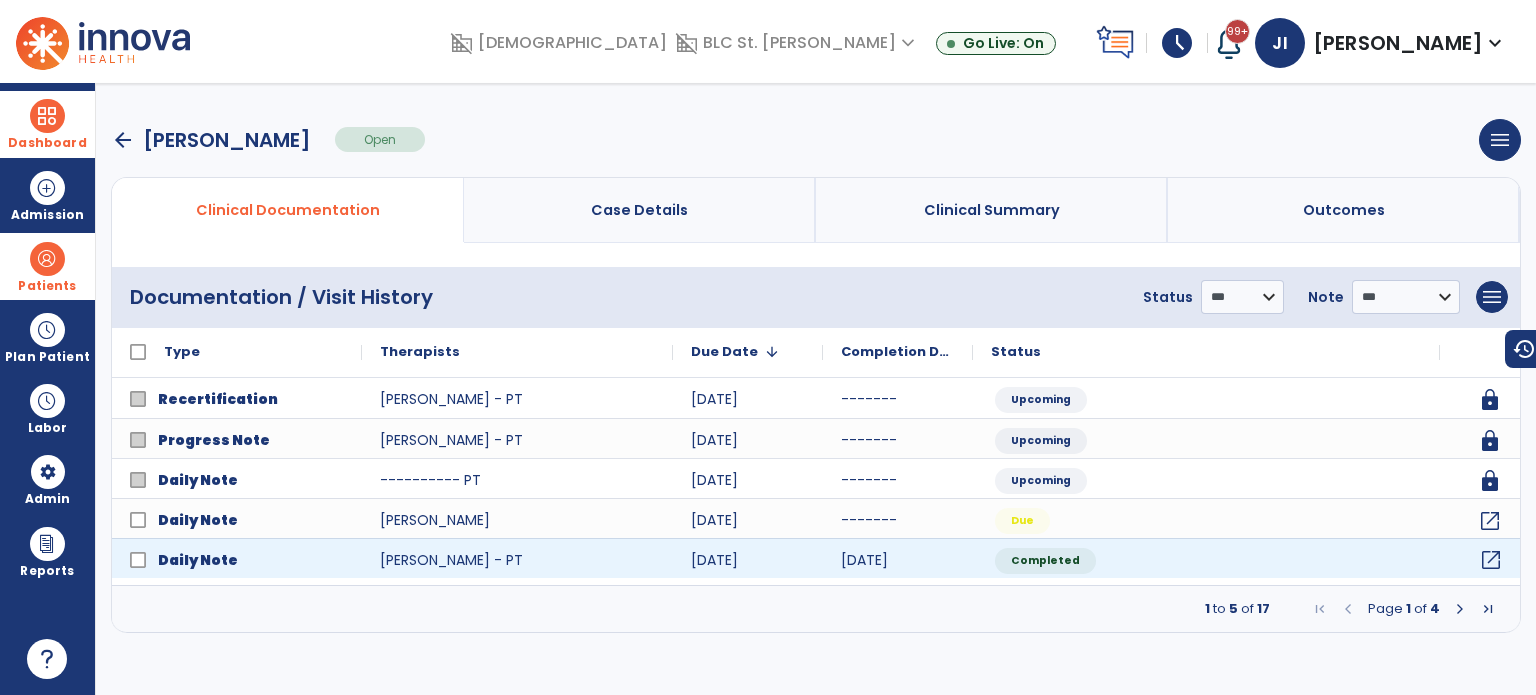 click on "open_in_new" 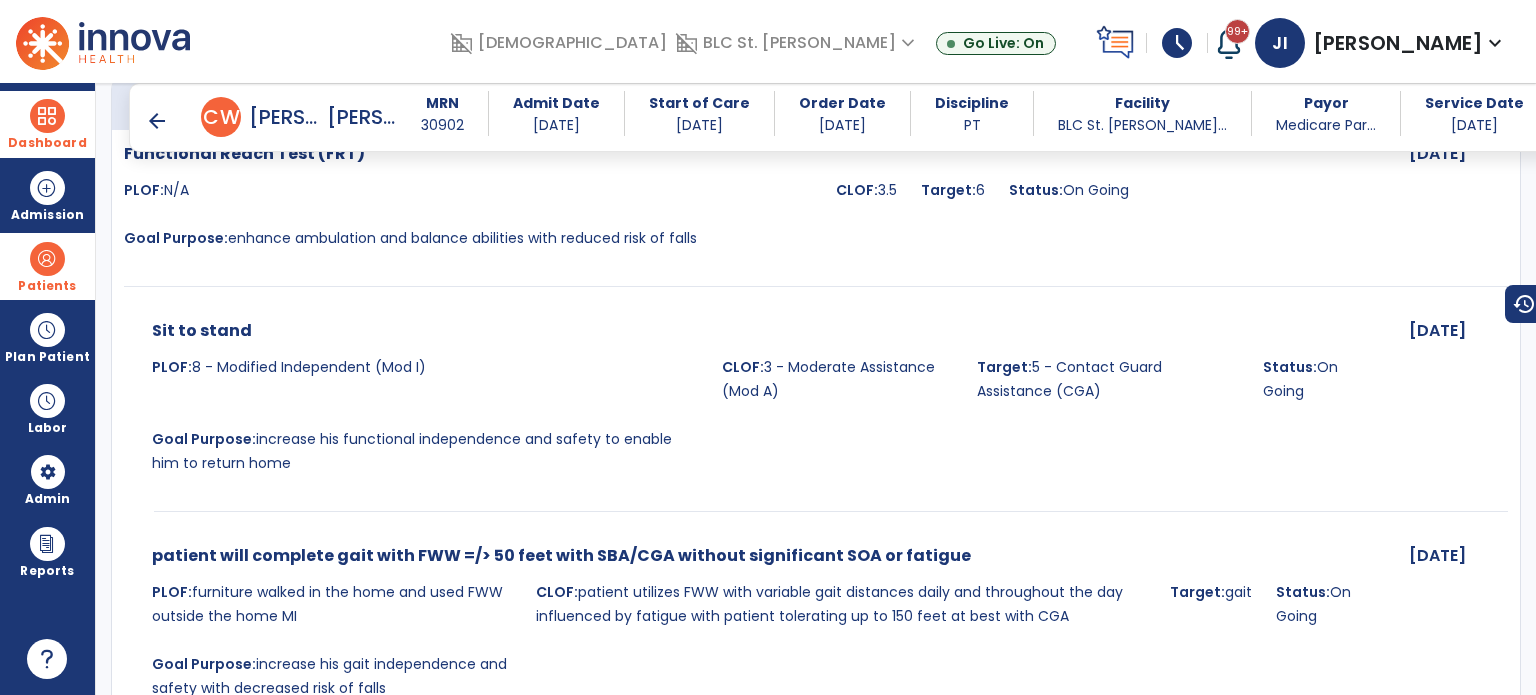 scroll, scrollTop: 2900, scrollLeft: 0, axis: vertical 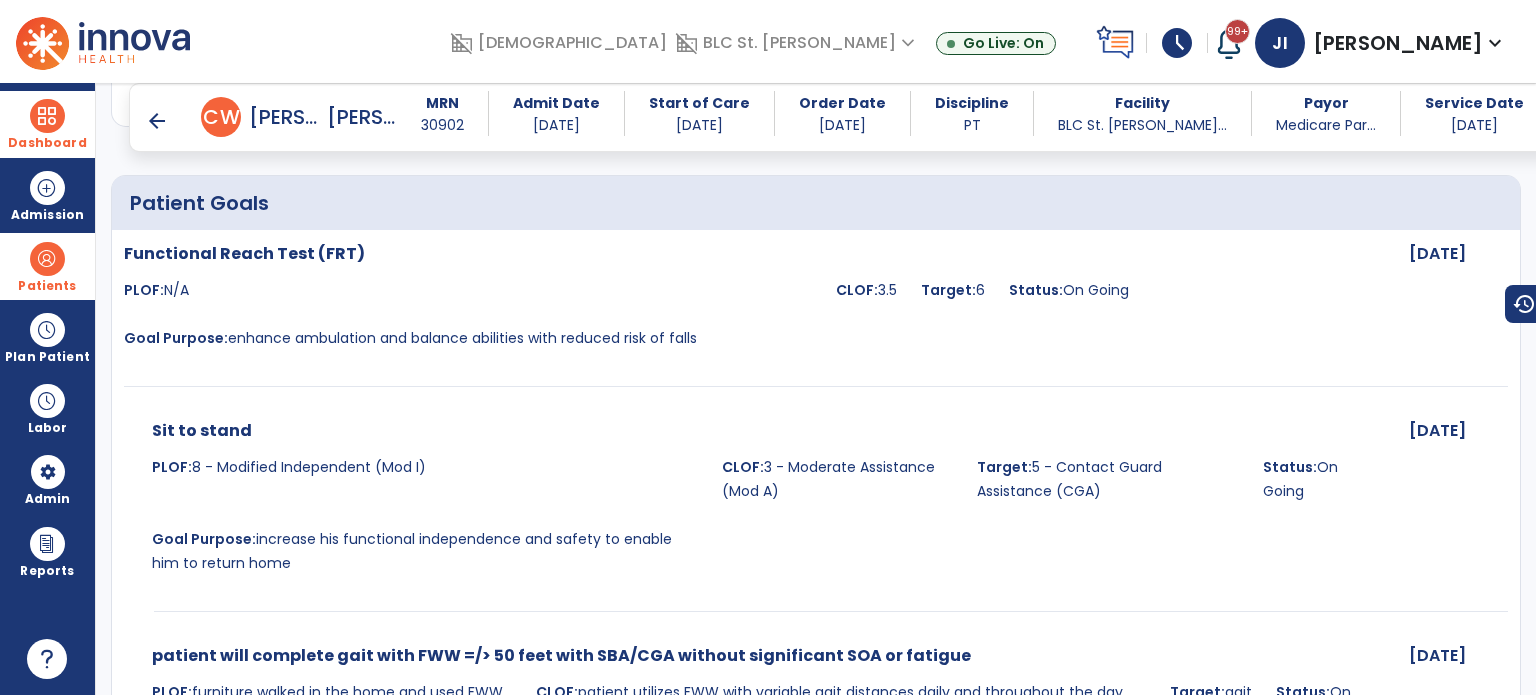 click on "arrow_back" at bounding box center [157, 121] 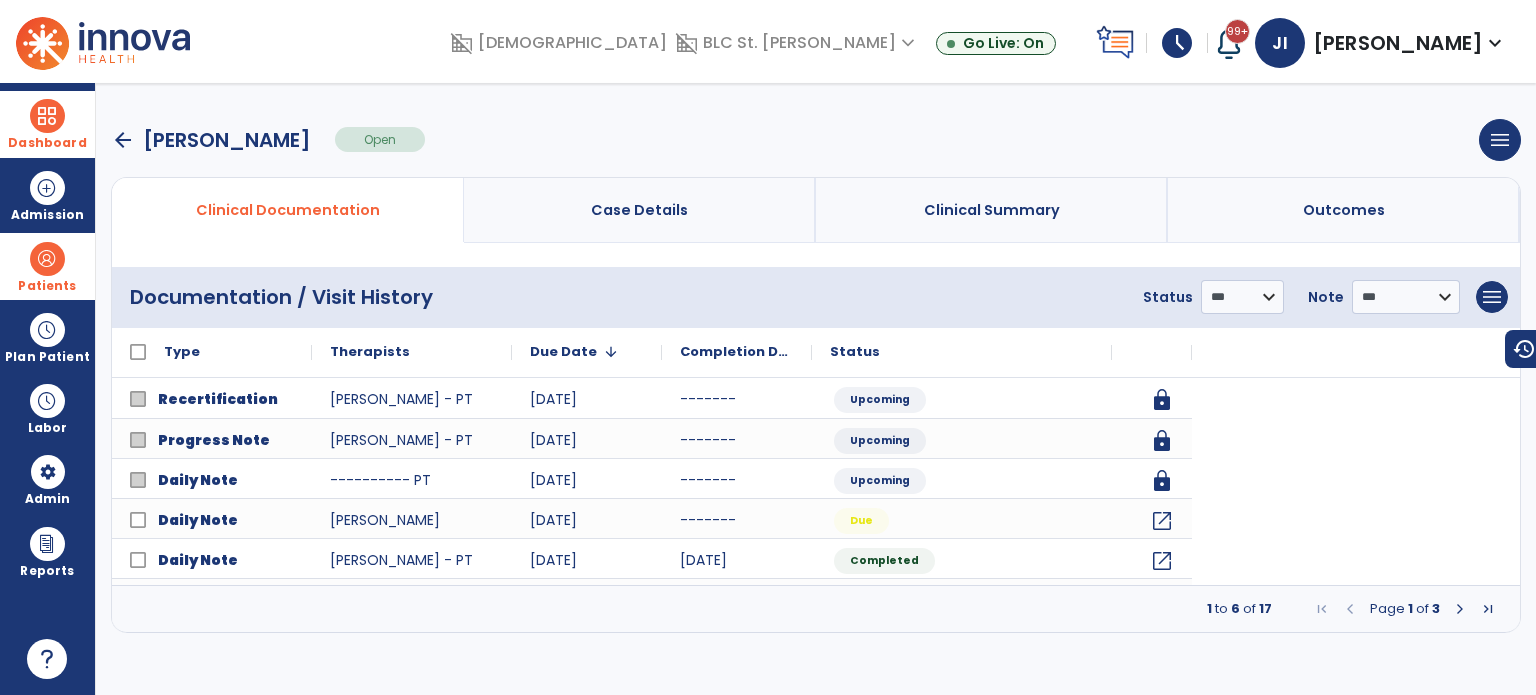 scroll, scrollTop: 0, scrollLeft: 0, axis: both 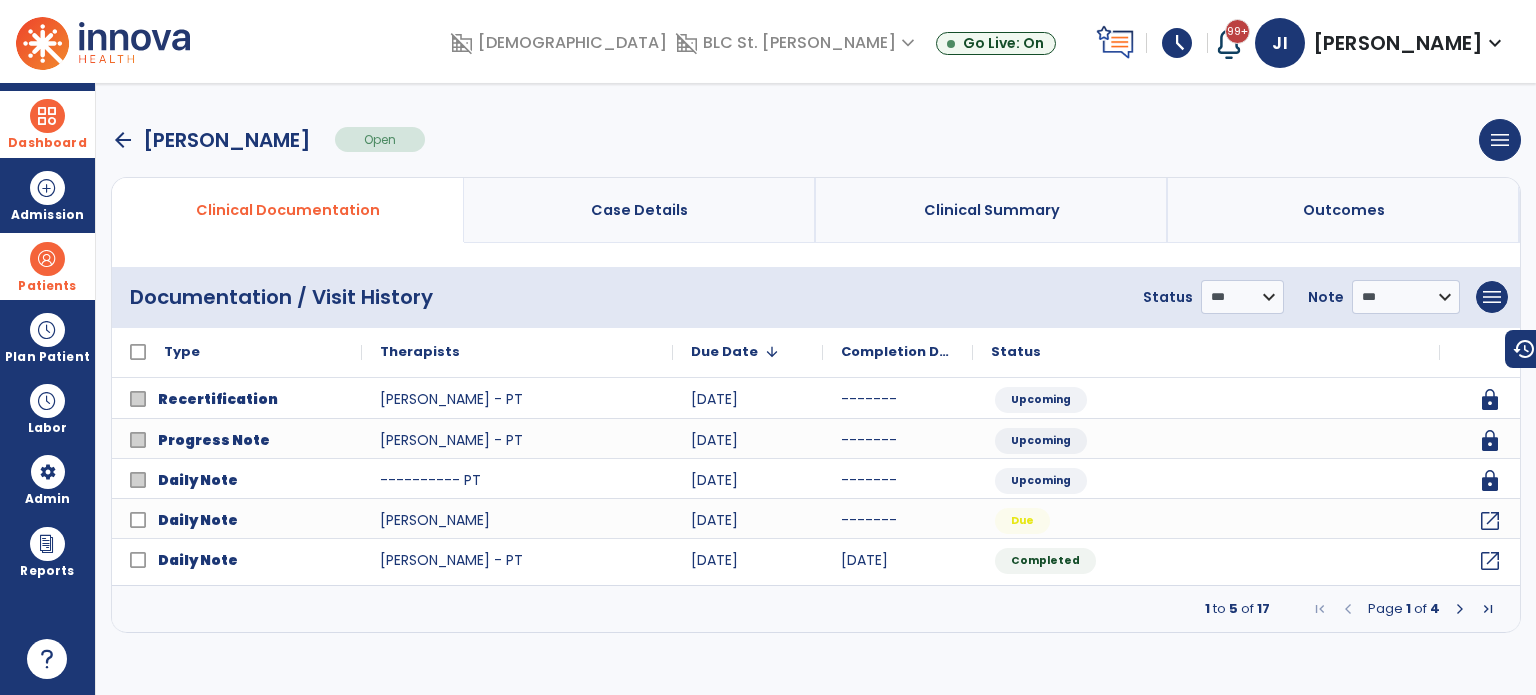 click at bounding box center [1460, 609] 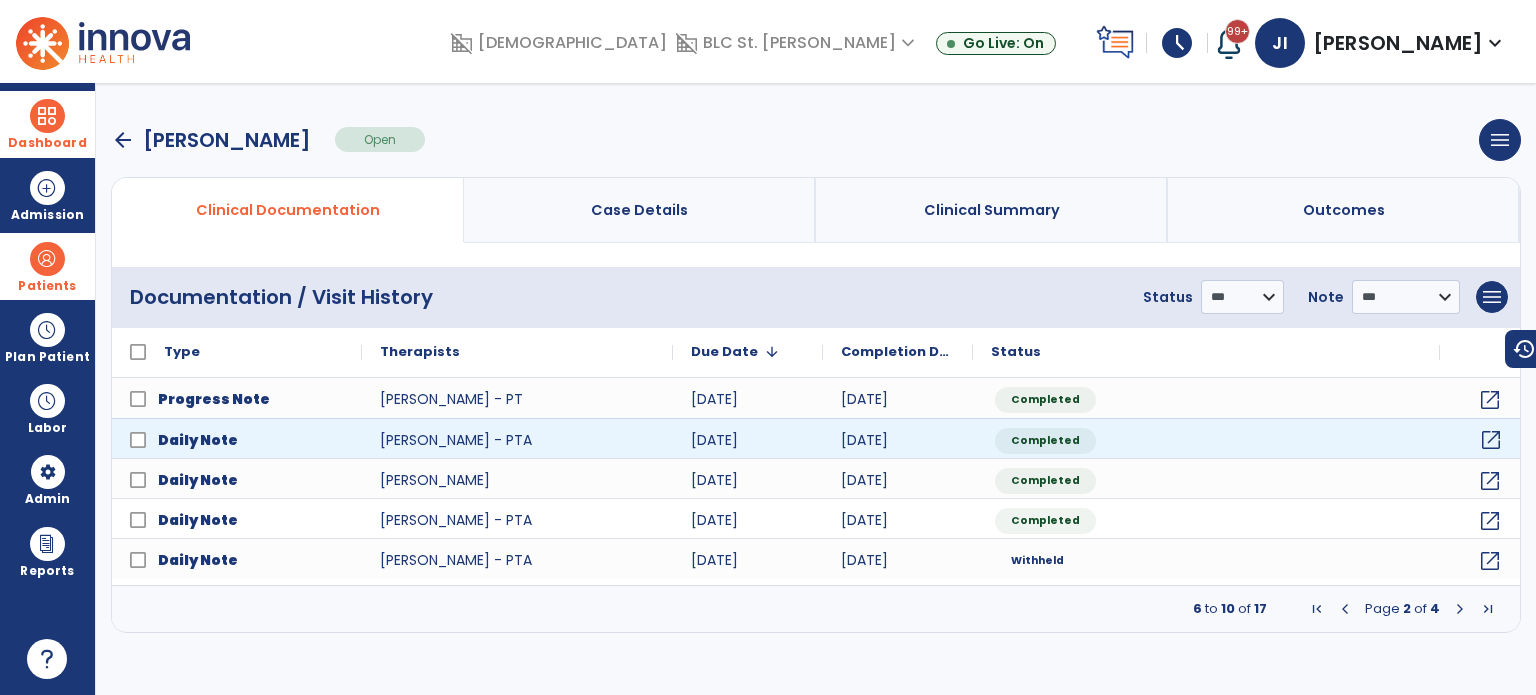 click on "open_in_new" 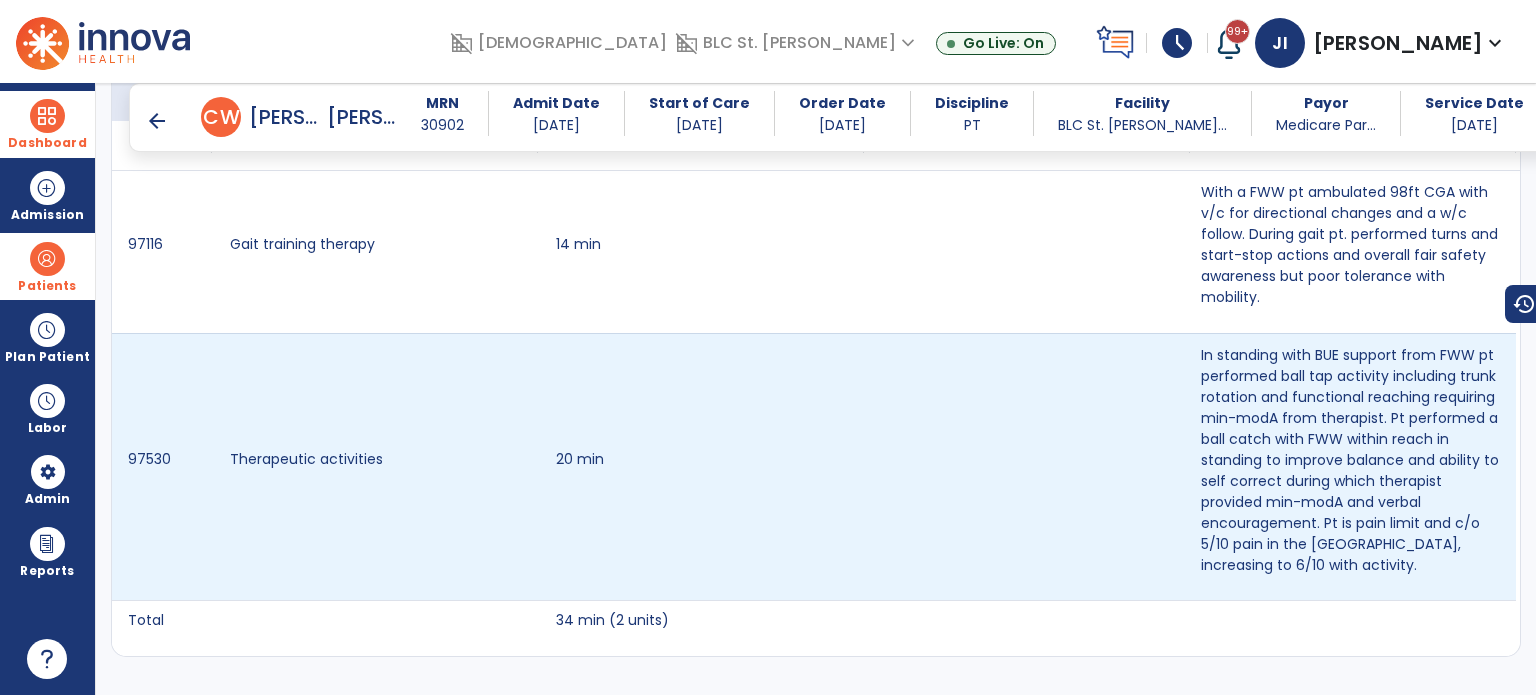scroll, scrollTop: 2000, scrollLeft: 0, axis: vertical 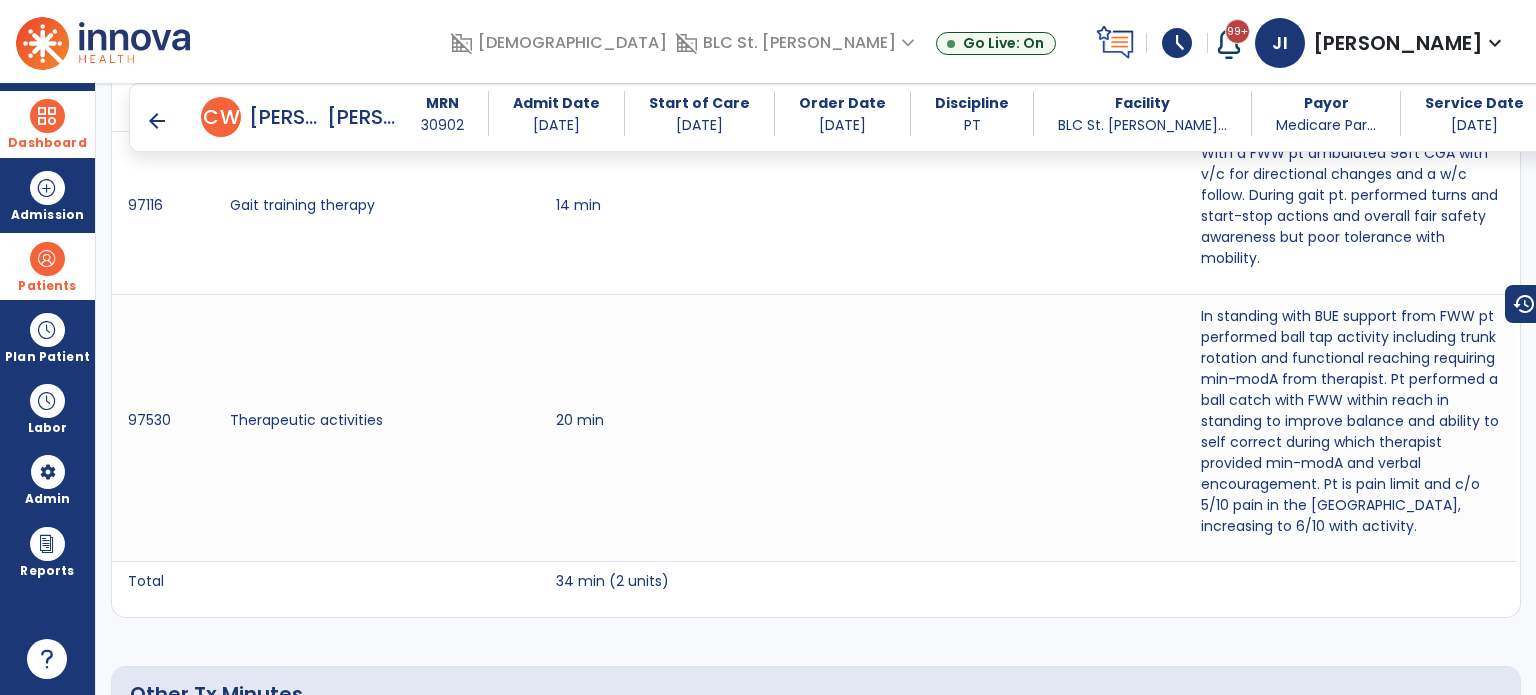 click on "arrow_back" at bounding box center (157, 121) 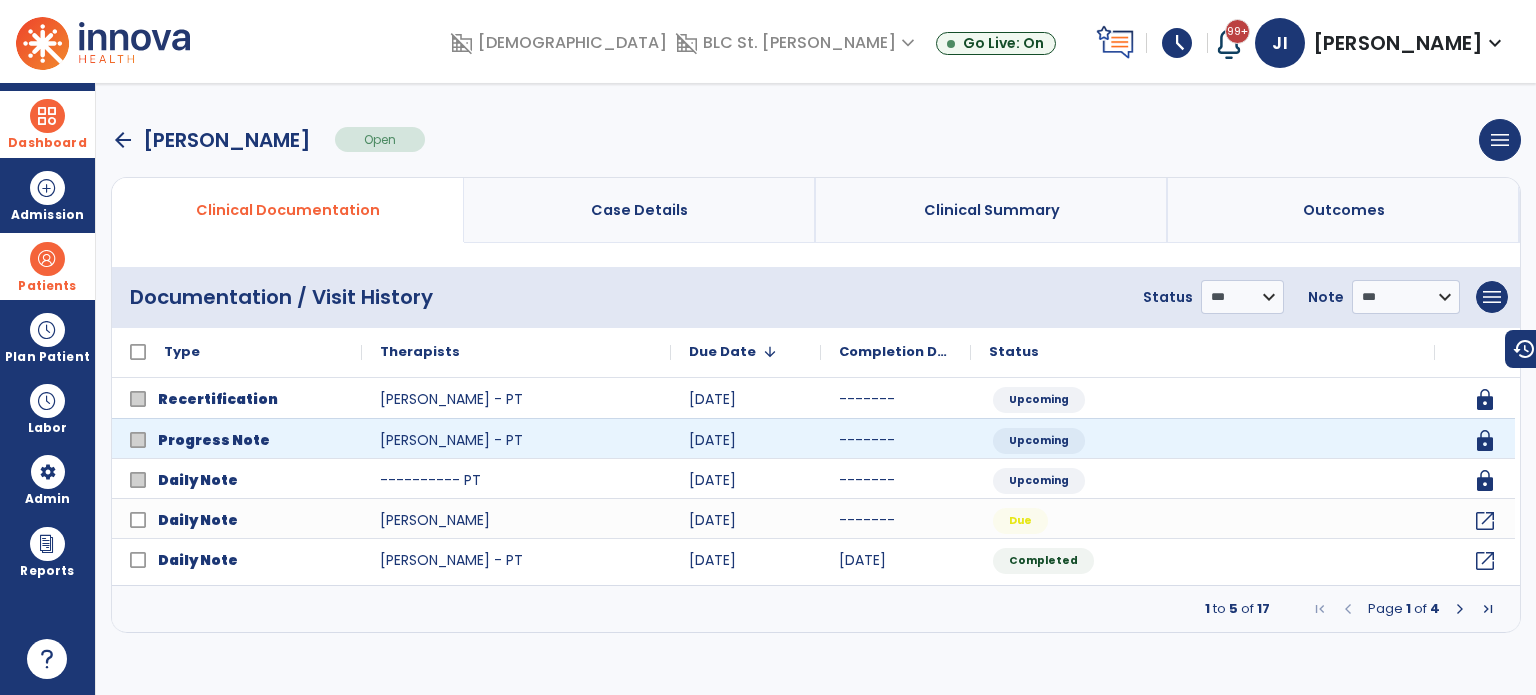 scroll, scrollTop: 0, scrollLeft: 0, axis: both 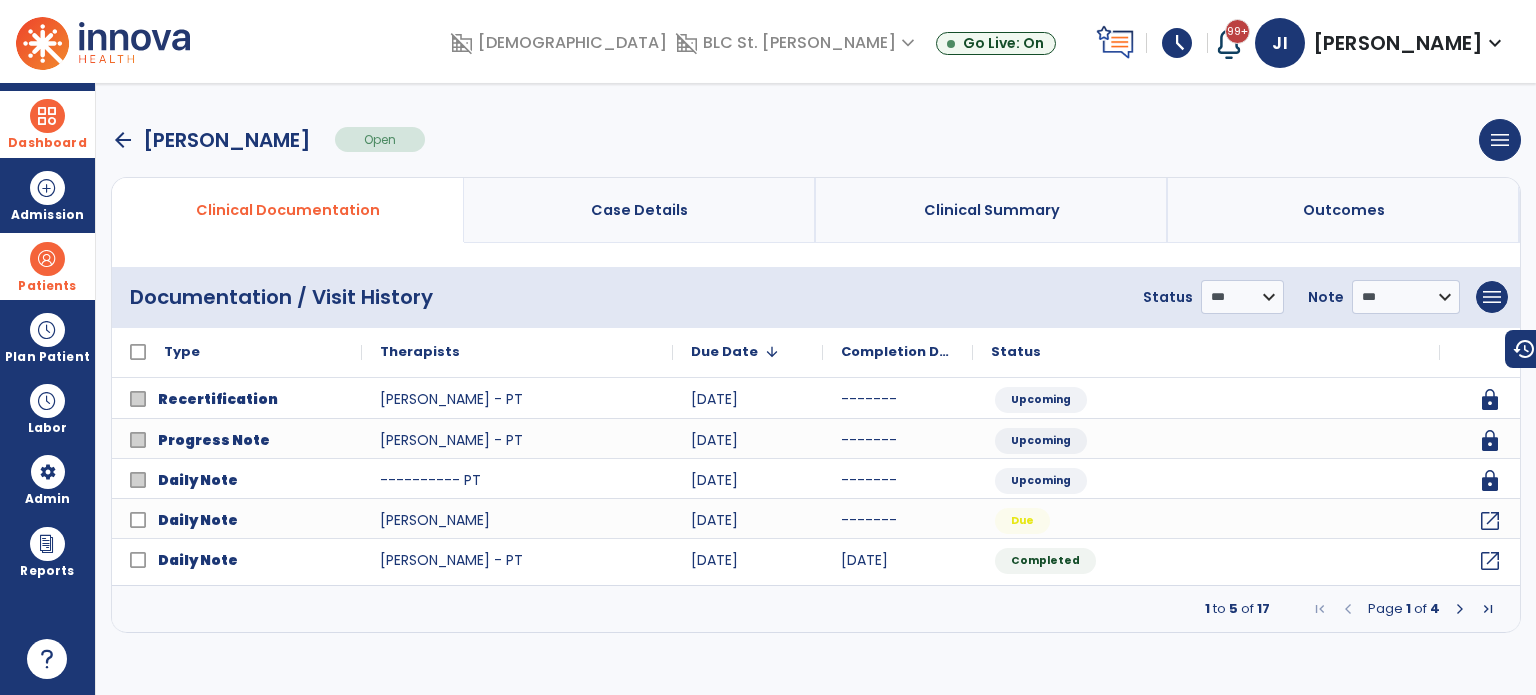 click at bounding box center (1460, 609) 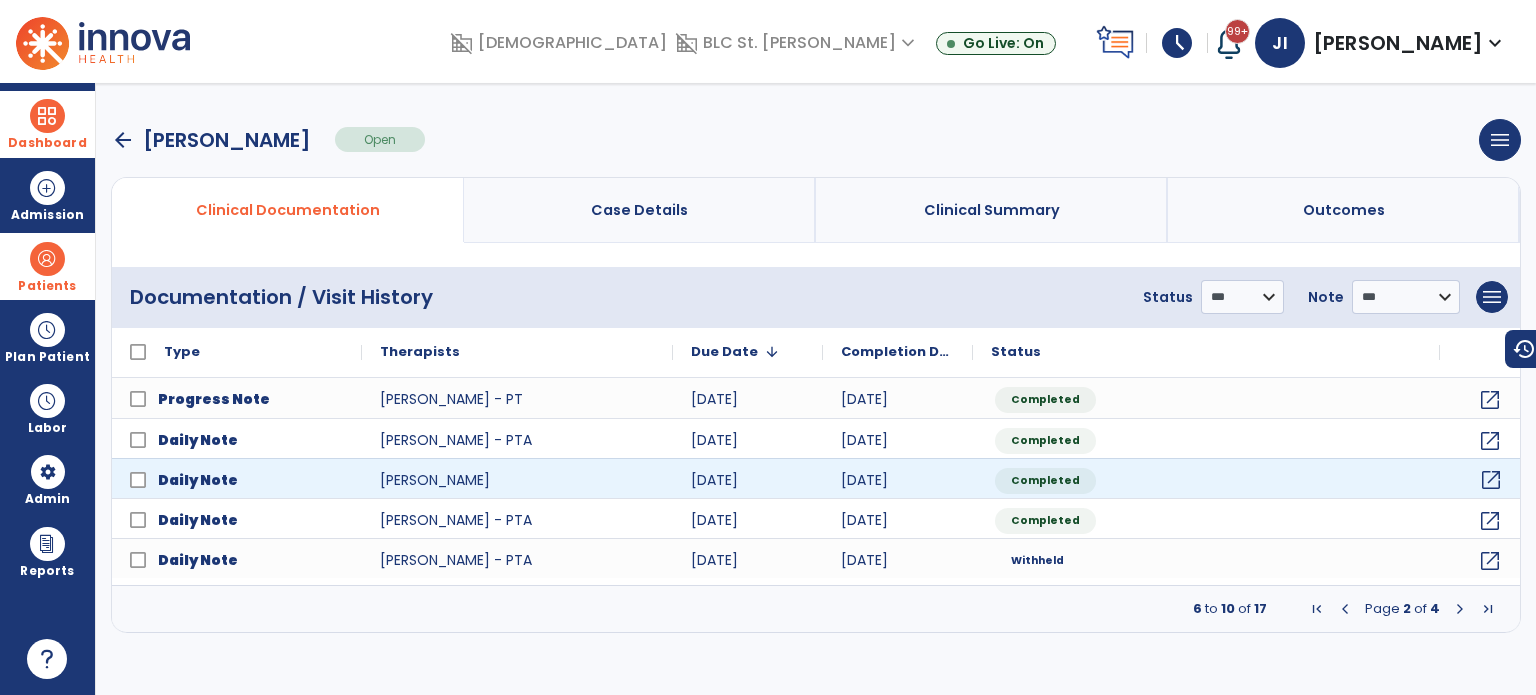 click on "open_in_new" 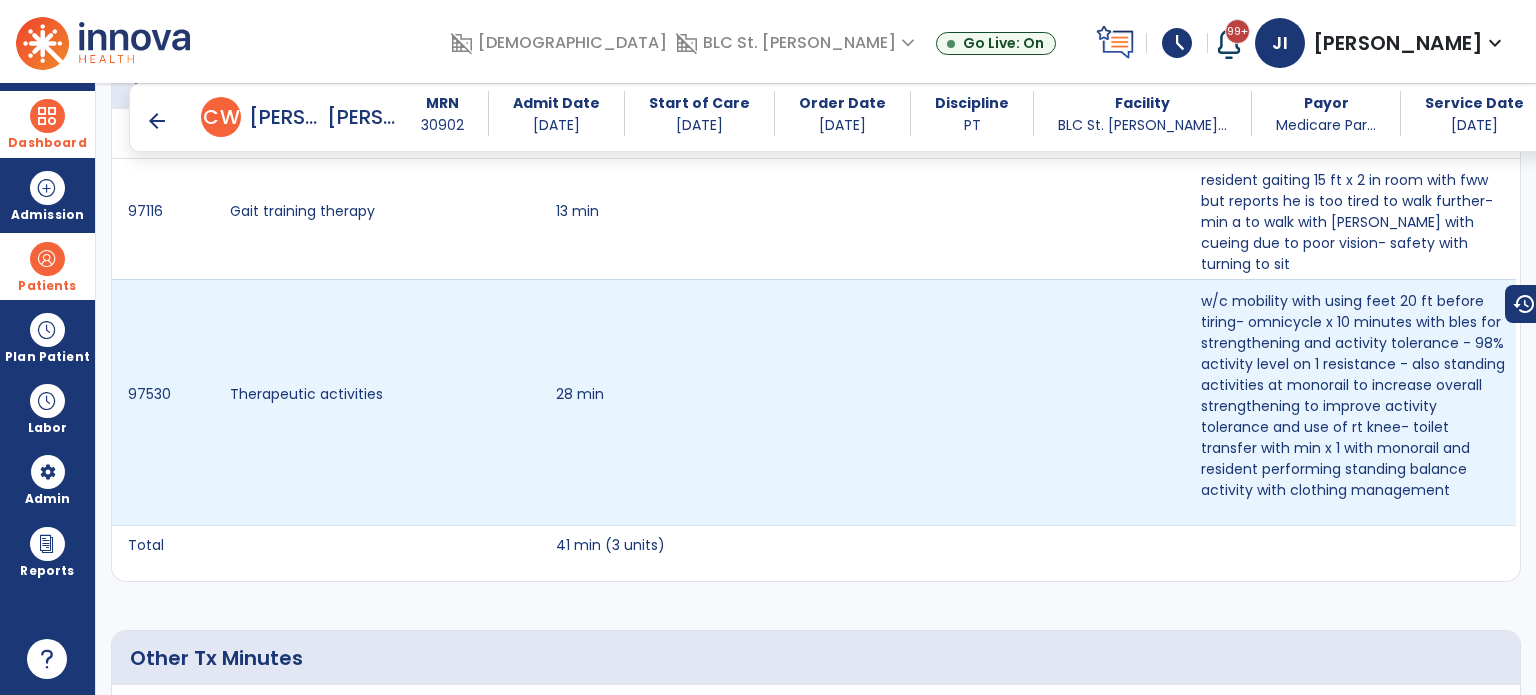 scroll, scrollTop: 2000, scrollLeft: 0, axis: vertical 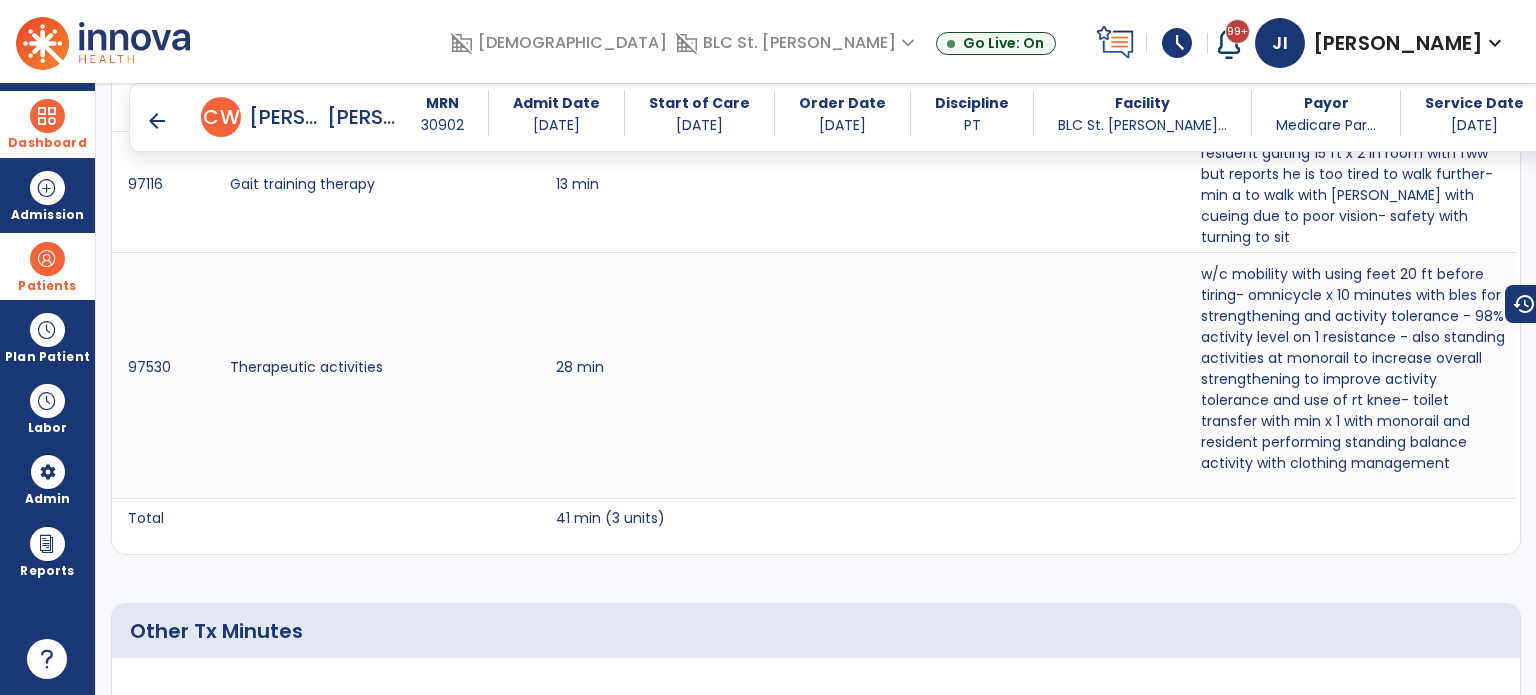 click on "arrow_back" at bounding box center (157, 121) 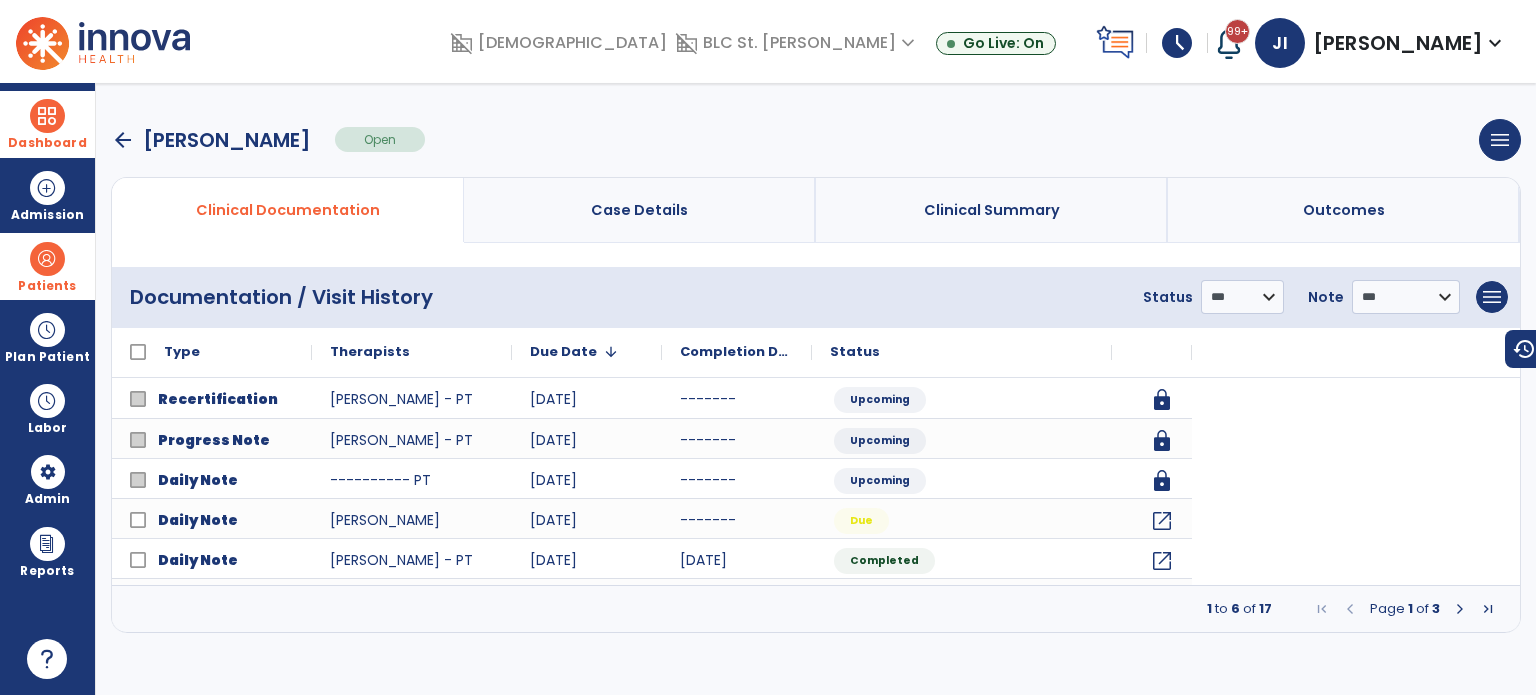 scroll, scrollTop: 0, scrollLeft: 0, axis: both 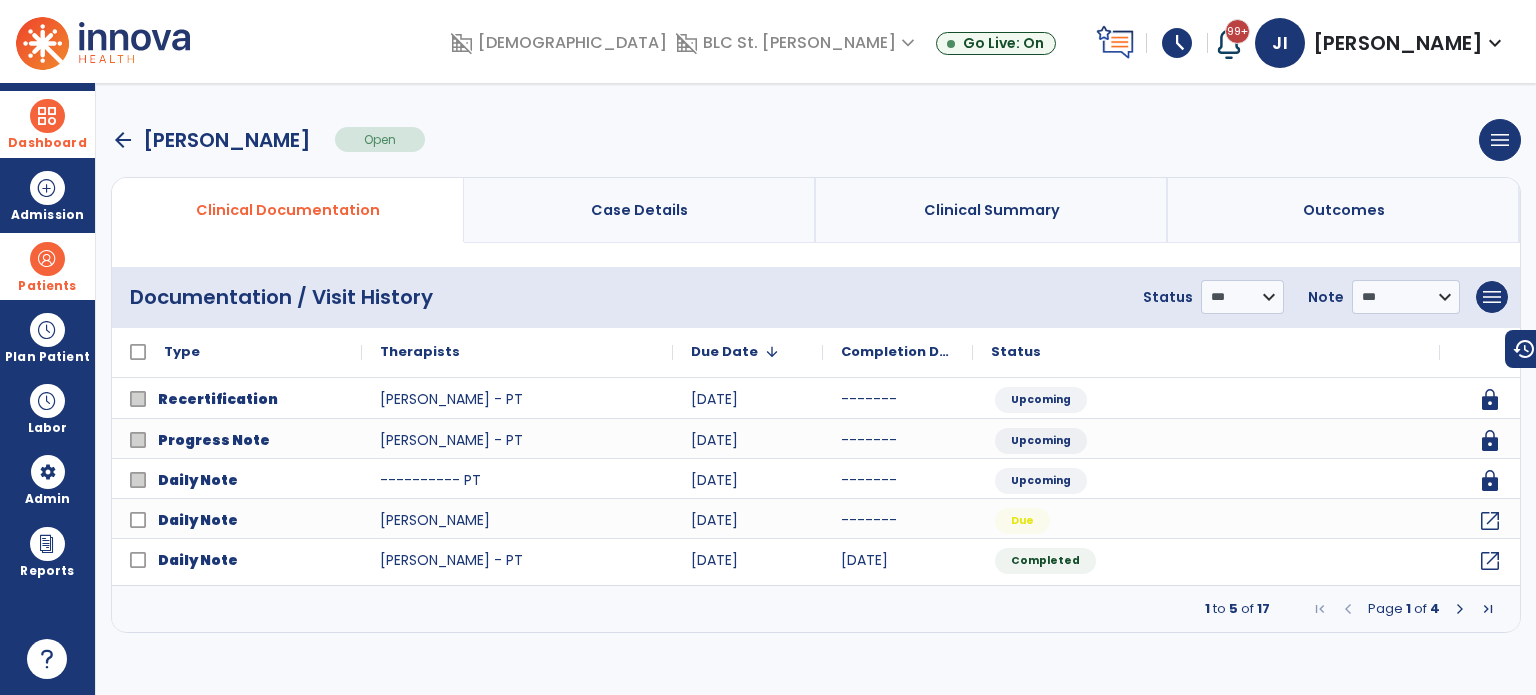 click on "arrow_back" at bounding box center (123, 140) 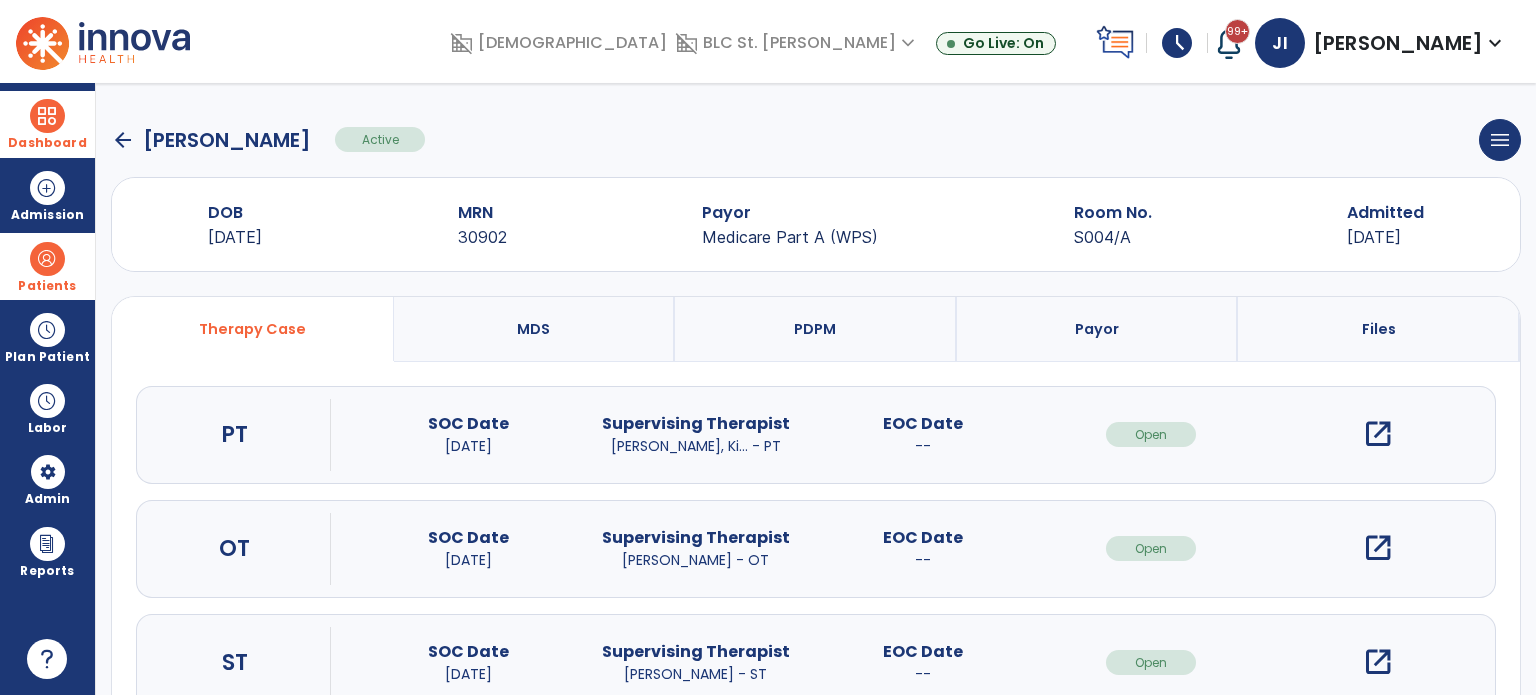 click on "open_in_new" at bounding box center [1378, 548] 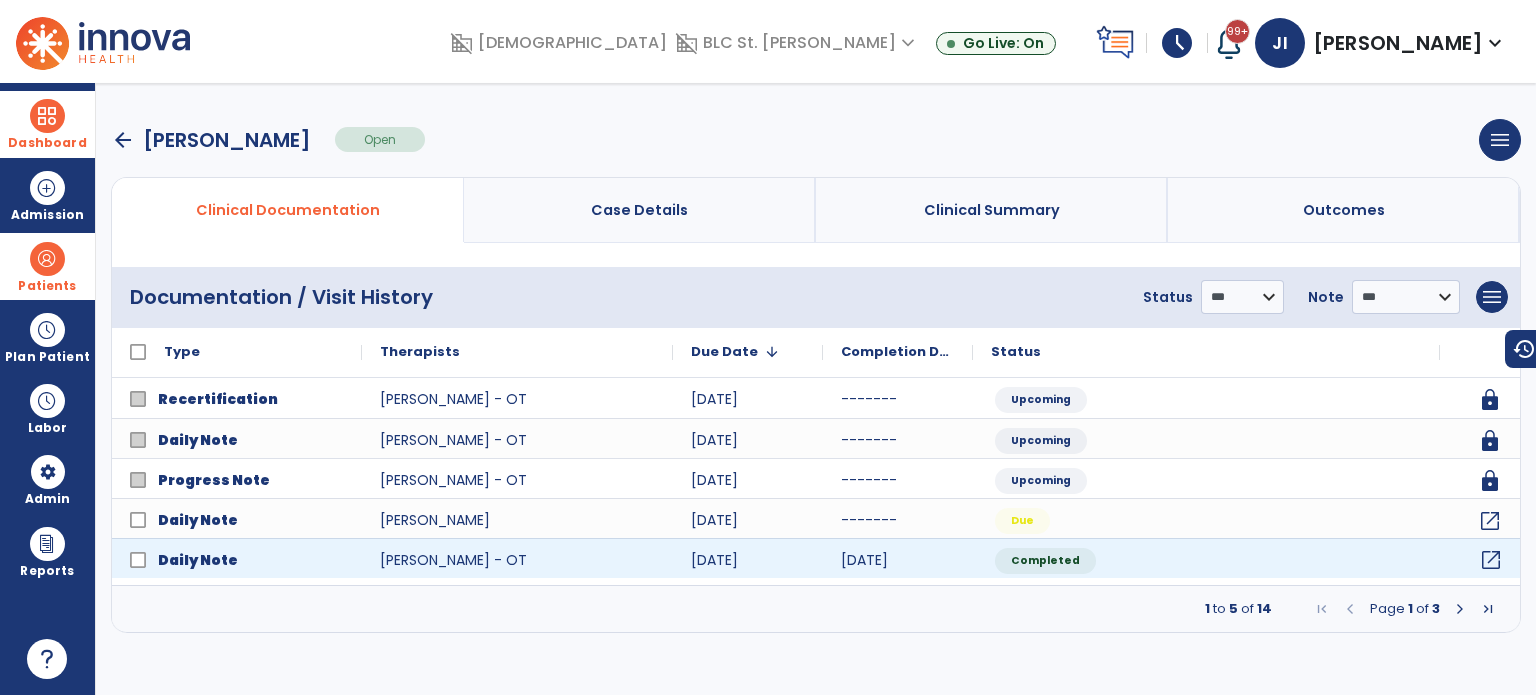click on "open_in_new" 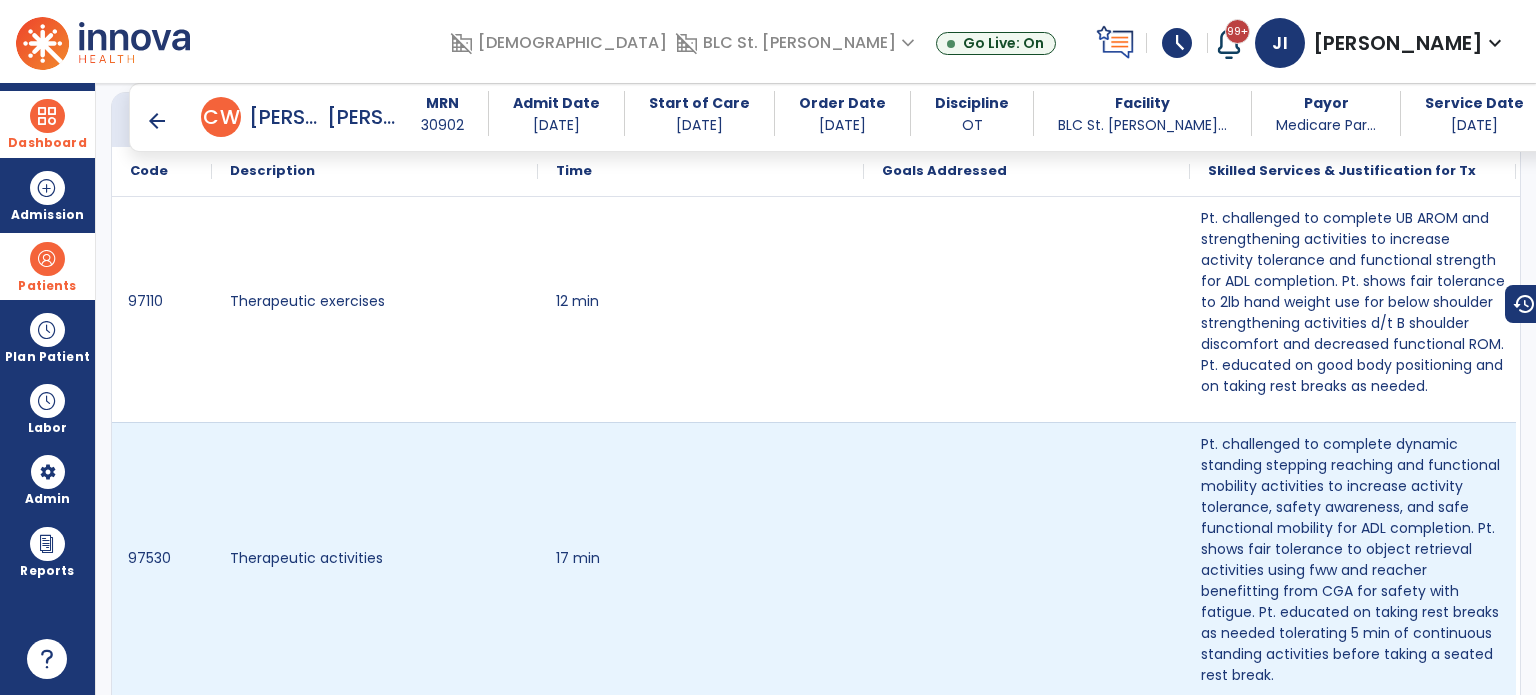 scroll, scrollTop: 2100, scrollLeft: 0, axis: vertical 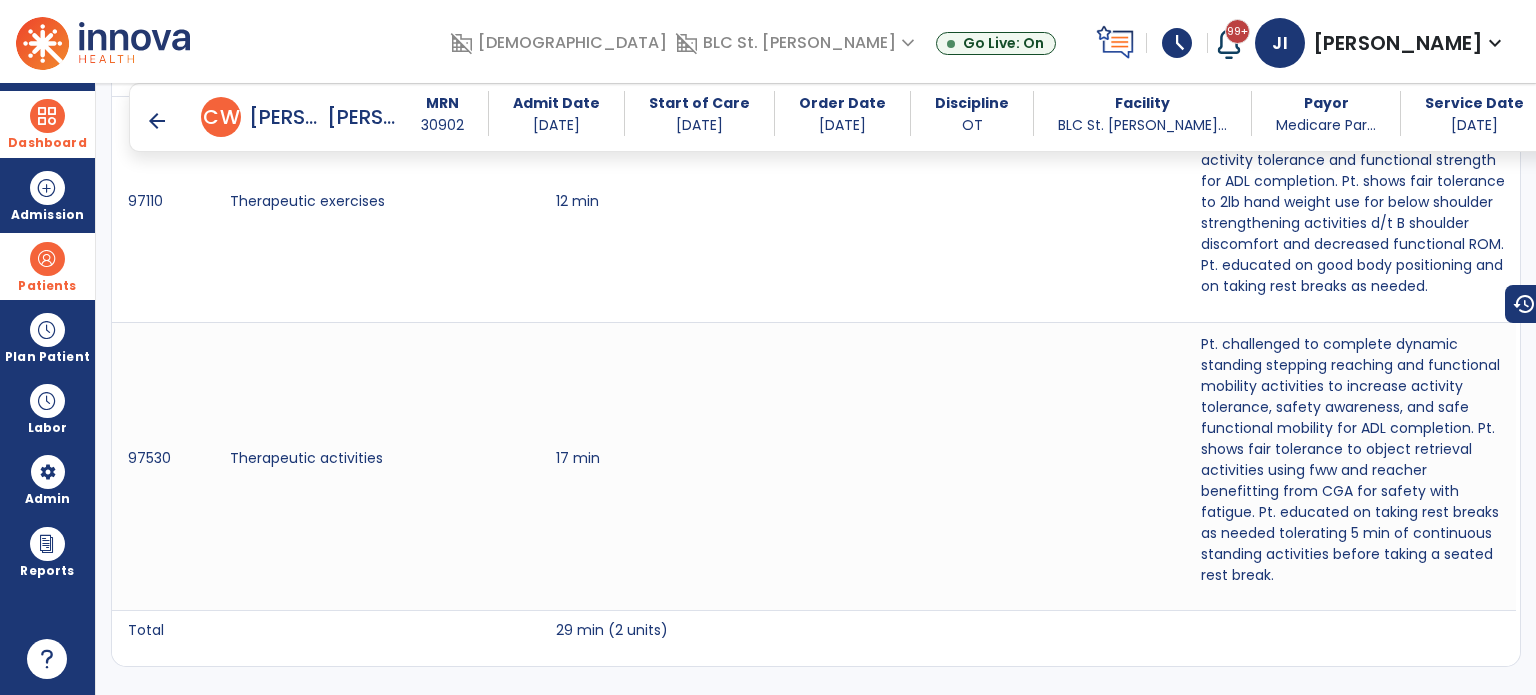 click on "arrow_back" at bounding box center (157, 121) 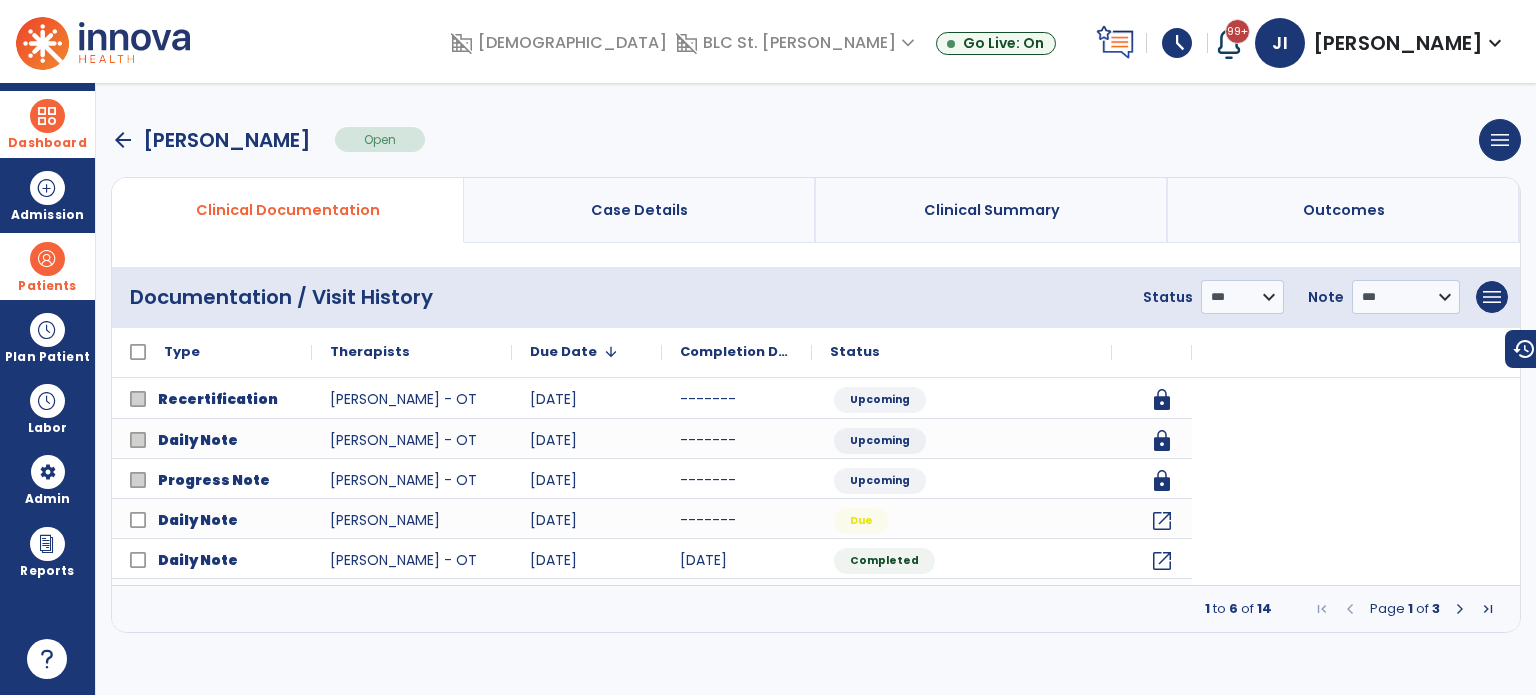 scroll, scrollTop: 0, scrollLeft: 0, axis: both 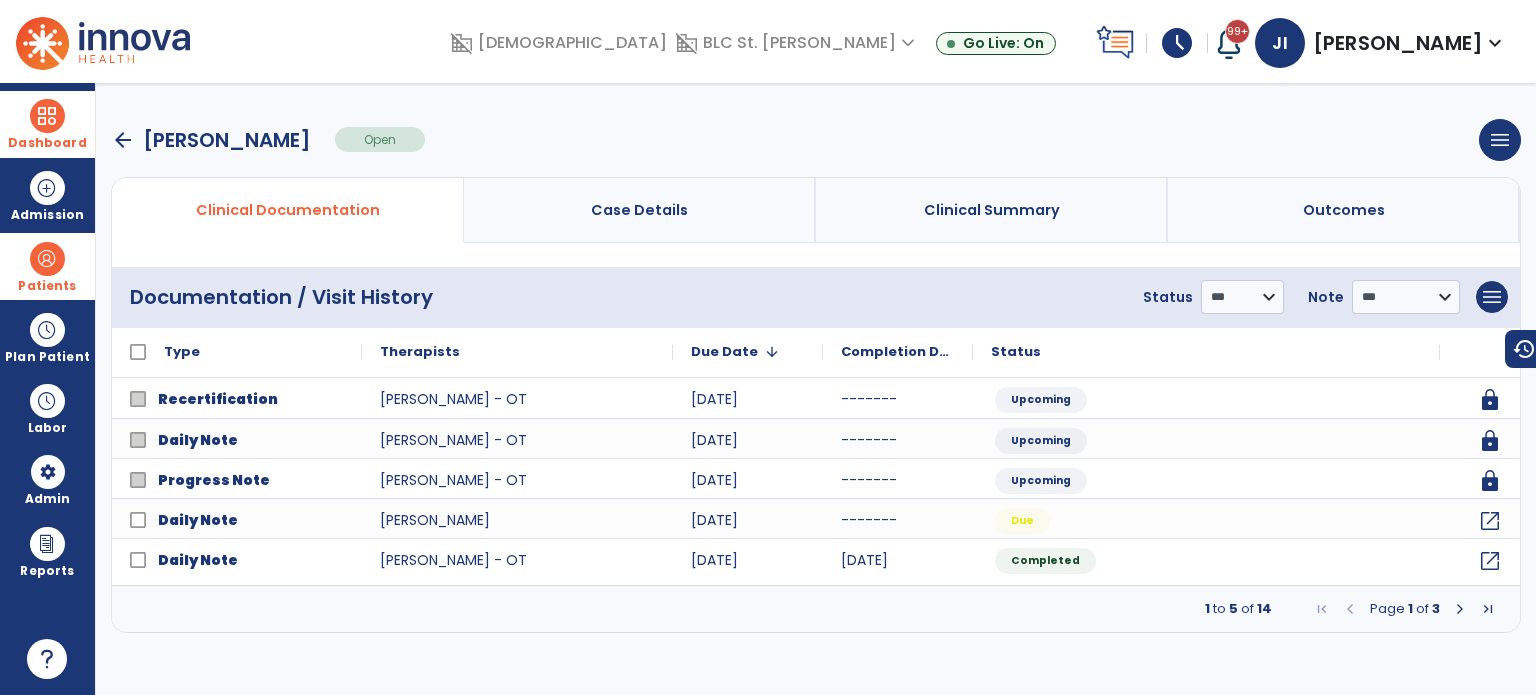click at bounding box center (1460, 609) 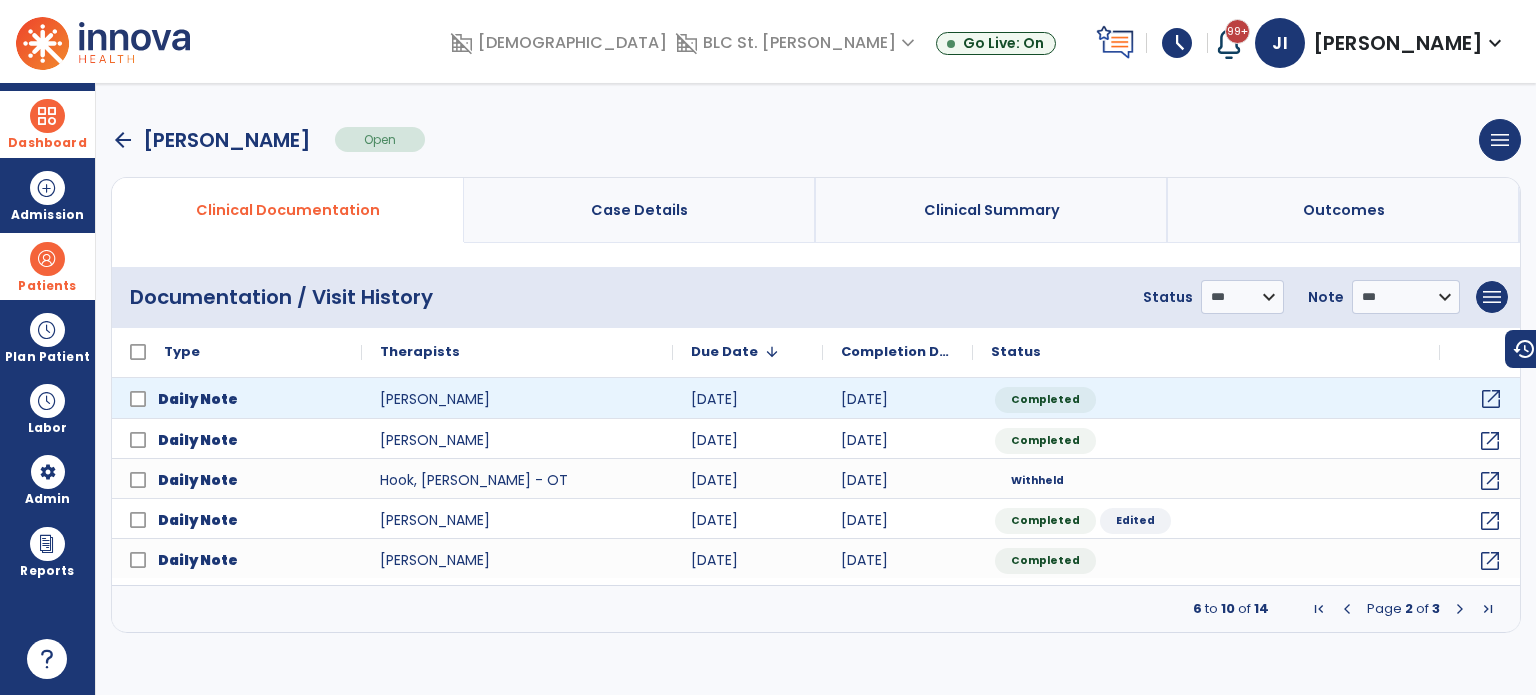 click on "open_in_new" 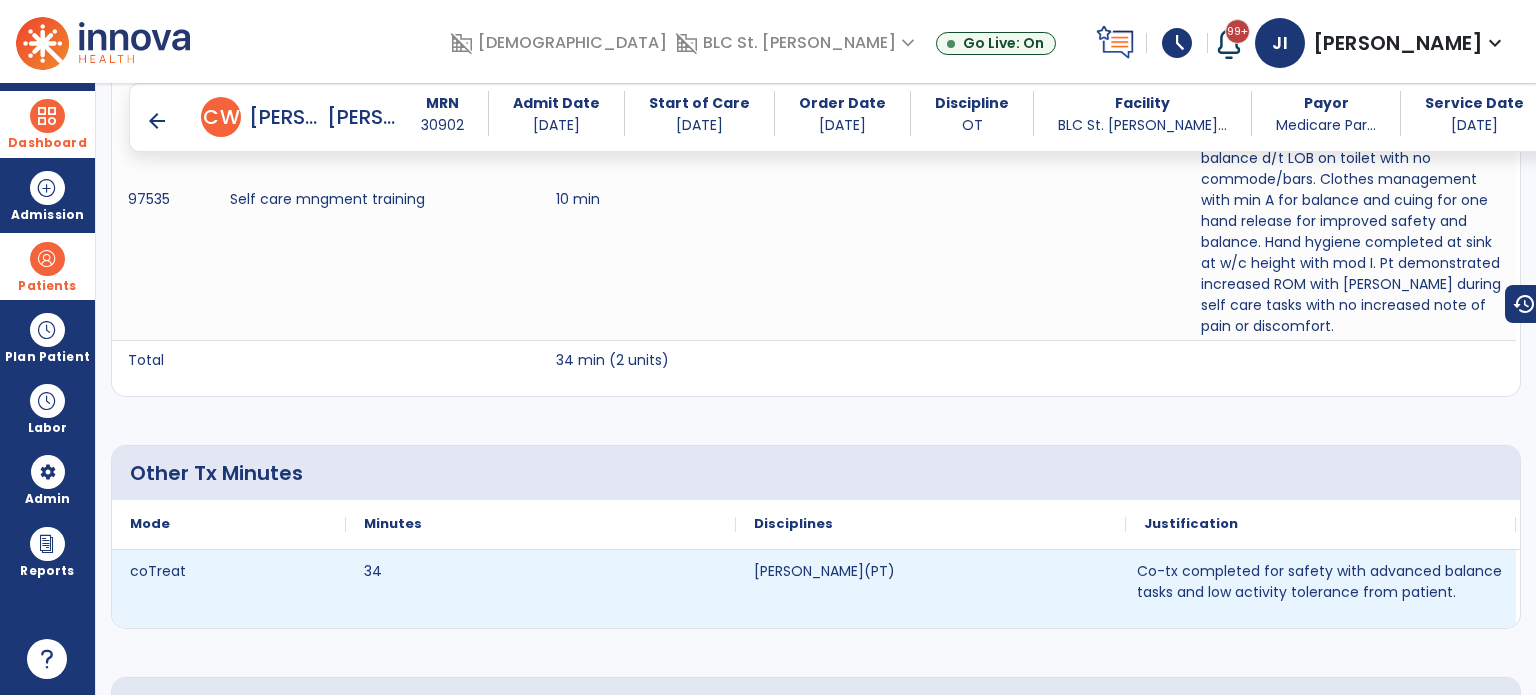 scroll, scrollTop: 2600, scrollLeft: 0, axis: vertical 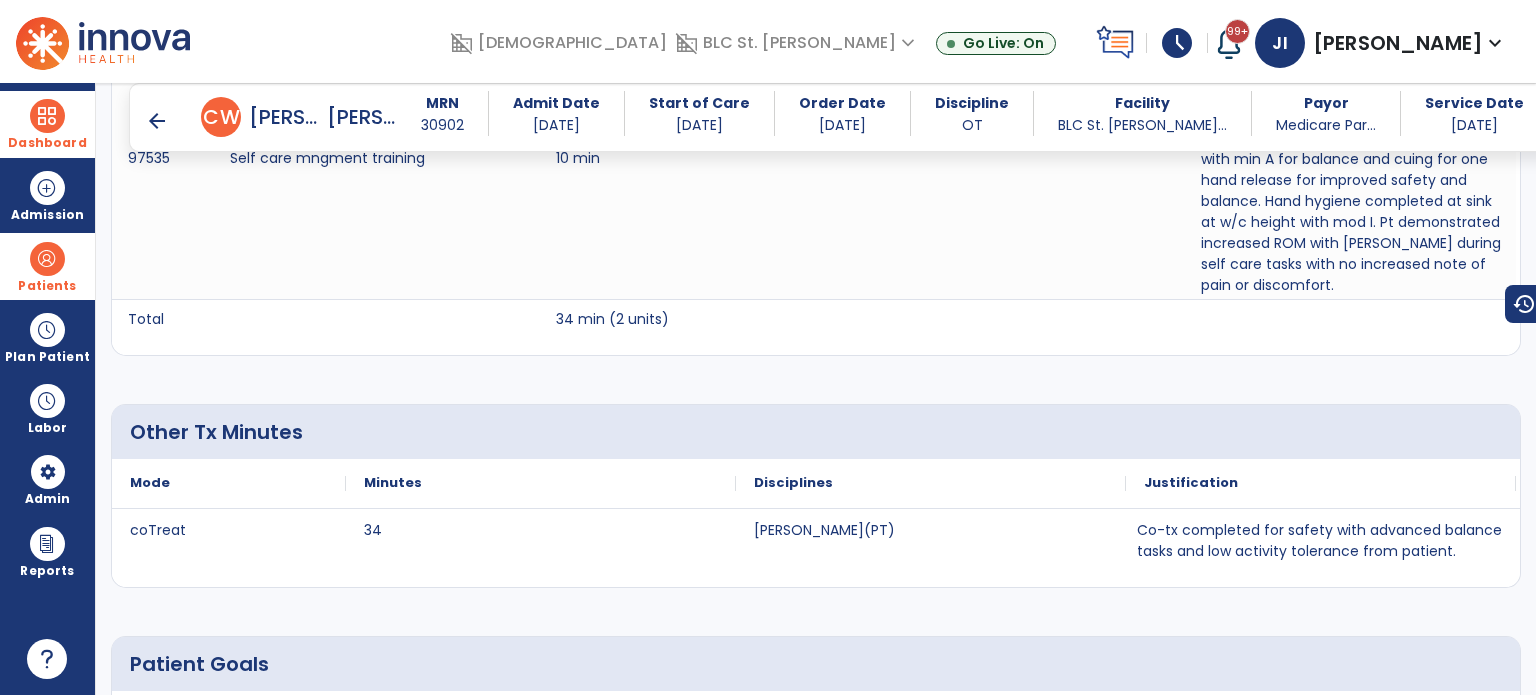 click on "arrow_back" at bounding box center [157, 121] 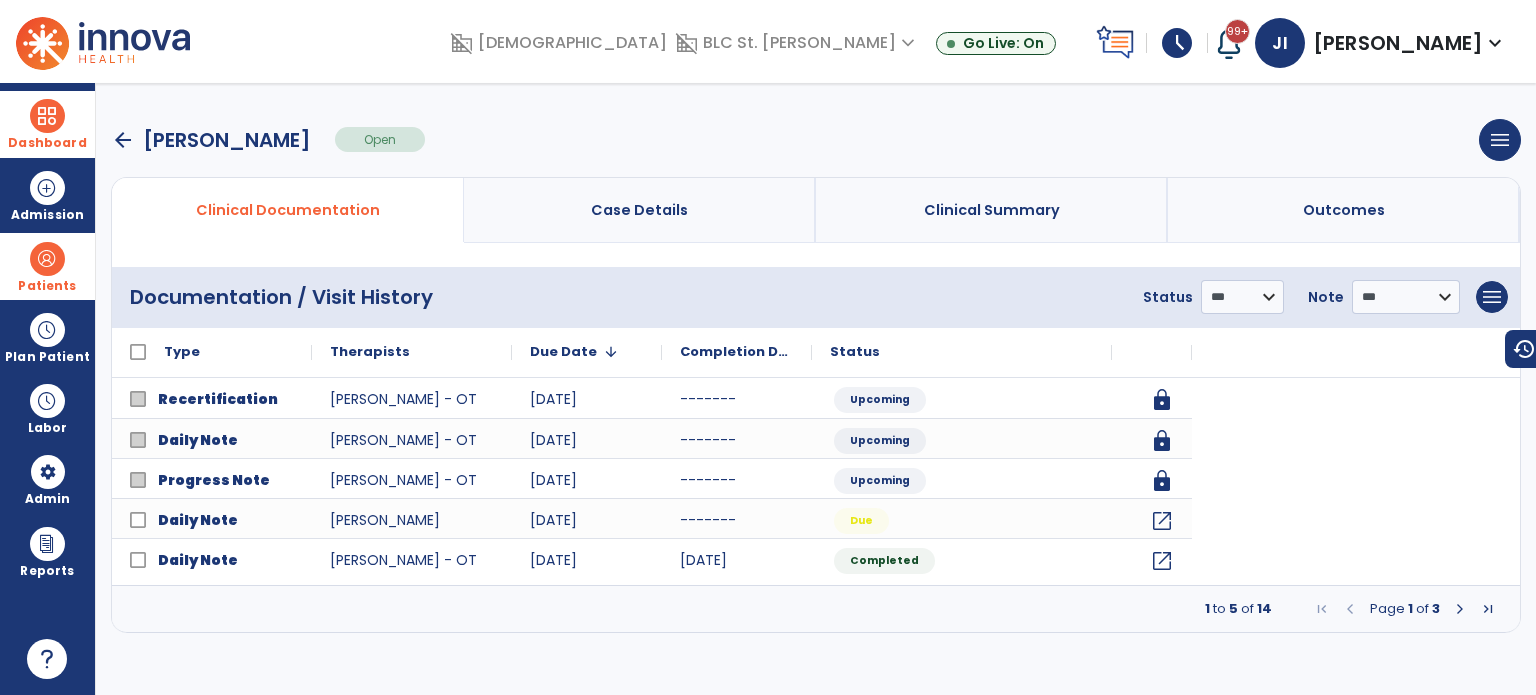 scroll, scrollTop: 0, scrollLeft: 0, axis: both 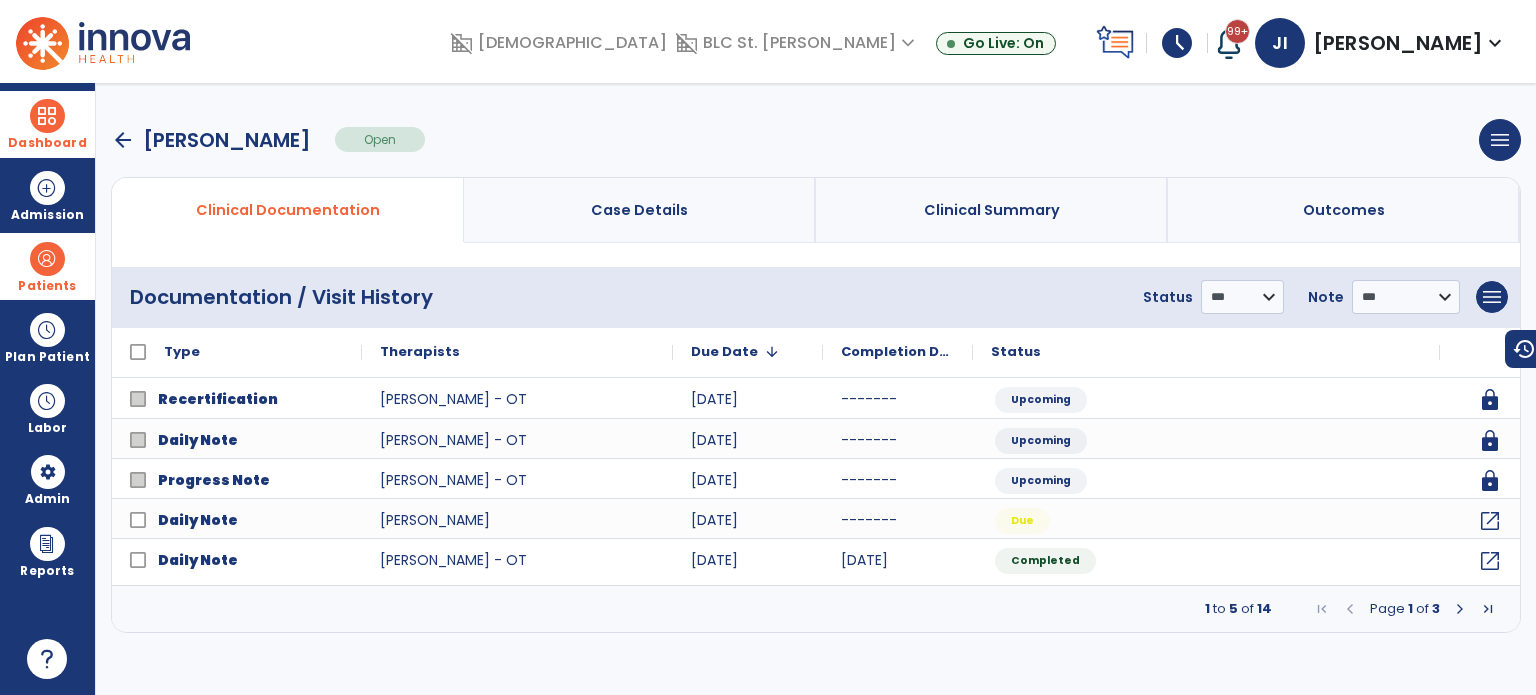 click at bounding box center (1460, 609) 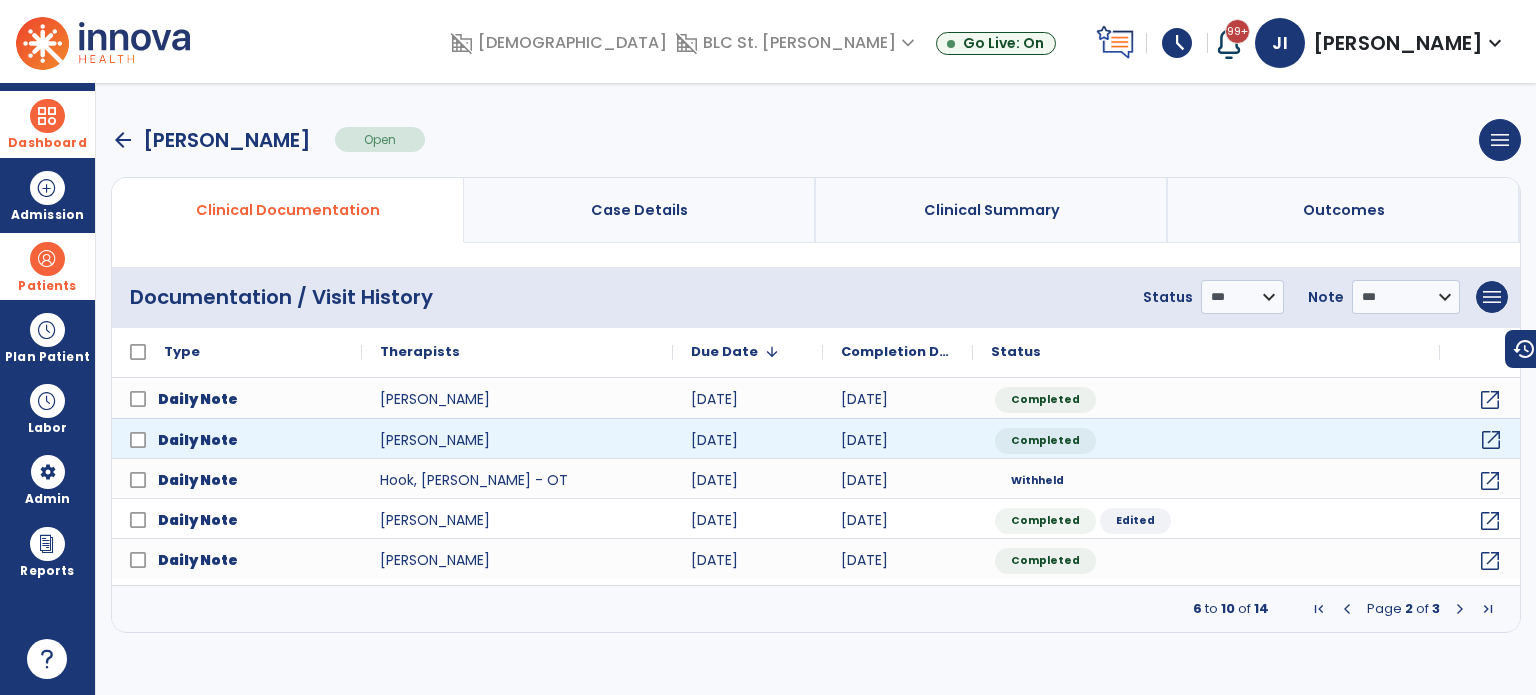 click on "open_in_new" 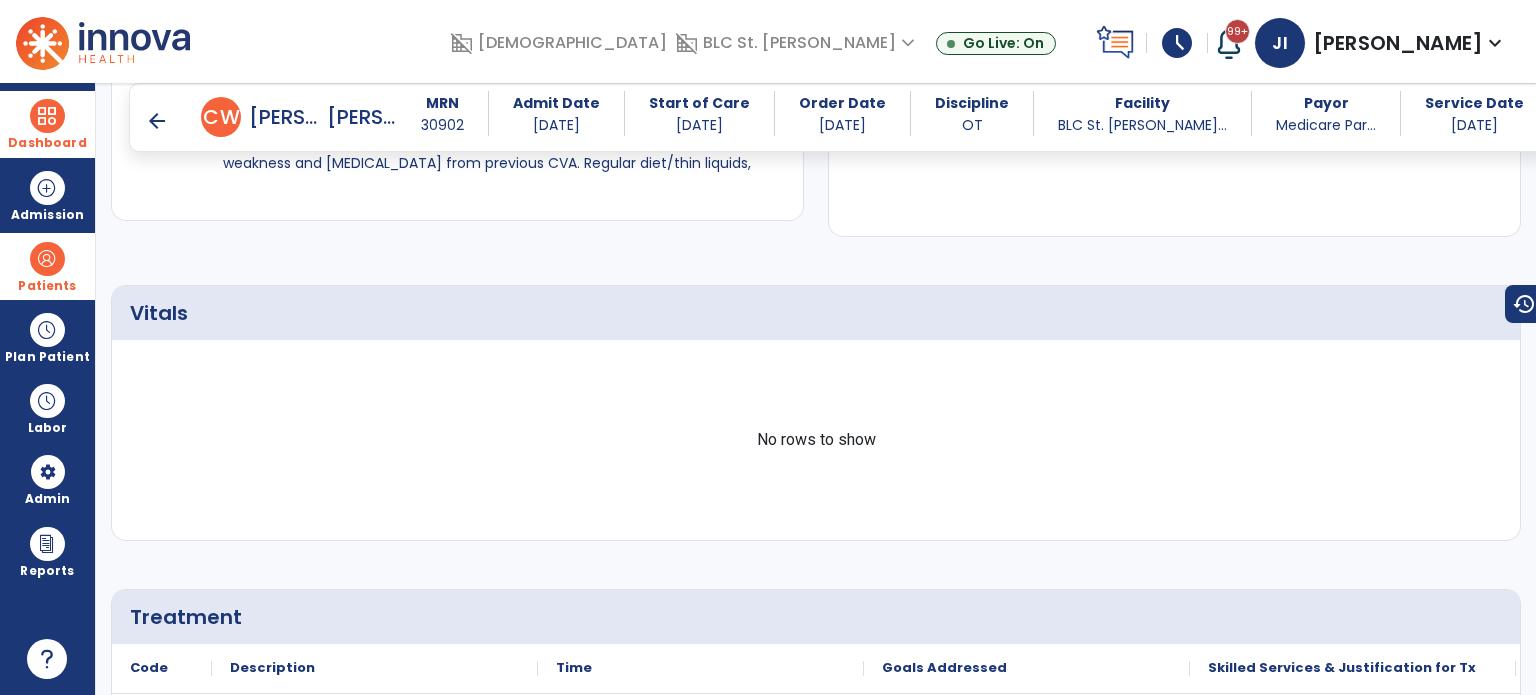 scroll, scrollTop: 1500, scrollLeft: 0, axis: vertical 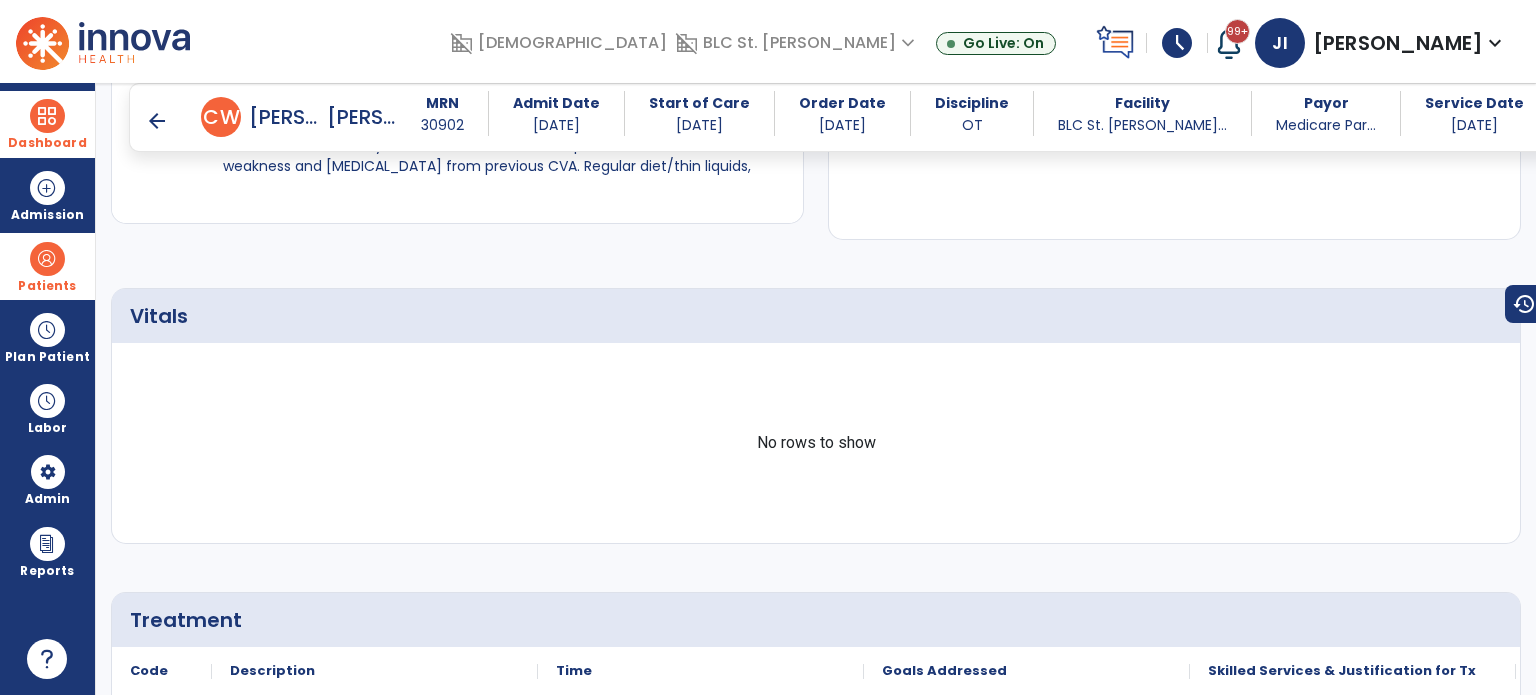 click on "arrow_back" at bounding box center [157, 121] 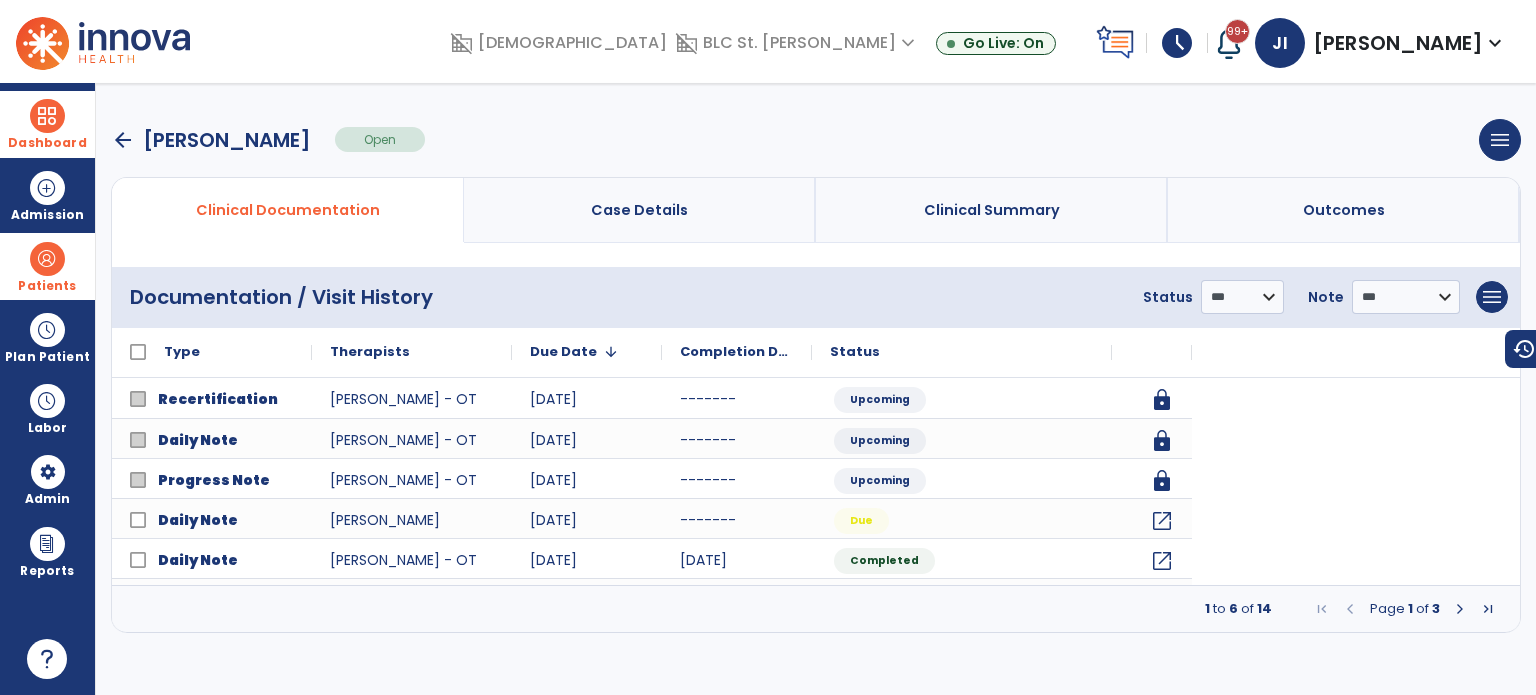 scroll, scrollTop: 0, scrollLeft: 0, axis: both 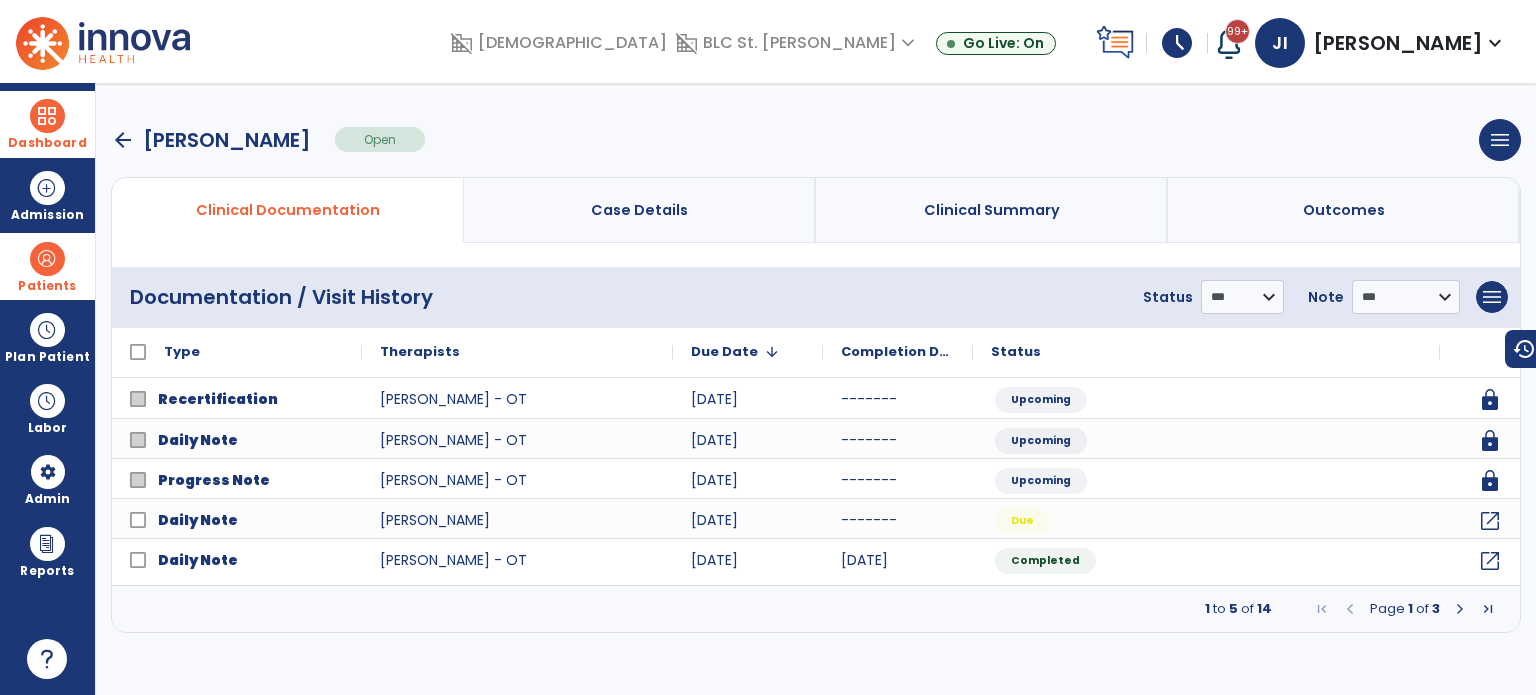 click at bounding box center (1460, 609) 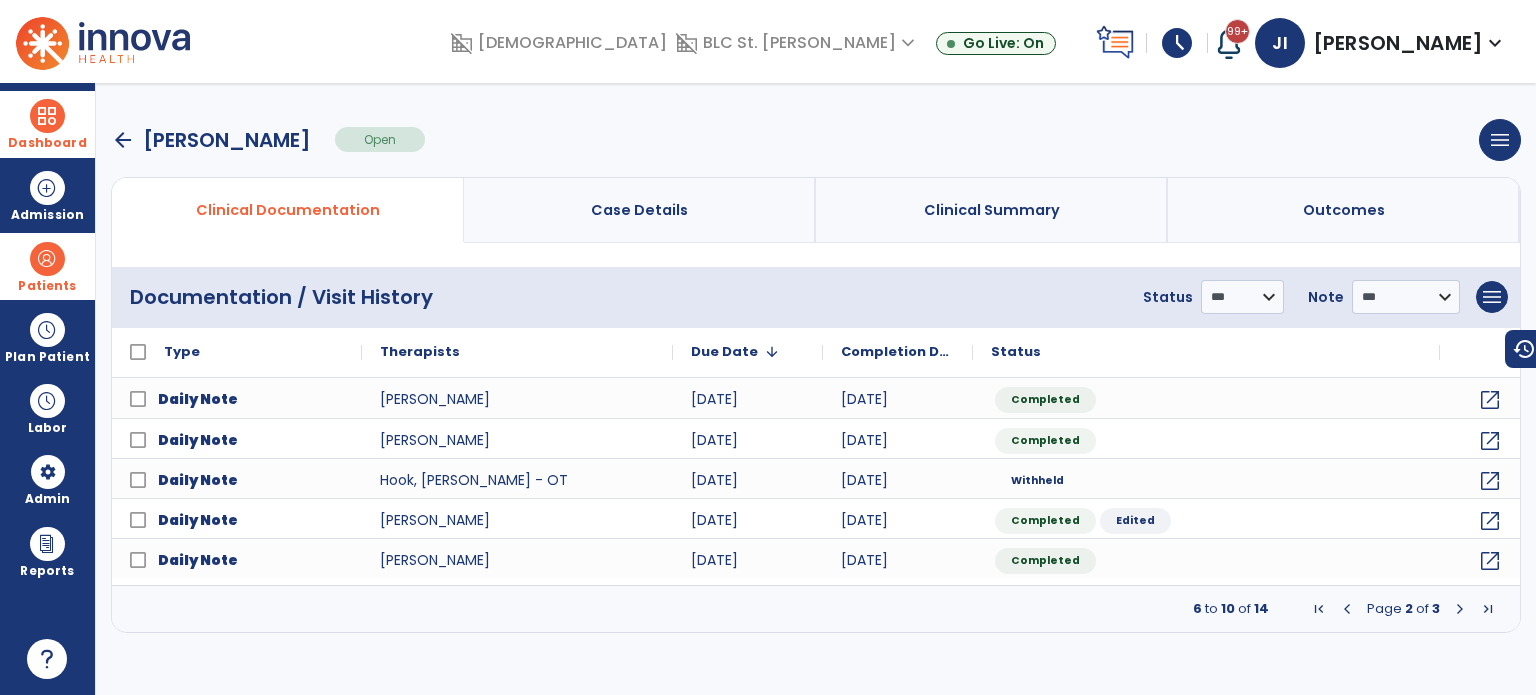 click at bounding box center (1460, 609) 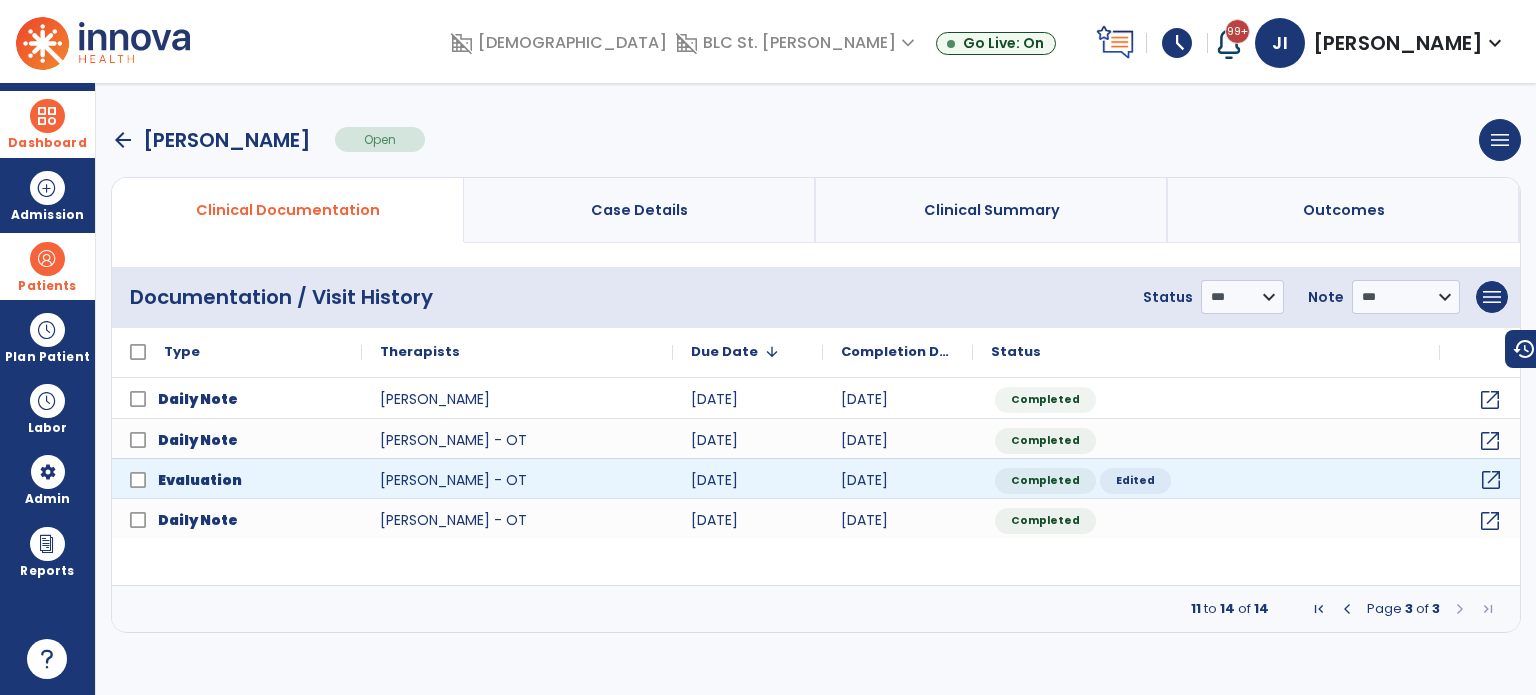 click on "open_in_new" 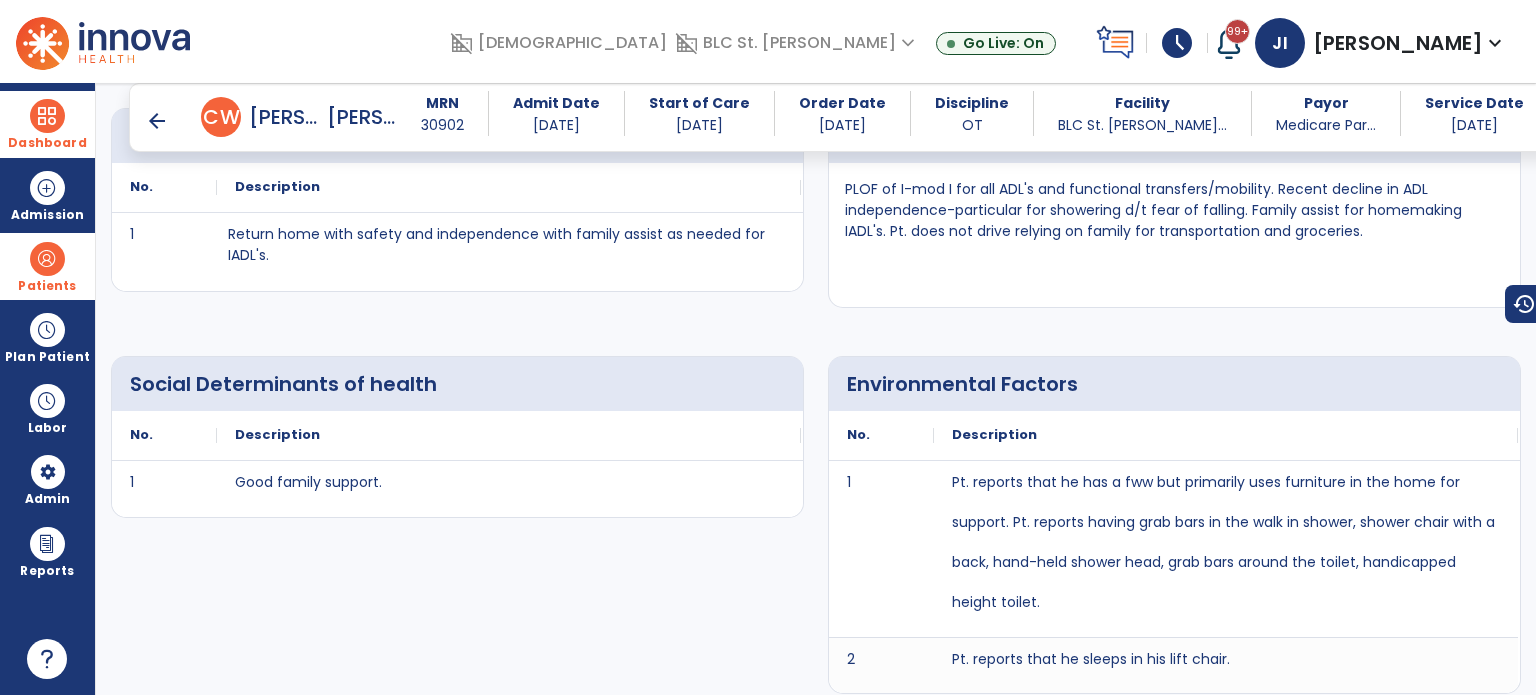 scroll, scrollTop: 2551, scrollLeft: 0, axis: vertical 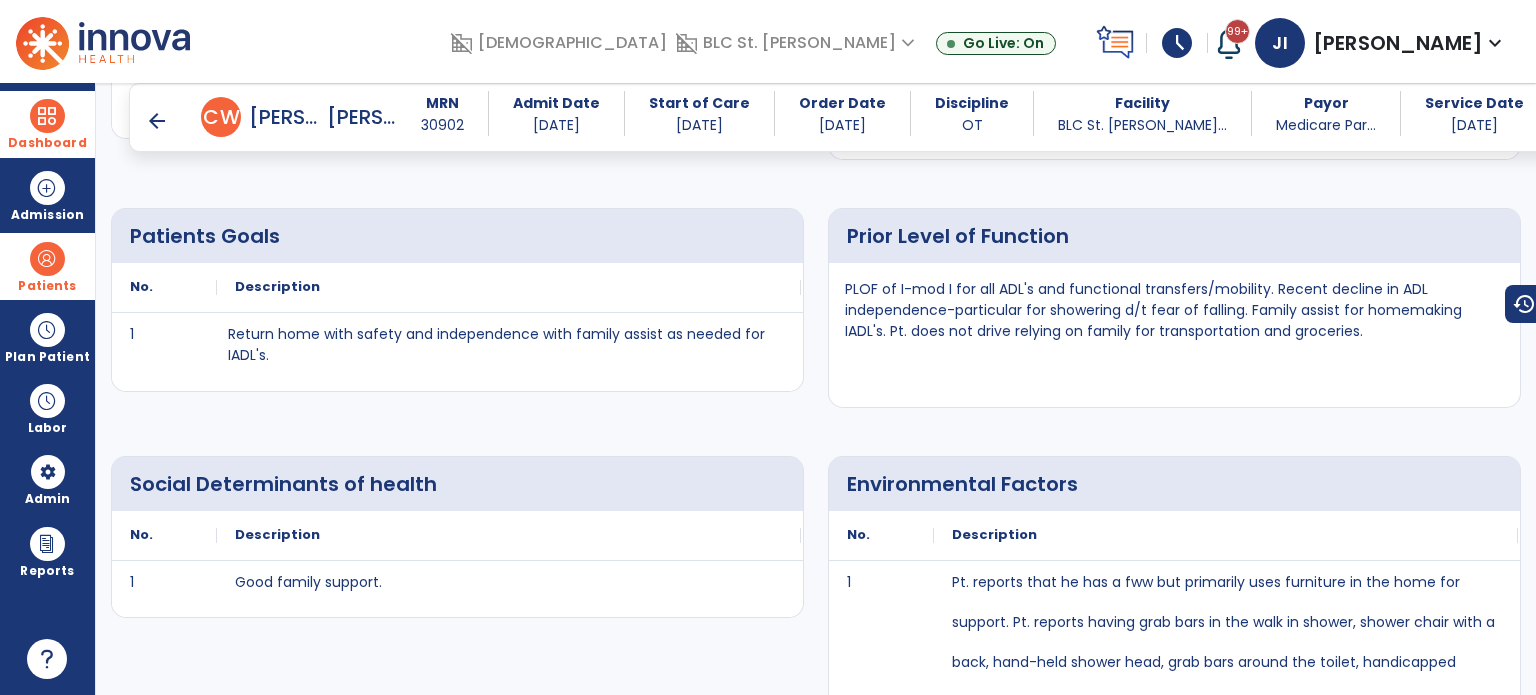 click on "arrow_back" at bounding box center [157, 121] 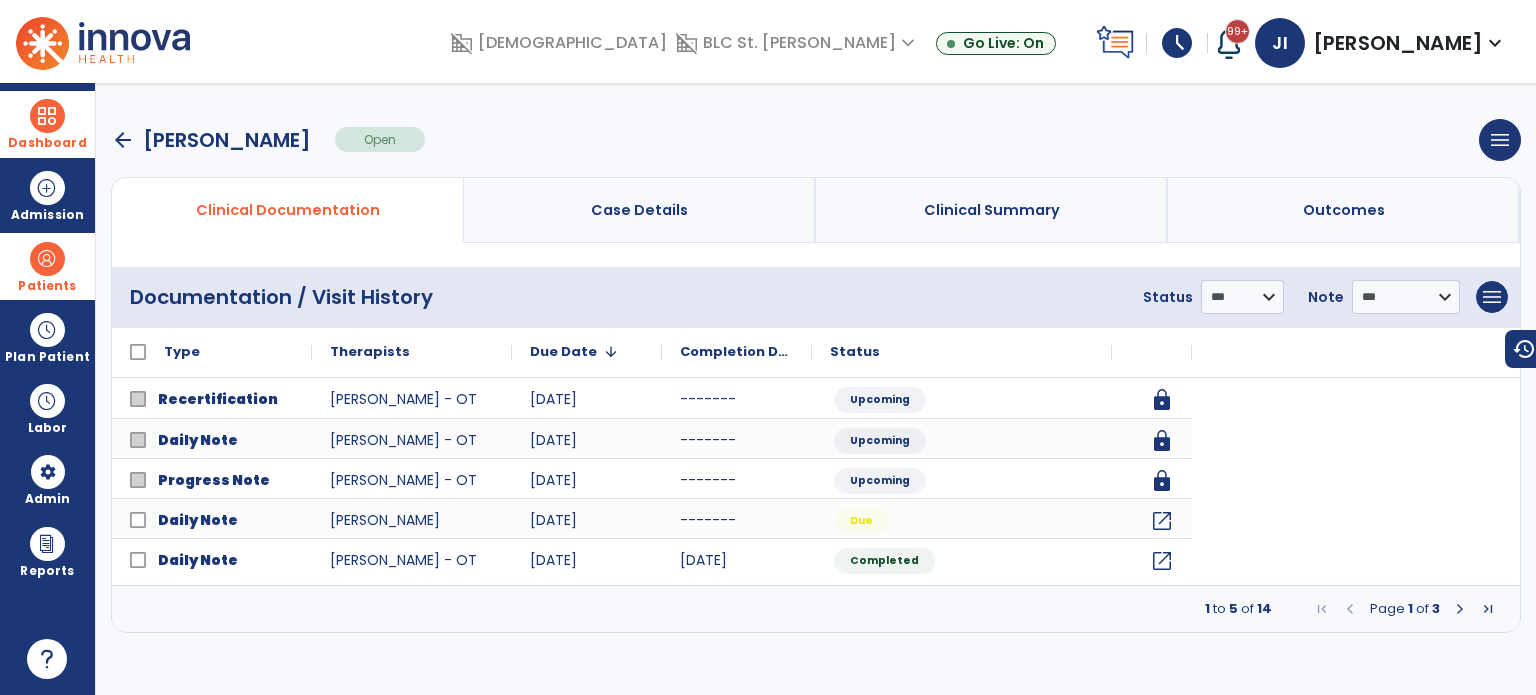 scroll, scrollTop: 0, scrollLeft: 0, axis: both 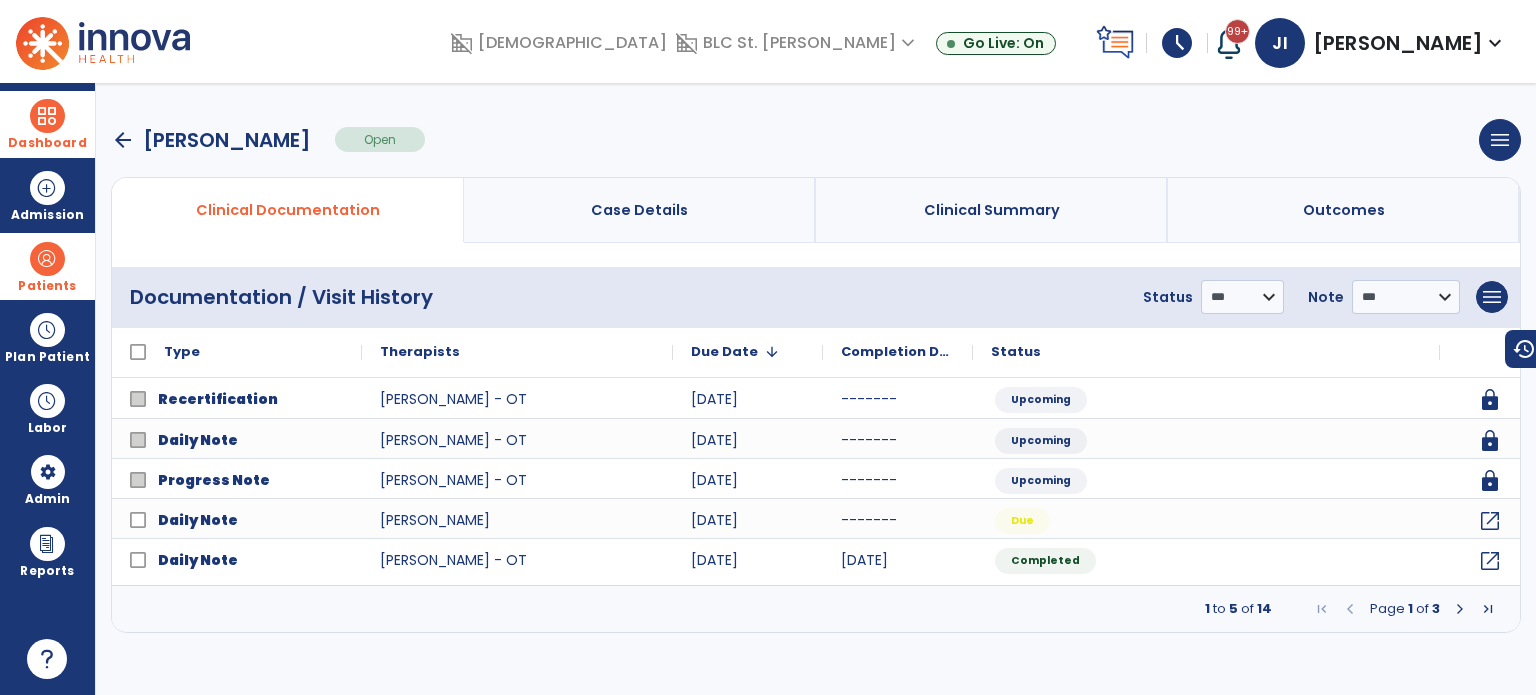 click on "arrow_back" at bounding box center [123, 140] 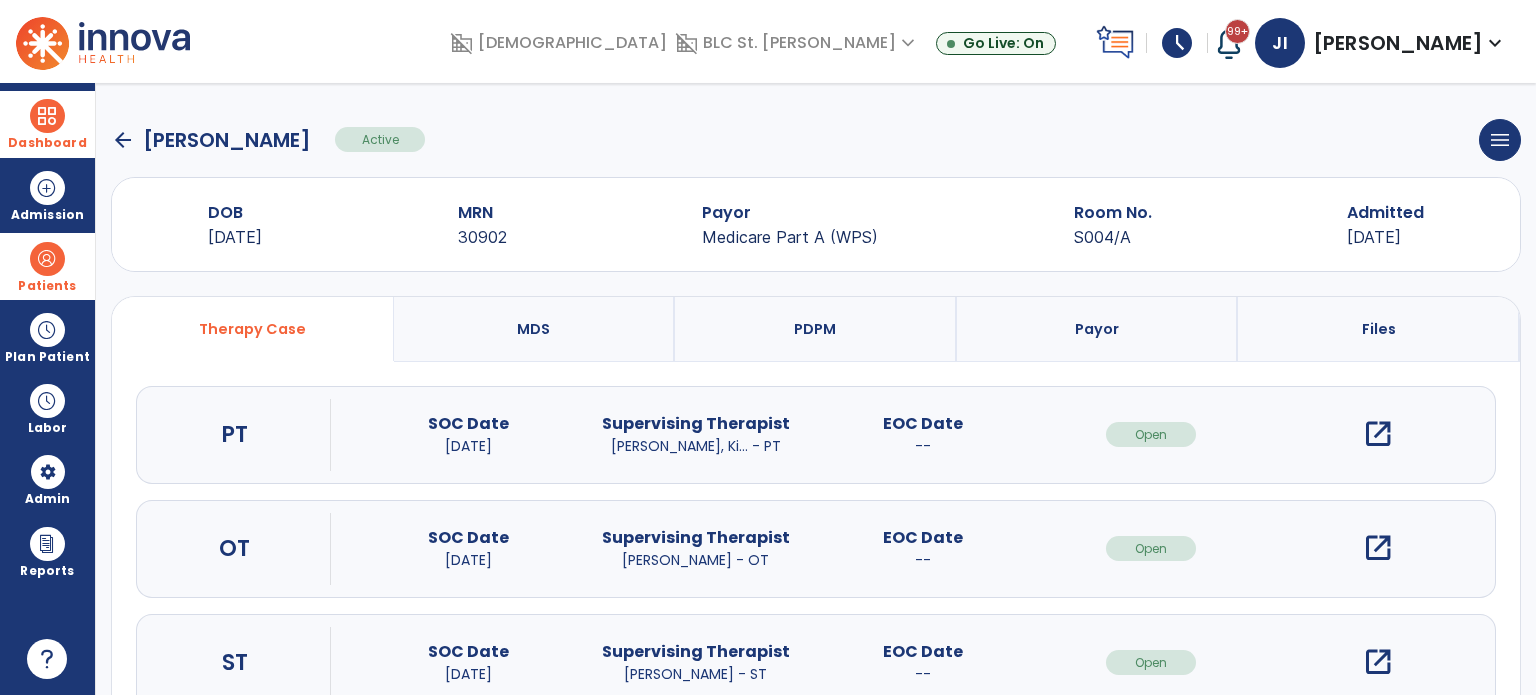 click on "open_in_new" at bounding box center (1378, 434) 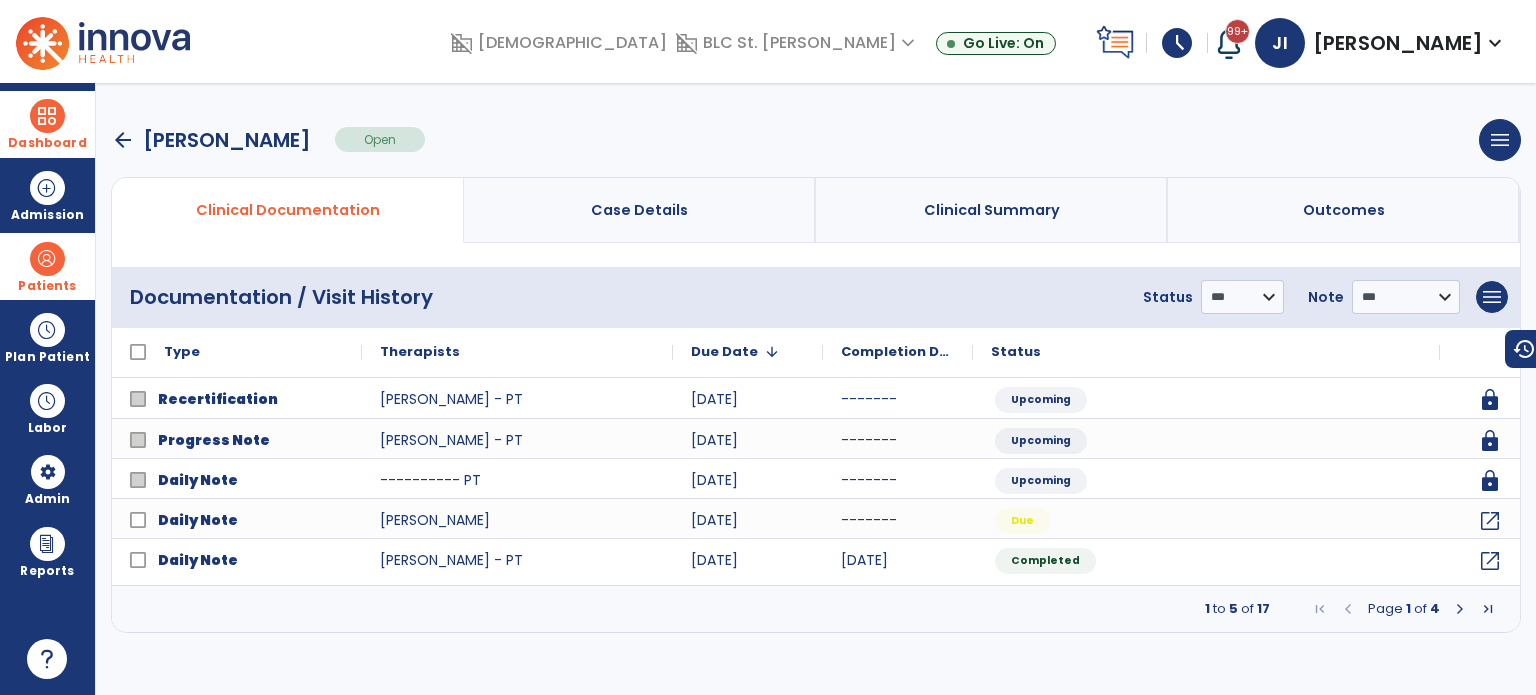 click at bounding box center [1488, 609] 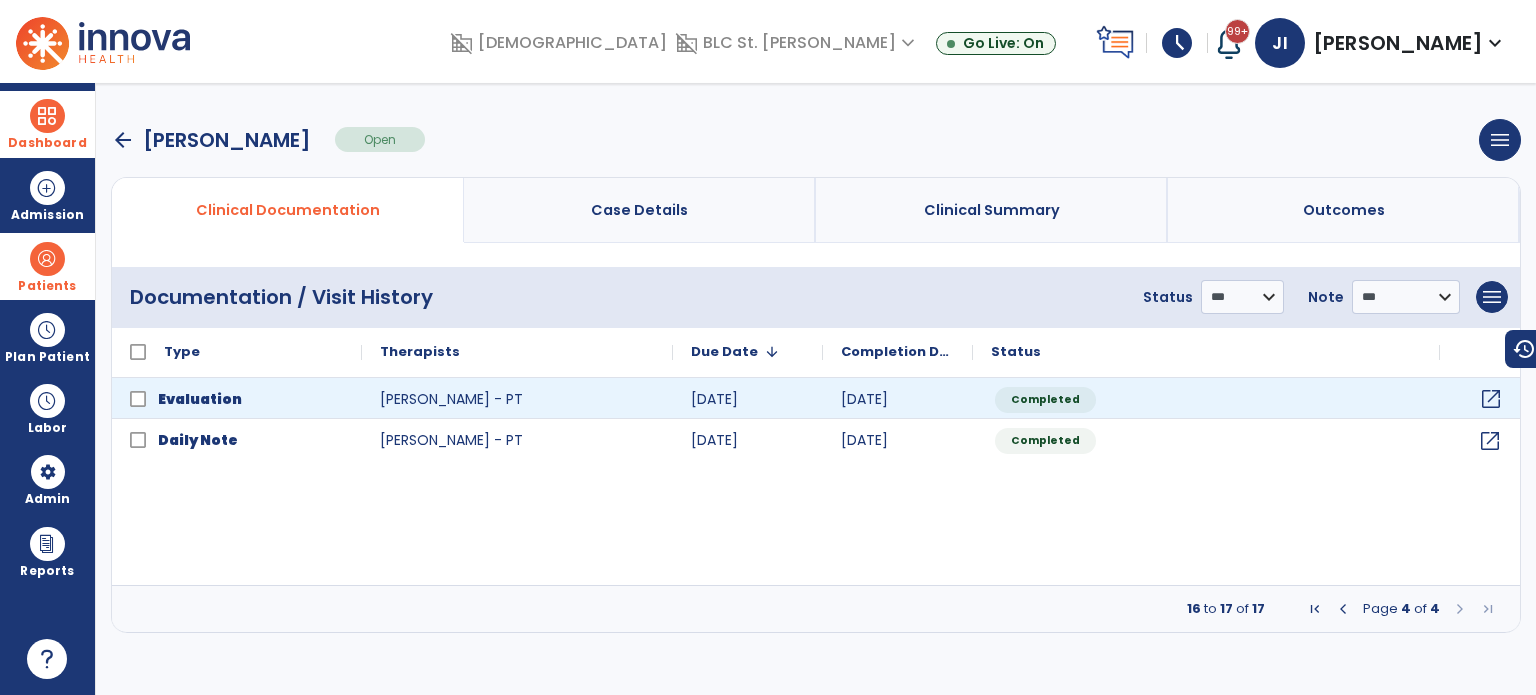 click on "open_in_new" 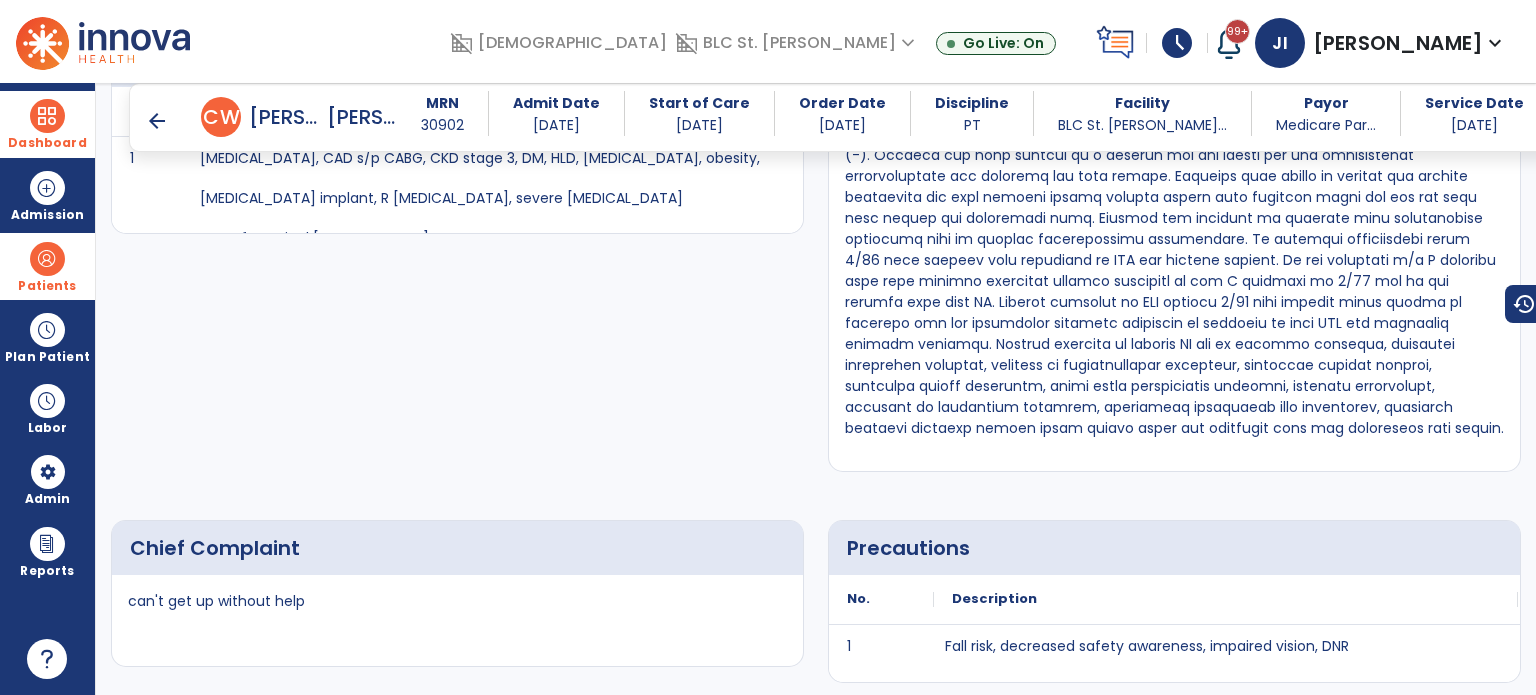 scroll, scrollTop: 1564, scrollLeft: 0, axis: vertical 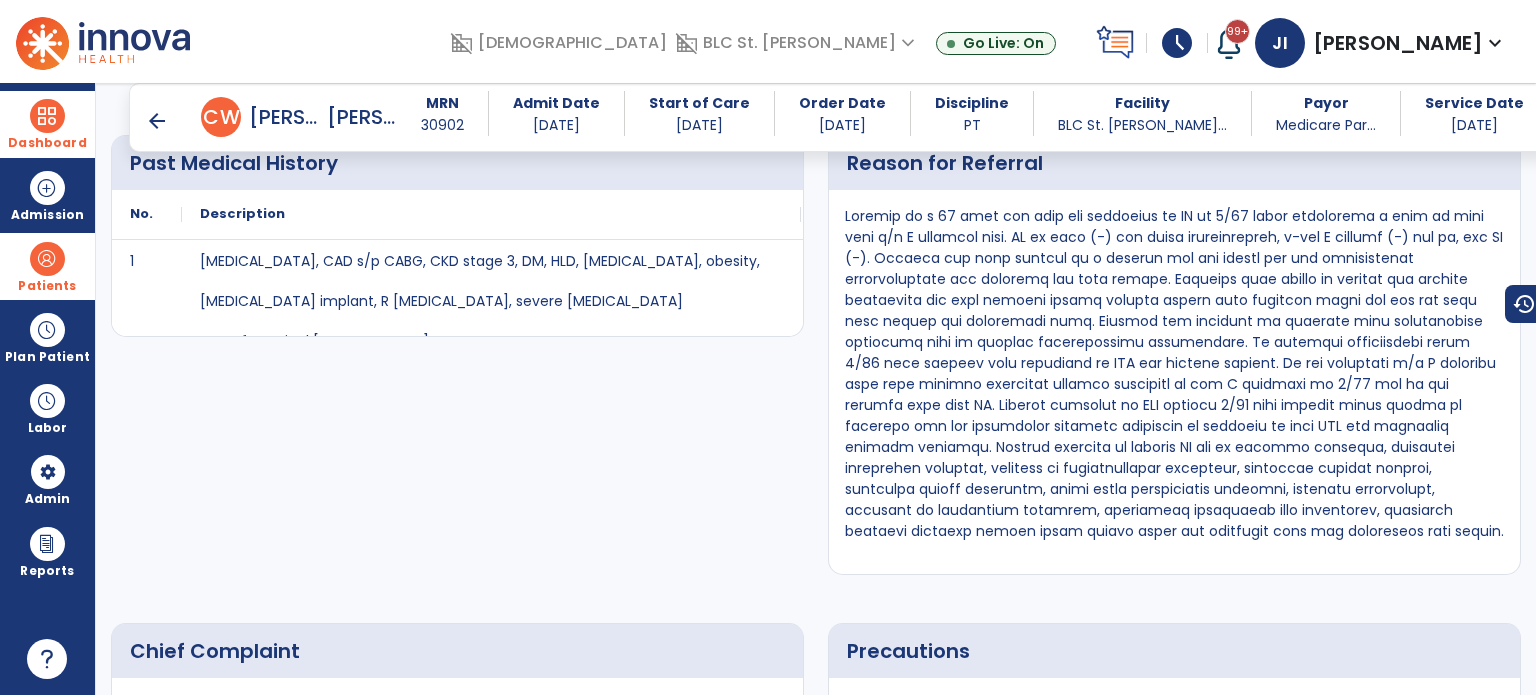 click on "arrow_back" at bounding box center [157, 121] 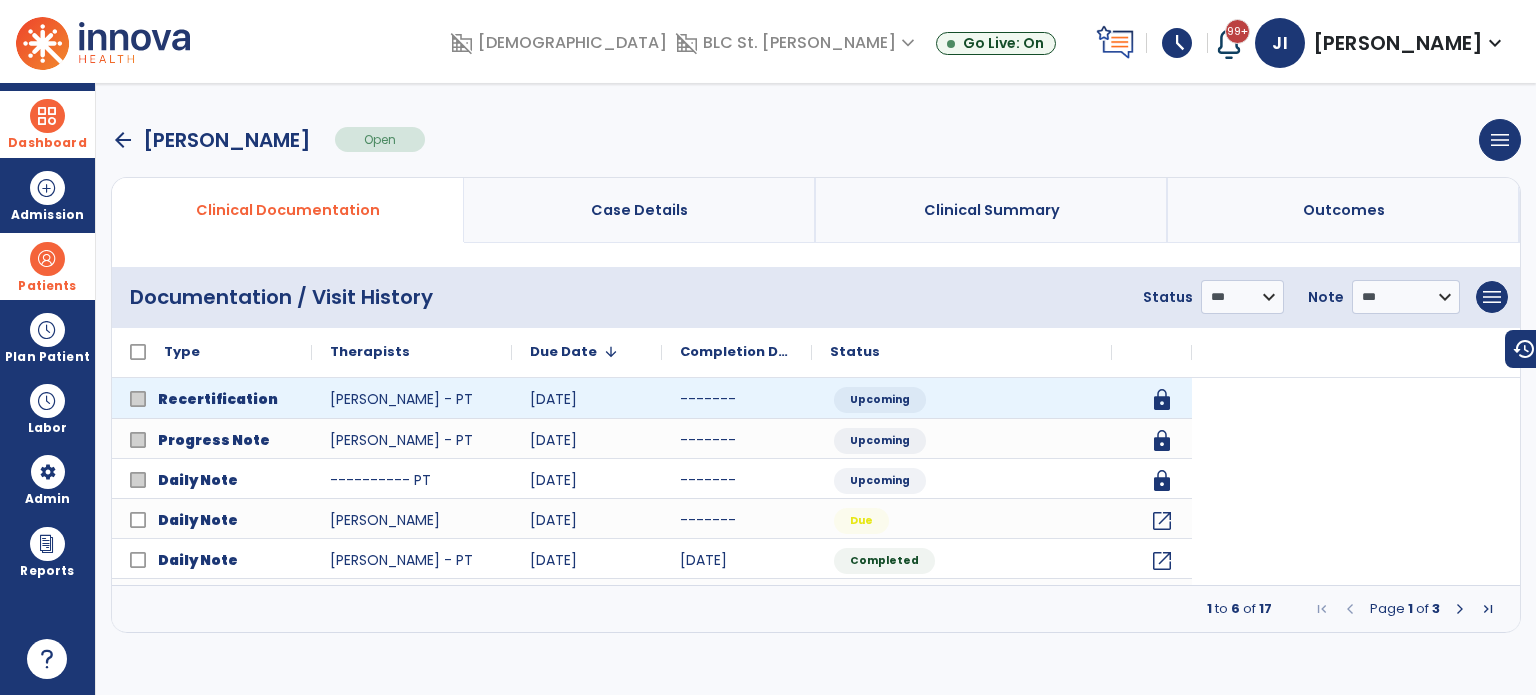 scroll, scrollTop: 0, scrollLeft: 0, axis: both 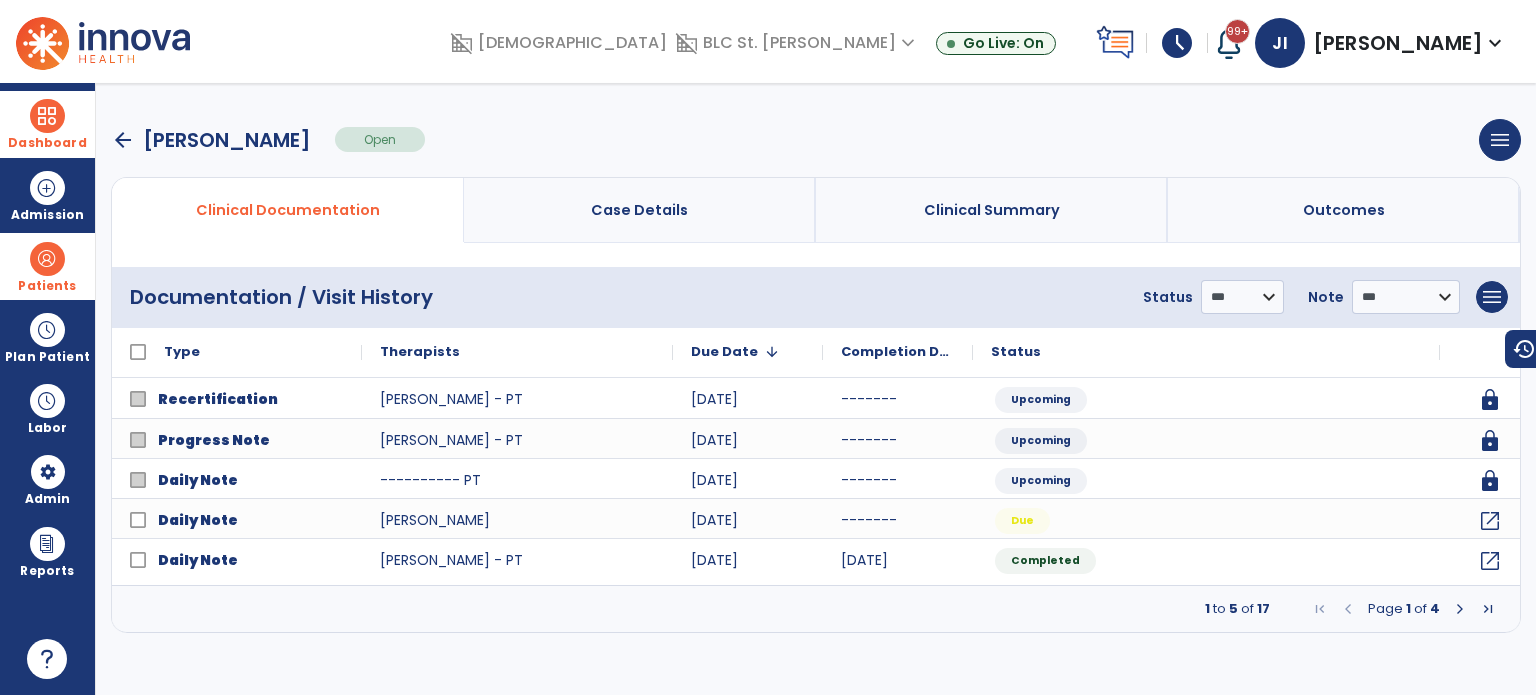 click on "arrow_back" at bounding box center (123, 140) 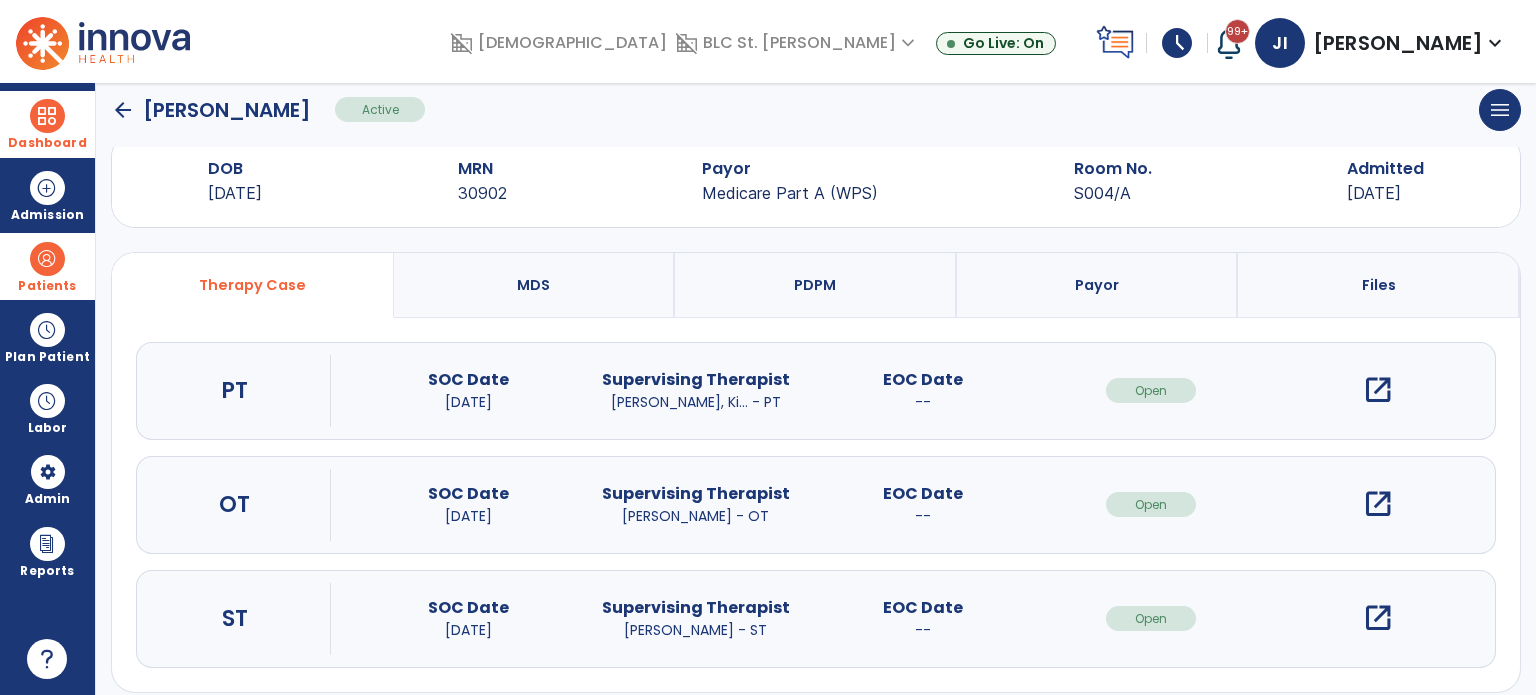 scroll, scrollTop: 62, scrollLeft: 0, axis: vertical 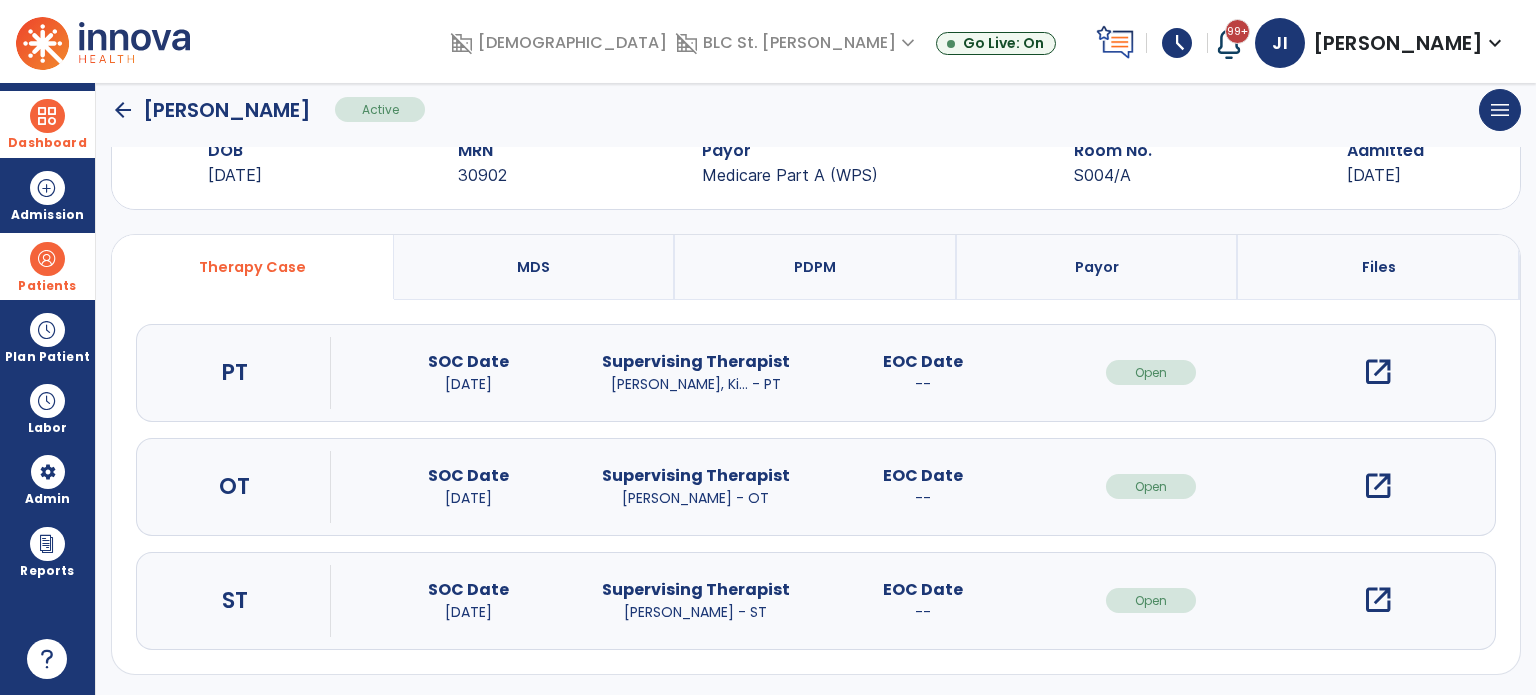 click on "open_in_new" at bounding box center [1378, 600] 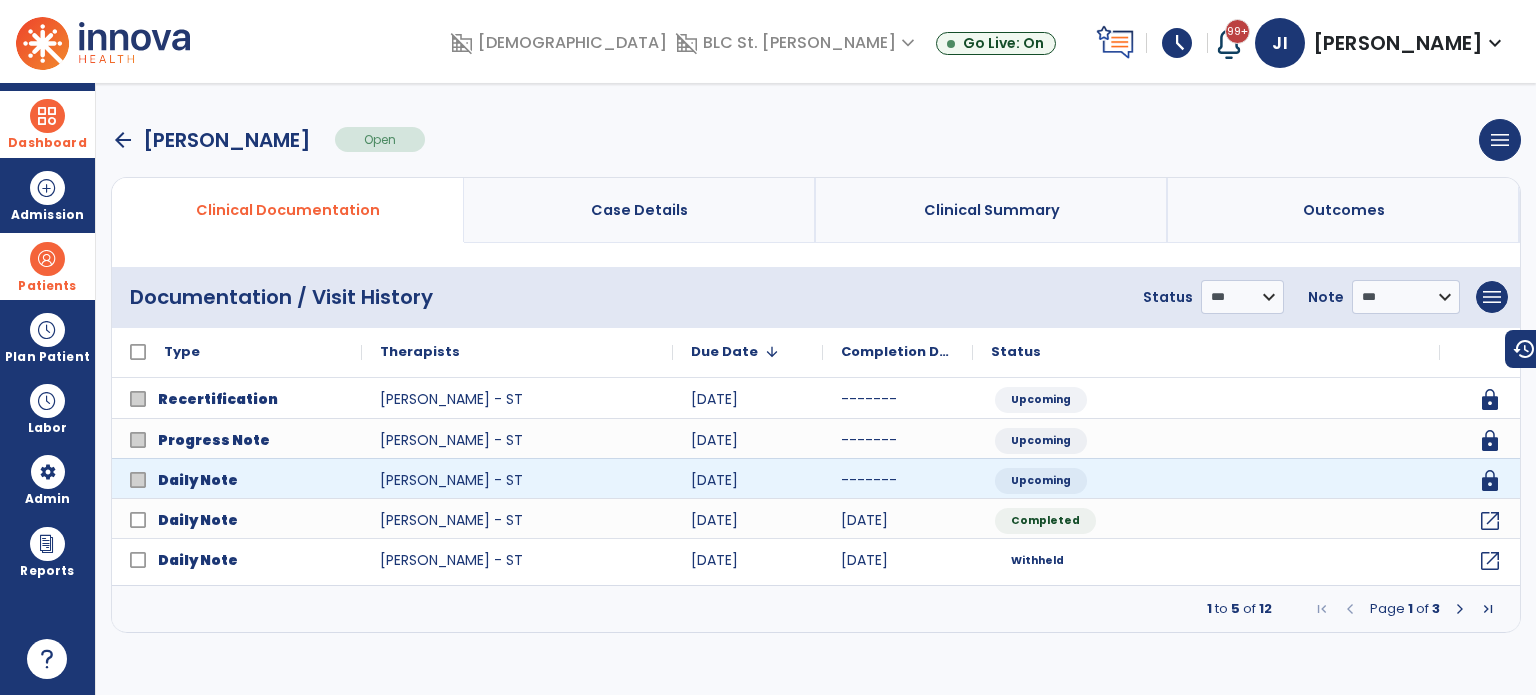 scroll, scrollTop: 0, scrollLeft: 0, axis: both 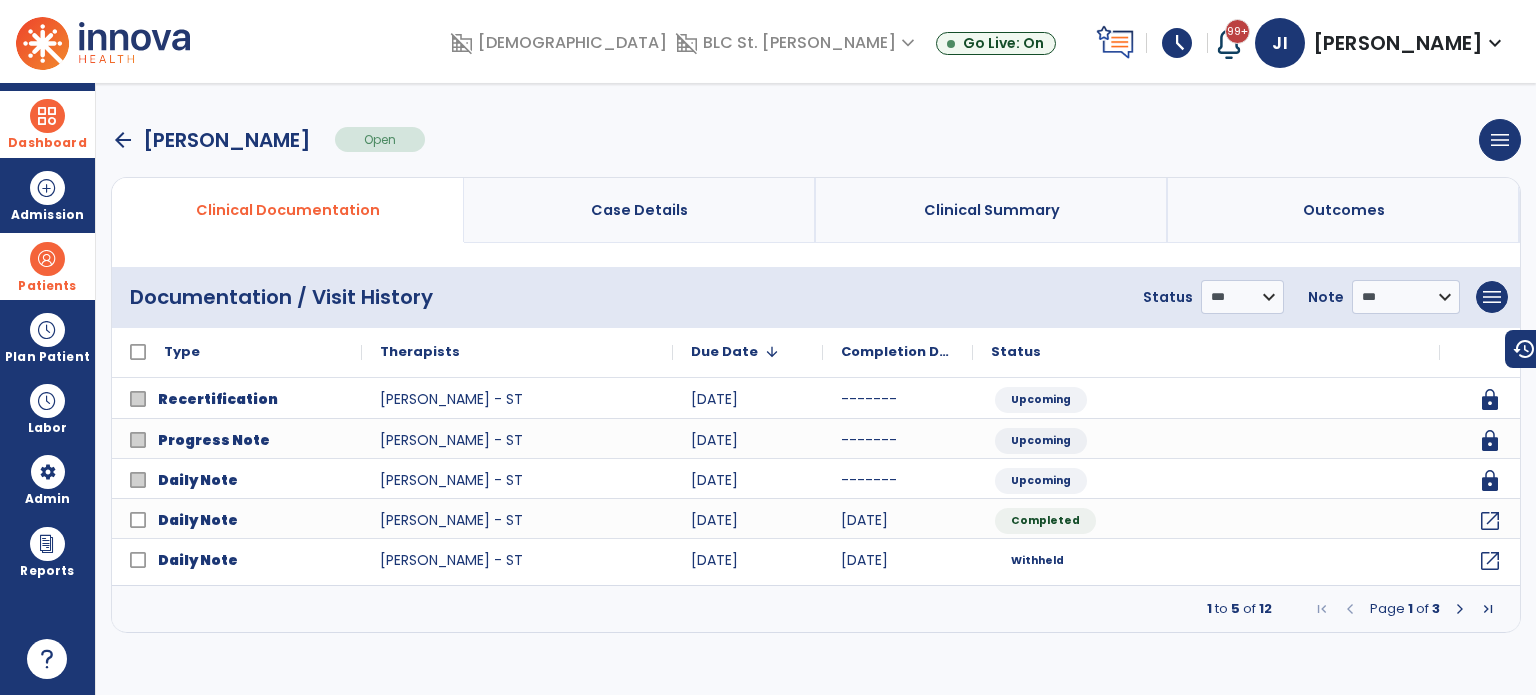 click at bounding box center [1460, 609] 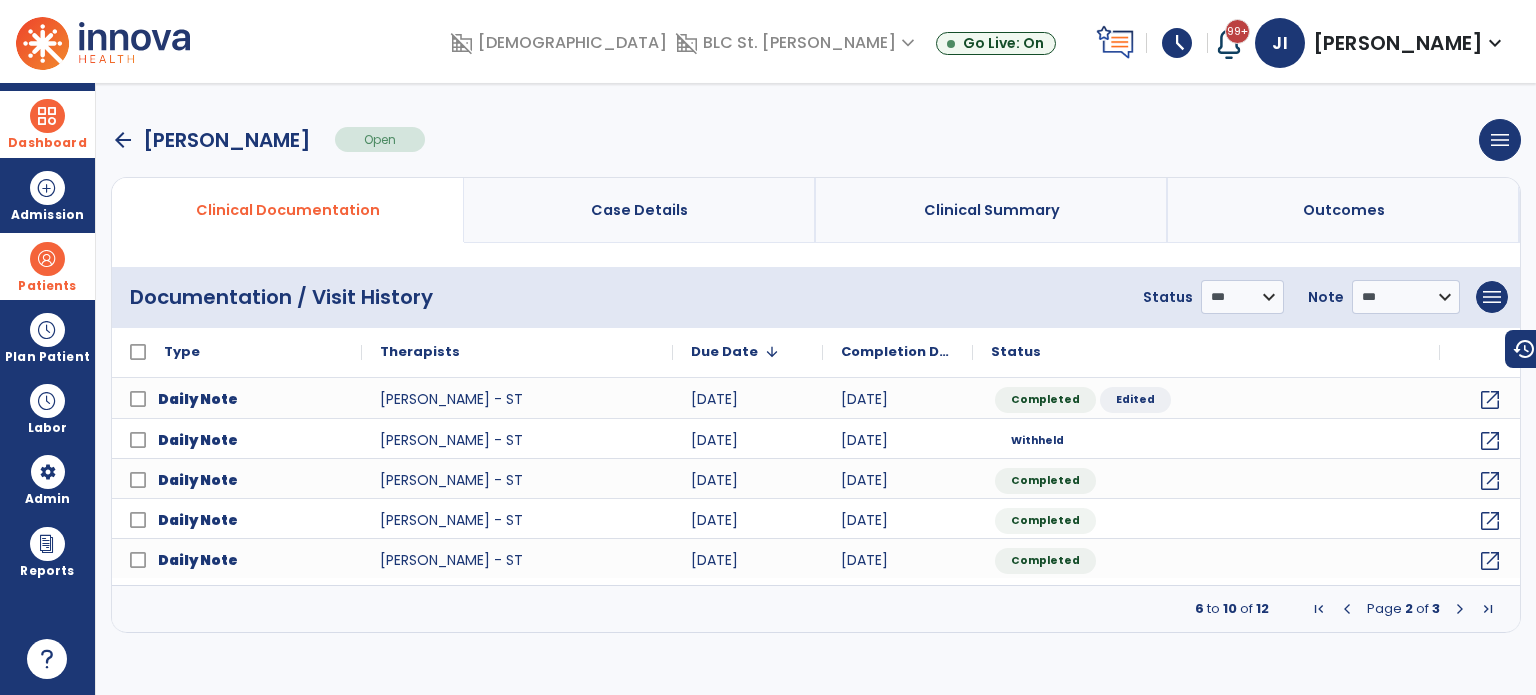 click at bounding box center (1460, 609) 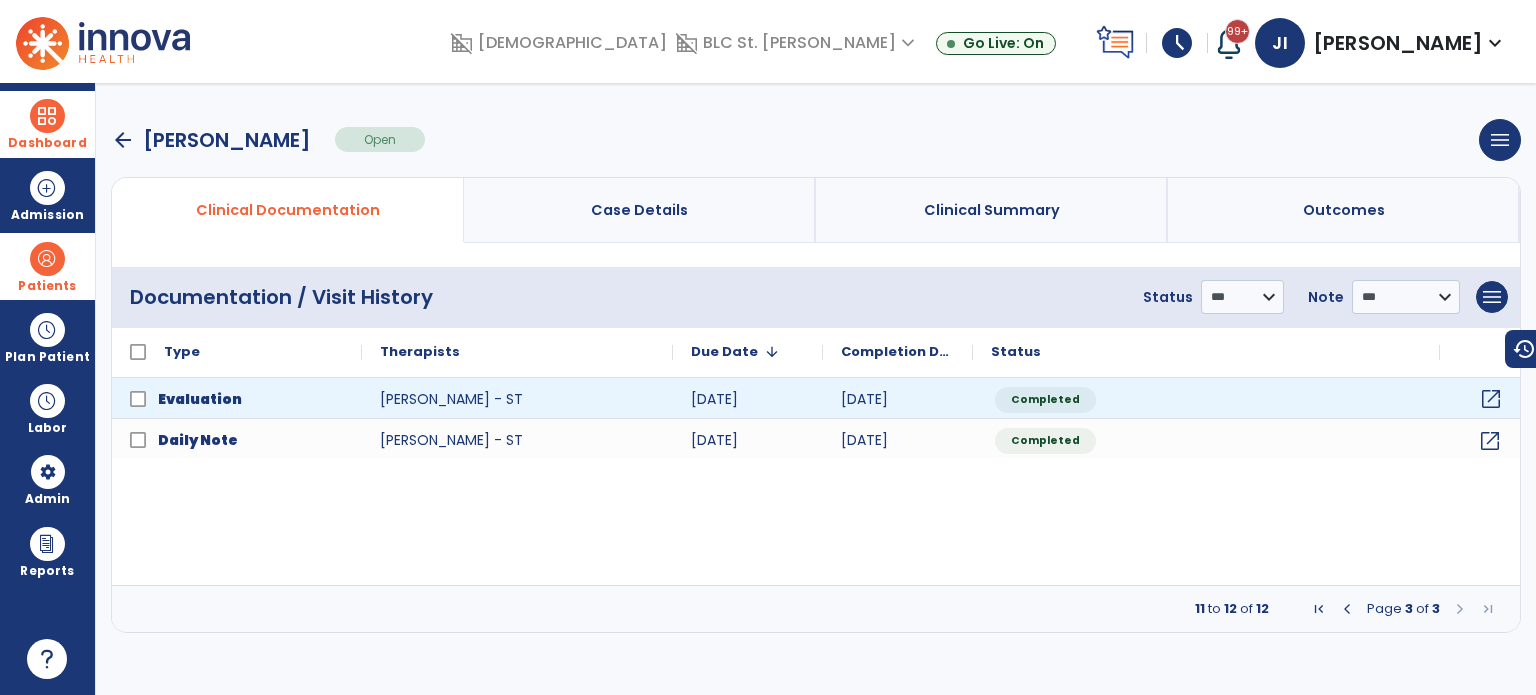 click on "open_in_new" 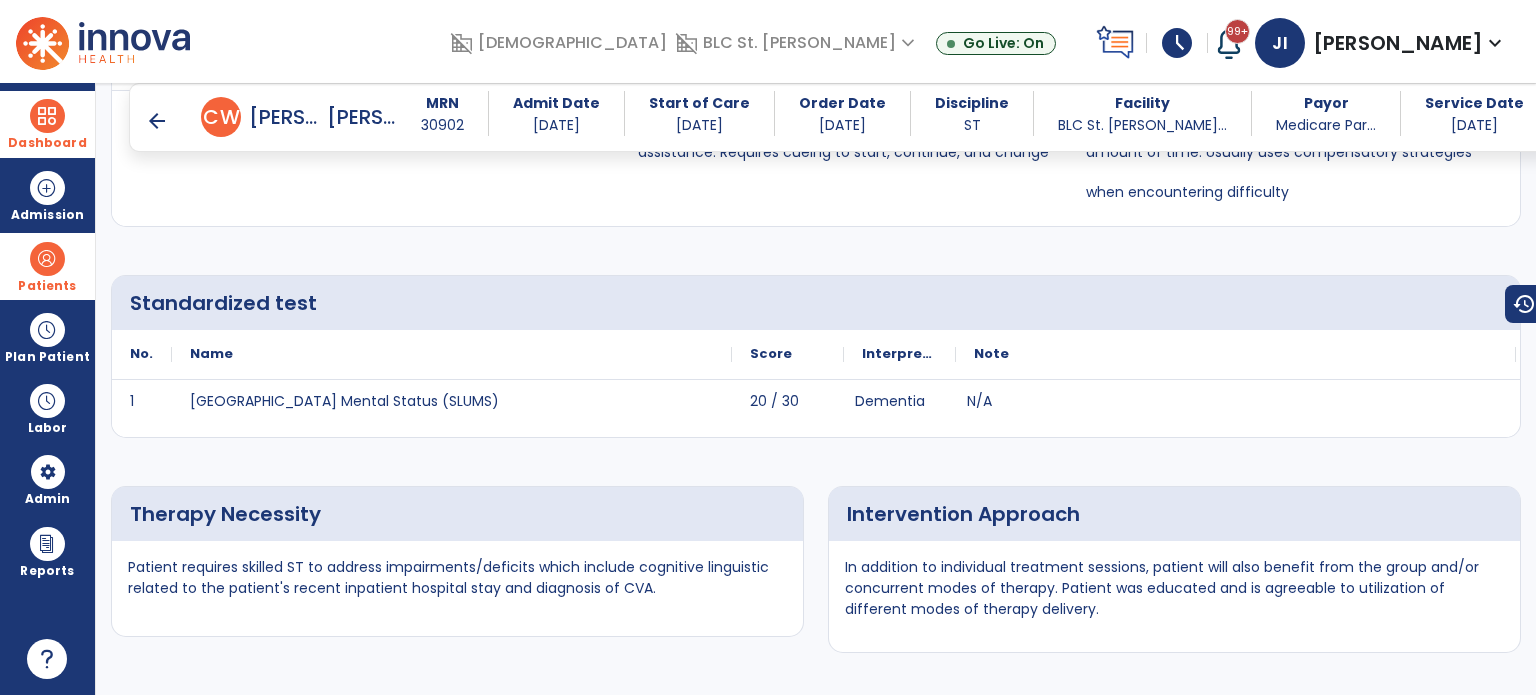 scroll, scrollTop: 2817, scrollLeft: 0, axis: vertical 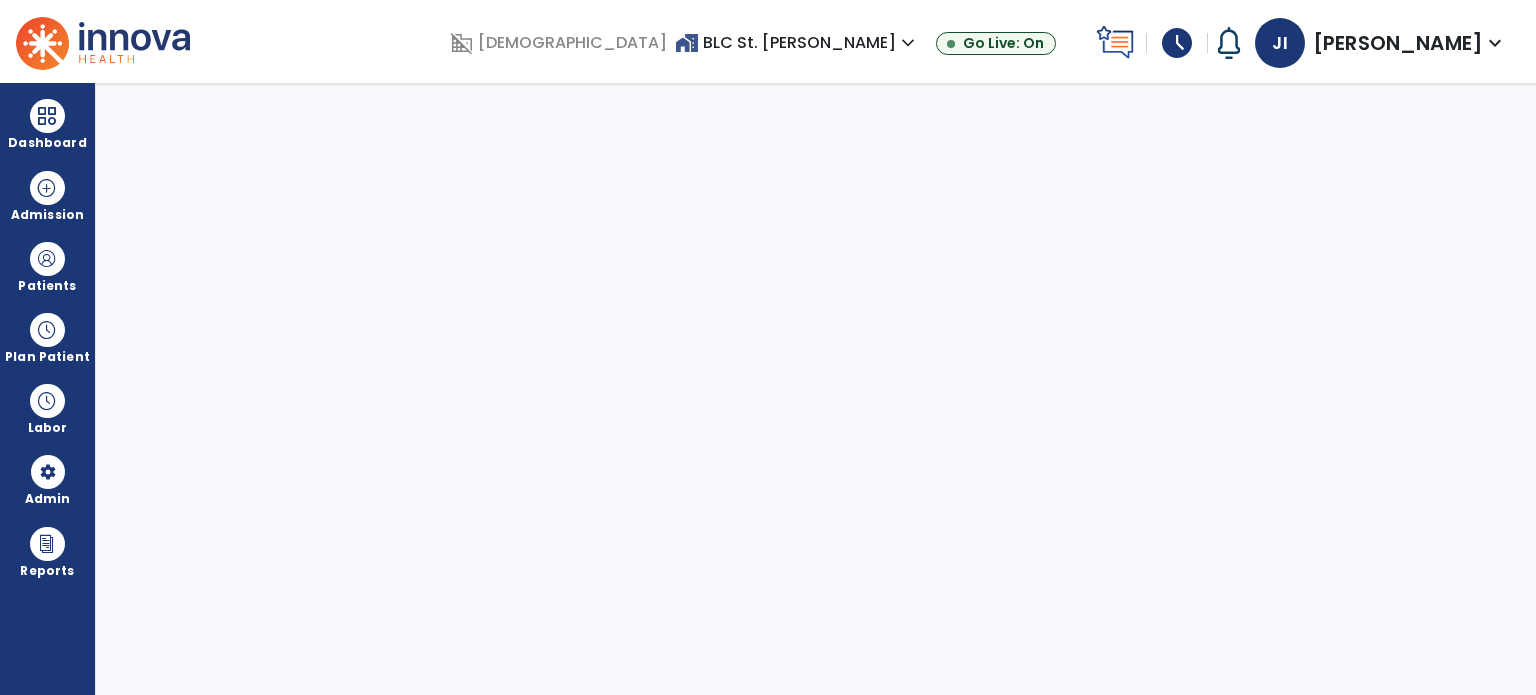 select on "***" 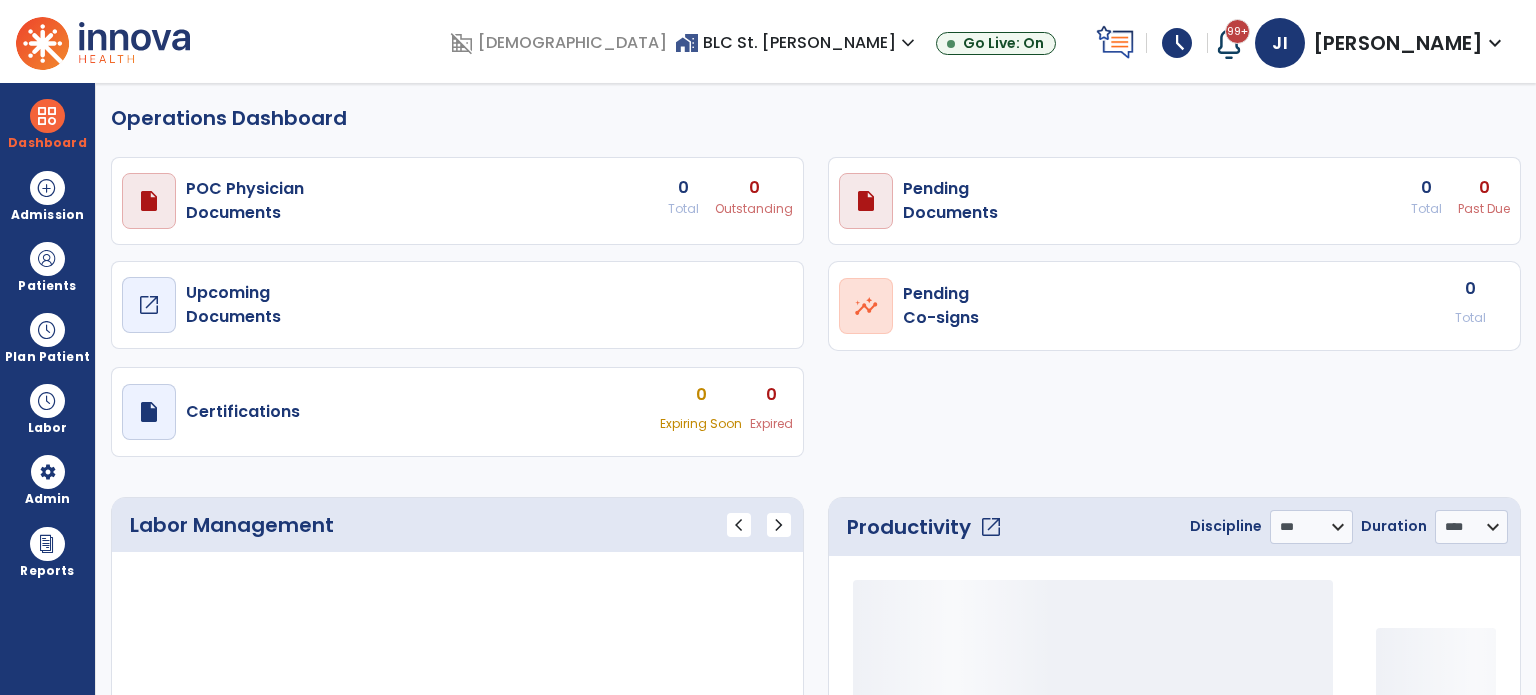 select on "***" 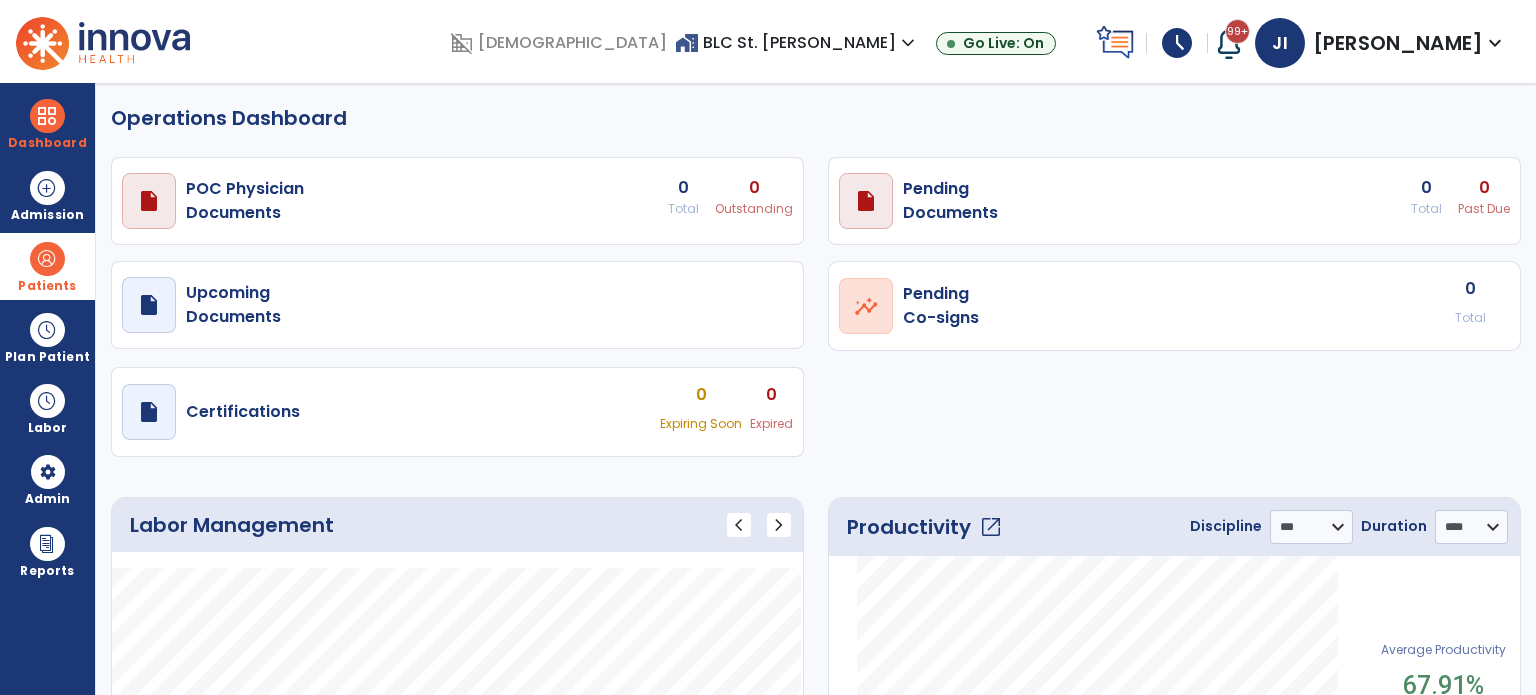click at bounding box center (47, 259) 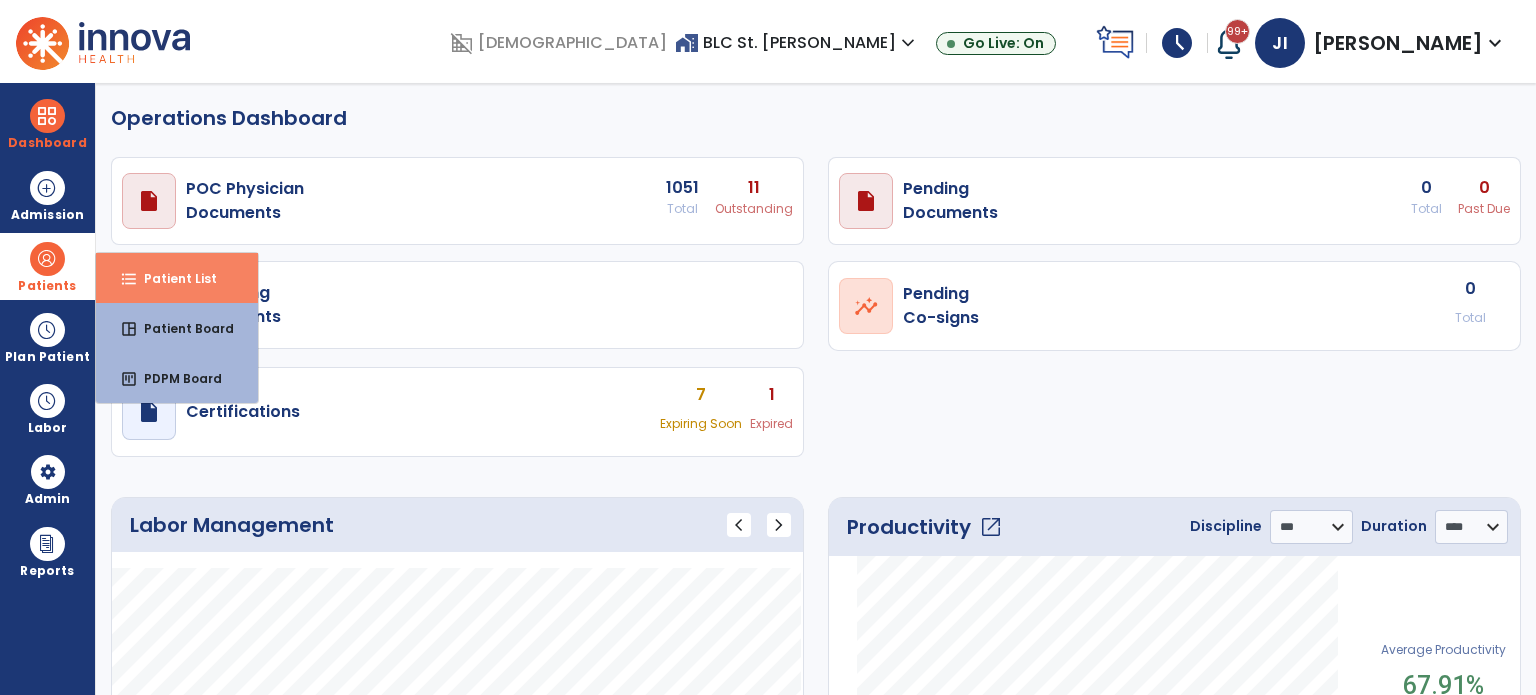 click on "format_list_bulleted  Patient List" at bounding box center [177, 278] 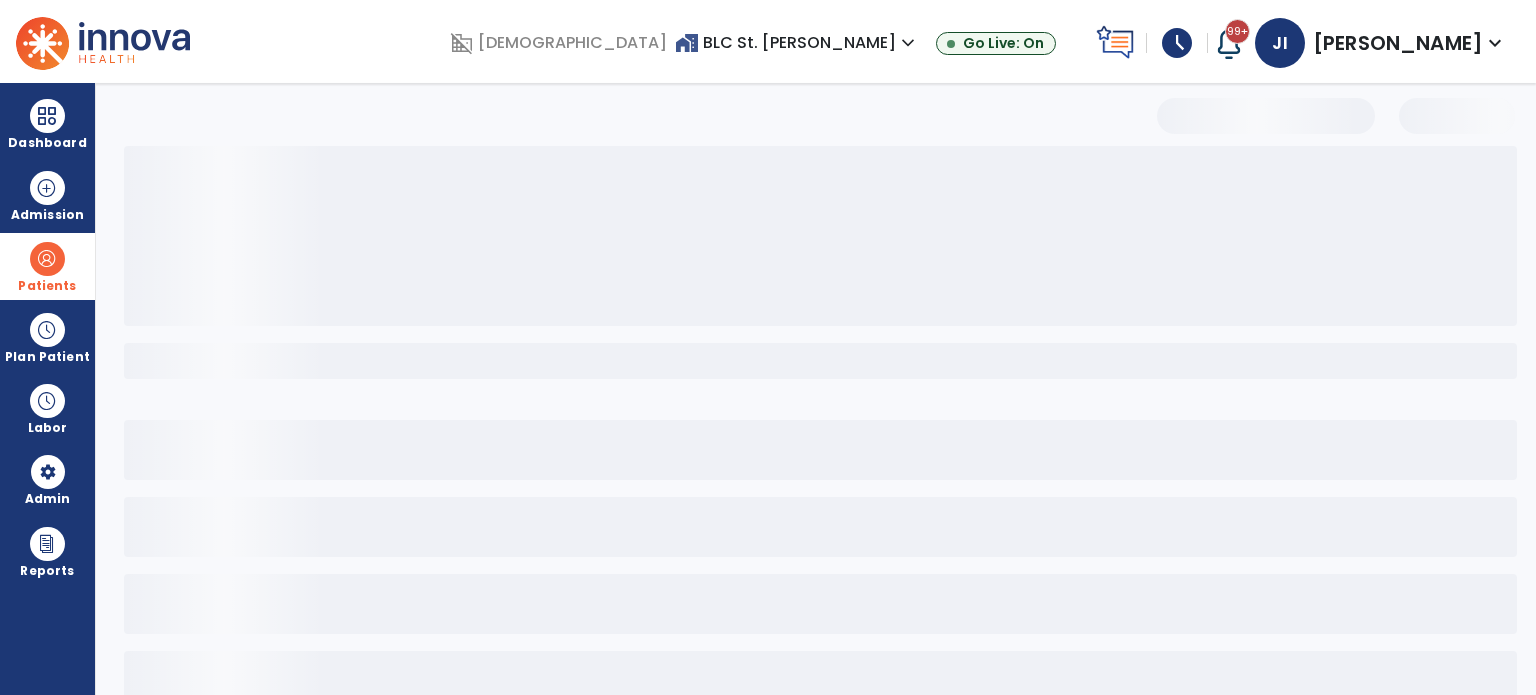 select on "***" 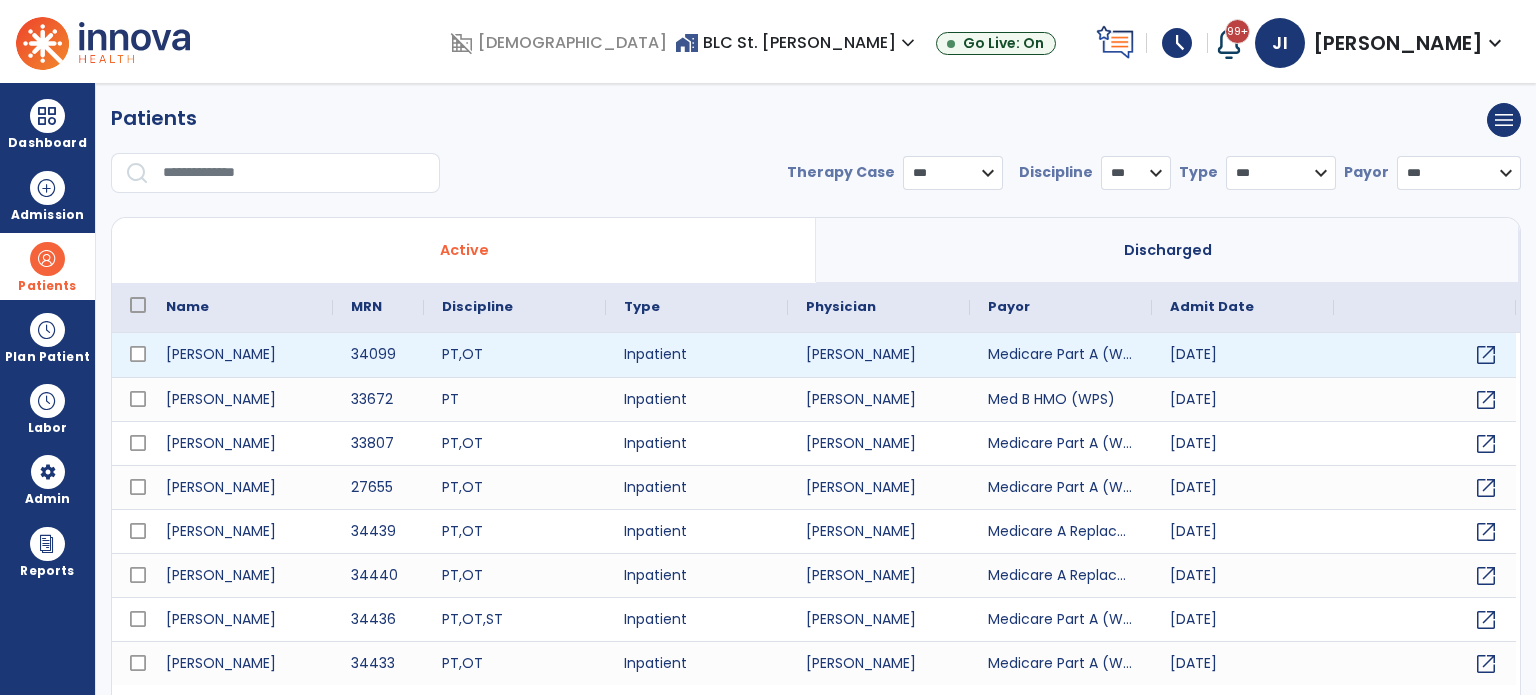 scroll, scrollTop: 46, scrollLeft: 0, axis: vertical 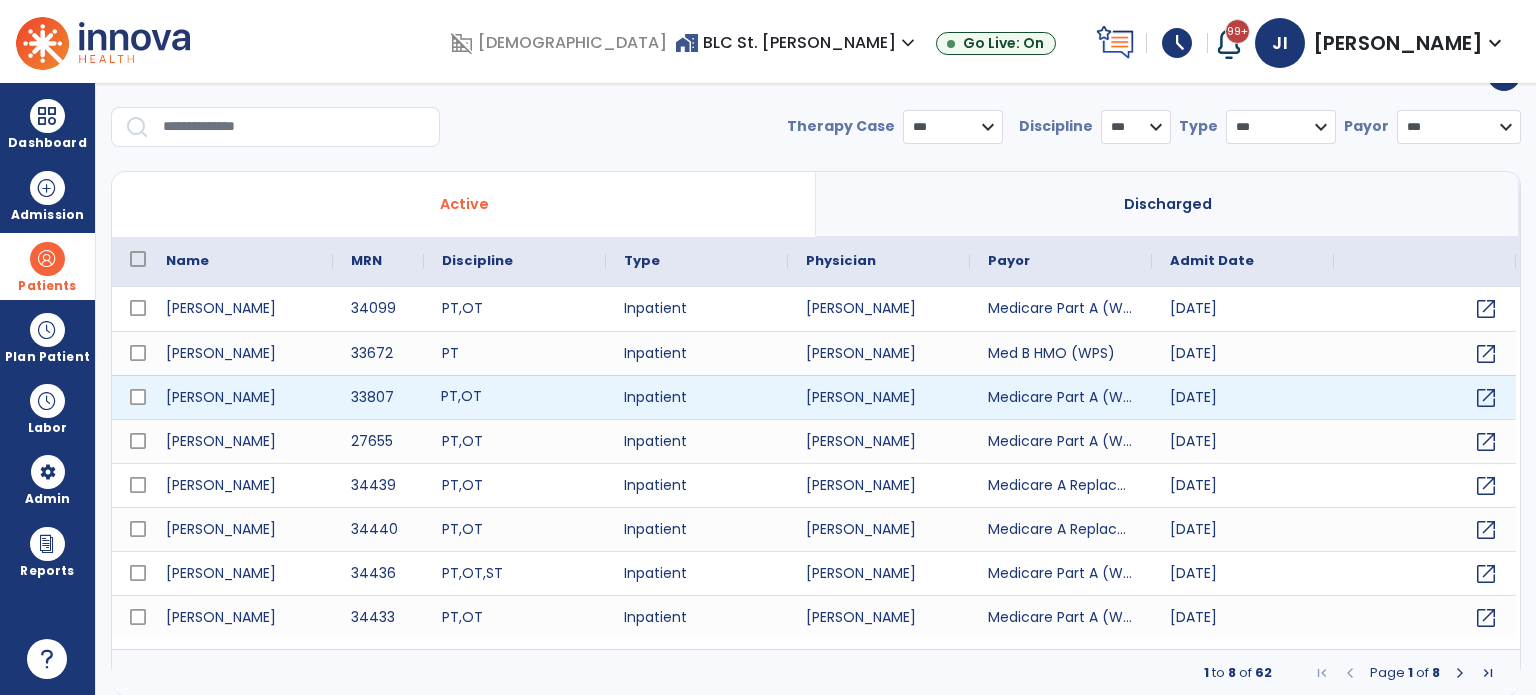 click on "PT , OT" at bounding box center (515, 397) 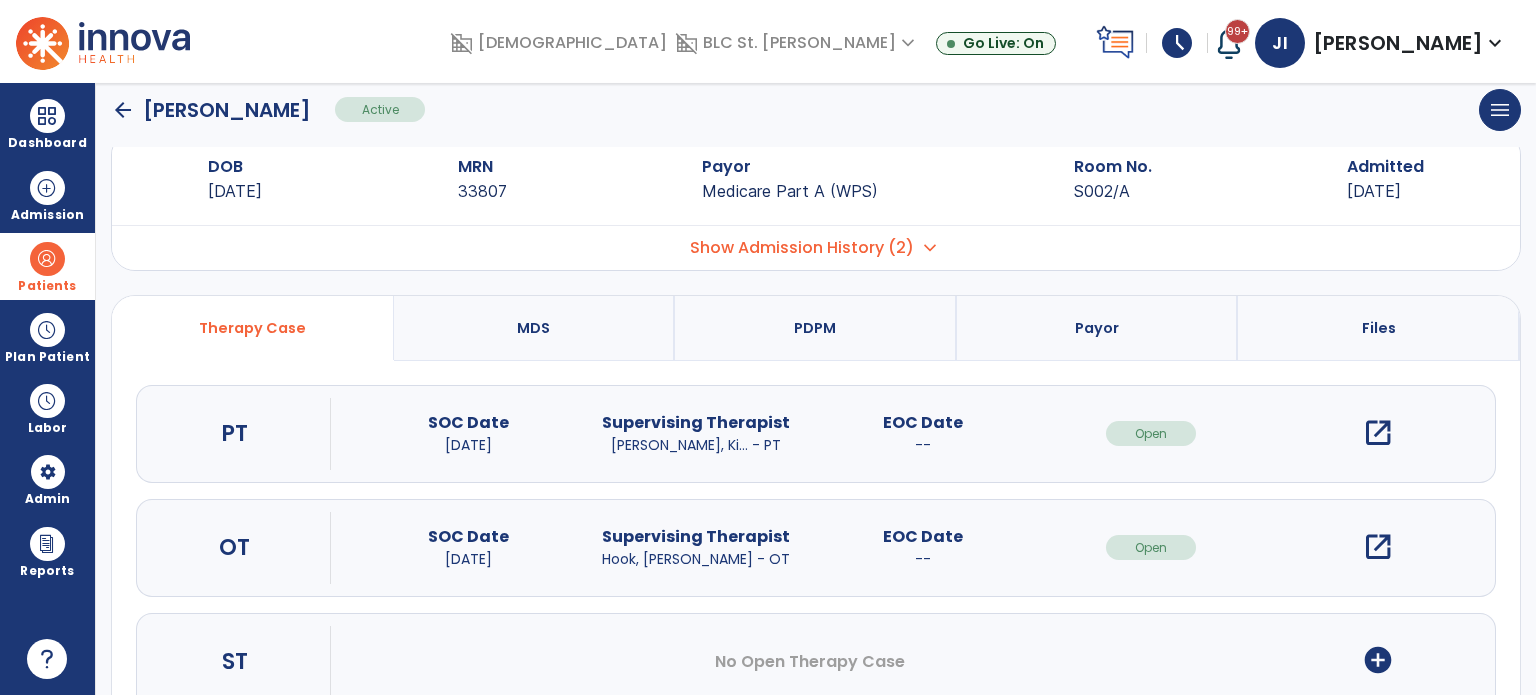 scroll, scrollTop: 0, scrollLeft: 0, axis: both 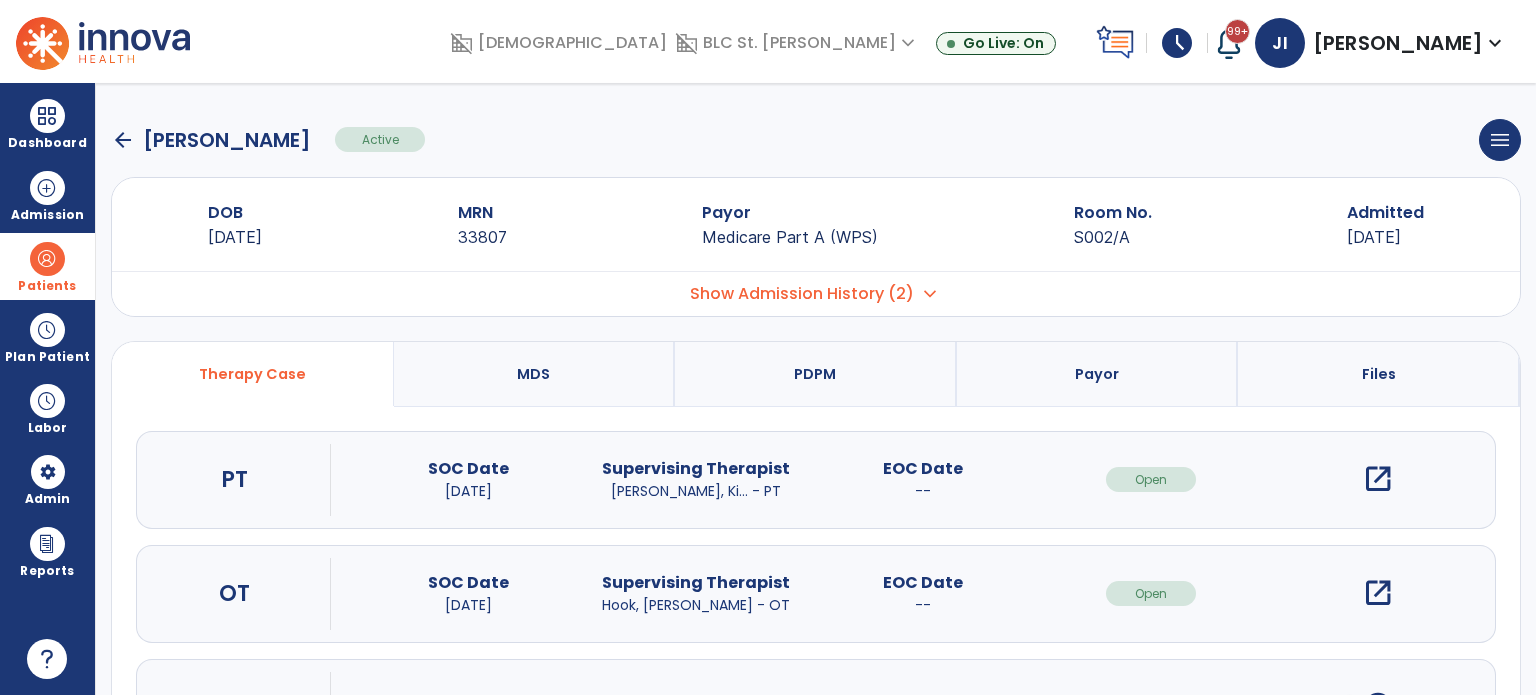 click on "open_in_new" at bounding box center (1378, 479) 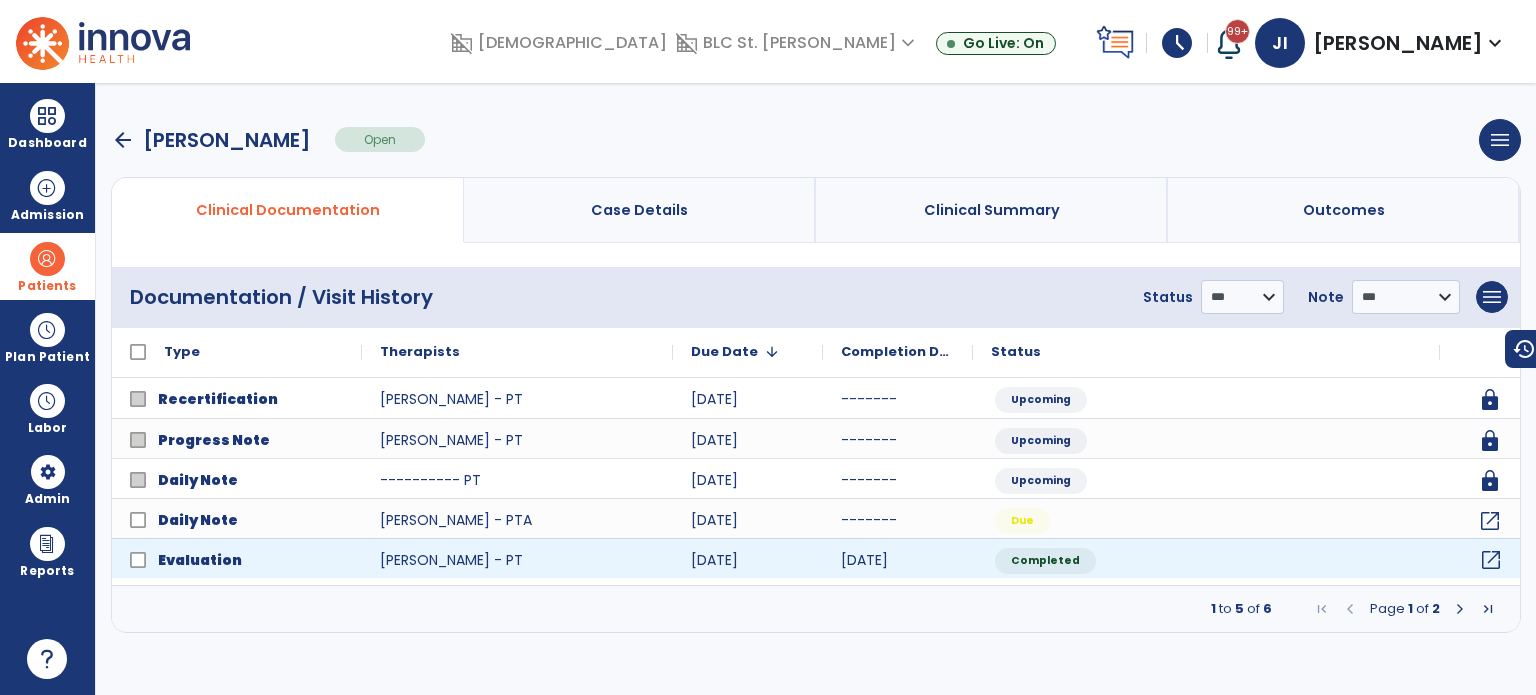 click on "open_in_new" 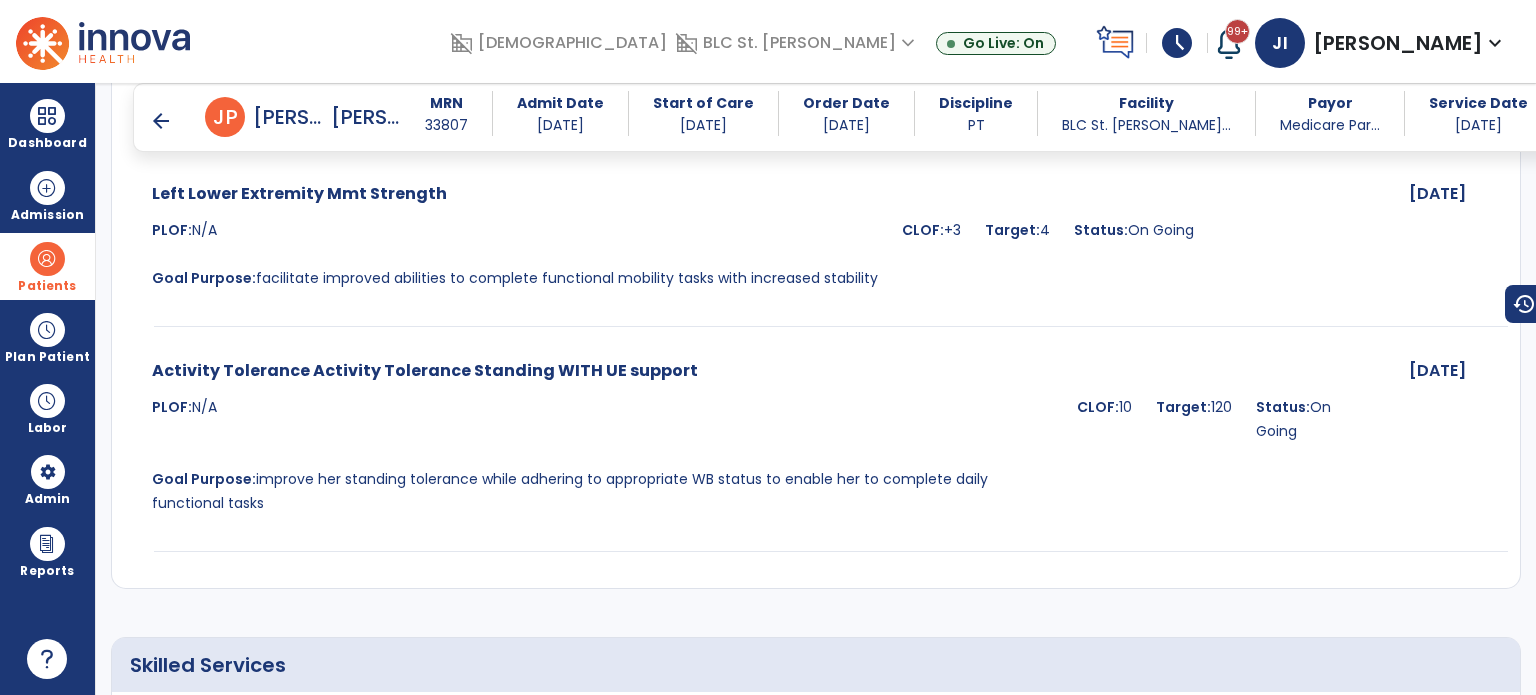 scroll, scrollTop: 6155, scrollLeft: 0, axis: vertical 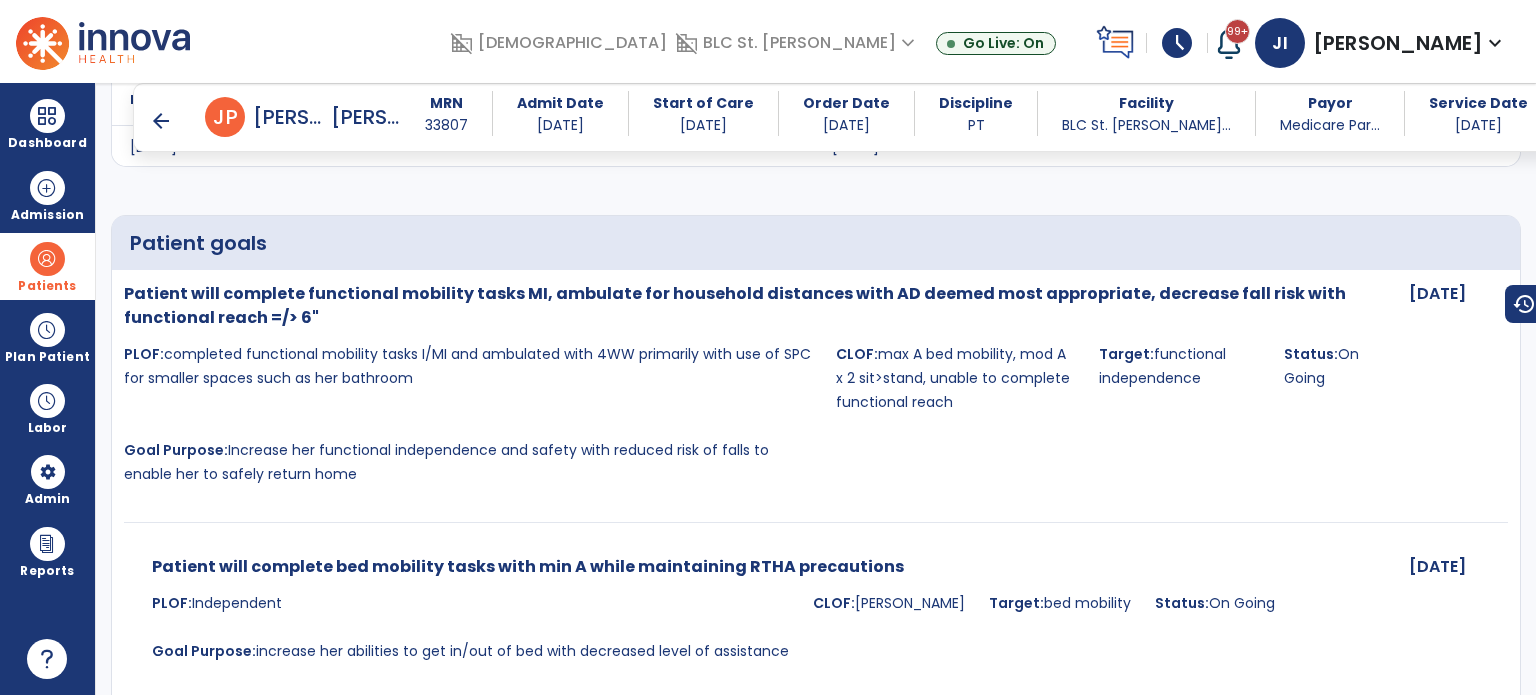 click on "arrow_back" at bounding box center (161, 121) 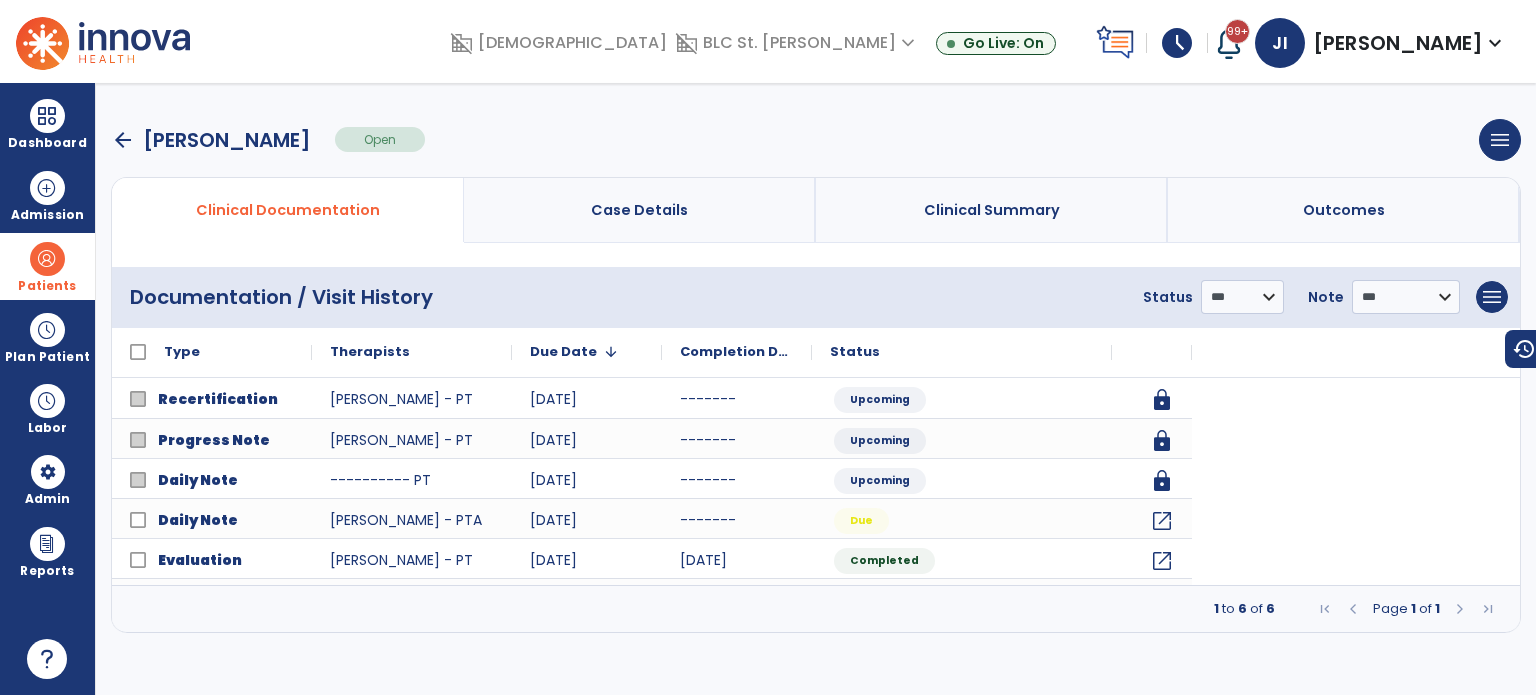 scroll, scrollTop: 0, scrollLeft: 0, axis: both 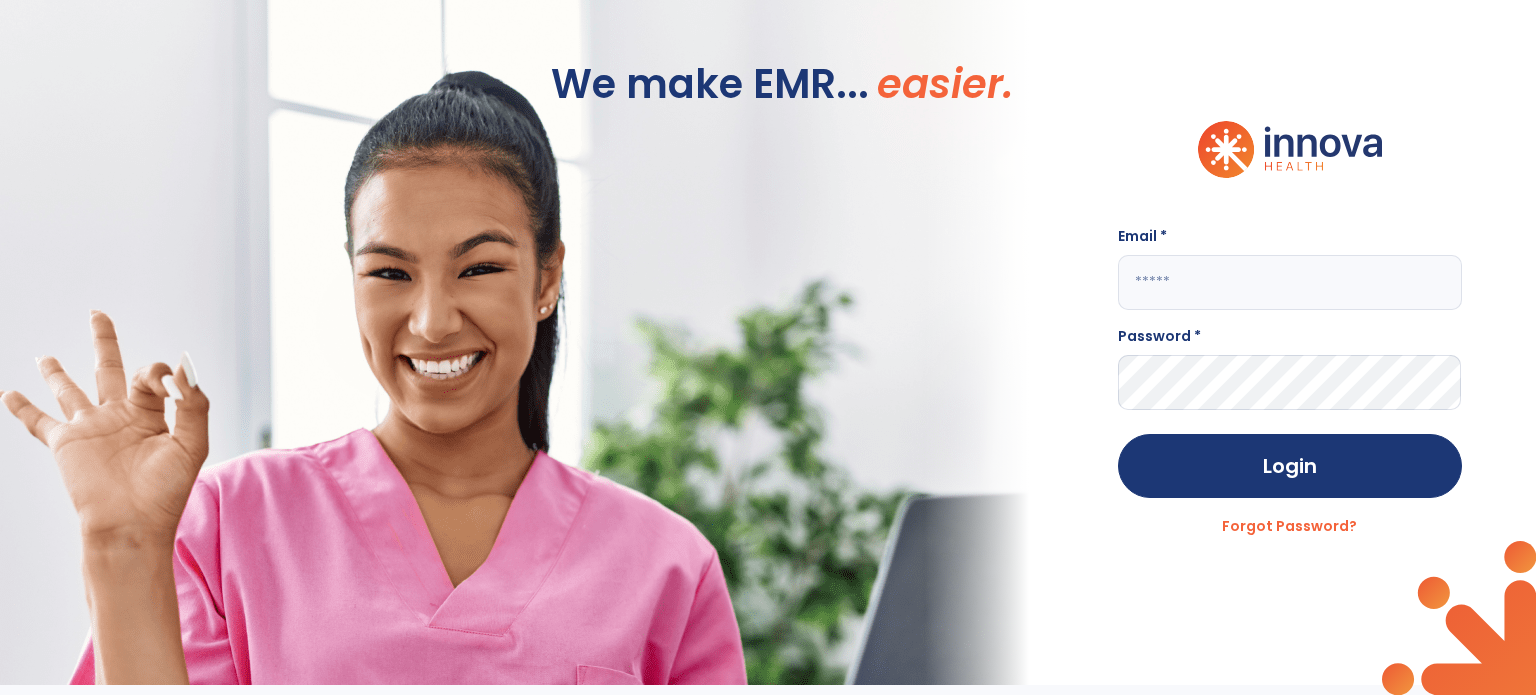 click 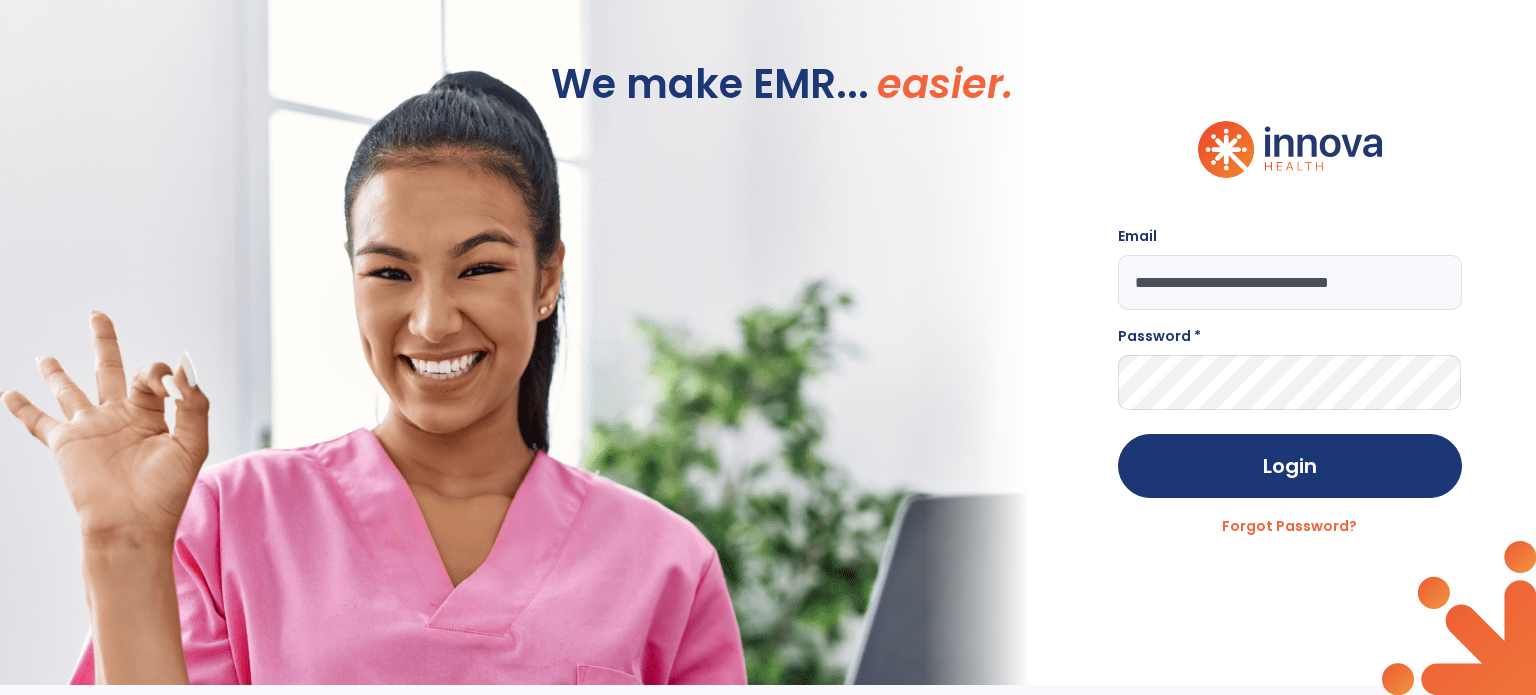 type on "**********" 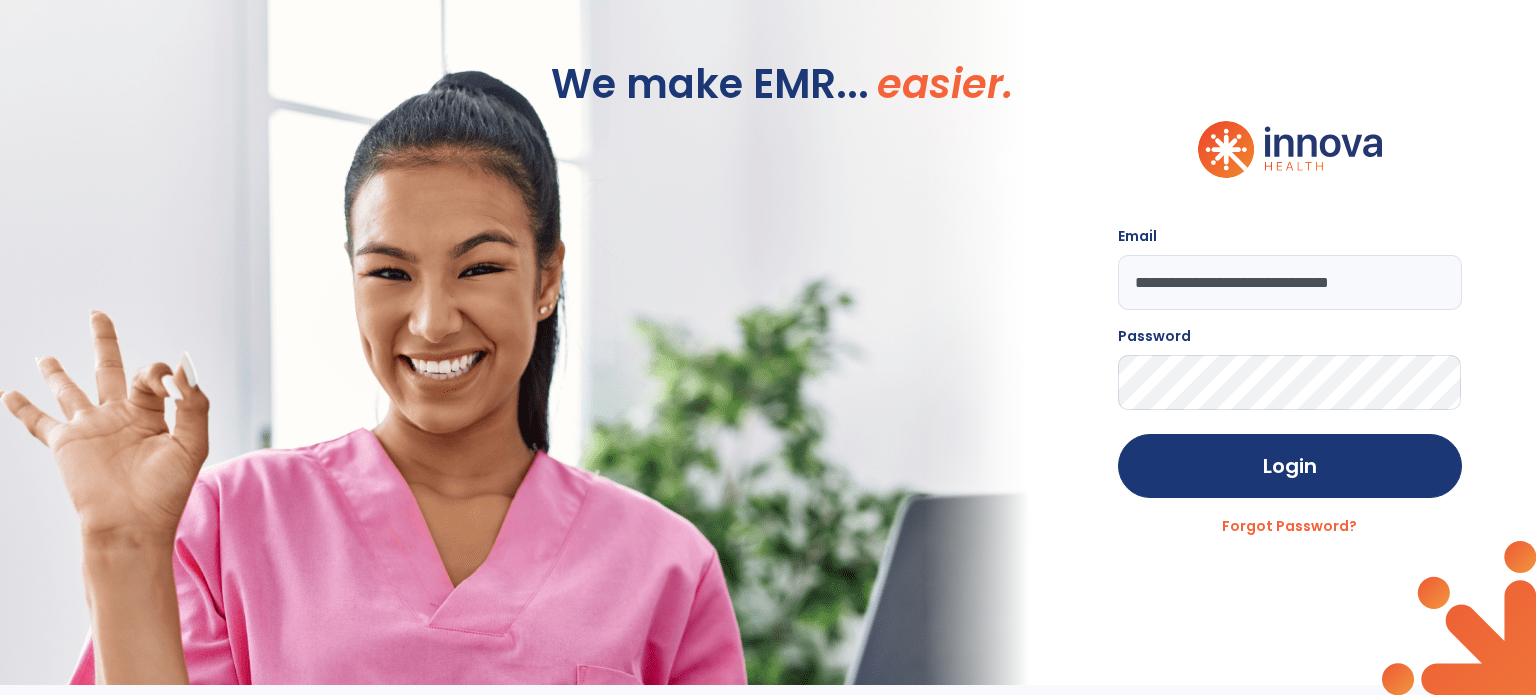 click on "Login" 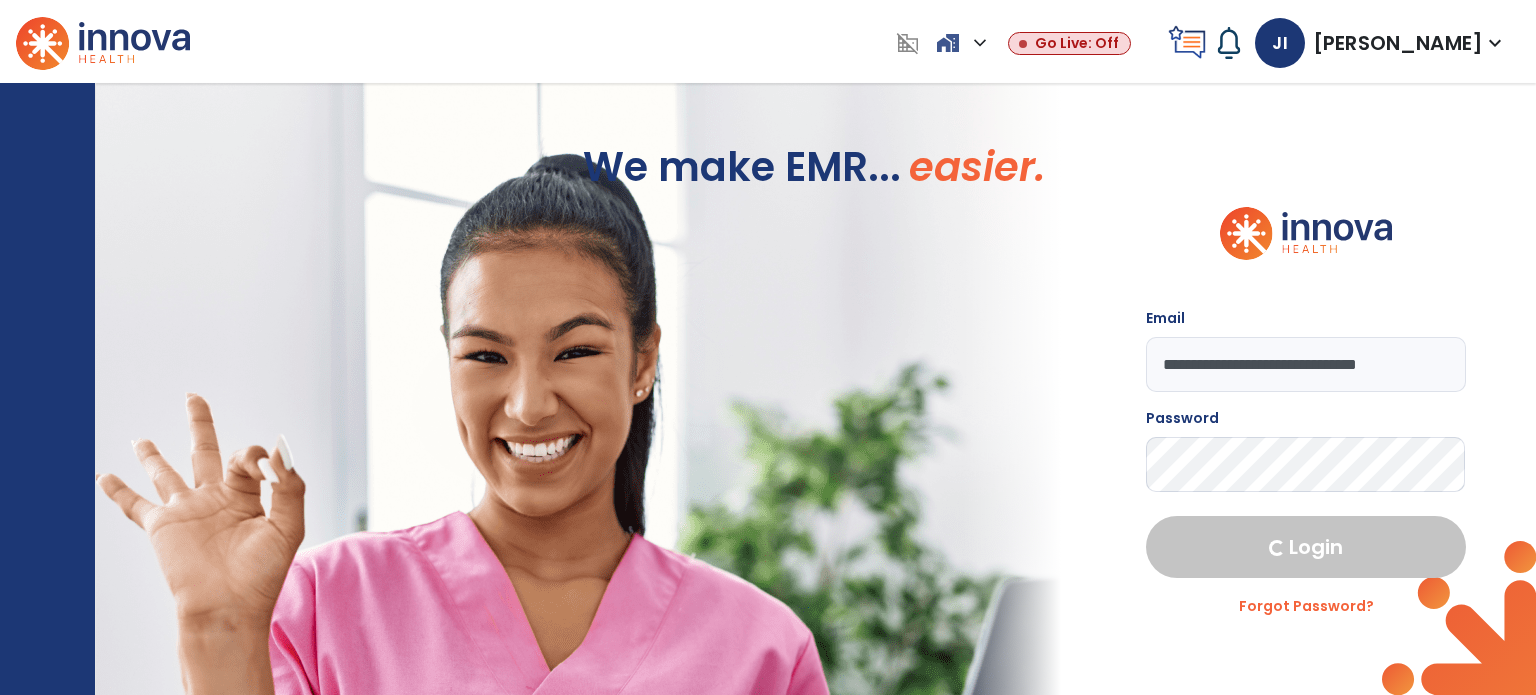 select on "***" 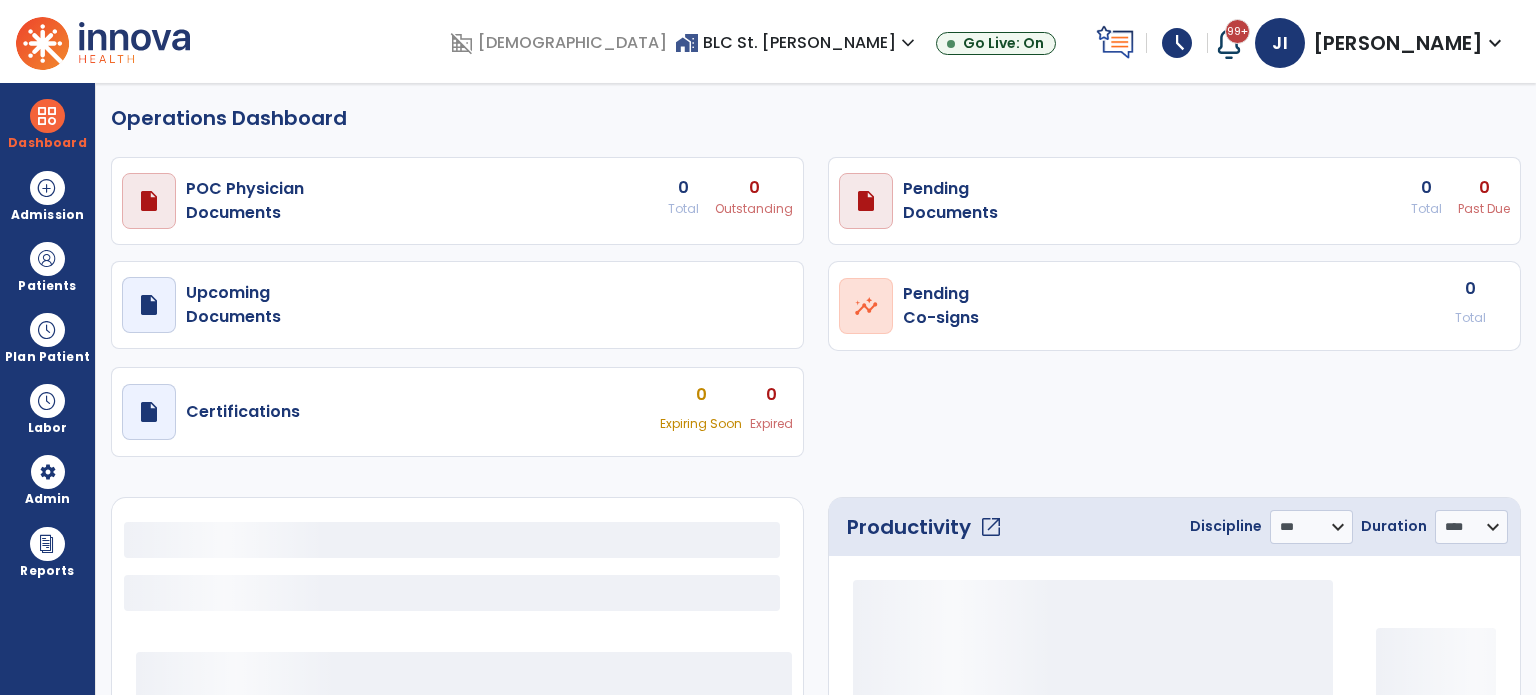 select on "***" 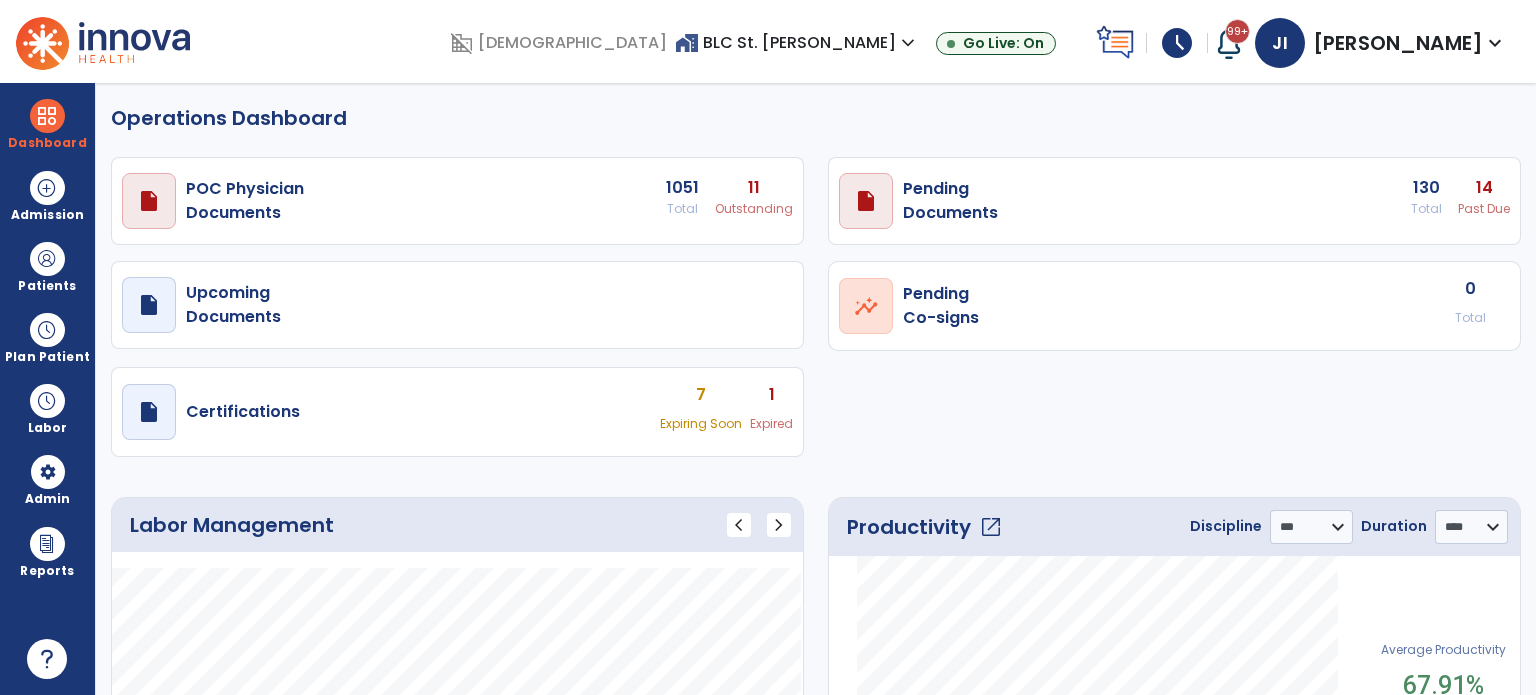 click on "draft   open_in_new  Pending   Documents 130 Total 14 Past Due" at bounding box center (457, 201) 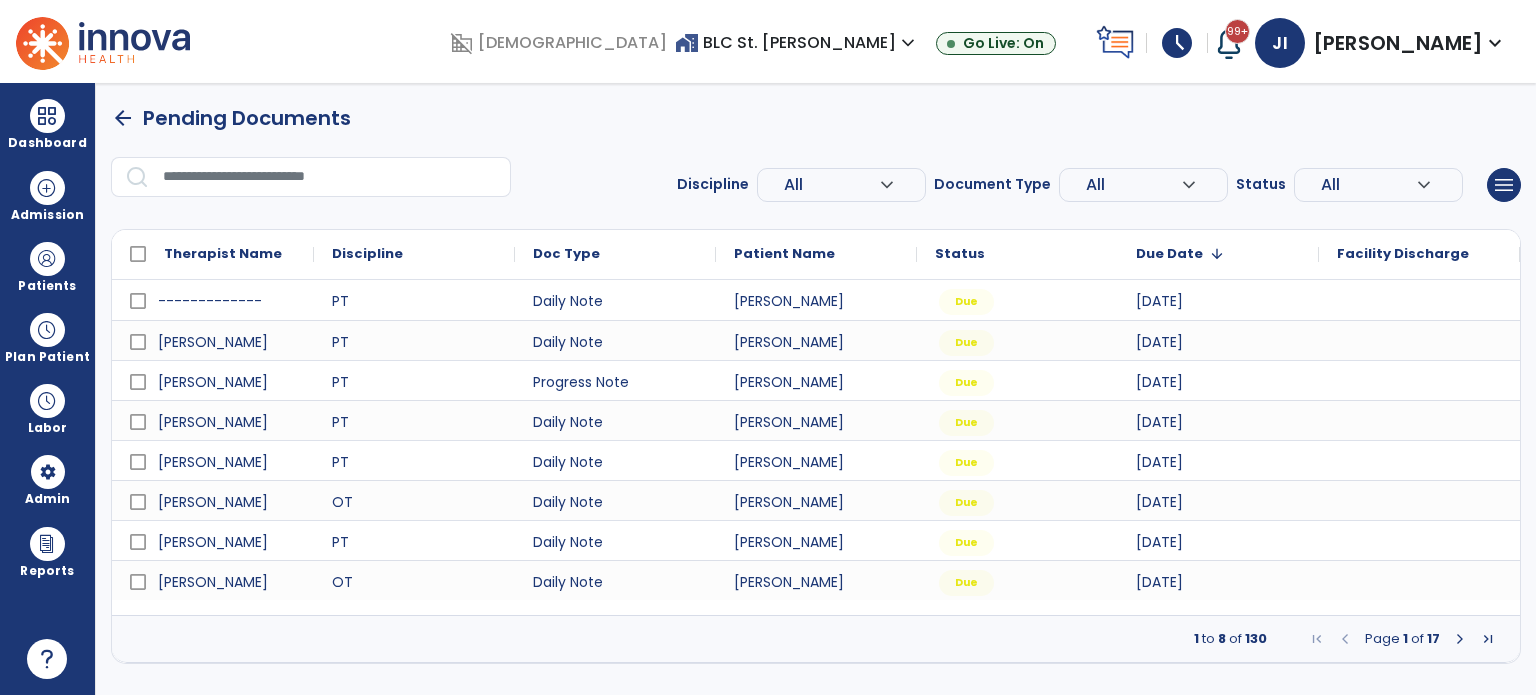 click on "All" at bounding box center (831, 185) 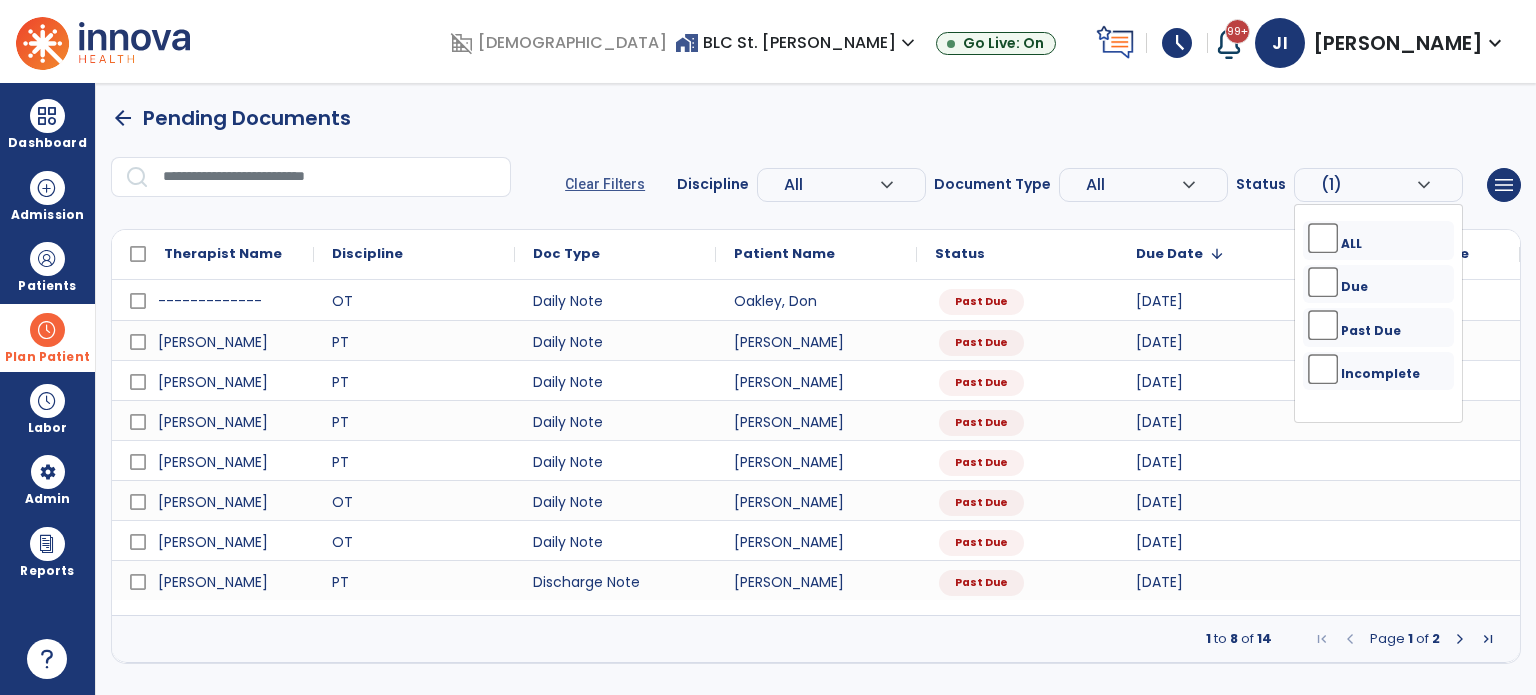 click at bounding box center [47, 330] 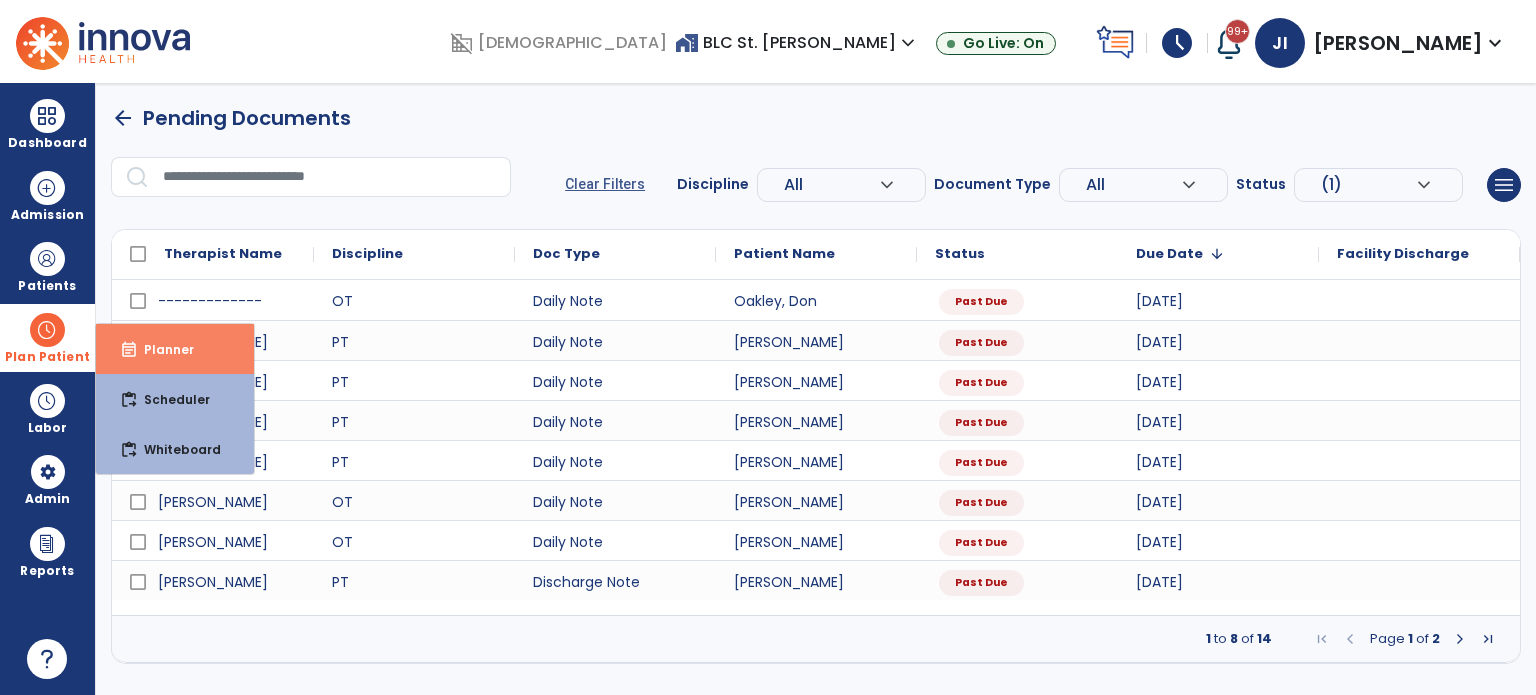 click on "event_note  Planner" at bounding box center (175, 349) 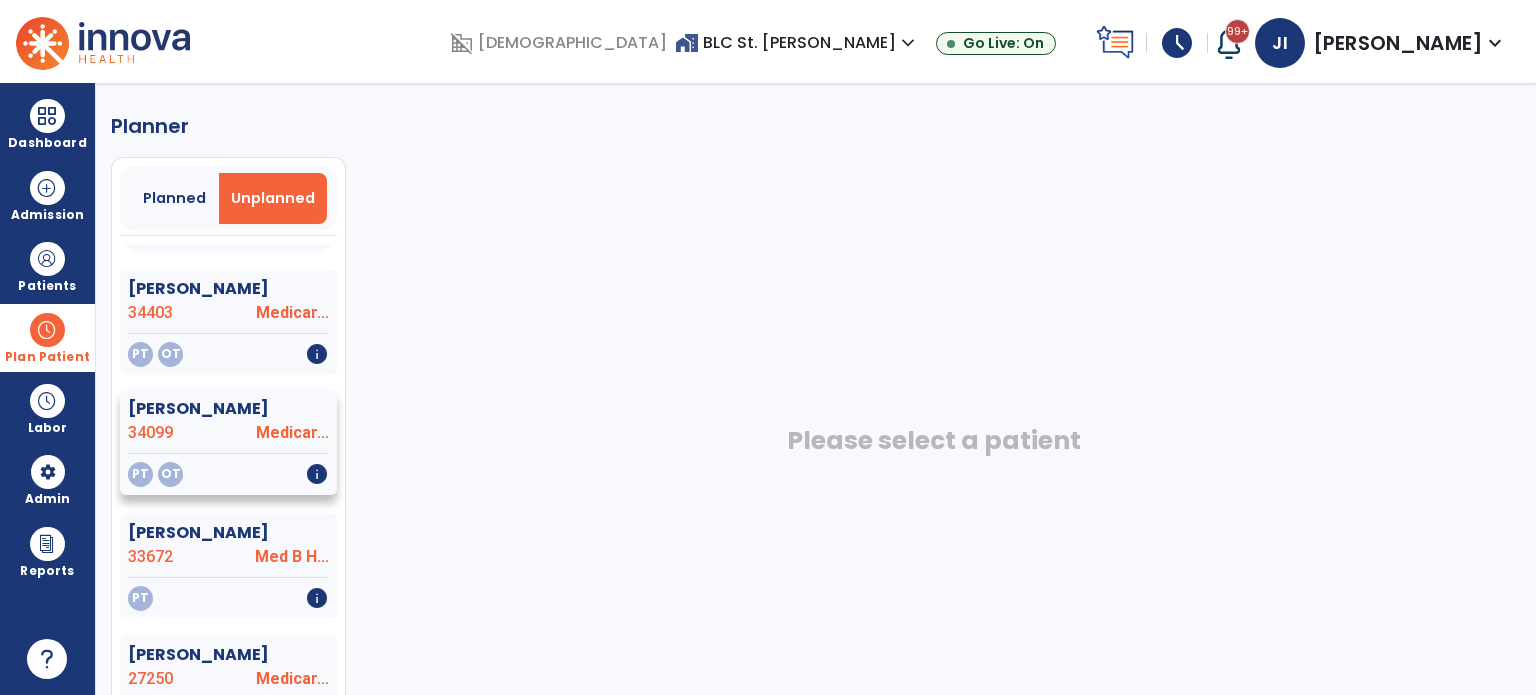 scroll, scrollTop: 67, scrollLeft: 0, axis: vertical 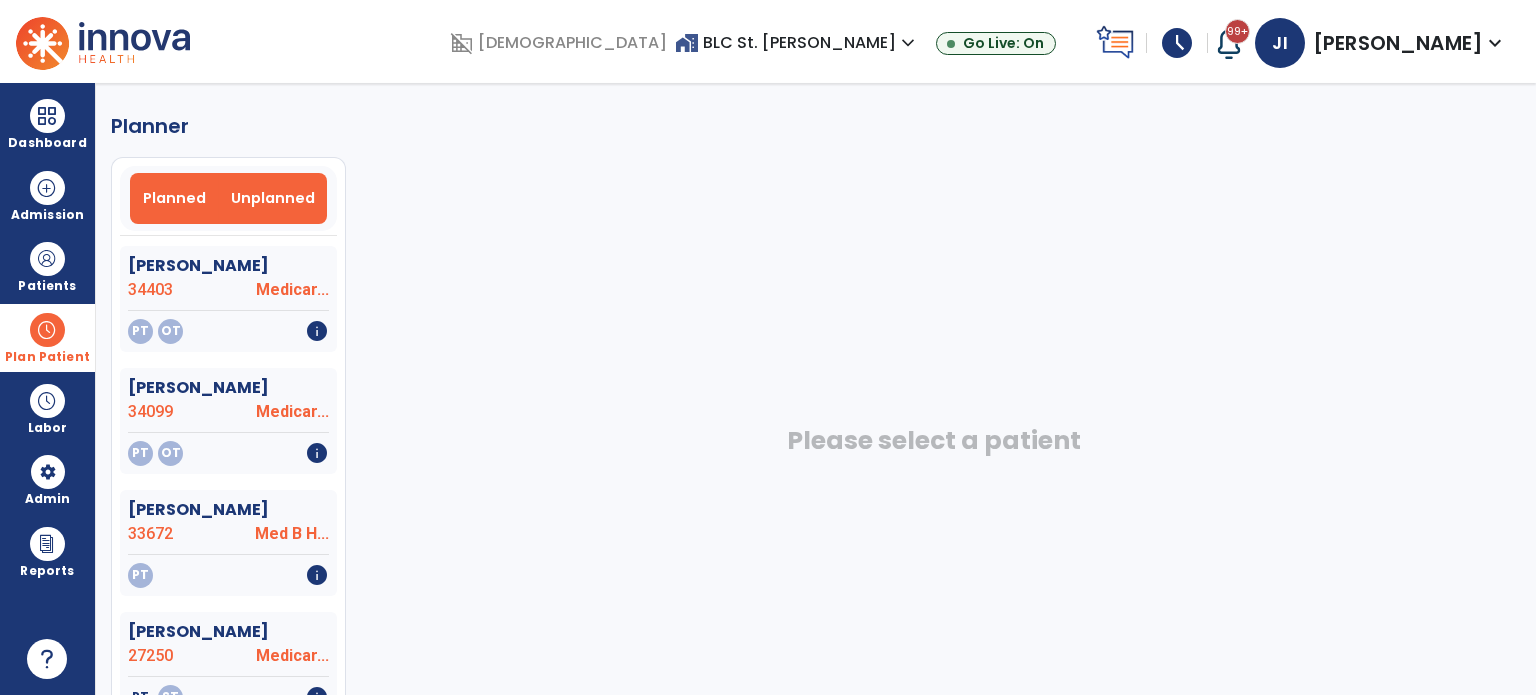 click on "Planned" at bounding box center (174, 198) 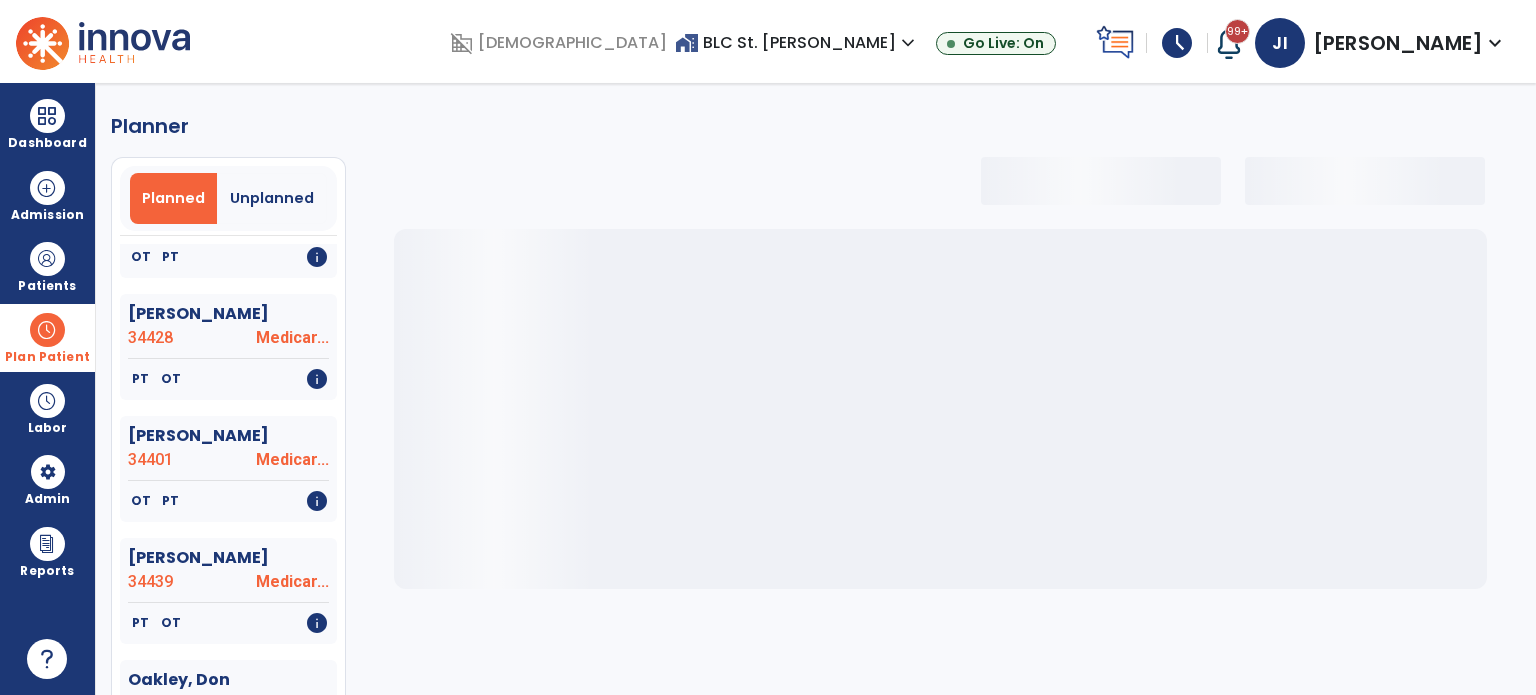 select on "***" 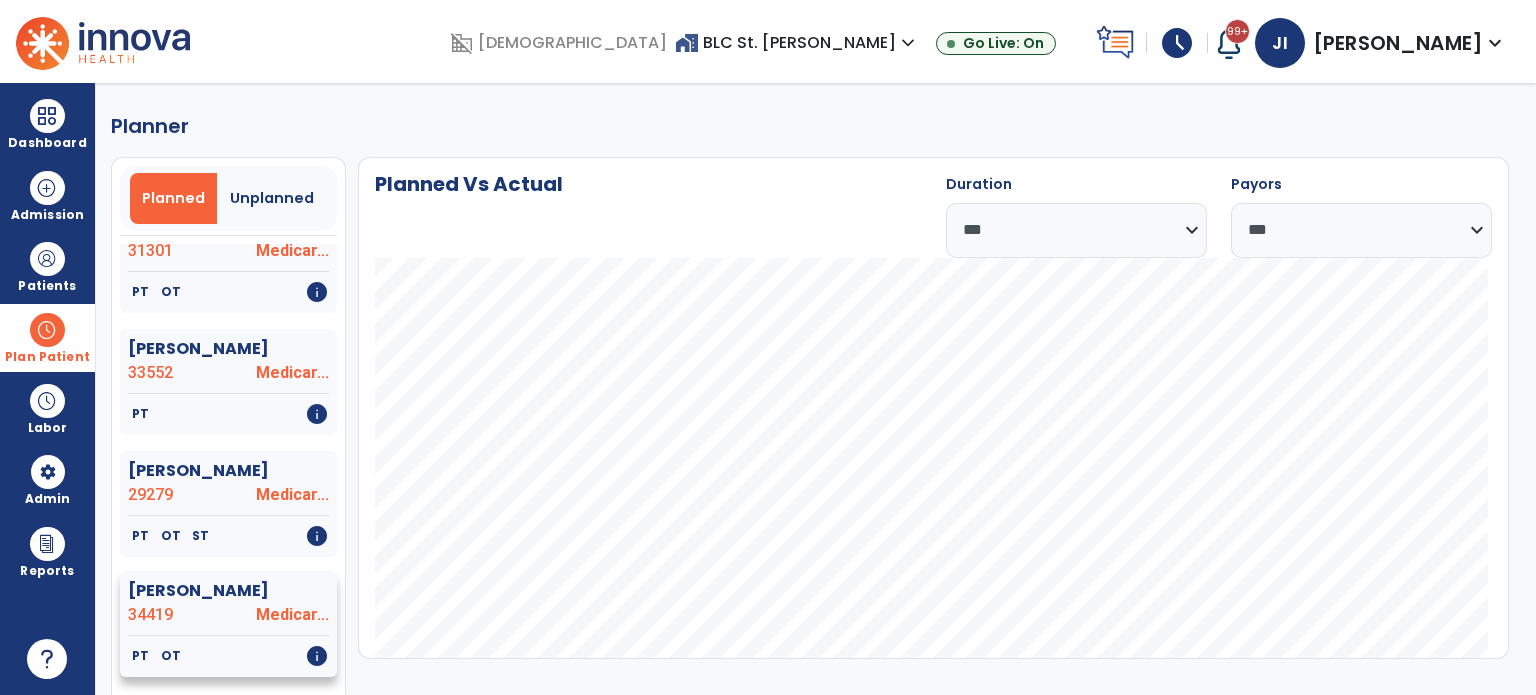 scroll, scrollTop: 967, scrollLeft: 0, axis: vertical 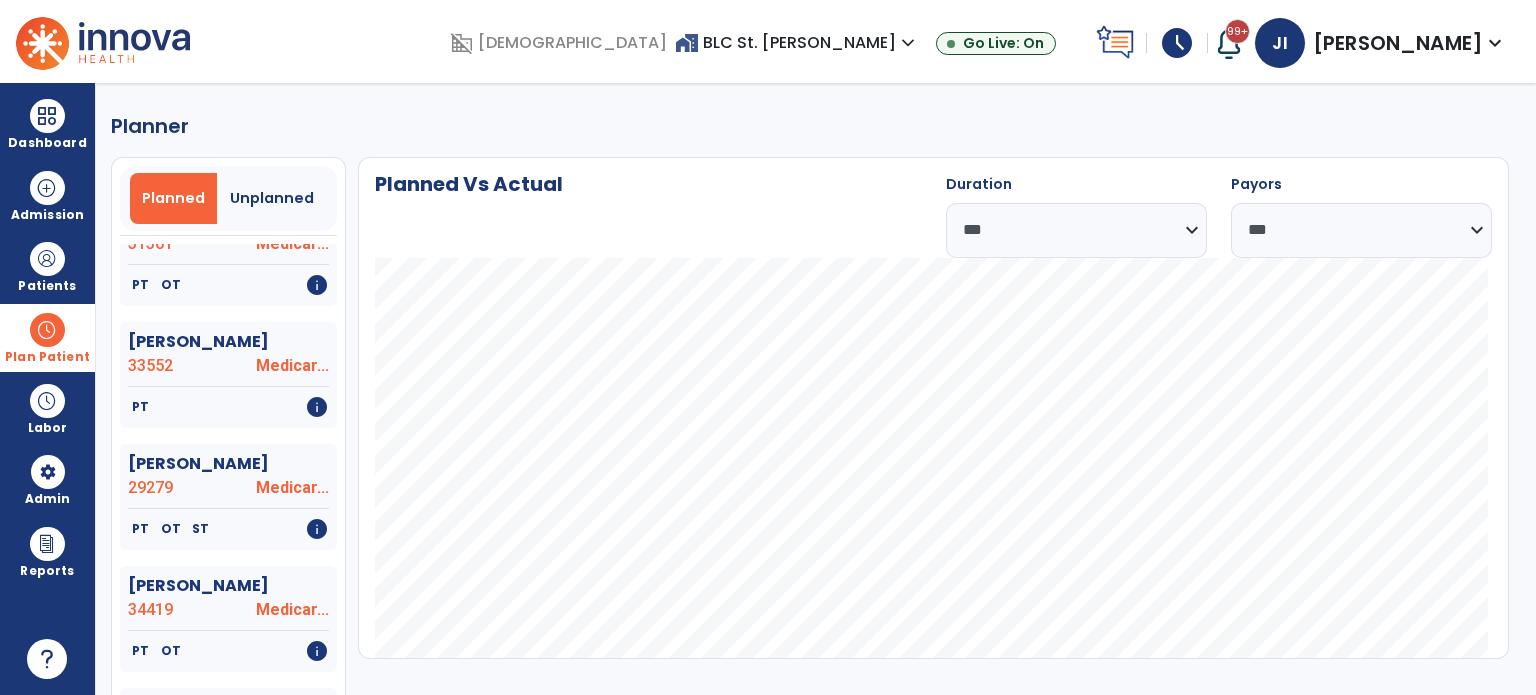 click on "Plan Patient" at bounding box center (47, 337) 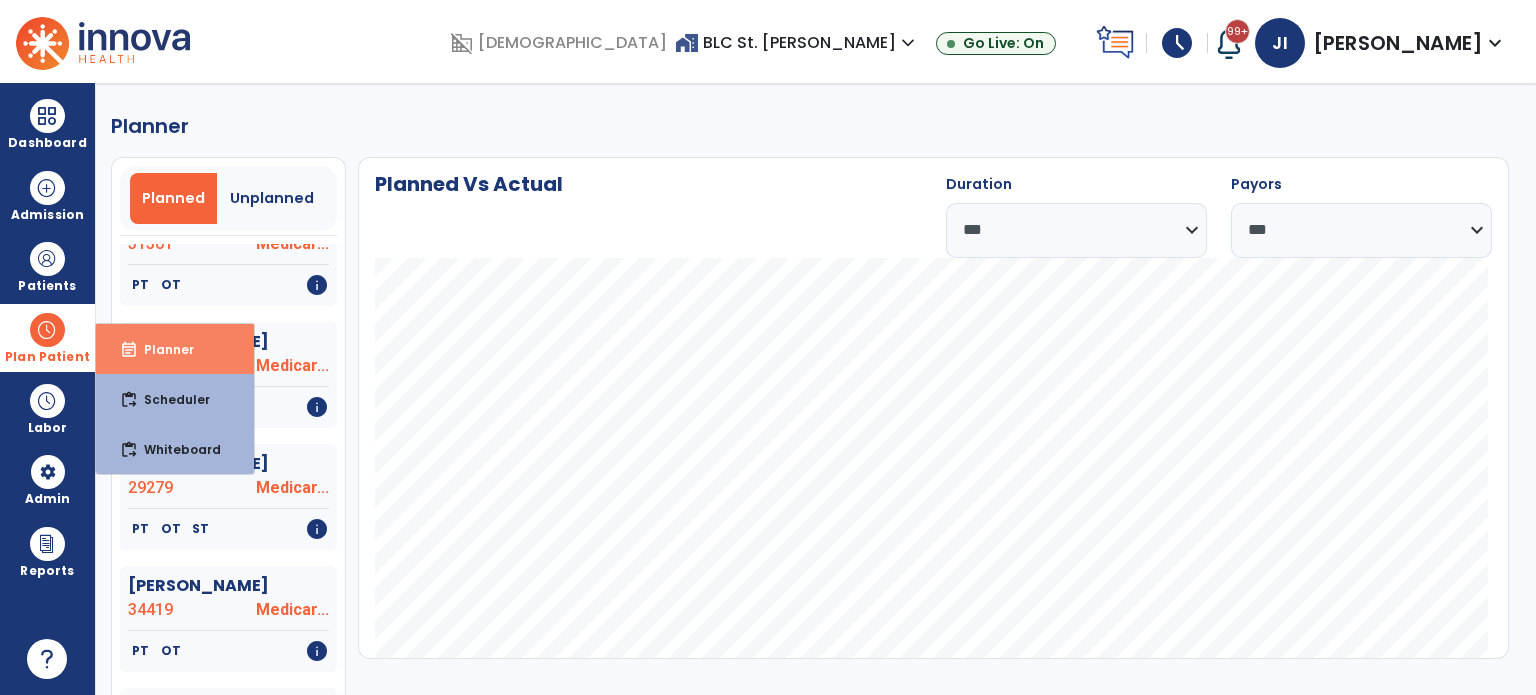 click on "Planner" at bounding box center (161, 349) 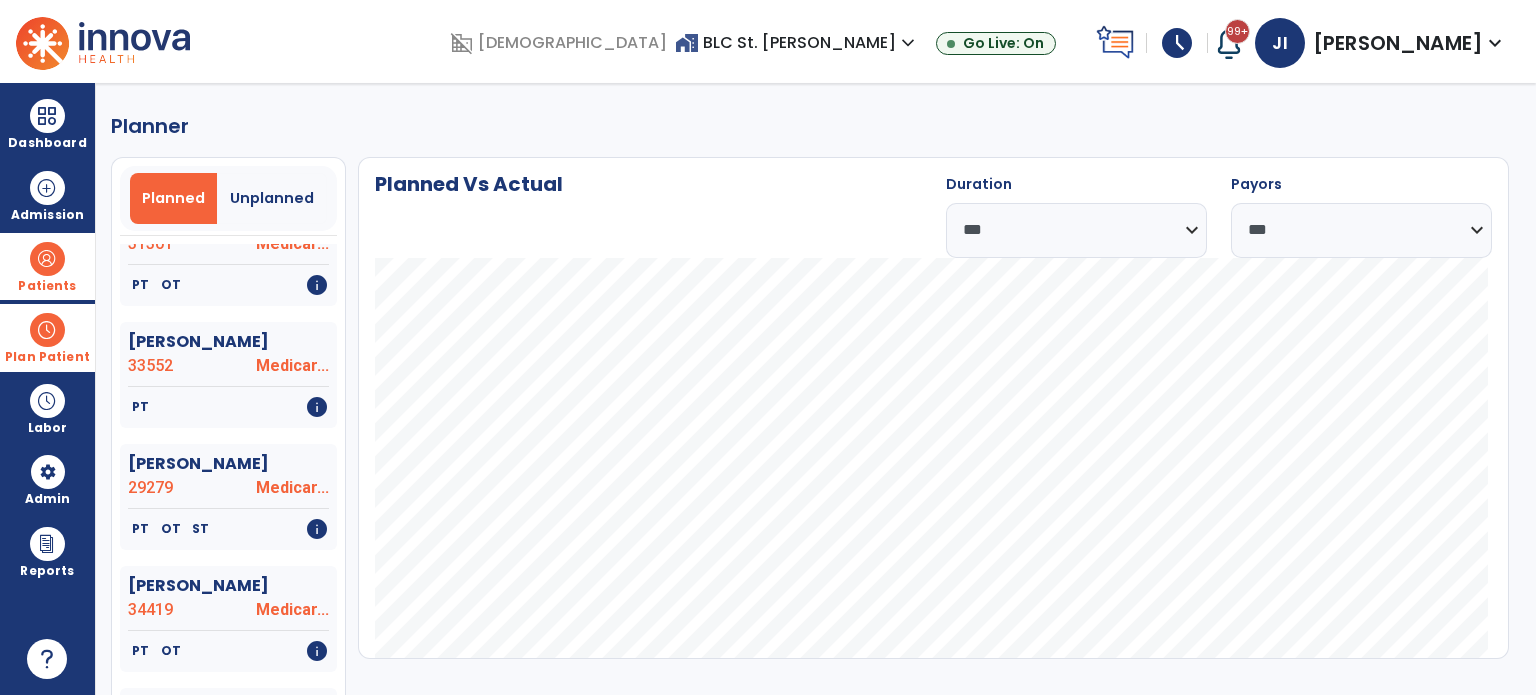 click on "Patients" at bounding box center (47, 266) 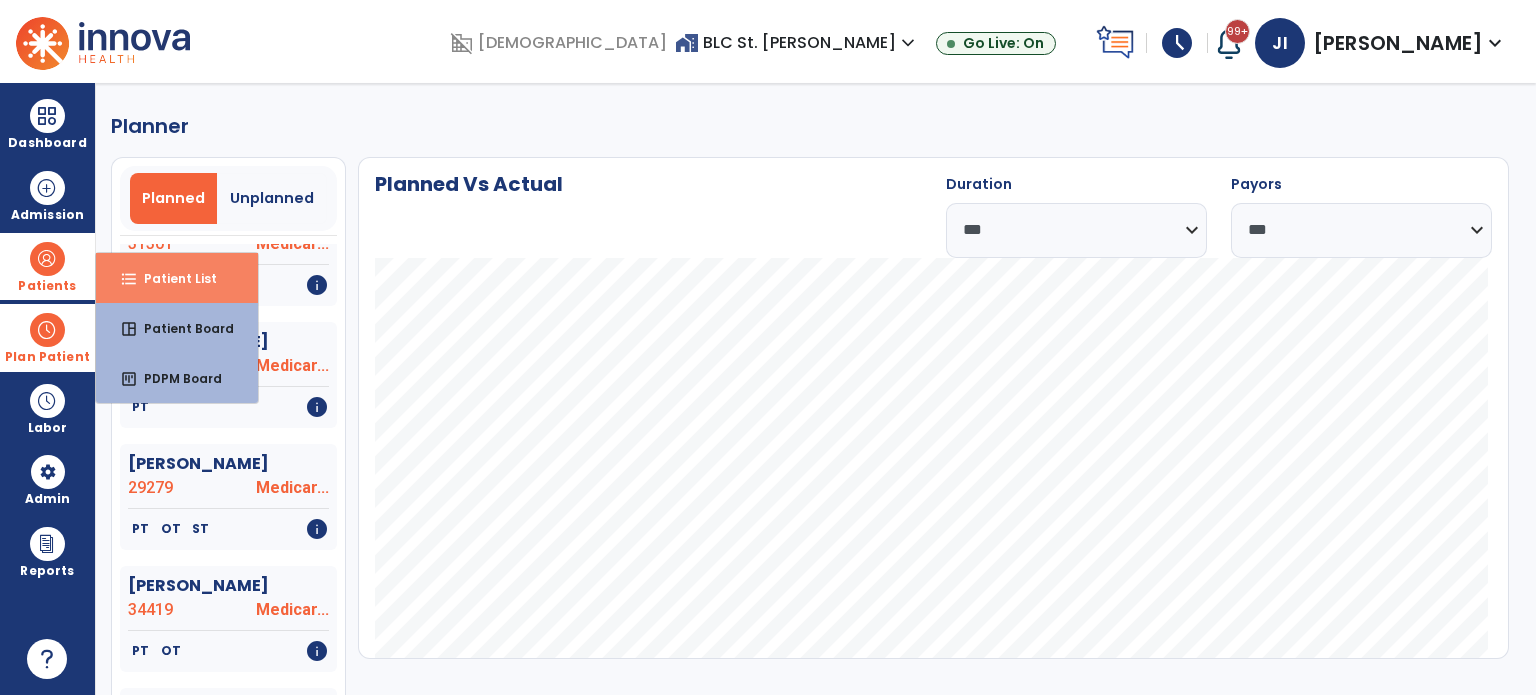 click on "Patient List" at bounding box center [172, 278] 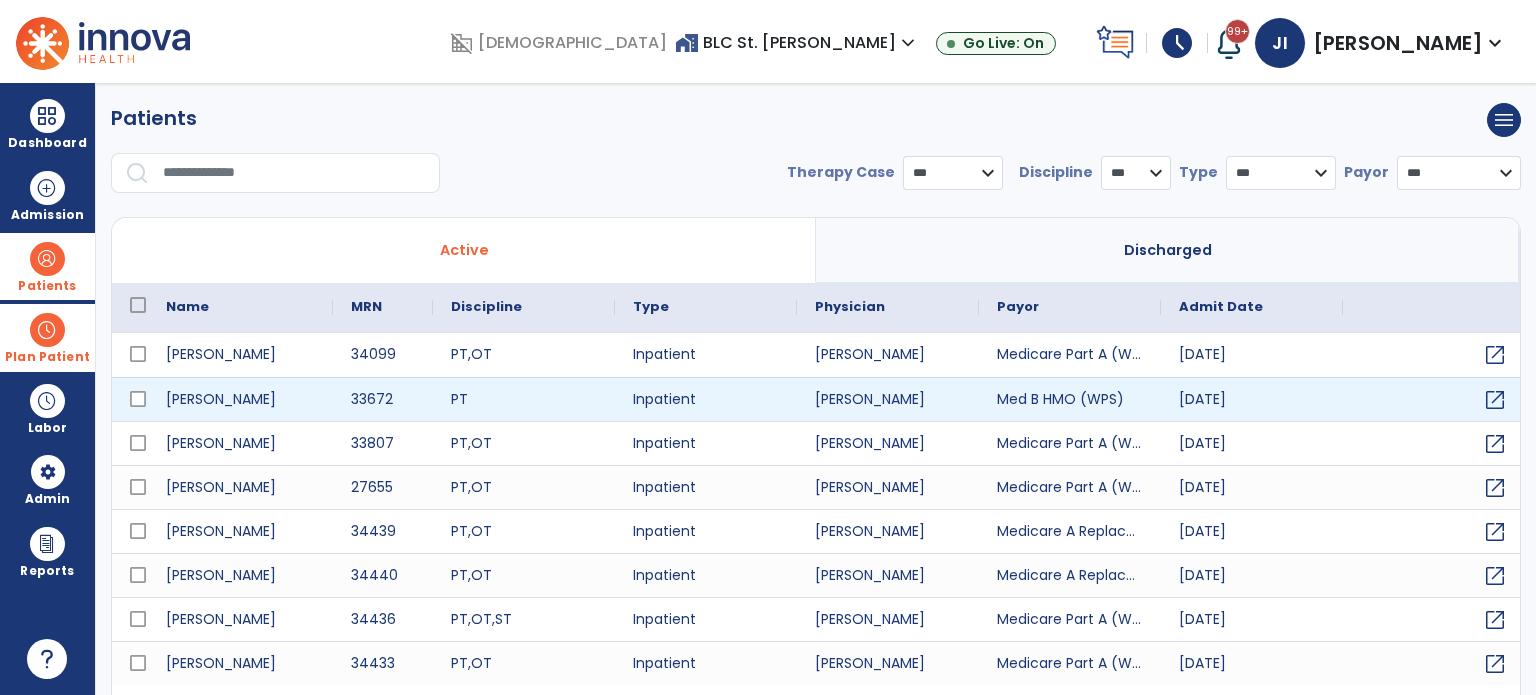 select on "***" 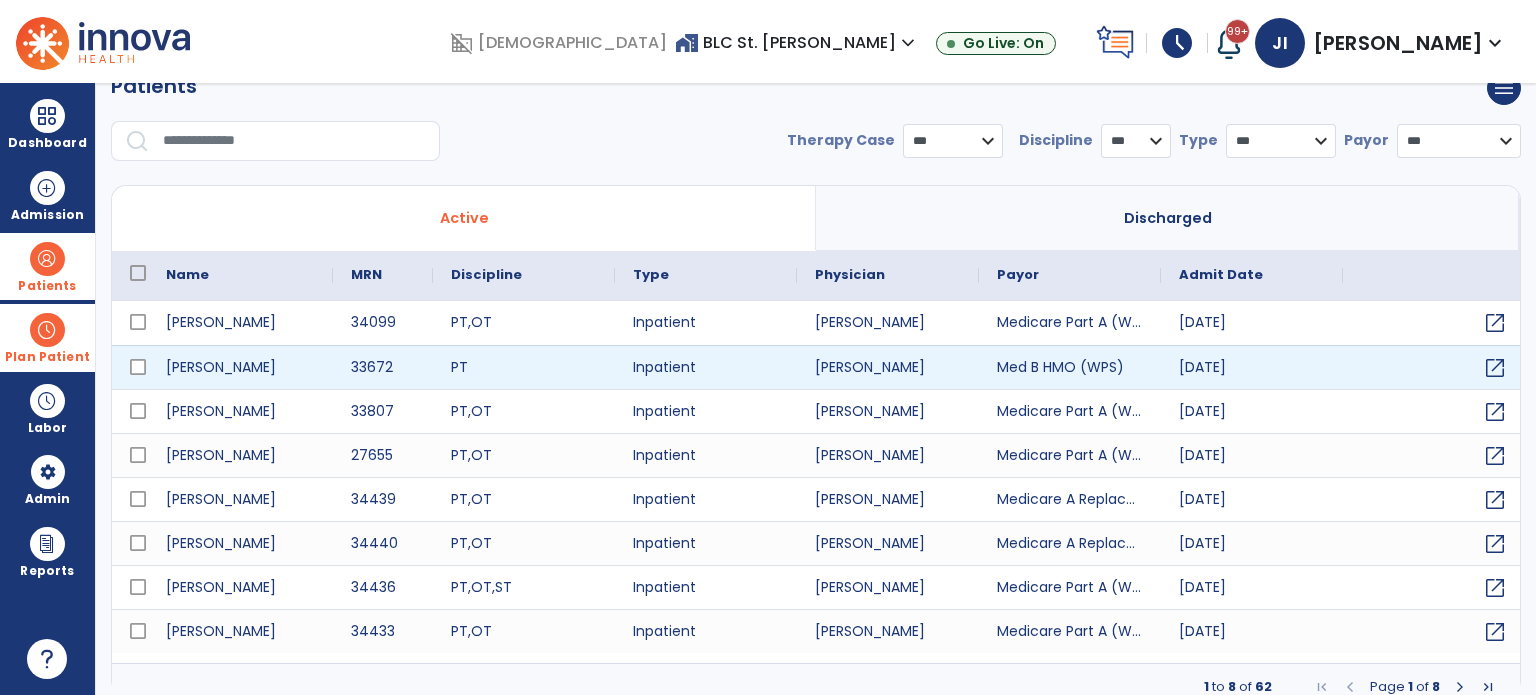 scroll, scrollTop: 46, scrollLeft: 0, axis: vertical 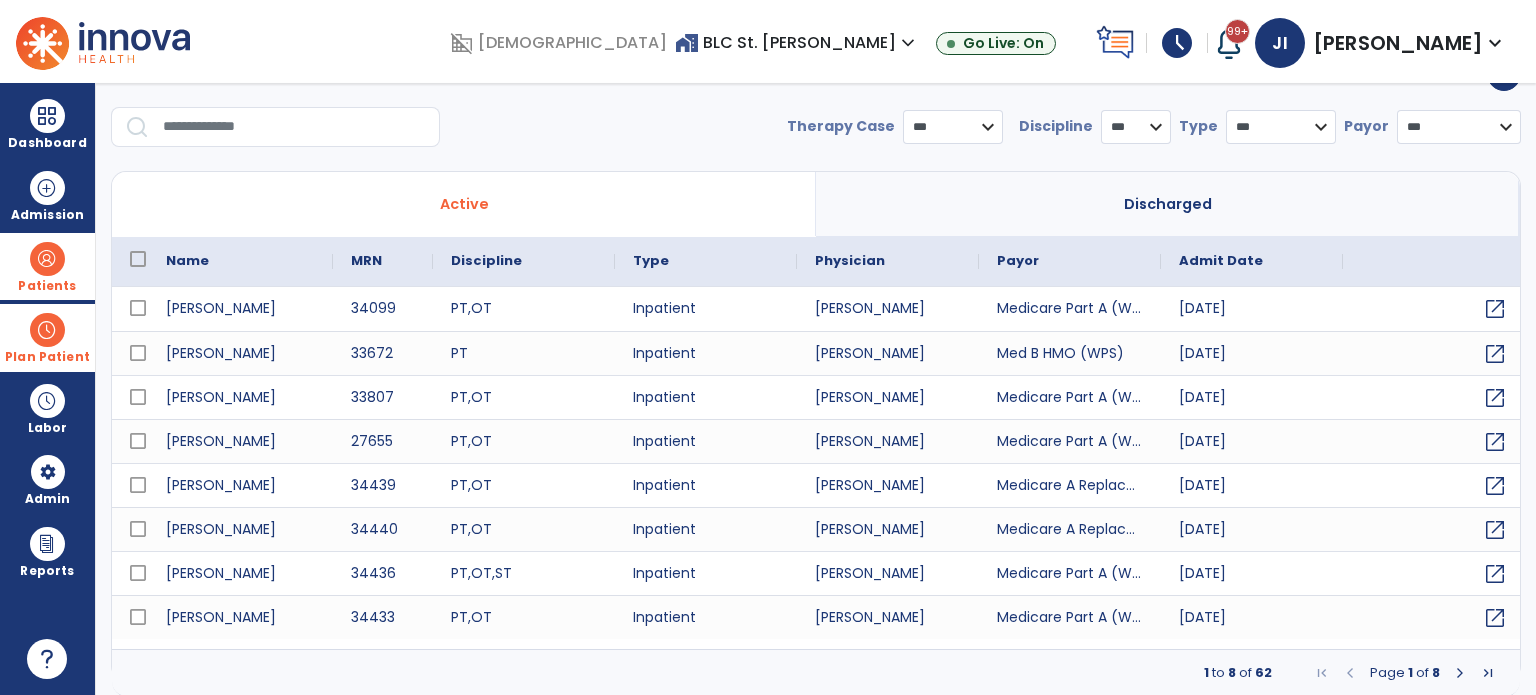 click at bounding box center (294, 127) 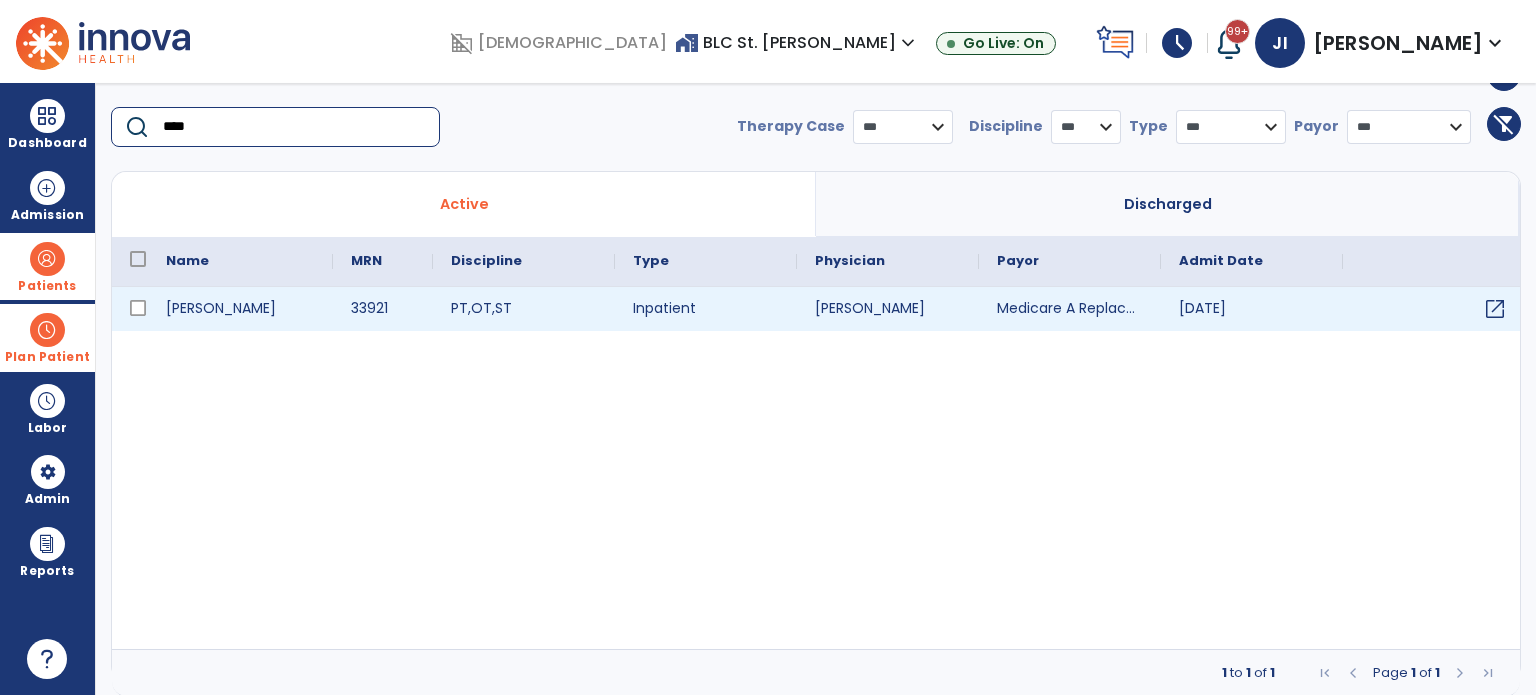 type on "****" 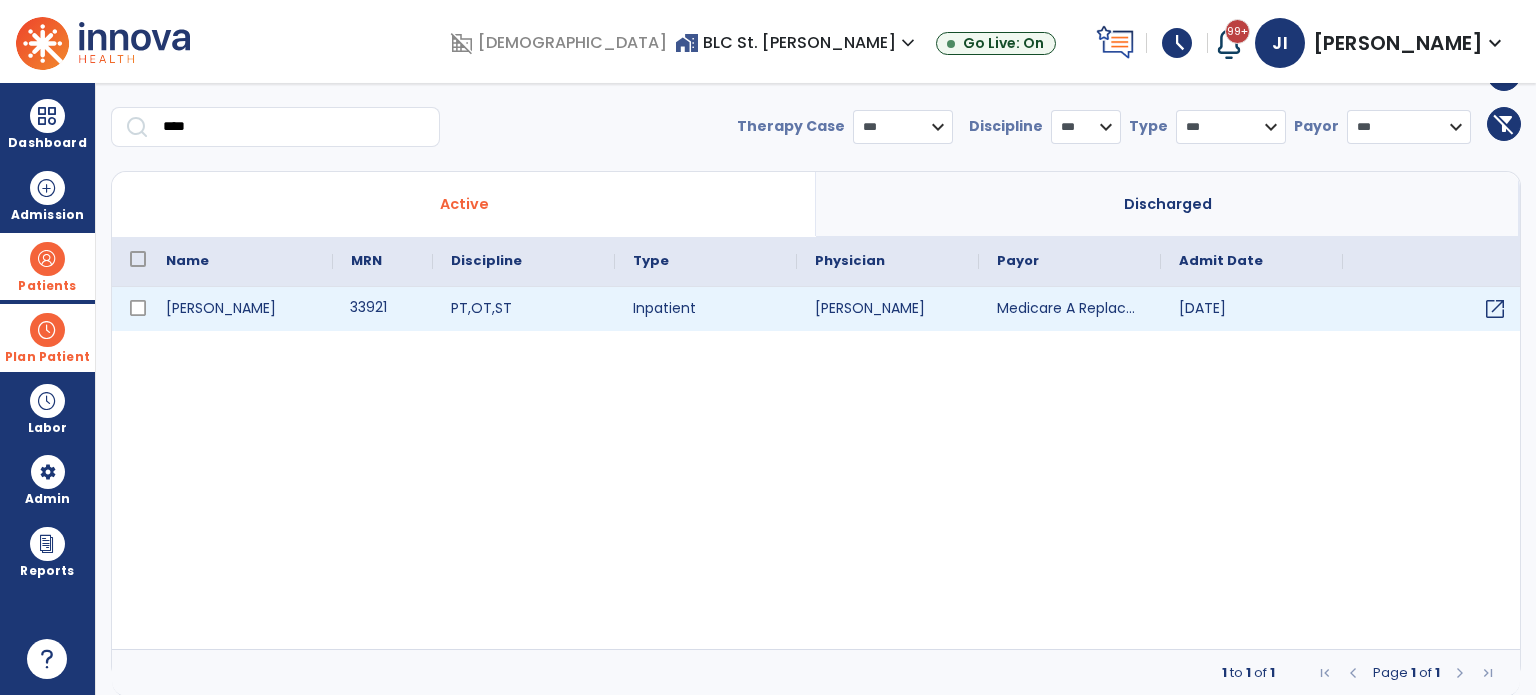 click on "33921" at bounding box center (383, 309) 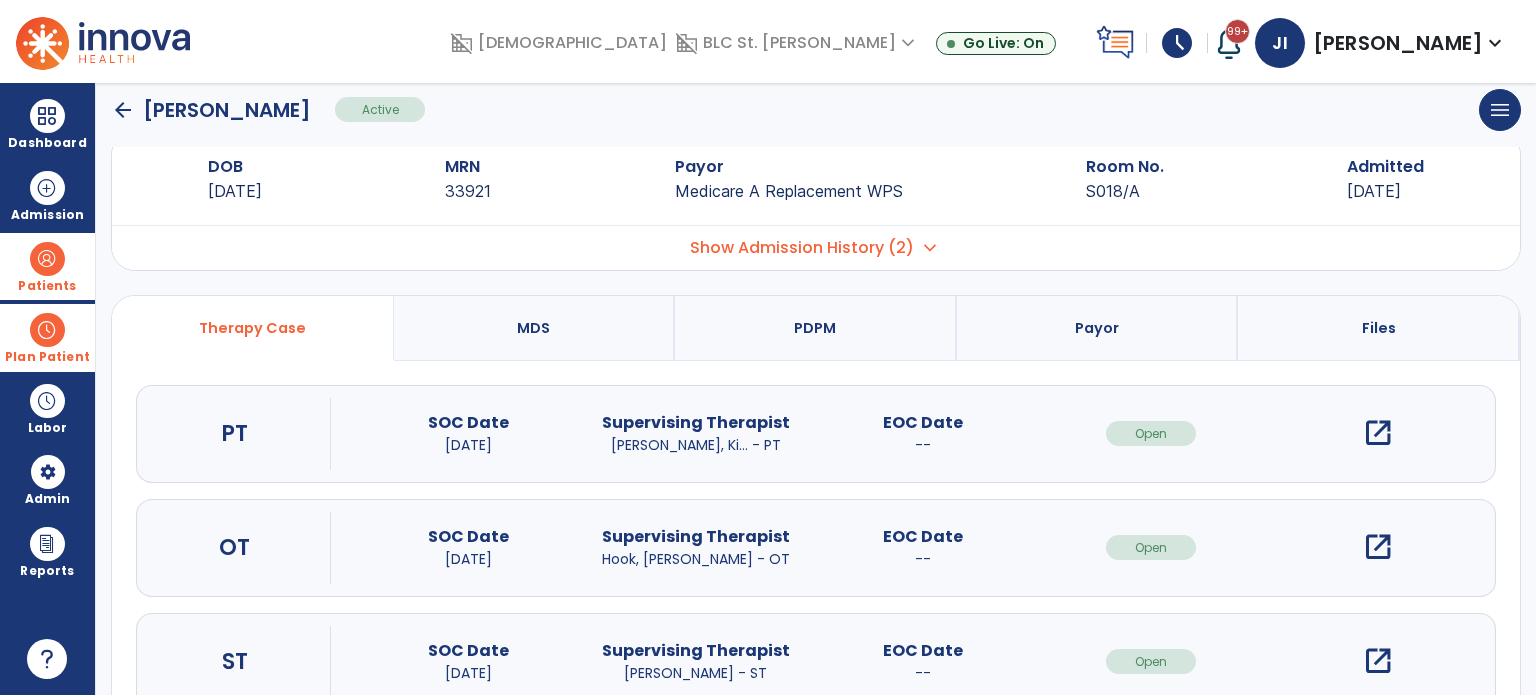scroll, scrollTop: 0, scrollLeft: 0, axis: both 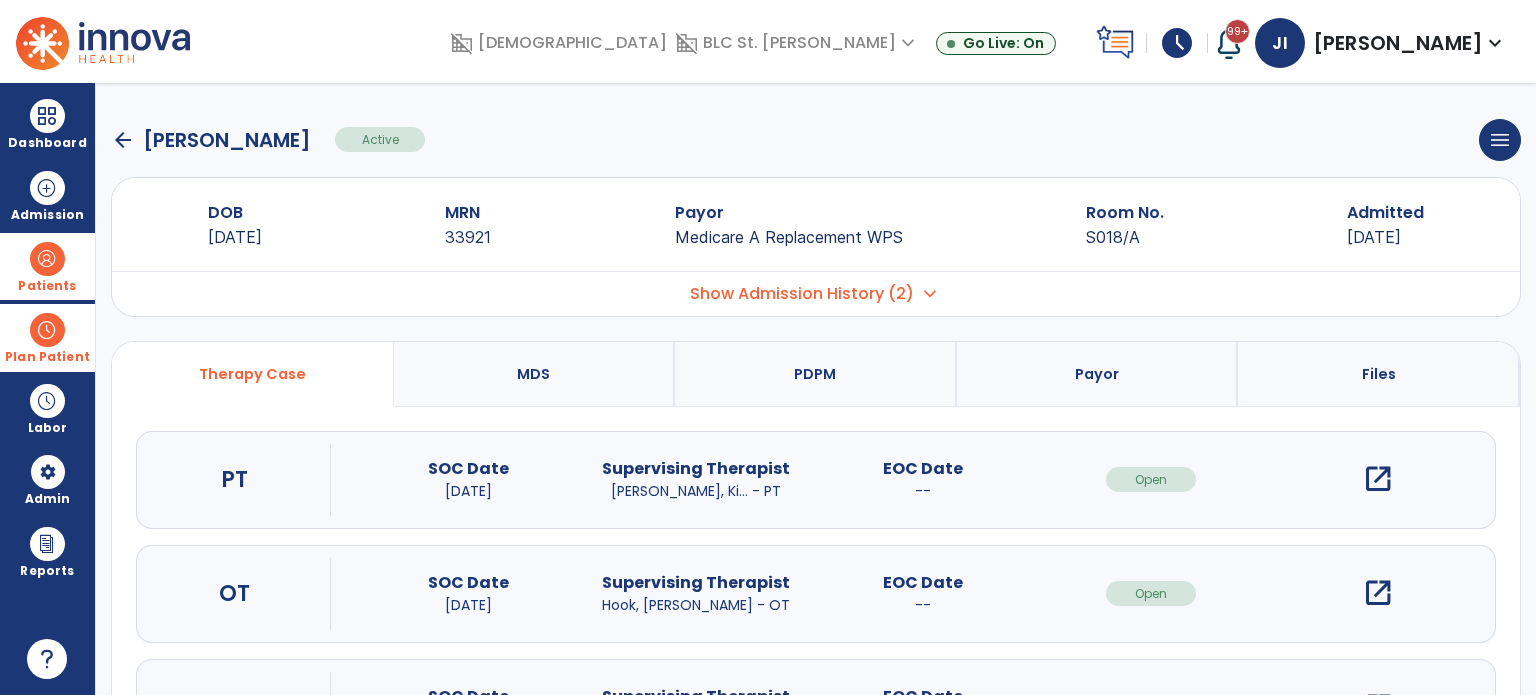 click on "open_in_new" at bounding box center [1378, 479] 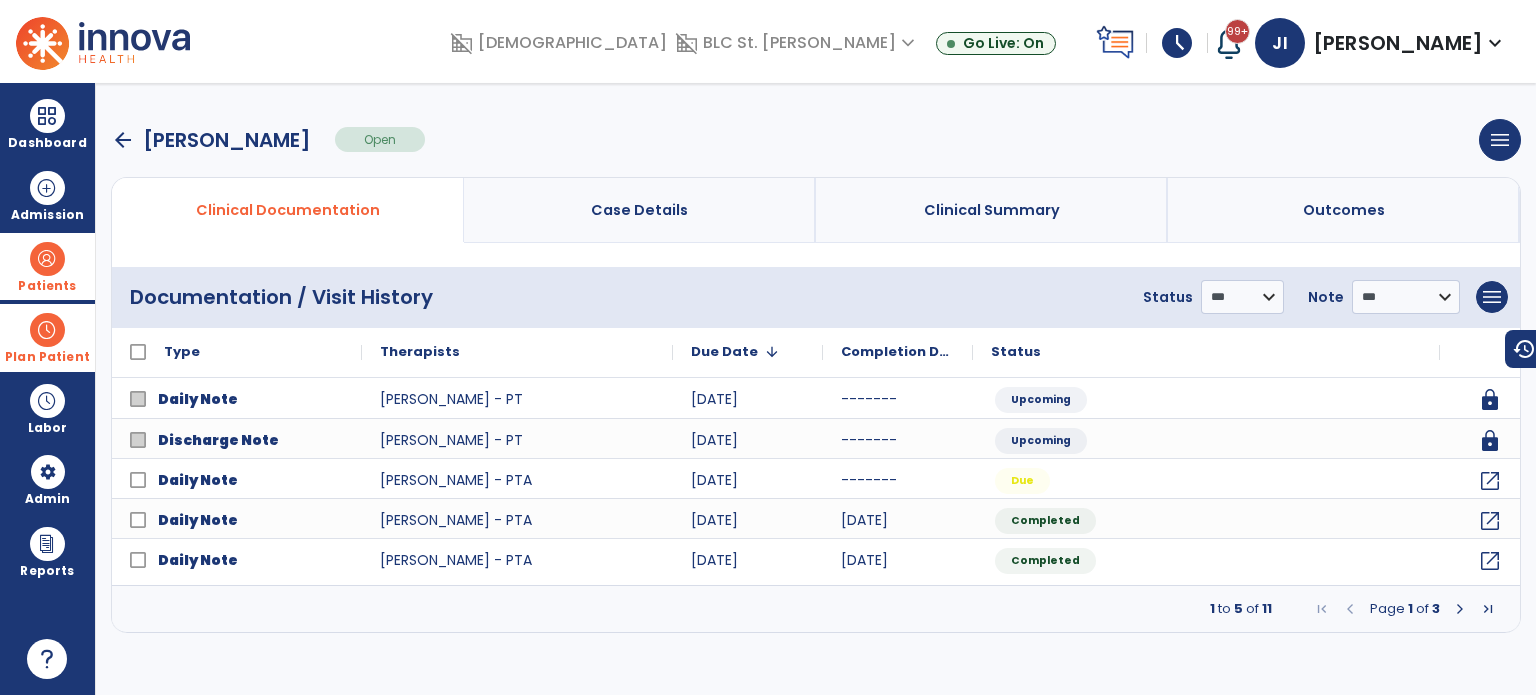 click at bounding box center [1460, 609] 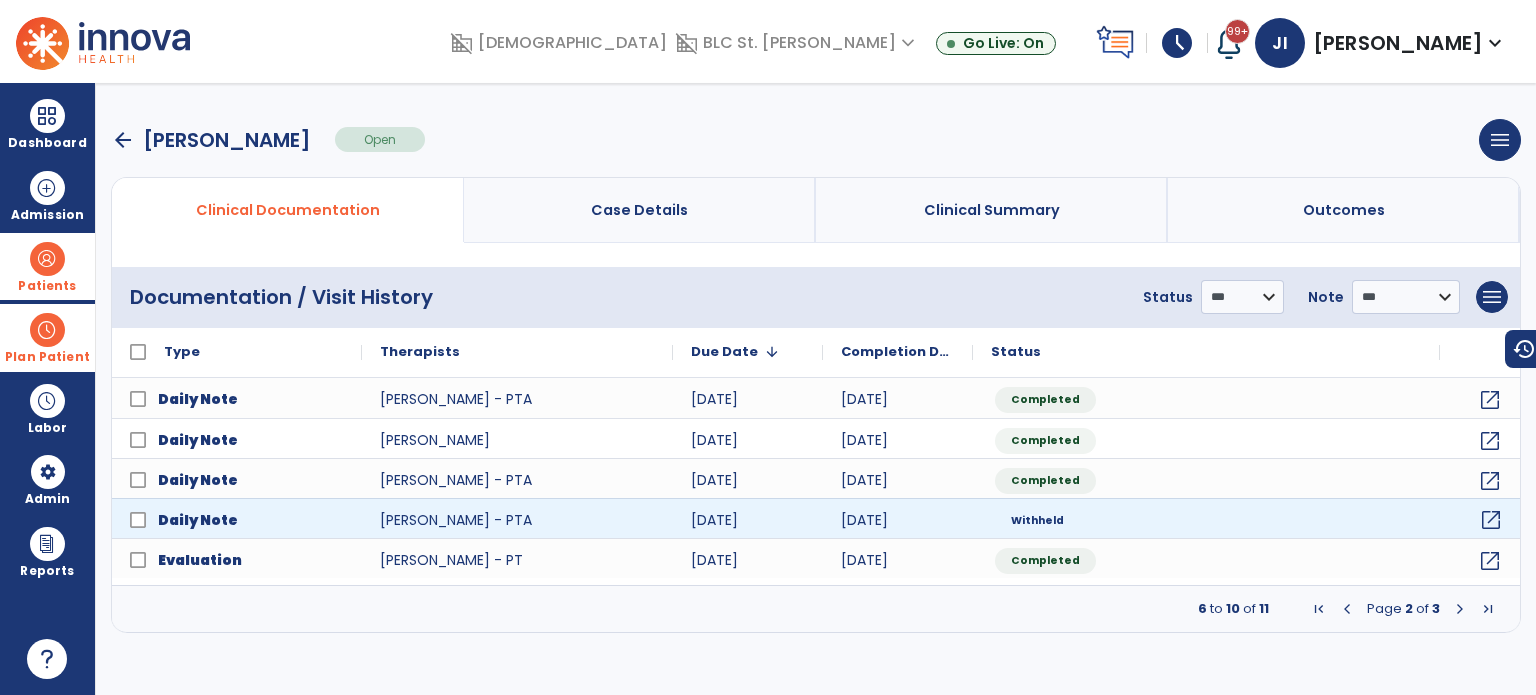 click on "open_in_new" 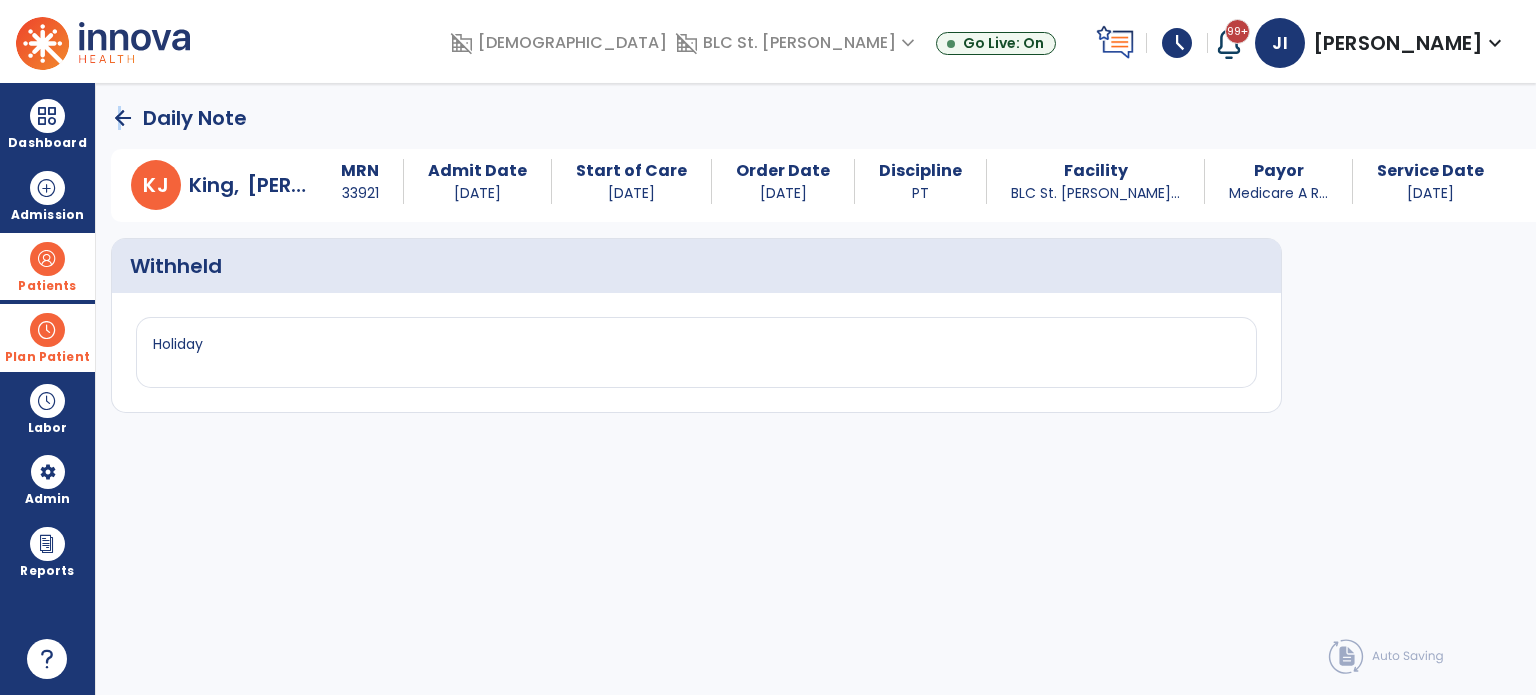 click on "arrow_back" 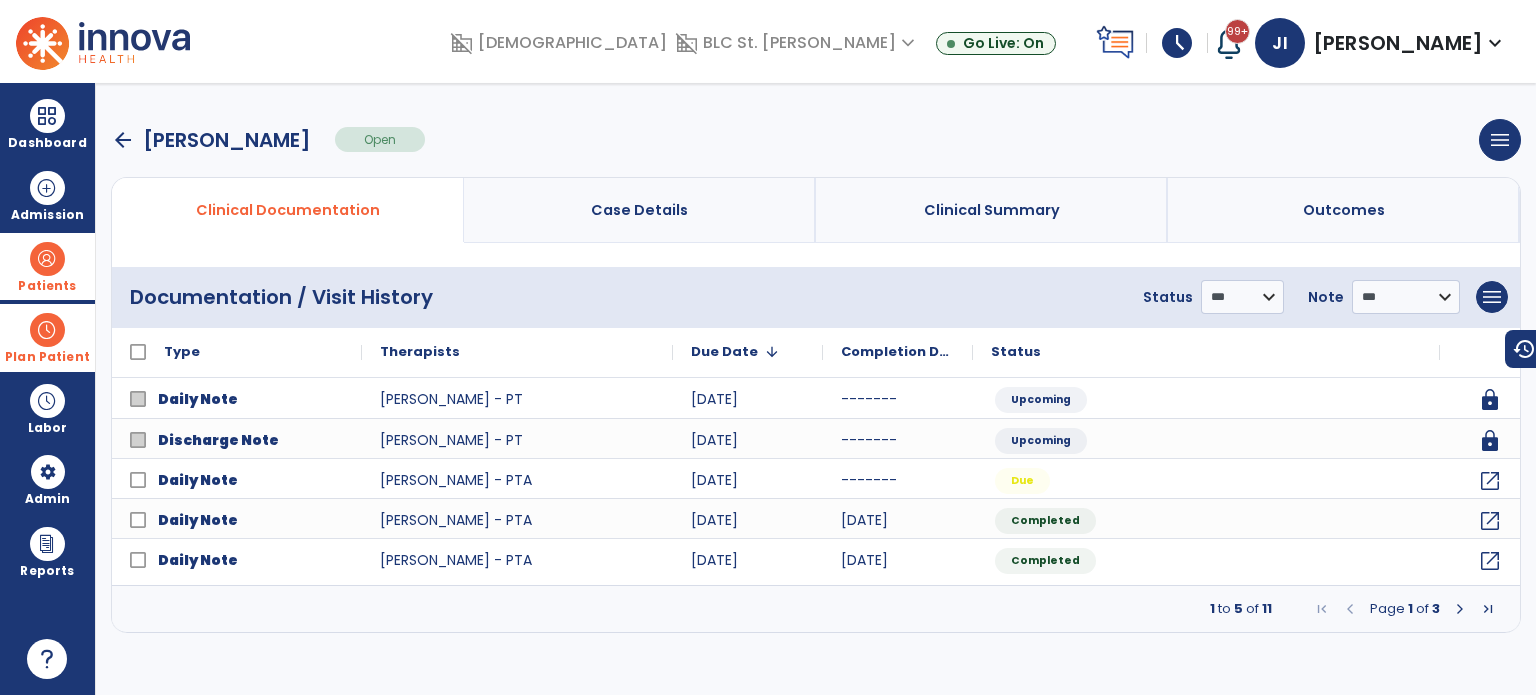 click at bounding box center (1460, 609) 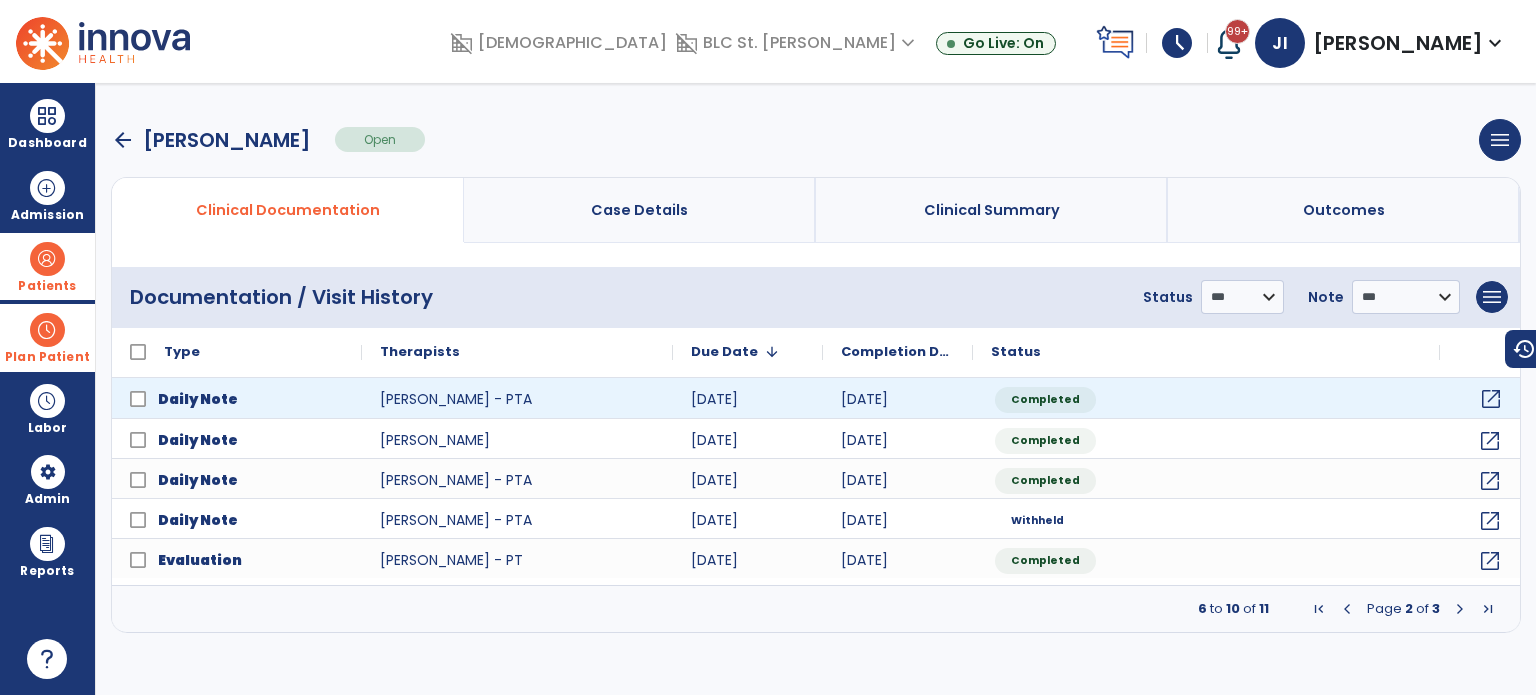 click on "open_in_new" 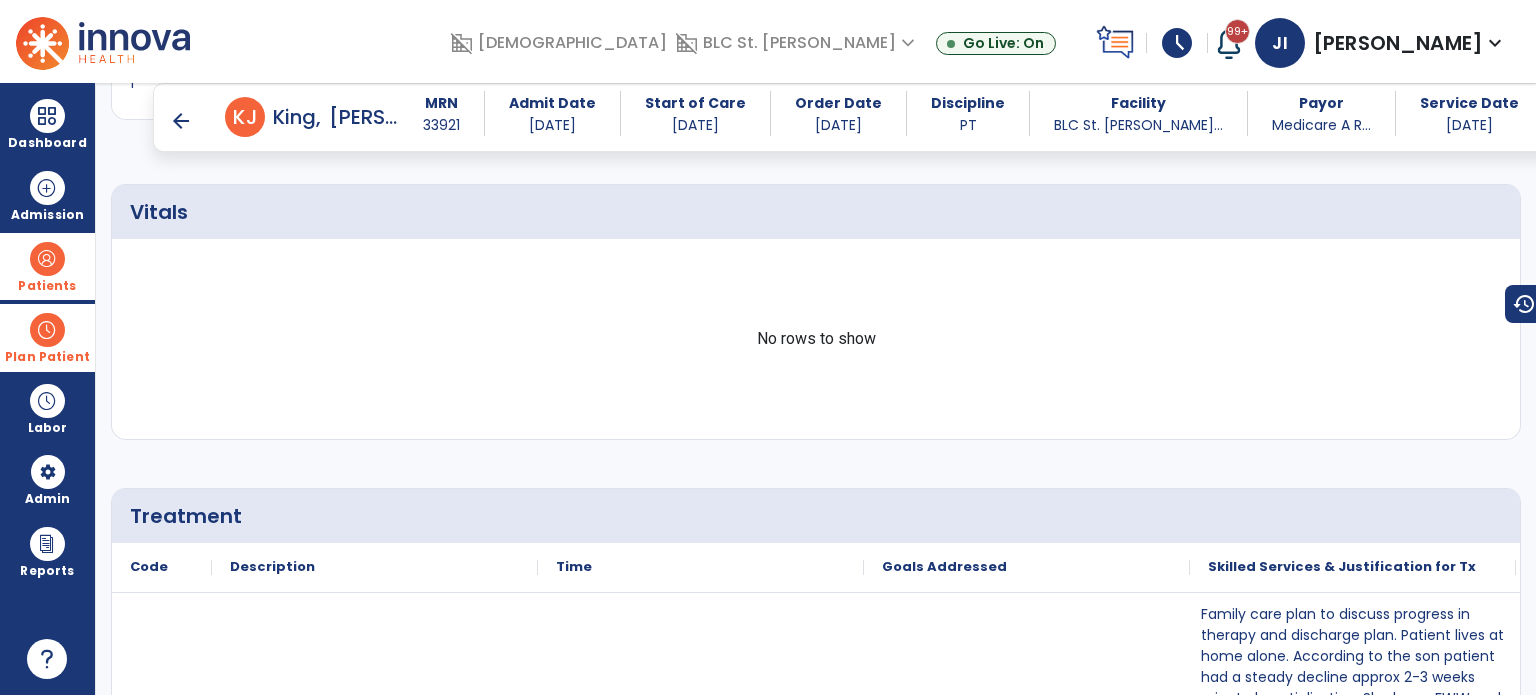scroll, scrollTop: 1180, scrollLeft: 0, axis: vertical 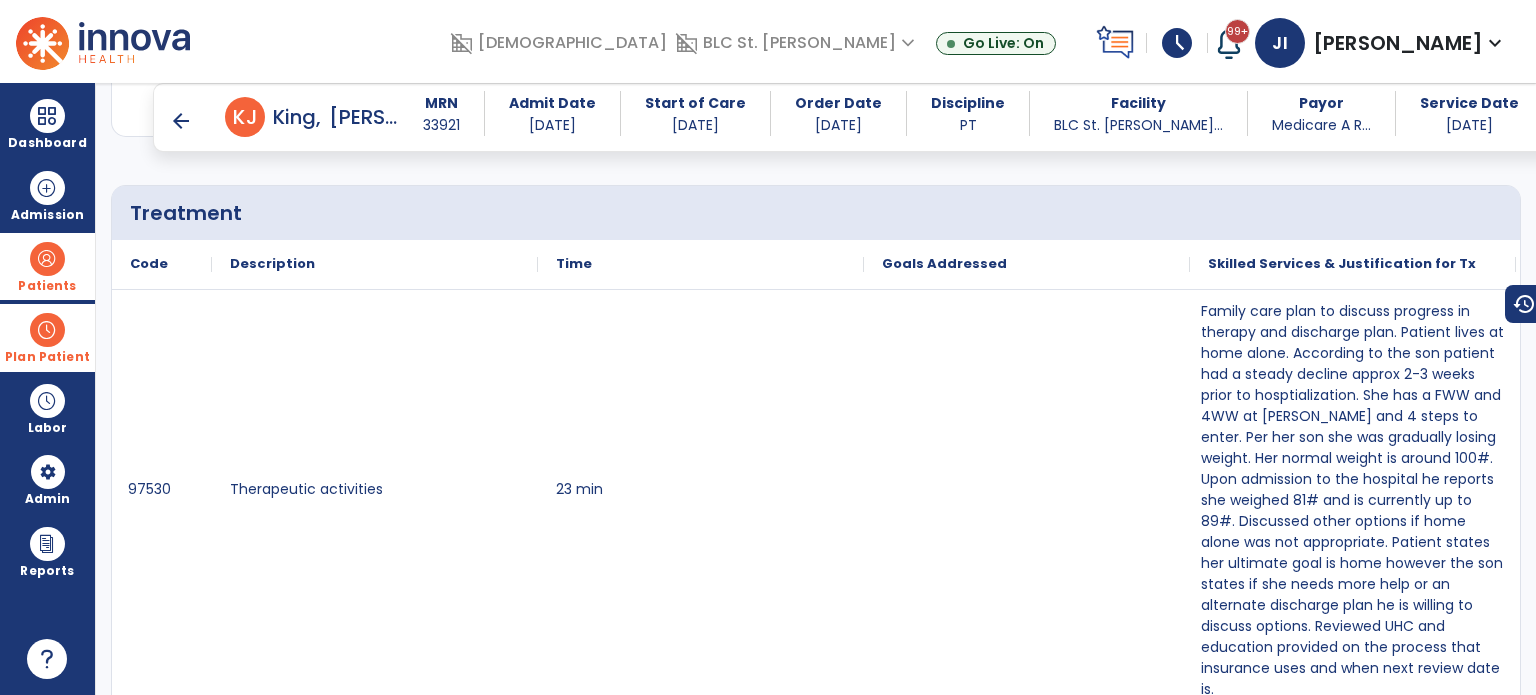 click at bounding box center (47, 259) 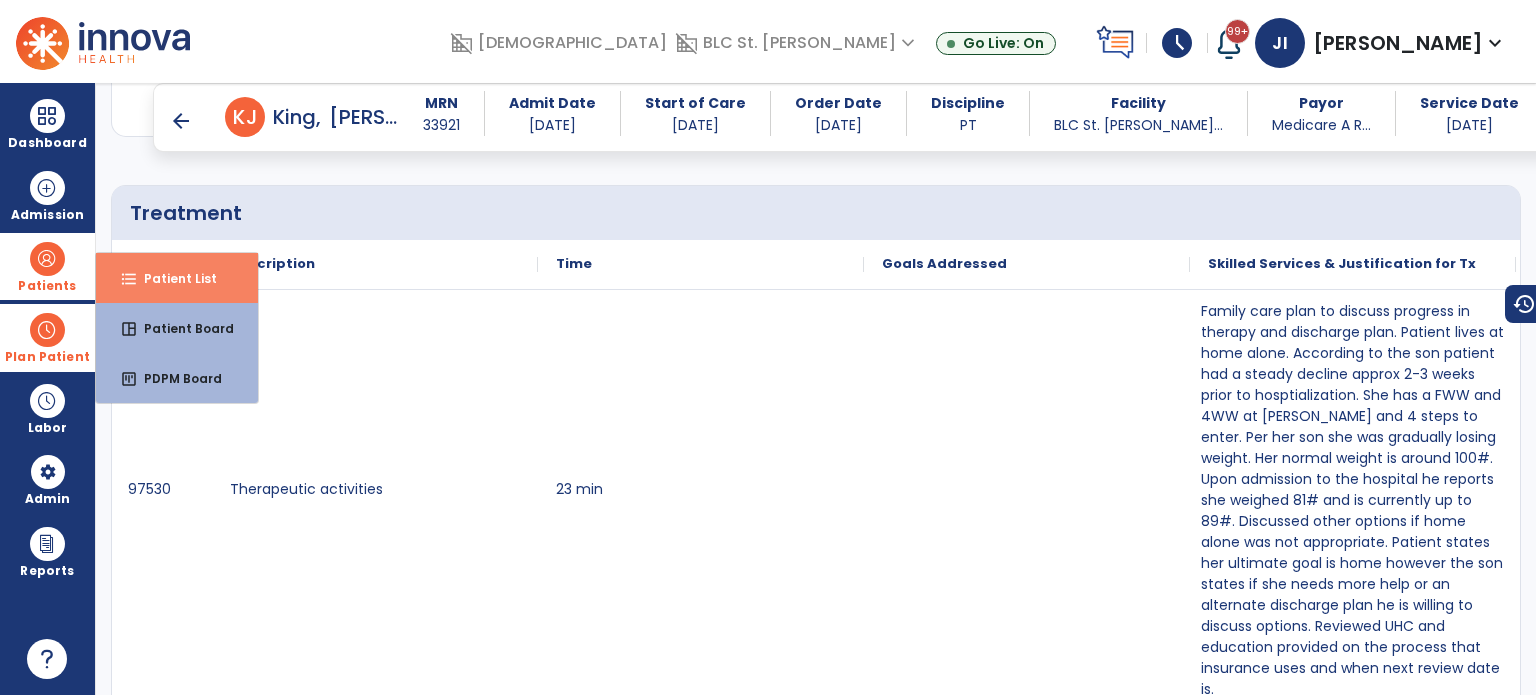 click on "format_list_bulleted  Patient List" at bounding box center (177, 278) 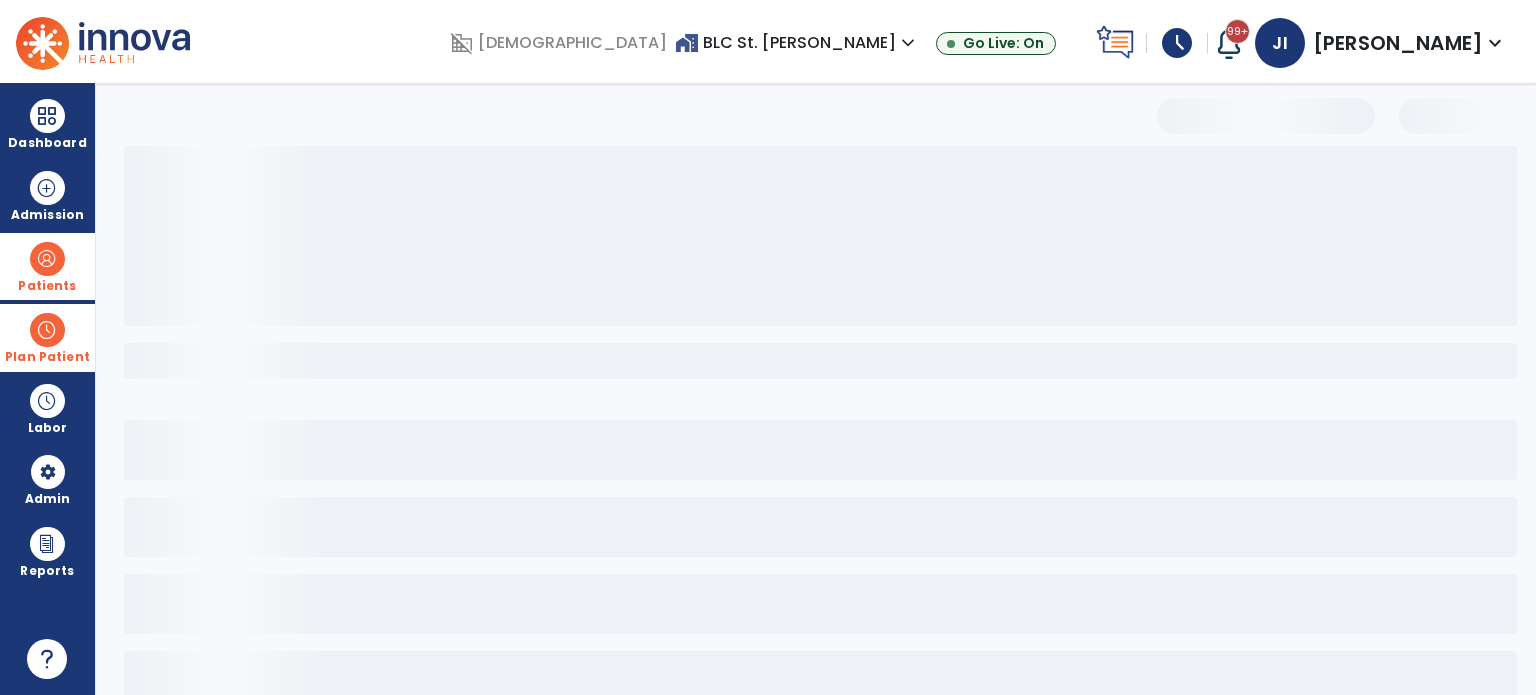 scroll, scrollTop: 46, scrollLeft: 0, axis: vertical 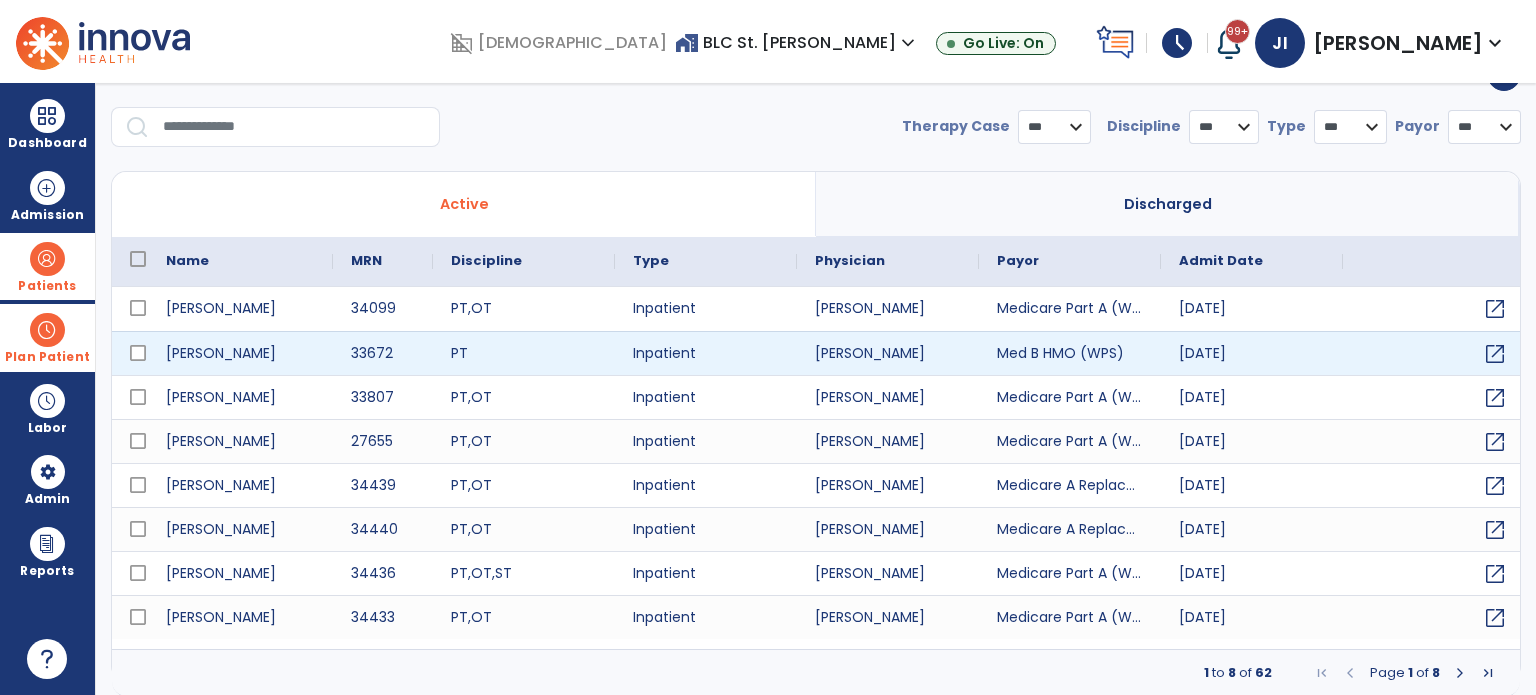 select on "***" 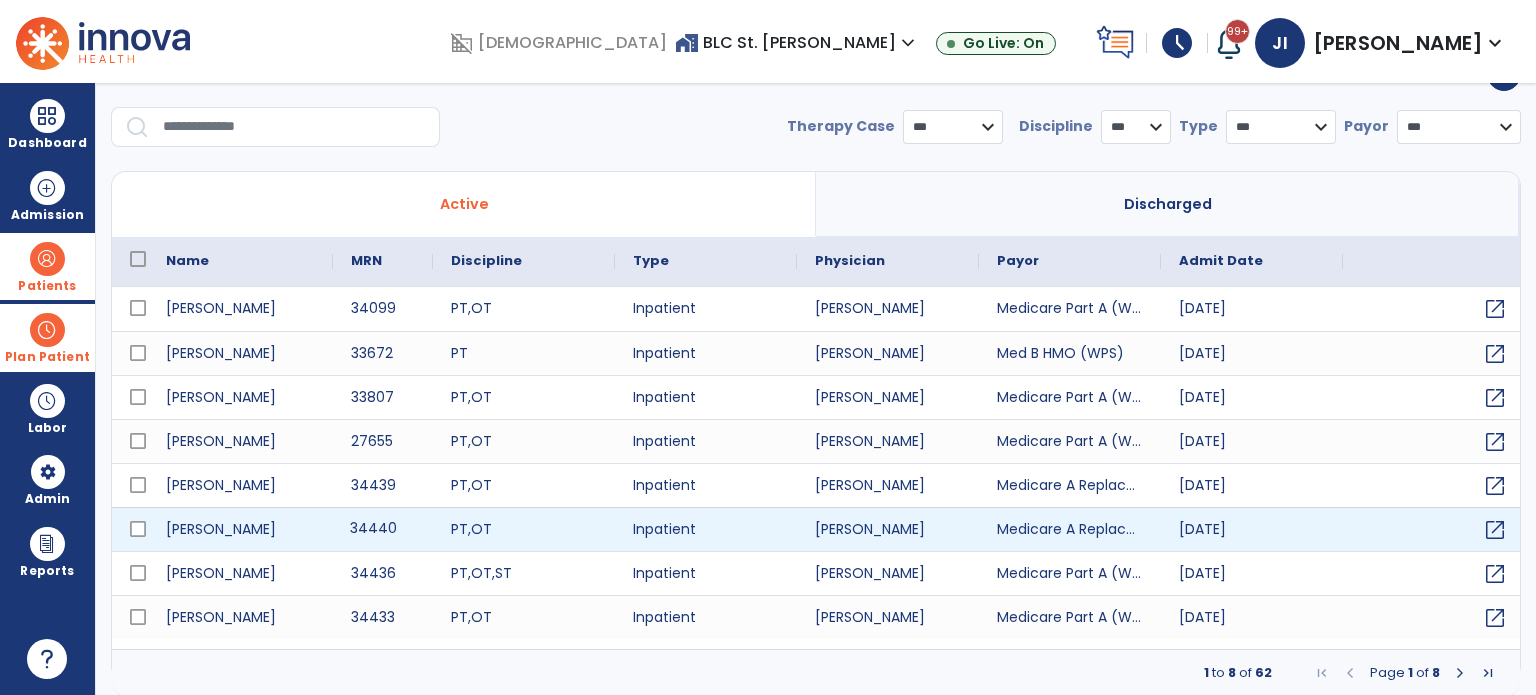 click on "34440" at bounding box center (383, 529) 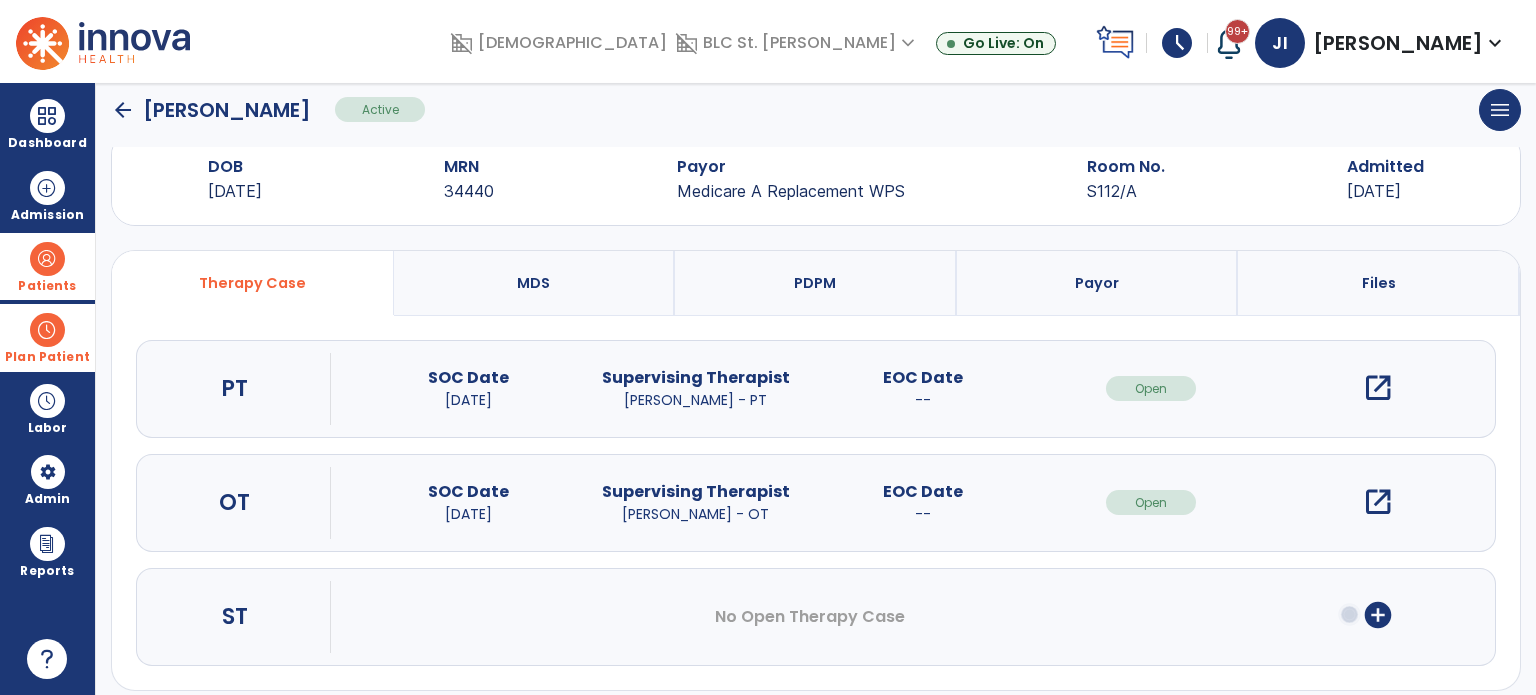 click on "MDS" at bounding box center (535, 283) 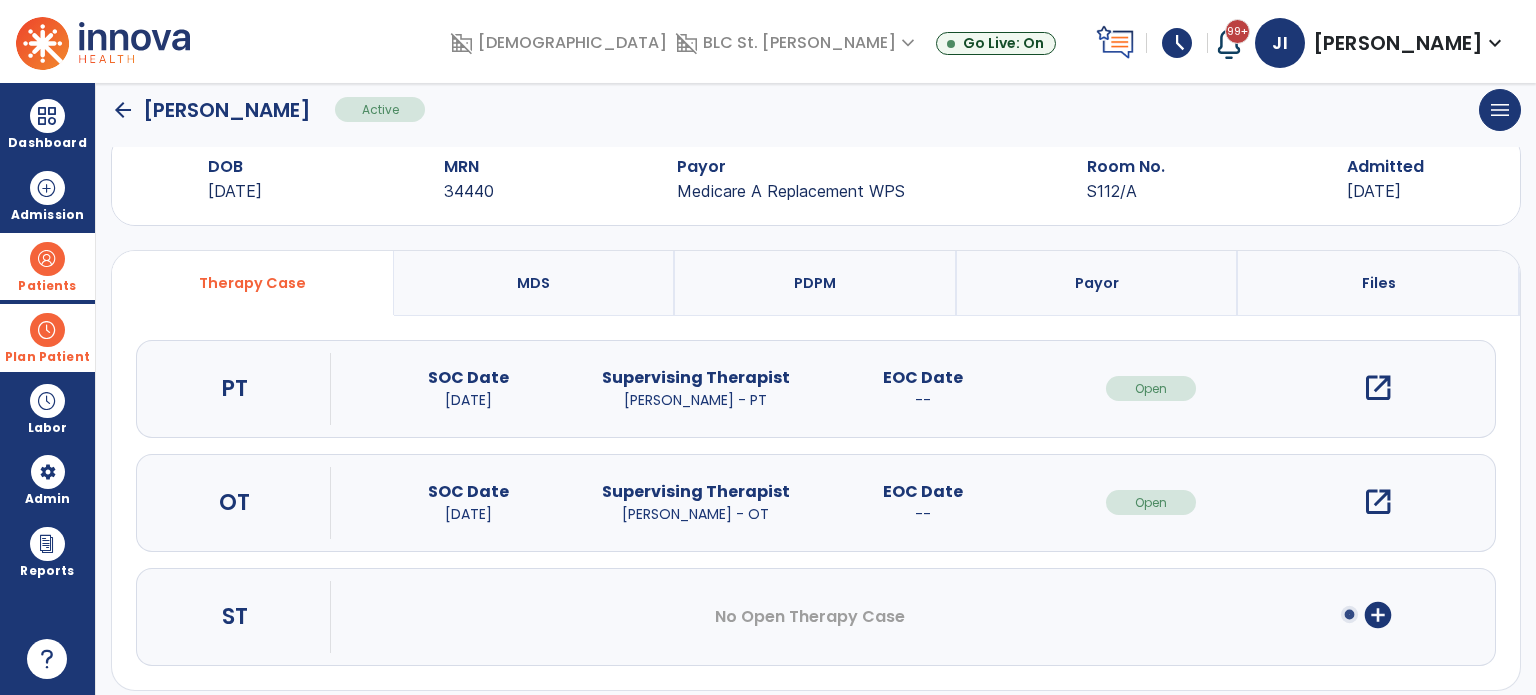 scroll, scrollTop: 0, scrollLeft: 0, axis: both 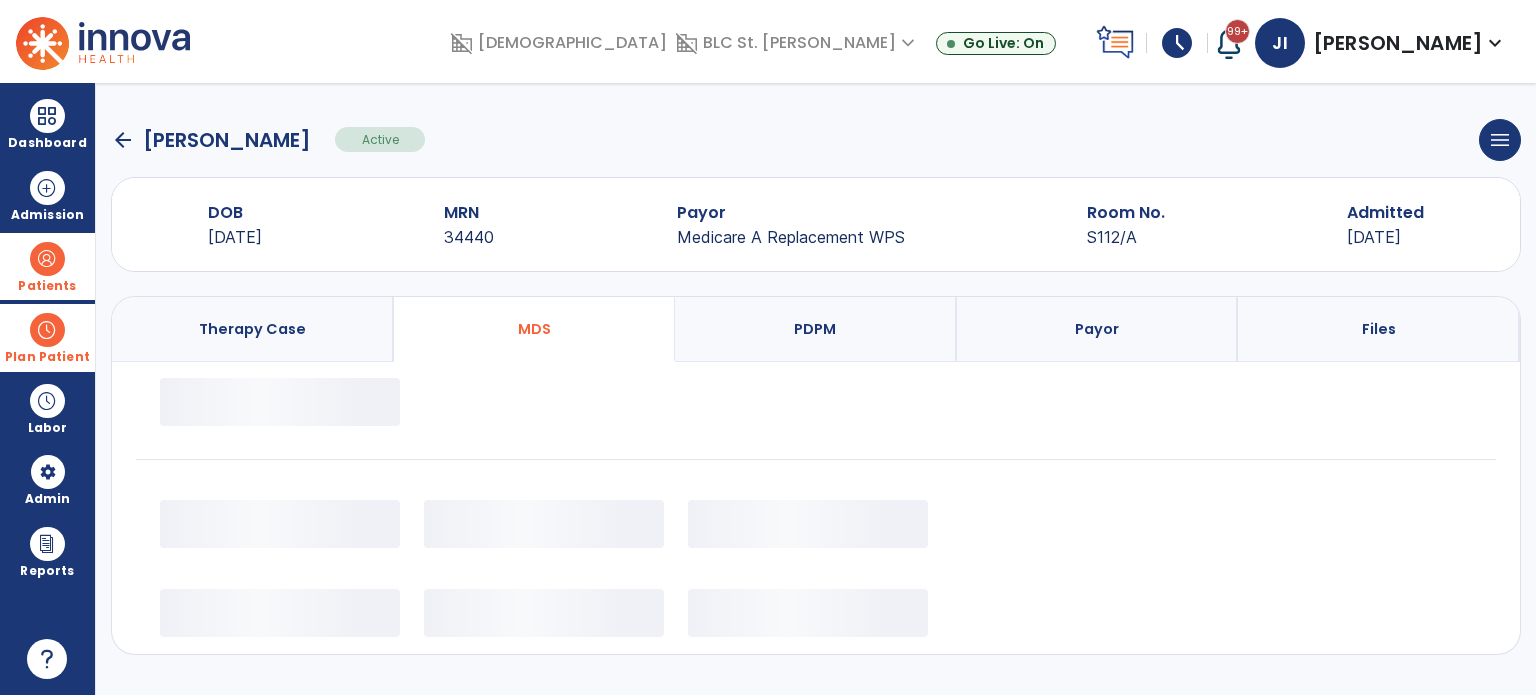 select on "*********" 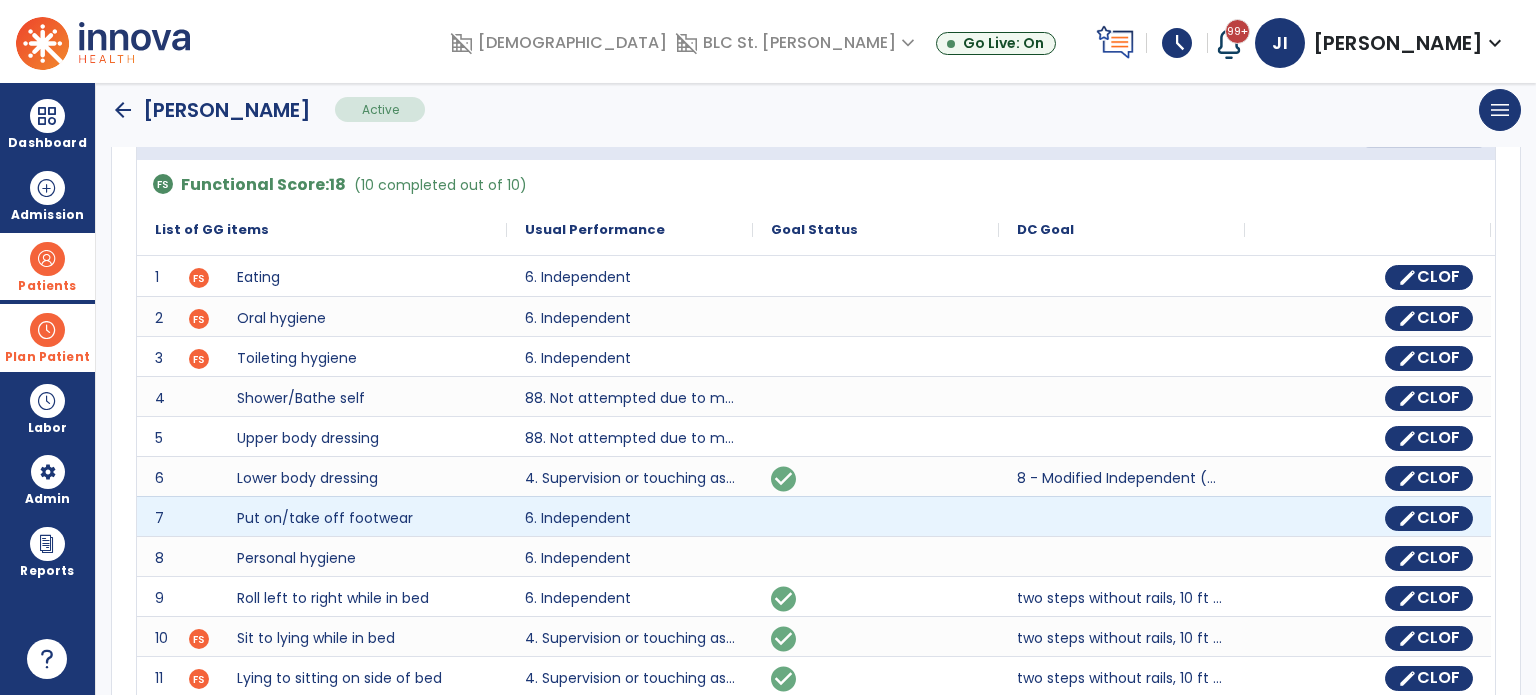 scroll, scrollTop: 400, scrollLeft: 0, axis: vertical 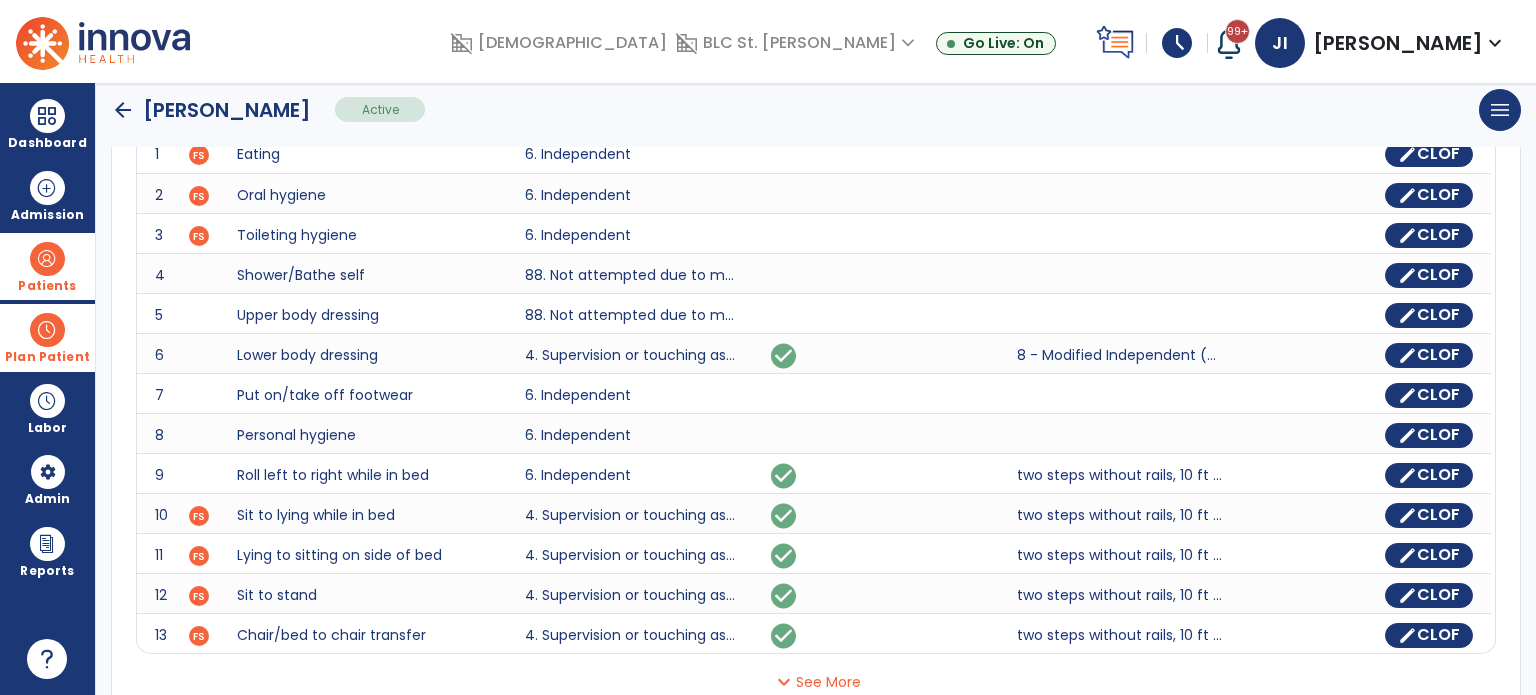 click at bounding box center (47, 259) 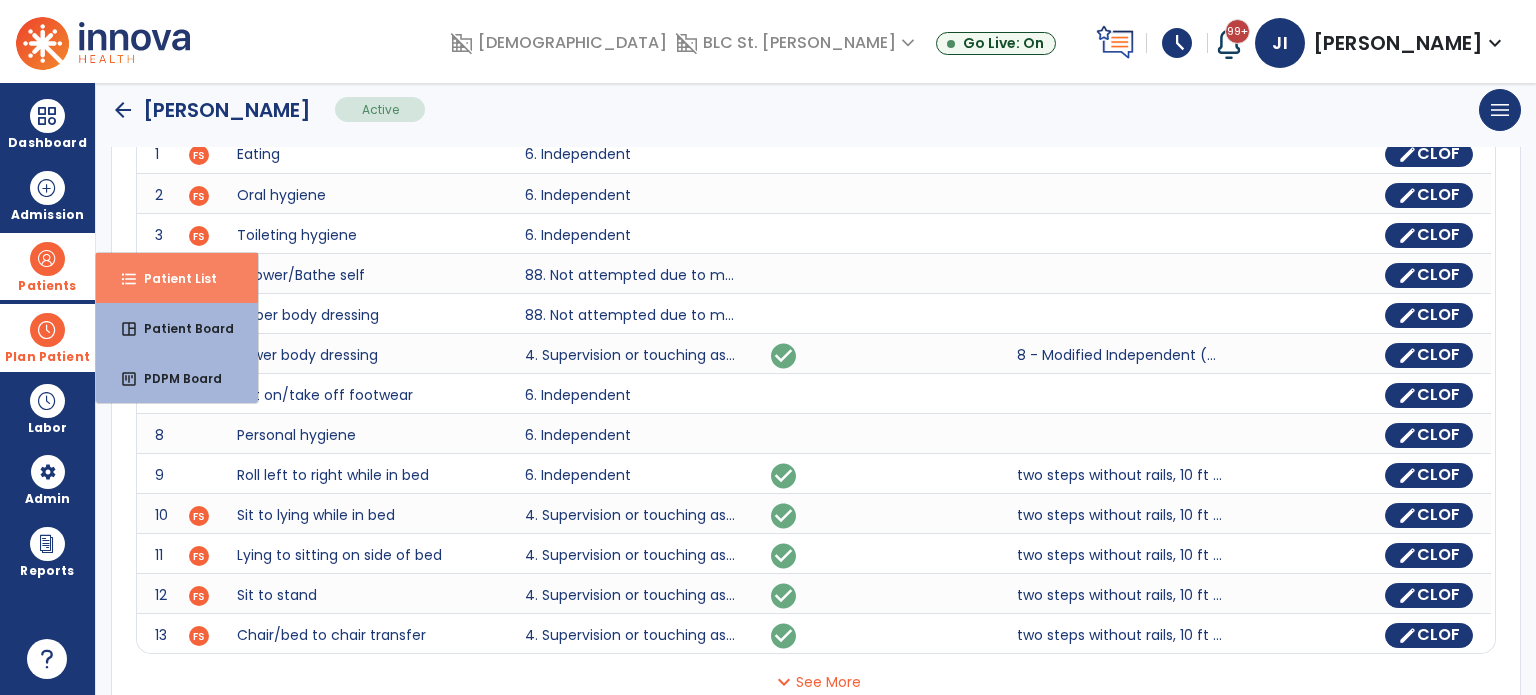 click on "format_list_bulleted  Patient List" at bounding box center (177, 278) 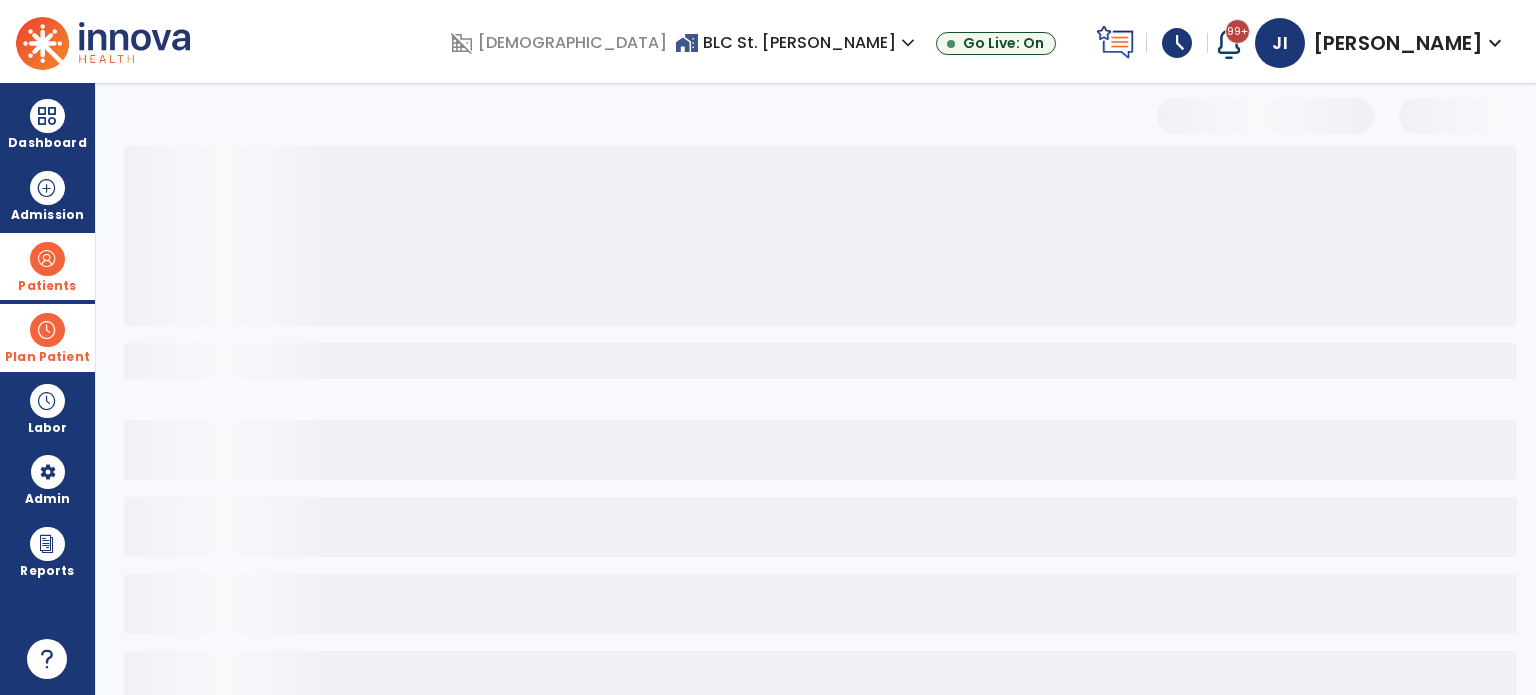 scroll, scrollTop: 46, scrollLeft: 0, axis: vertical 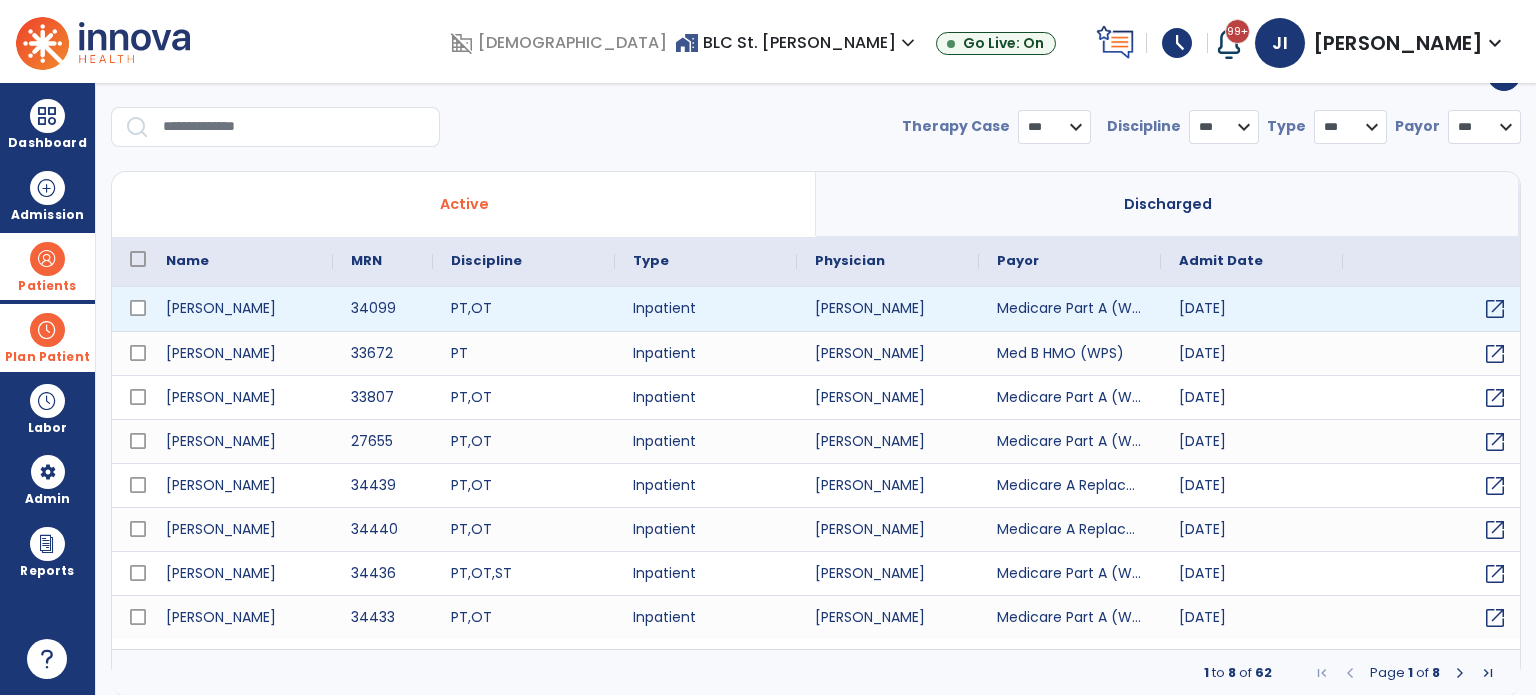 select on "***" 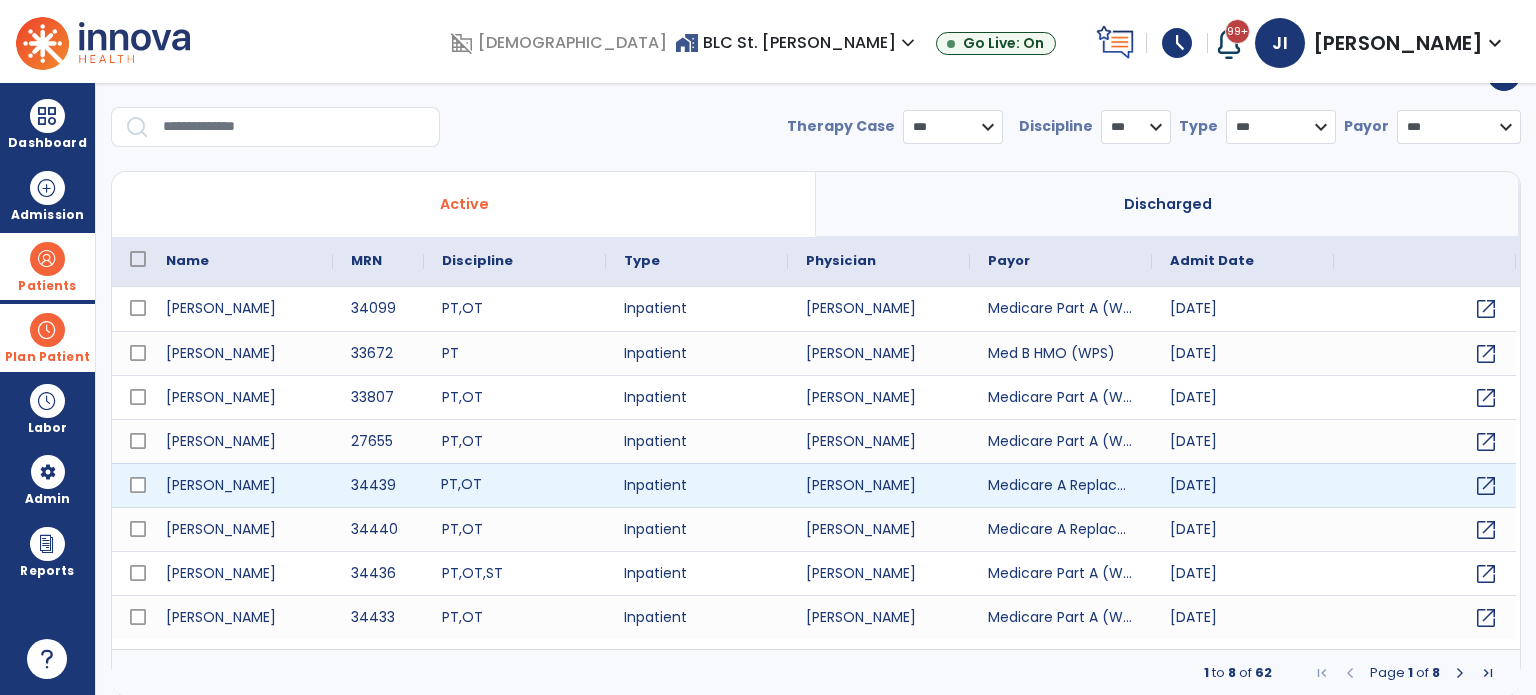 click on "PT , OT" at bounding box center [515, 485] 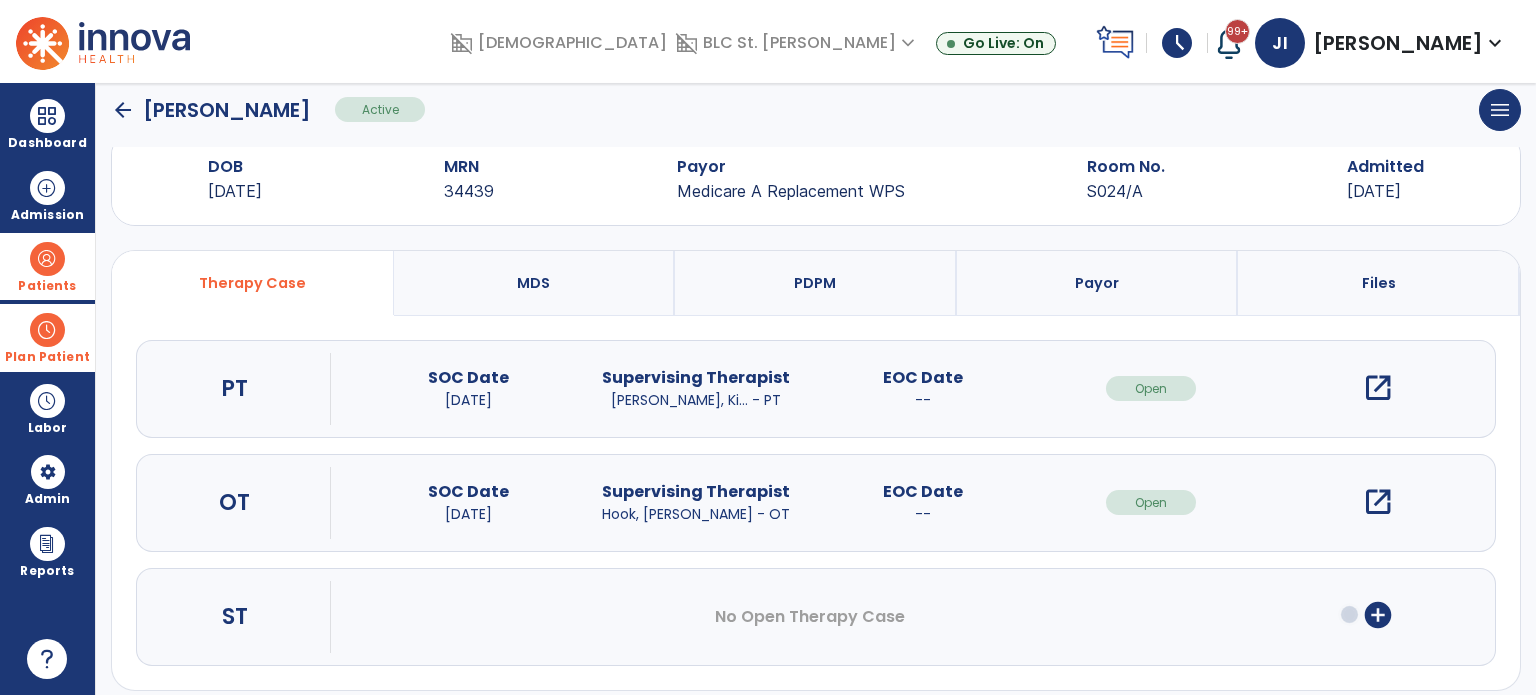 click on "MDS" at bounding box center [533, 283] 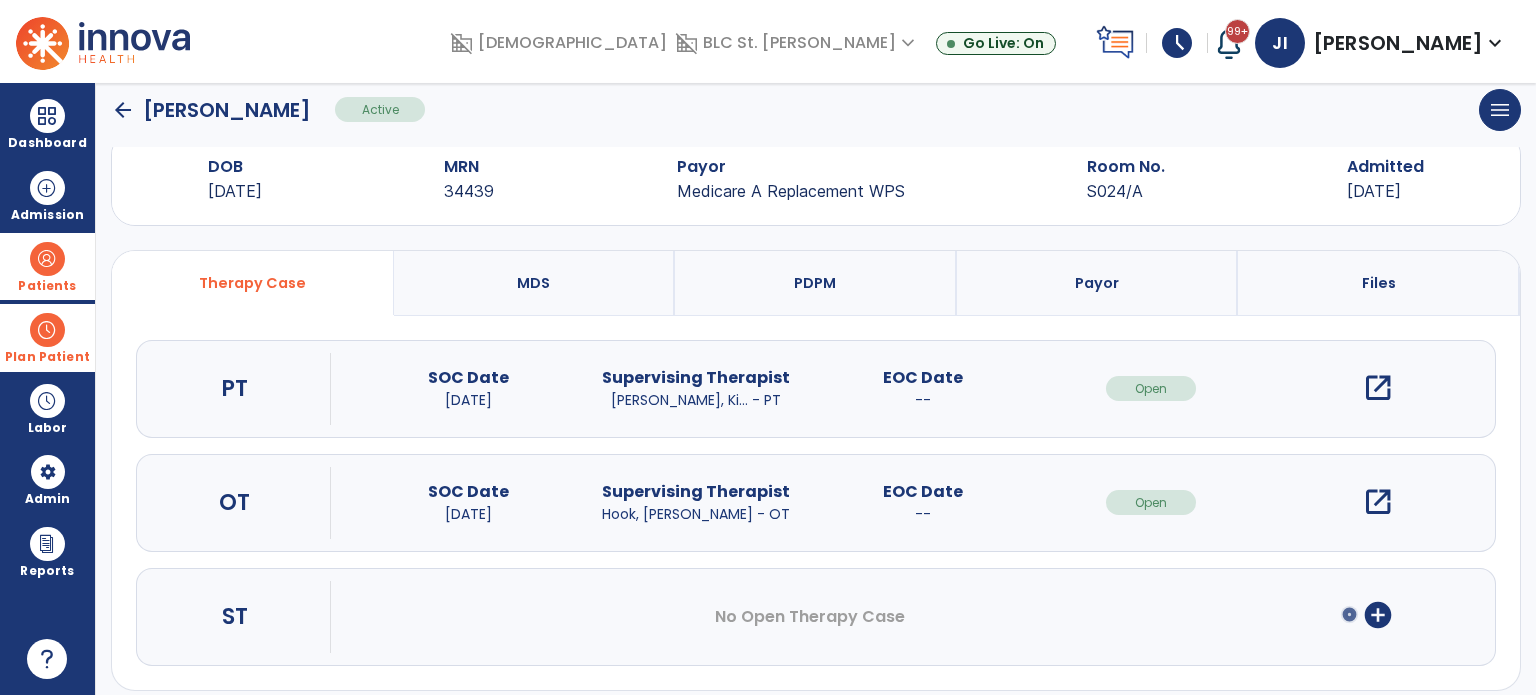 scroll, scrollTop: 0, scrollLeft: 0, axis: both 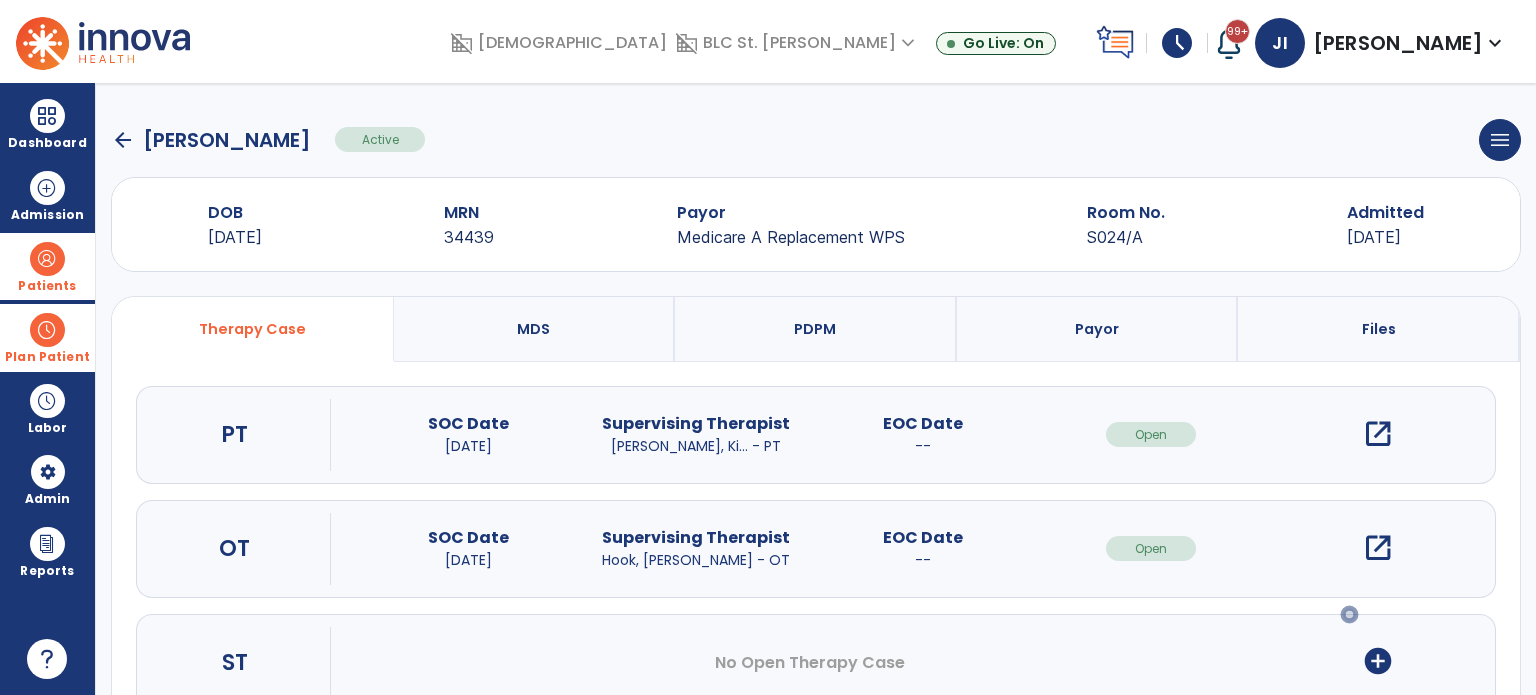 select on "*********" 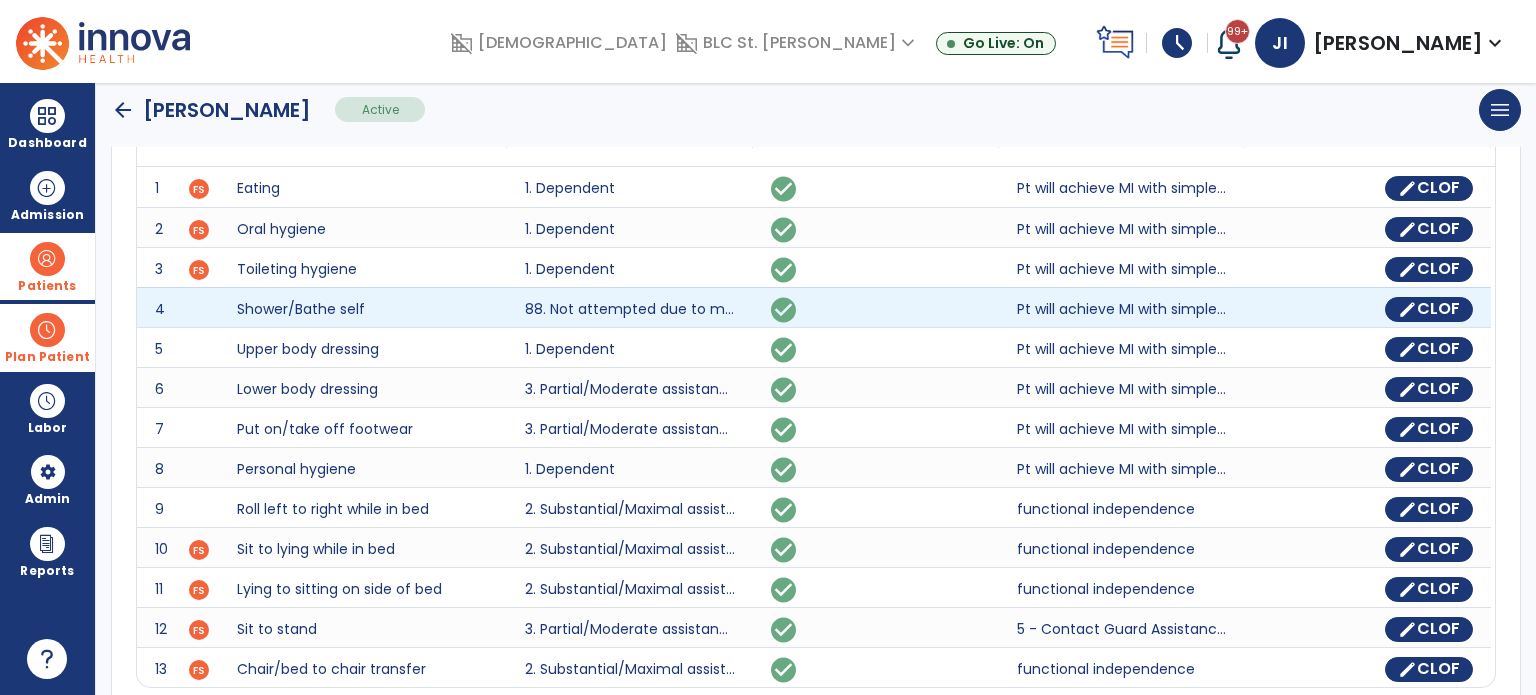 scroll, scrollTop: 400, scrollLeft: 0, axis: vertical 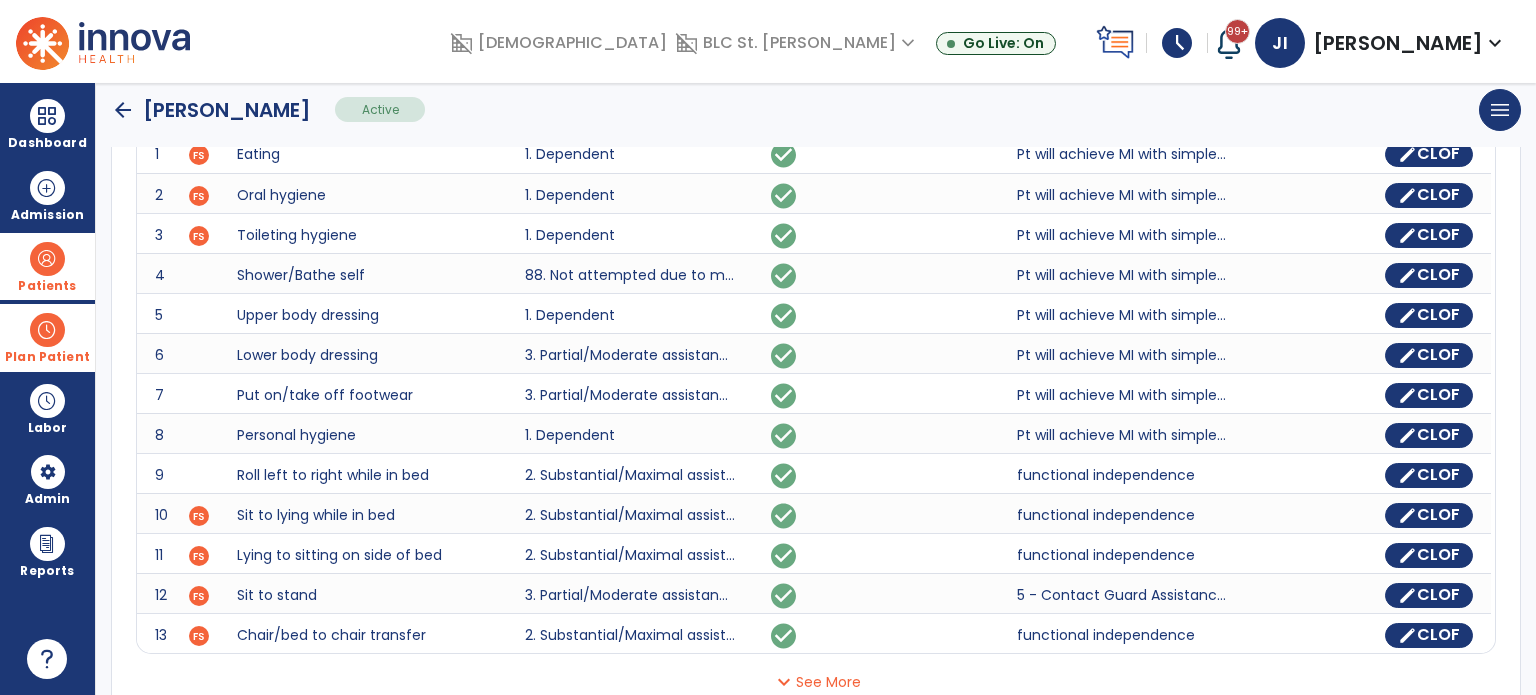click at bounding box center [47, 259] 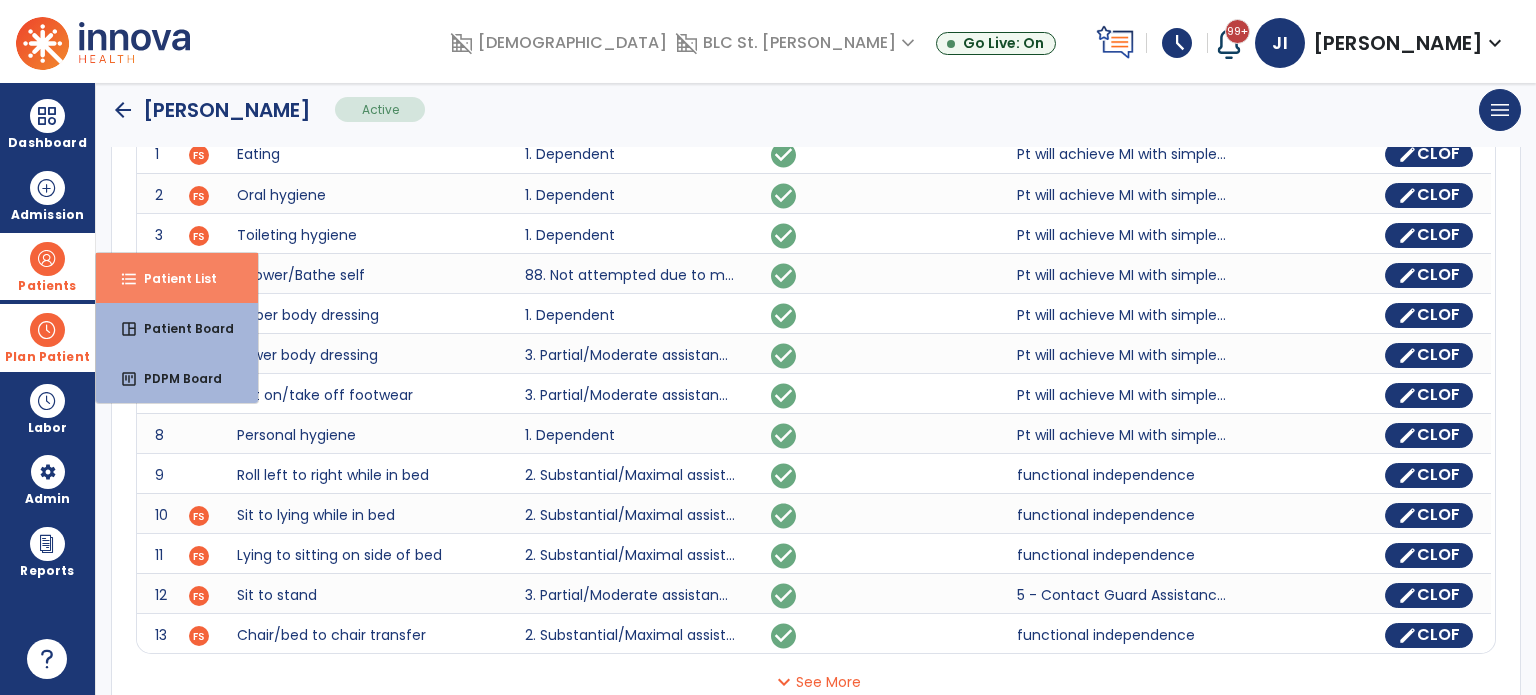 click on "format_list_bulleted  Patient List" at bounding box center [177, 278] 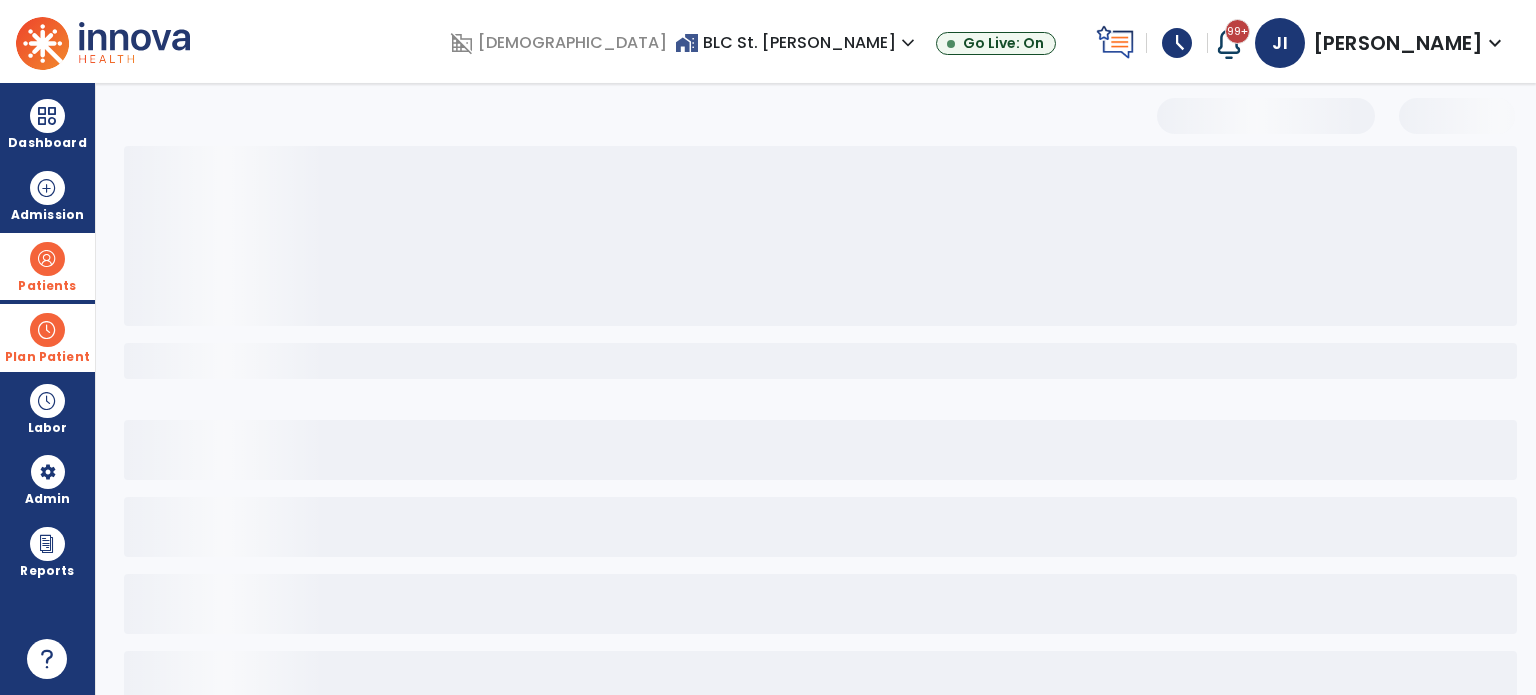 scroll, scrollTop: 46, scrollLeft: 0, axis: vertical 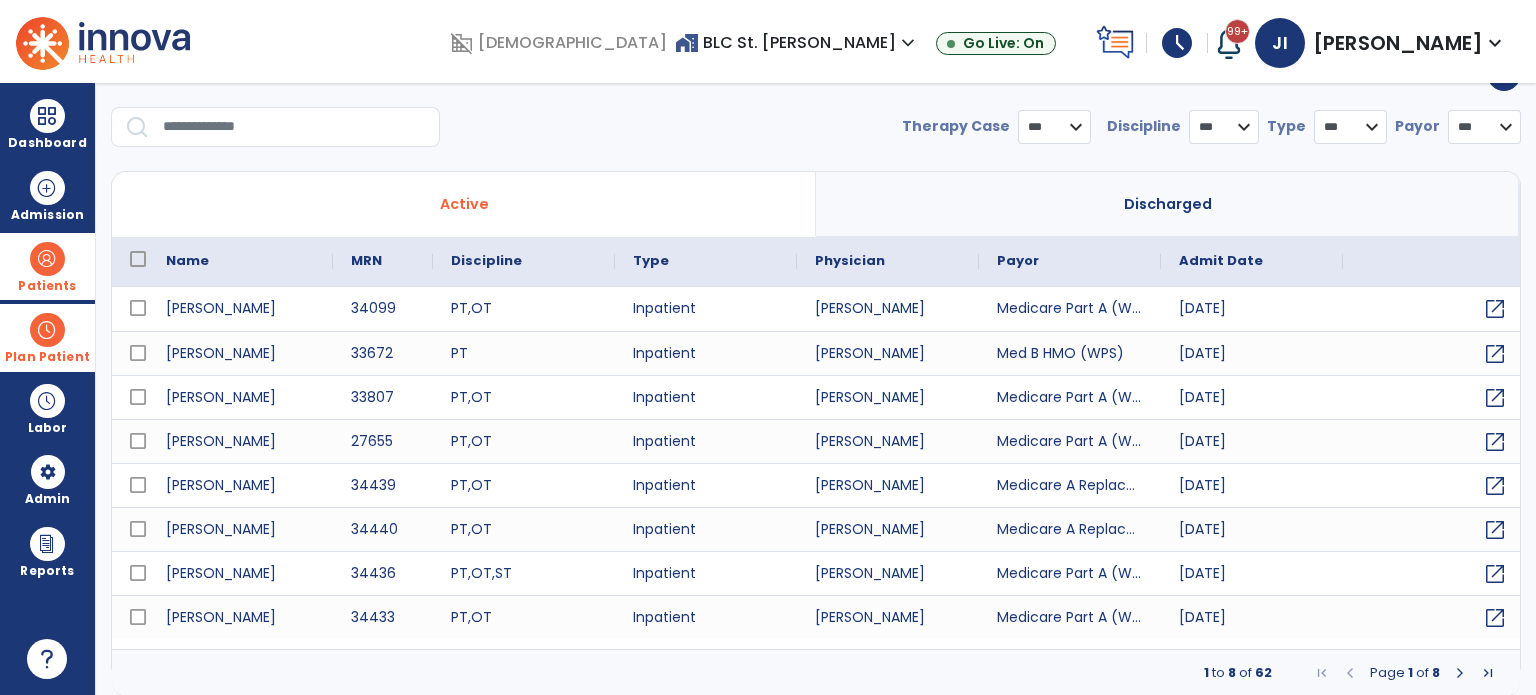 select on "***" 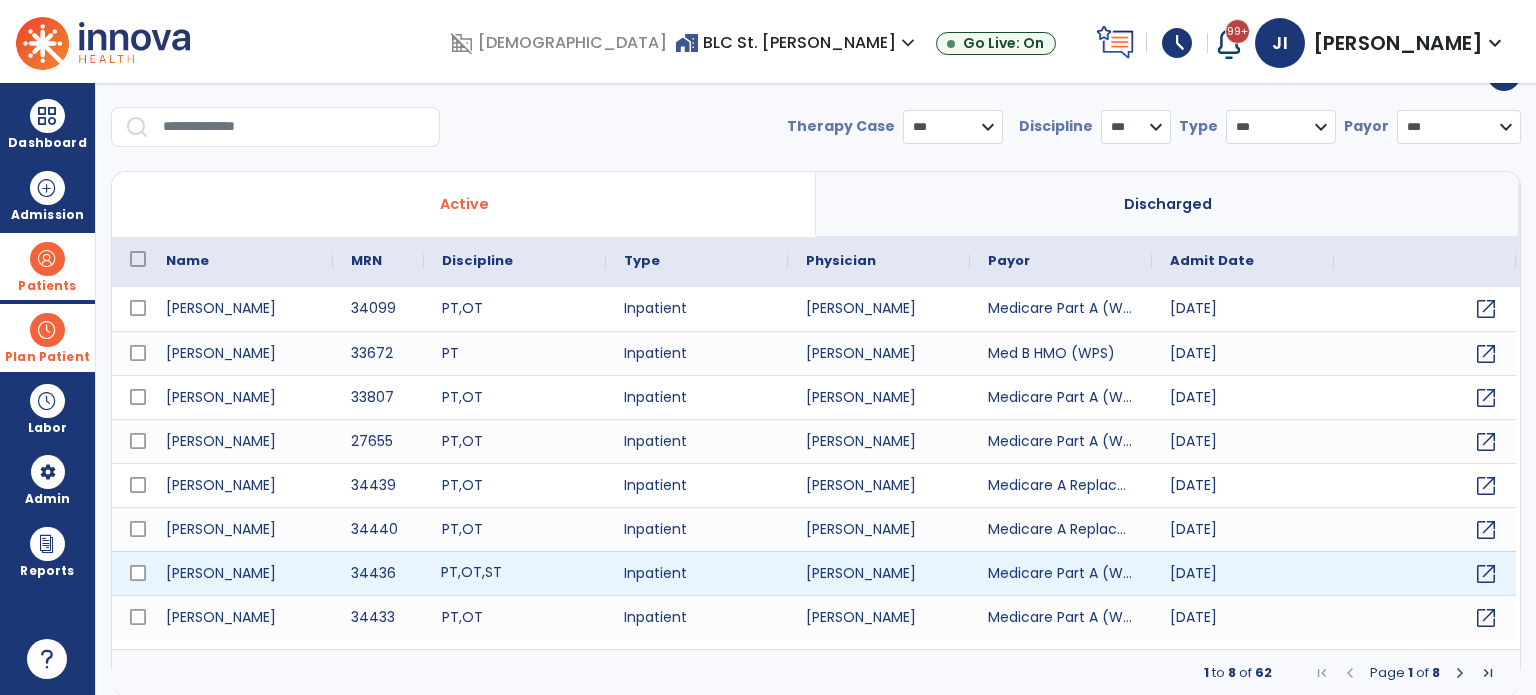 click on "ST" at bounding box center (493, 572) 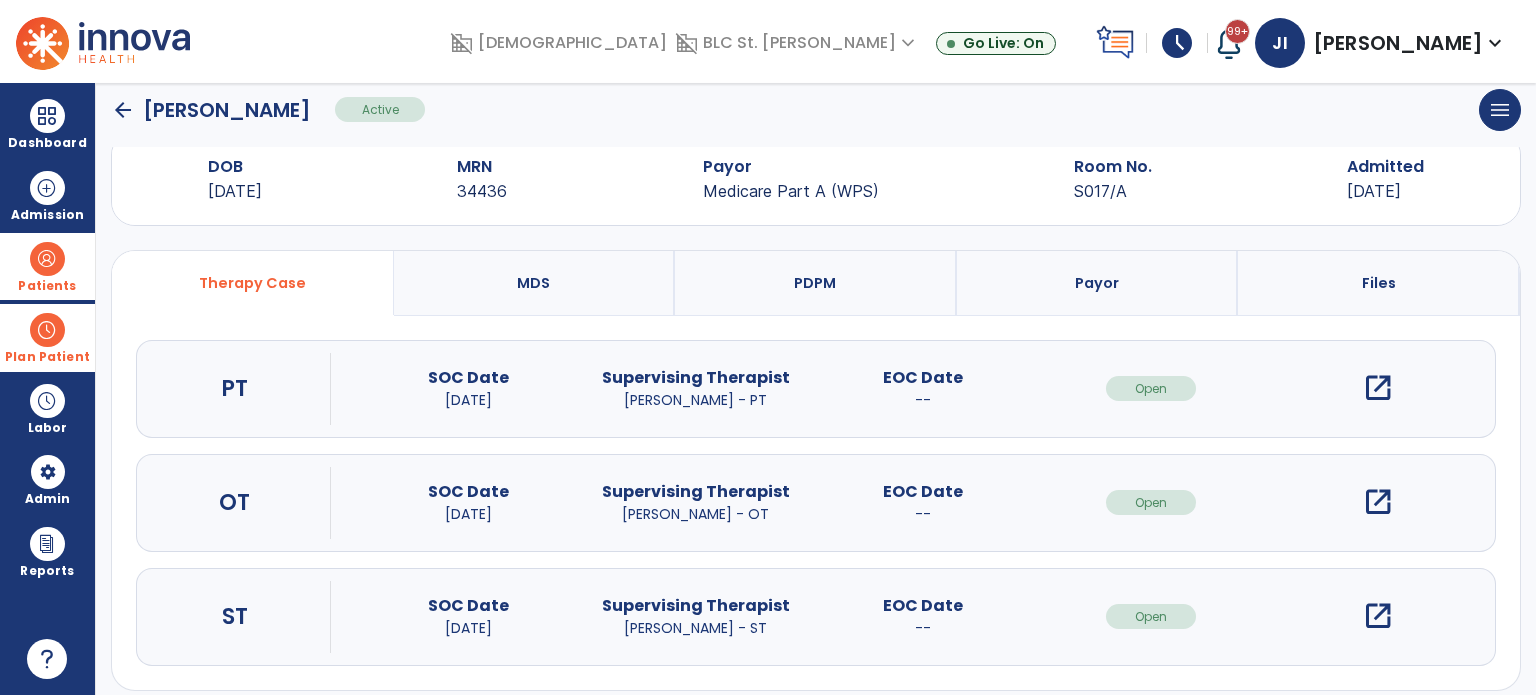 click on "open_in_new" at bounding box center (1378, 616) 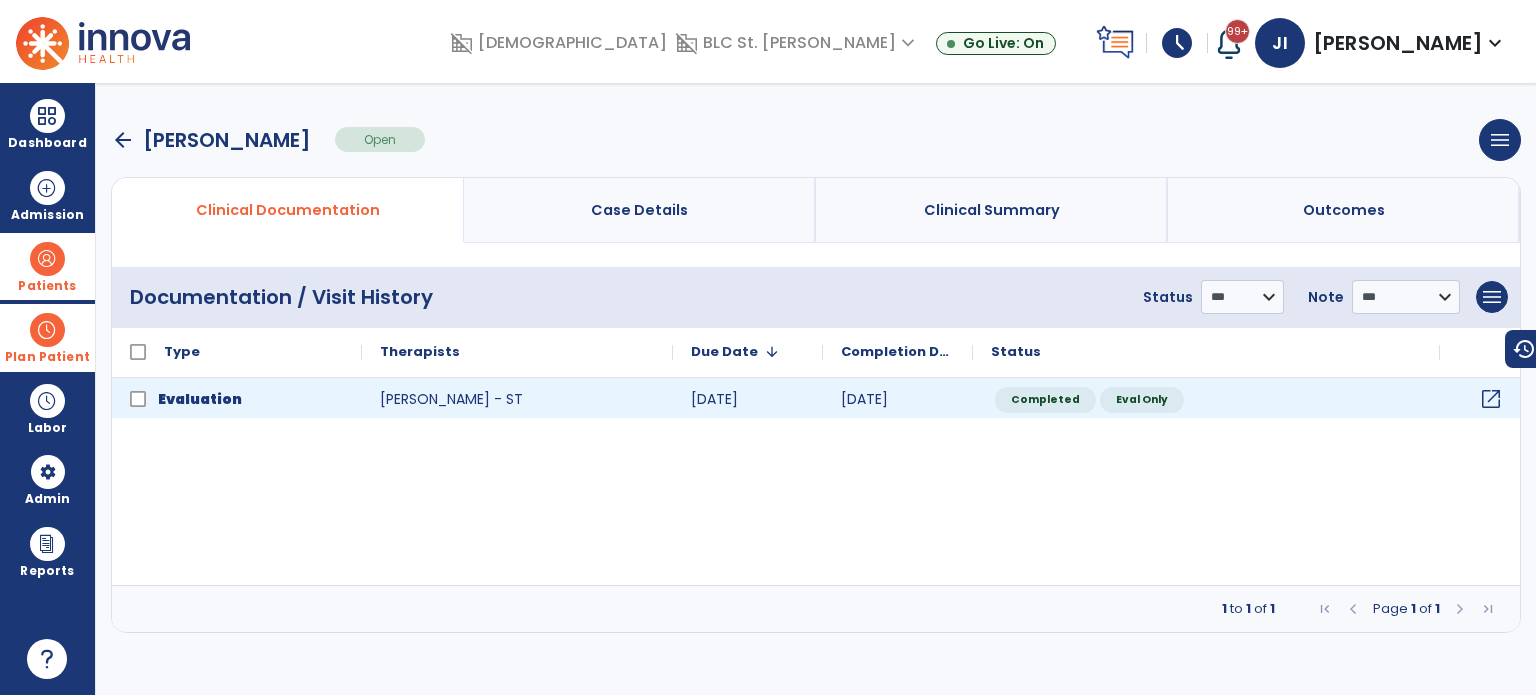 click on "open_in_new" 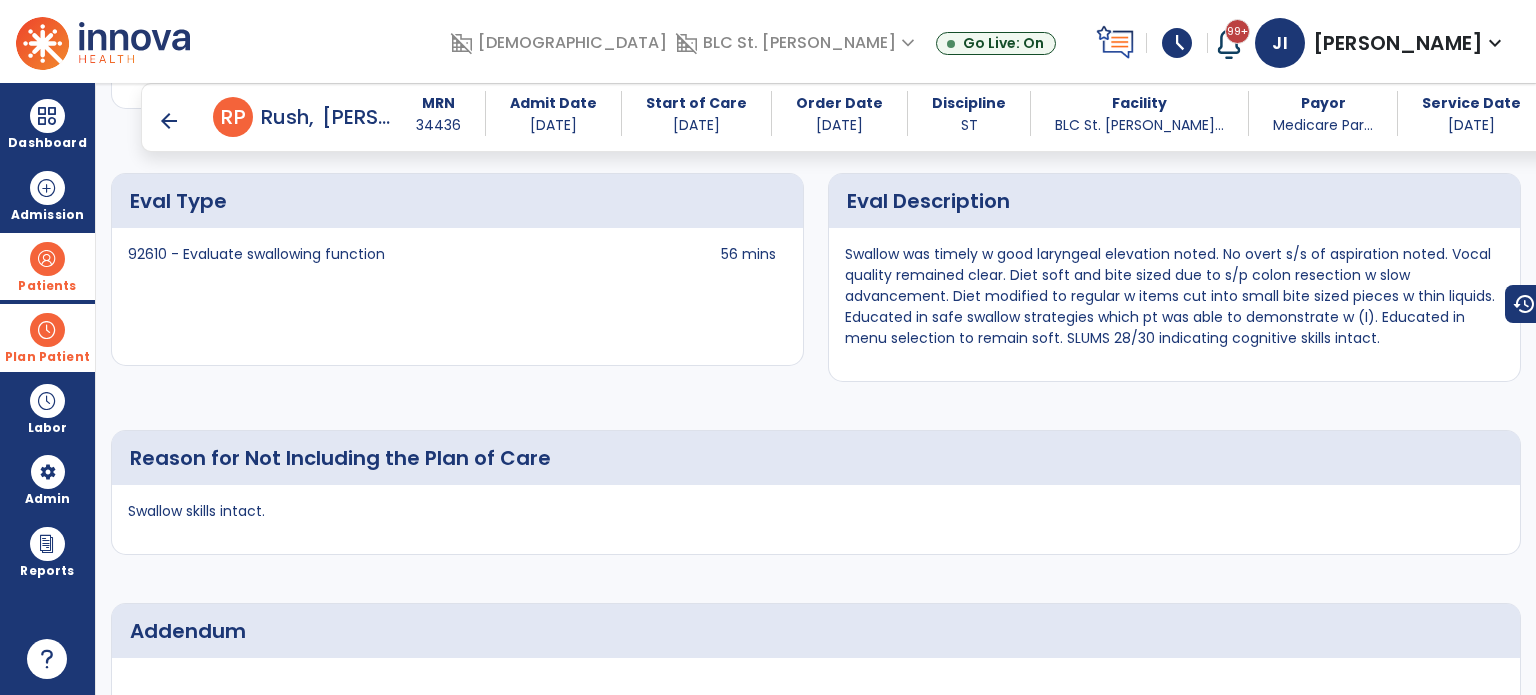 scroll, scrollTop: 3100, scrollLeft: 0, axis: vertical 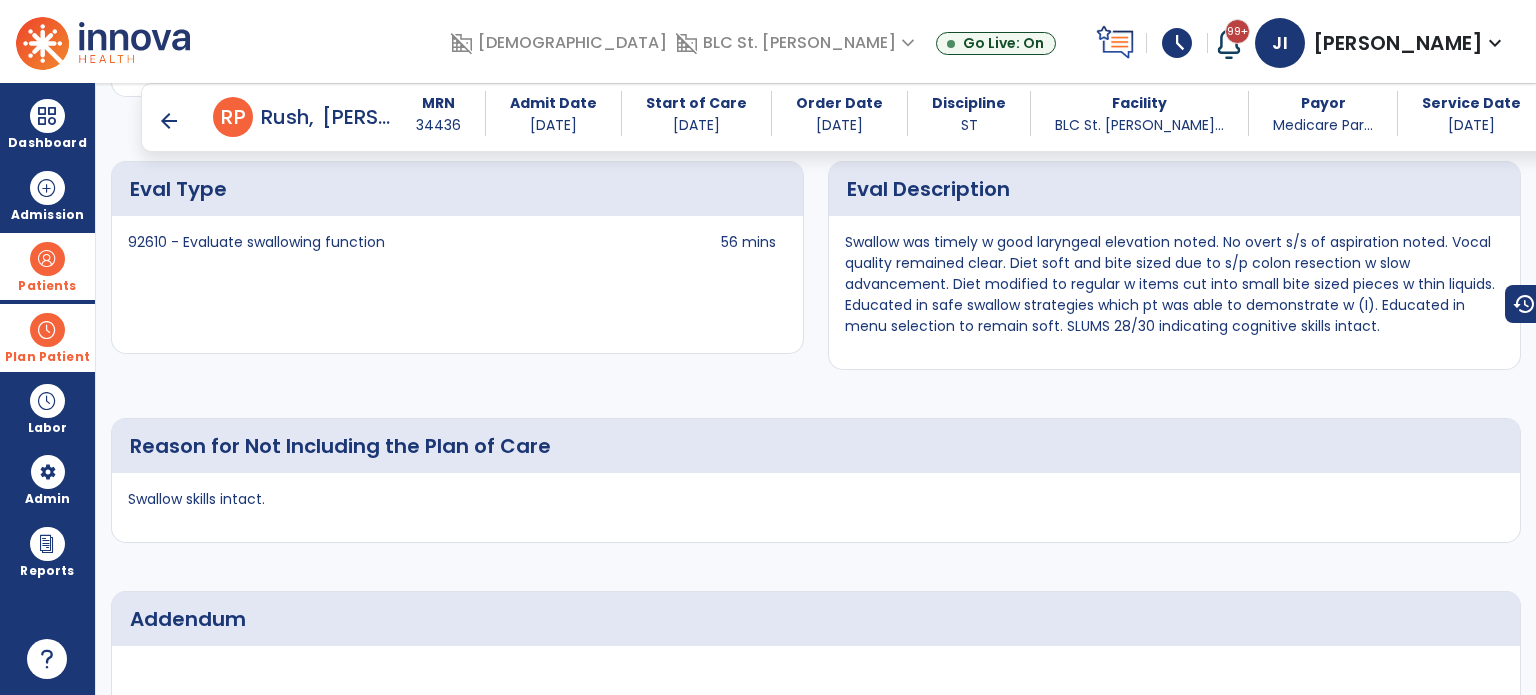 click on "arrow_back" at bounding box center [169, 121] 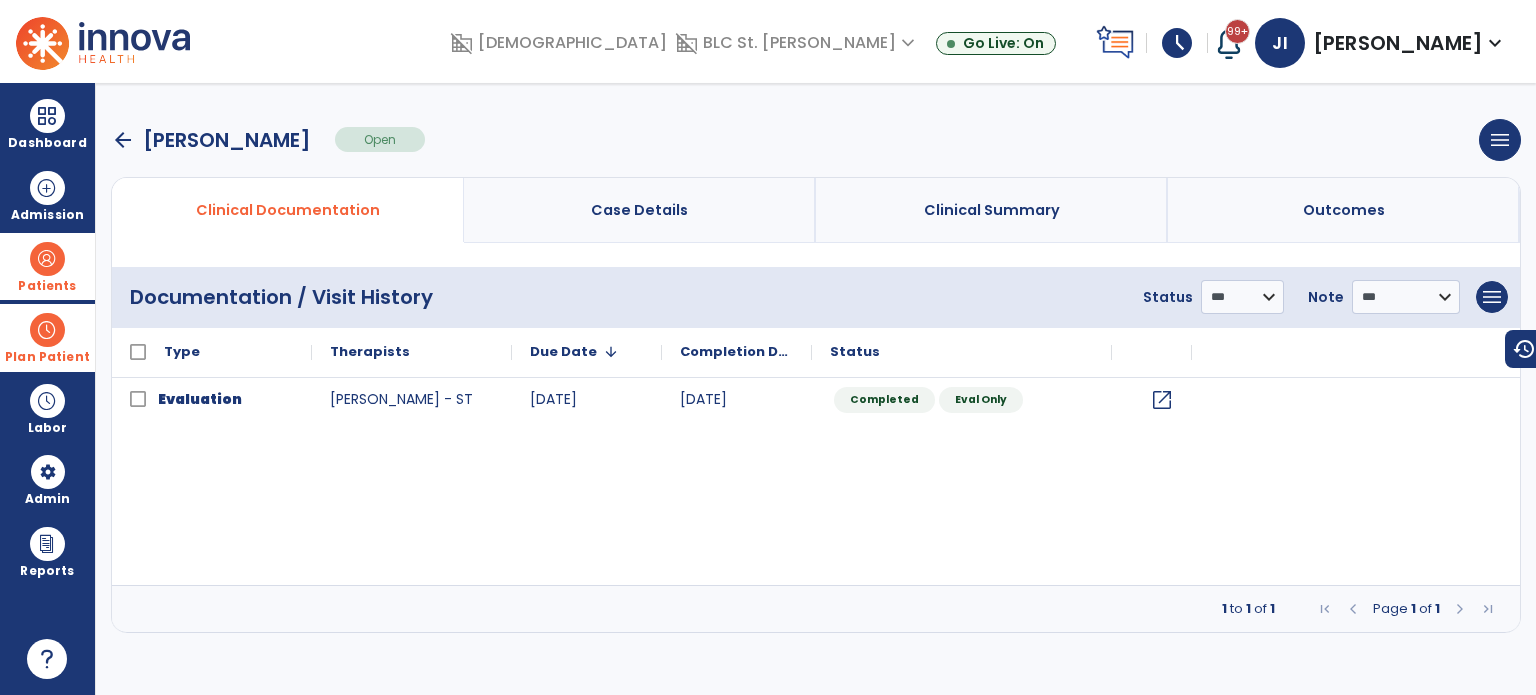 scroll, scrollTop: 0, scrollLeft: 0, axis: both 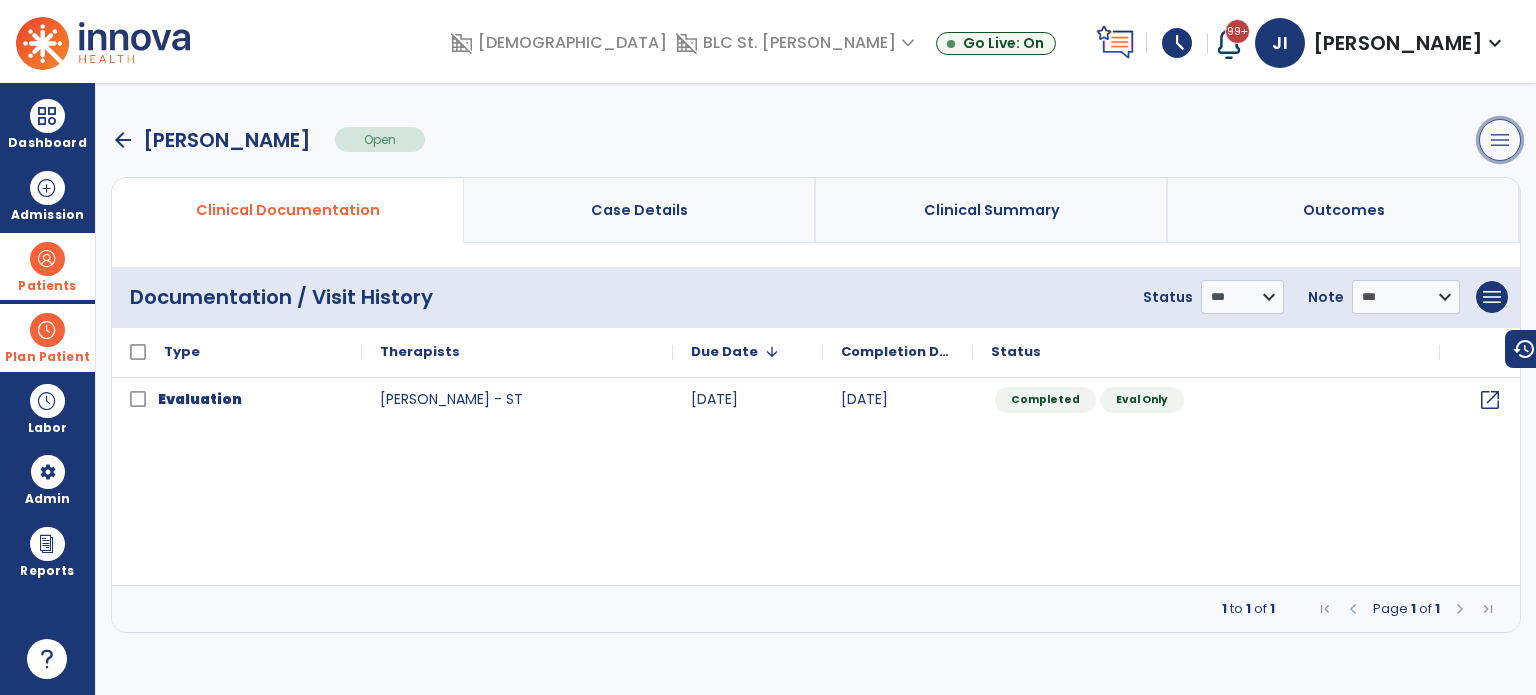 click on "menu" at bounding box center [1500, 140] 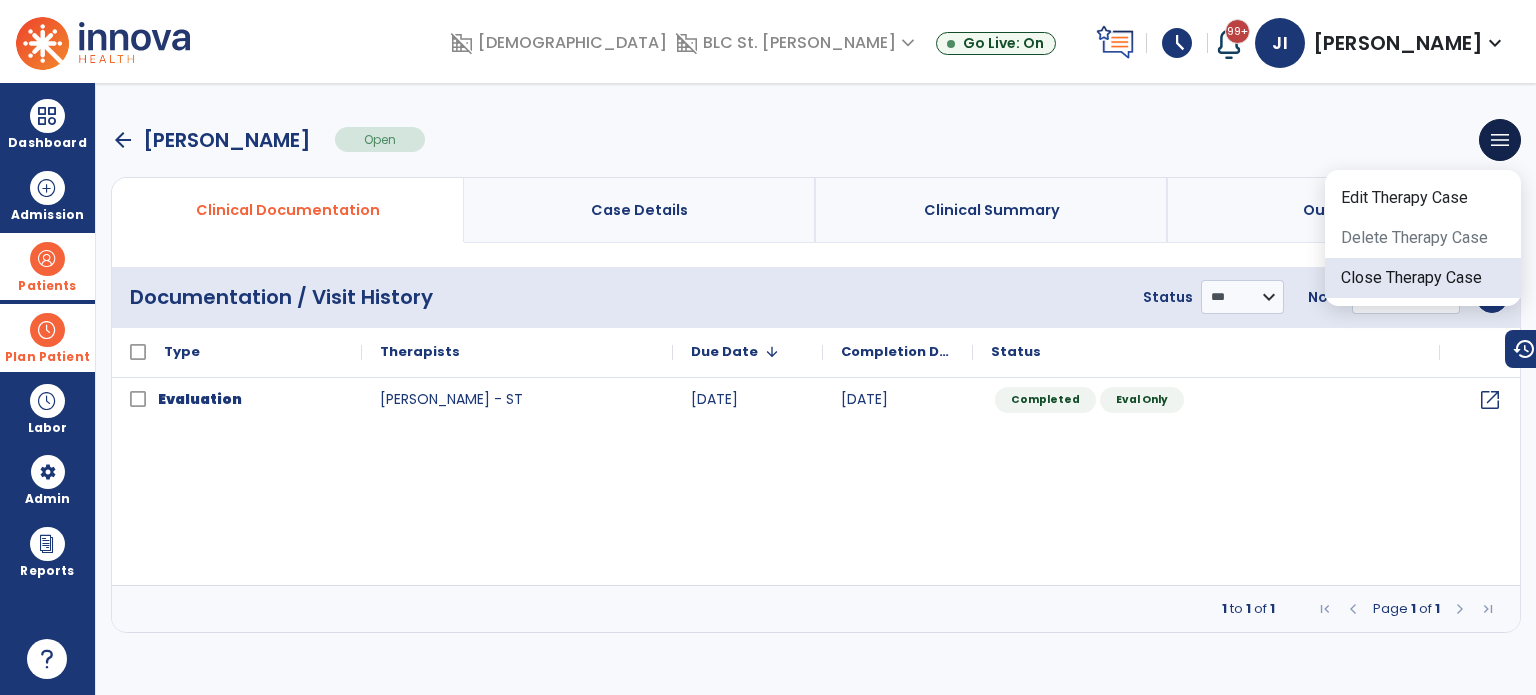 click on "Close Therapy Case" at bounding box center [1423, 278] 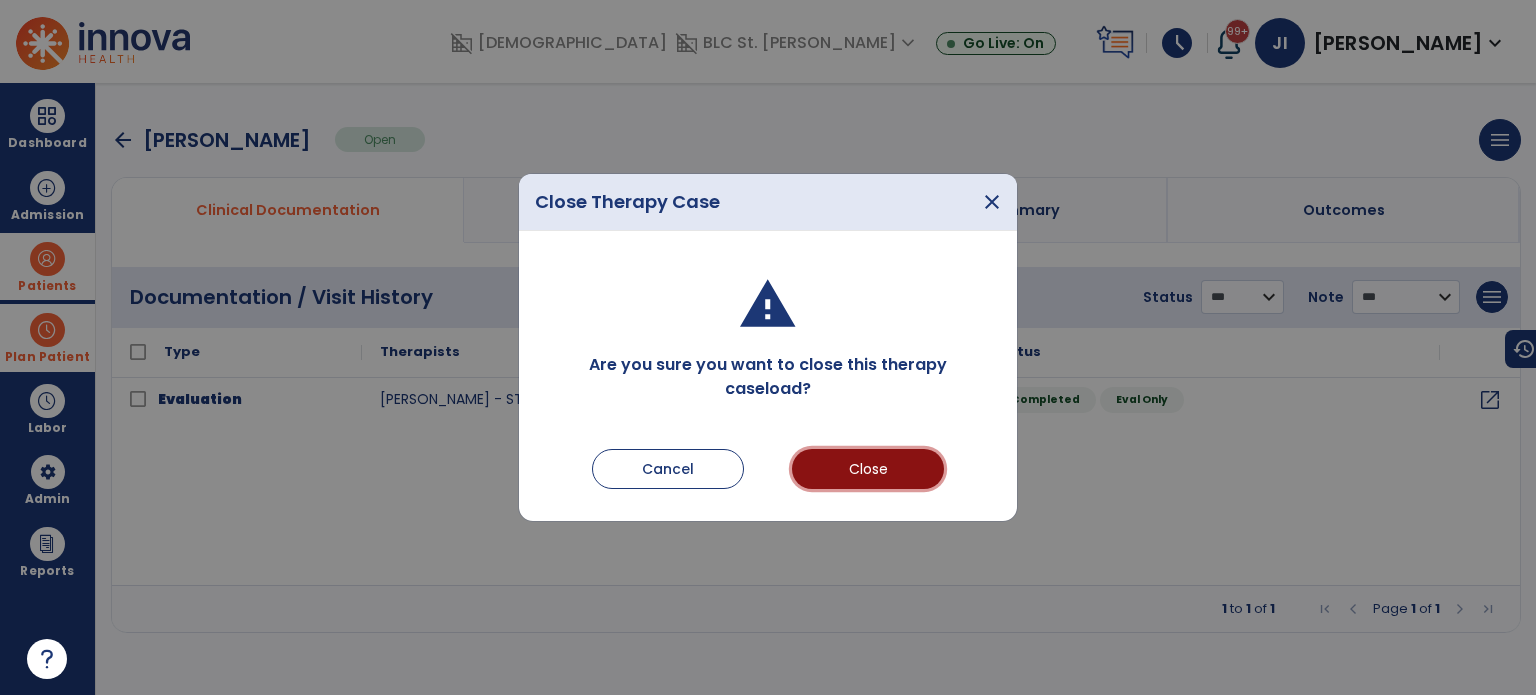 click on "Close" at bounding box center (868, 469) 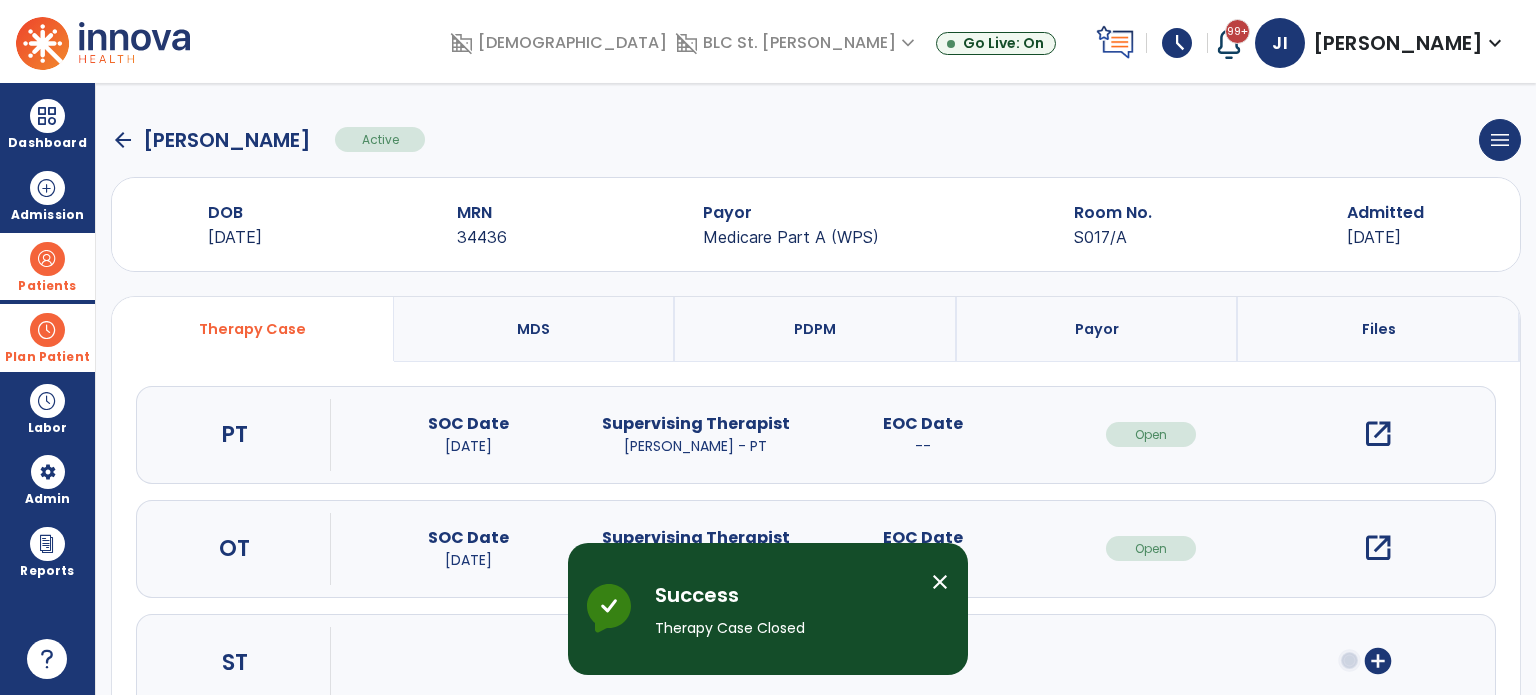 click on "arrow_back" 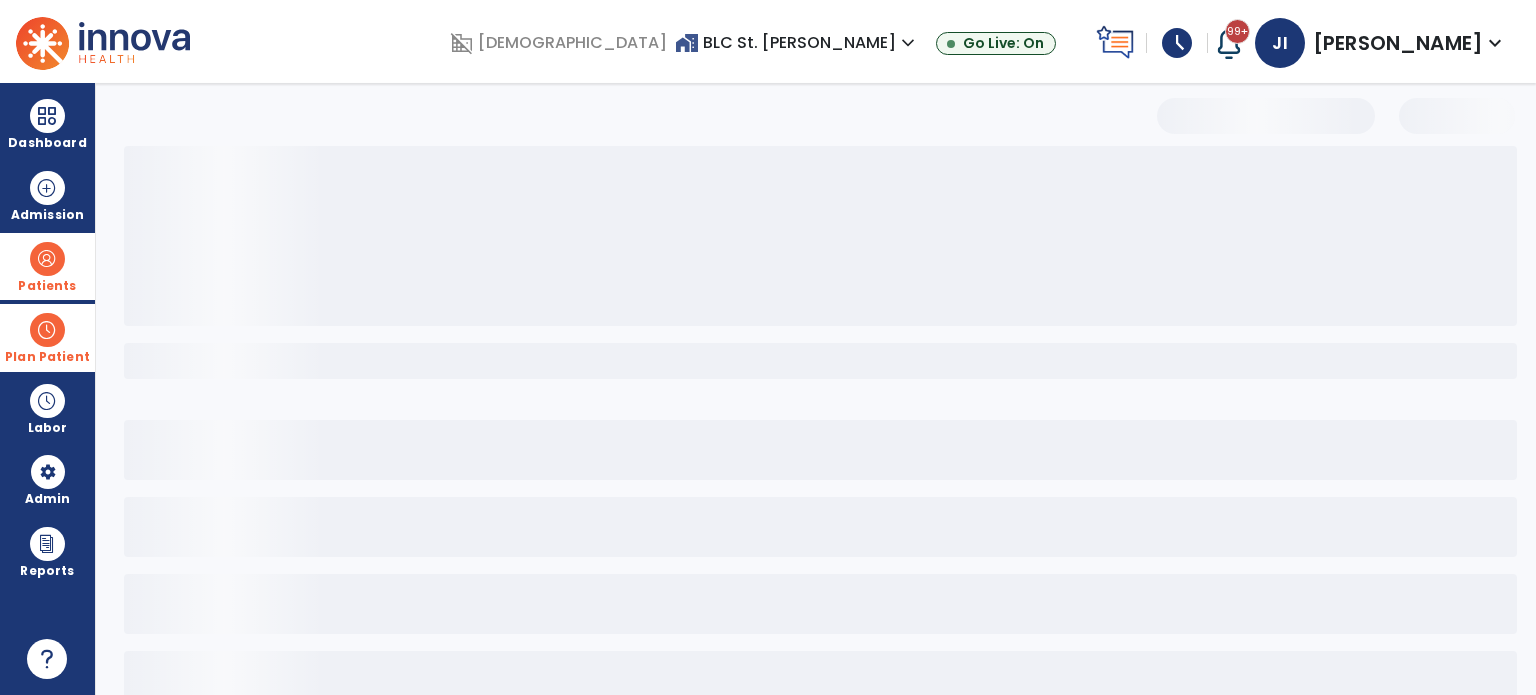 select on "***" 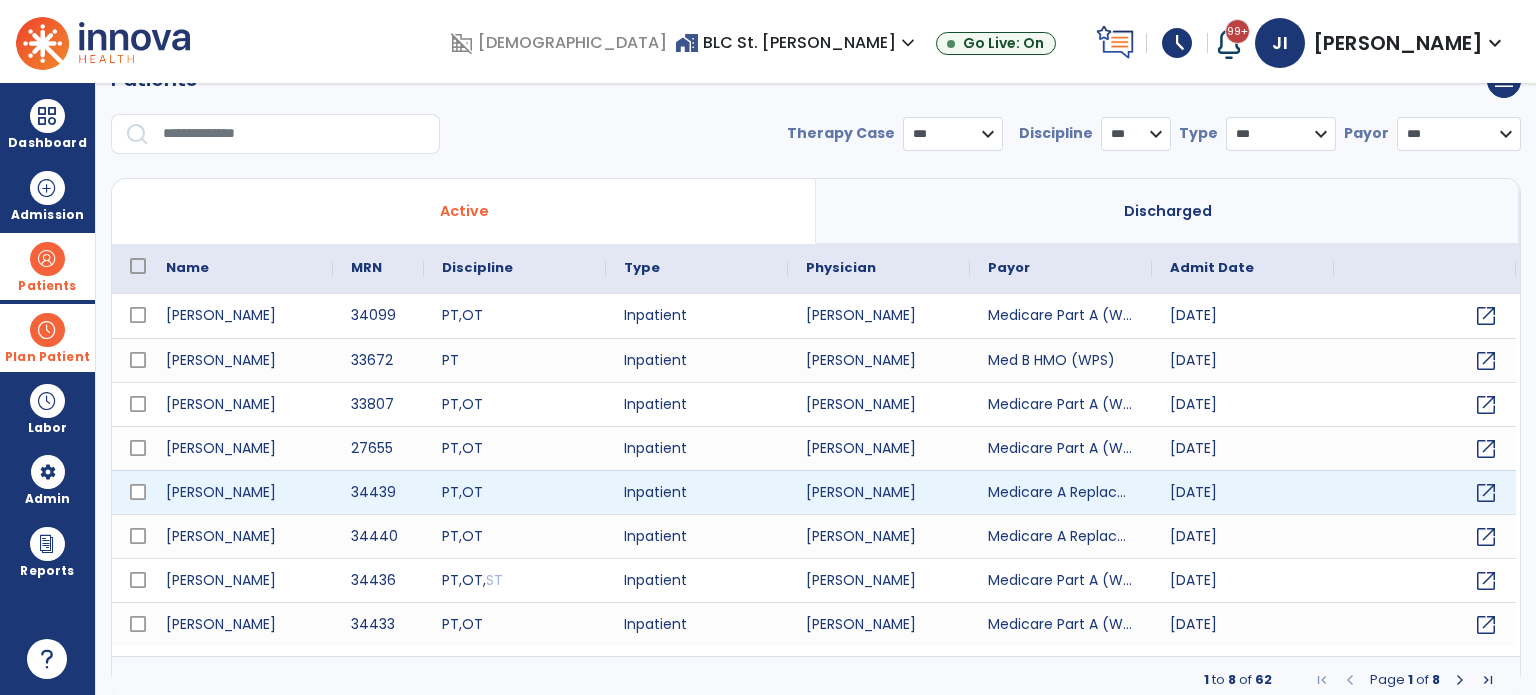 scroll, scrollTop: 46, scrollLeft: 0, axis: vertical 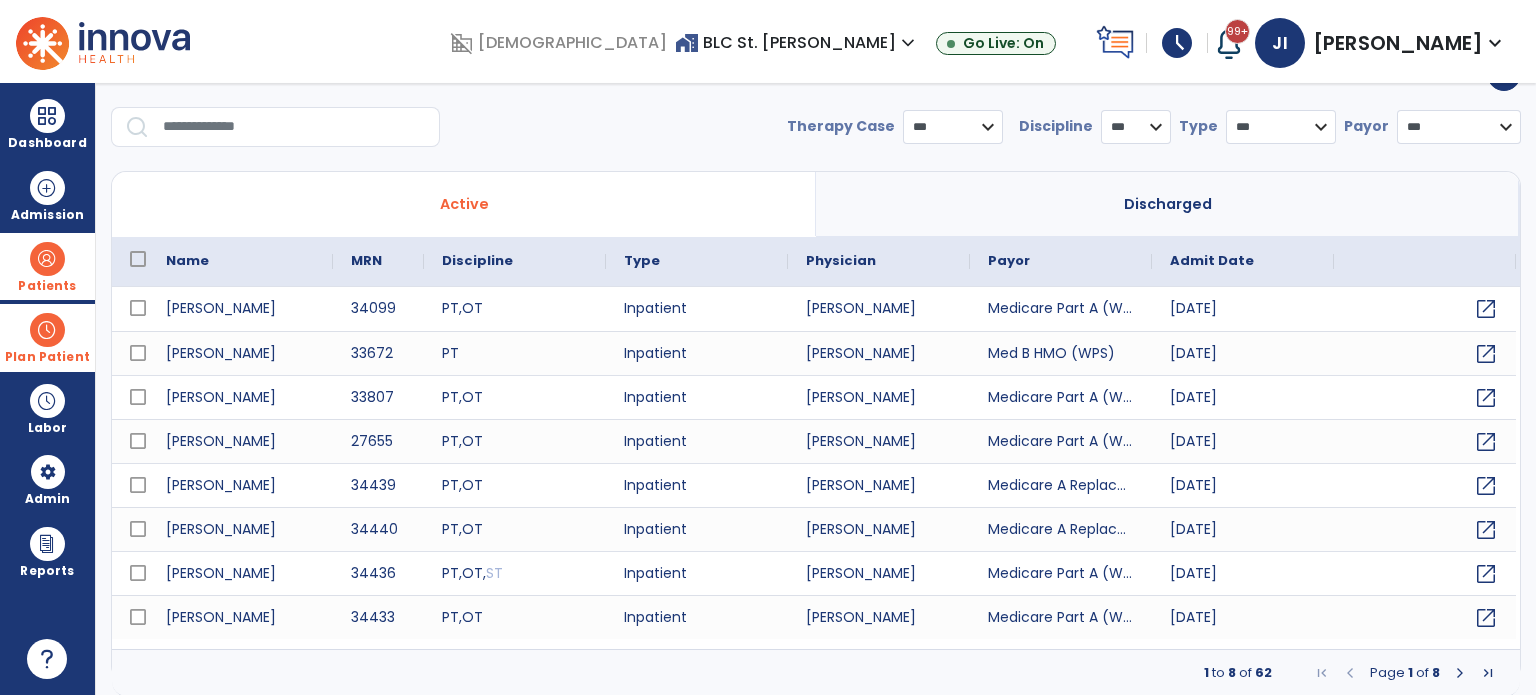click at bounding box center (1460, 673) 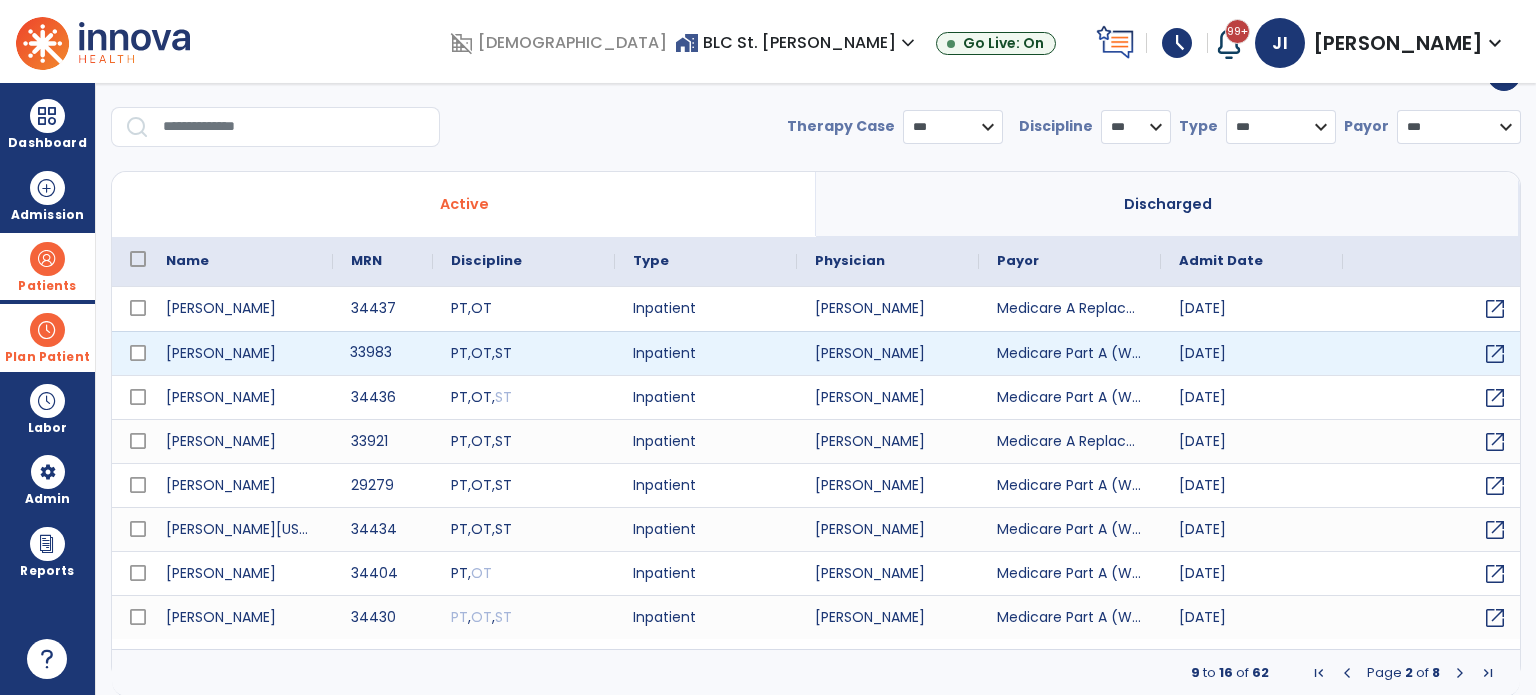 click on "33983" at bounding box center (383, 353) 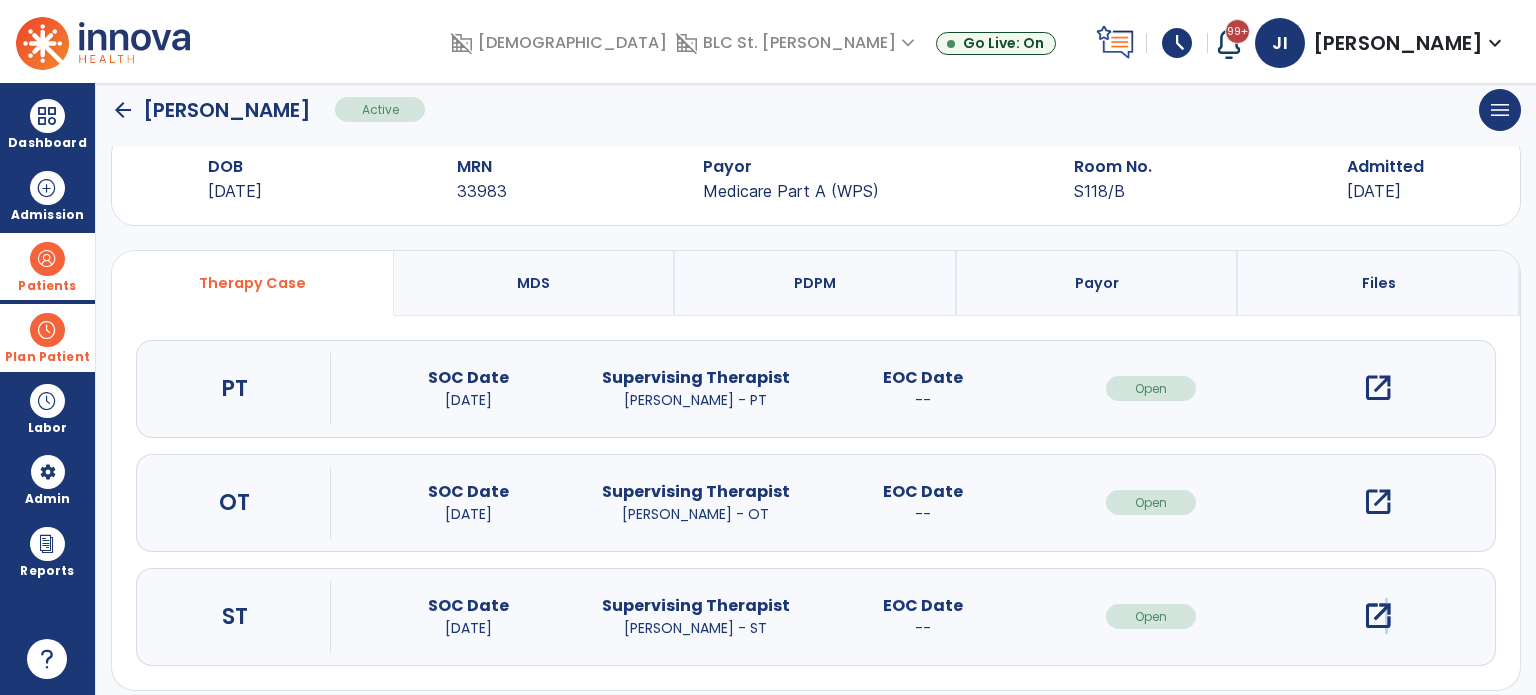 click on "open_in_new" at bounding box center (1378, 616) 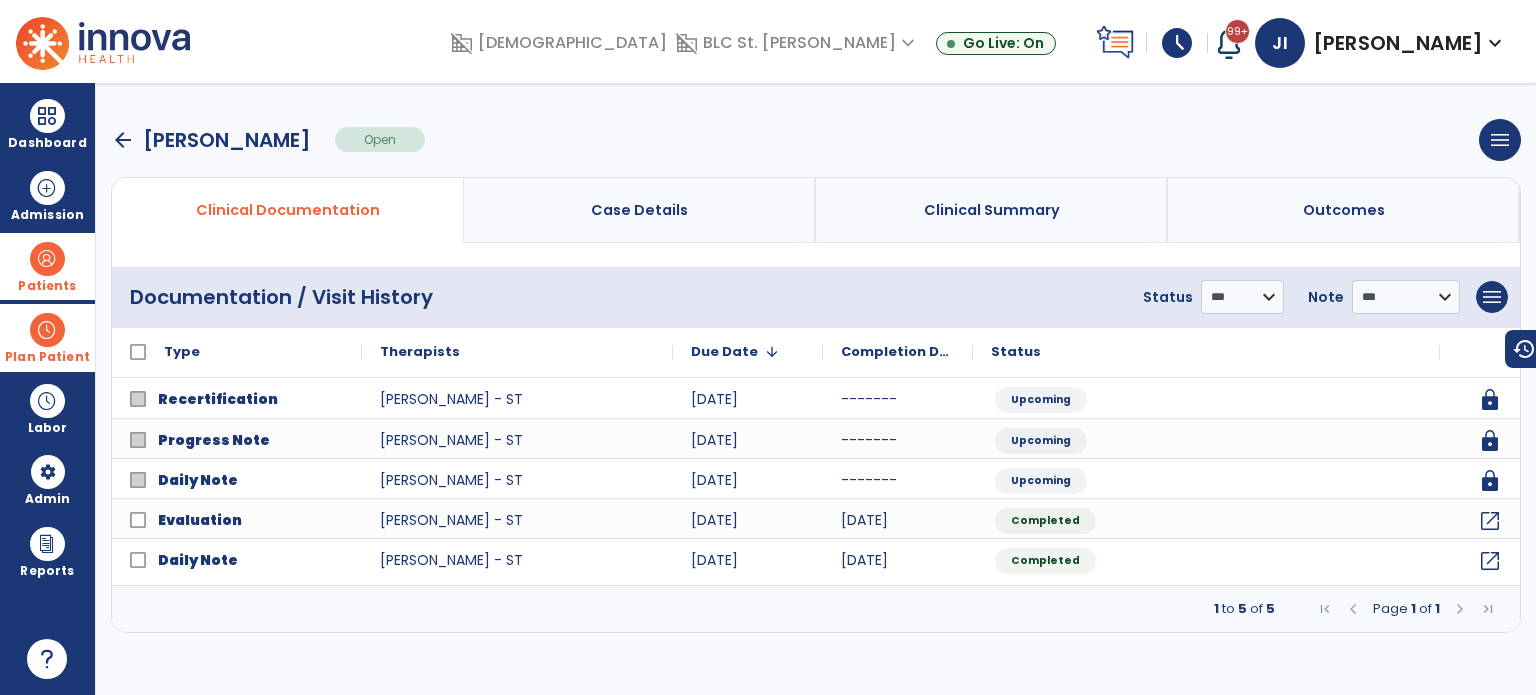 scroll, scrollTop: 0, scrollLeft: 0, axis: both 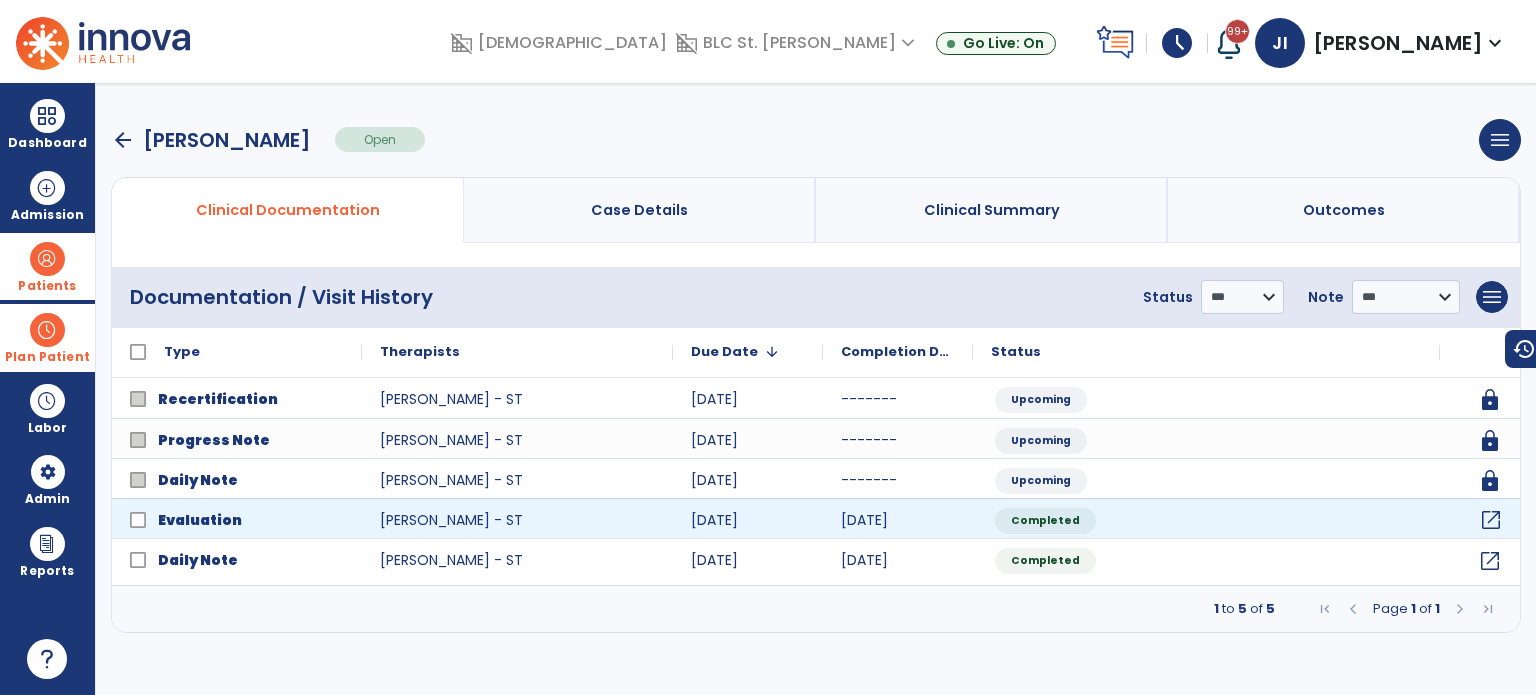 click on "open_in_new" 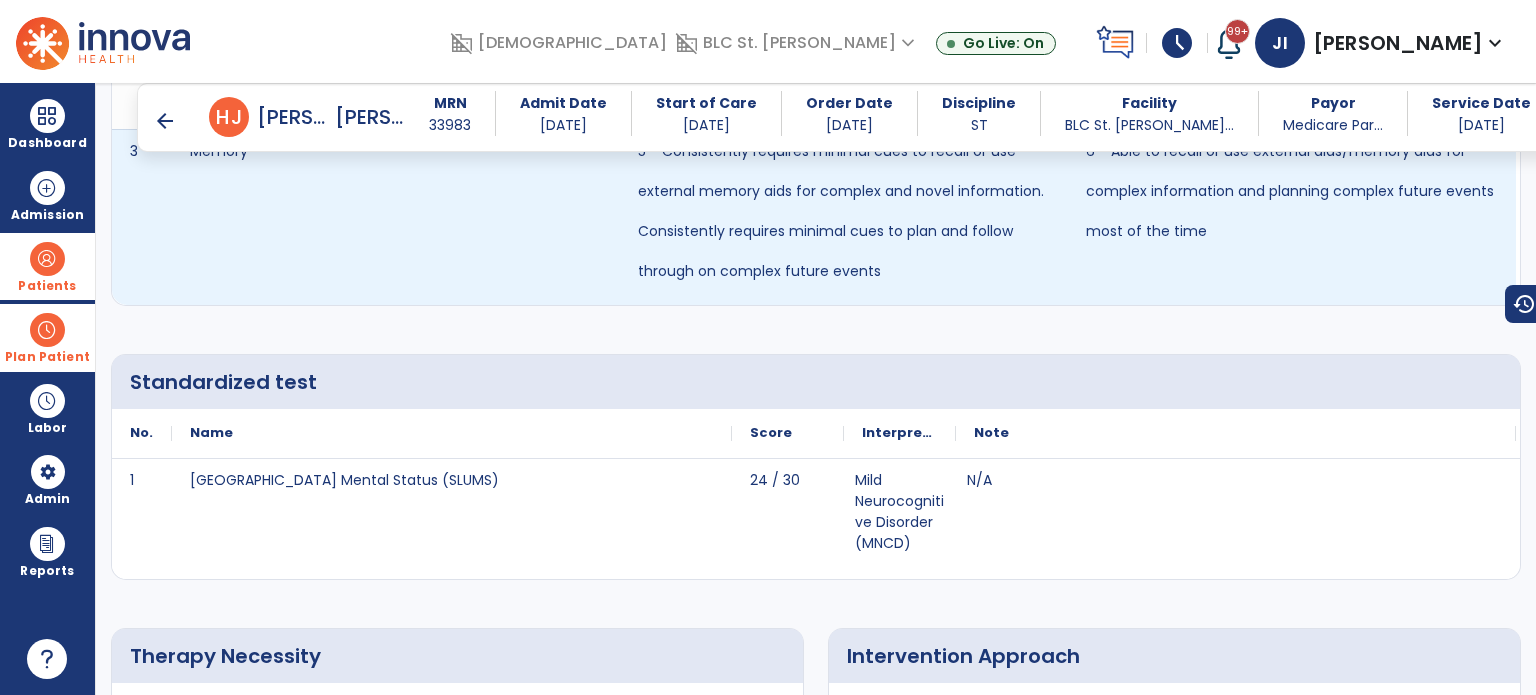 scroll, scrollTop: 3879, scrollLeft: 0, axis: vertical 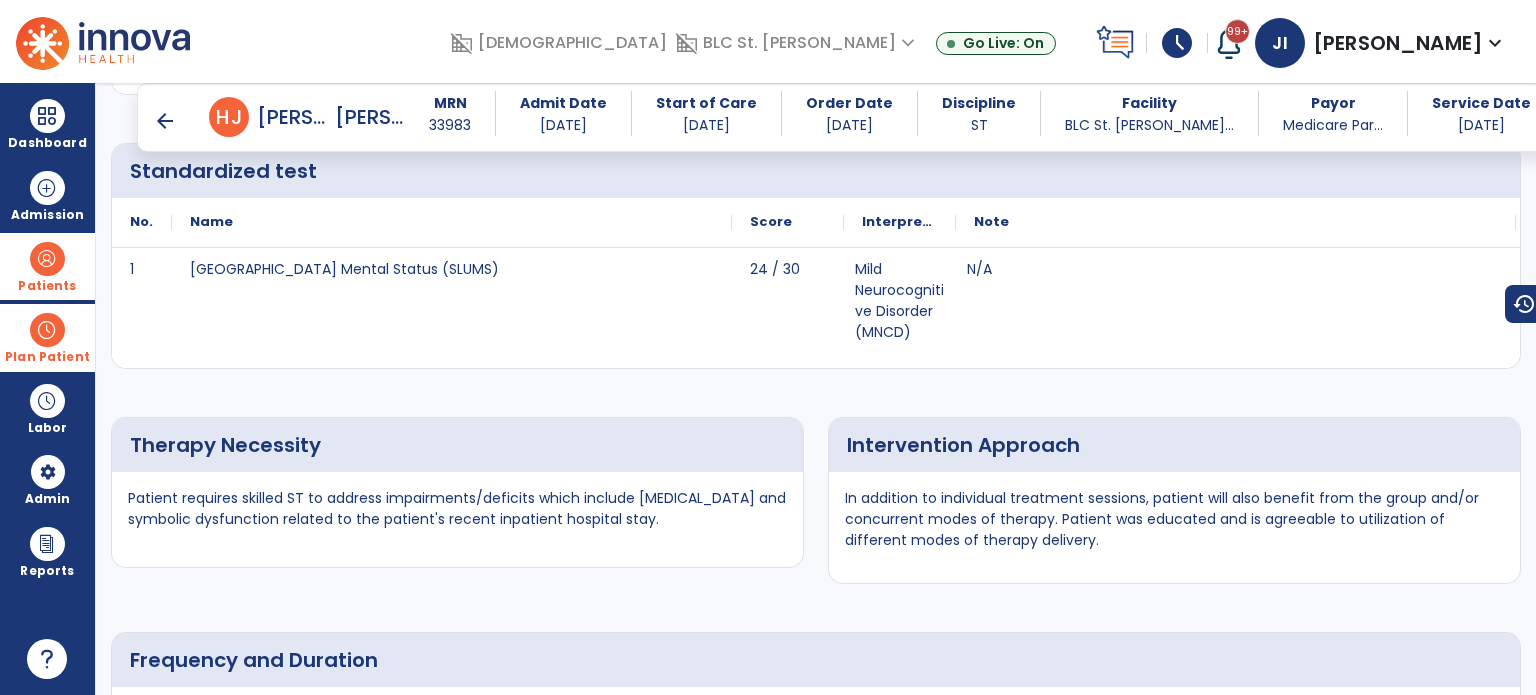 click at bounding box center (47, 259) 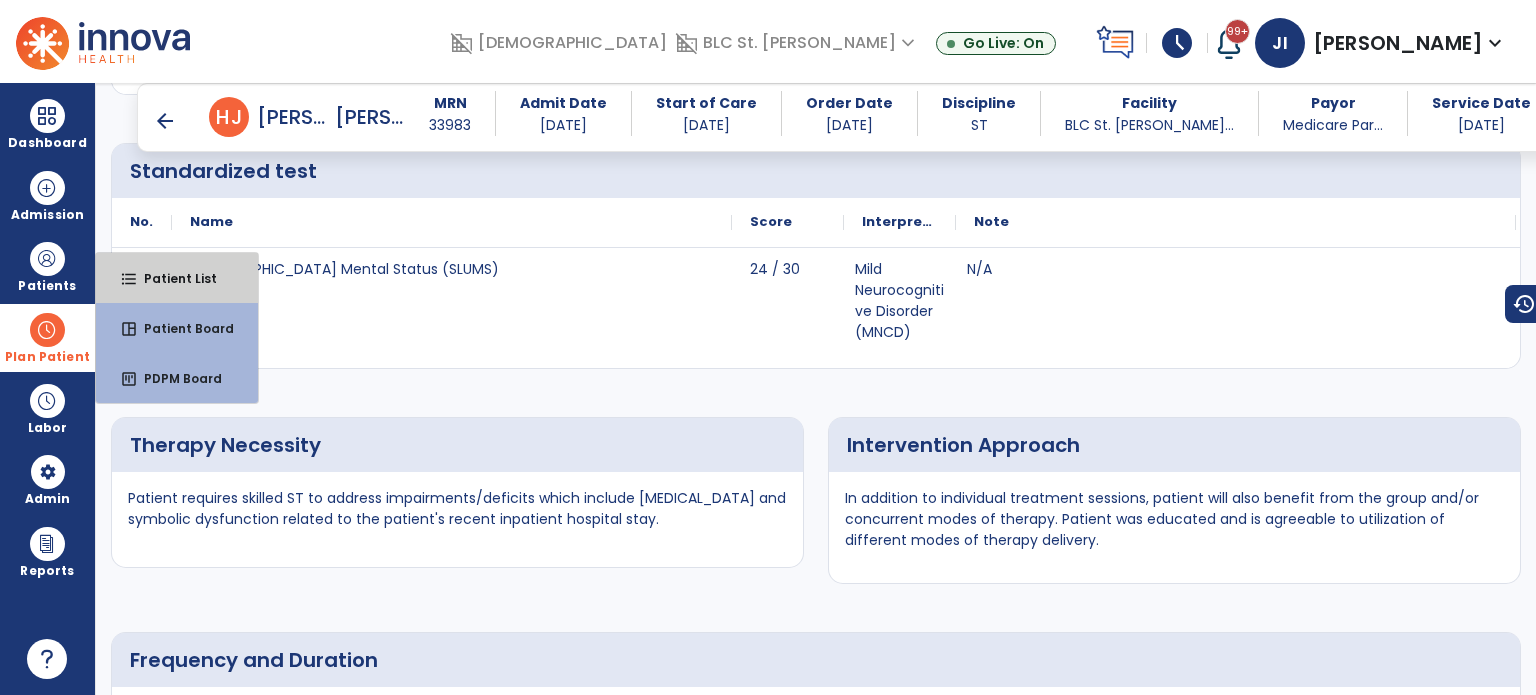 click on "Patient List" at bounding box center (172, 278) 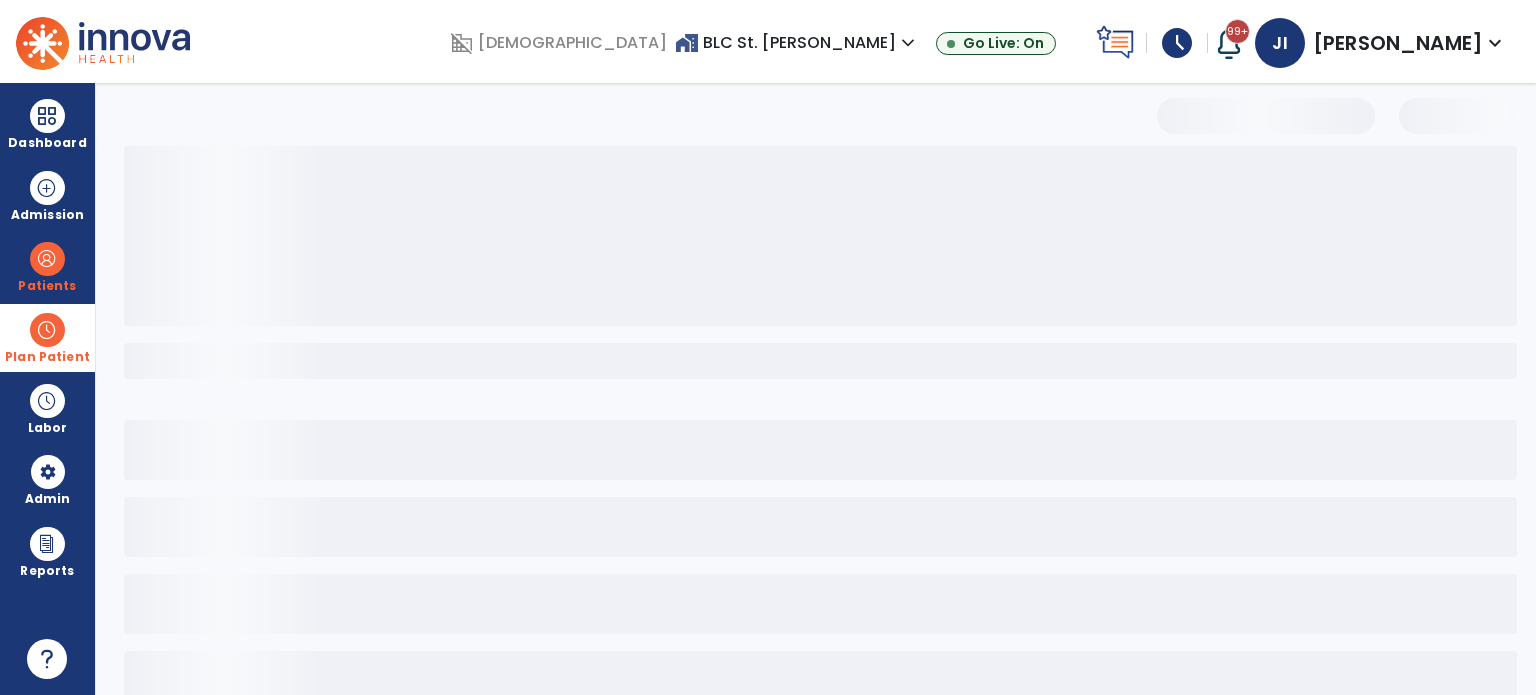 scroll, scrollTop: 46, scrollLeft: 0, axis: vertical 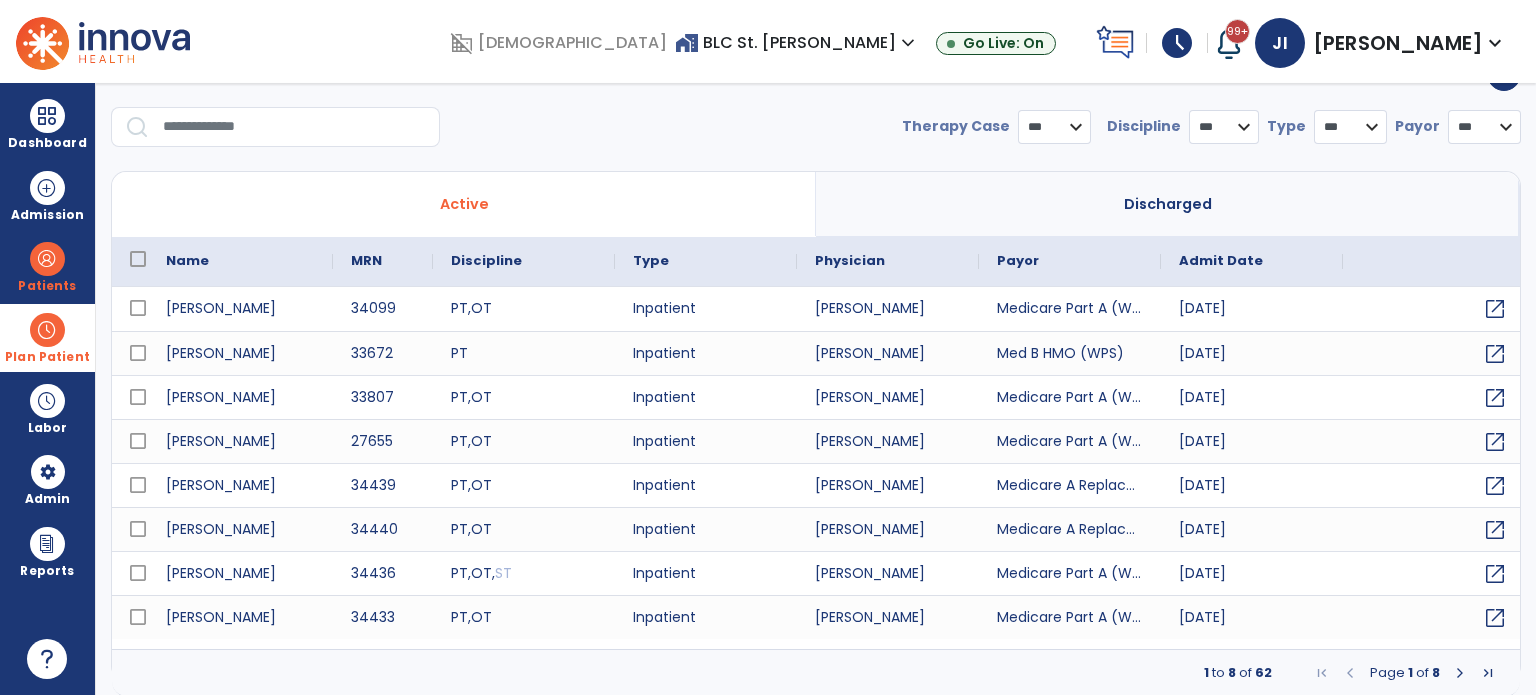 click at bounding box center [1460, 673] 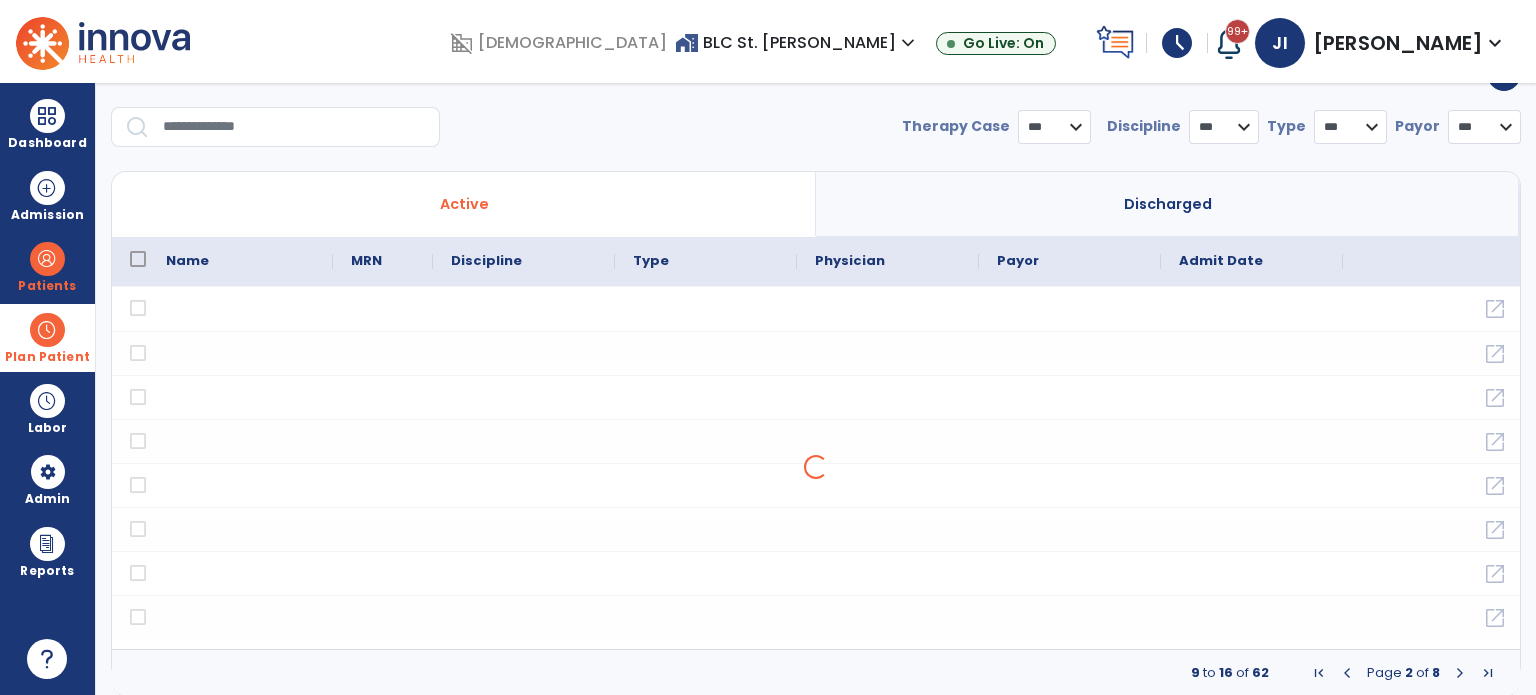 select on "***" 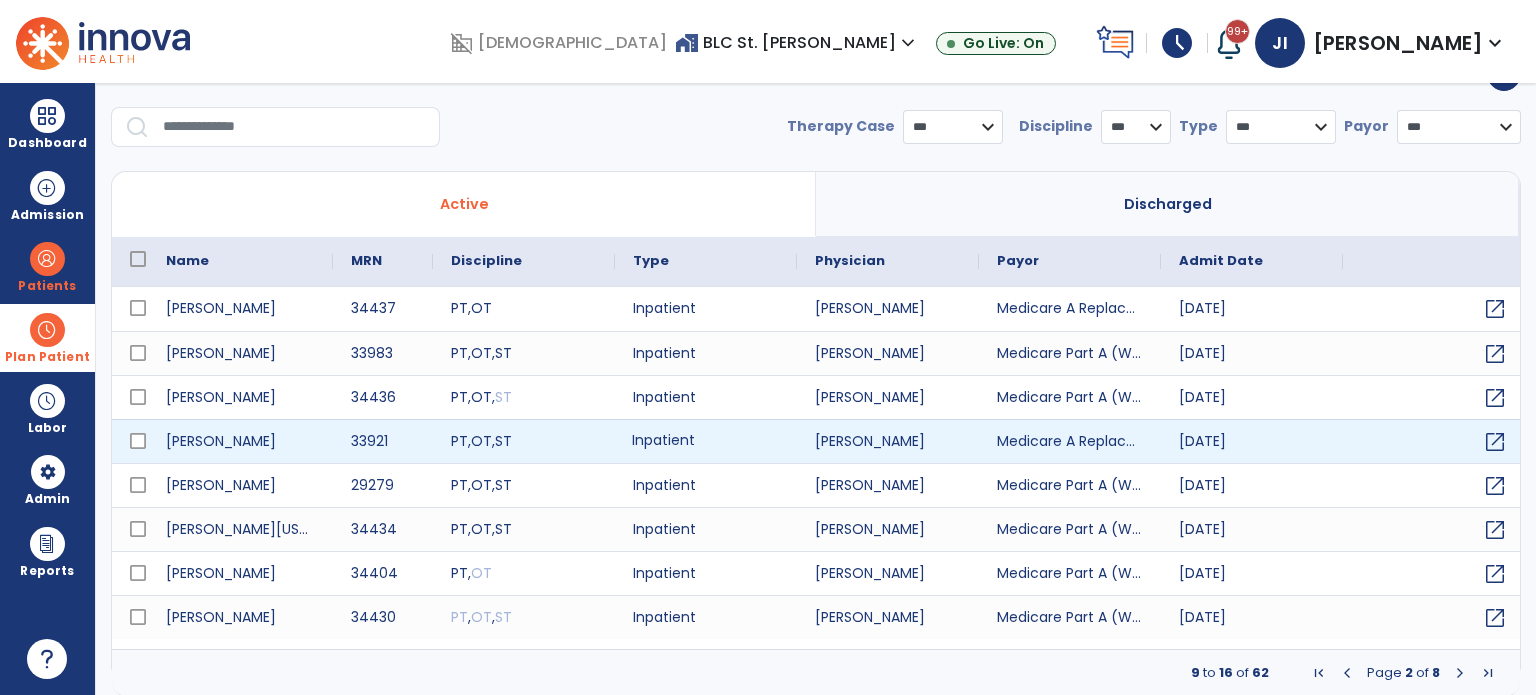 click on "Inpatient" at bounding box center (706, 441) 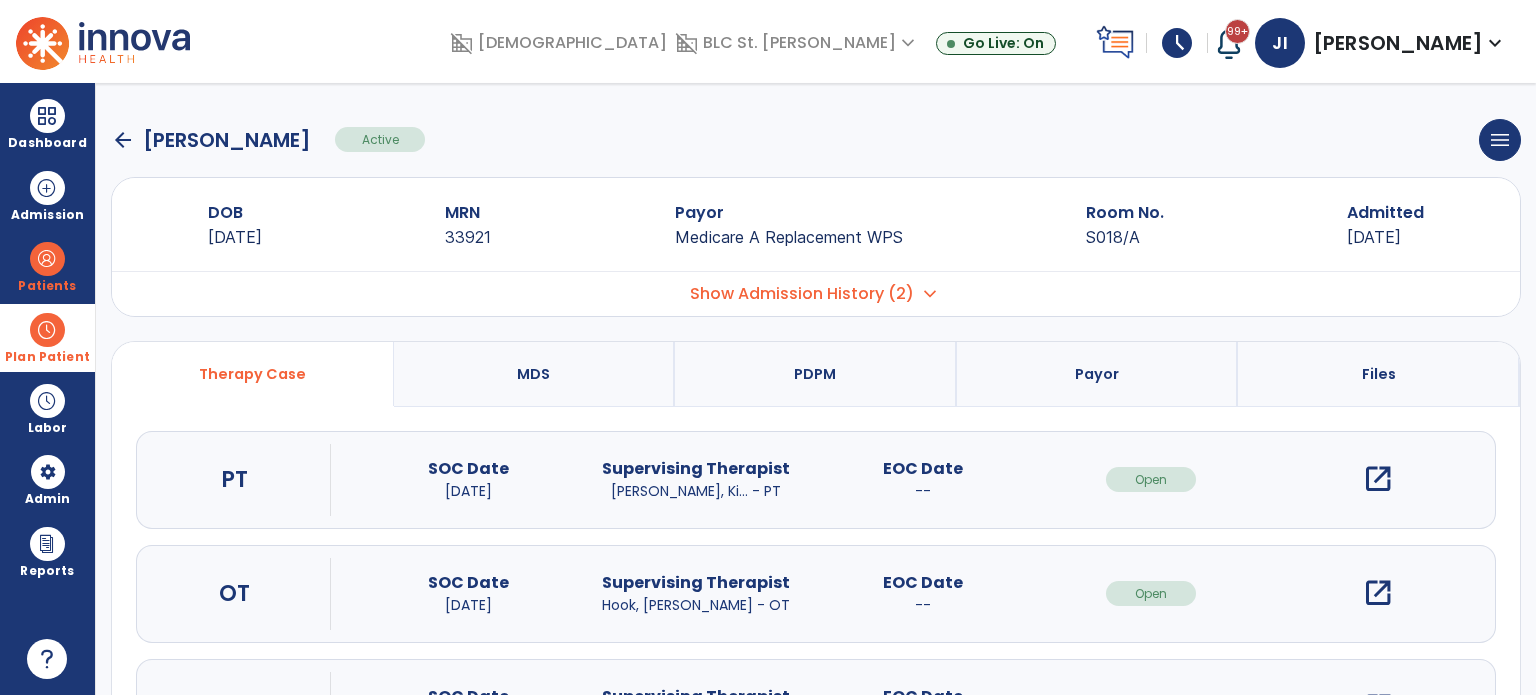 scroll, scrollTop: 107, scrollLeft: 0, axis: vertical 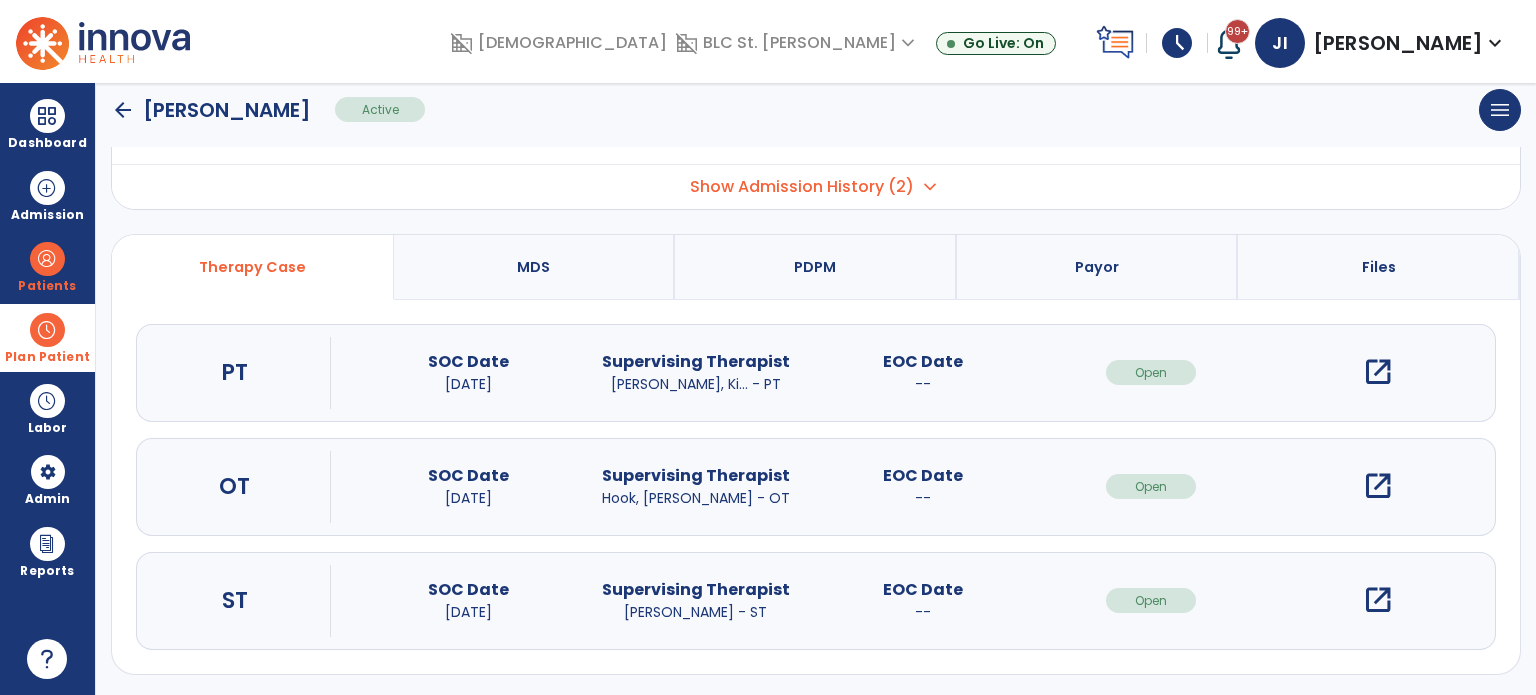 click on "open_in_new" at bounding box center [1378, 600] 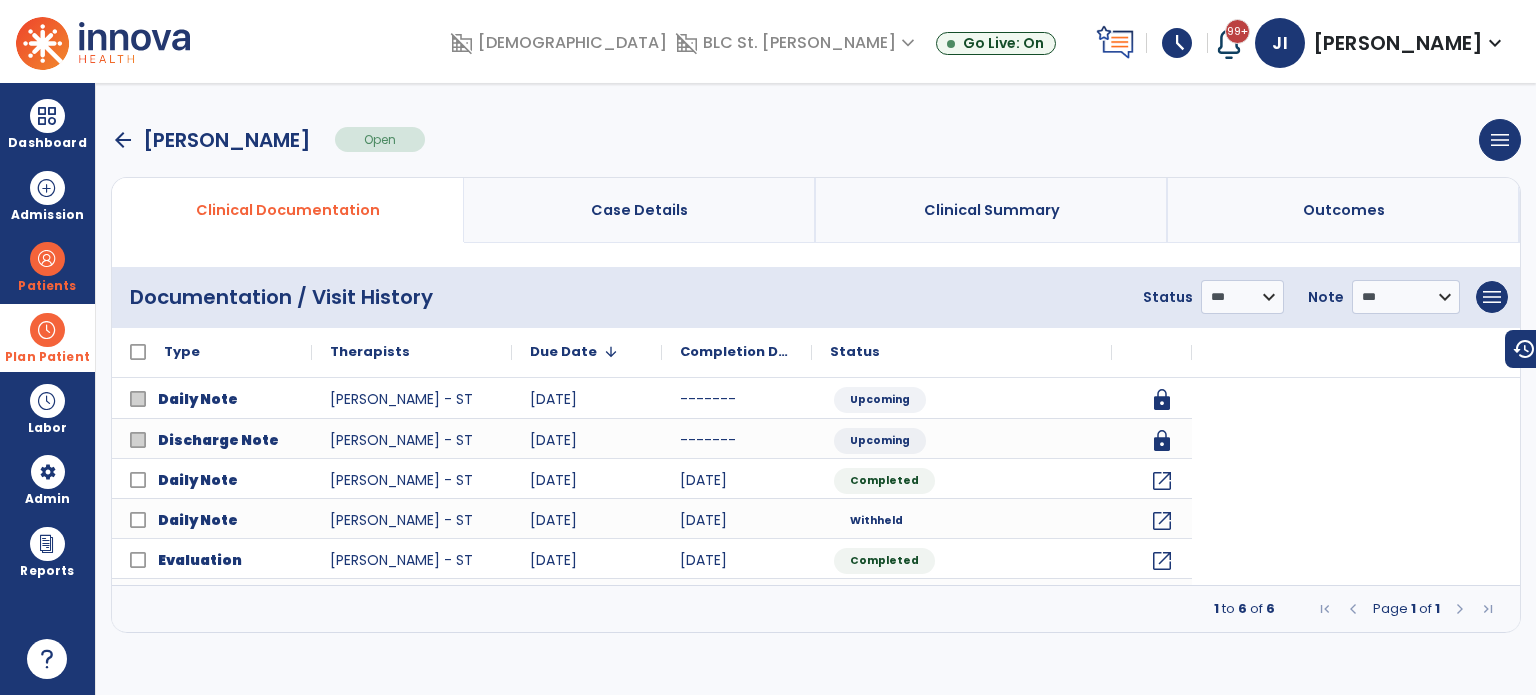 scroll, scrollTop: 0, scrollLeft: 0, axis: both 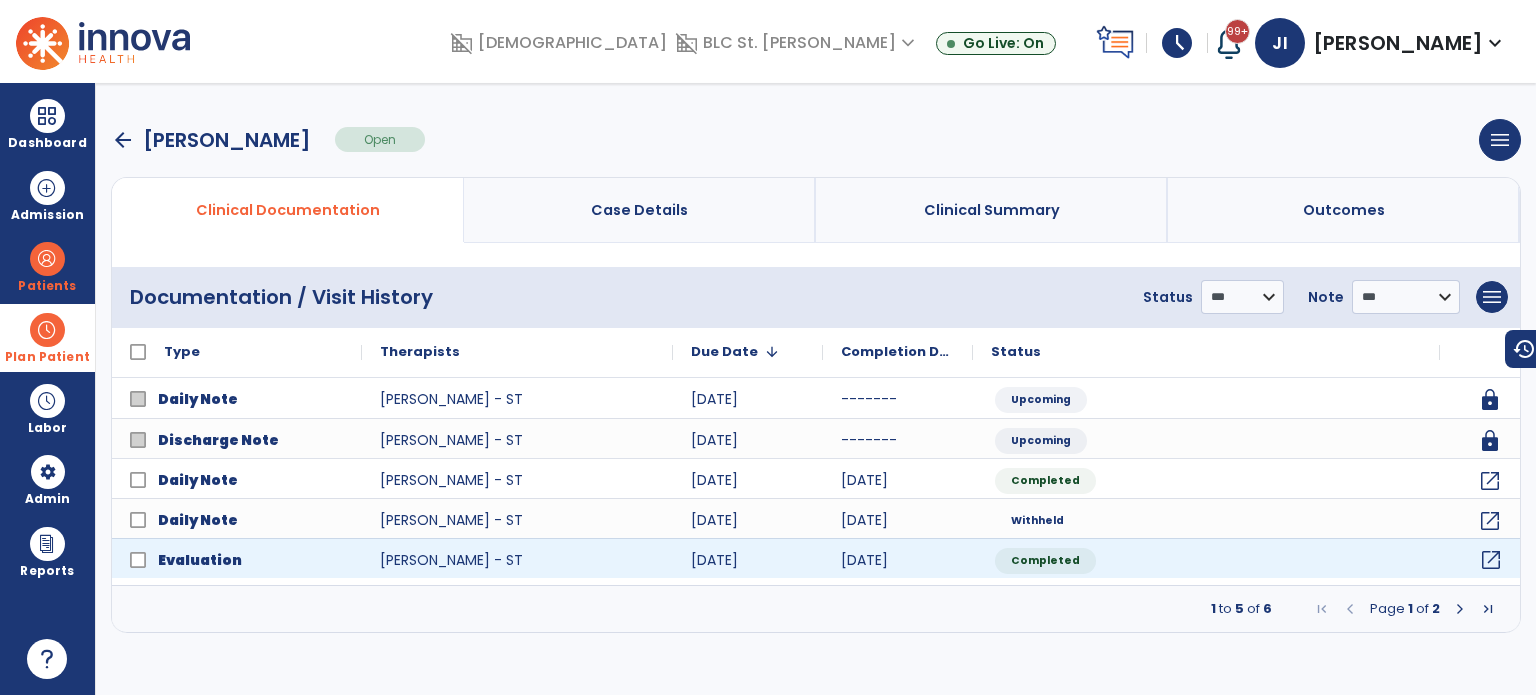 click on "open_in_new" 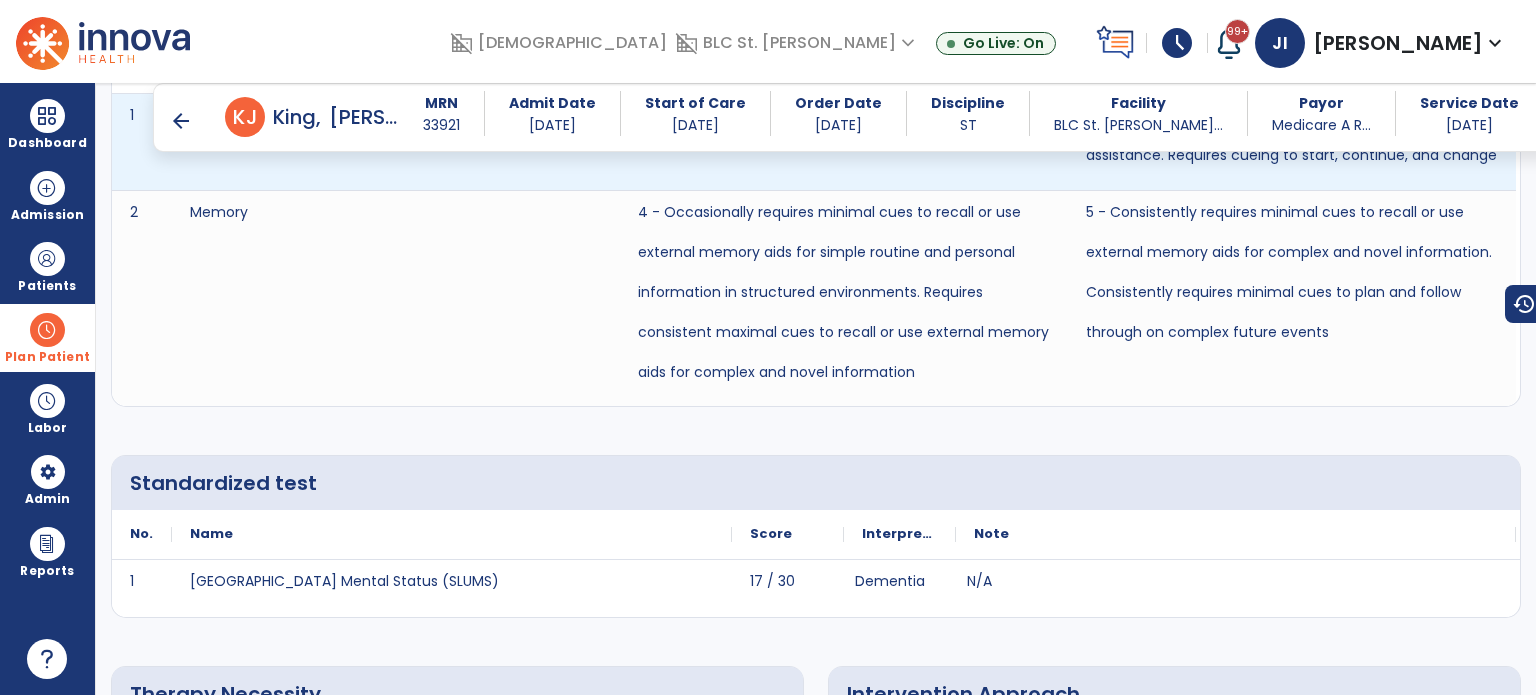 scroll, scrollTop: 2539, scrollLeft: 0, axis: vertical 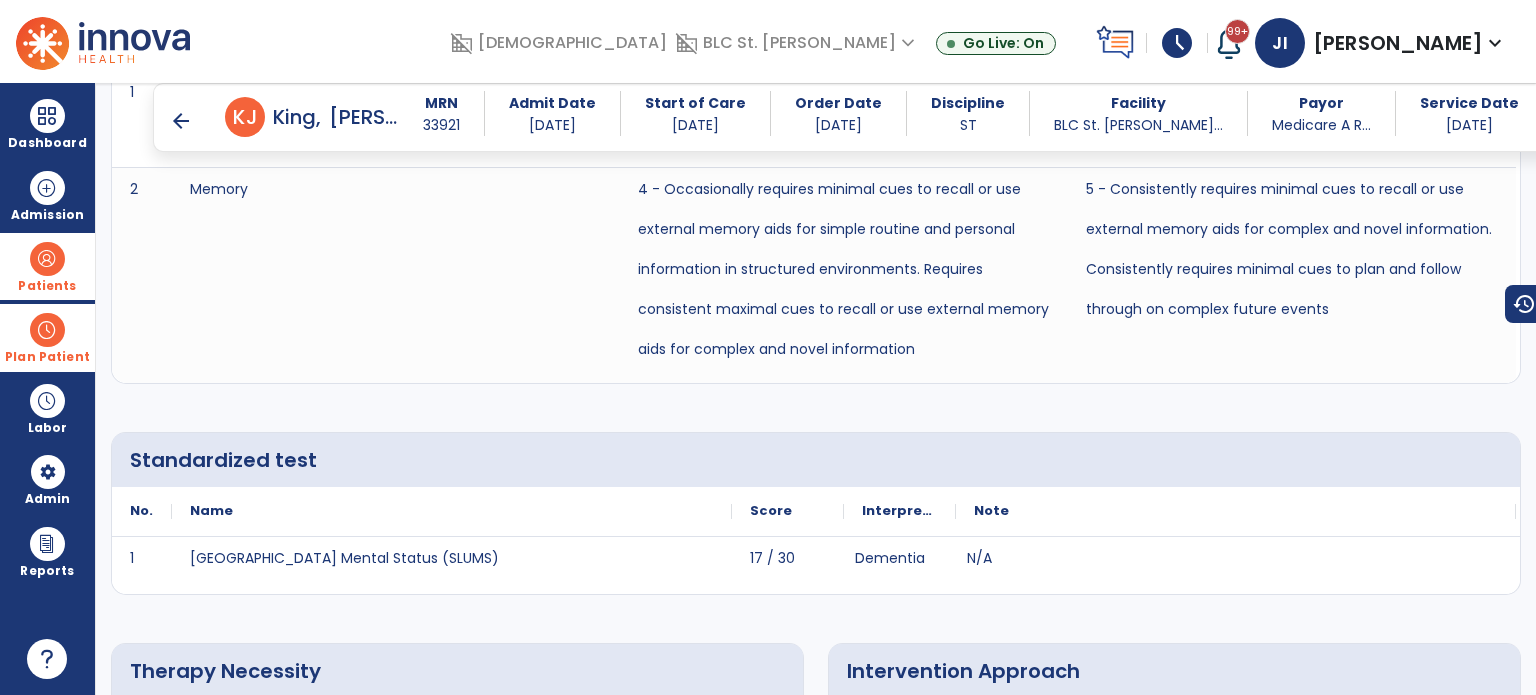 click at bounding box center (47, 259) 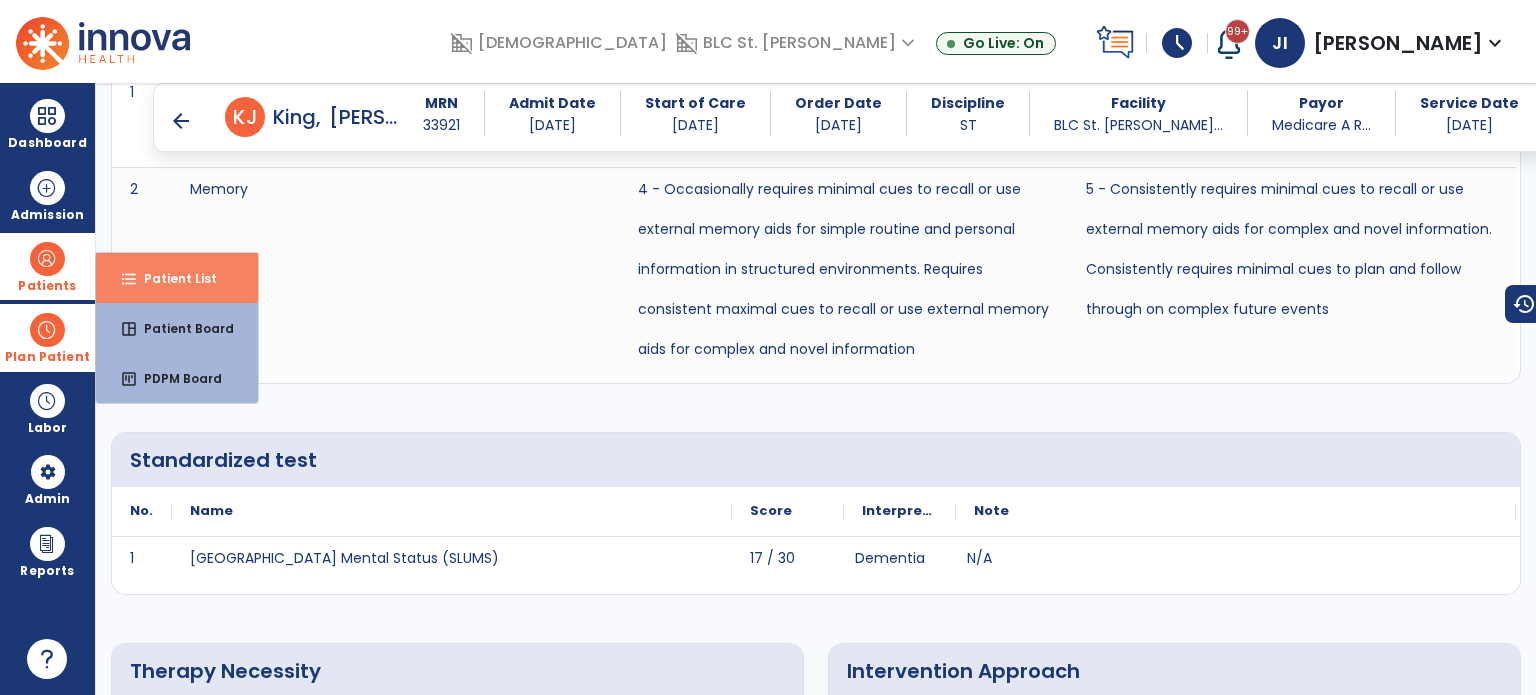 click on "format_list_bulleted  Patient List" at bounding box center [177, 278] 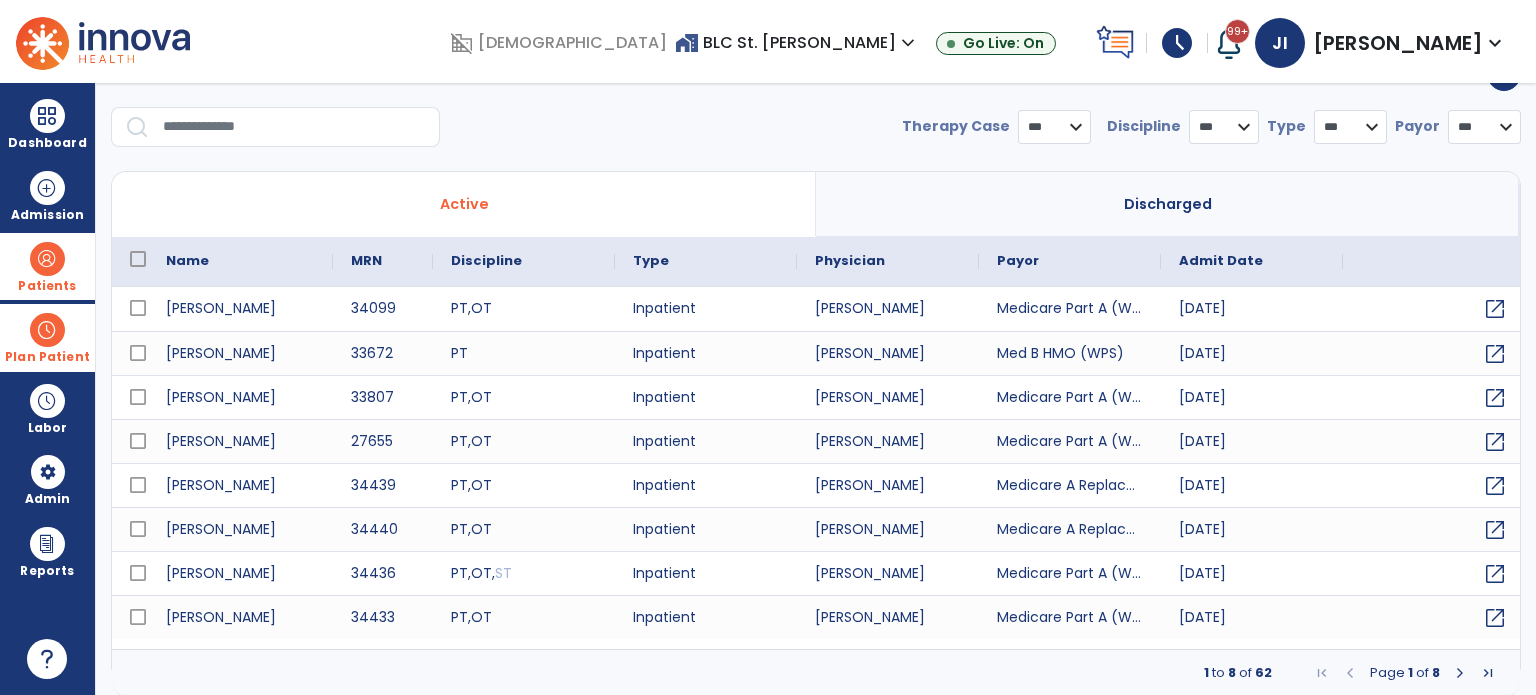 select on "***" 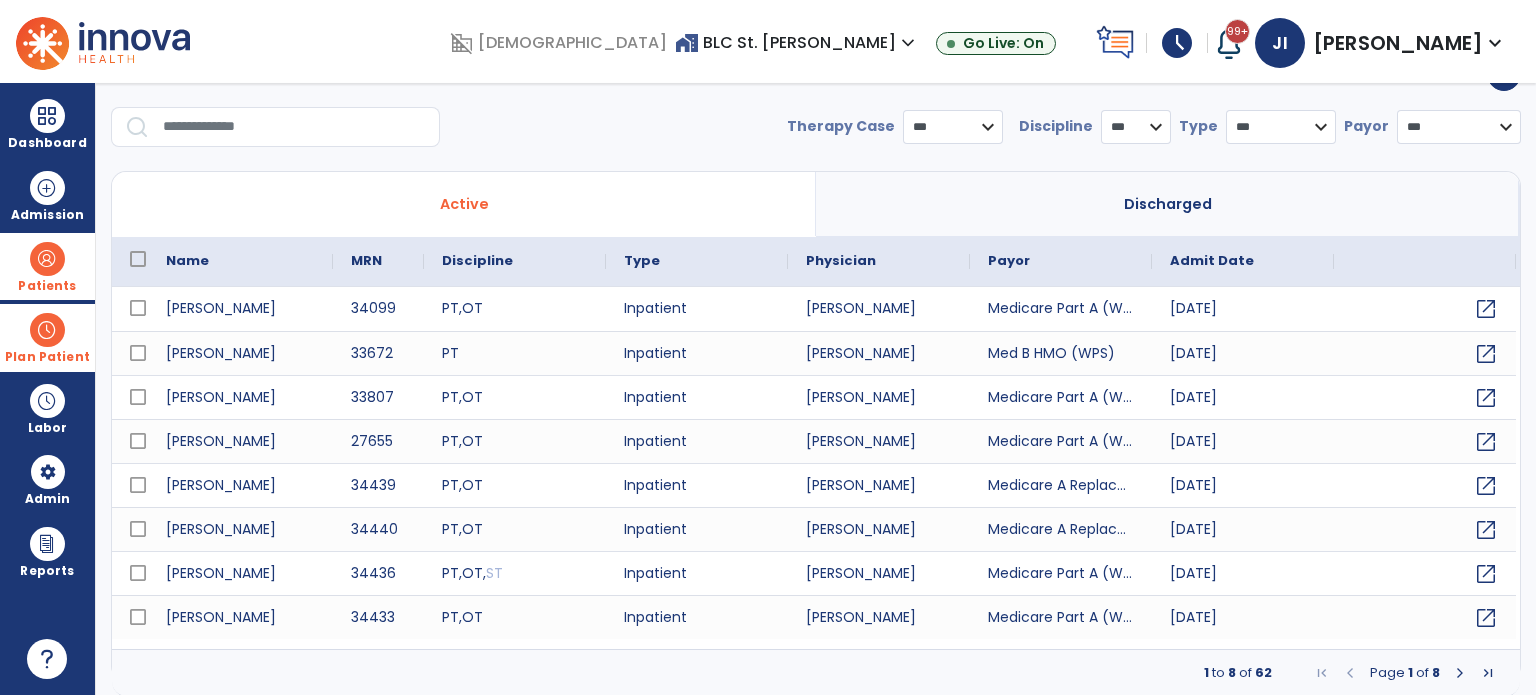 click at bounding box center (1460, 673) 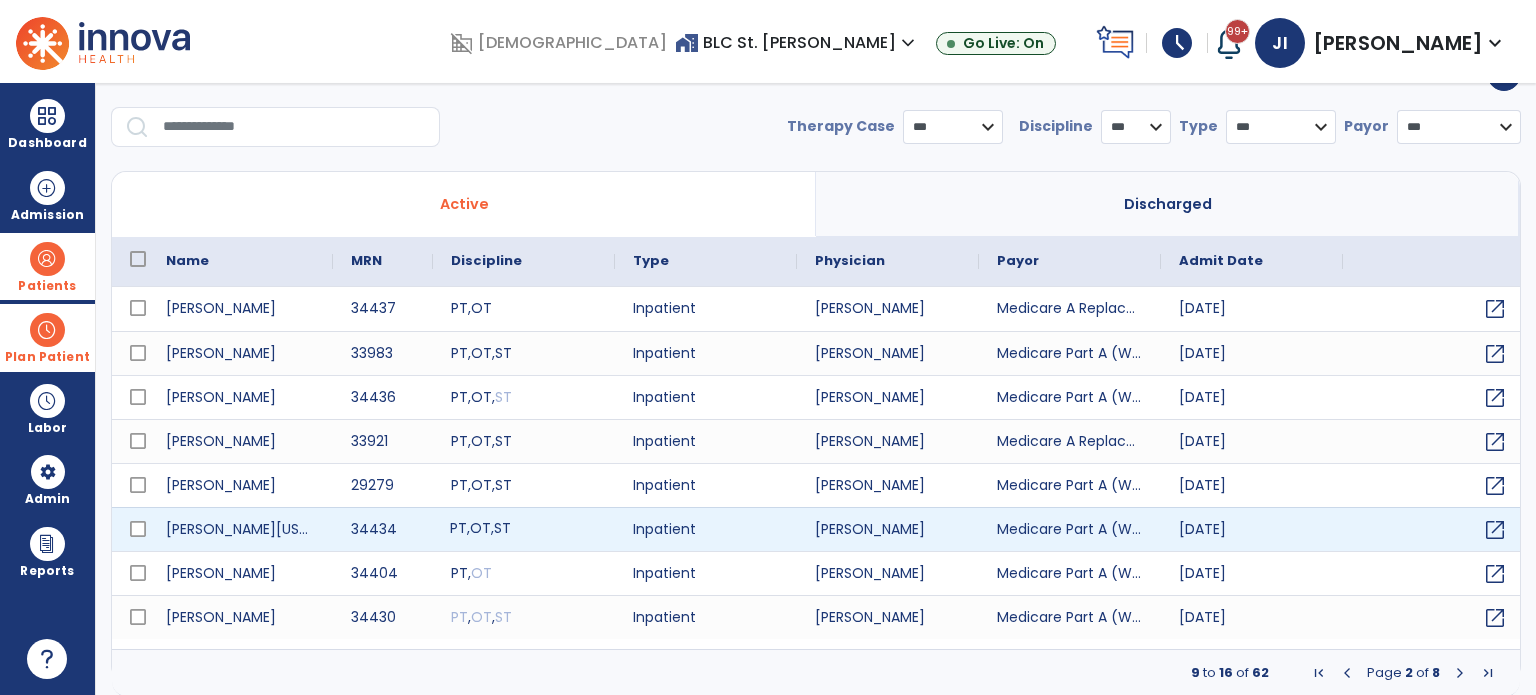 click on "PT , OT , ST" at bounding box center (524, 529) 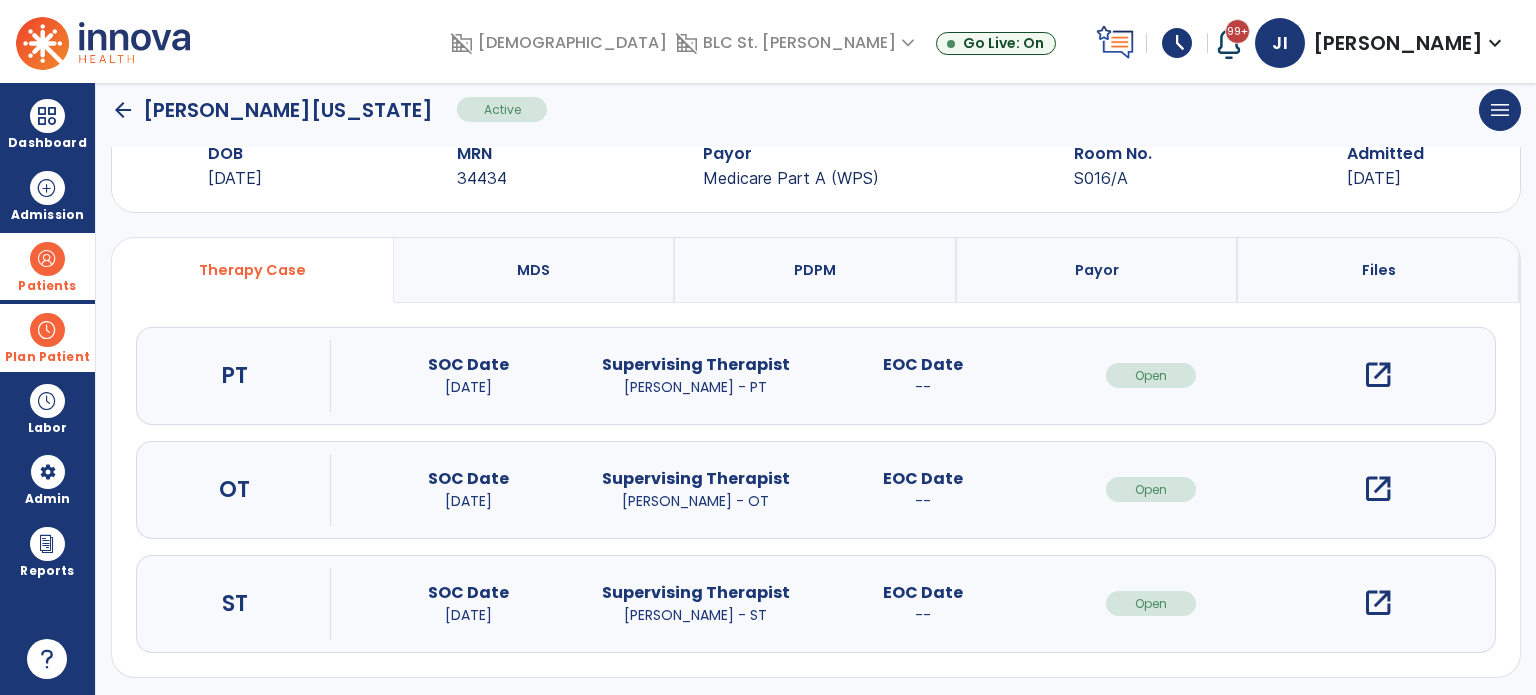 scroll, scrollTop: 62, scrollLeft: 0, axis: vertical 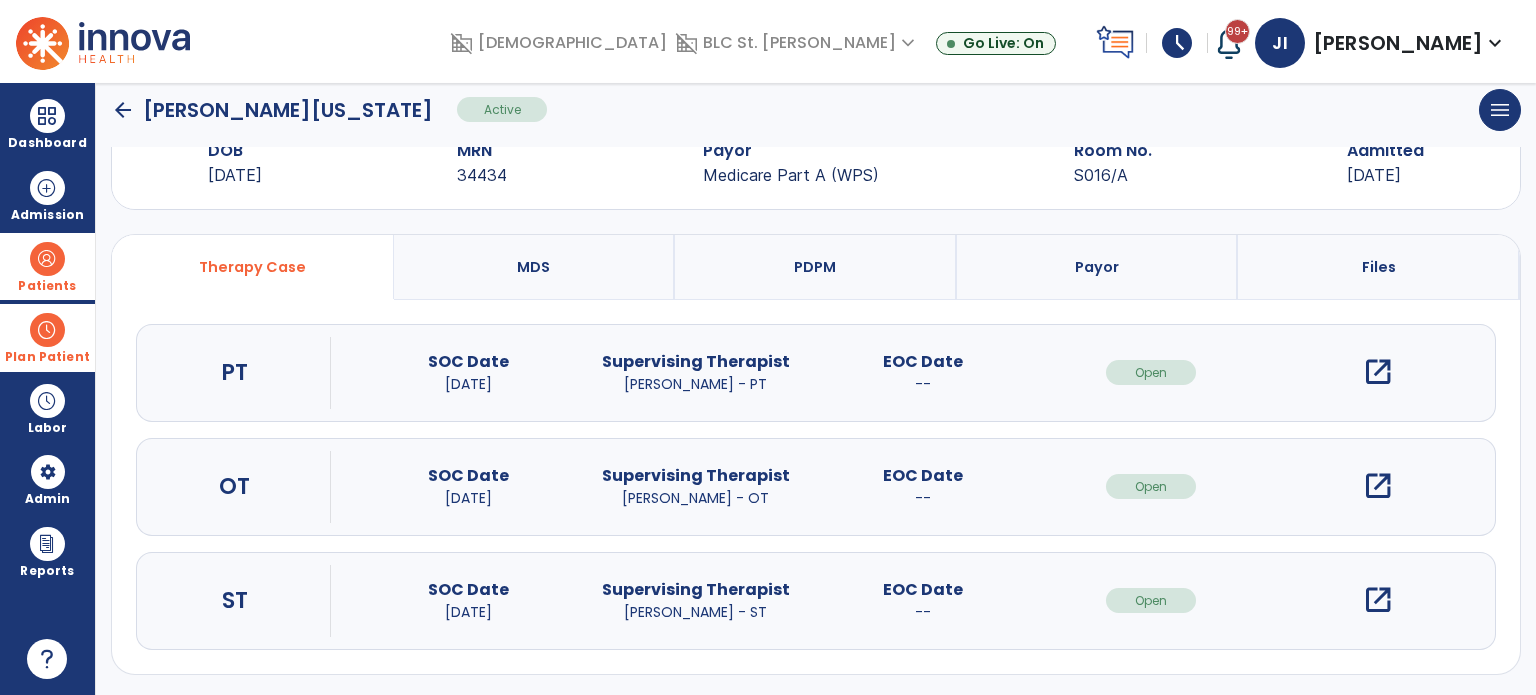 click on "open_in_new" at bounding box center [1378, 600] 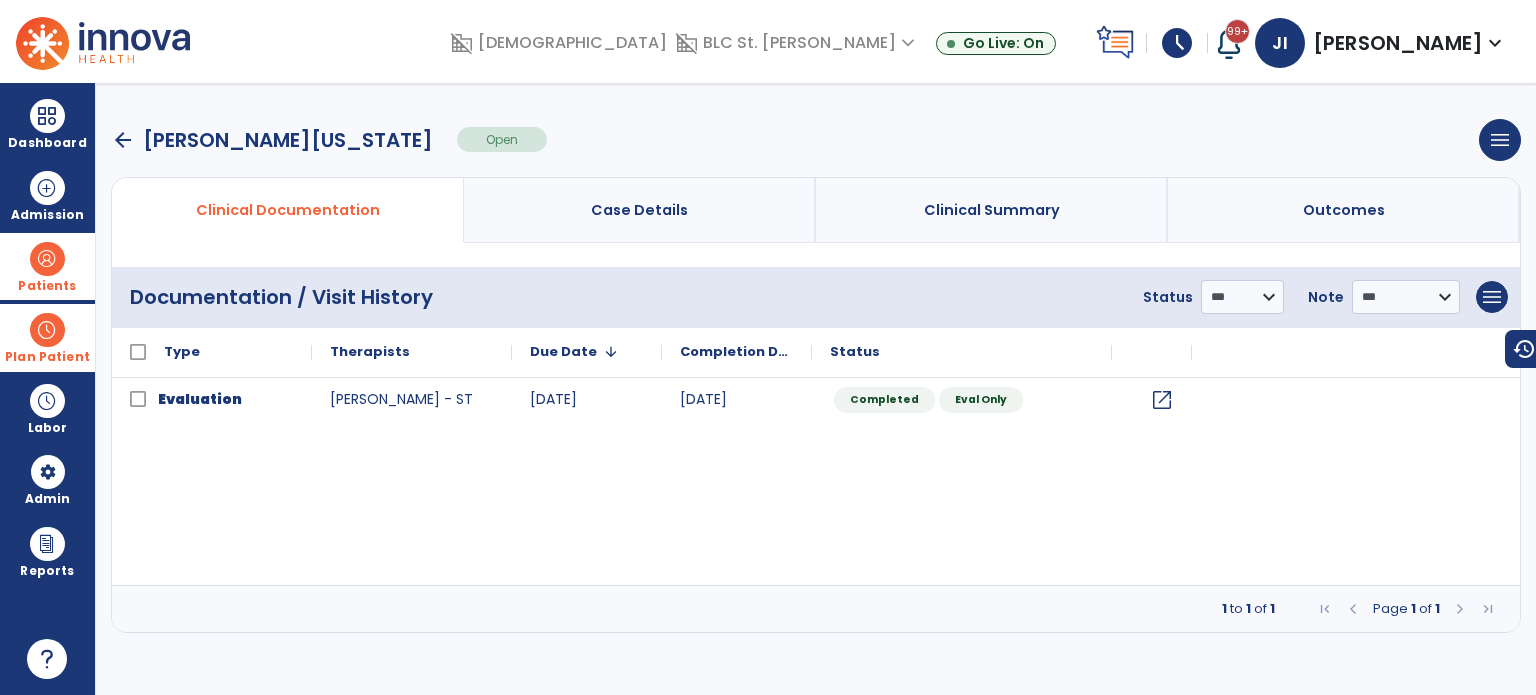 scroll, scrollTop: 0, scrollLeft: 0, axis: both 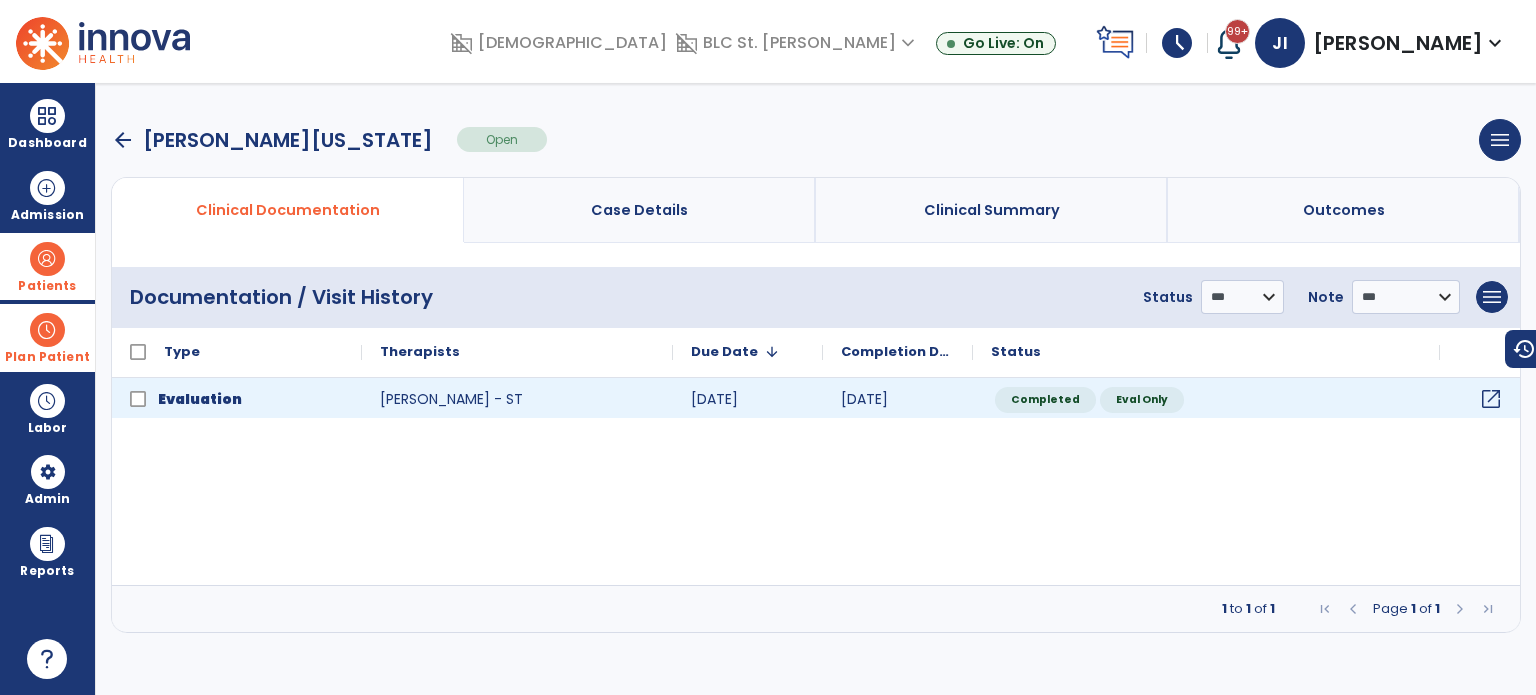 click on "open_in_new" 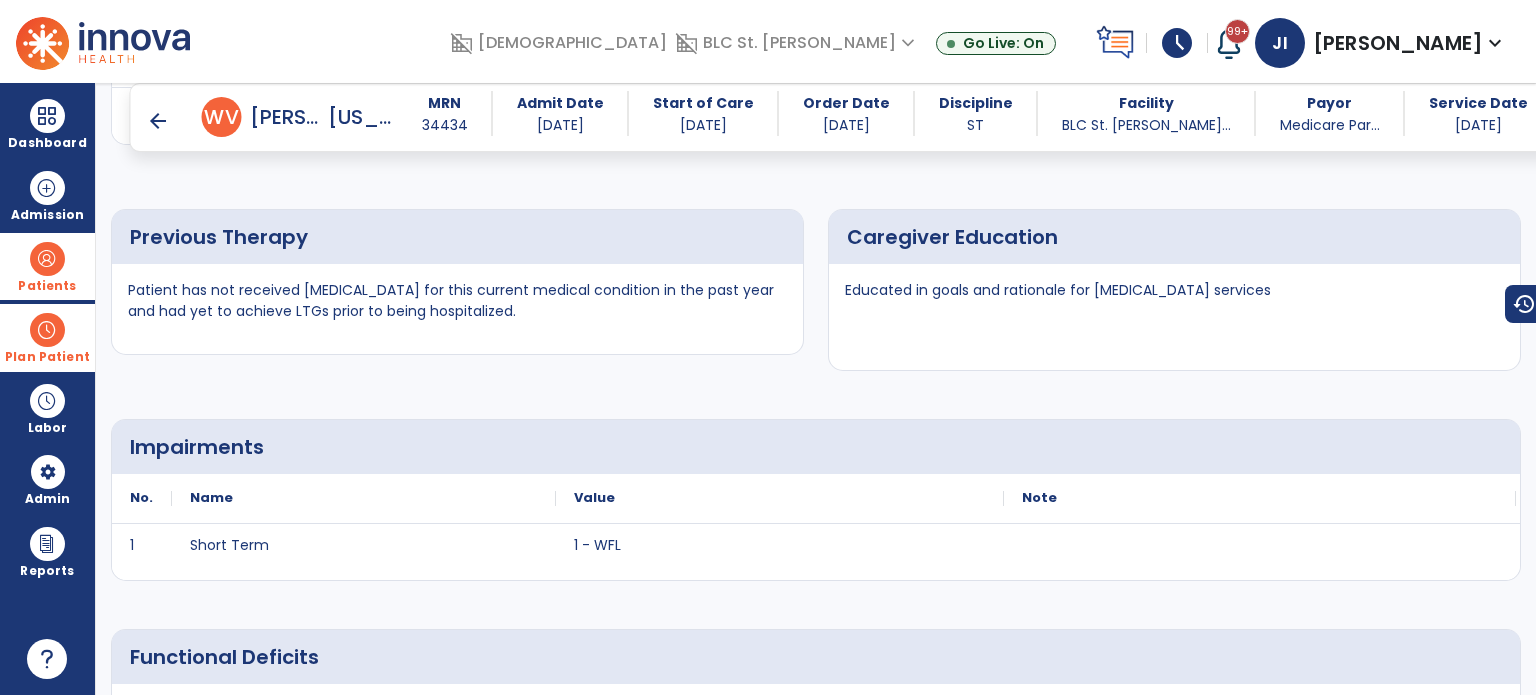 scroll, scrollTop: 1400, scrollLeft: 0, axis: vertical 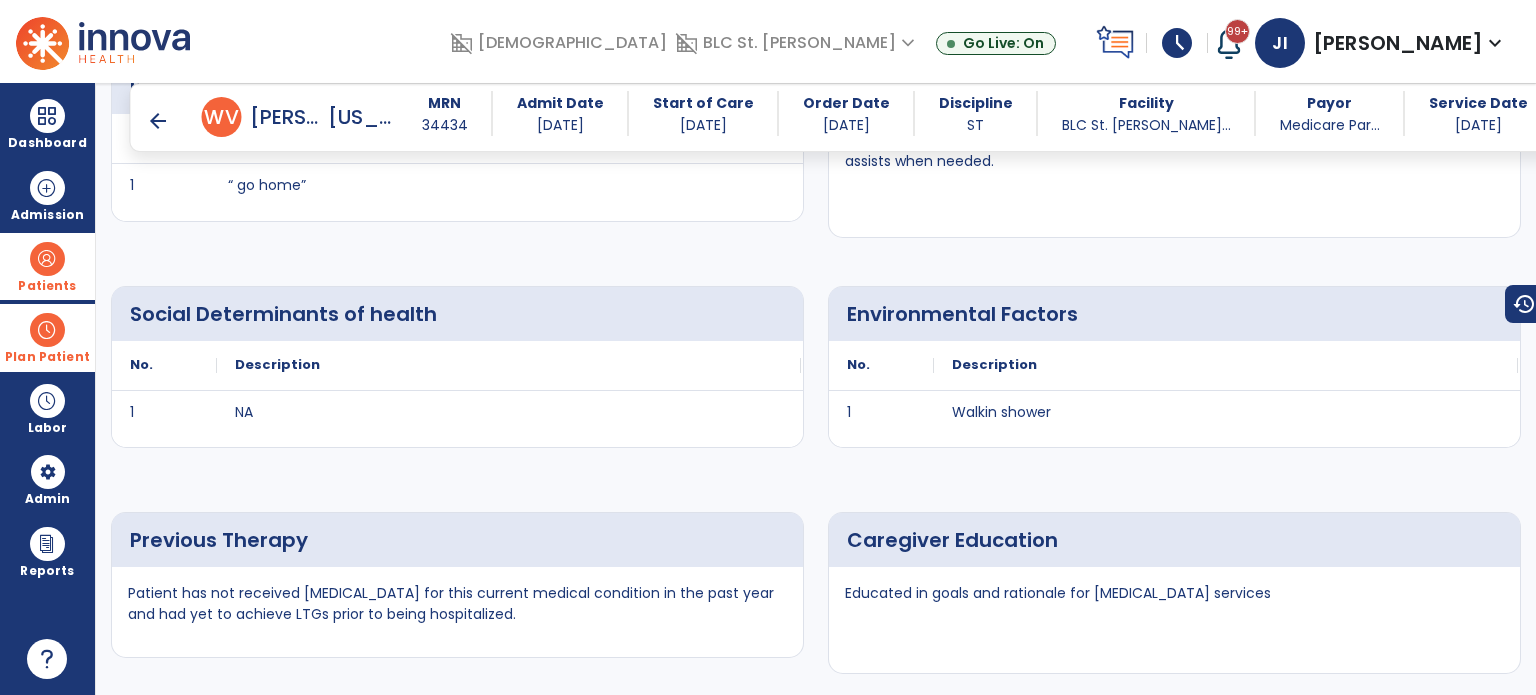 click on "arrow_back" at bounding box center [158, 121] 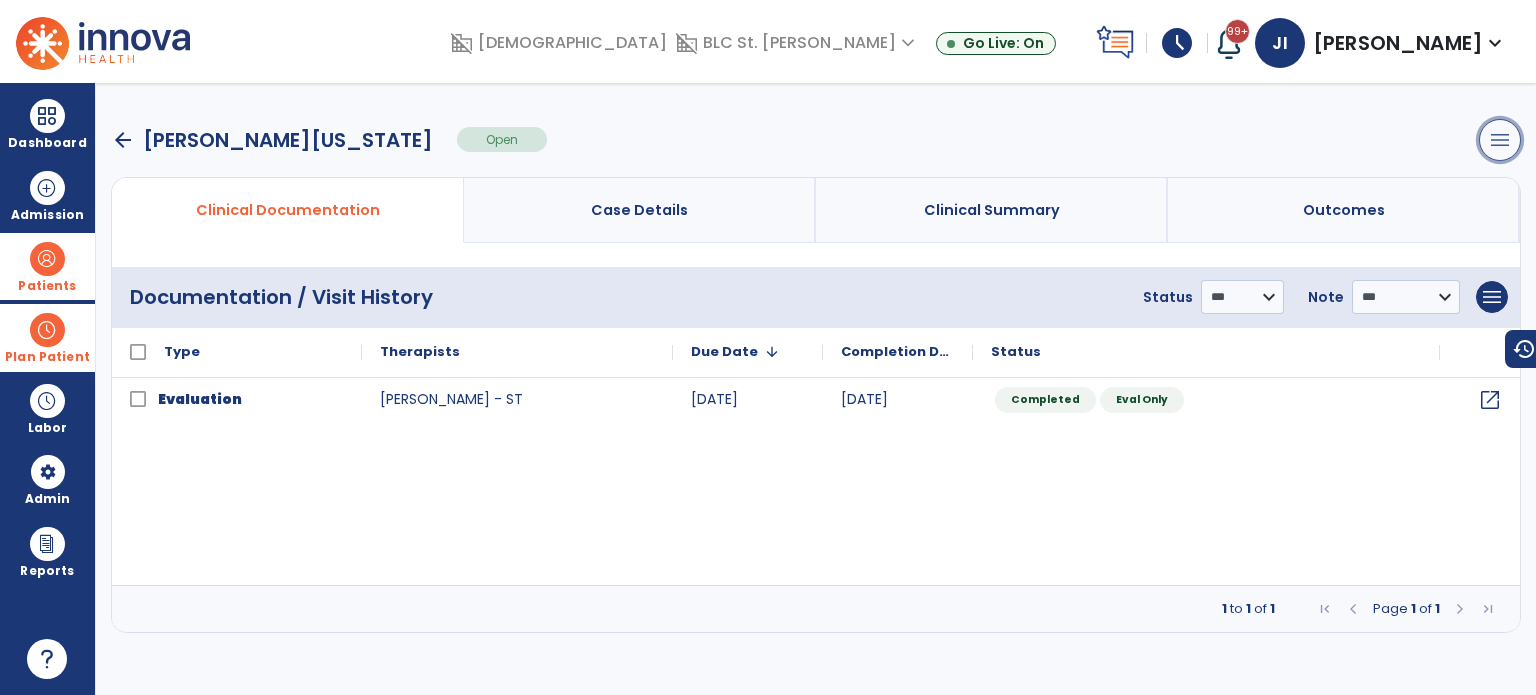 click on "menu" at bounding box center [1500, 140] 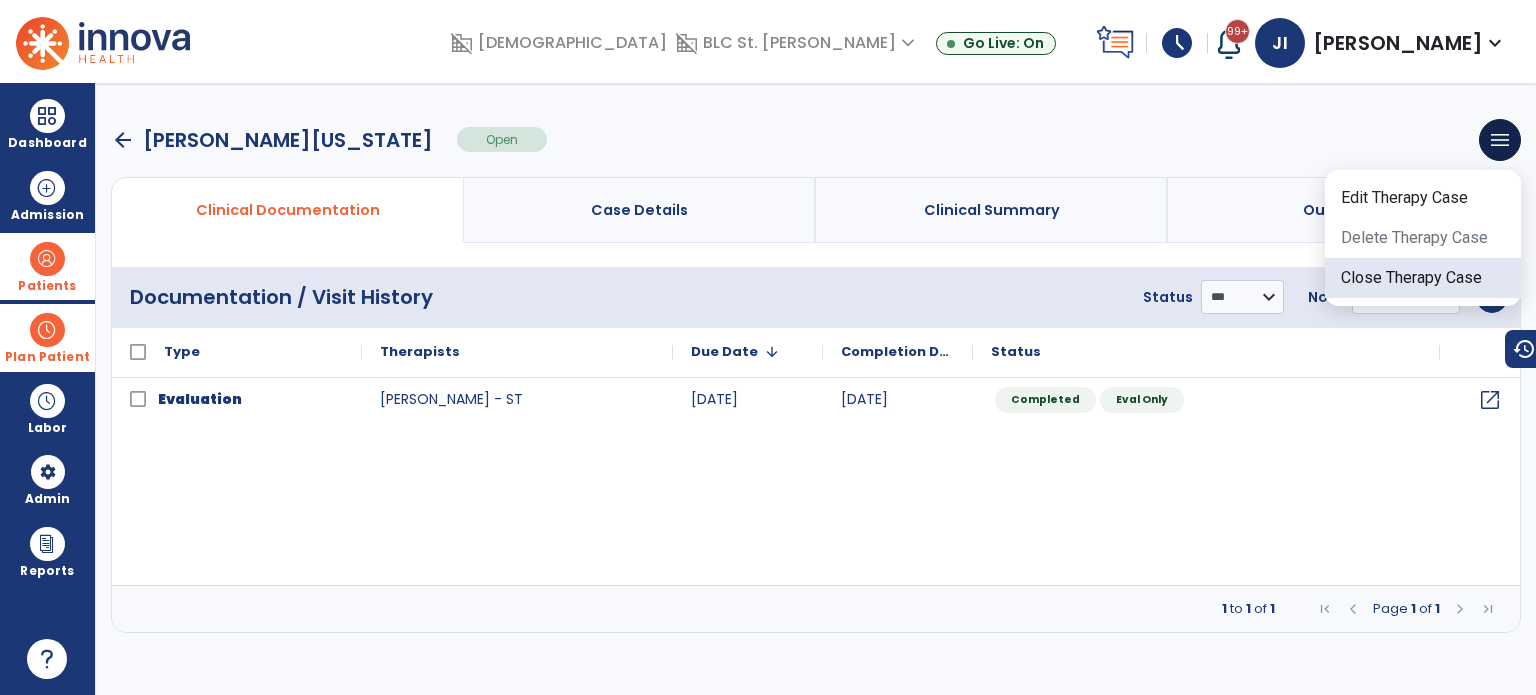 click on "Close Therapy Case" at bounding box center (1423, 278) 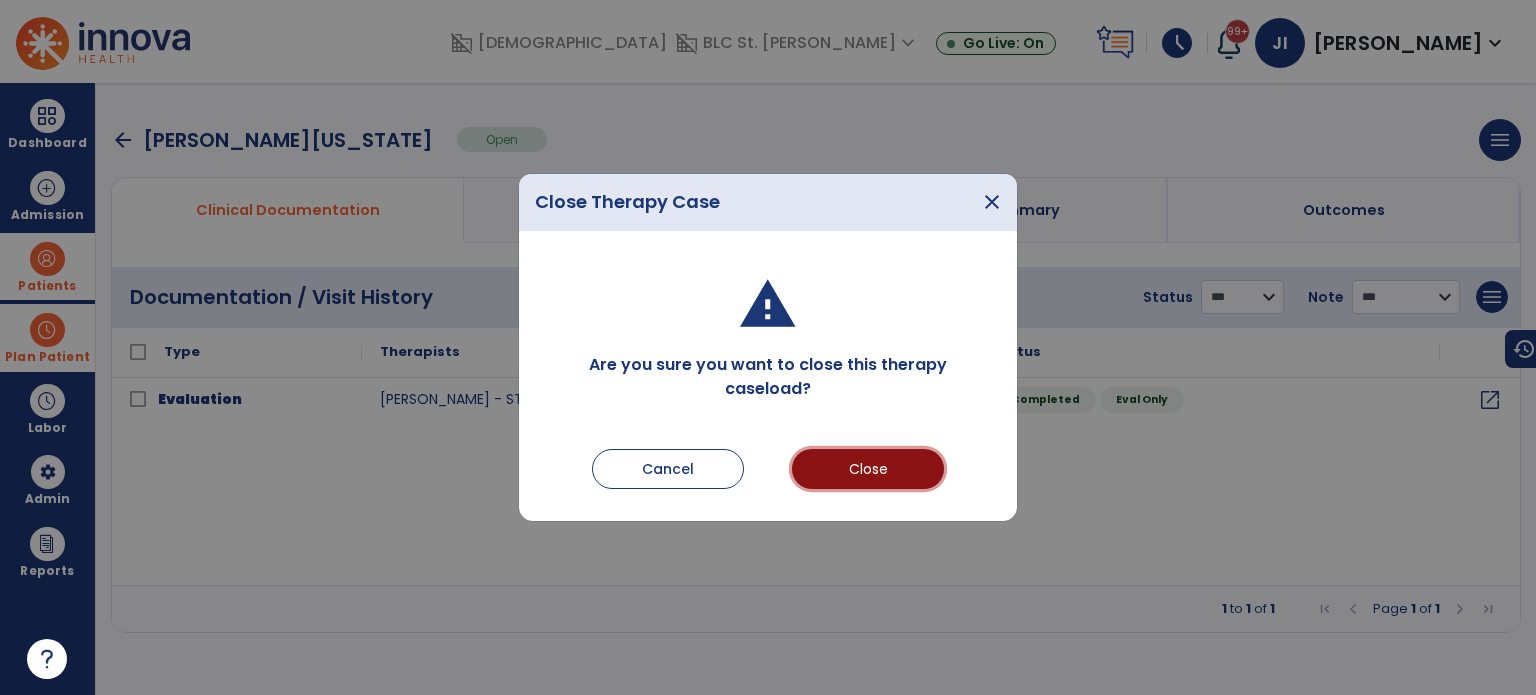 click on "Close" at bounding box center (868, 469) 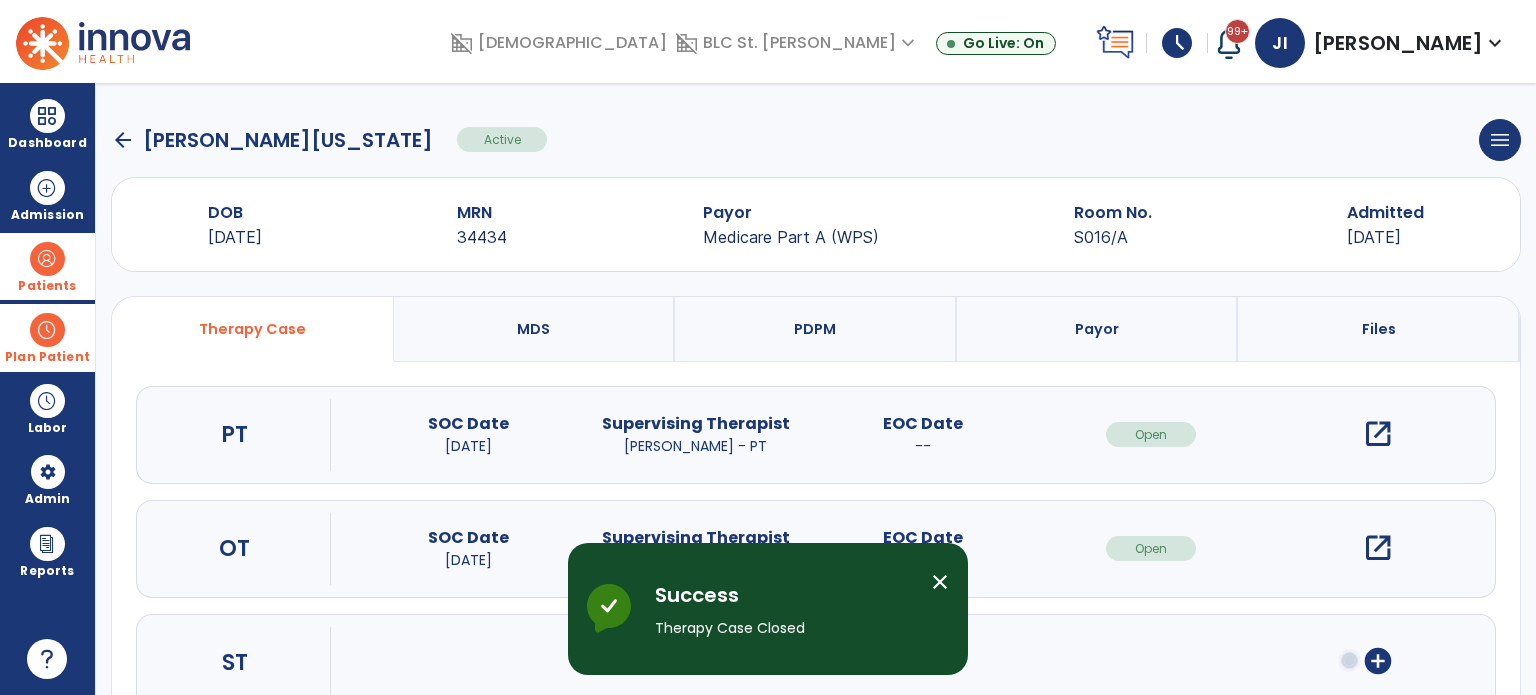 click on "arrow_back" 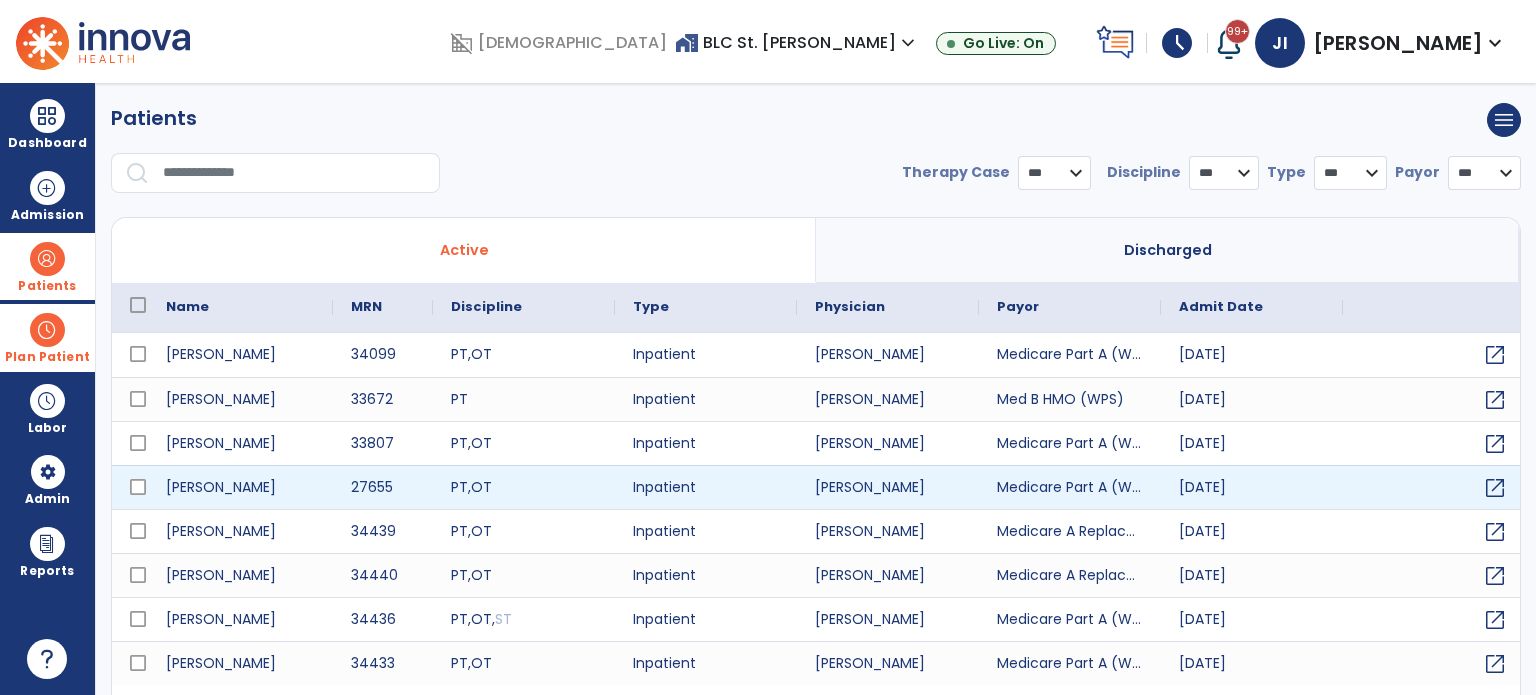 select on "***" 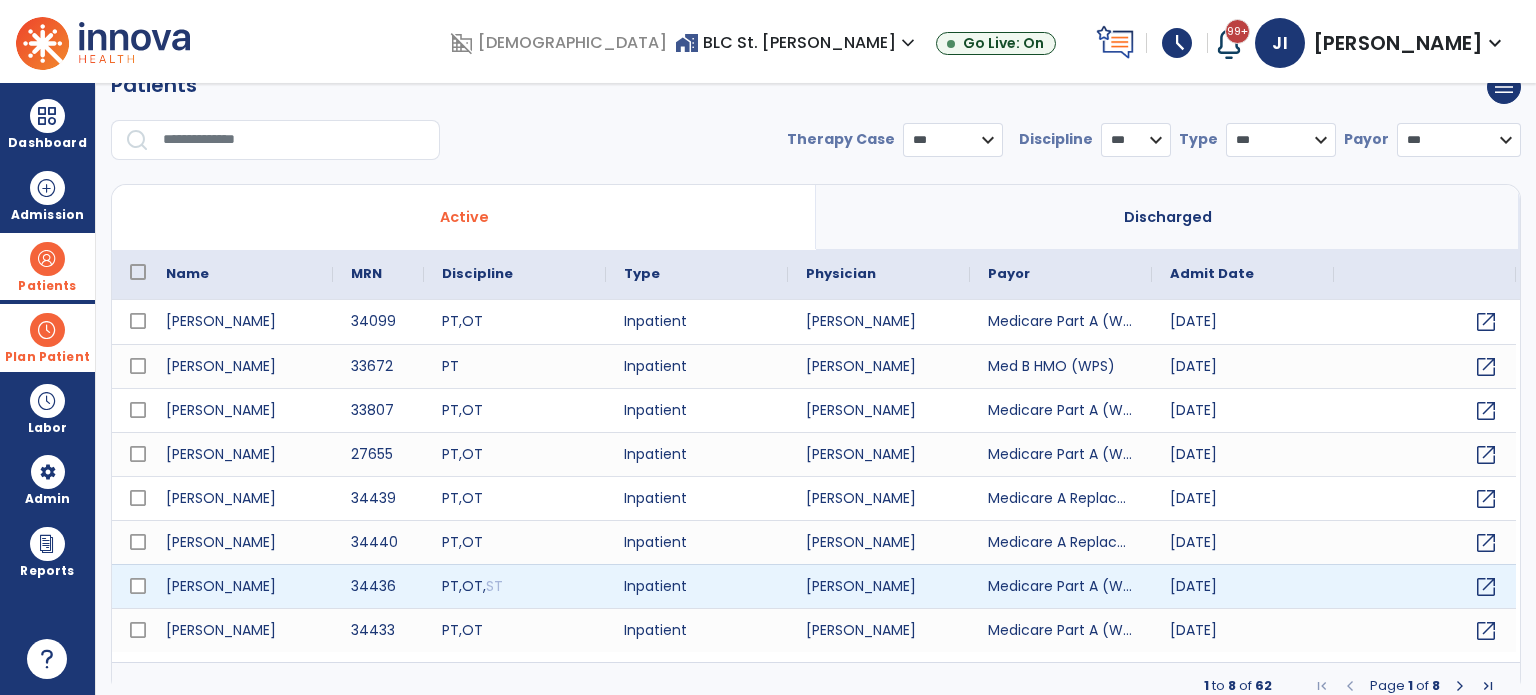 scroll, scrollTop: 46, scrollLeft: 0, axis: vertical 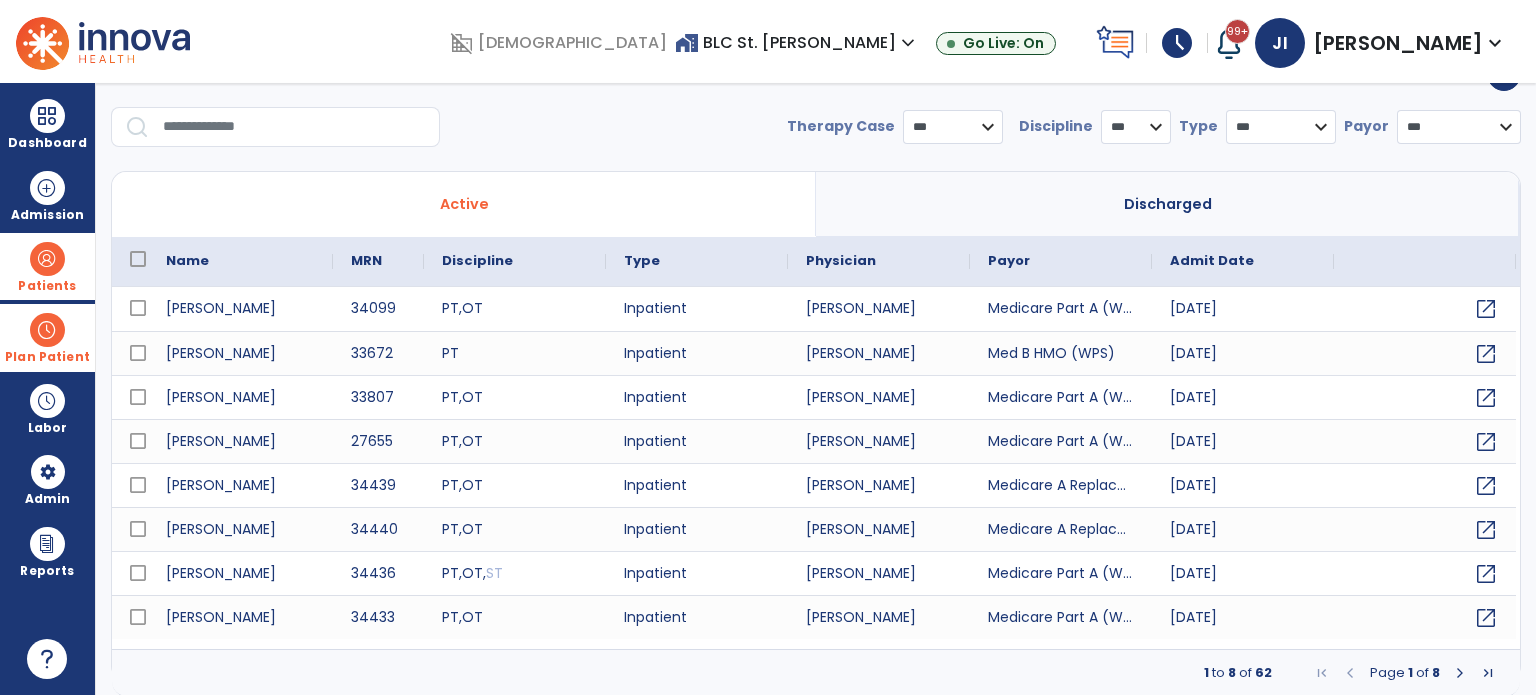 click at bounding box center (1460, 673) 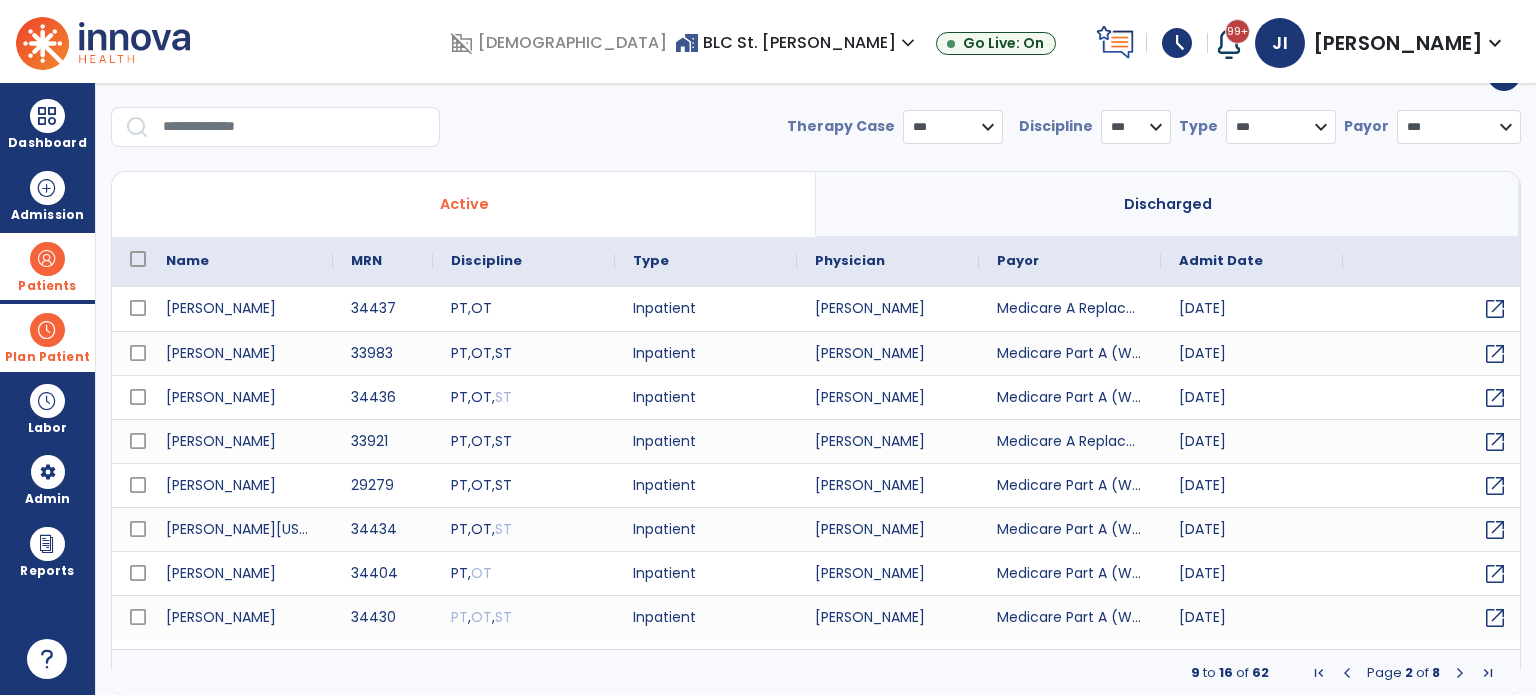 click at bounding box center [1460, 673] 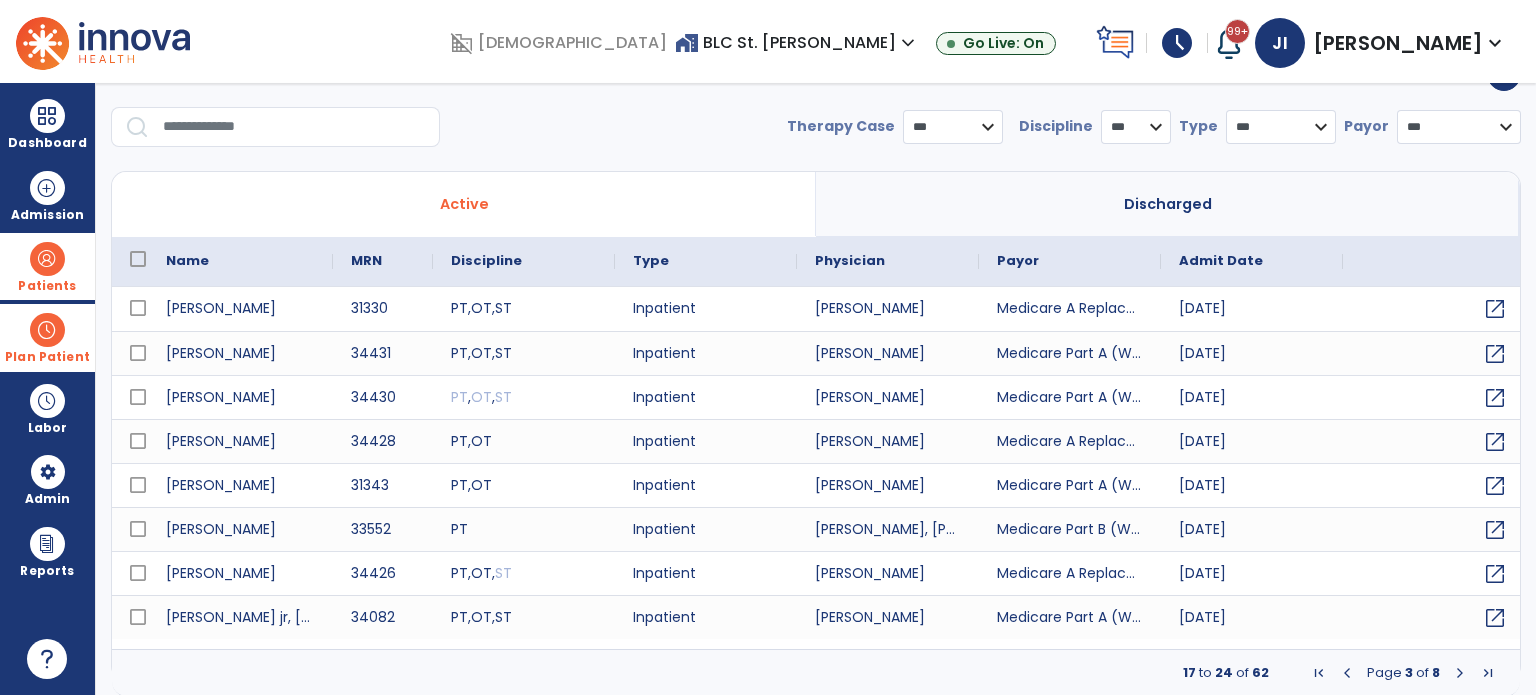 click on "Patients" at bounding box center (47, 266) 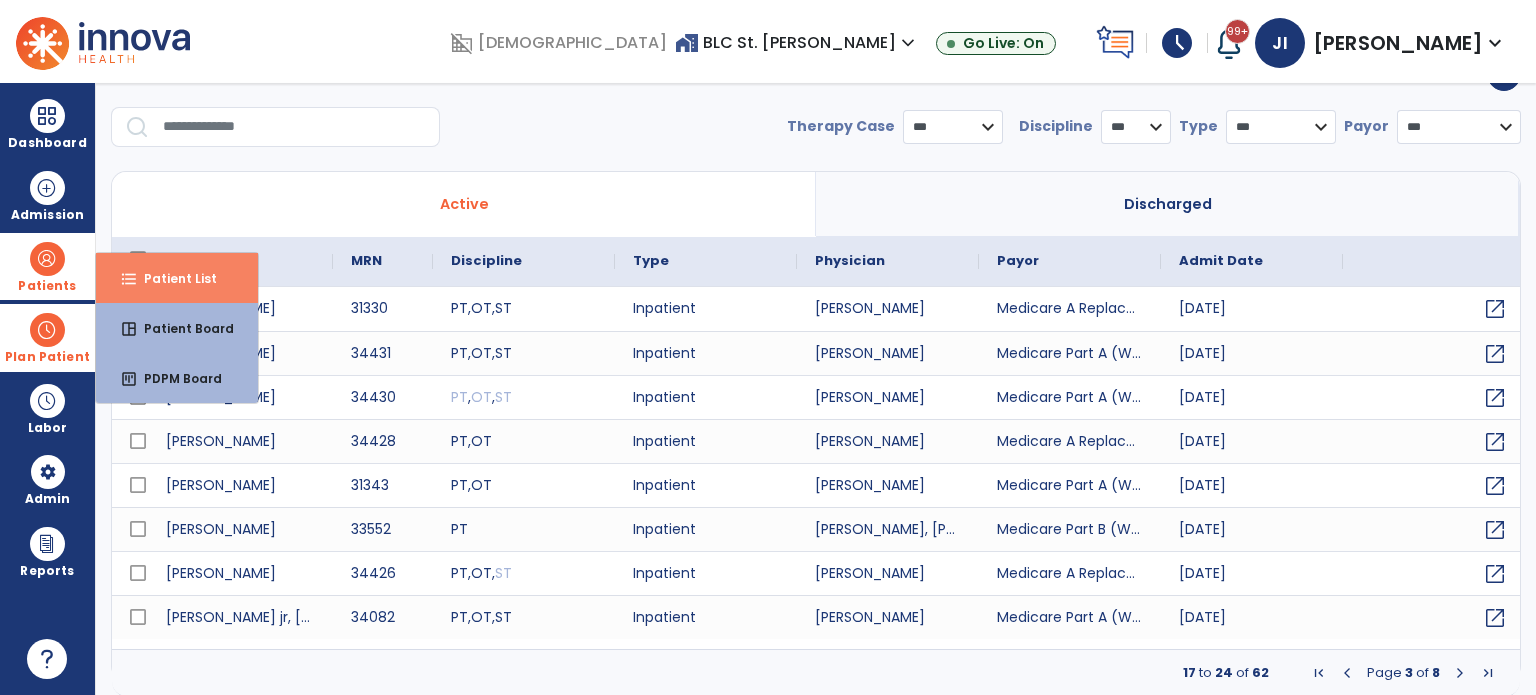 click on "format_list_bulleted  Patient List" at bounding box center [177, 278] 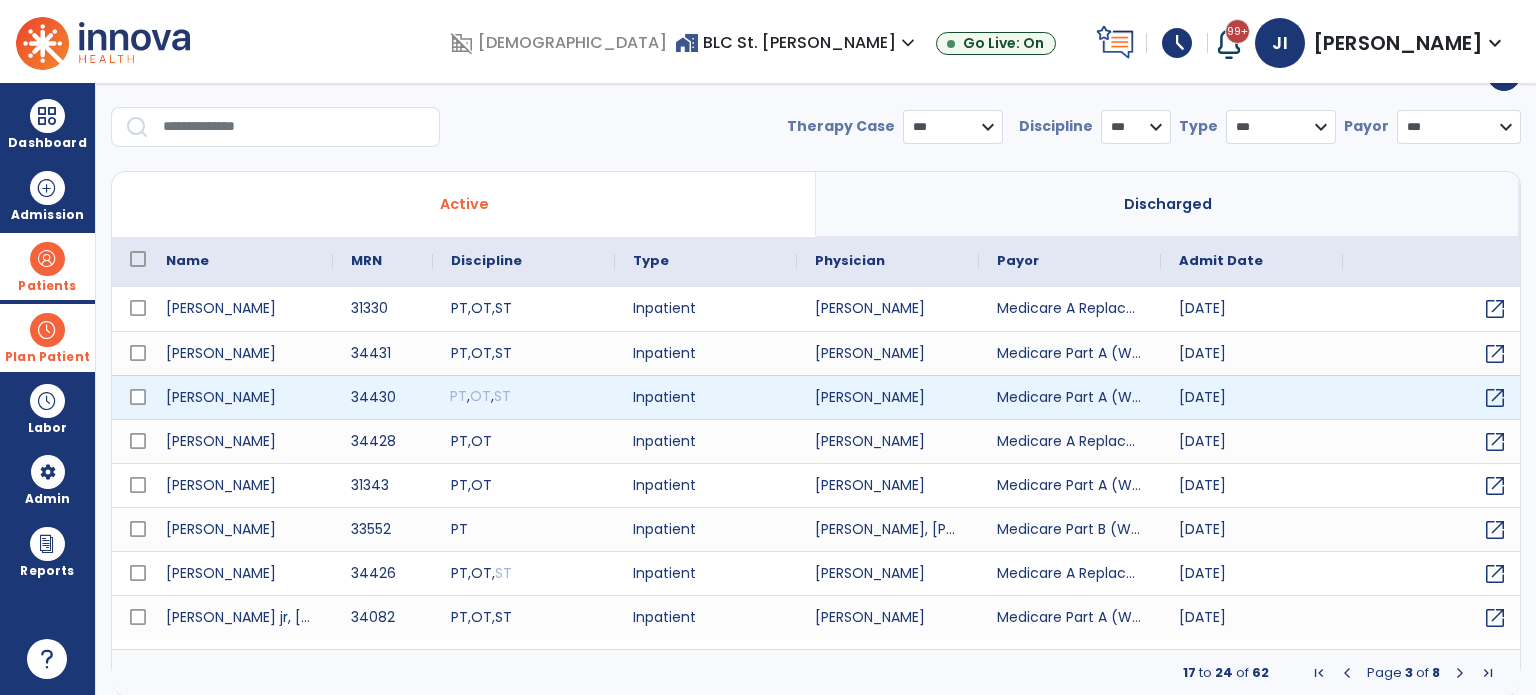 click on "PT , OT , ST" at bounding box center (524, 397) 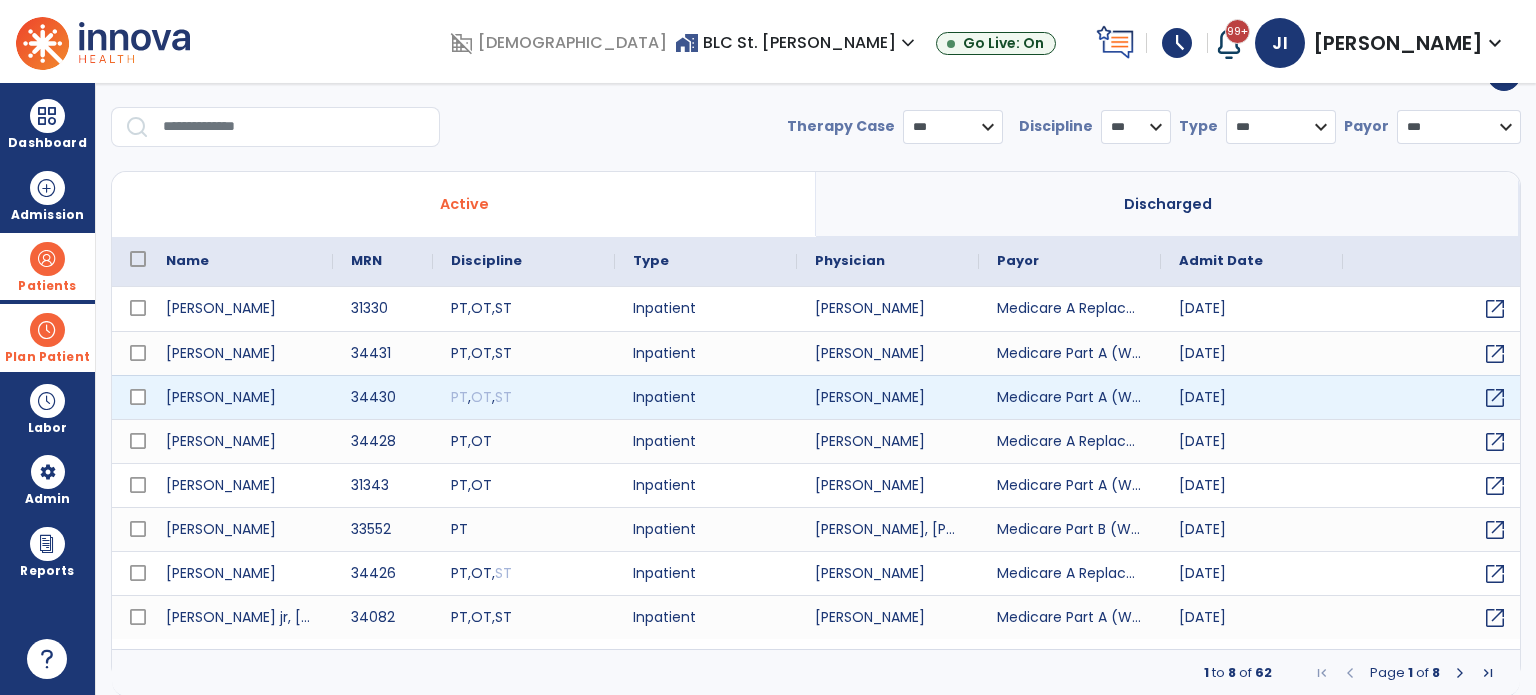 scroll, scrollTop: 0, scrollLeft: 0, axis: both 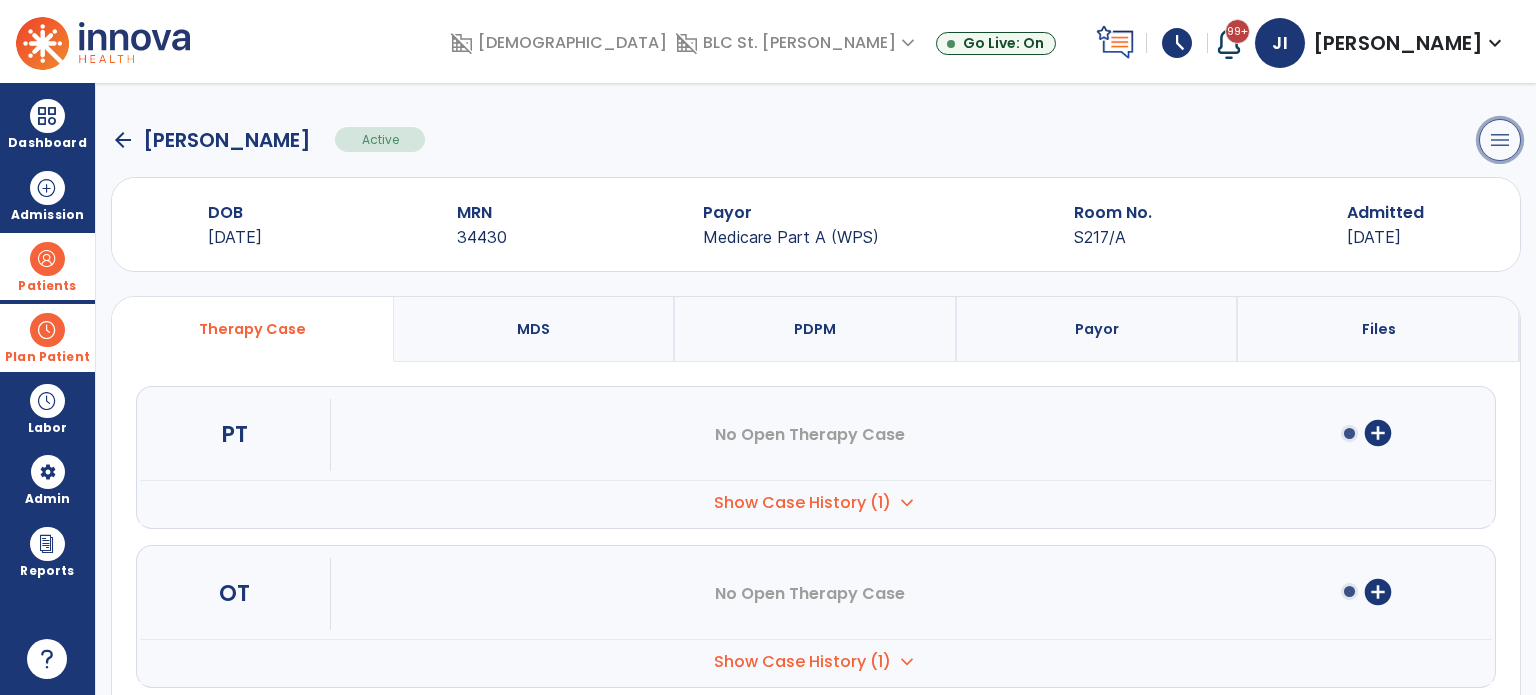 click on "menu" at bounding box center (1500, 140) 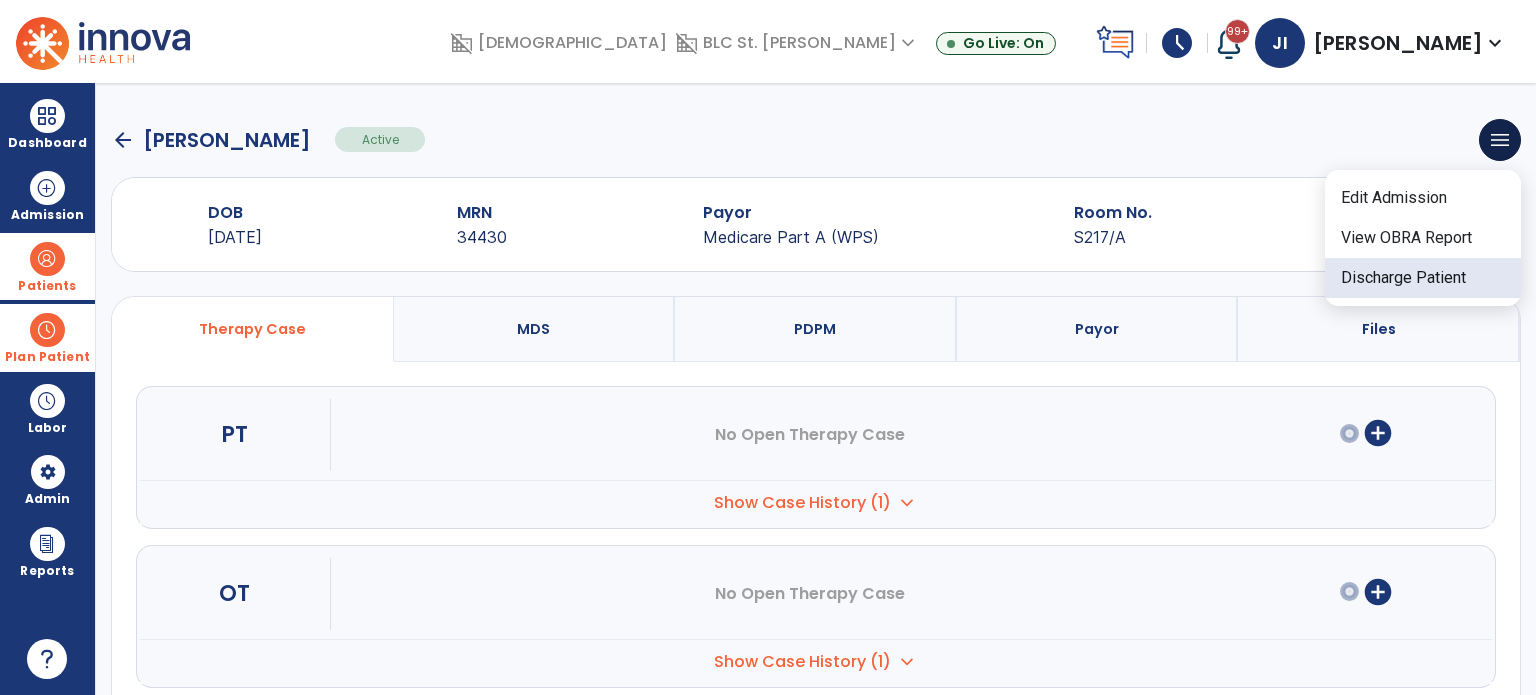 click on "Discharge Patient" 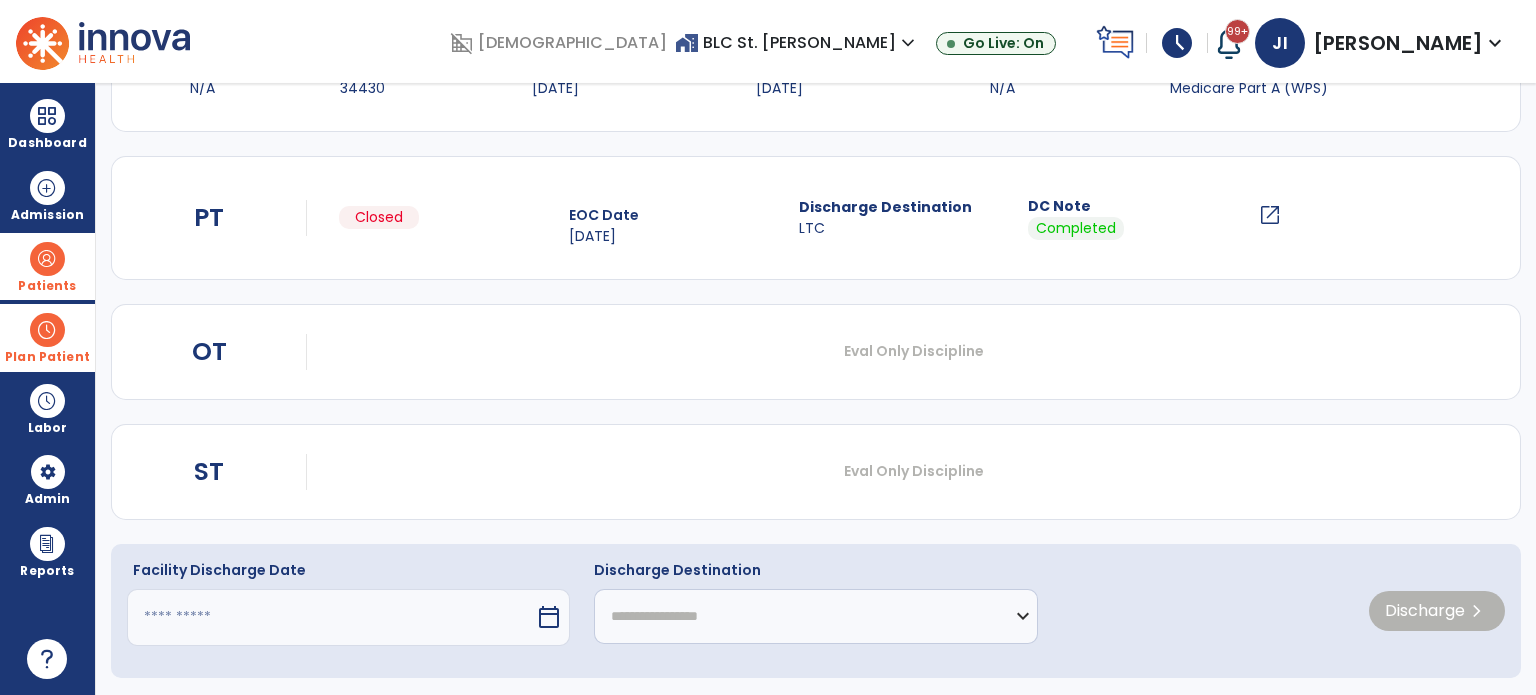 scroll, scrollTop: 187, scrollLeft: 0, axis: vertical 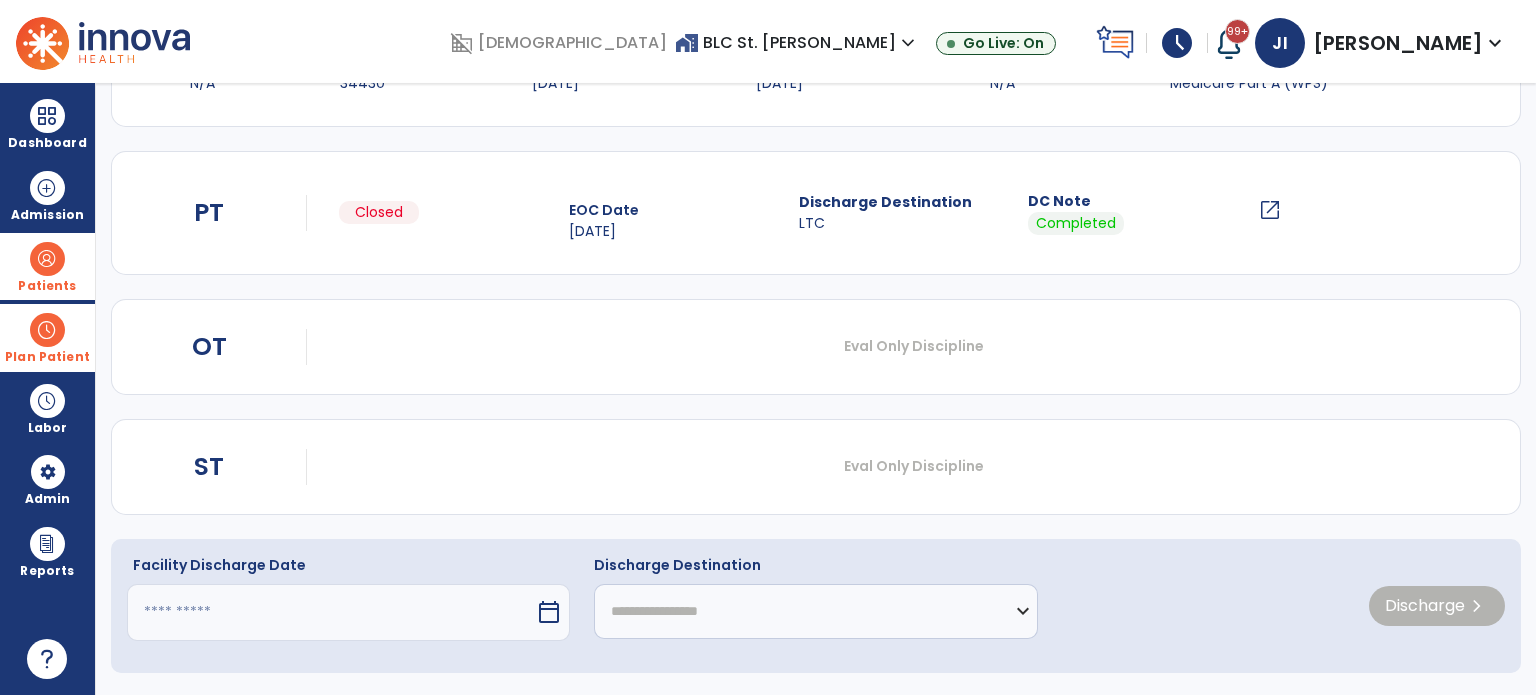 click on "calendar_today" at bounding box center [551, 612] 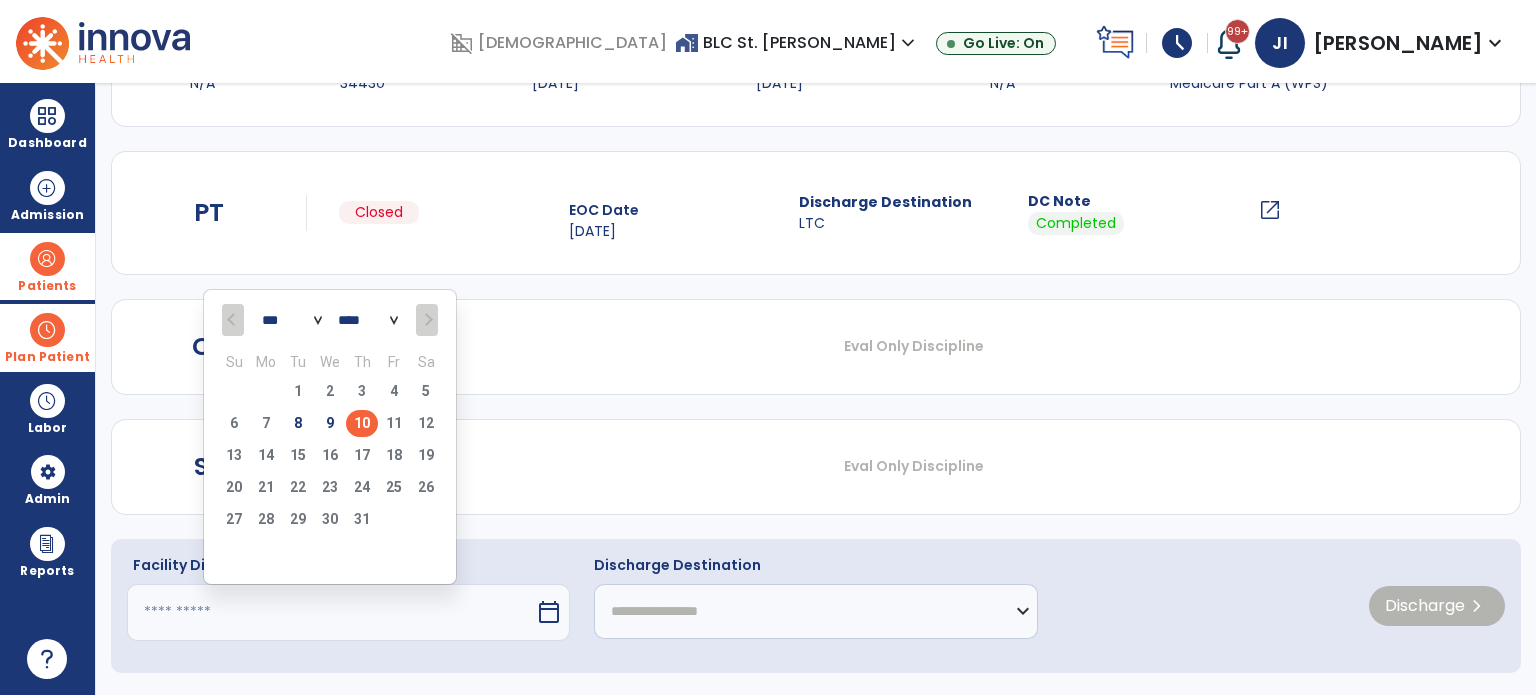 click on "10" at bounding box center (362, 423) 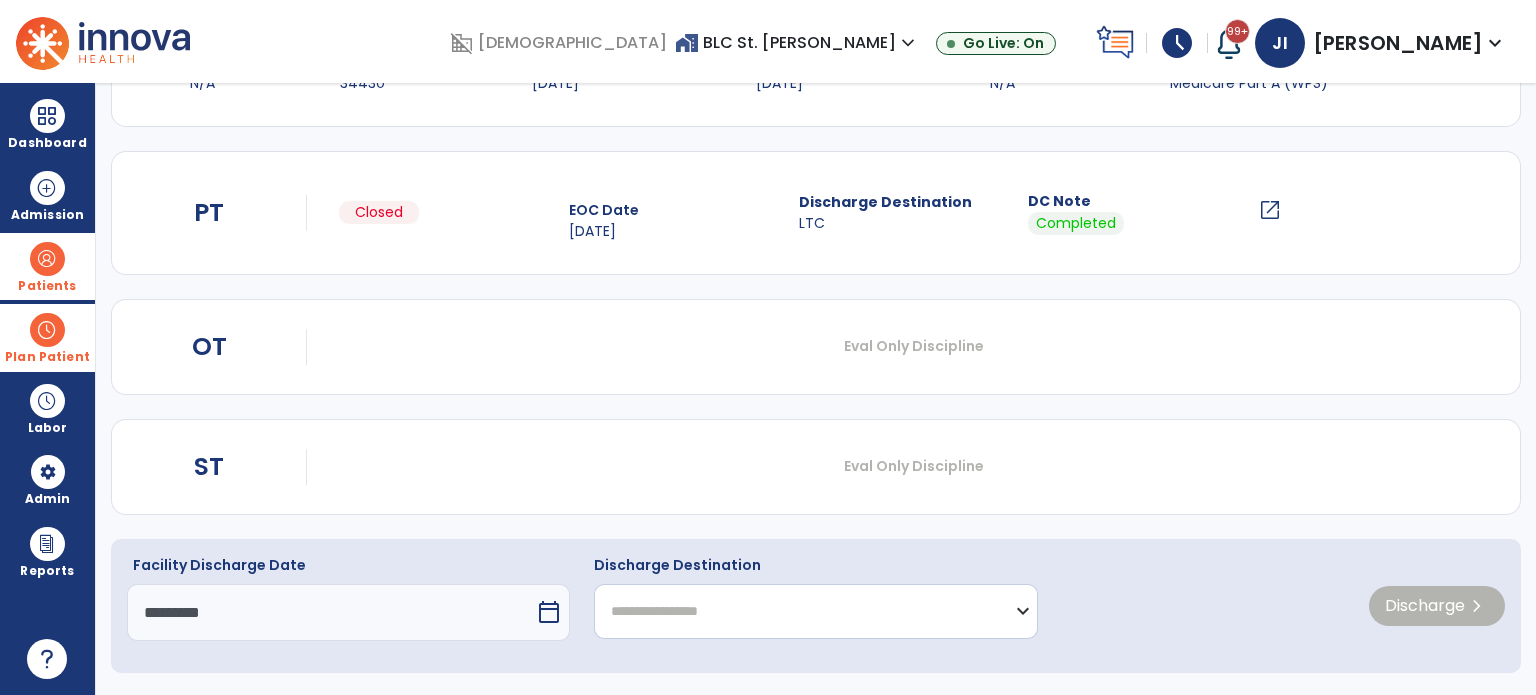 click on "**********" 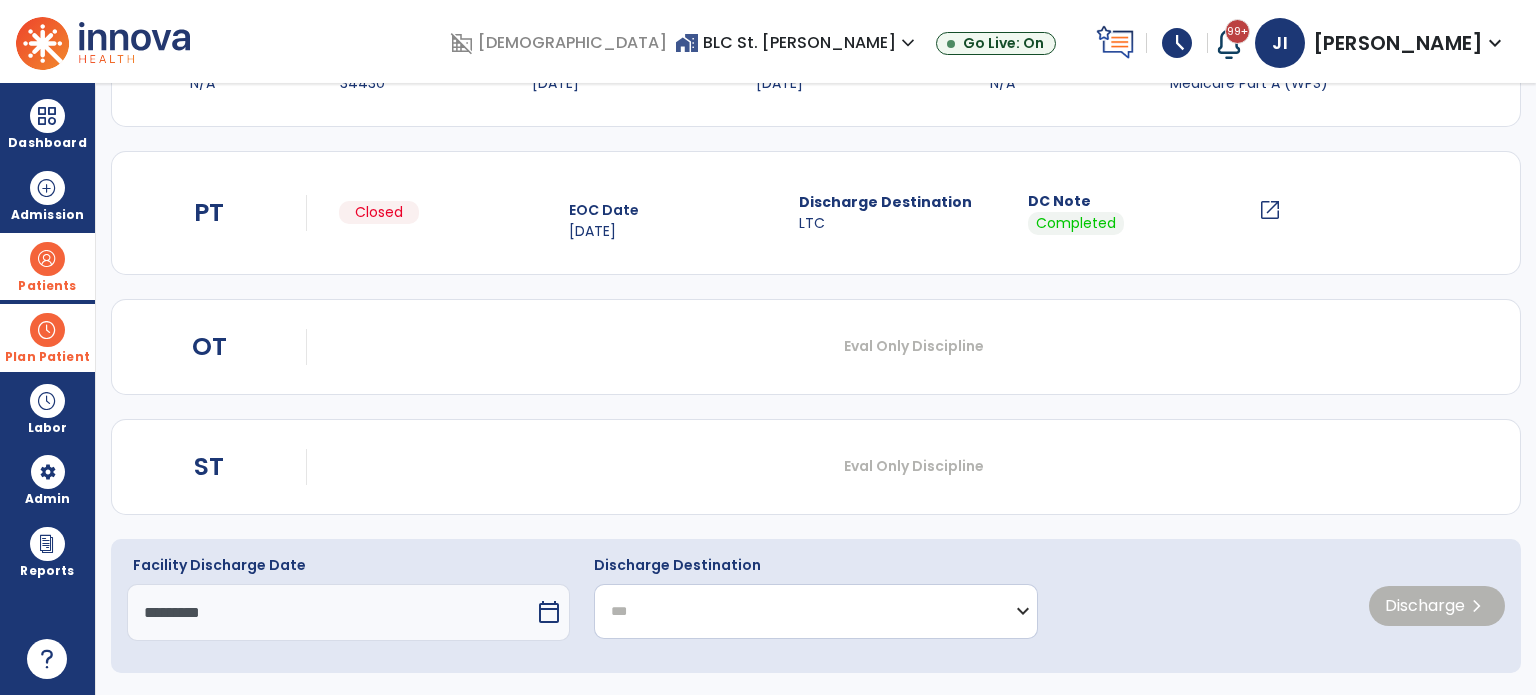 click on "**********" 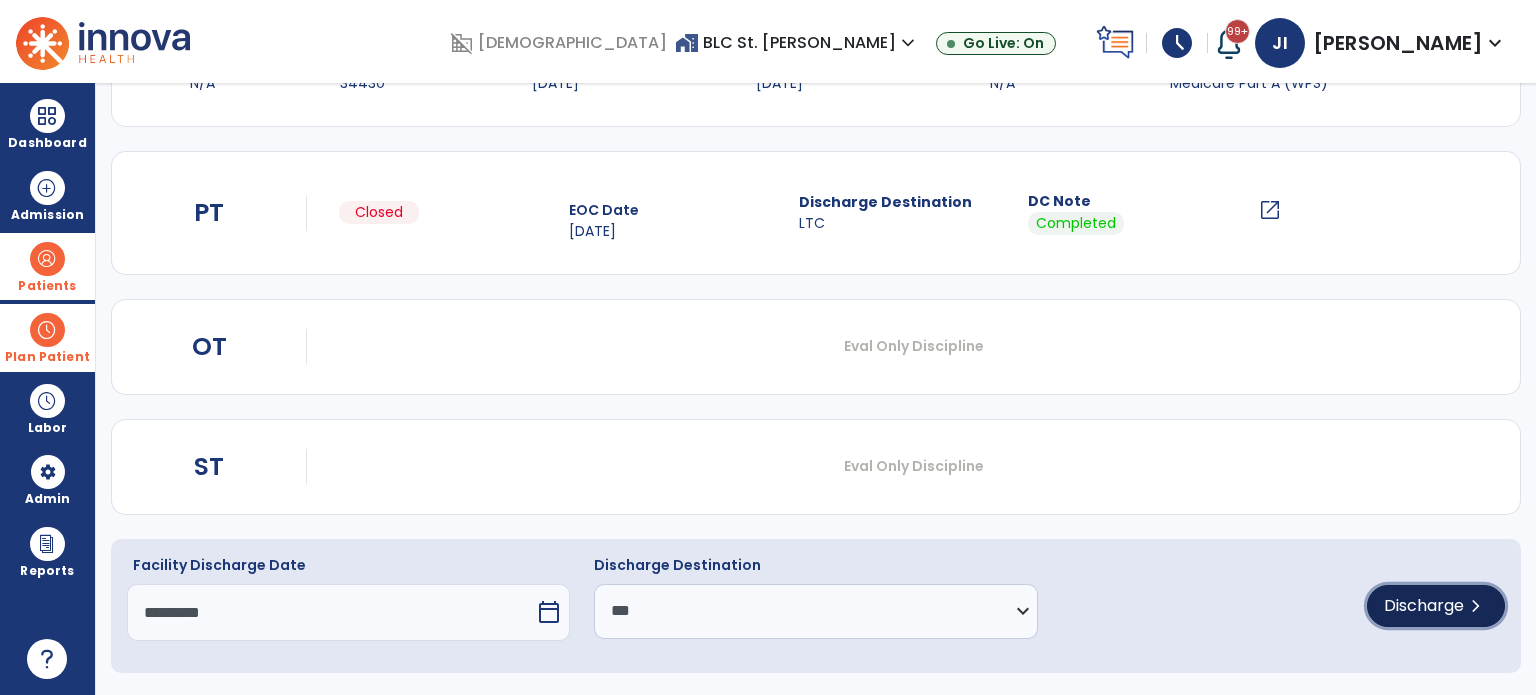 click on "Discharge" 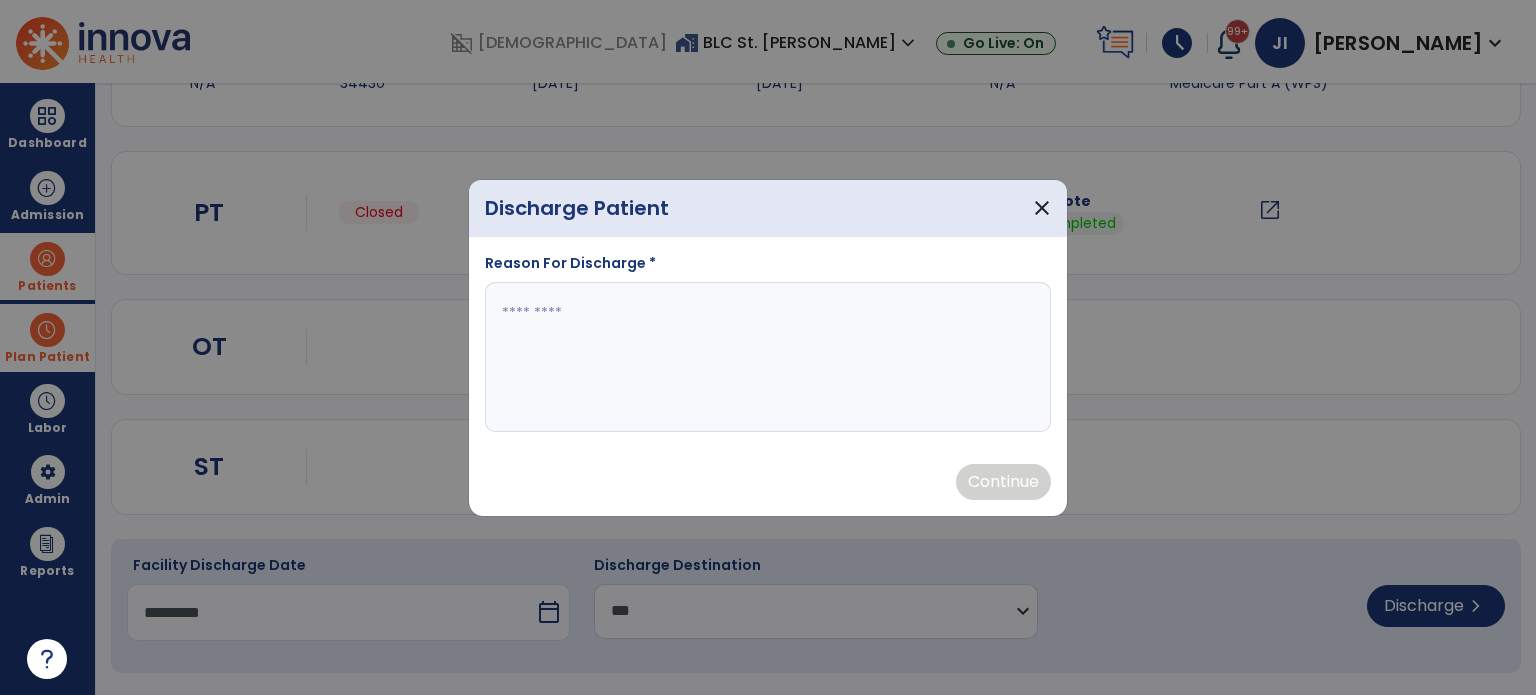 click at bounding box center (768, 357) 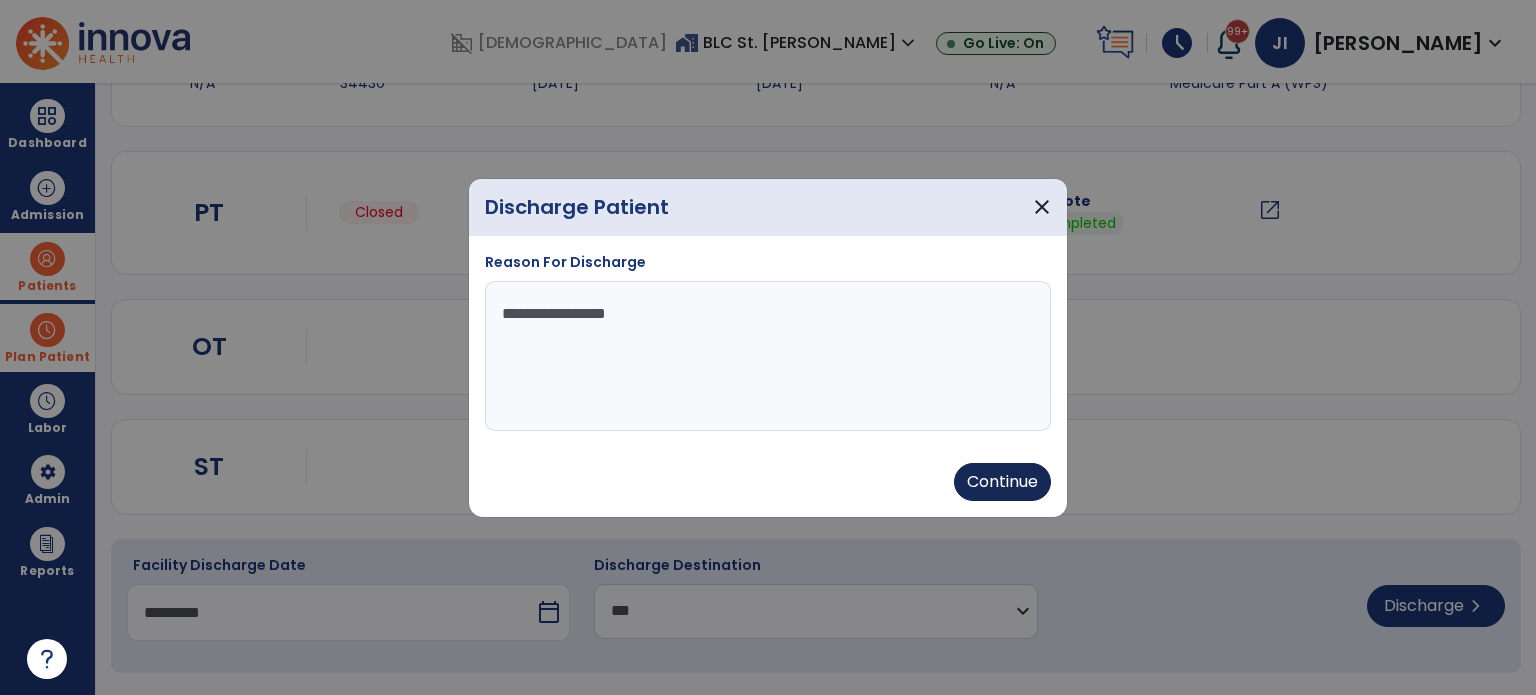 type on "**********" 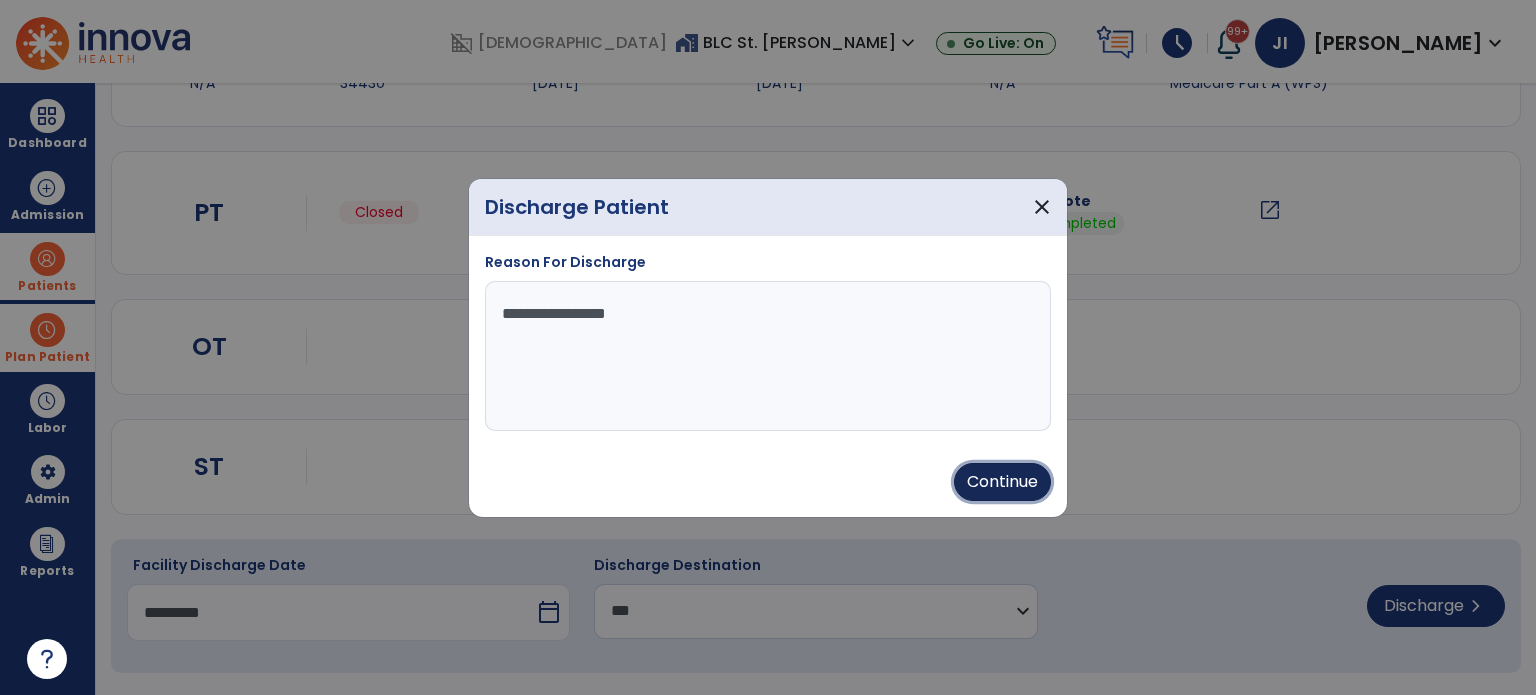 click on "Continue" at bounding box center [1002, 482] 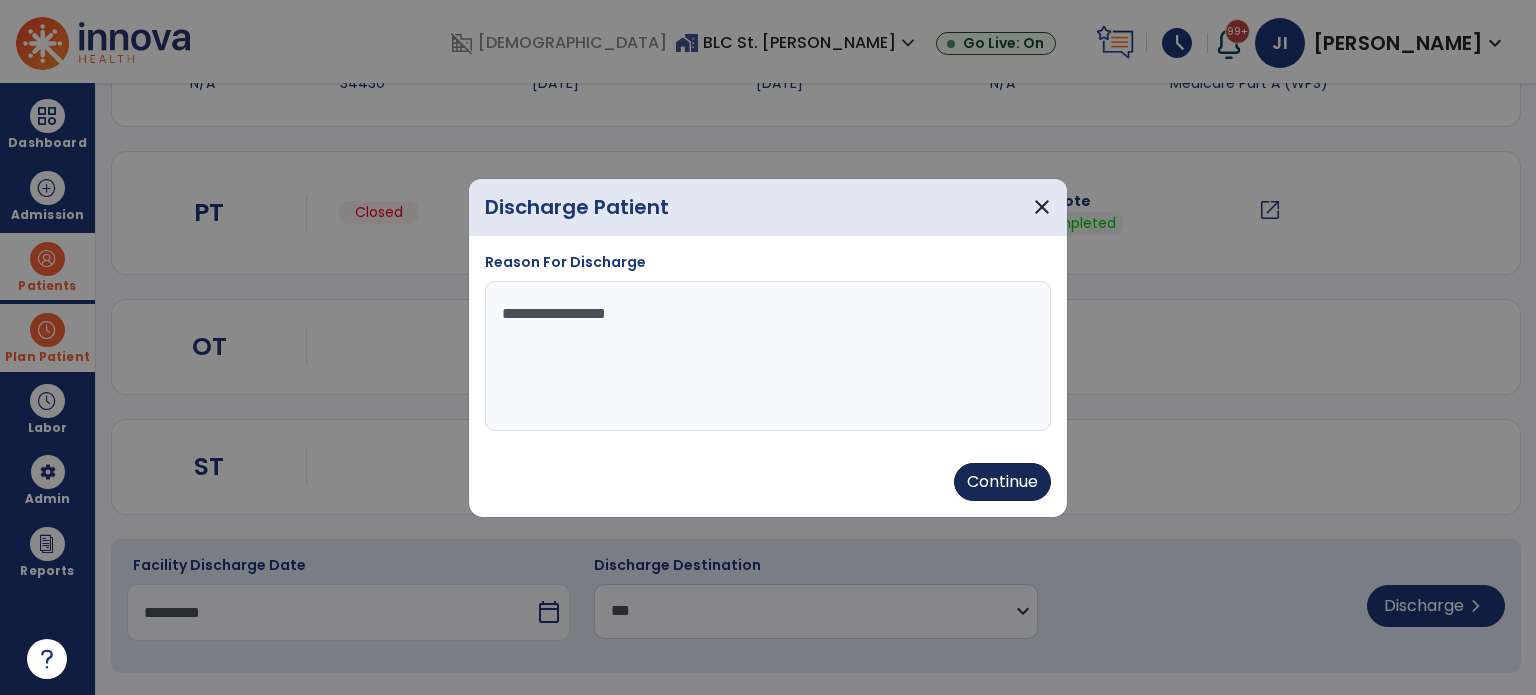 type on "*********" 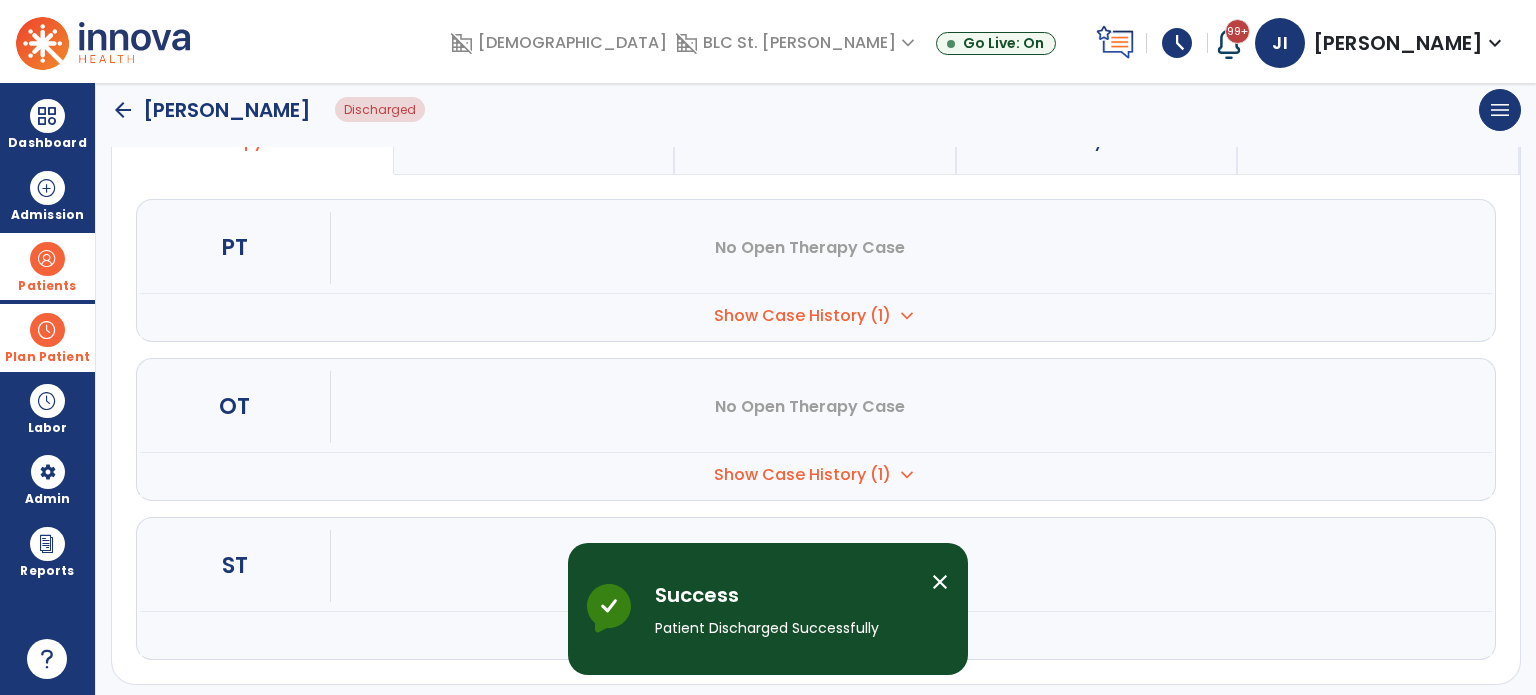 click on "arrow_back" 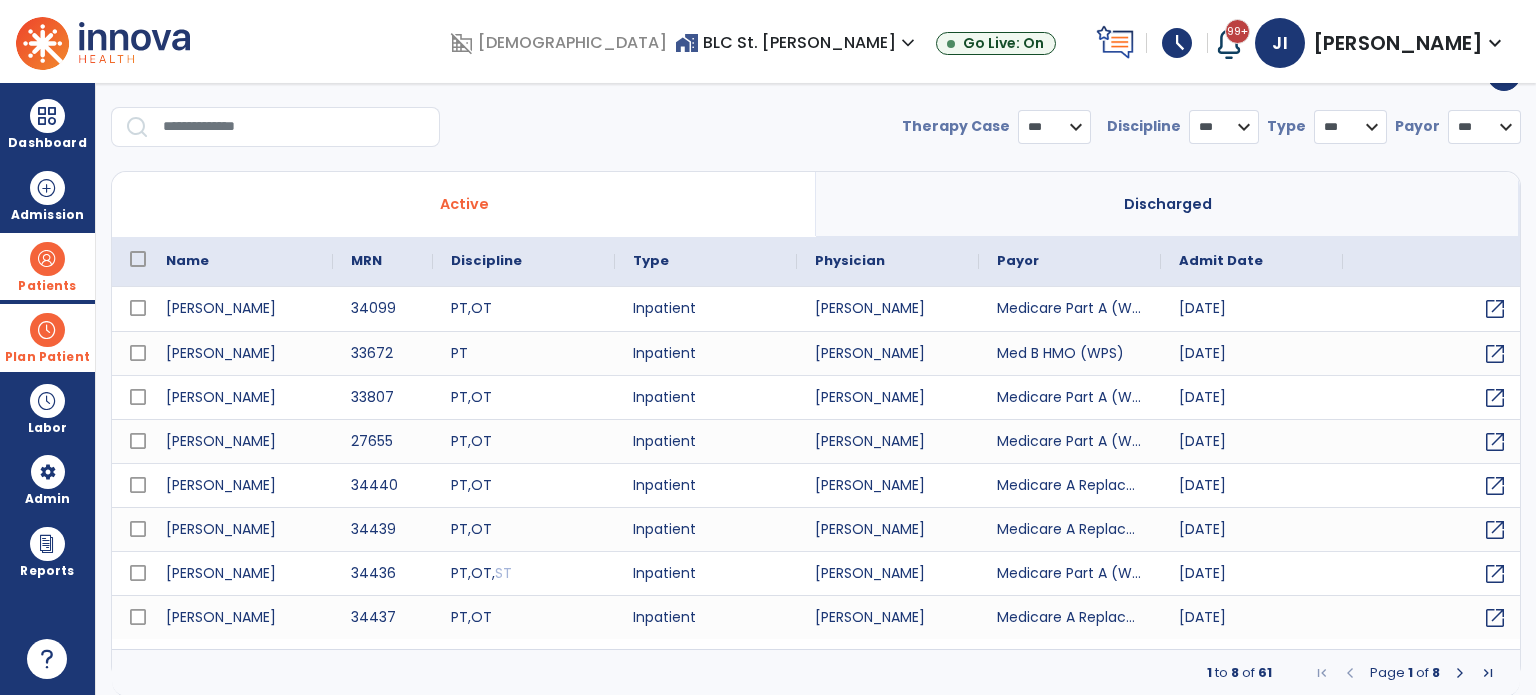 select on "***" 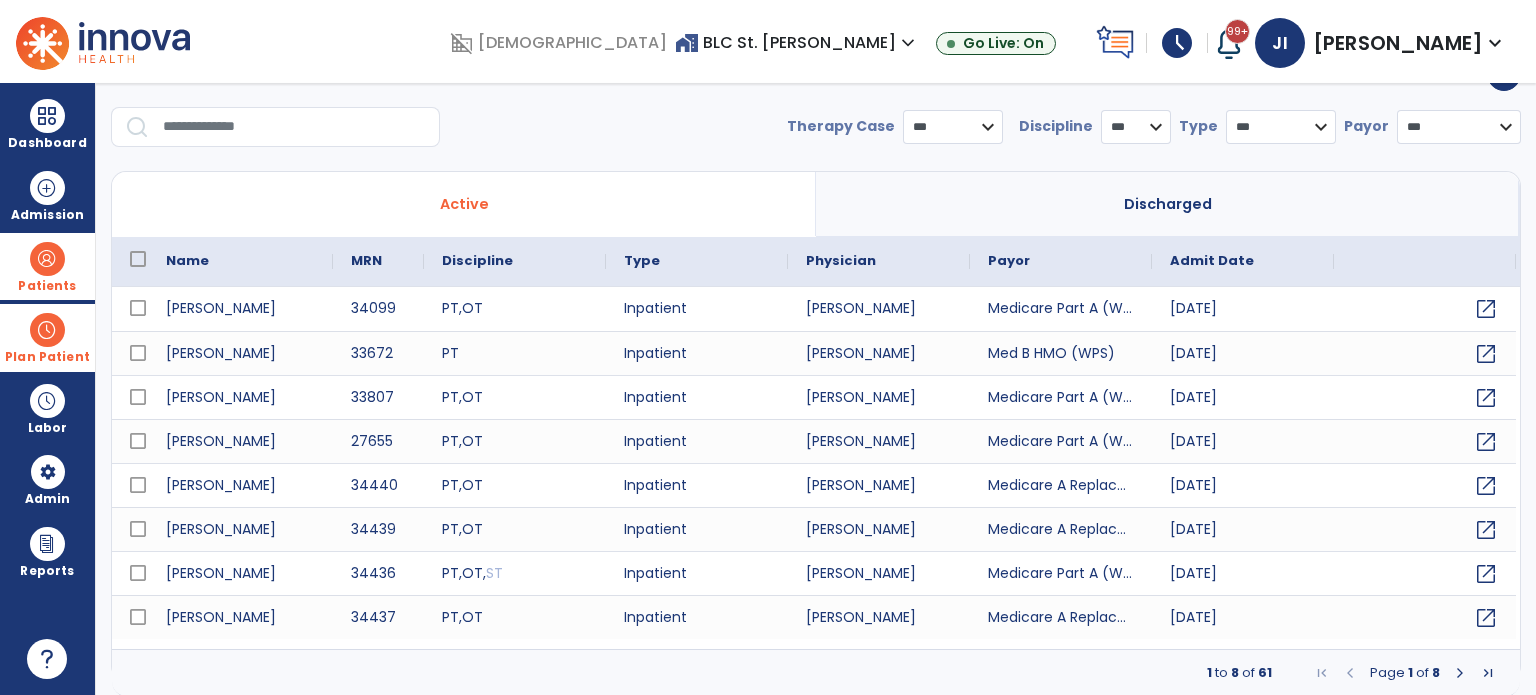 click at bounding box center (1460, 673) 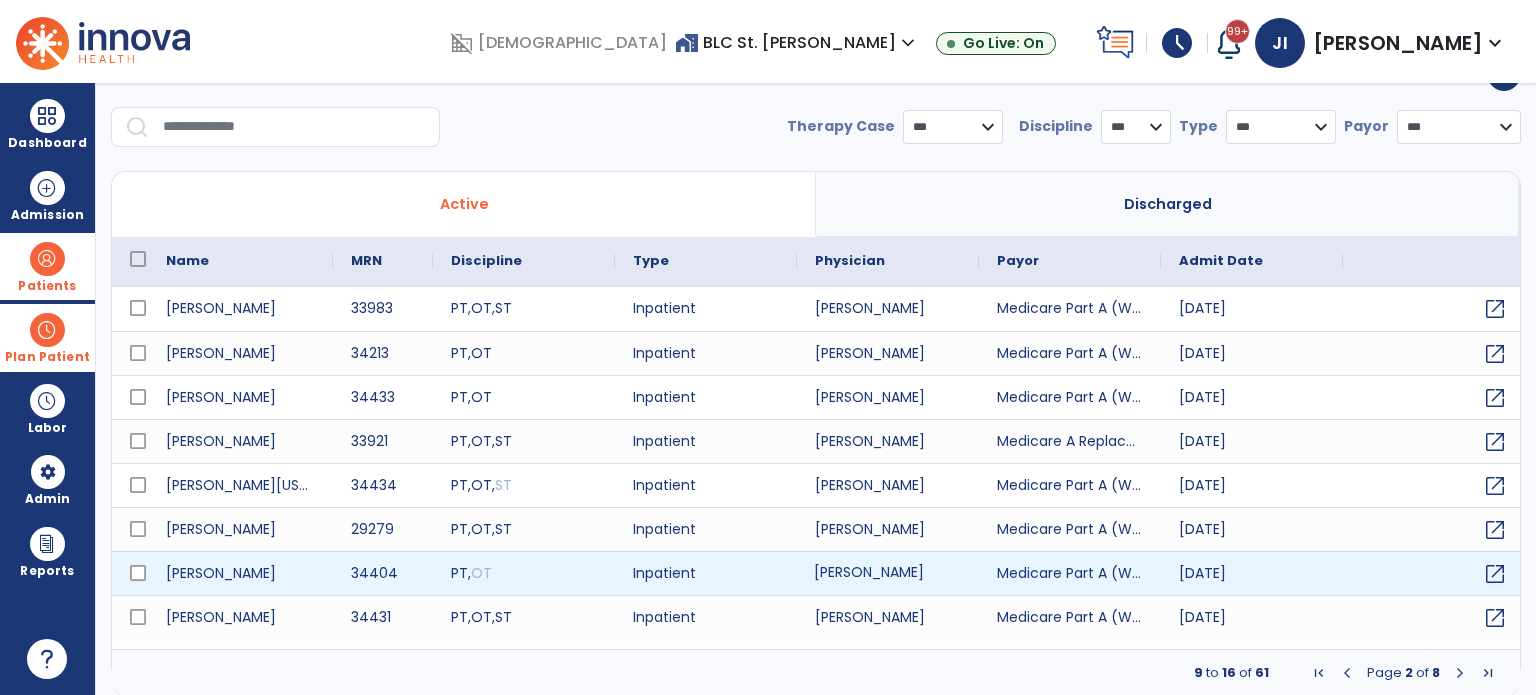 click on "[PERSON_NAME]" at bounding box center [888, 573] 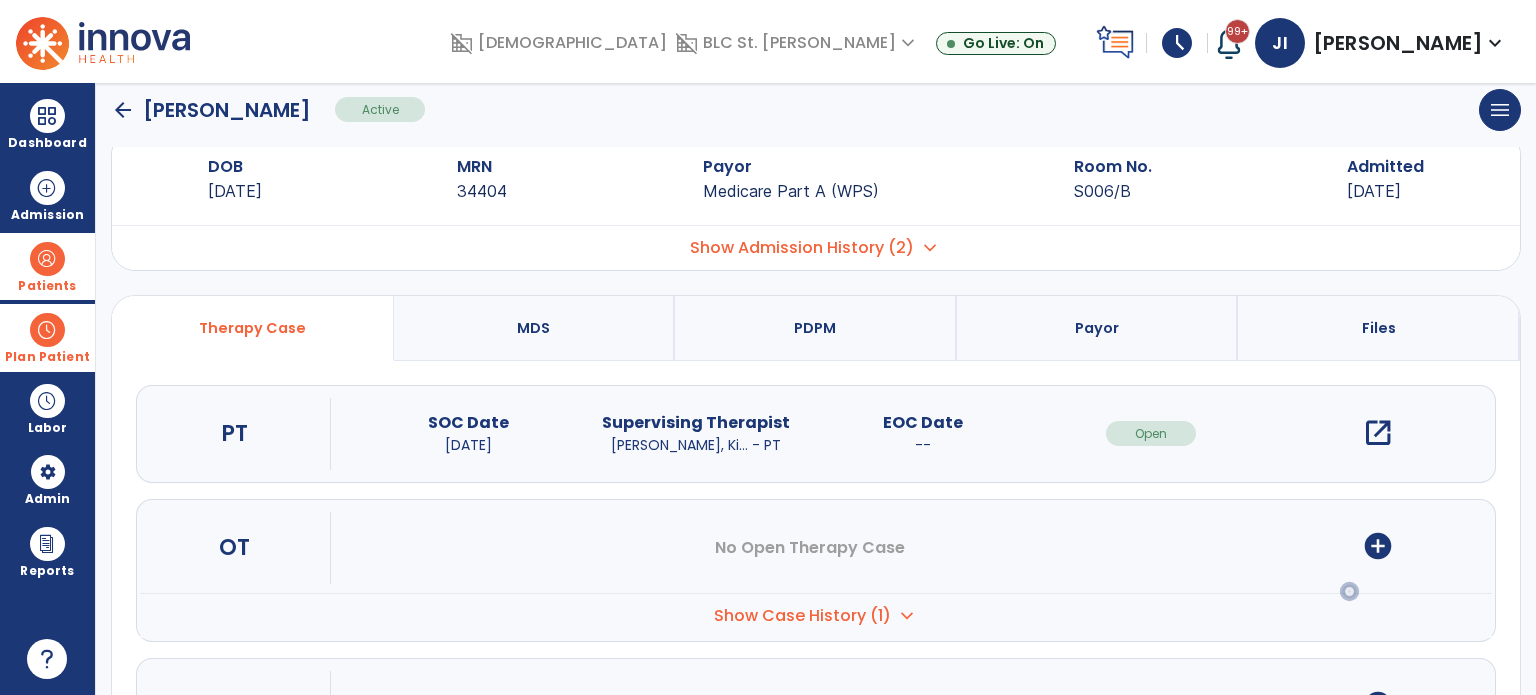 scroll, scrollTop: 0, scrollLeft: 0, axis: both 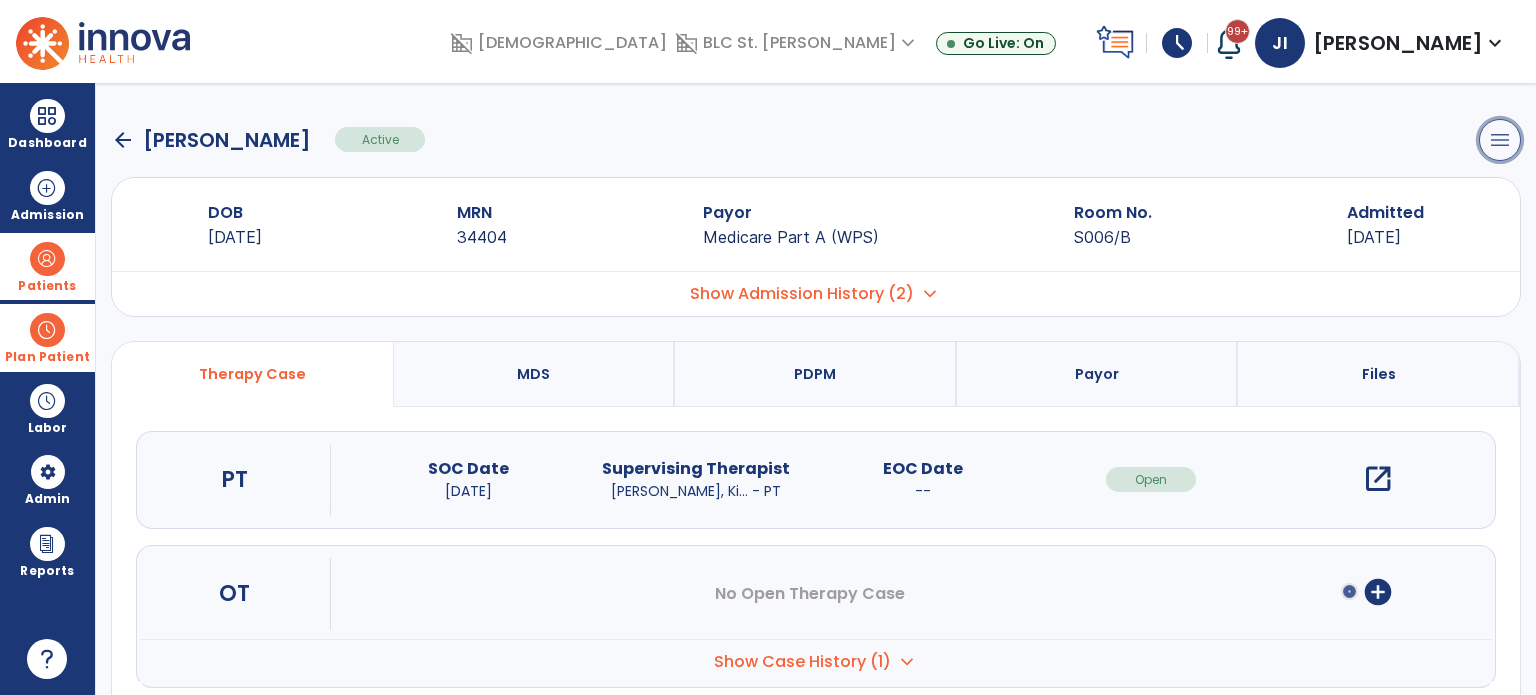 click on "menu" at bounding box center [1500, 140] 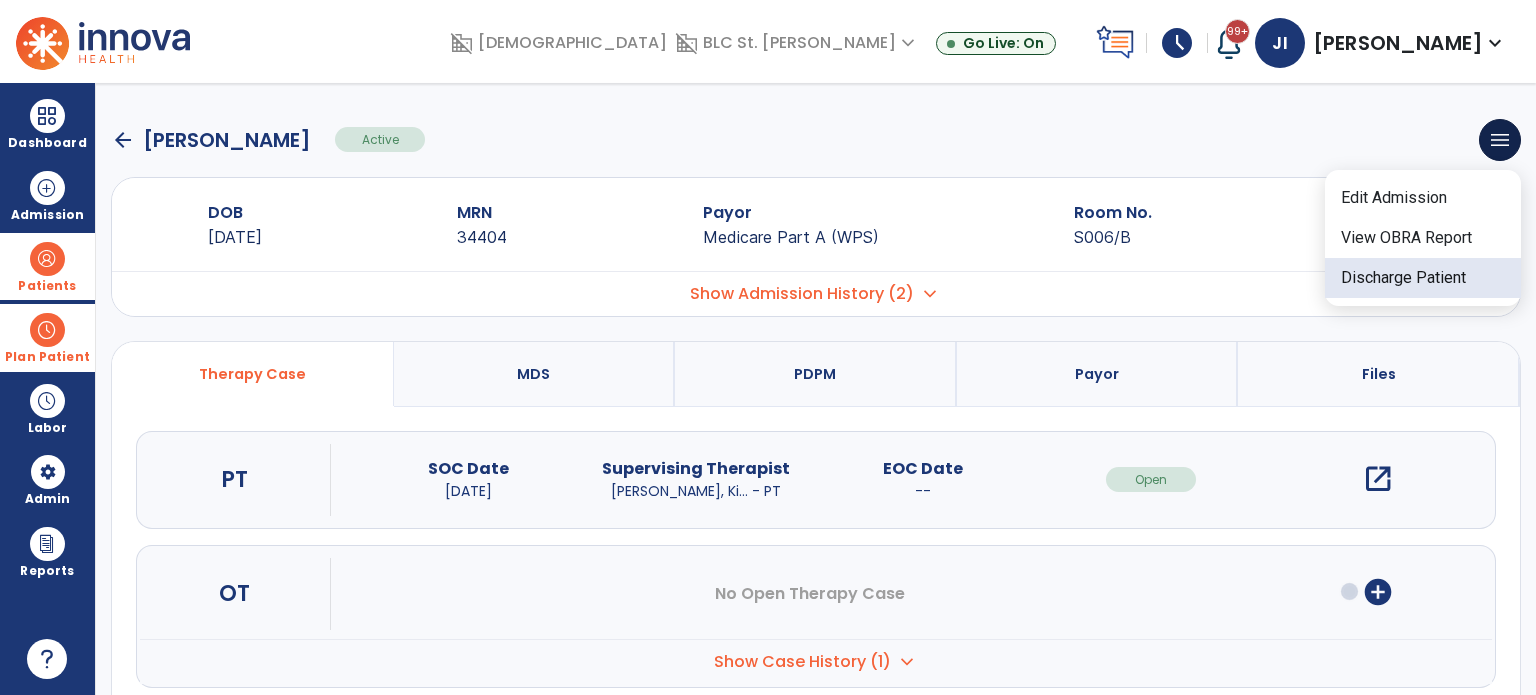 click on "Discharge Patient" 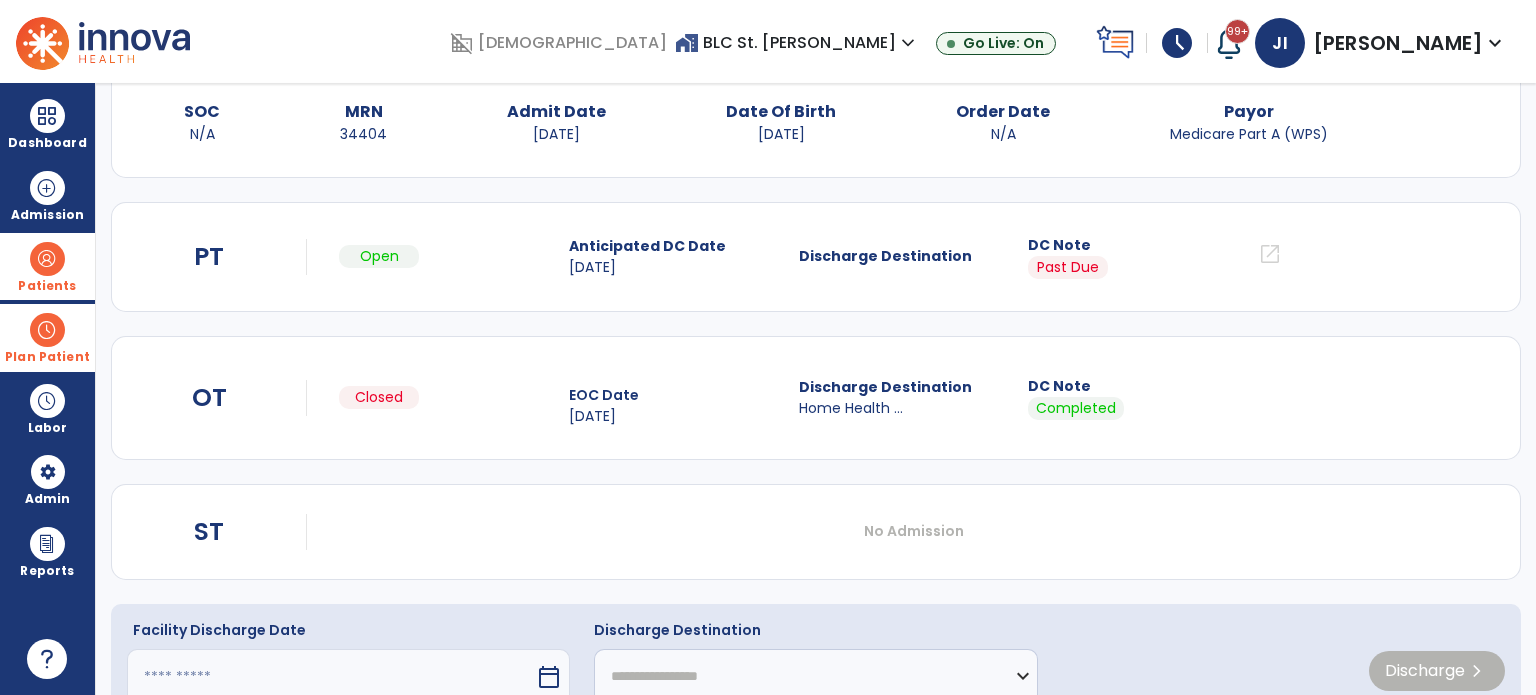 scroll, scrollTop: 200, scrollLeft: 0, axis: vertical 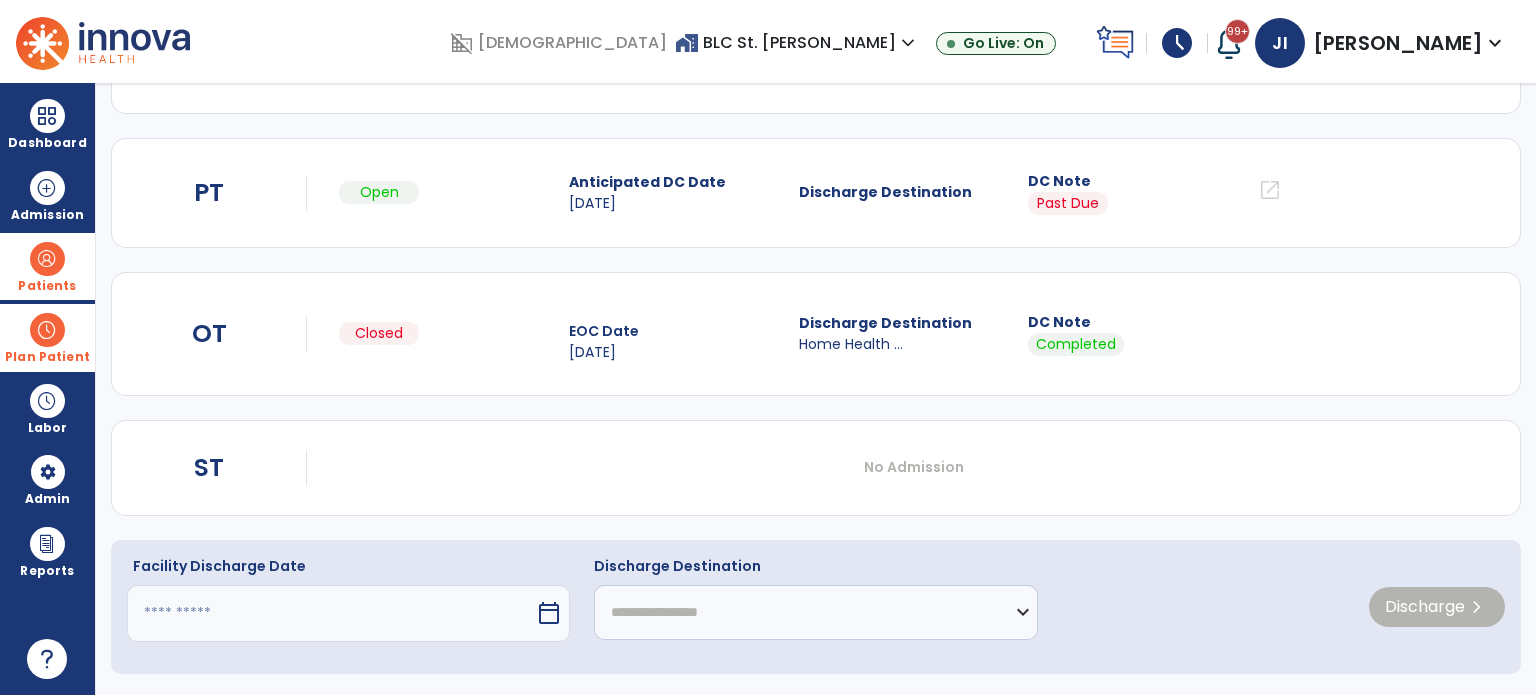 click on "calendar_today" at bounding box center [549, 613] 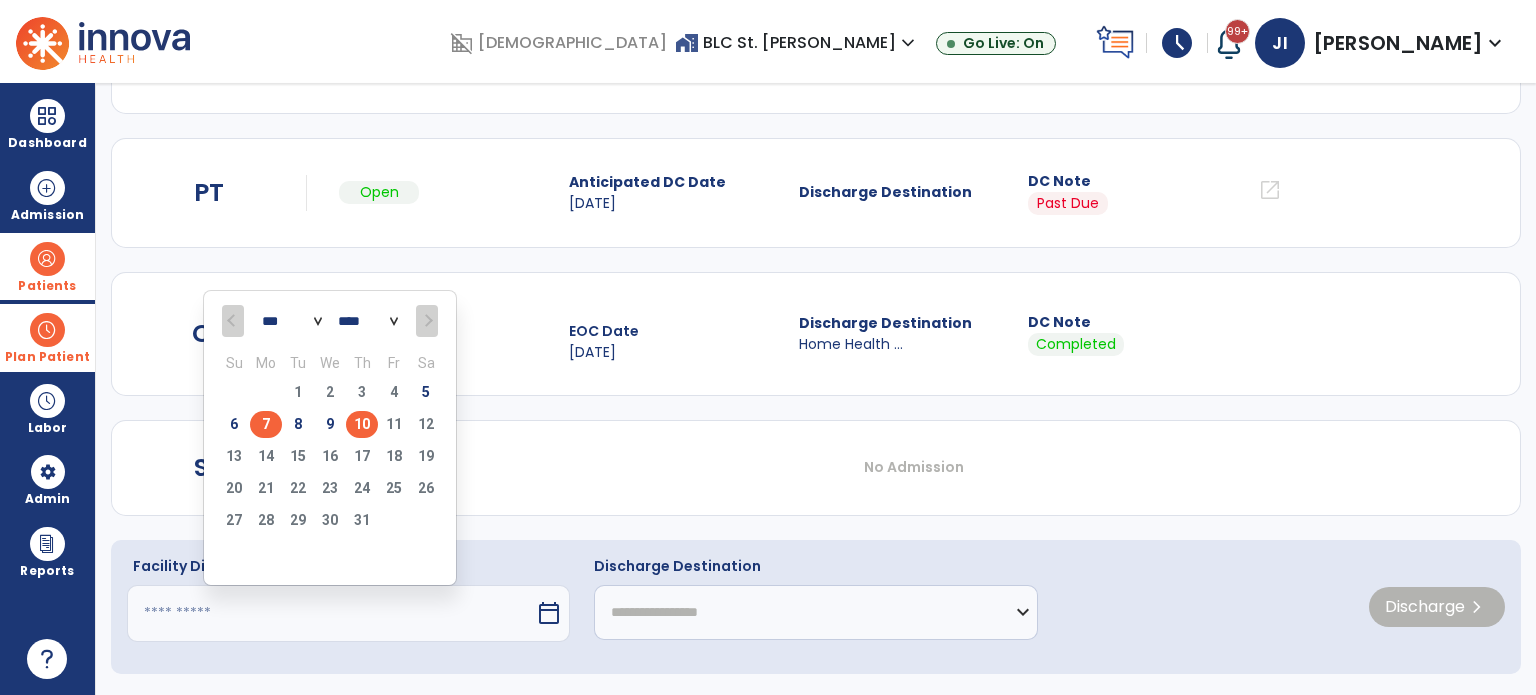click on "7" at bounding box center [266, 424] 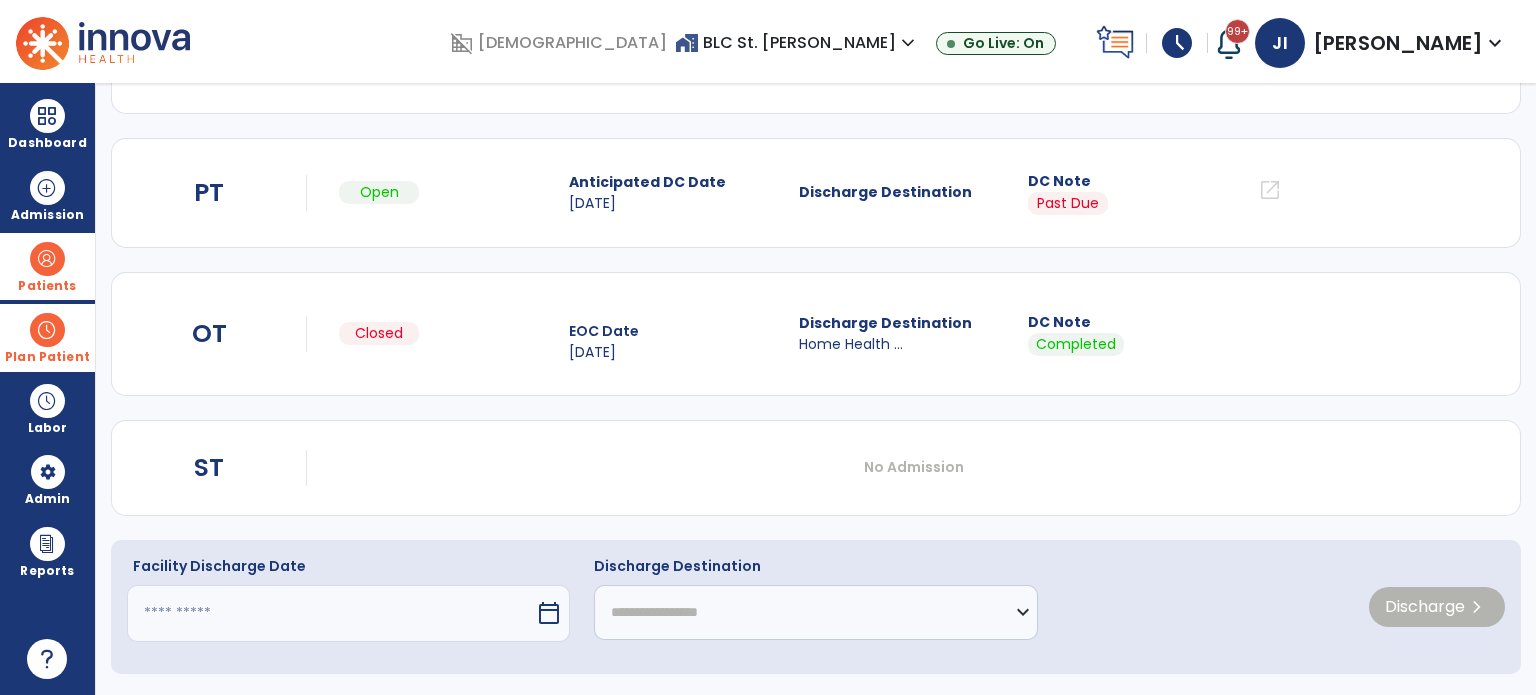 type on "********" 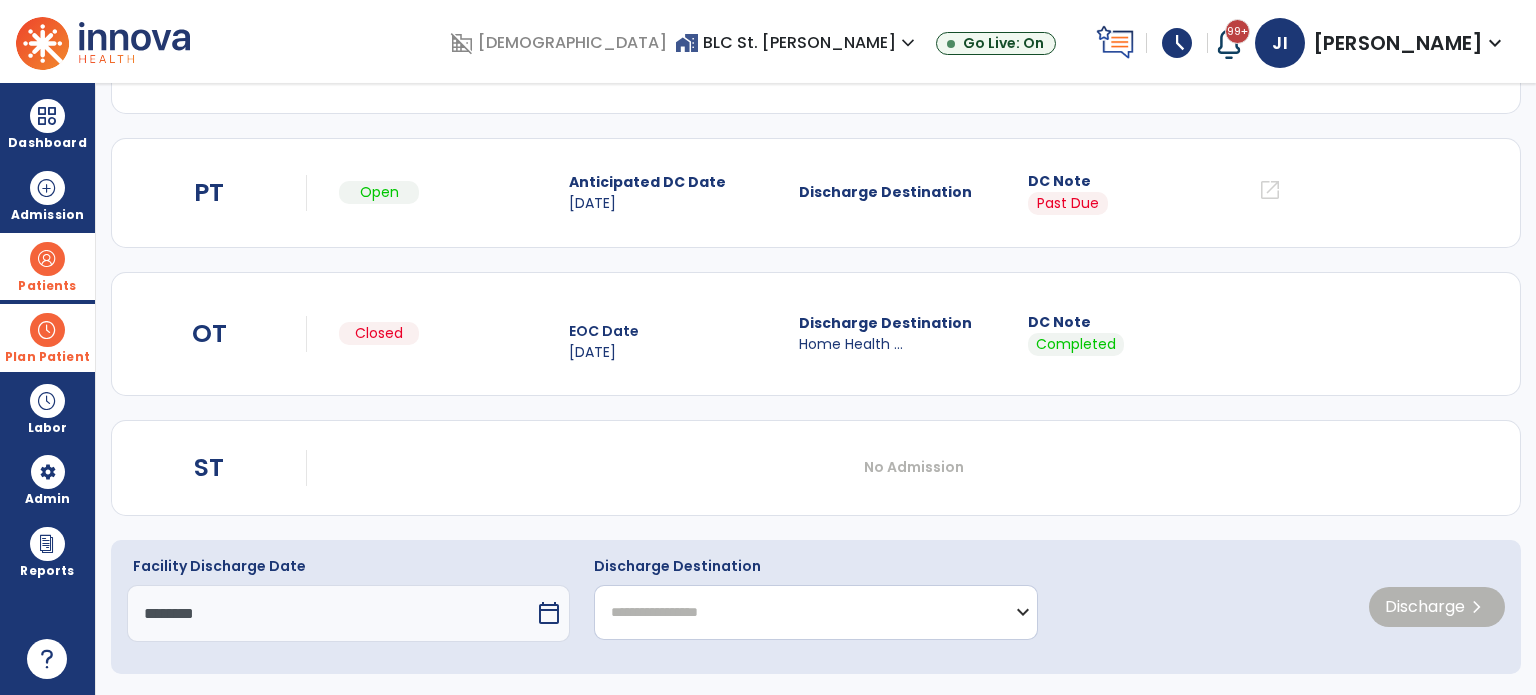 drag, startPoint x: 848, startPoint y: 626, endPoint x: 847, endPoint y: 609, distance: 17.029387 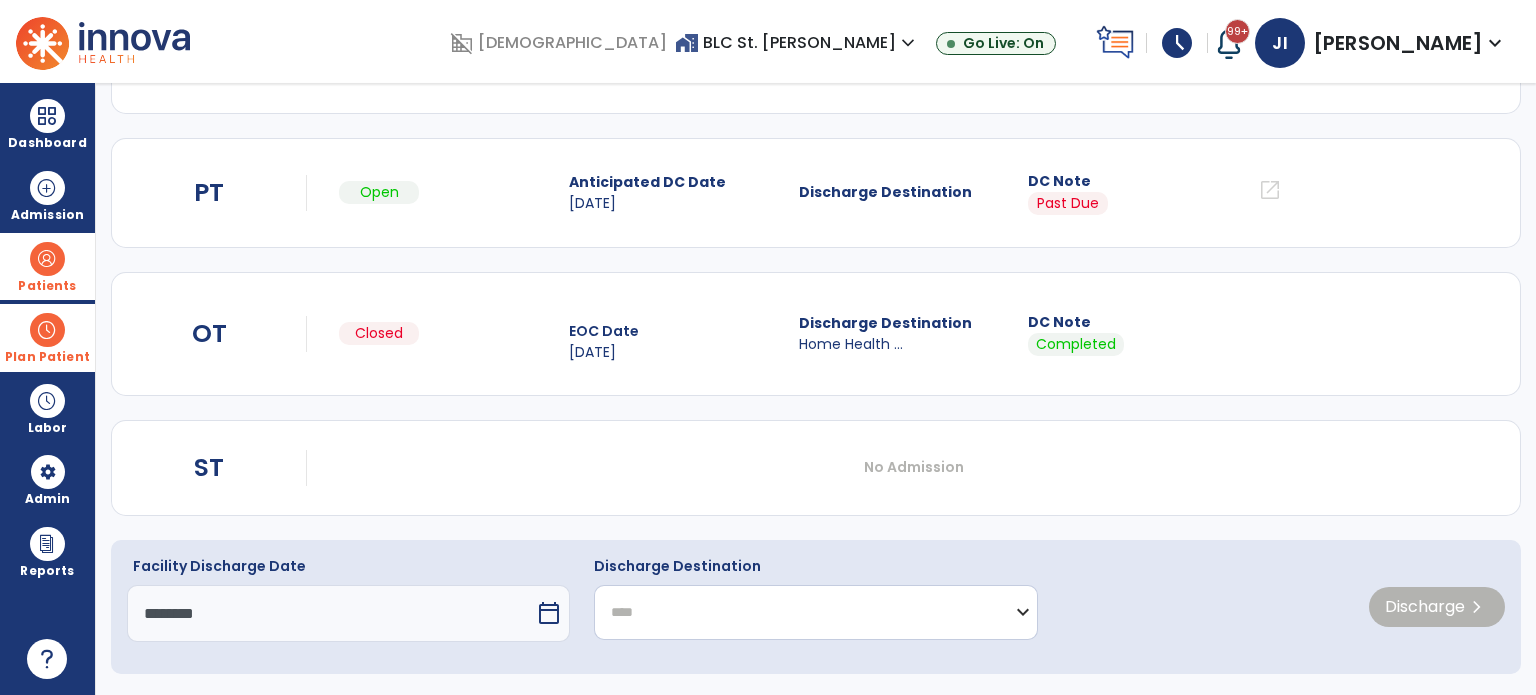 click on "**********" 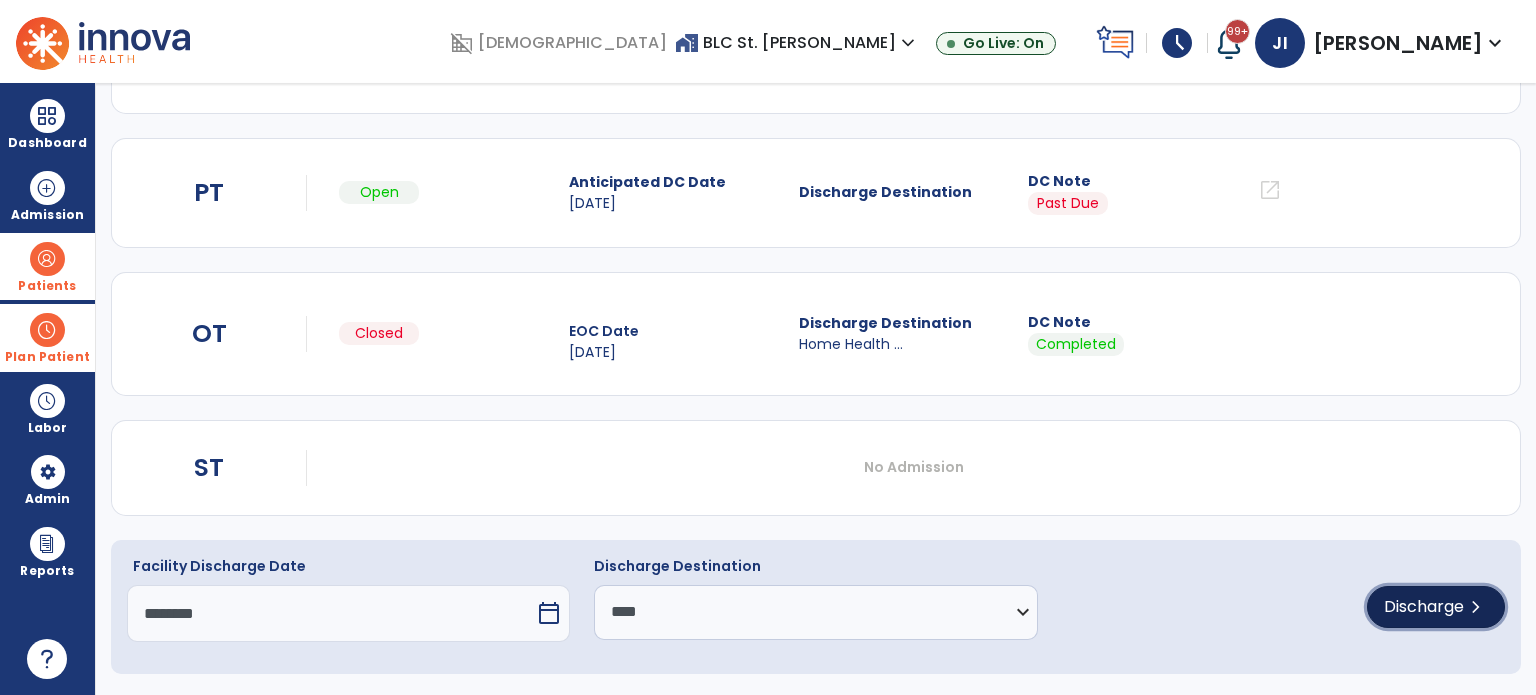 click on "chevron_right" 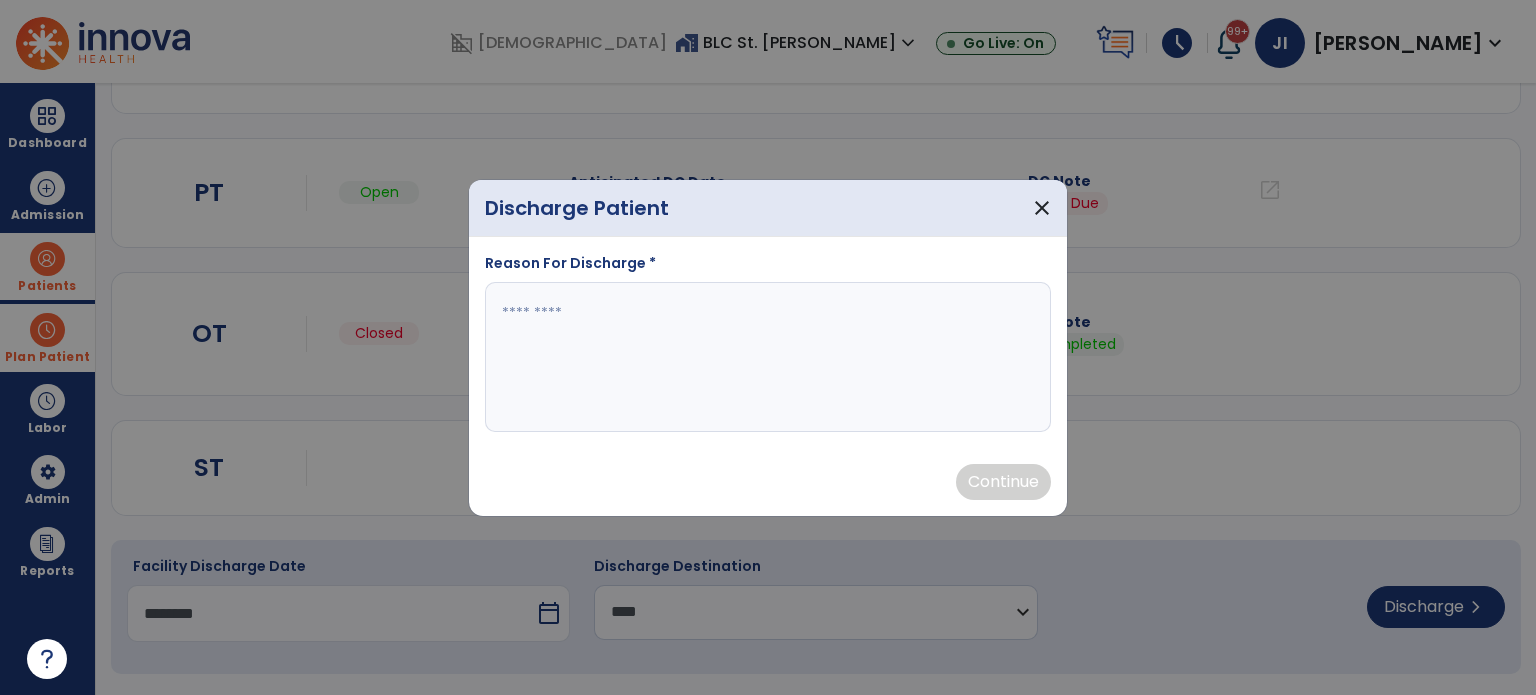 click at bounding box center (768, 357) 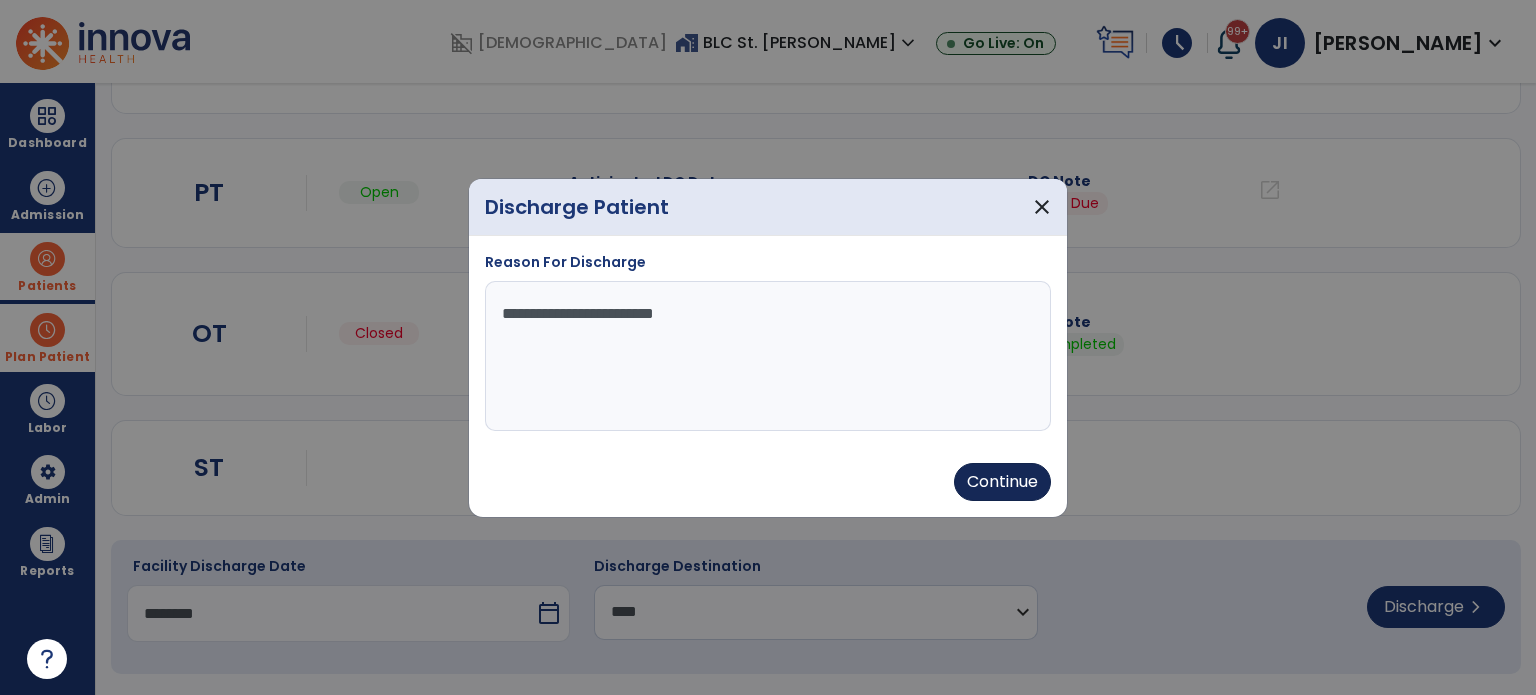 type on "**********" 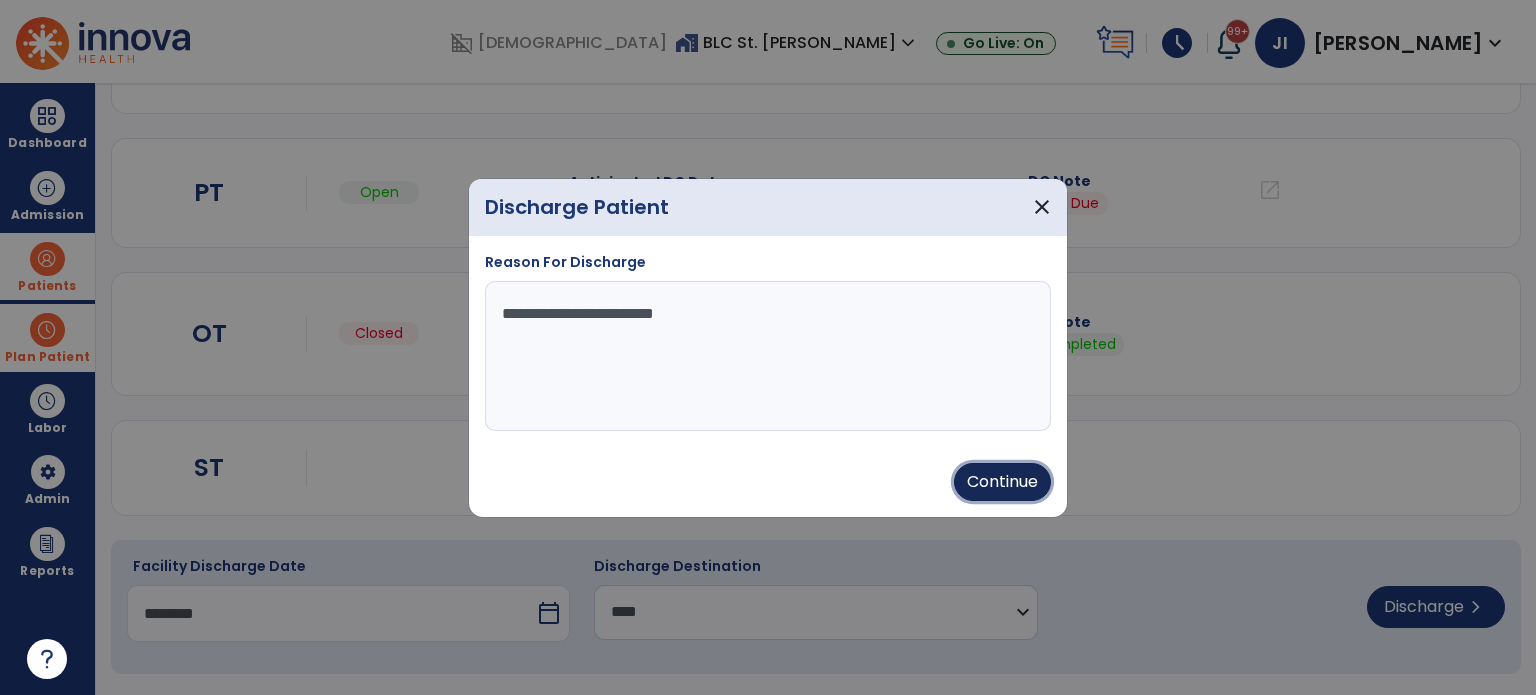 click on "Continue" at bounding box center [1002, 482] 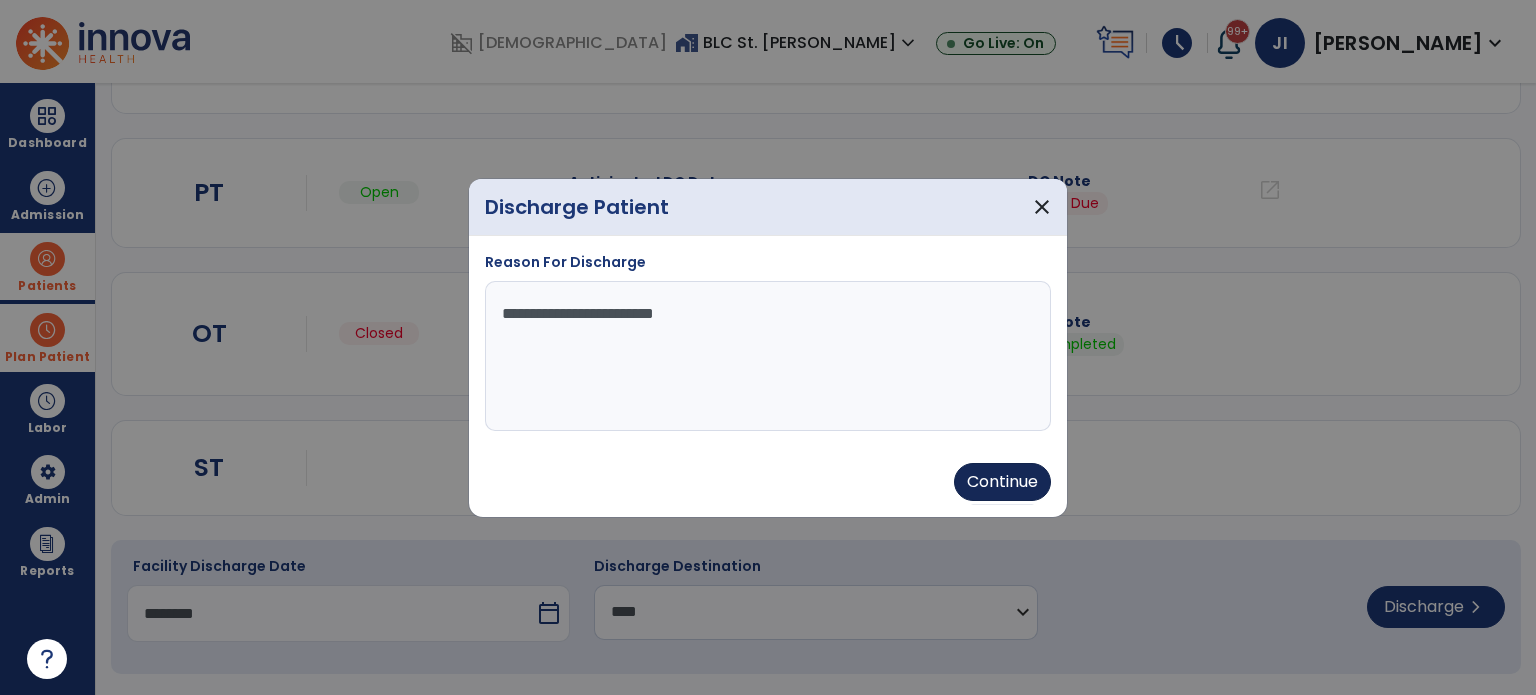 type on "********" 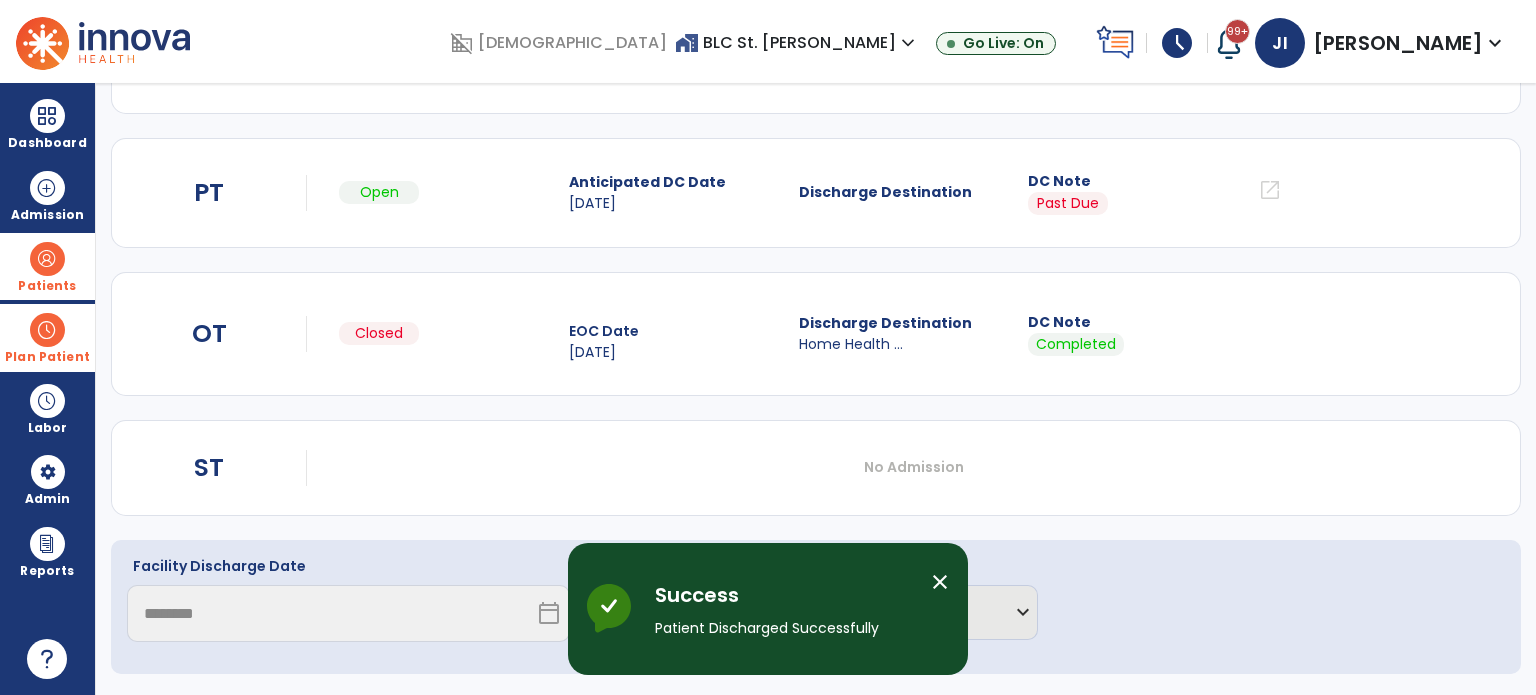 scroll, scrollTop: 152, scrollLeft: 0, axis: vertical 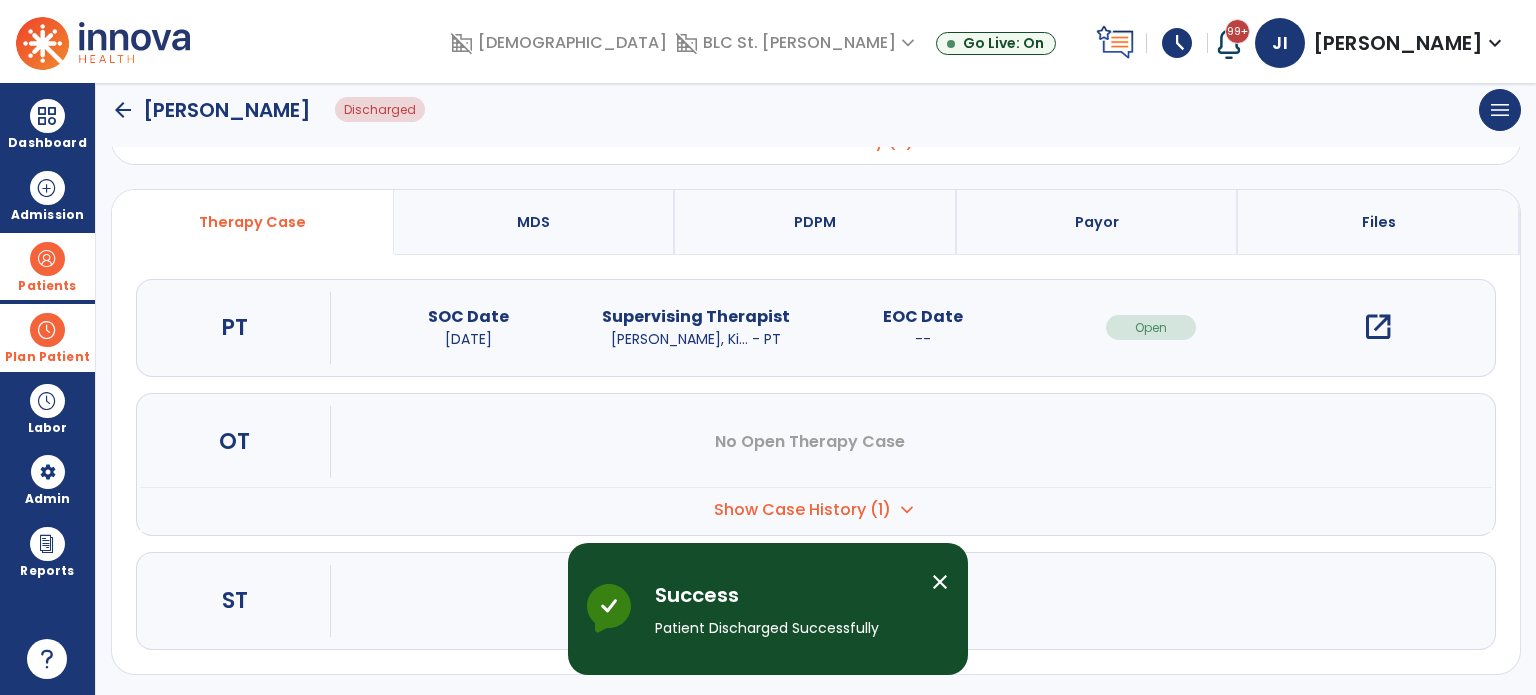 click on "arrow_back" 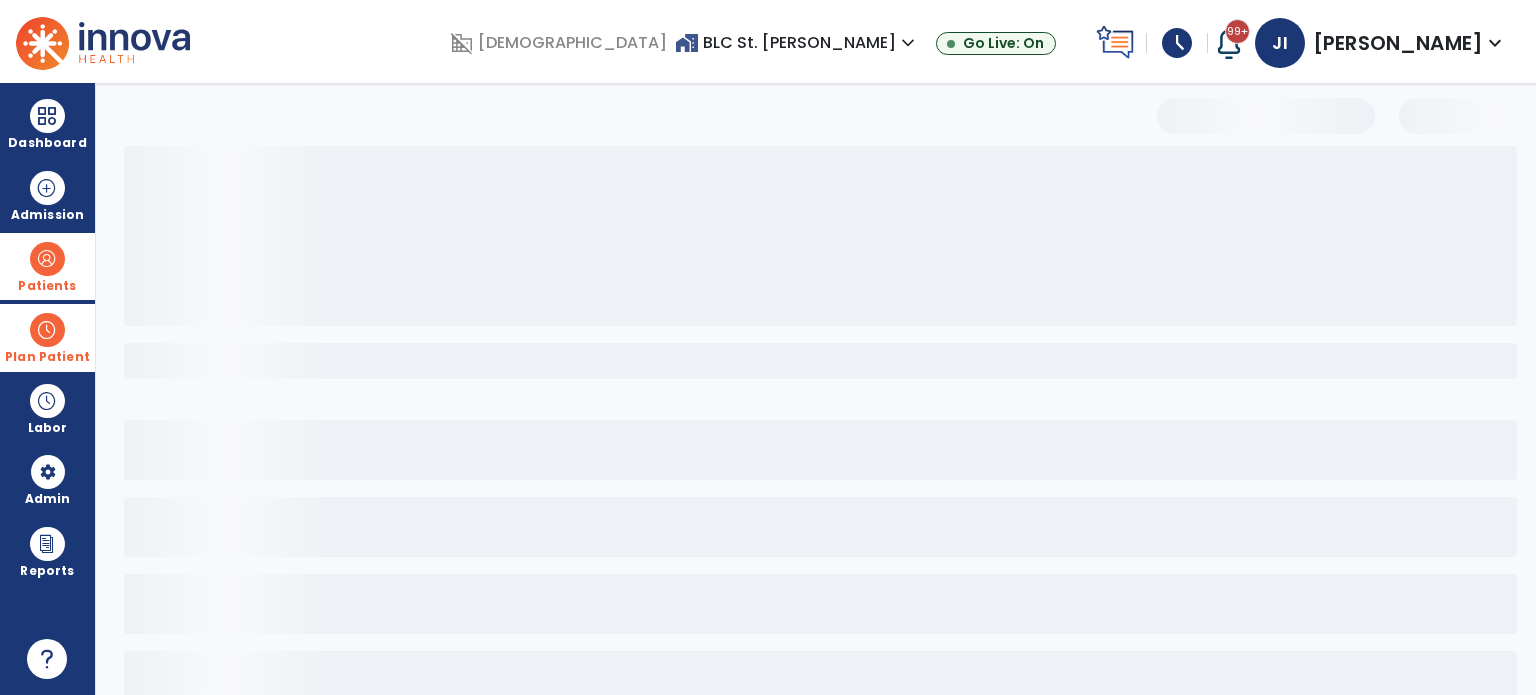 scroll, scrollTop: 46, scrollLeft: 0, axis: vertical 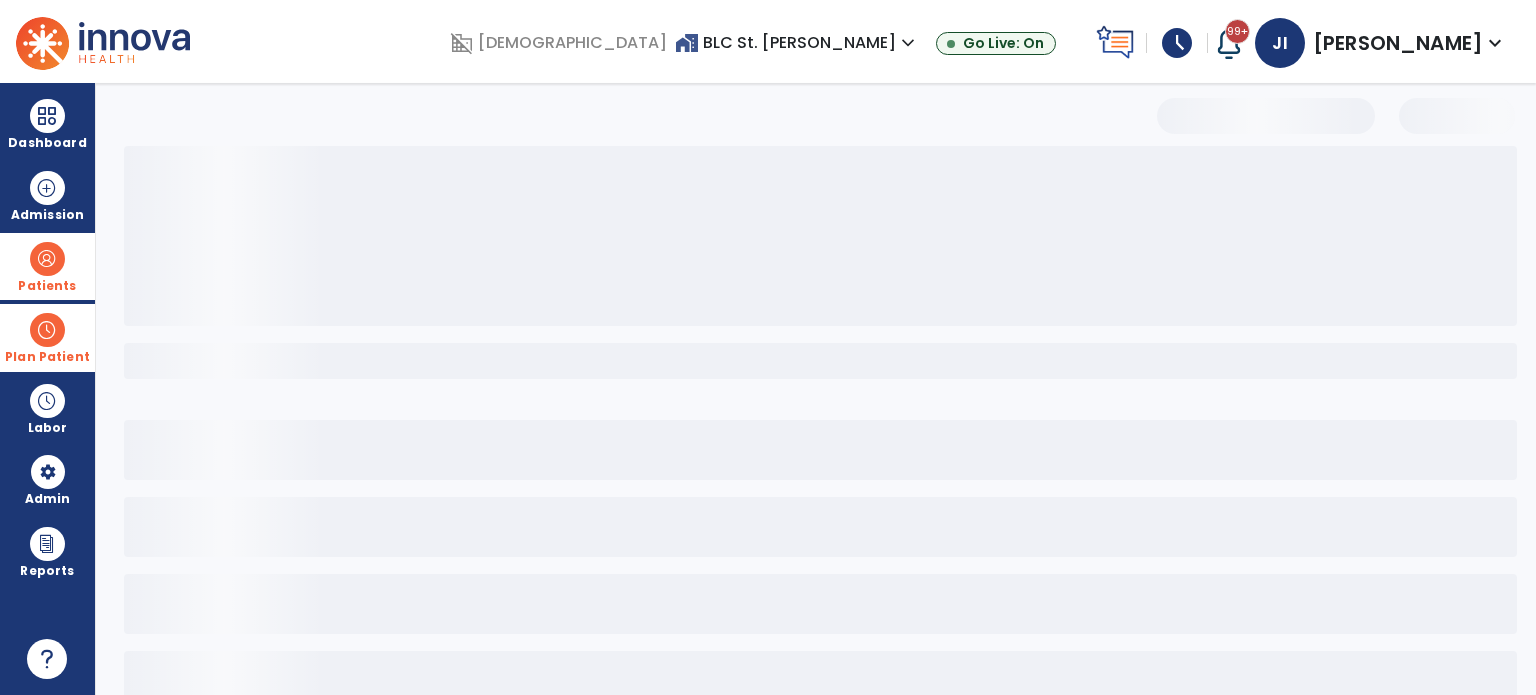 select on "***" 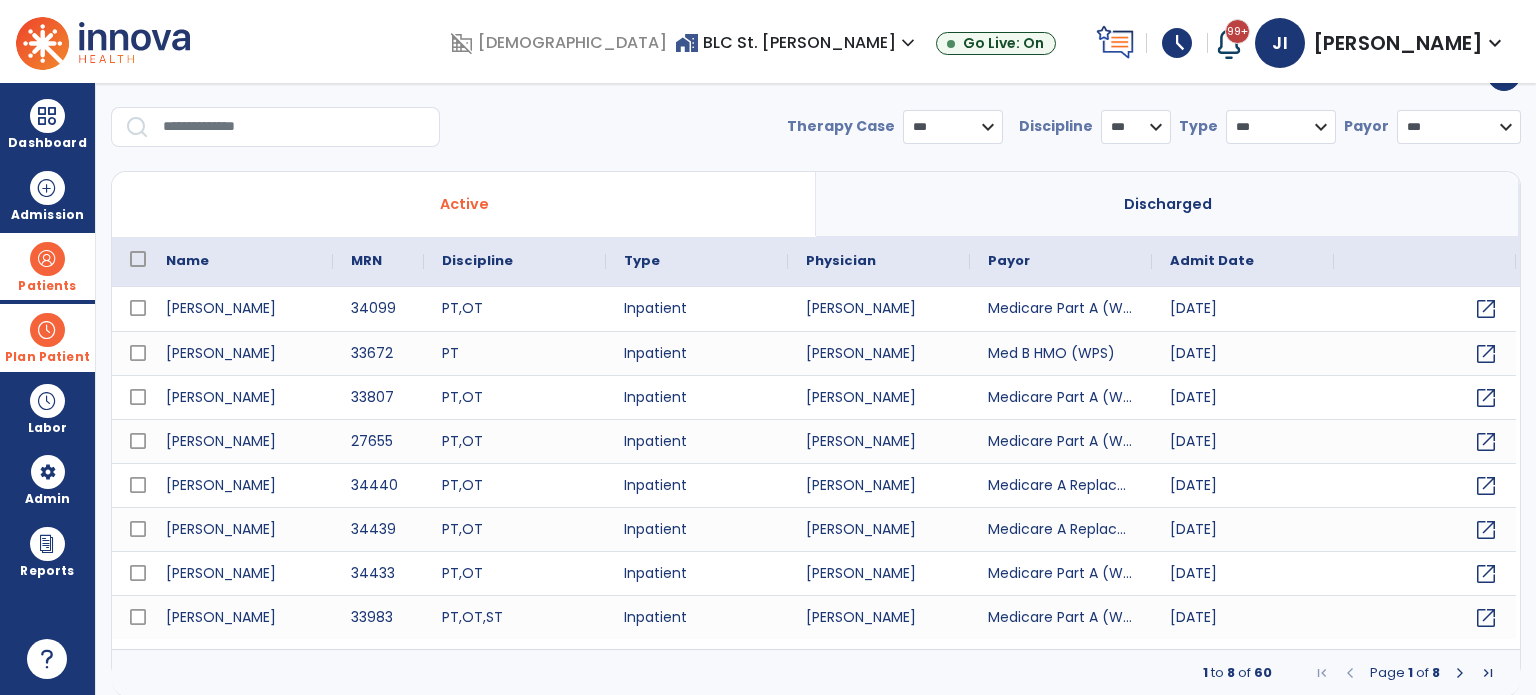 click at bounding box center [1460, 673] 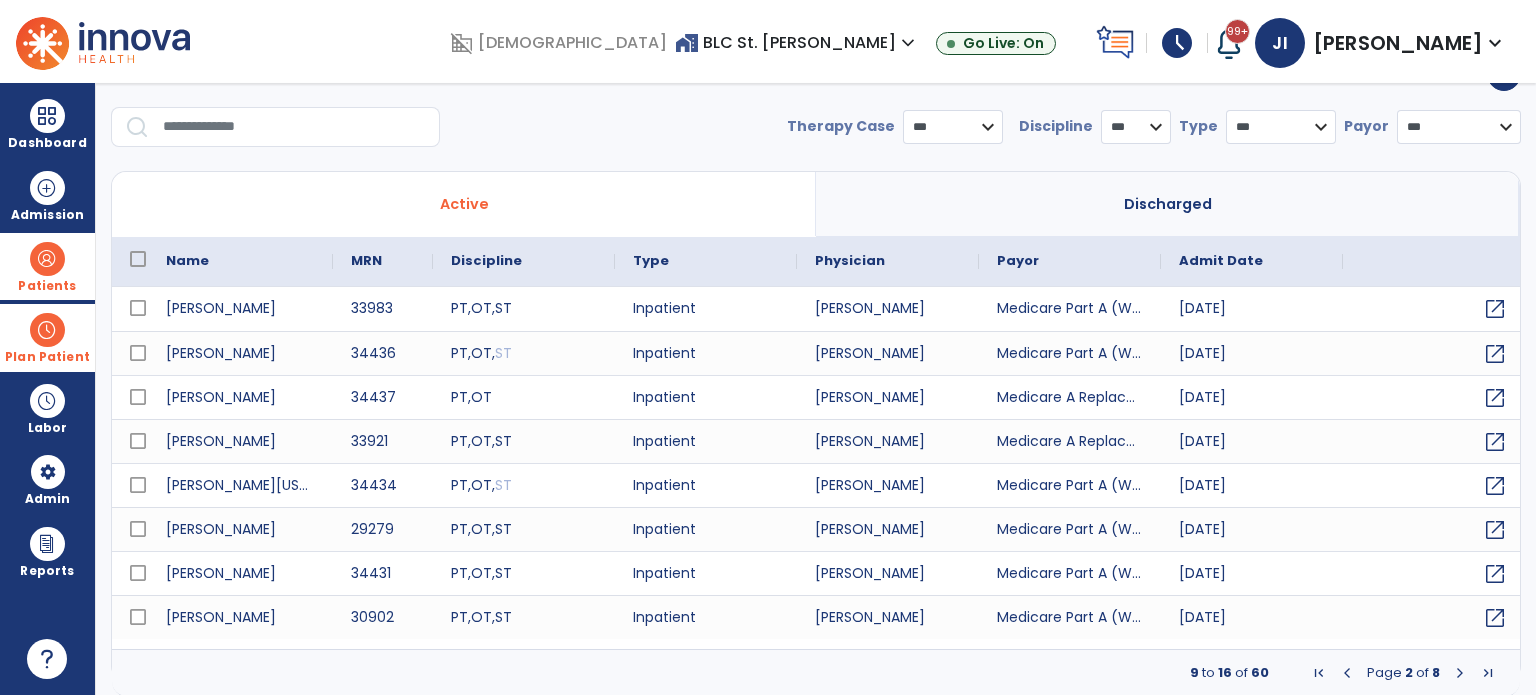click at bounding box center [1460, 673] 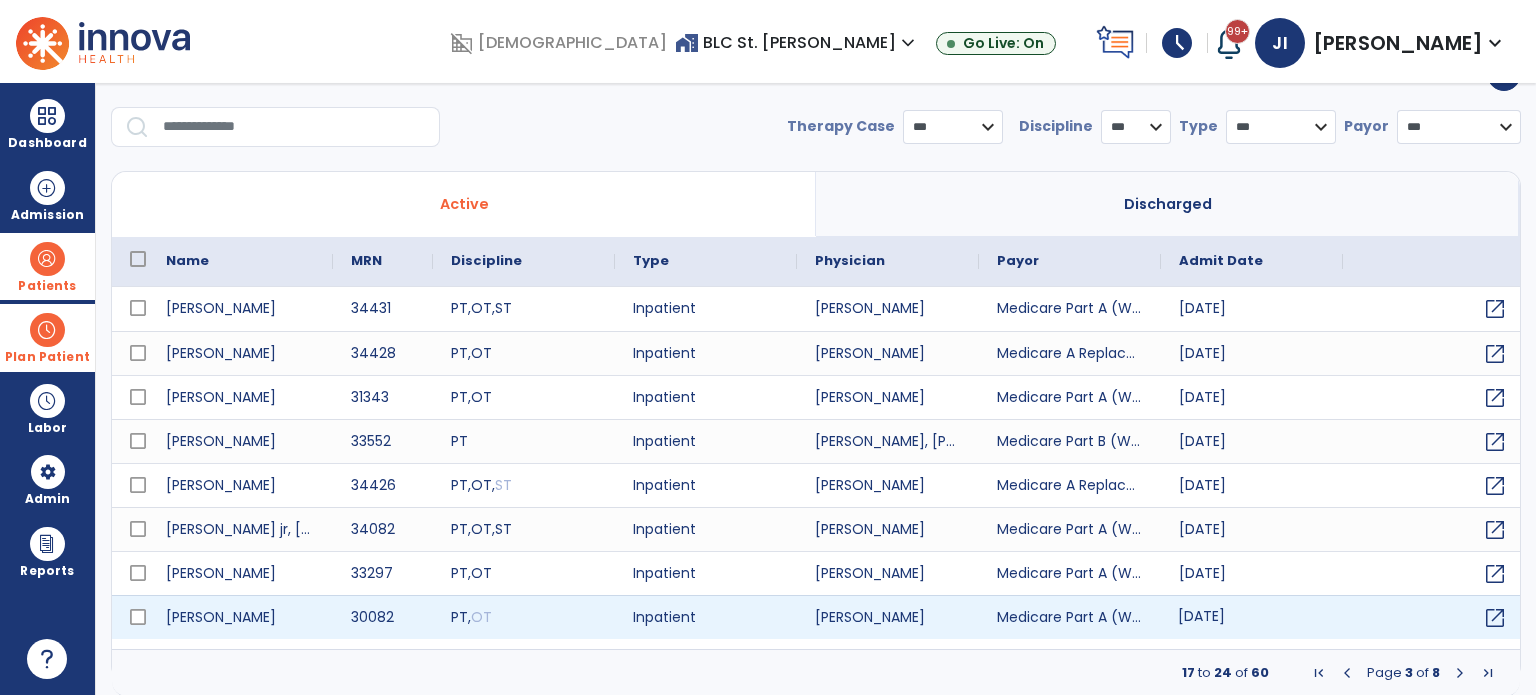 click on "[DATE]" at bounding box center (1252, 617) 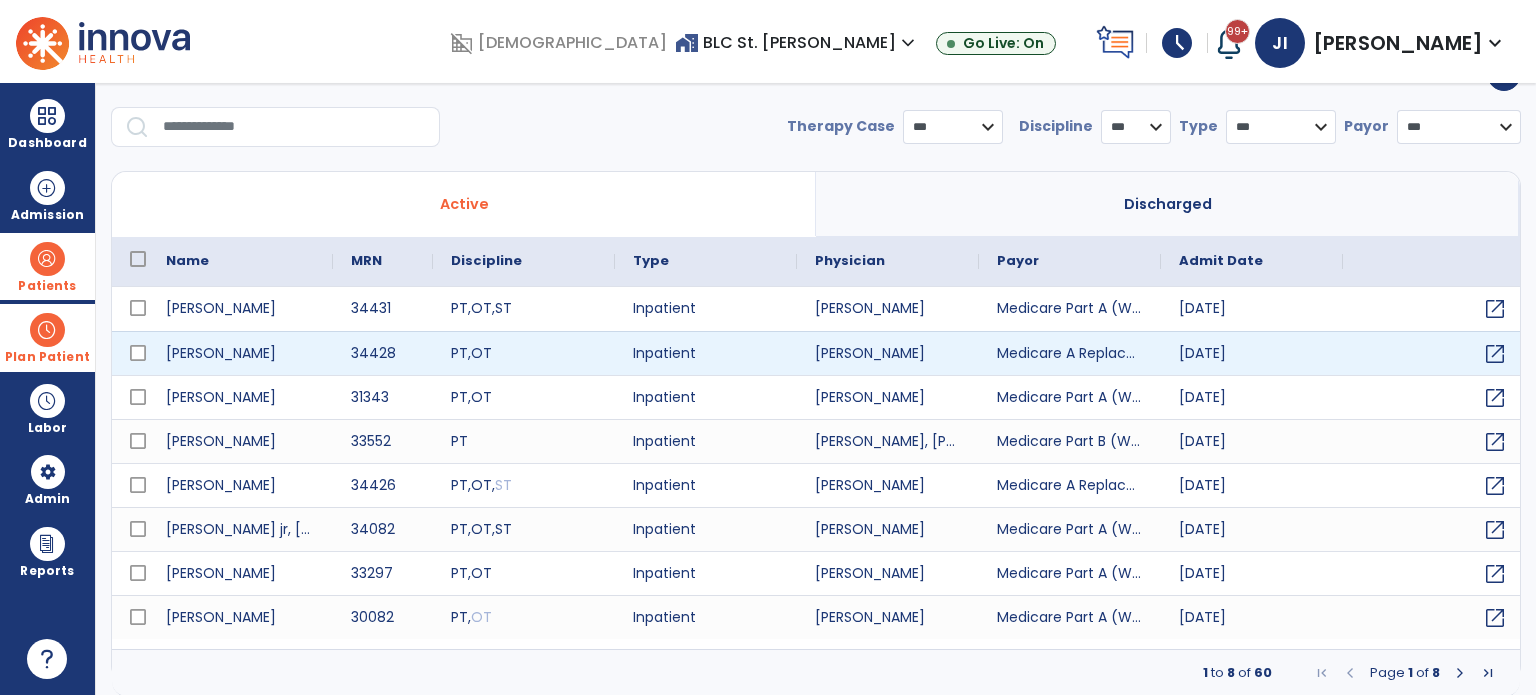 scroll, scrollTop: 0, scrollLeft: 0, axis: both 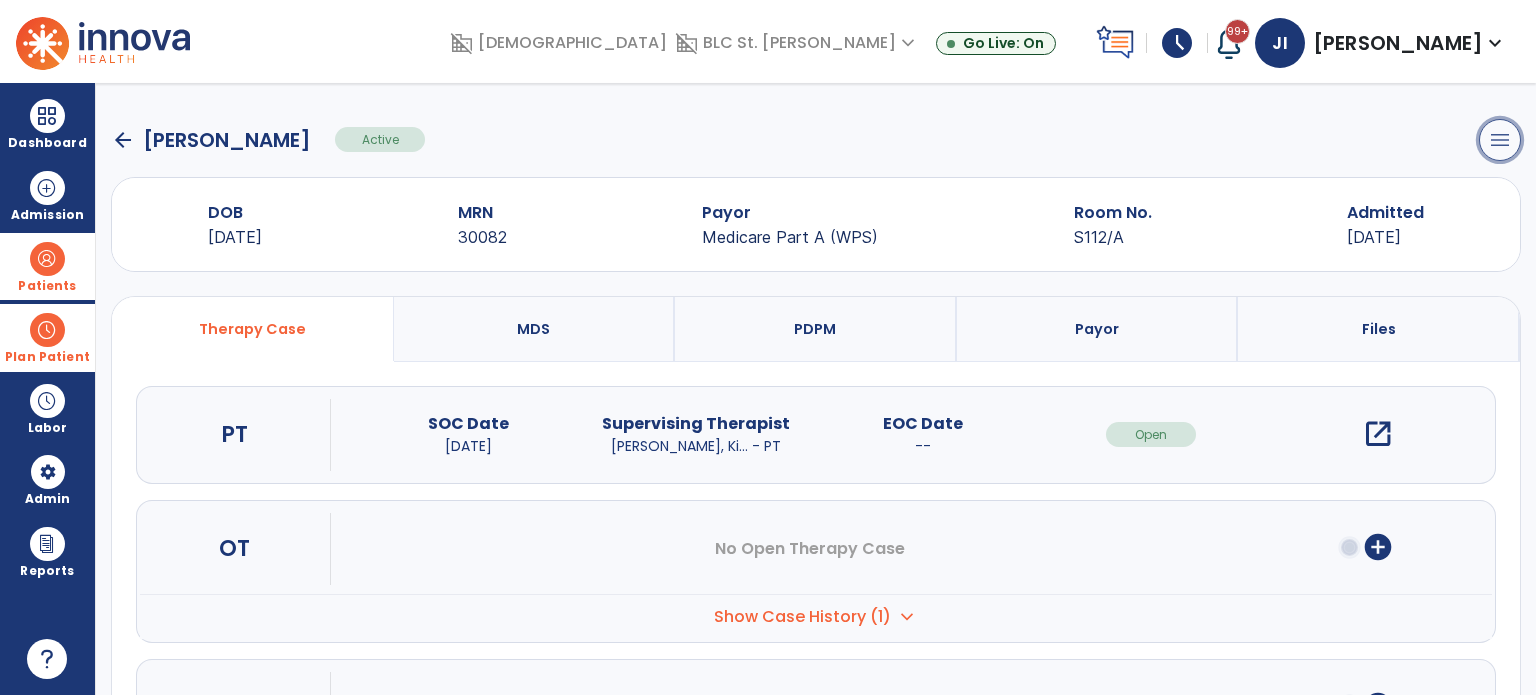 click on "menu" at bounding box center [1500, 140] 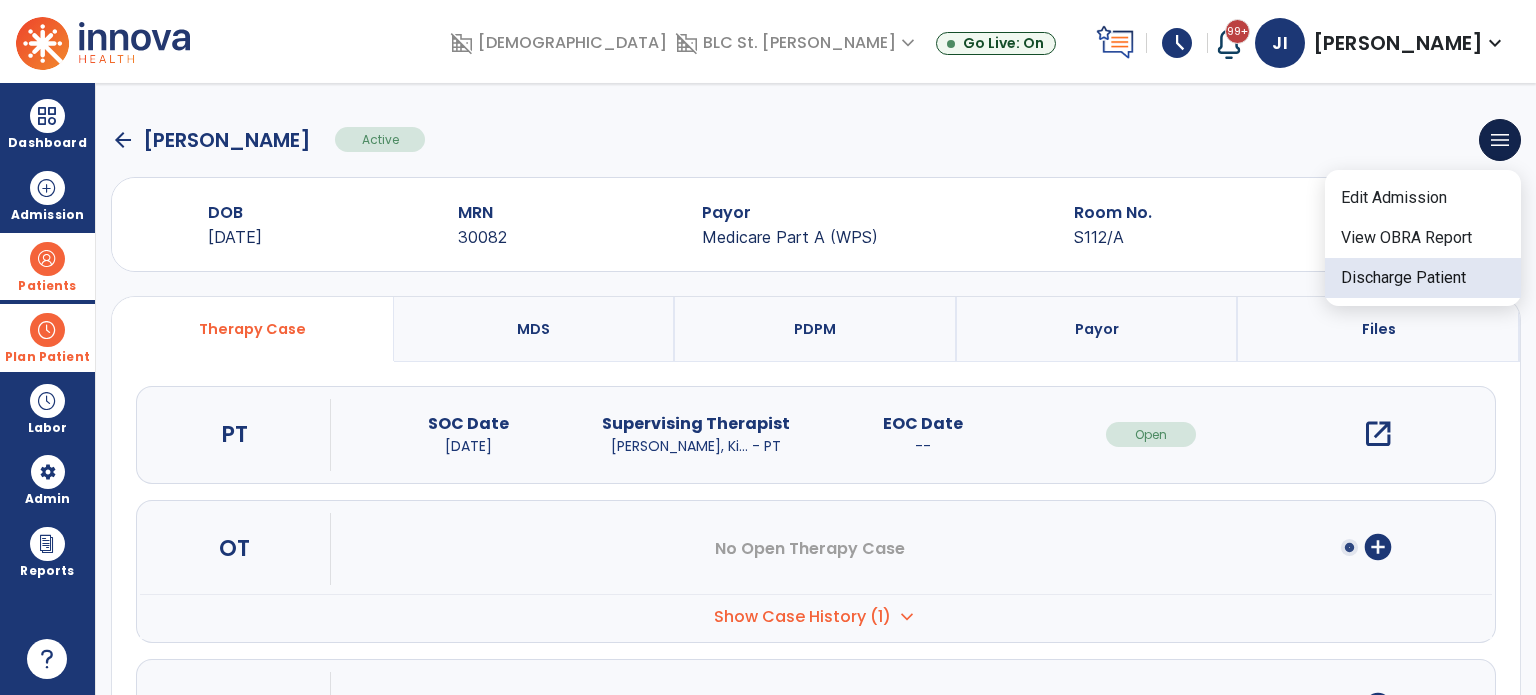 click on "Discharge Patient" 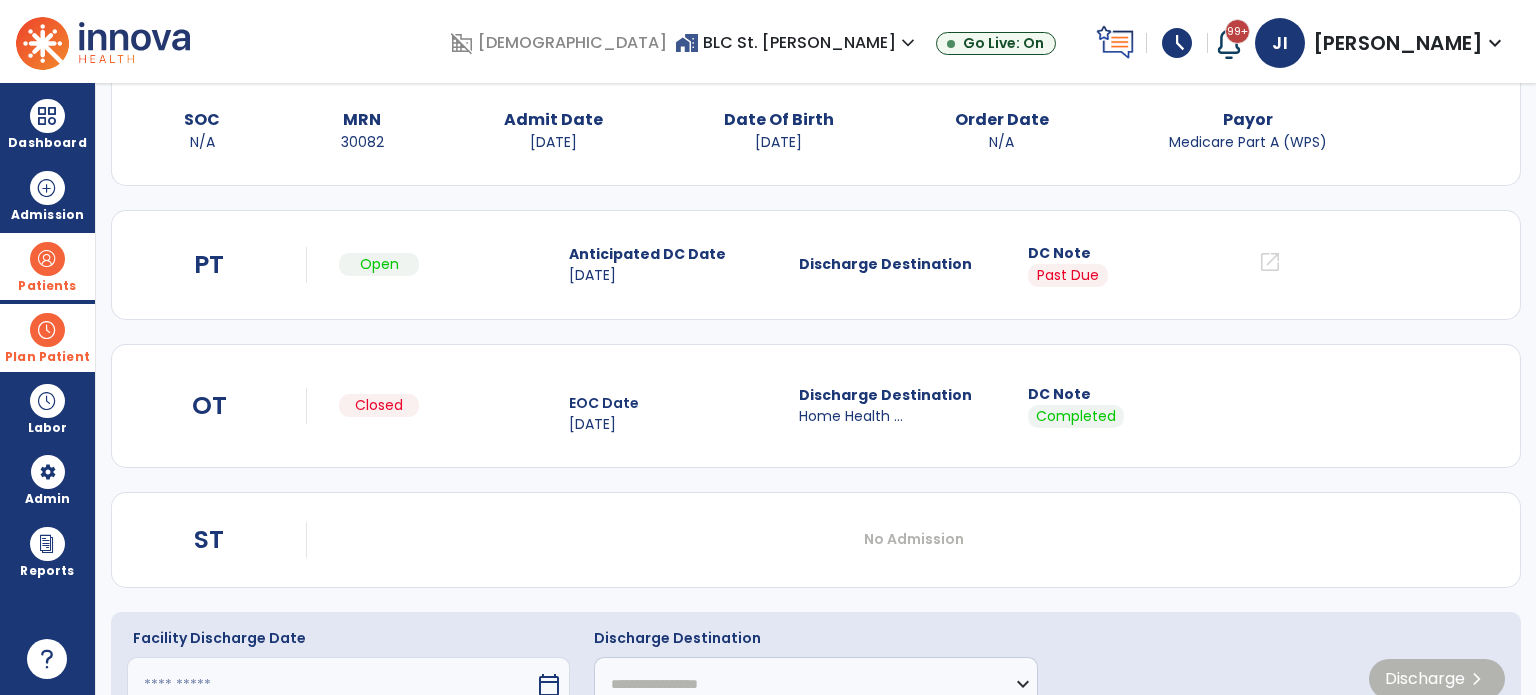 scroll, scrollTop: 200, scrollLeft: 0, axis: vertical 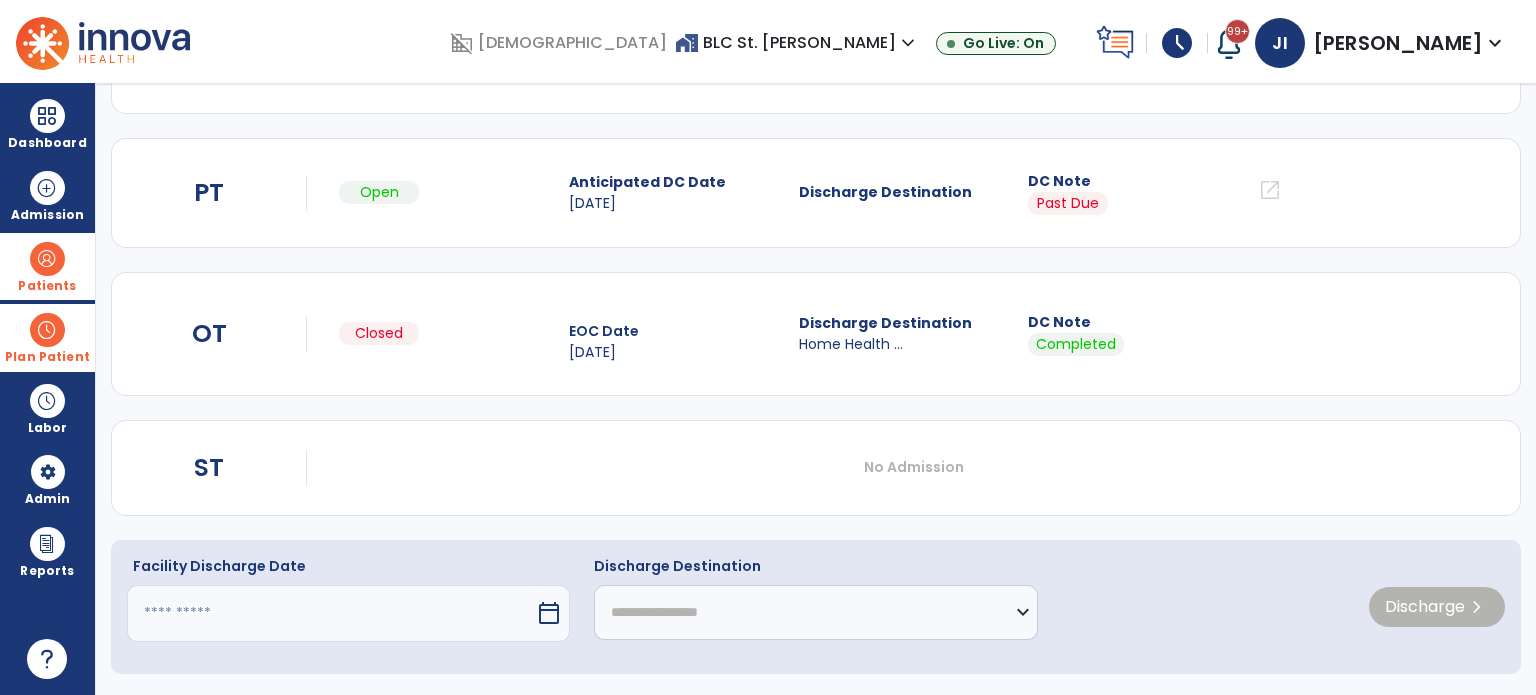 click on "calendar_today" at bounding box center (549, 613) 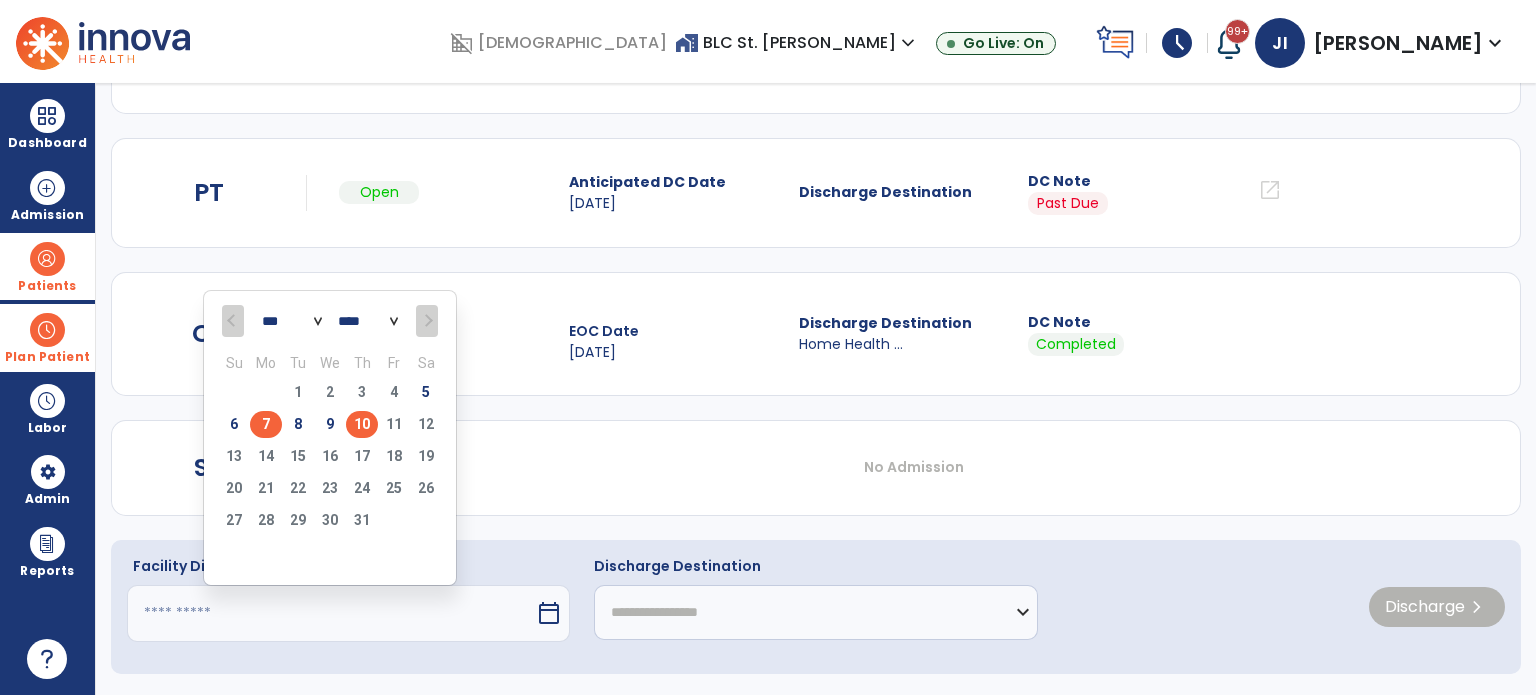 click on "7" at bounding box center (266, 424) 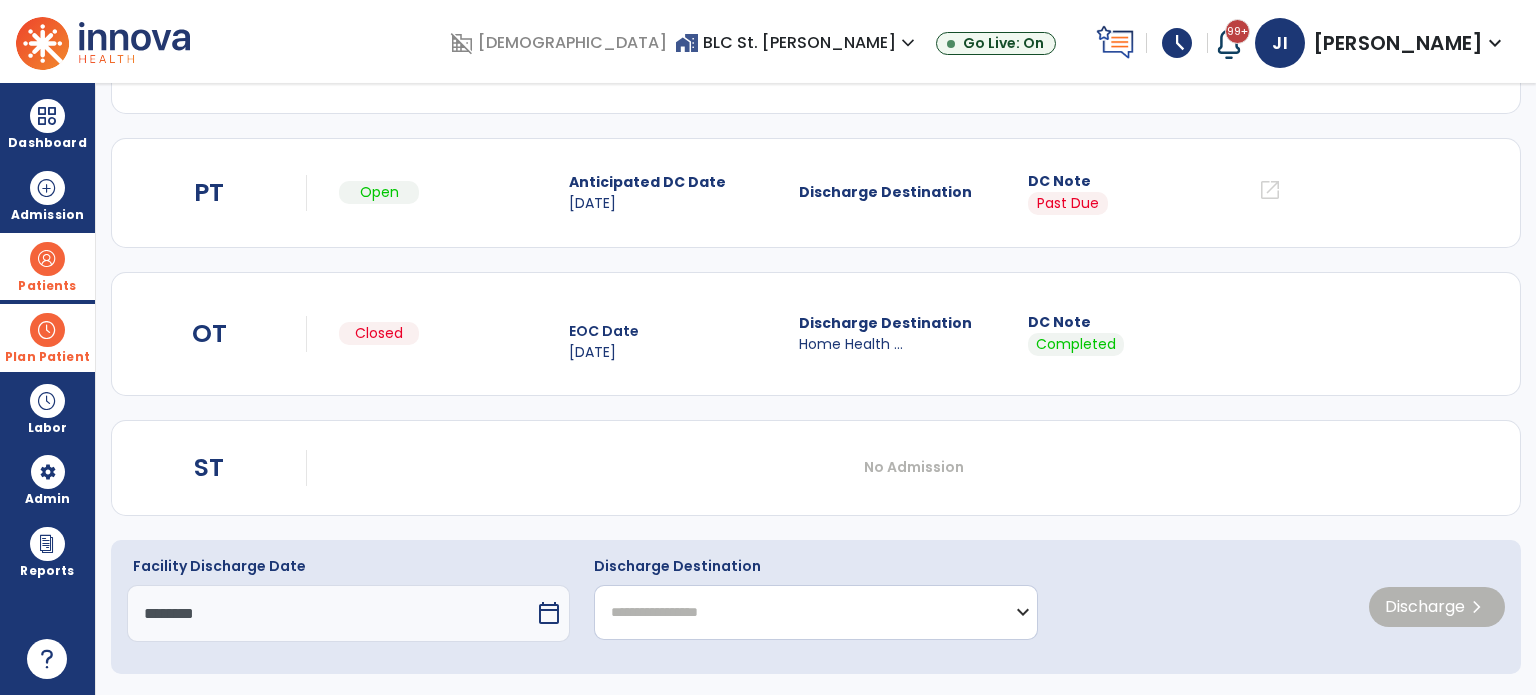 drag, startPoint x: 863, startPoint y: 621, endPoint x: 855, endPoint y: 609, distance: 14.422205 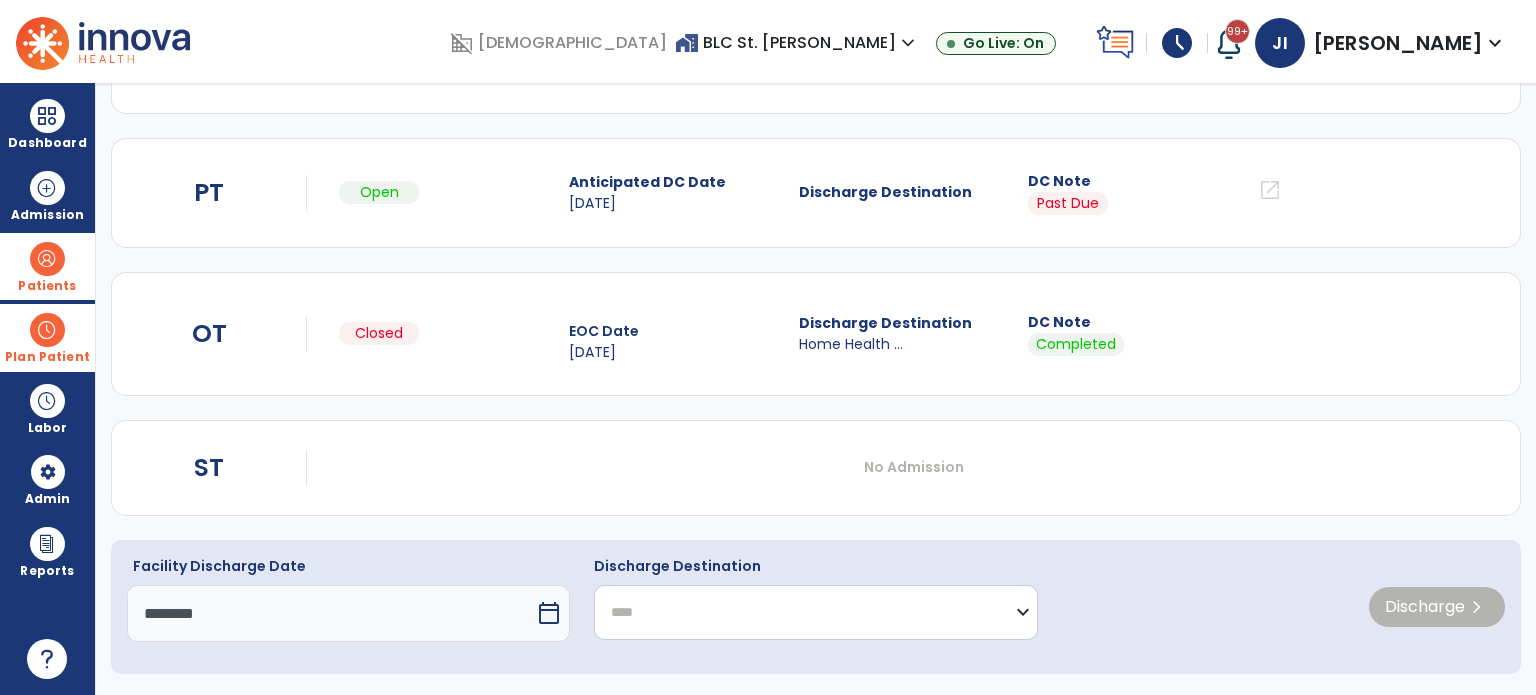 click on "**********" 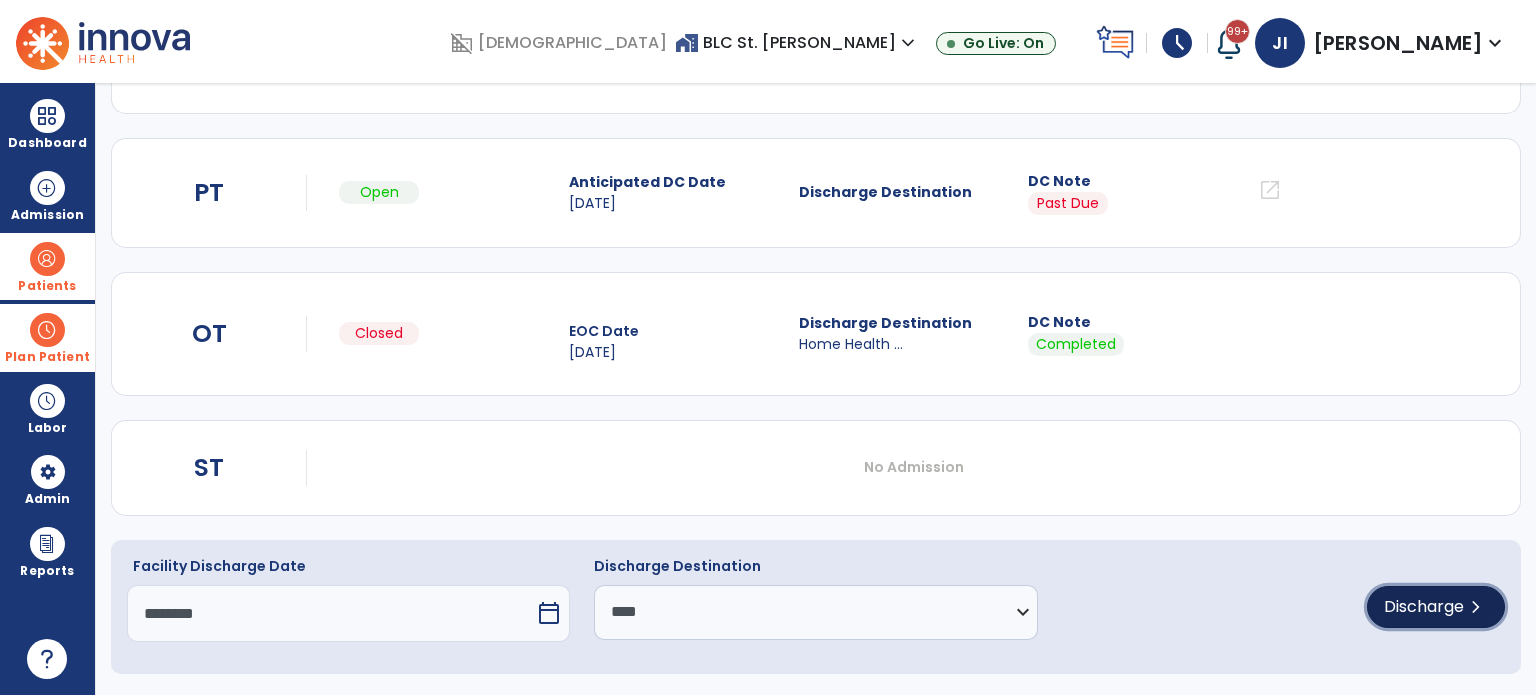 click on "Discharge" 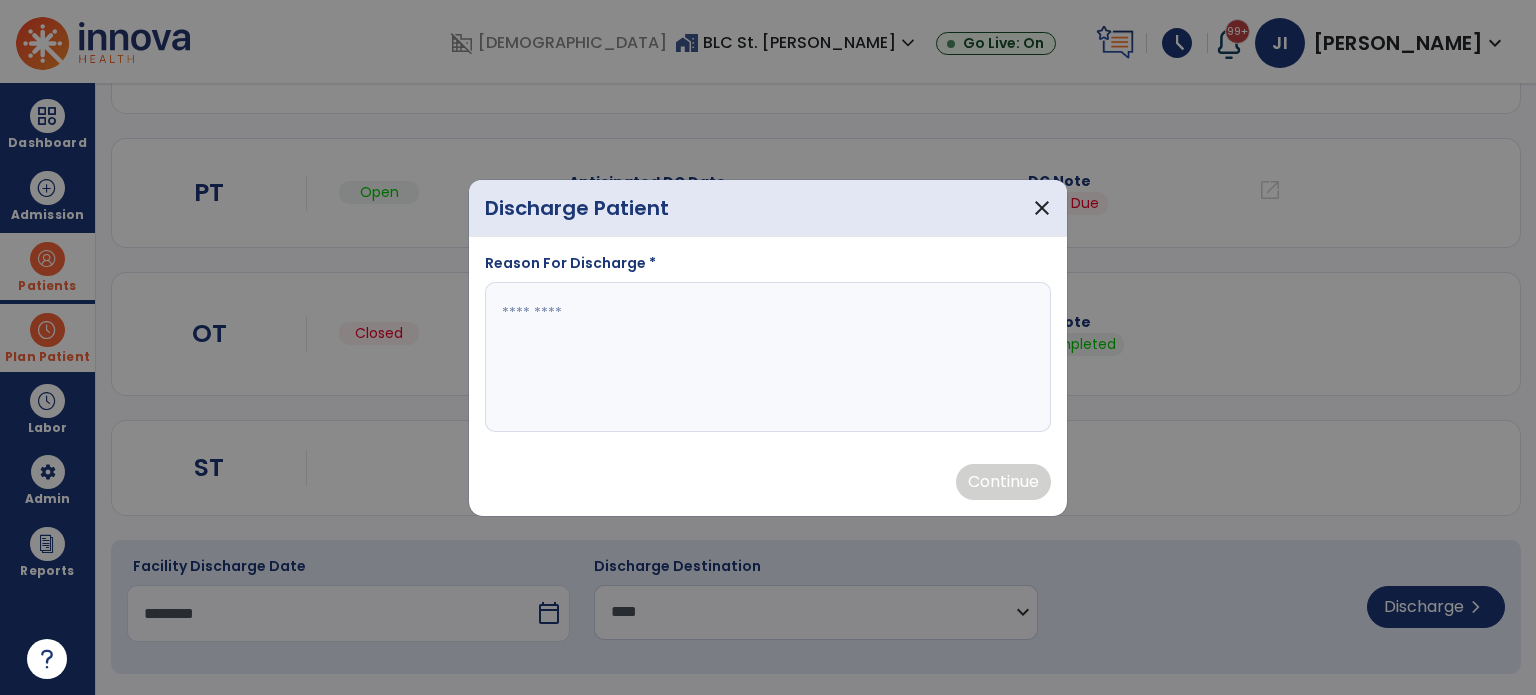 click at bounding box center [768, 357] 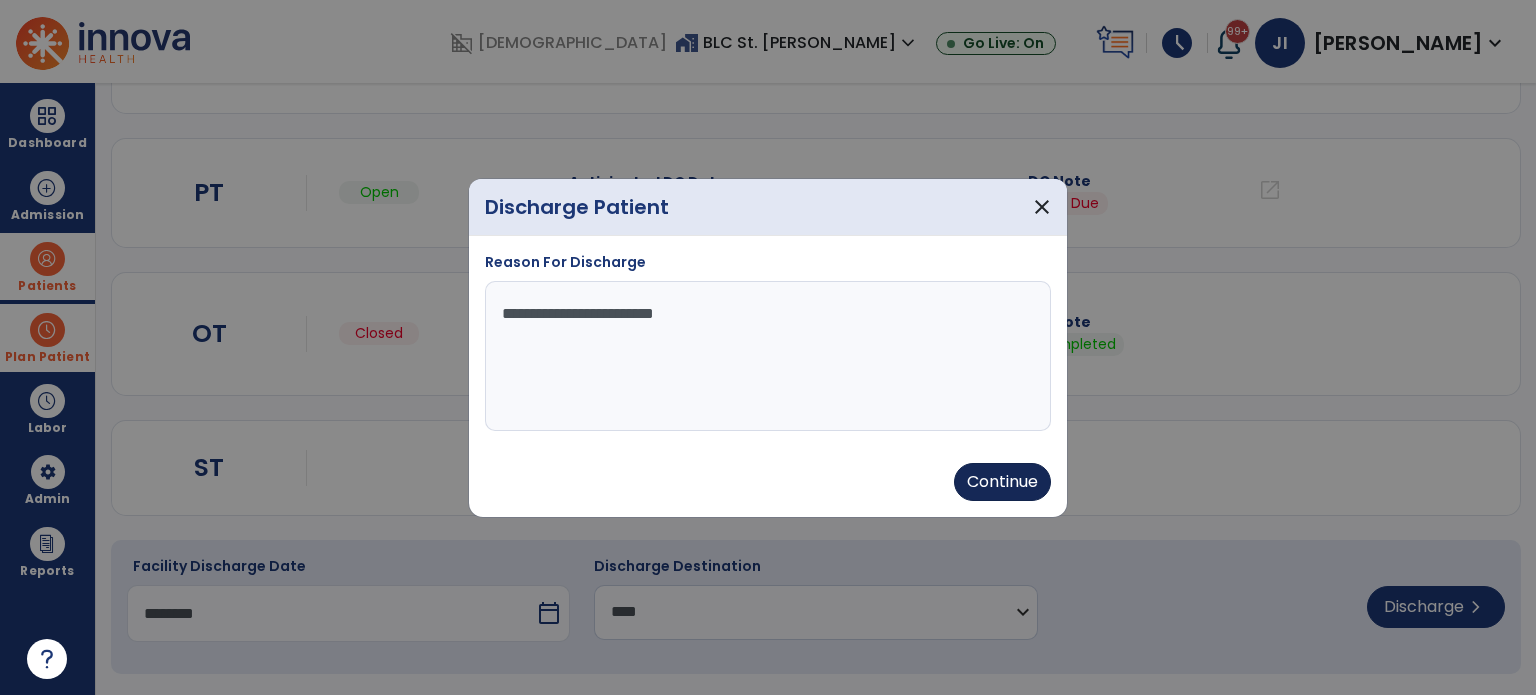 type on "**********" 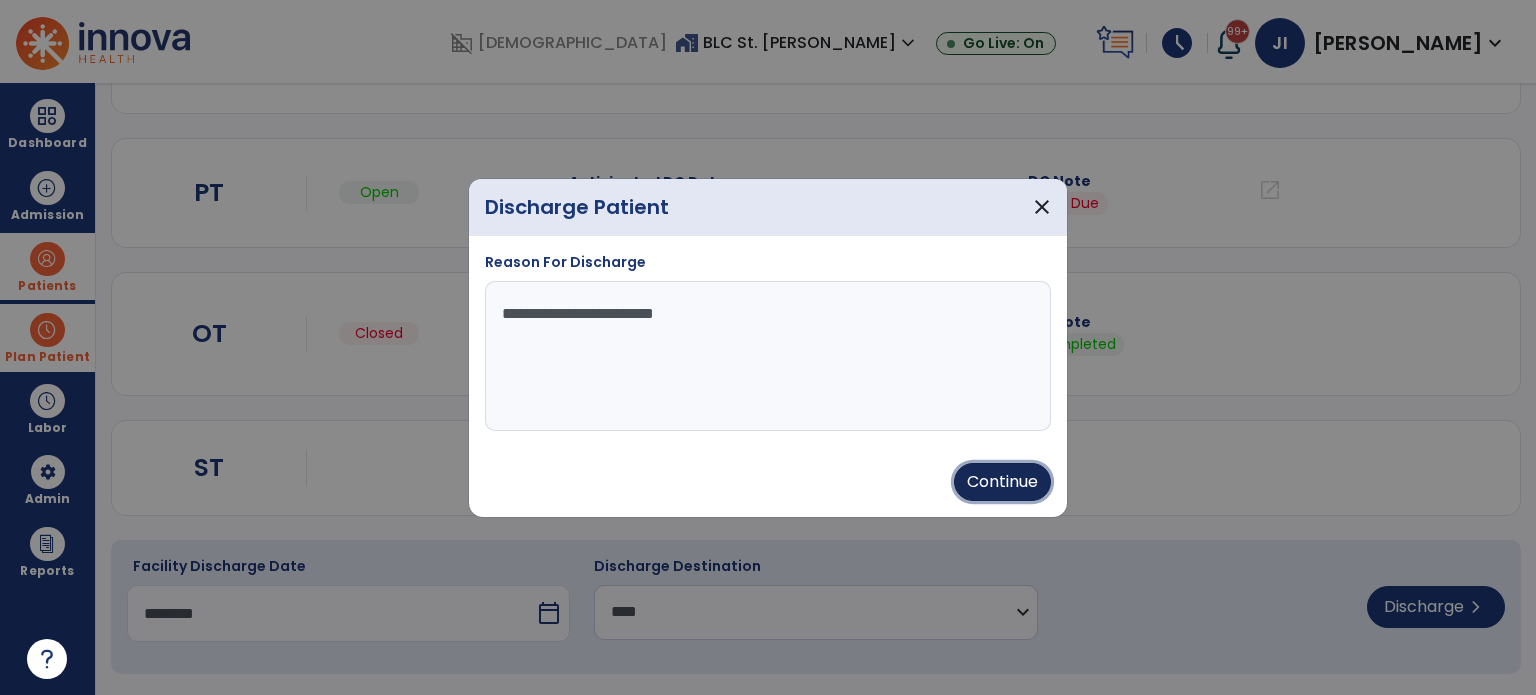 click on "Continue" at bounding box center (1002, 482) 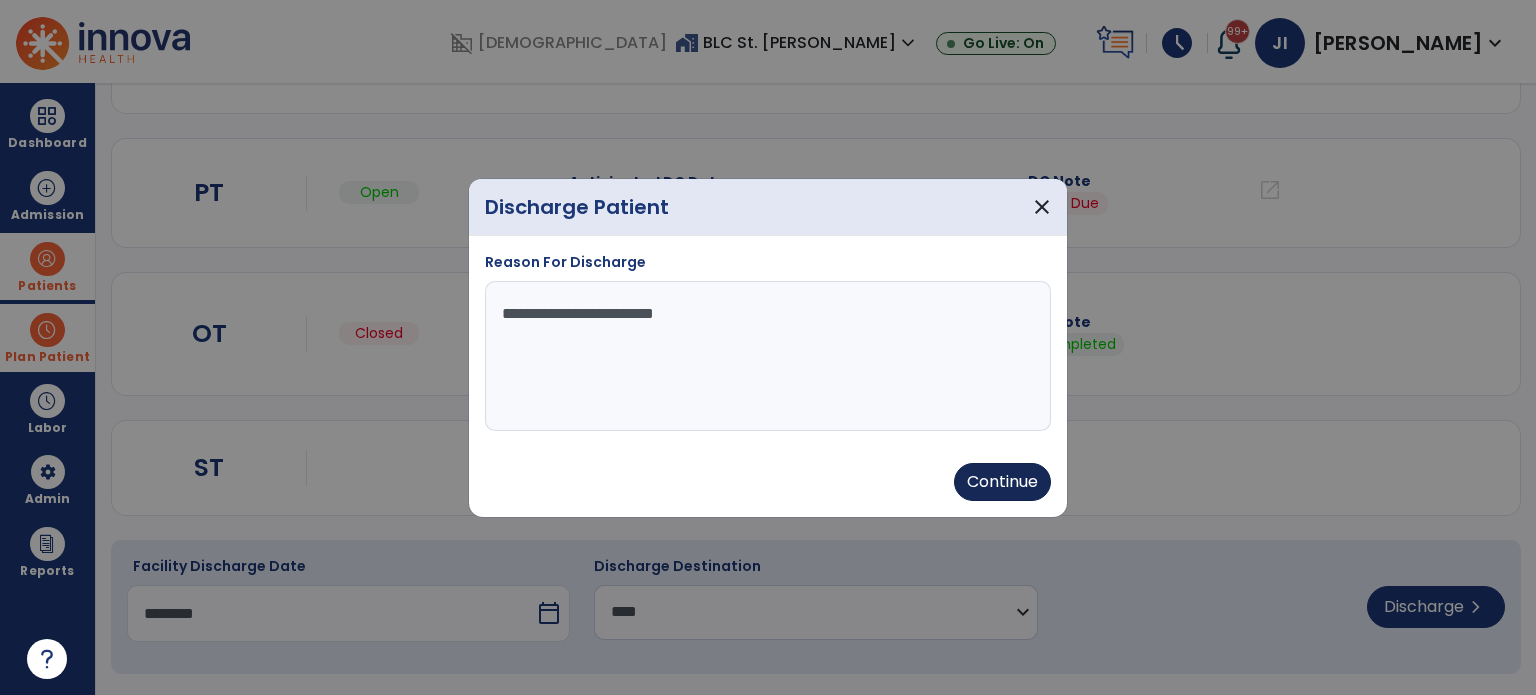 type on "********" 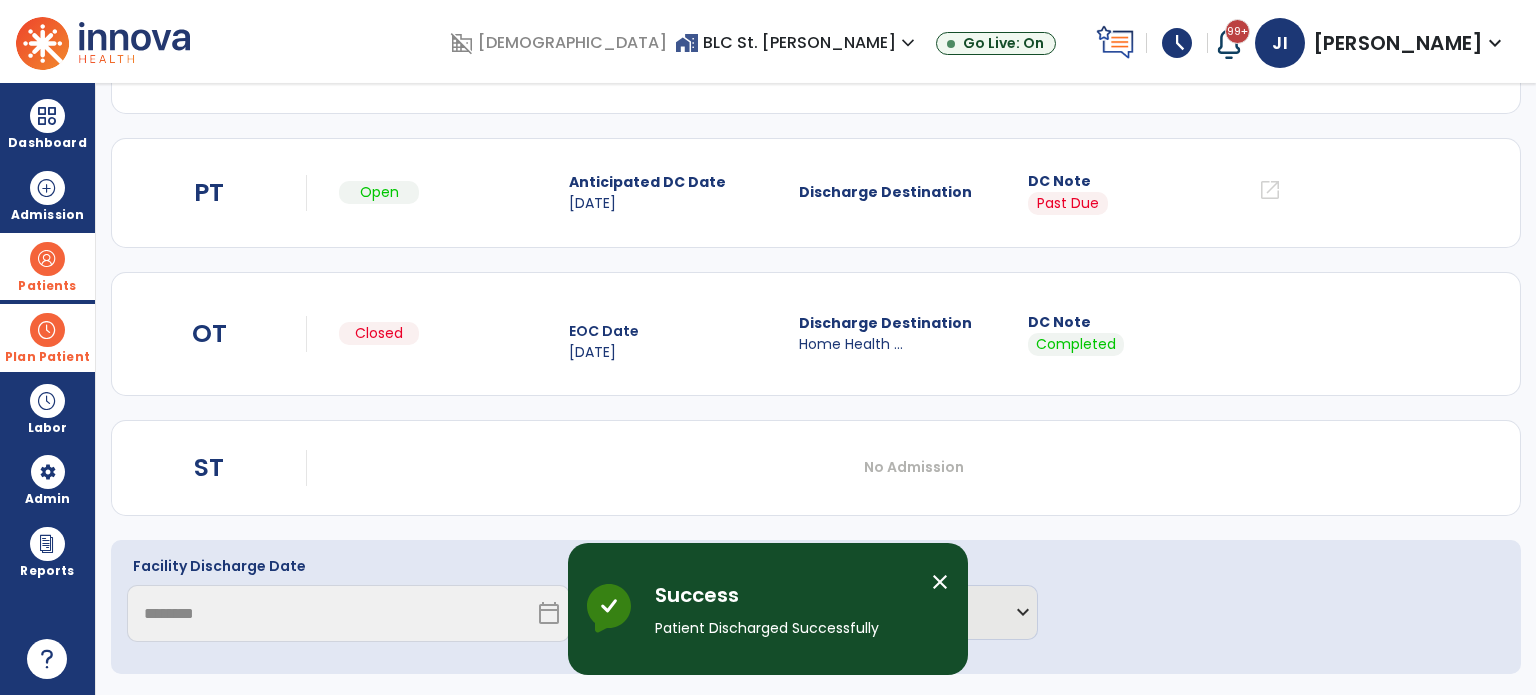 scroll, scrollTop: 107, scrollLeft: 0, axis: vertical 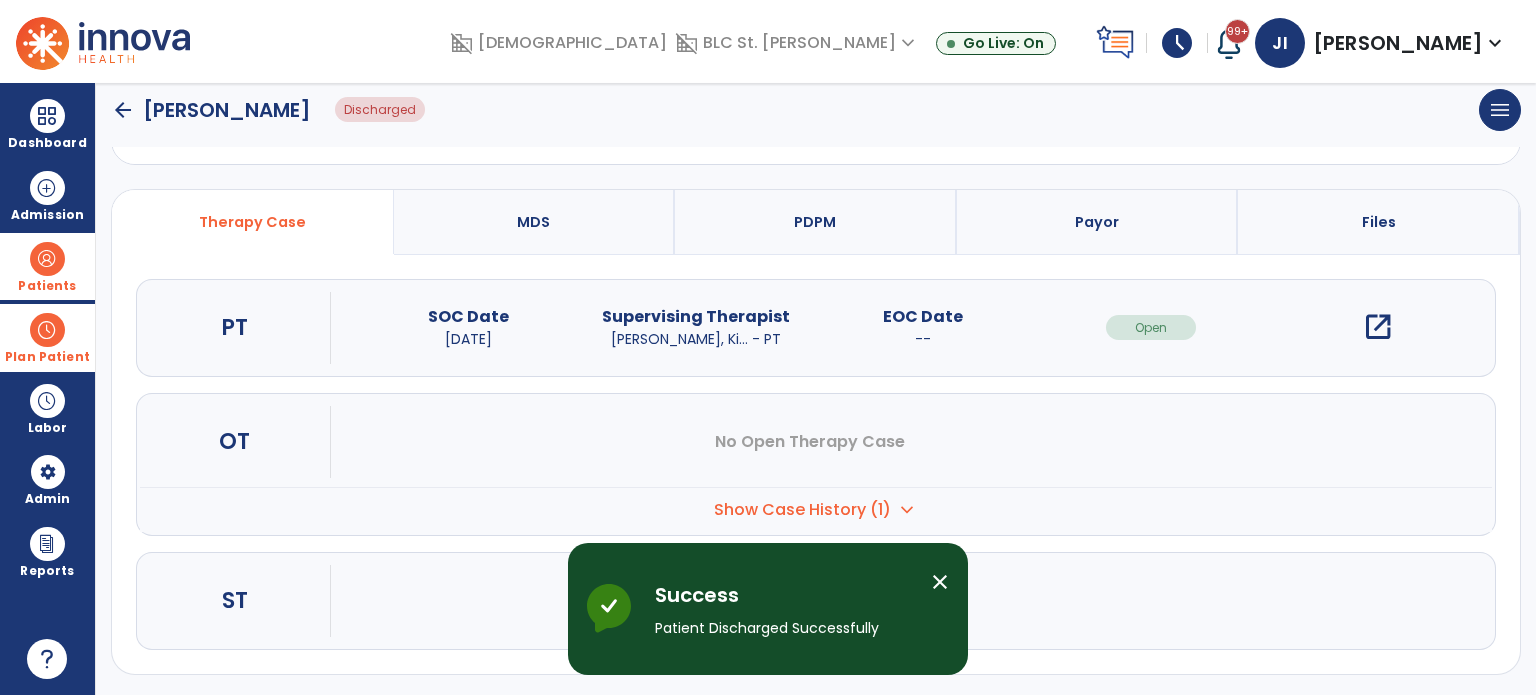 click on "close" at bounding box center (940, 582) 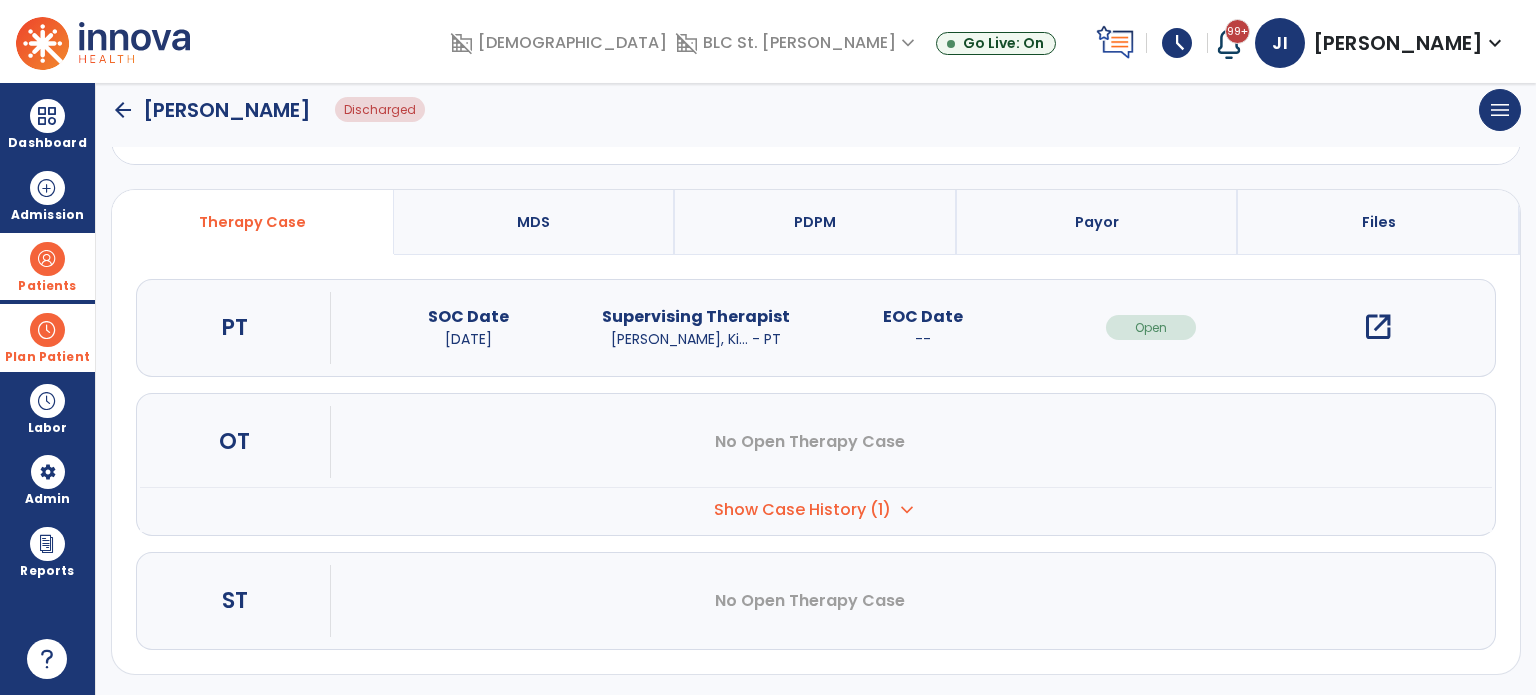 click on "arrow_back" 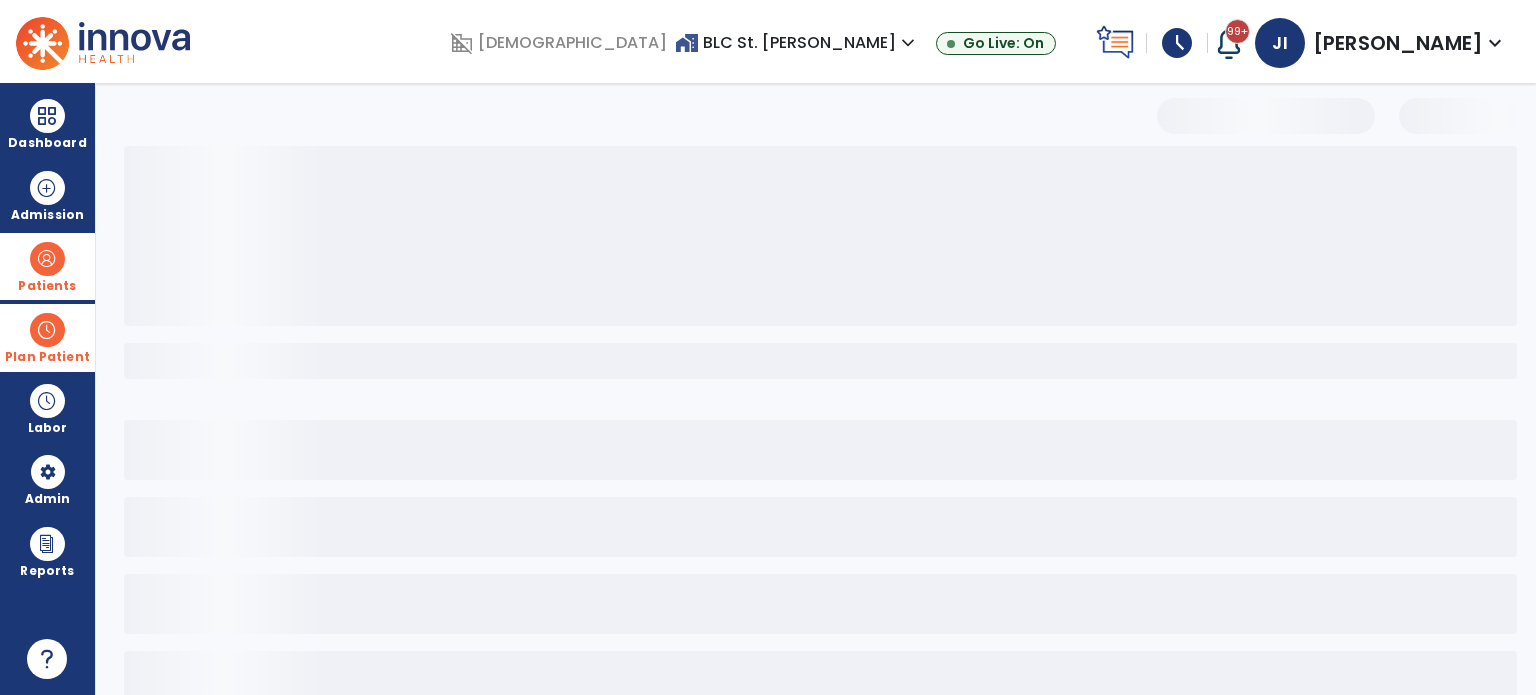 scroll, scrollTop: 46, scrollLeft: 0, axis: vertical 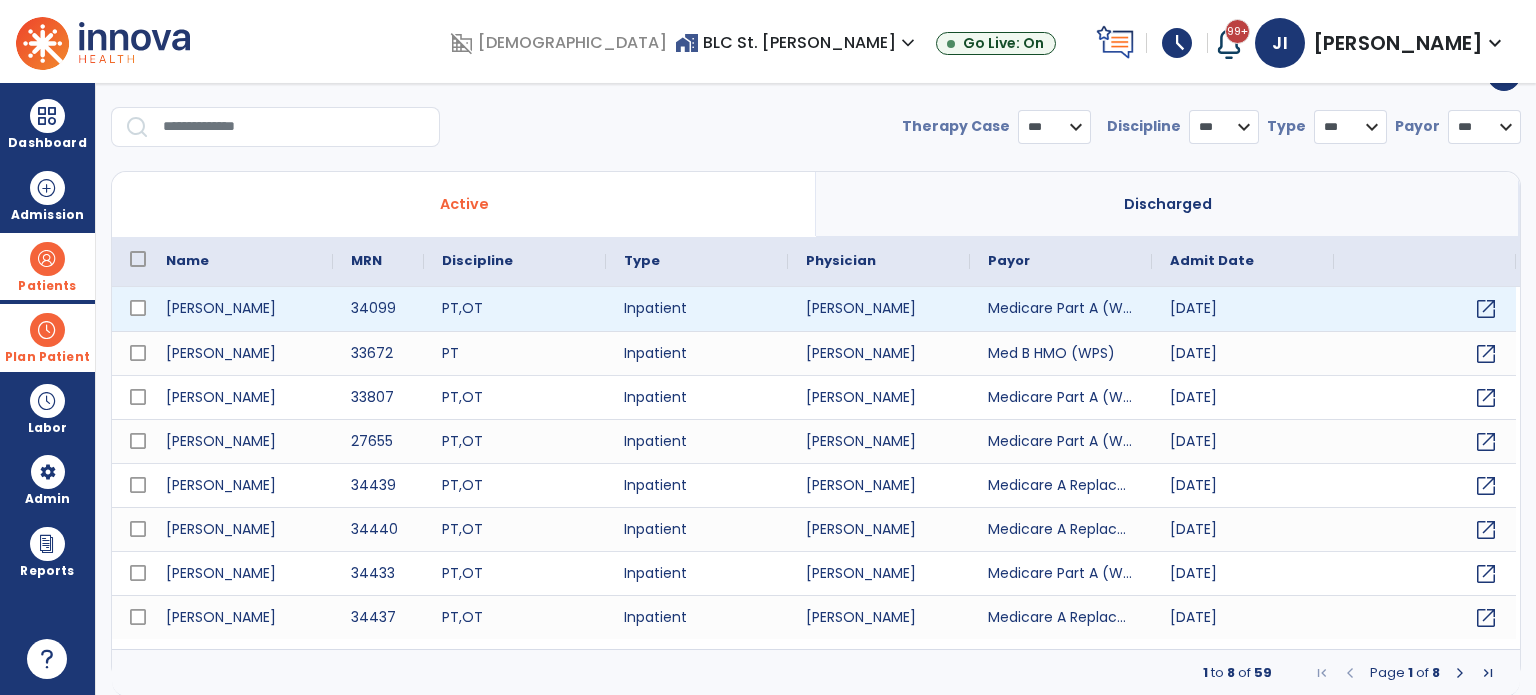 select on "***" 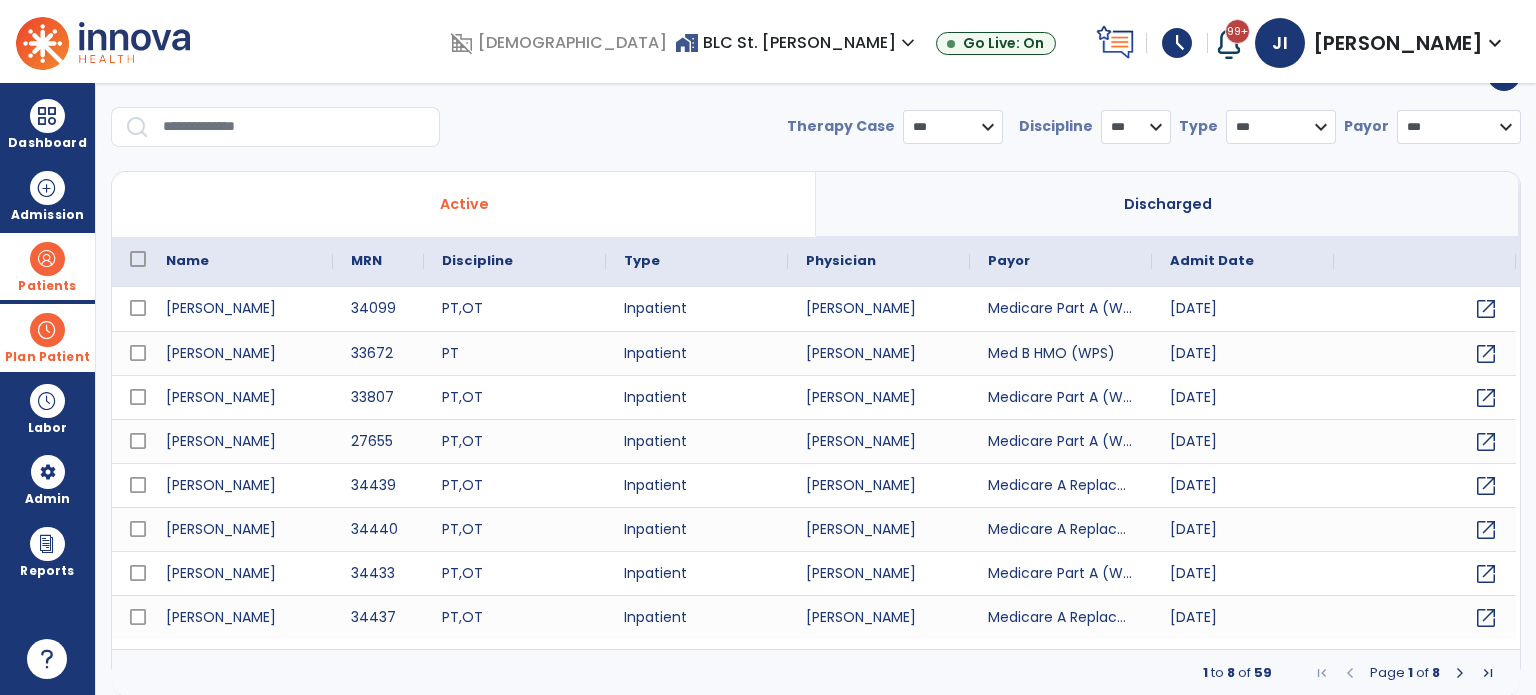 click at bounding box center (1460, 673) 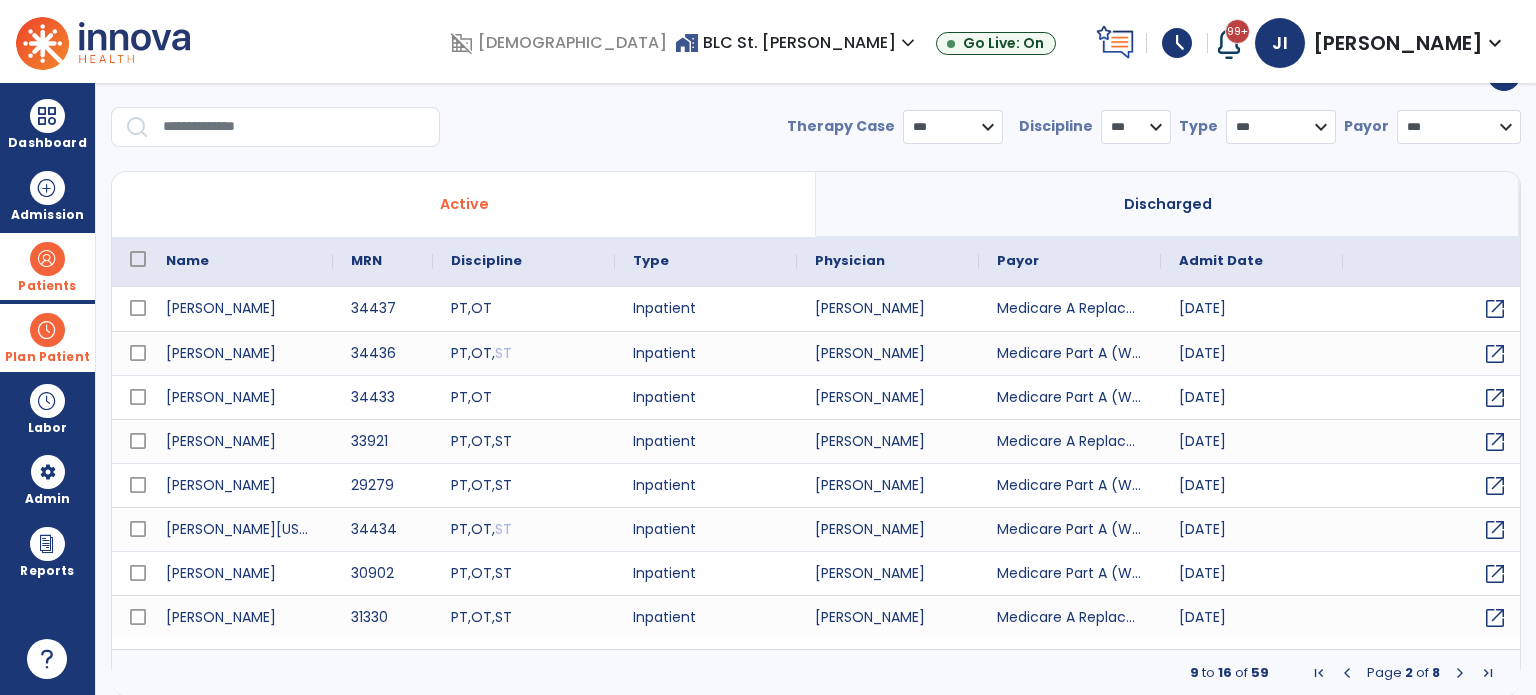 click at bounding box center (1460, 673) 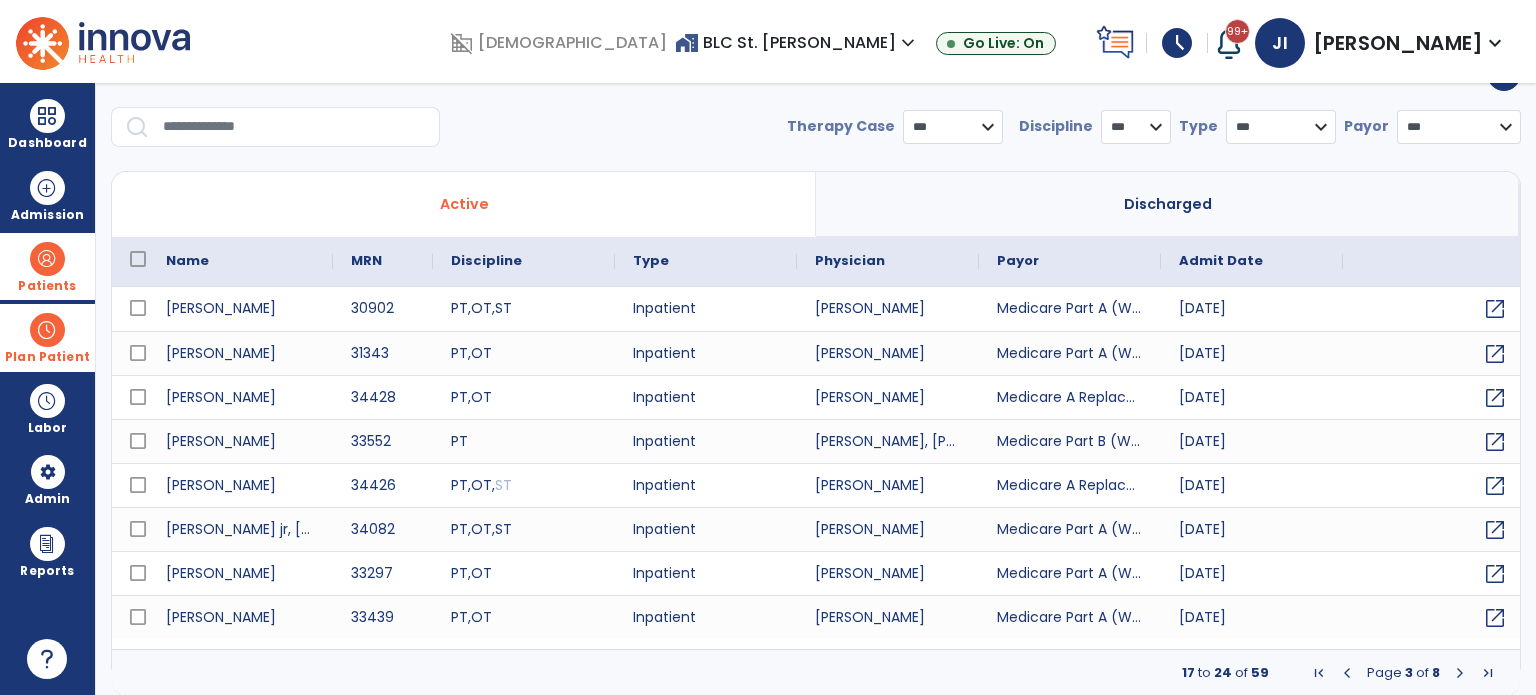 click at bounding box center (1460, 673) 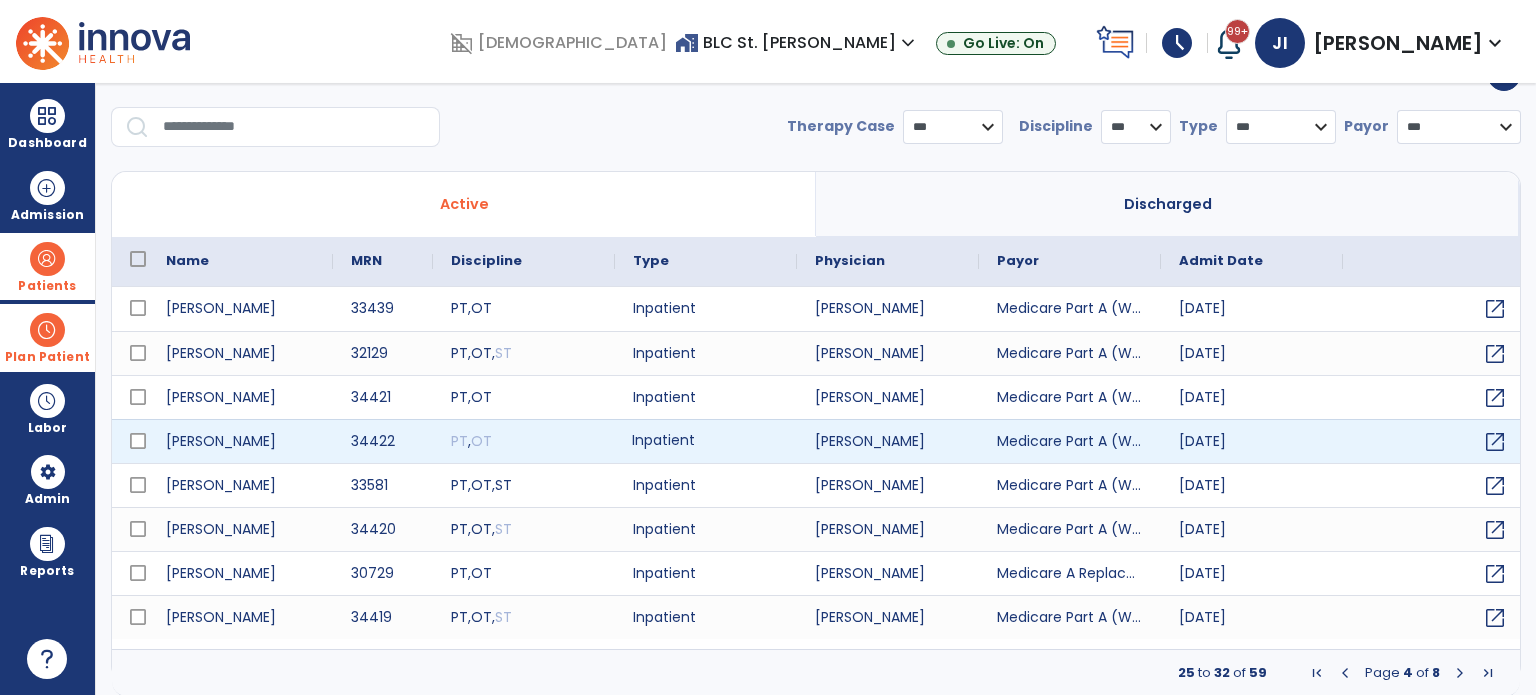 click on "Inpatient" at bounding box center (706, 441) 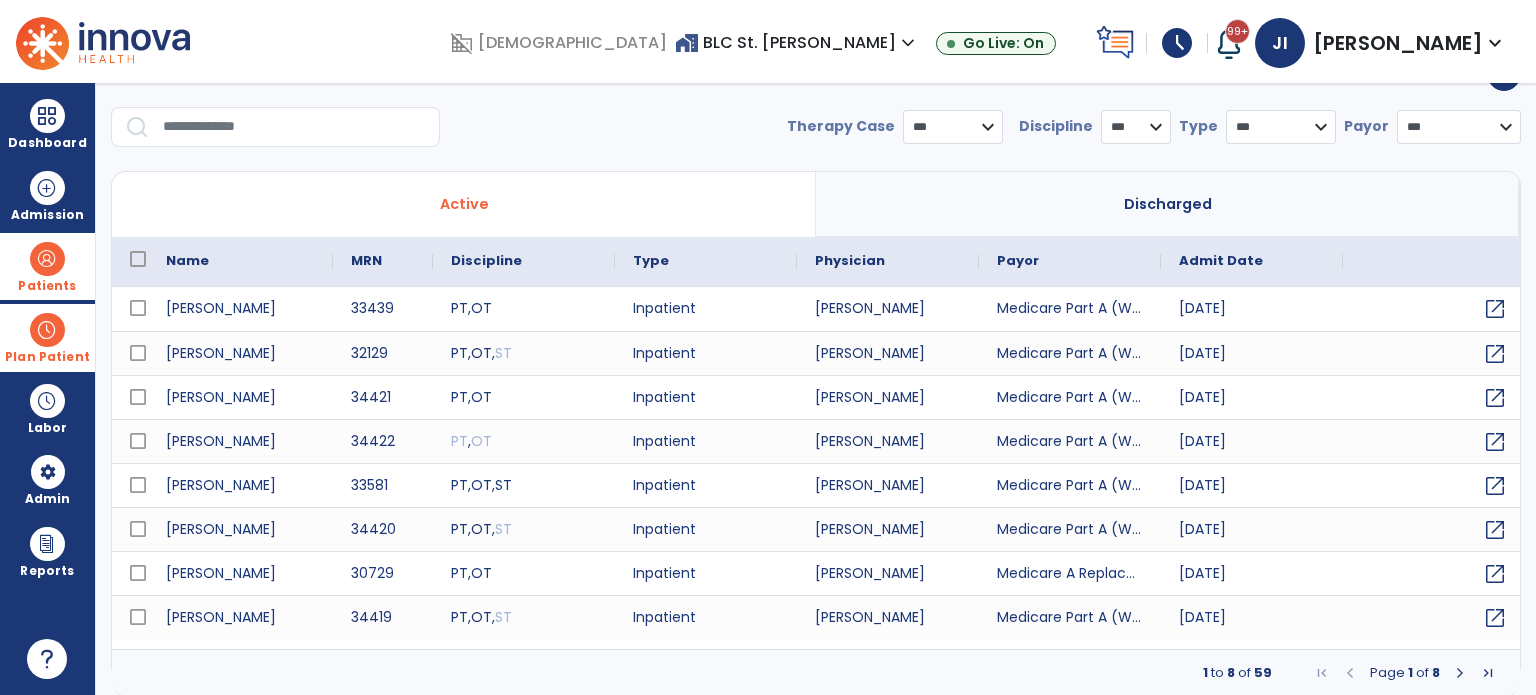 scroll, scrollTop: 0, scrollLeft: 0, axis: both 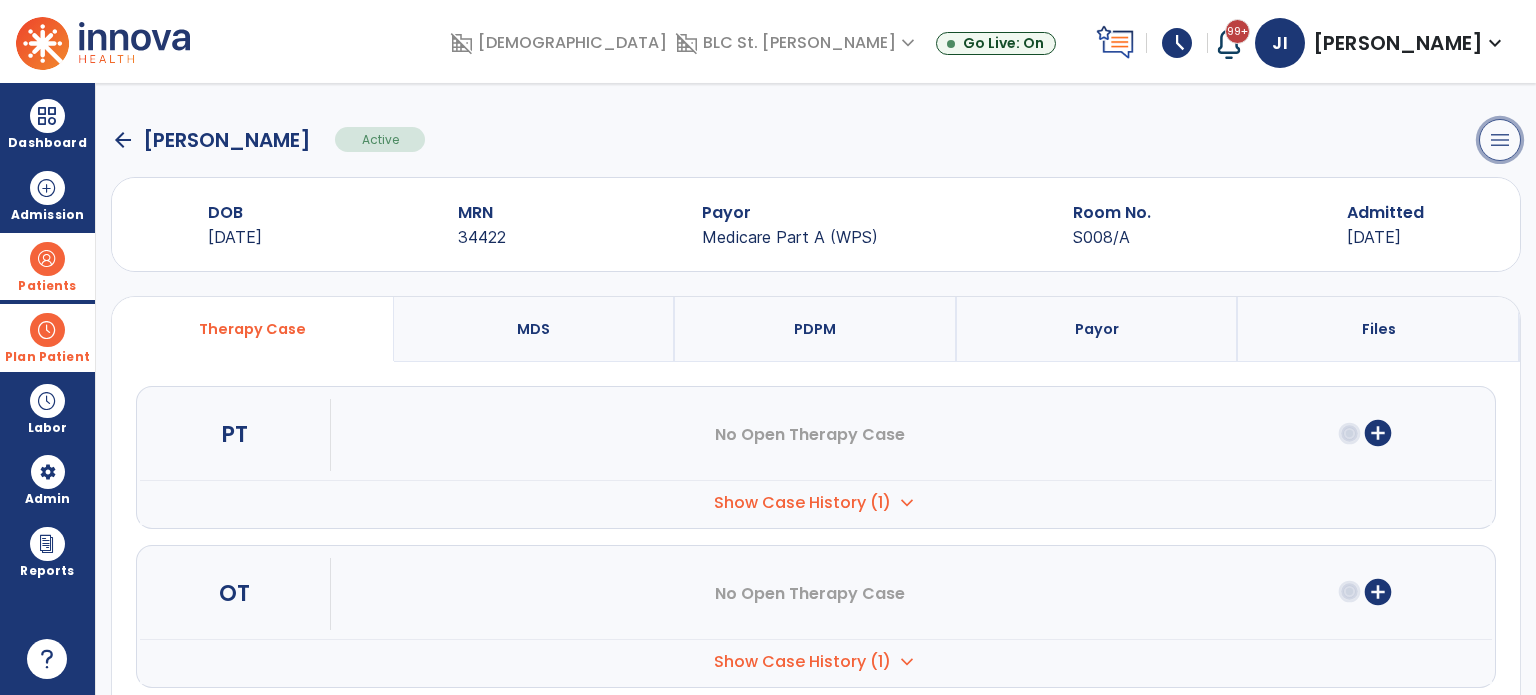 click on "menu" at bounding box center [1500, 140] 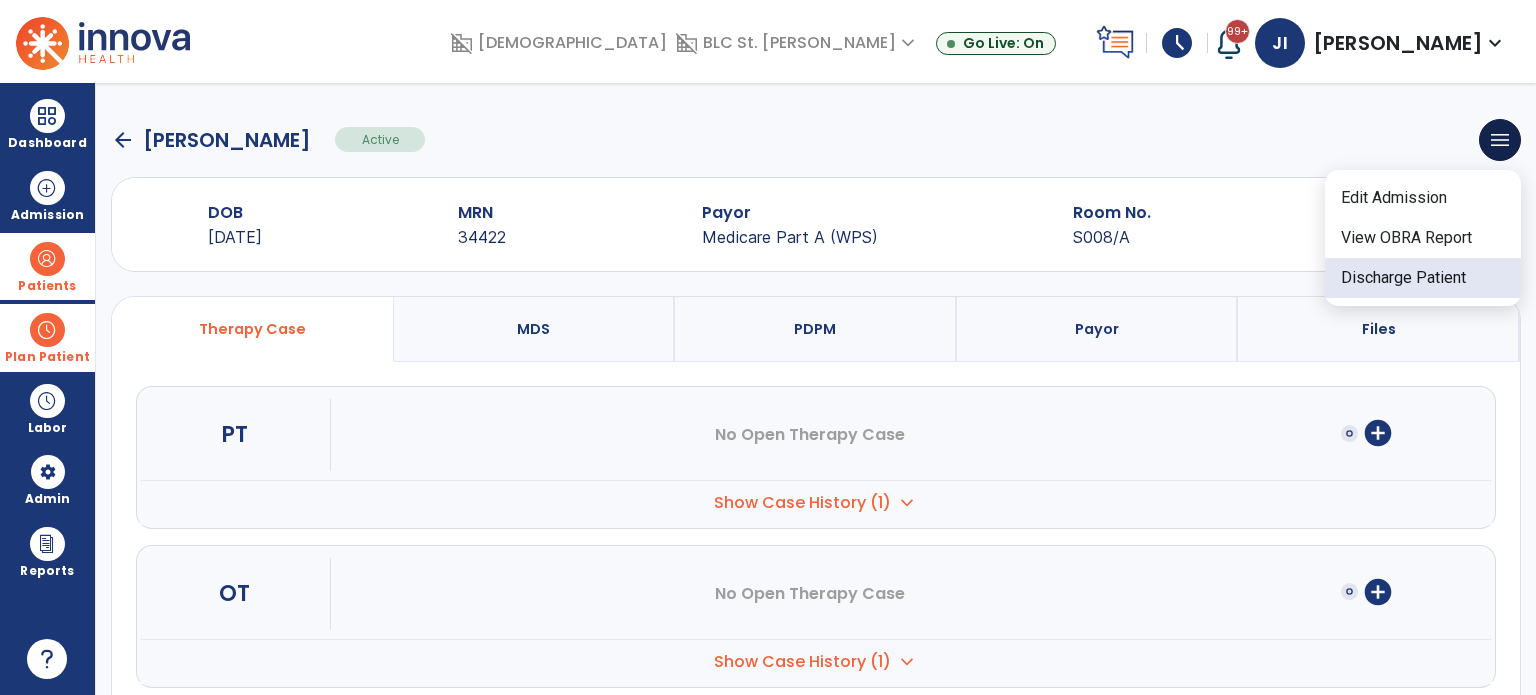 click on "Discharge Patient" 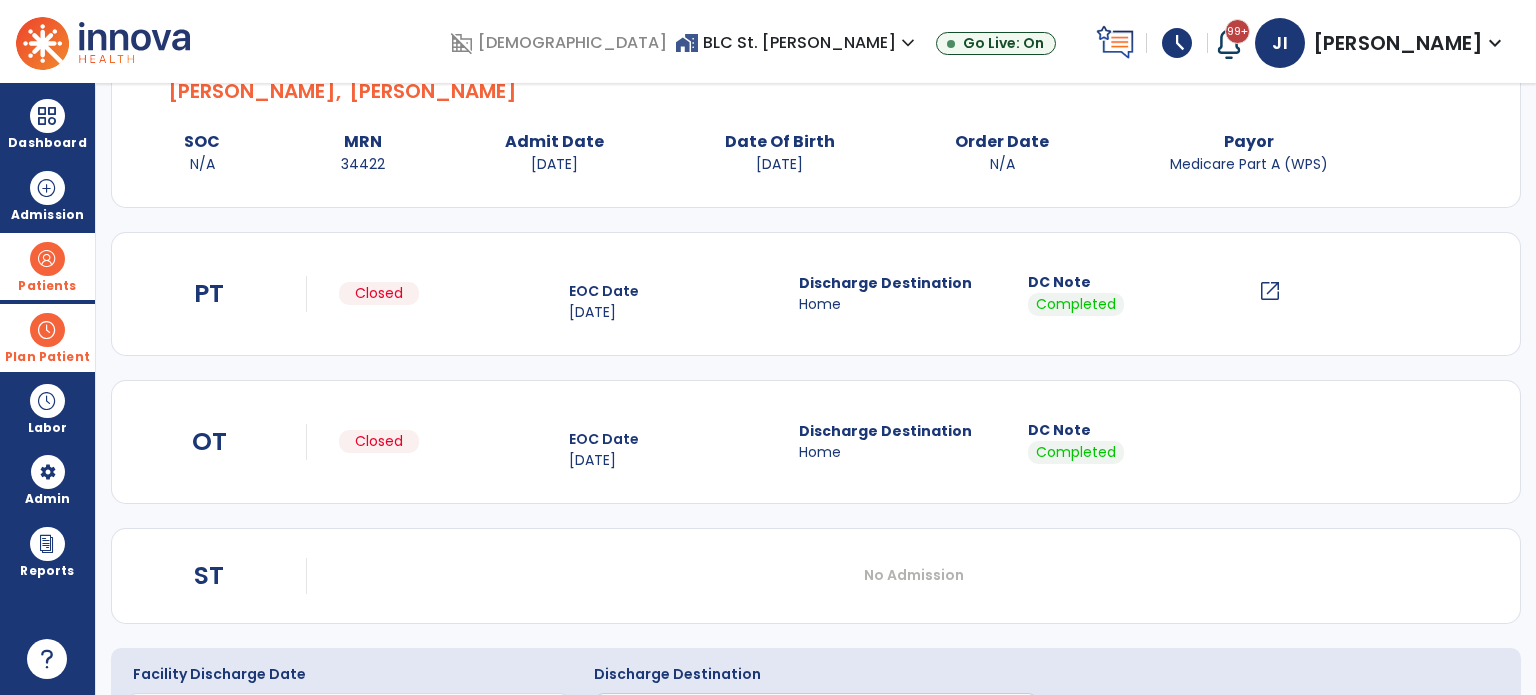 scroll, scrollTop: 214, scrollLeft: 0, axis: vertical 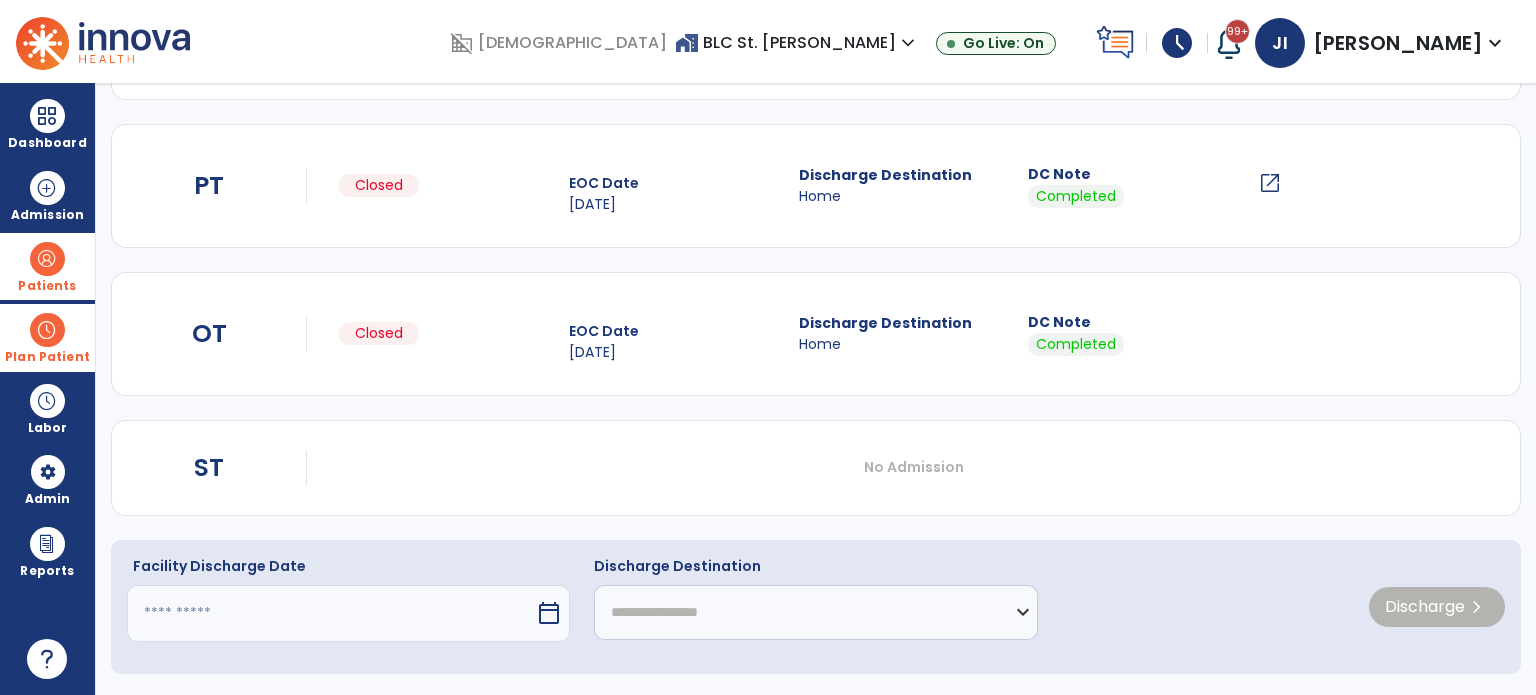 click on "calendar_today" at bounding box center (549, 613) 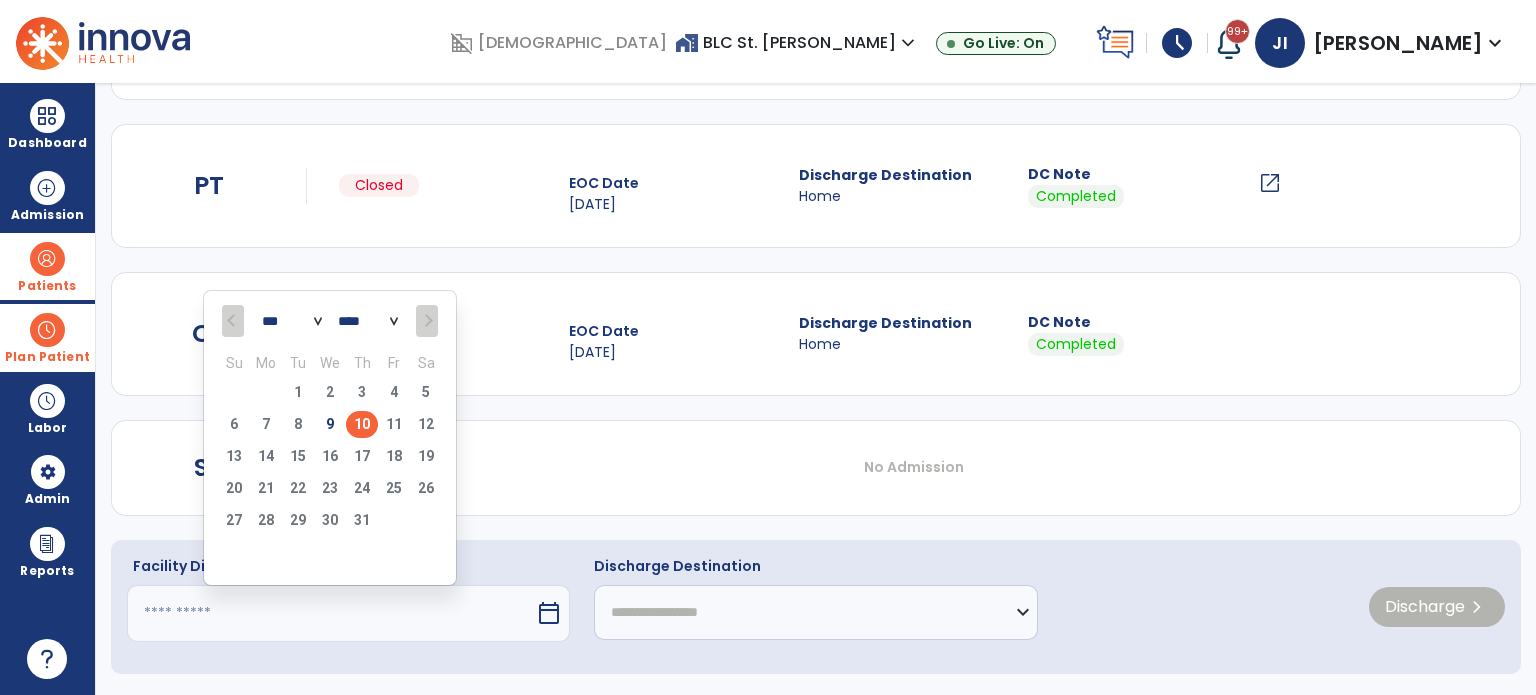 click on "10" at bounding box center [362, 424] 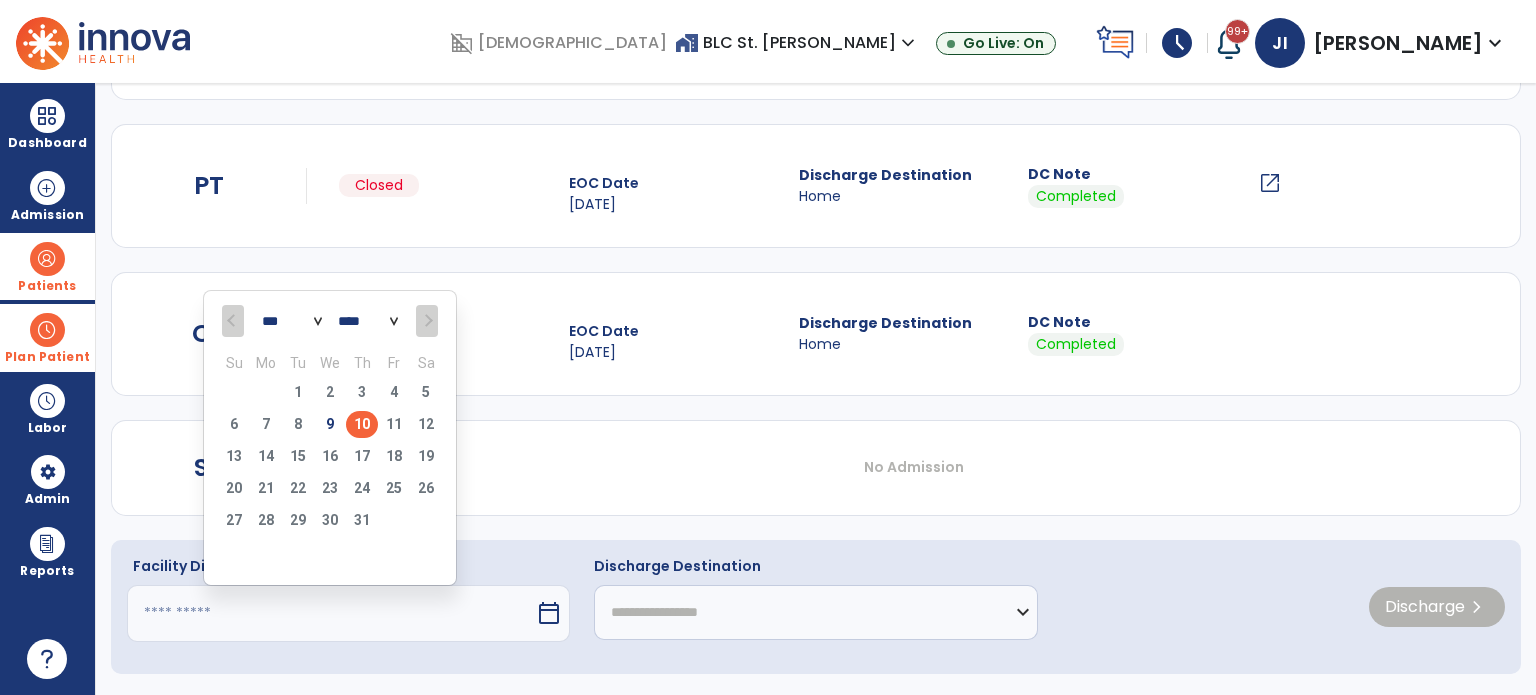 type on "*********" 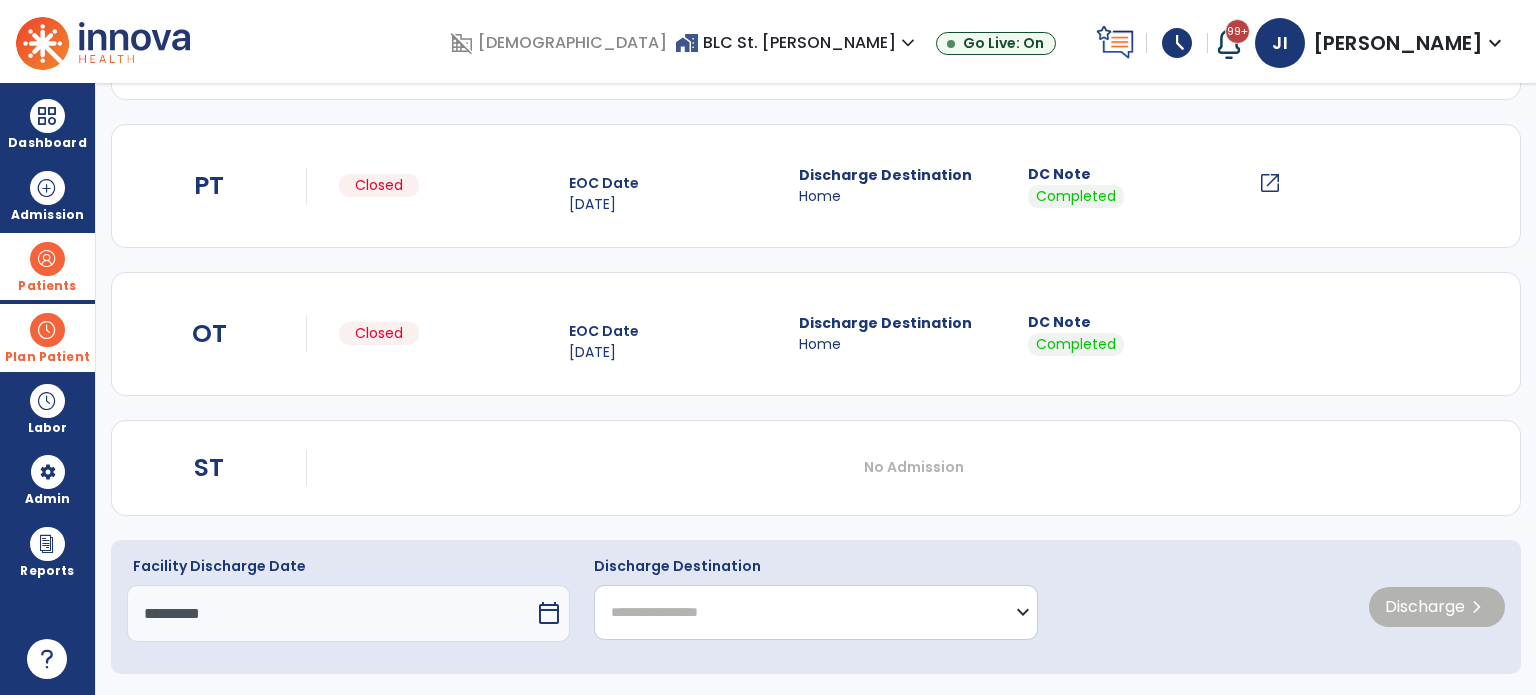 drag, startPoint x: 751, startPoint y: 619, endPoint x: 746, endPoint y: 585, distance: 34.36568 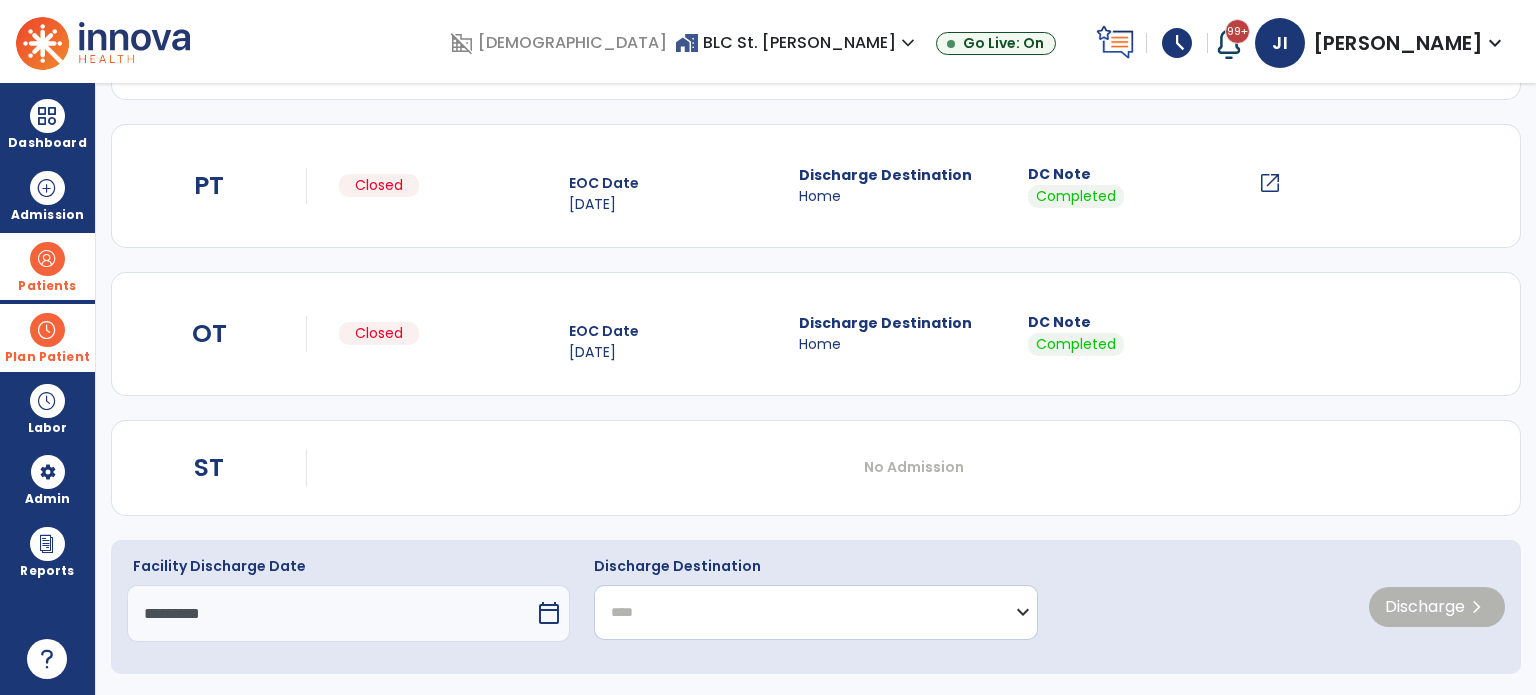 click on "**********" 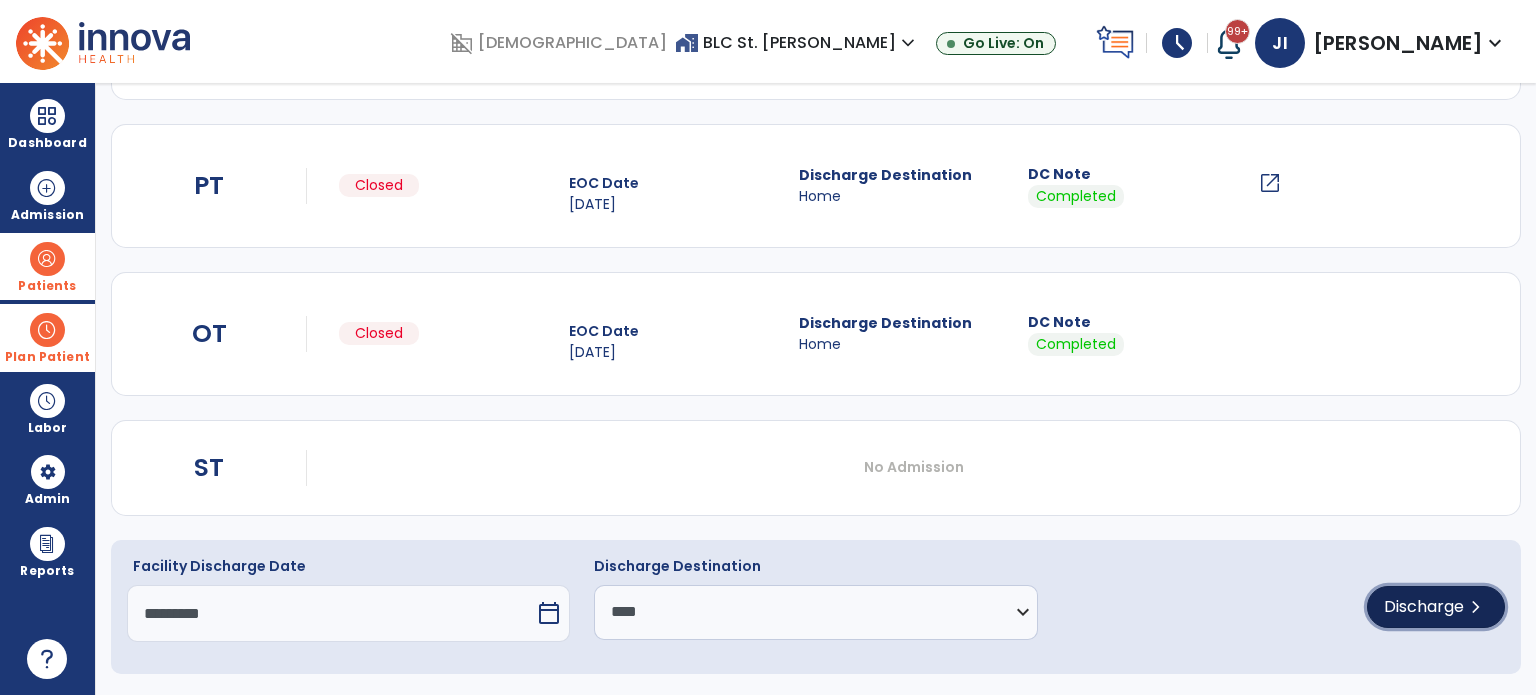 click on "Discharge" 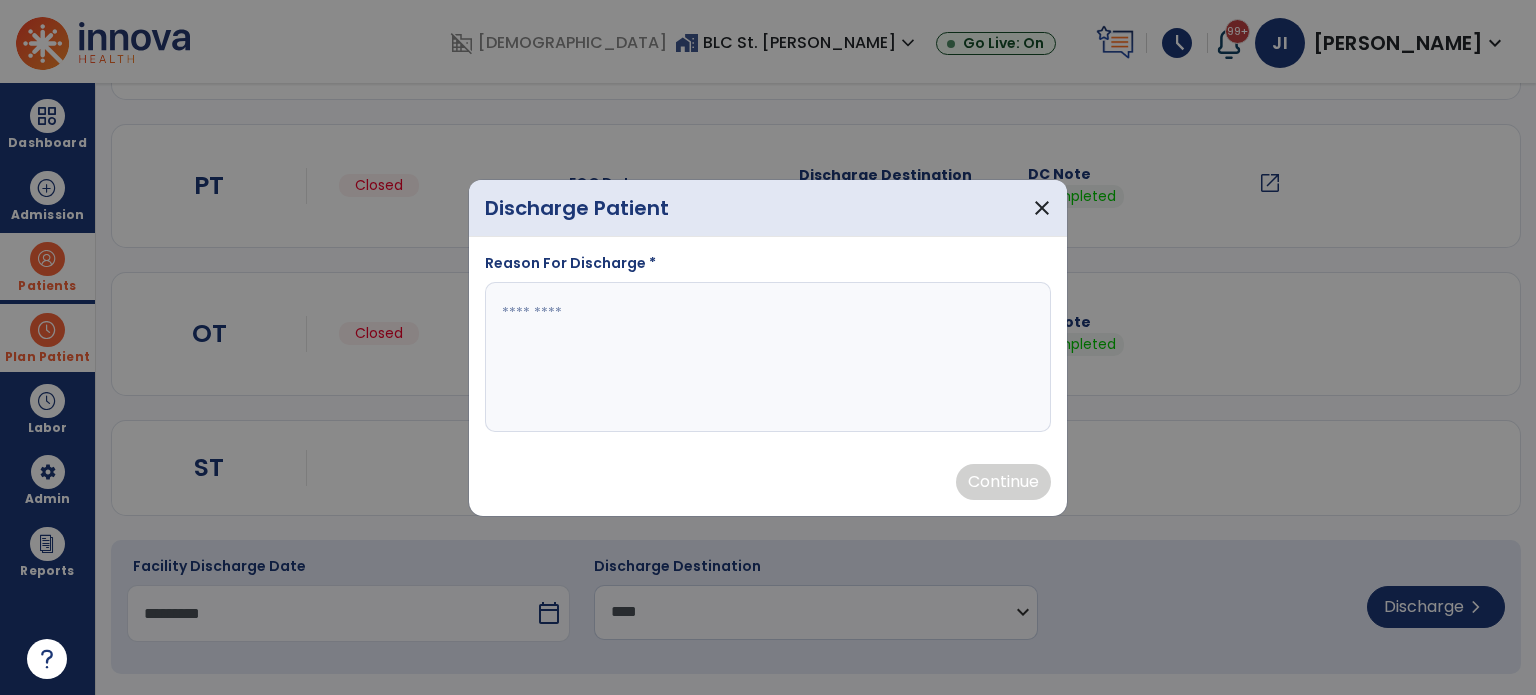 click at bounding box center (768, 357) 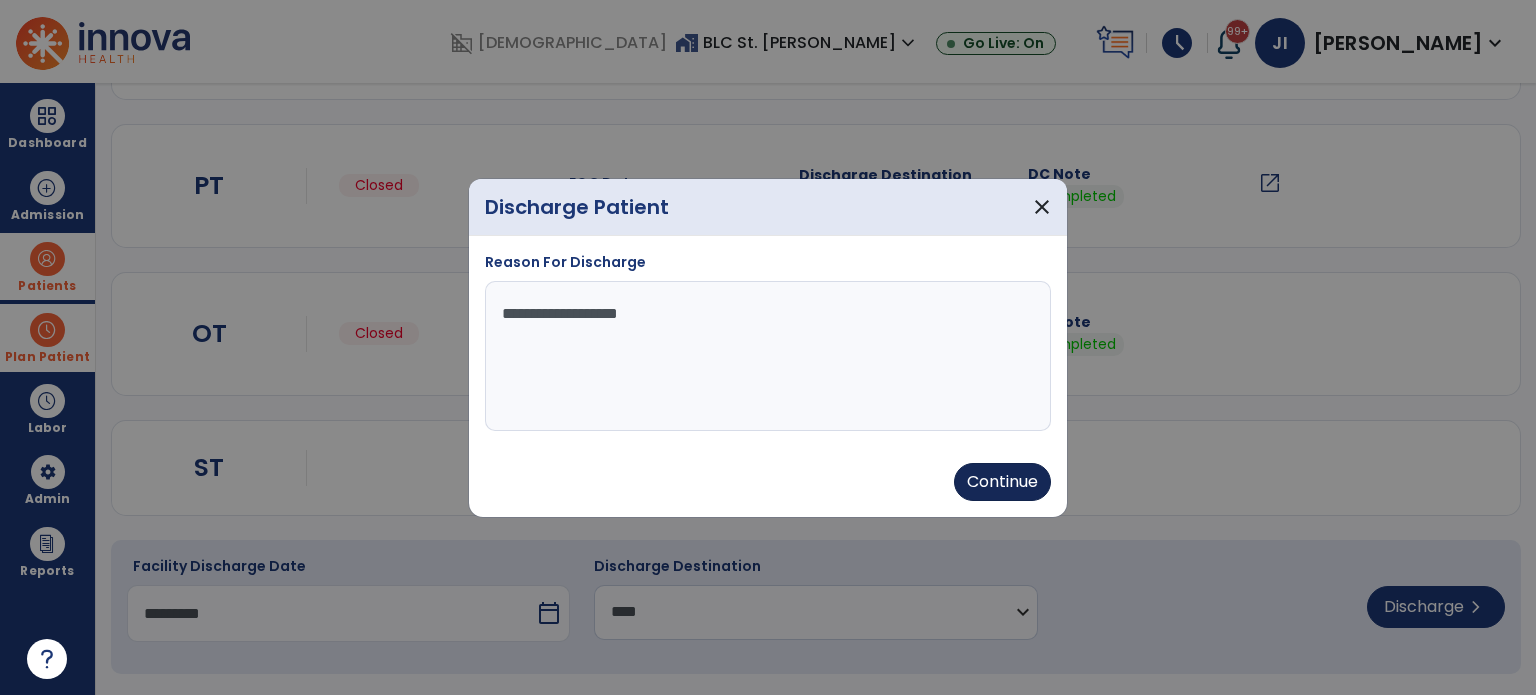 type on "**********" 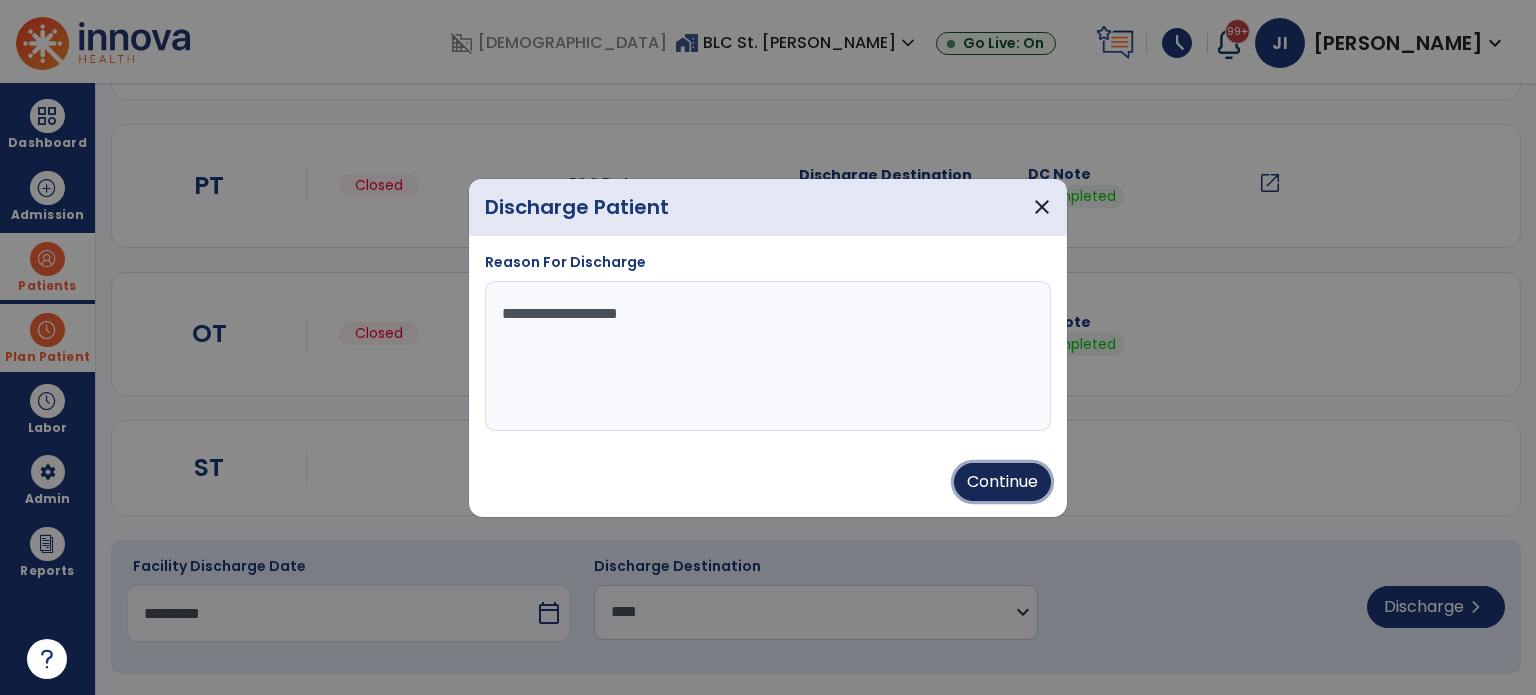 click on "Continue" at bounding box center (1002, 482) 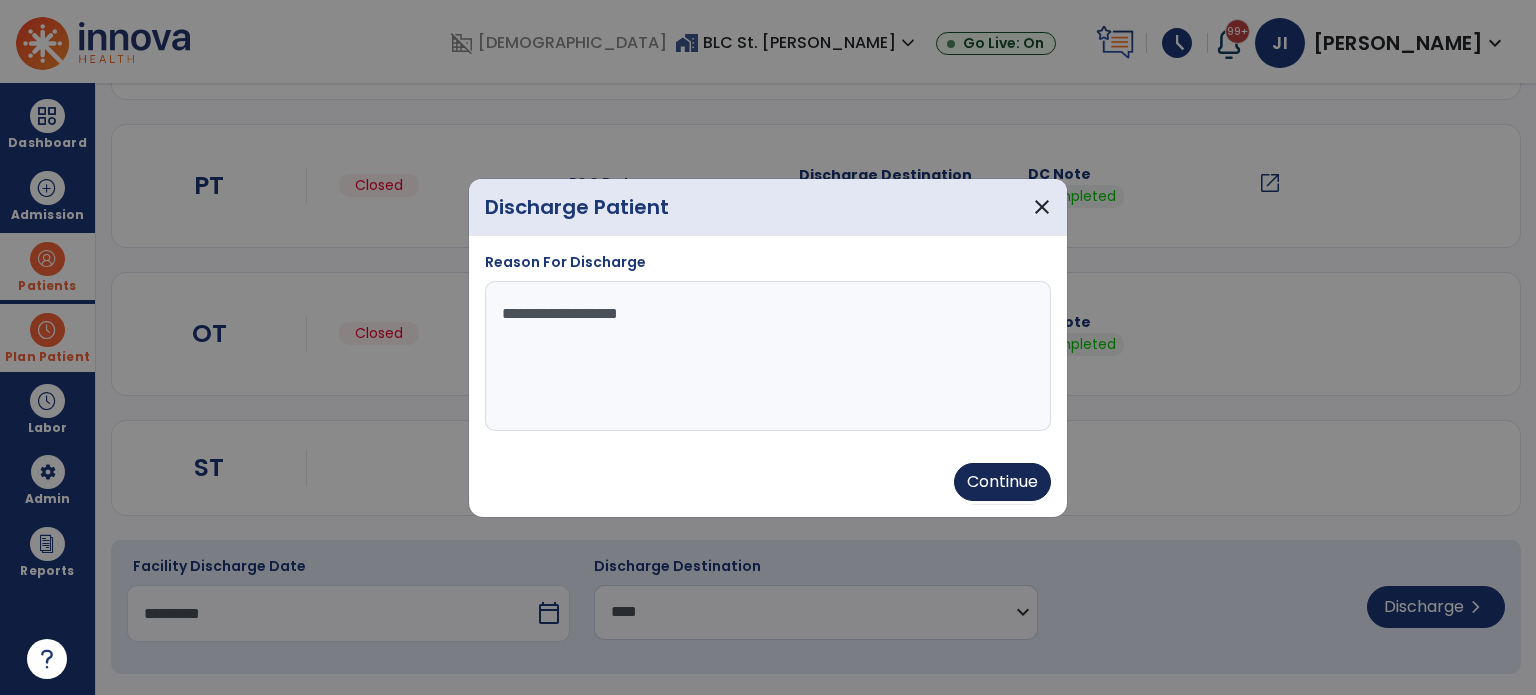 type on "*********" 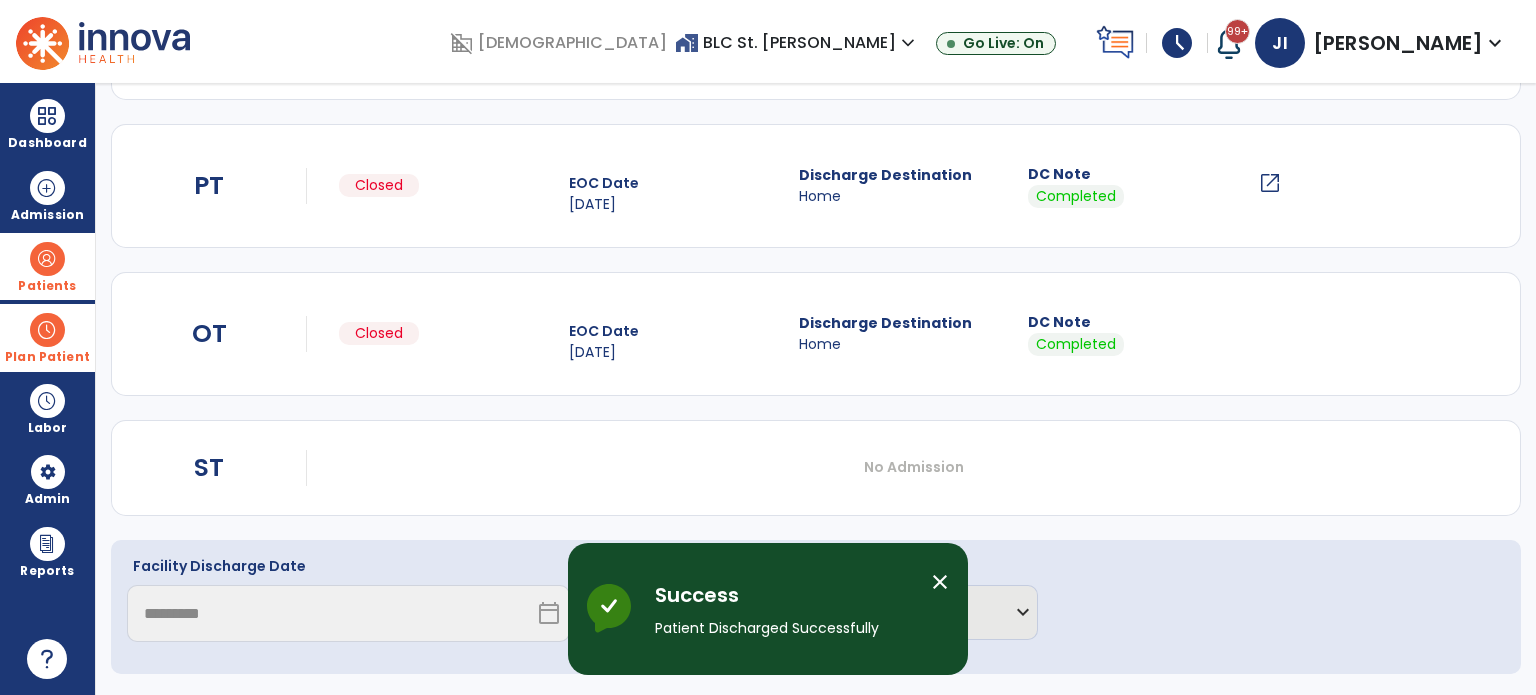 scroll, scrollTop: 152, scrollLeft: 0, axis: vertical 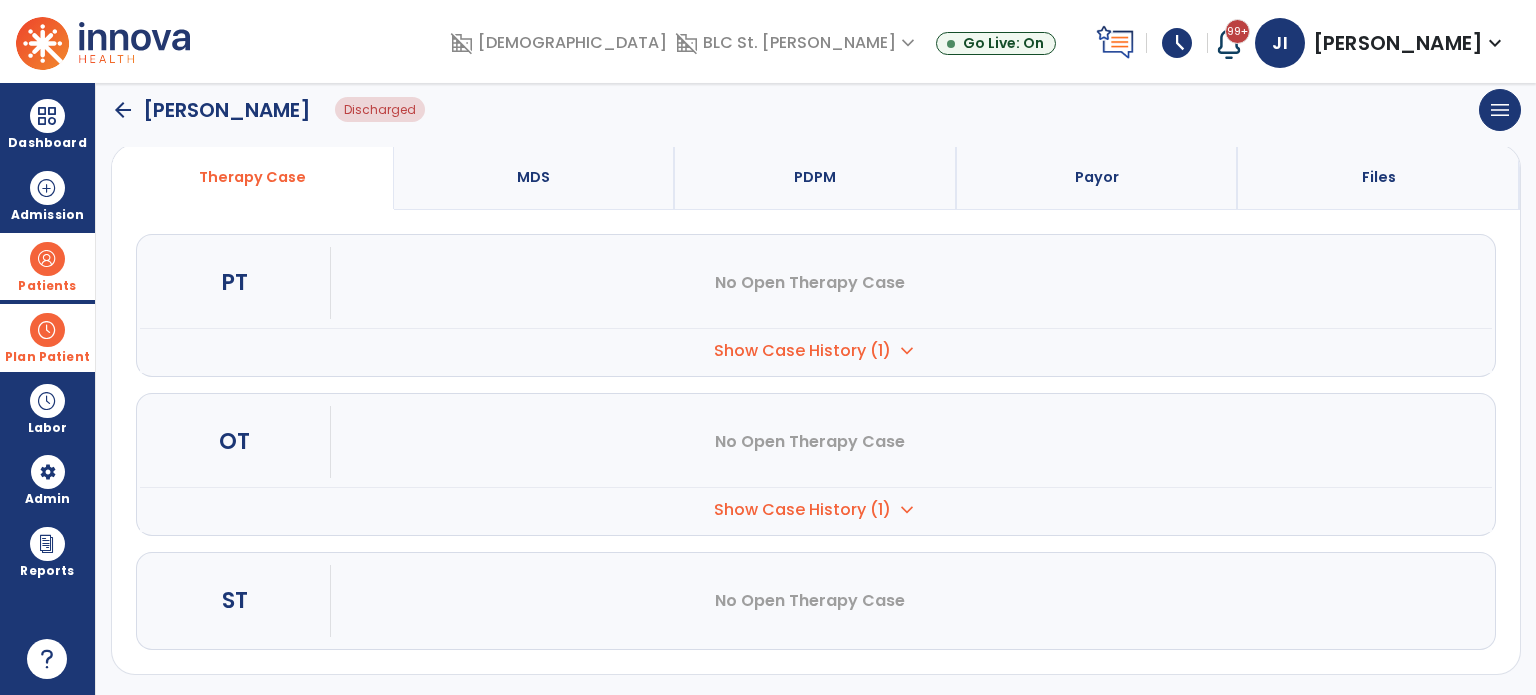 click on "Show Case History (1)" at bounding box center (802, 351) 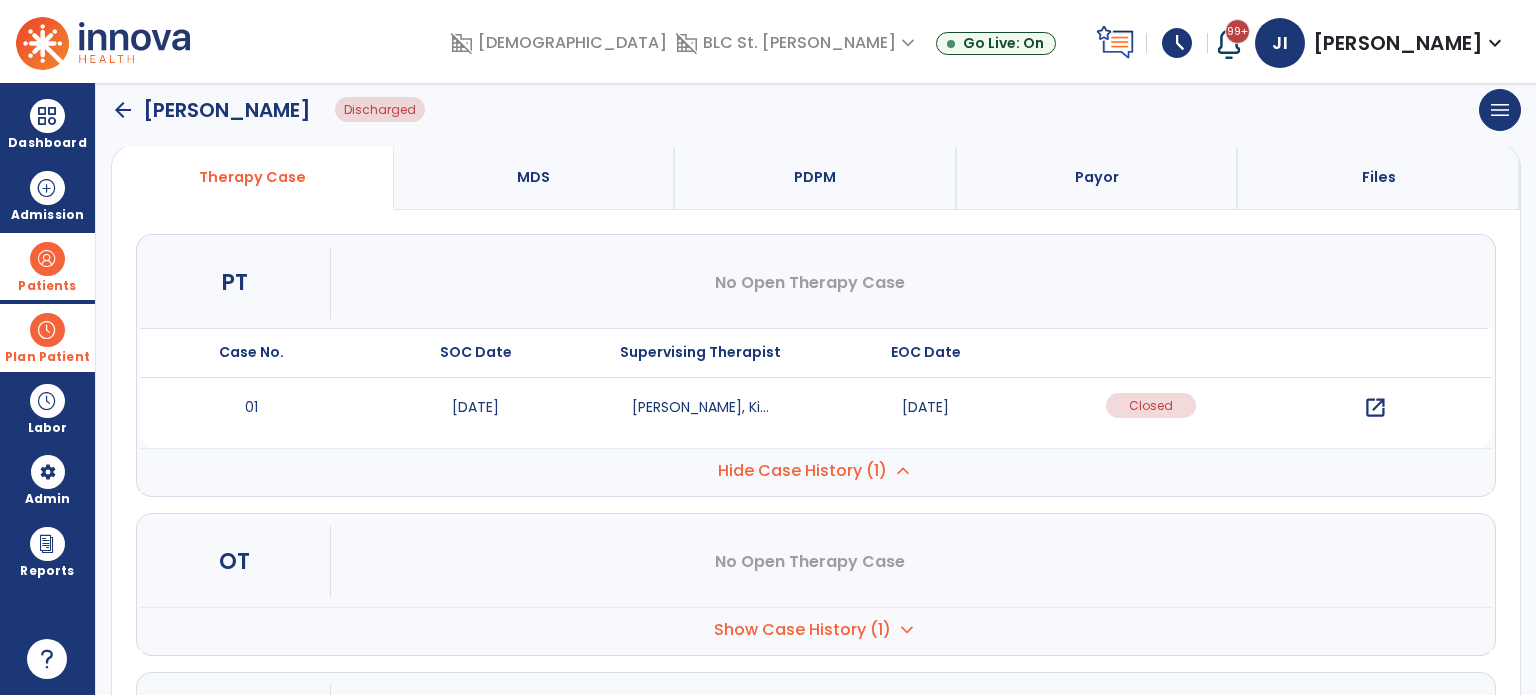 drag, startPoint x: 1353, startPoint y: 259, endPoint x: 1317, endPoint y: 283, distance: 43.266617 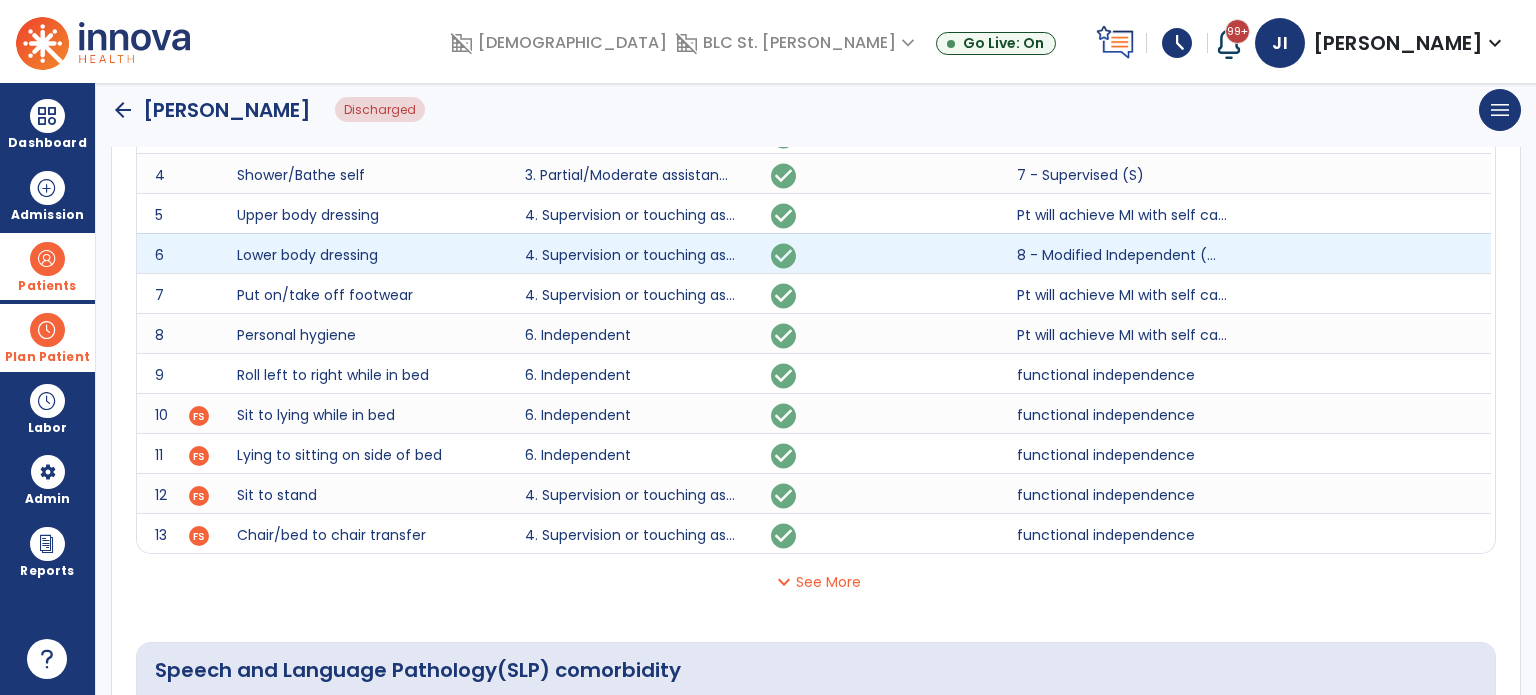 scroll, scrollTop: 600, scrollLeft: 0, axis: vertical 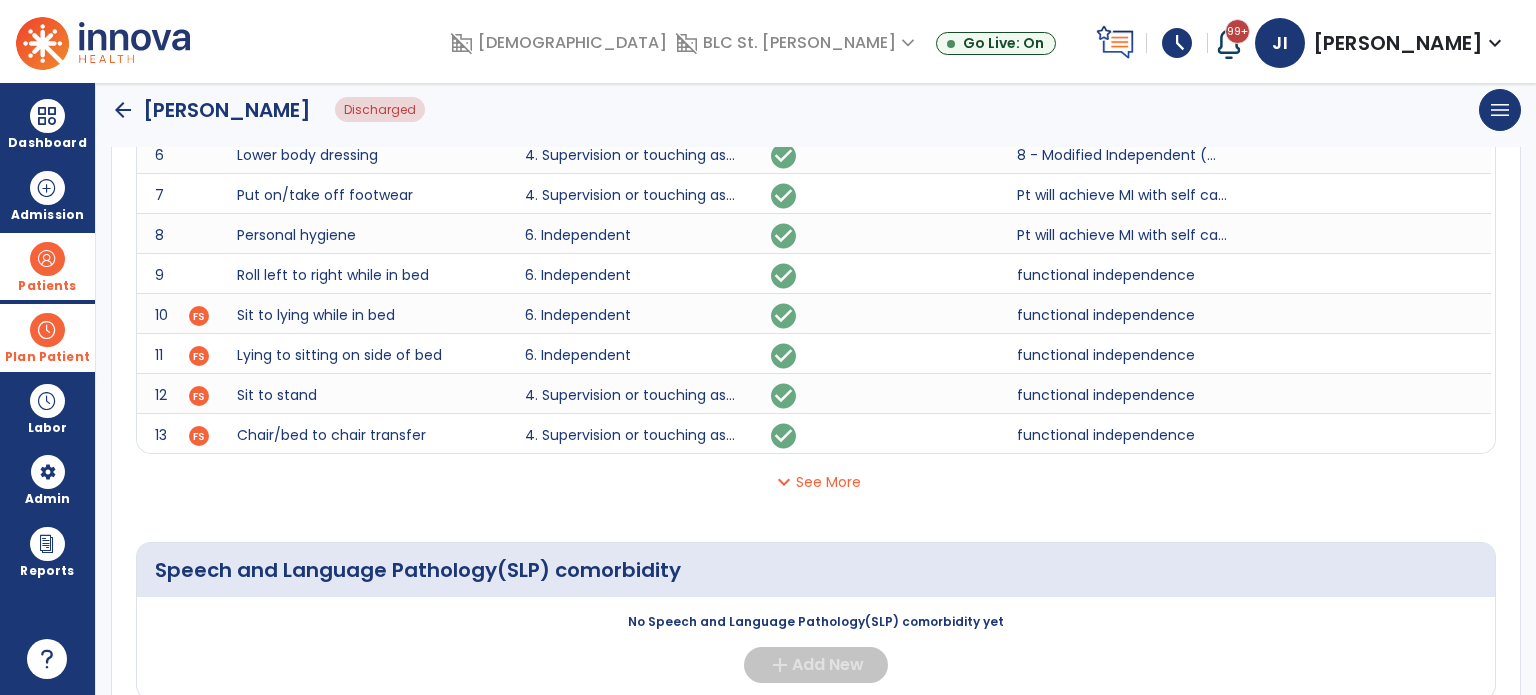 click on "expand_more  See More" 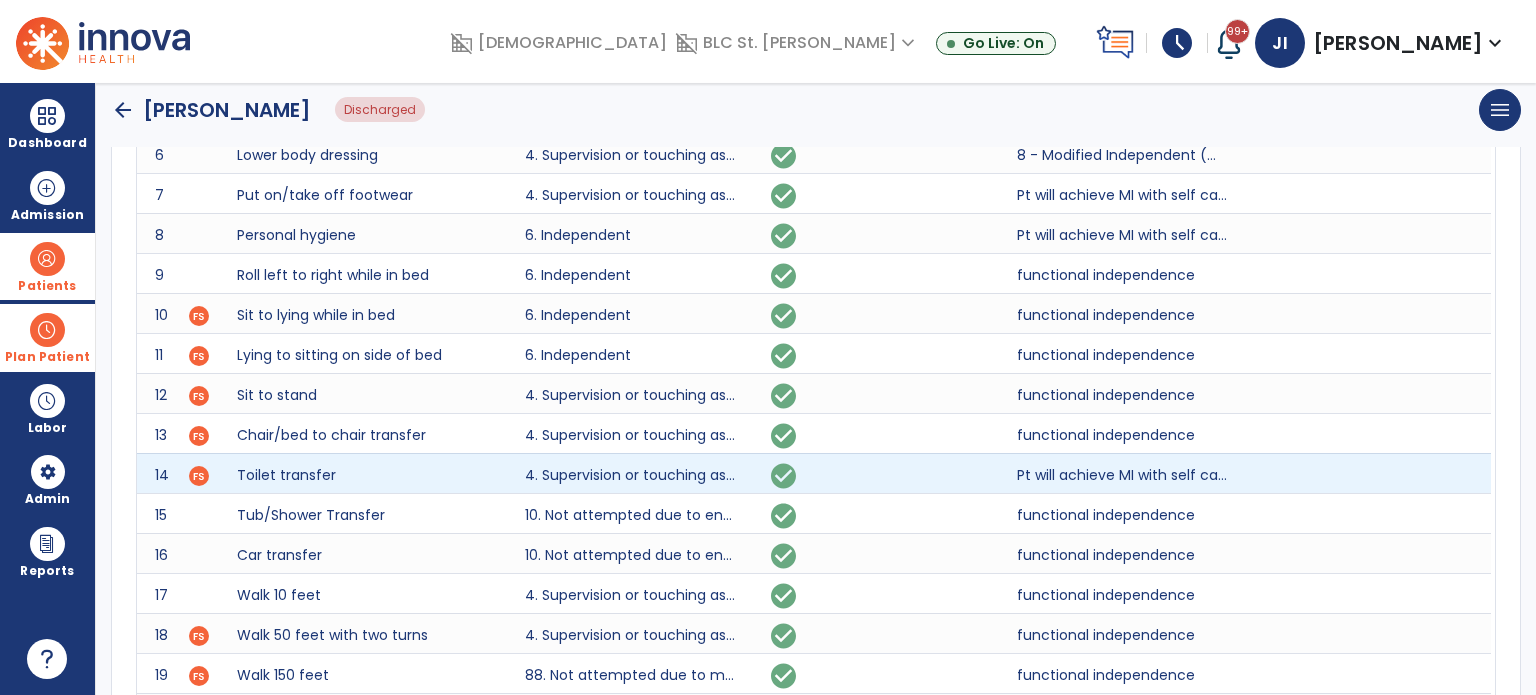 scroll, scrollTop: 100, scrollLeft: 0, axis: vertical 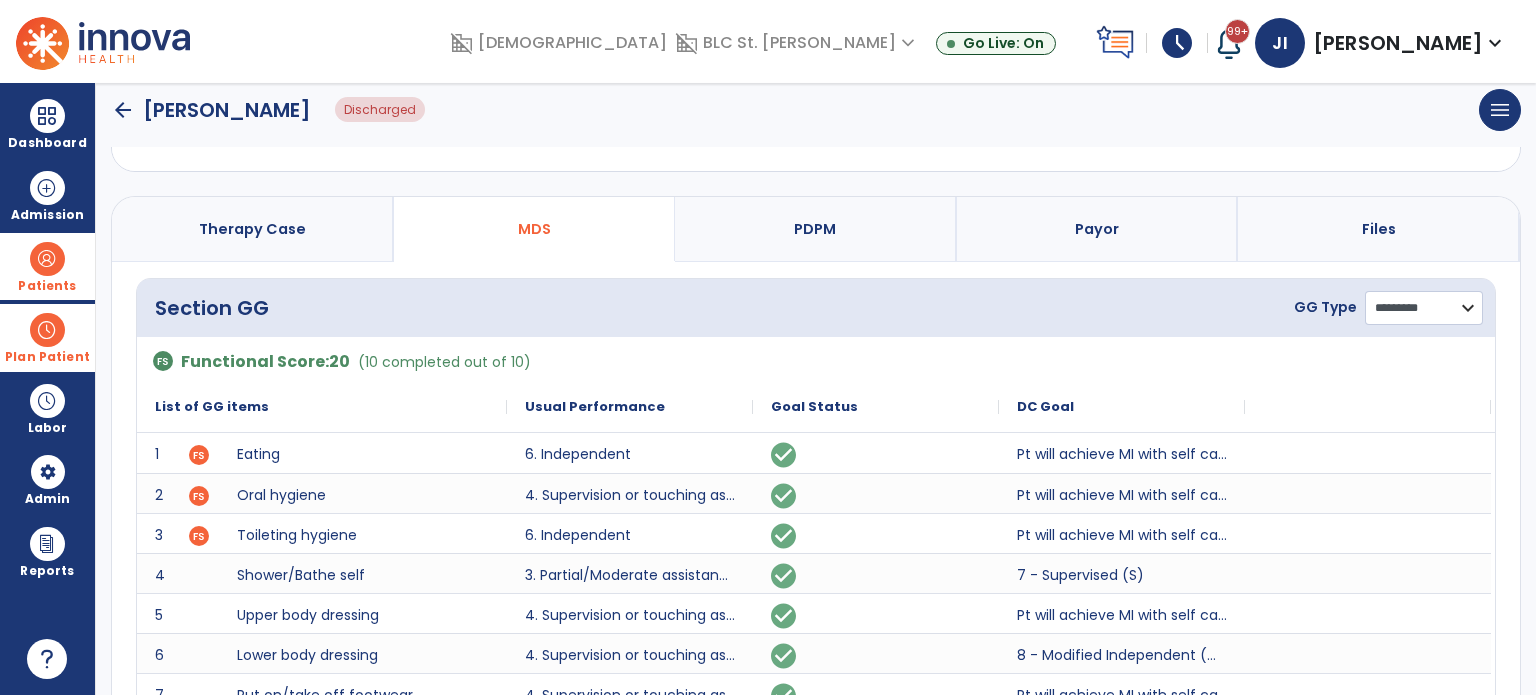 click on "**********" 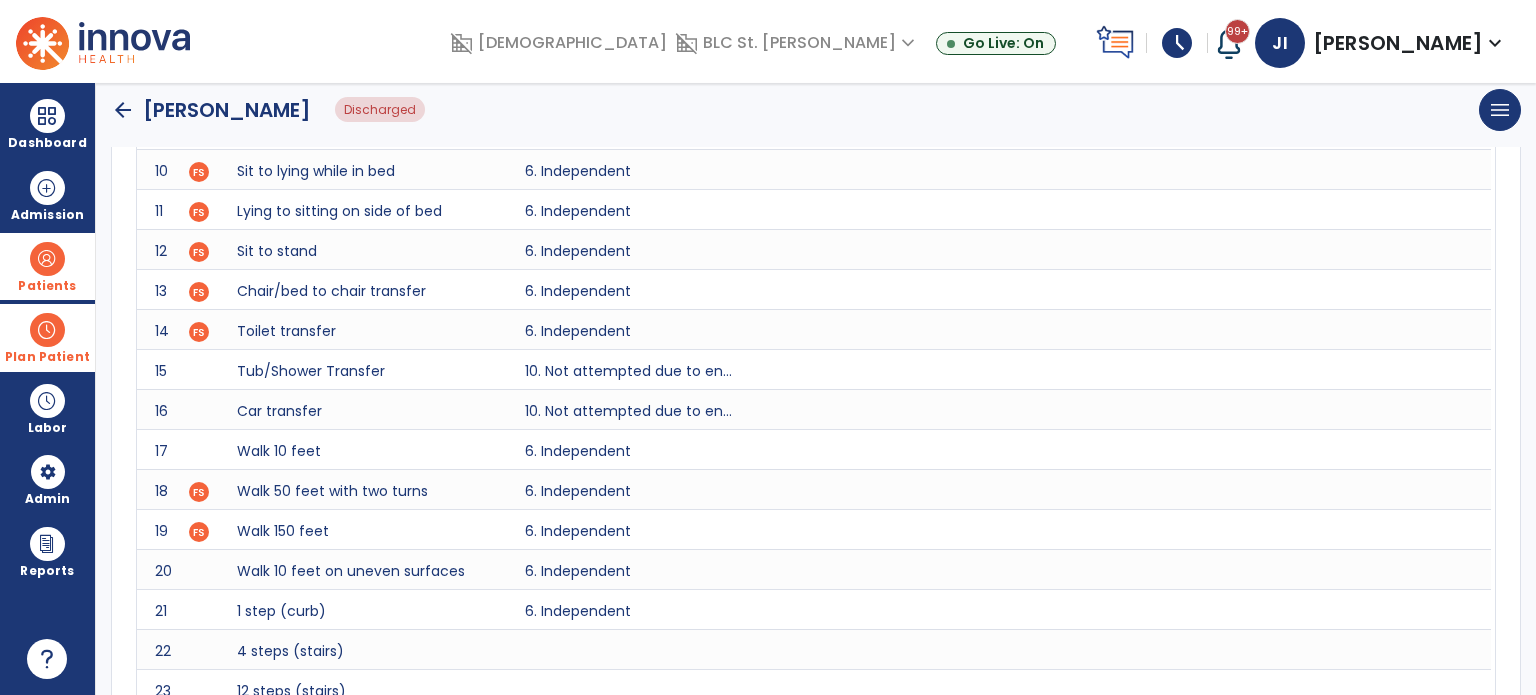 scroll, scrollTop: 800, scrollLeft: 0, axis: vertical 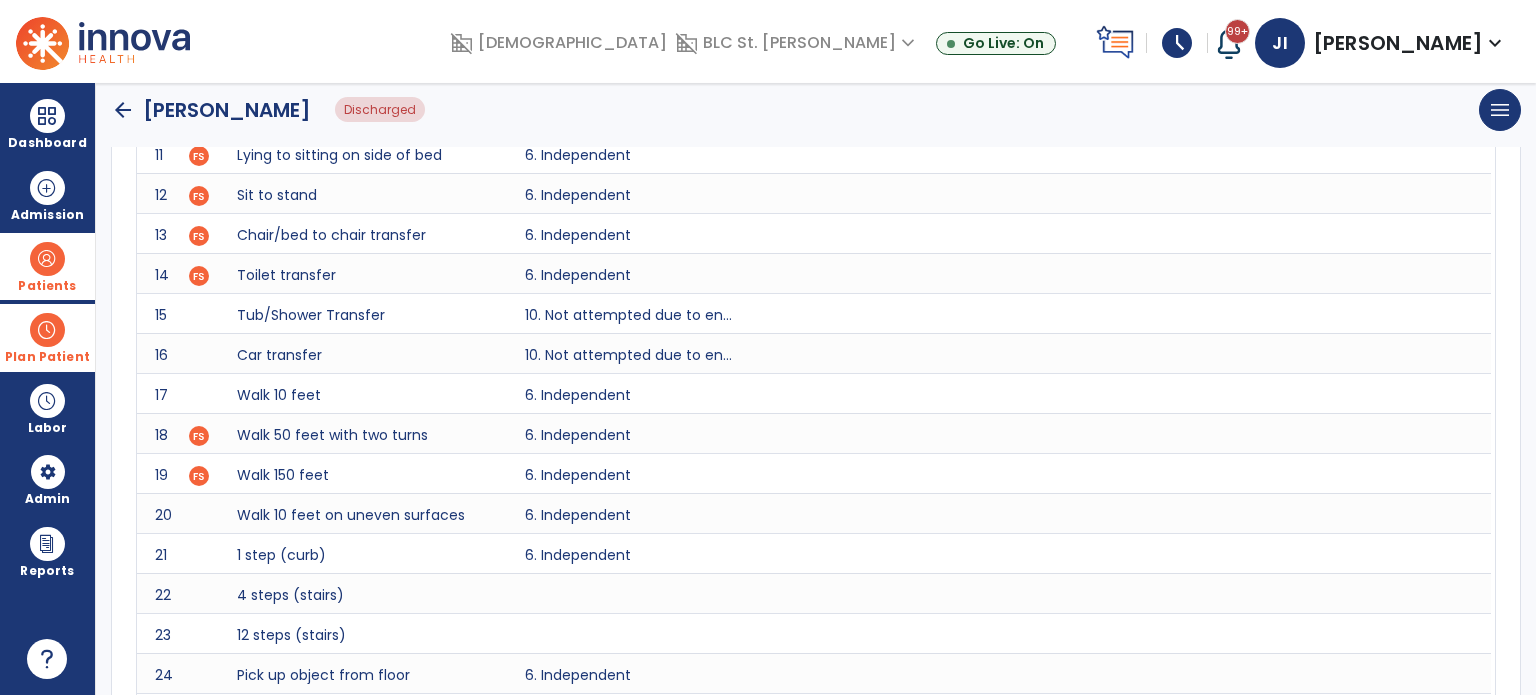 click on "arrow_back" 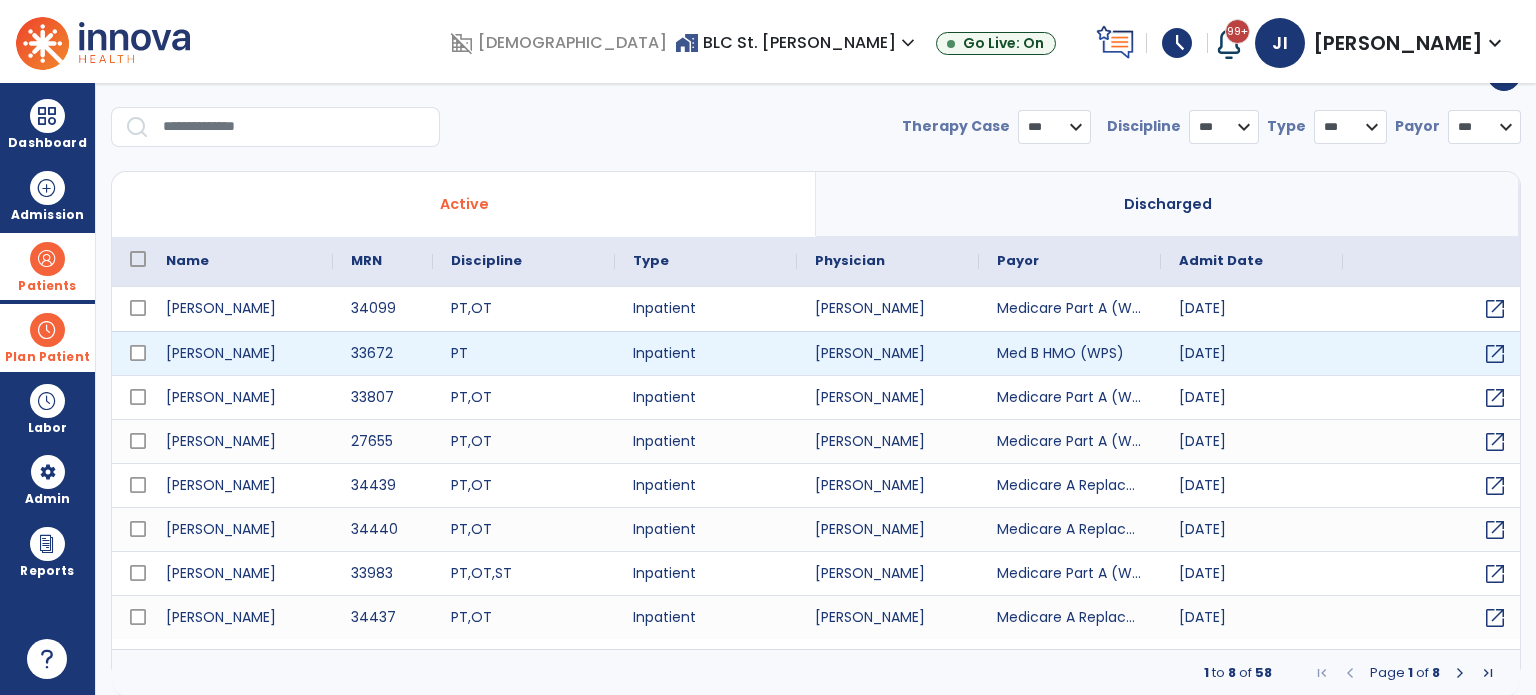 select on "***" 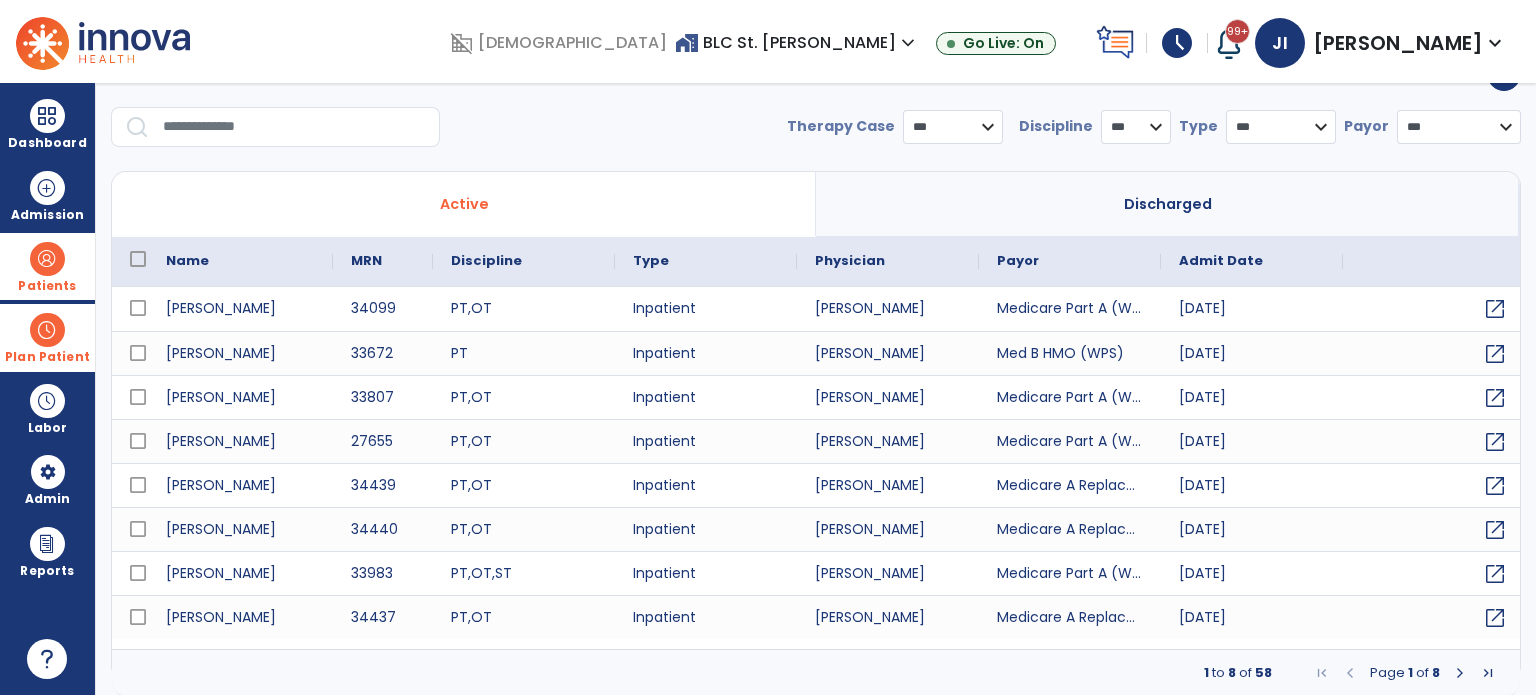 click on "Discharged" at bounding box center [1168, 204] 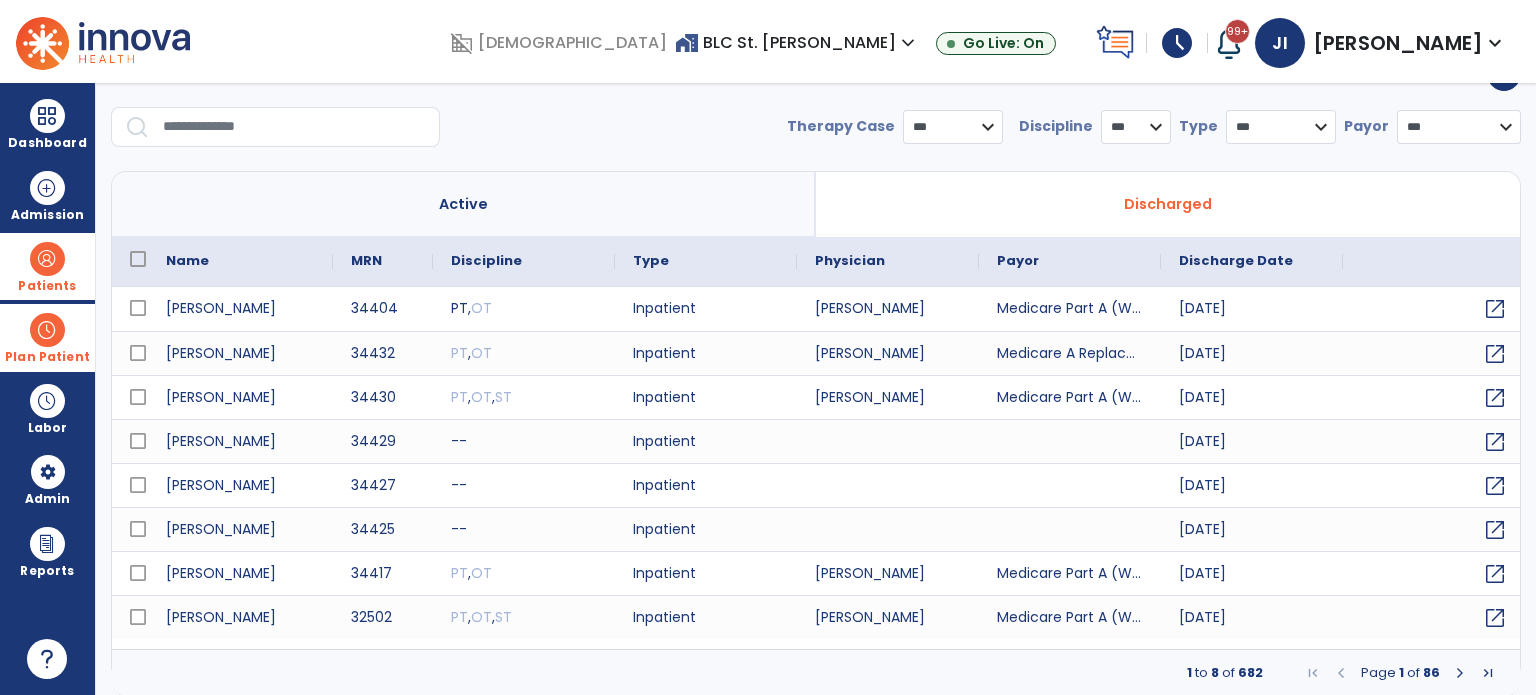 click at bounding box center (294, 127) 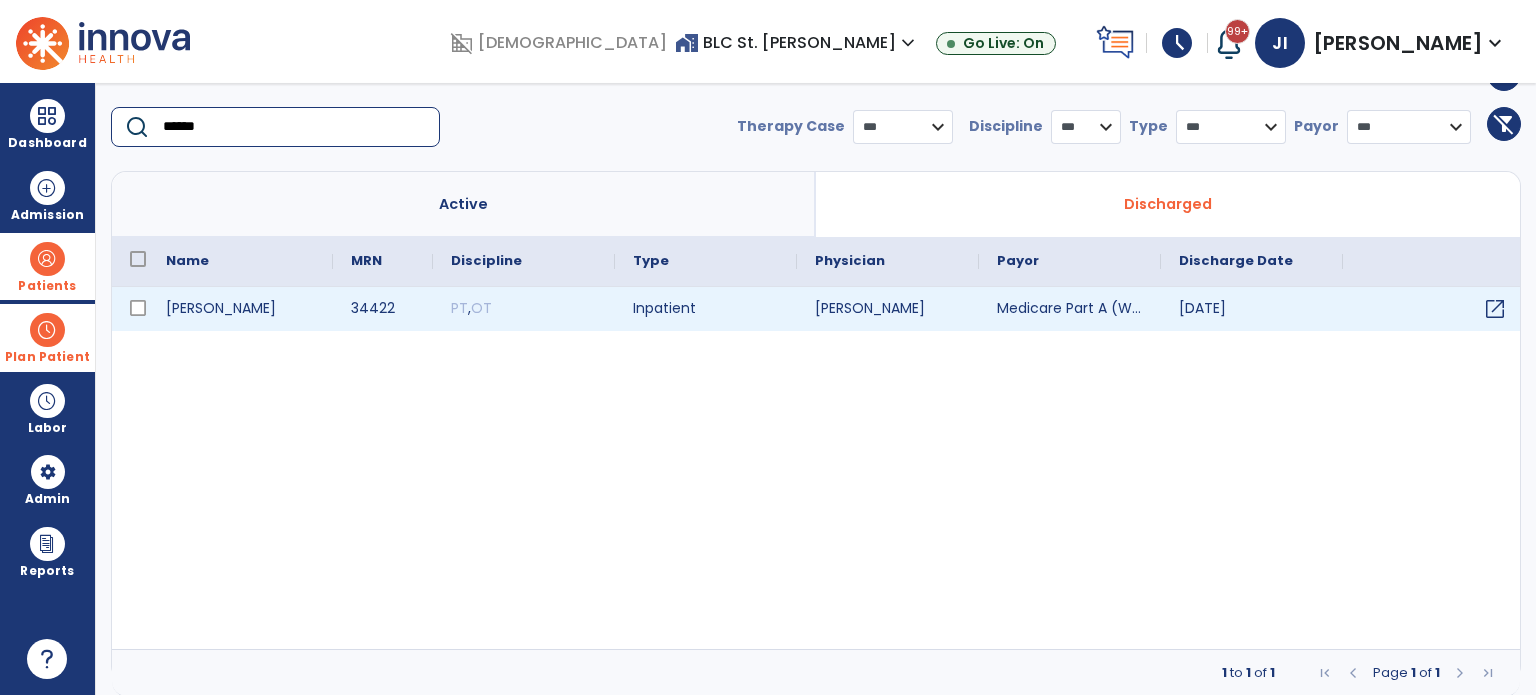 type on "******" 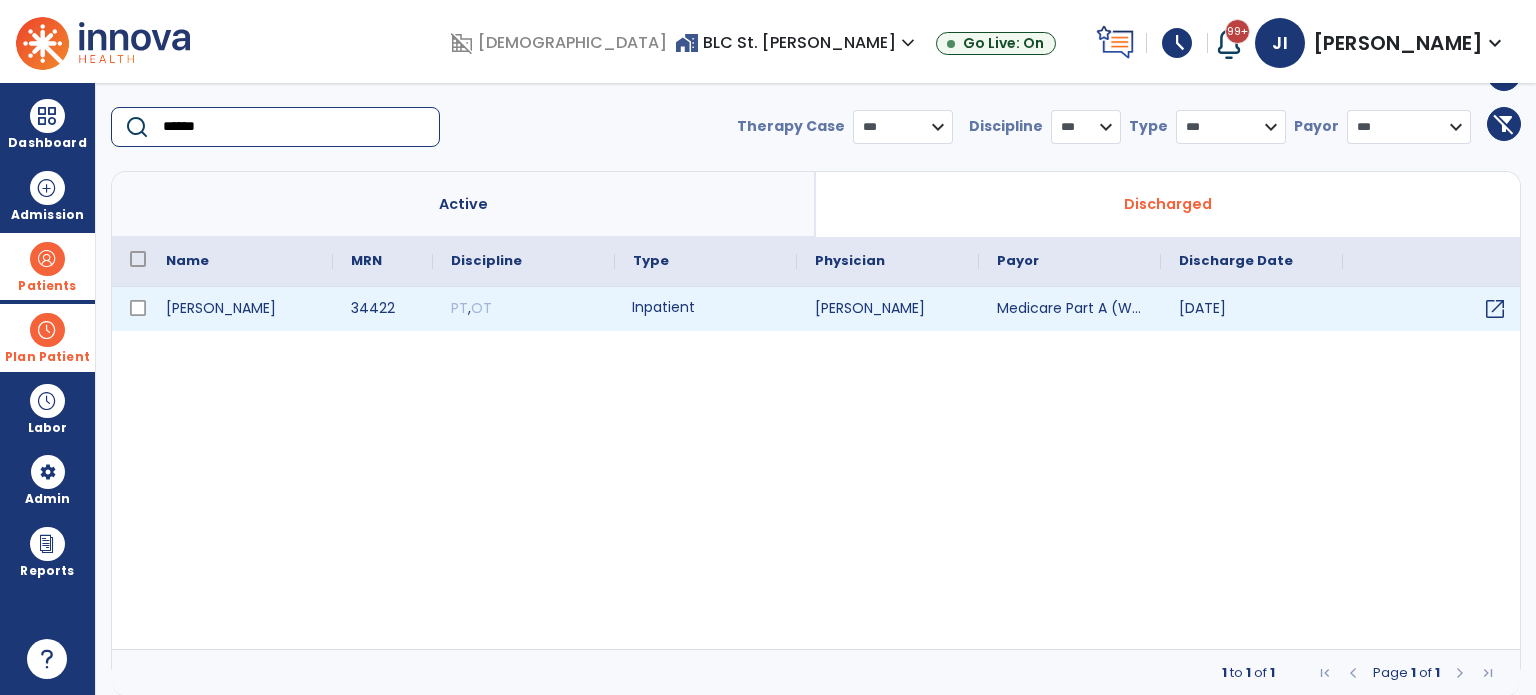 click on "Inpatient" at bounding box center [706, 309] 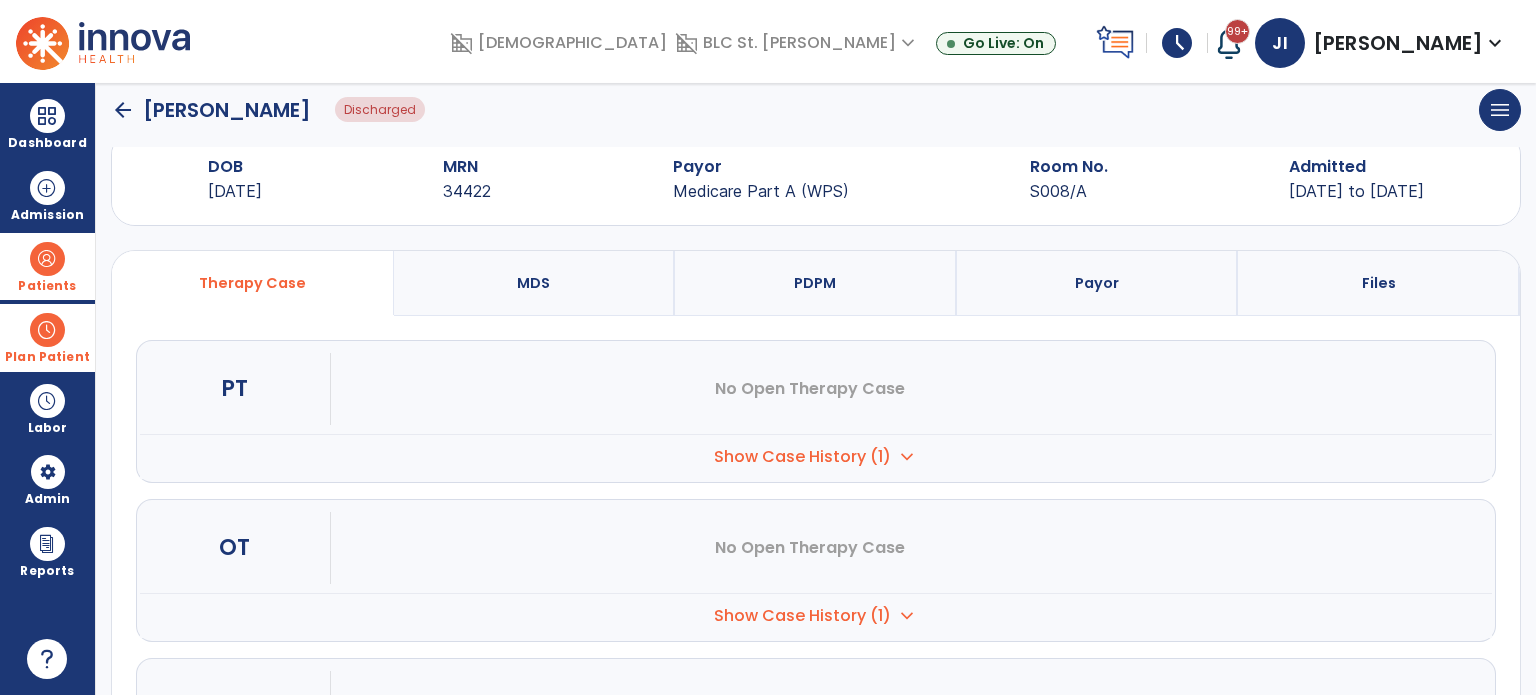 scroll, scrollTop: 0, scrollLeft: 0, axis: both 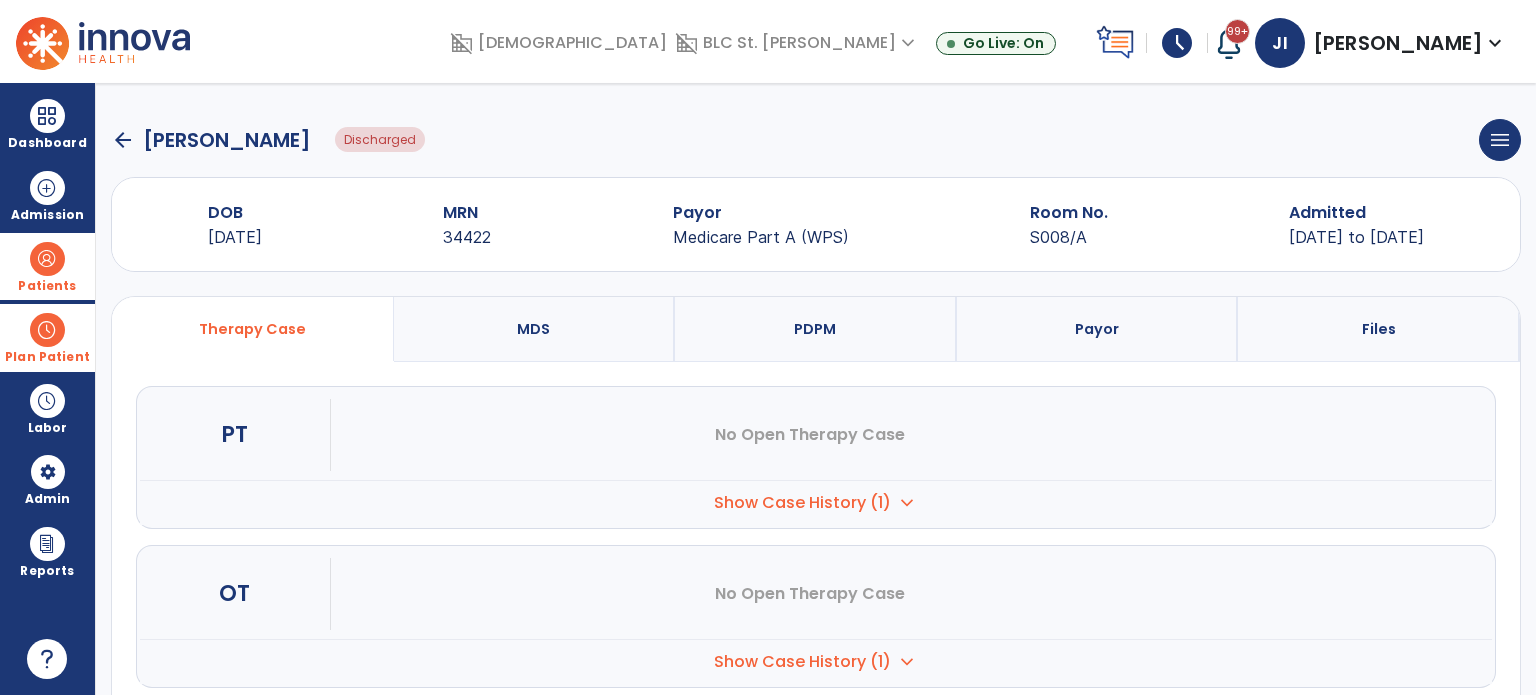 click on "Show Case History (1)" at bounding box center [802, 503] 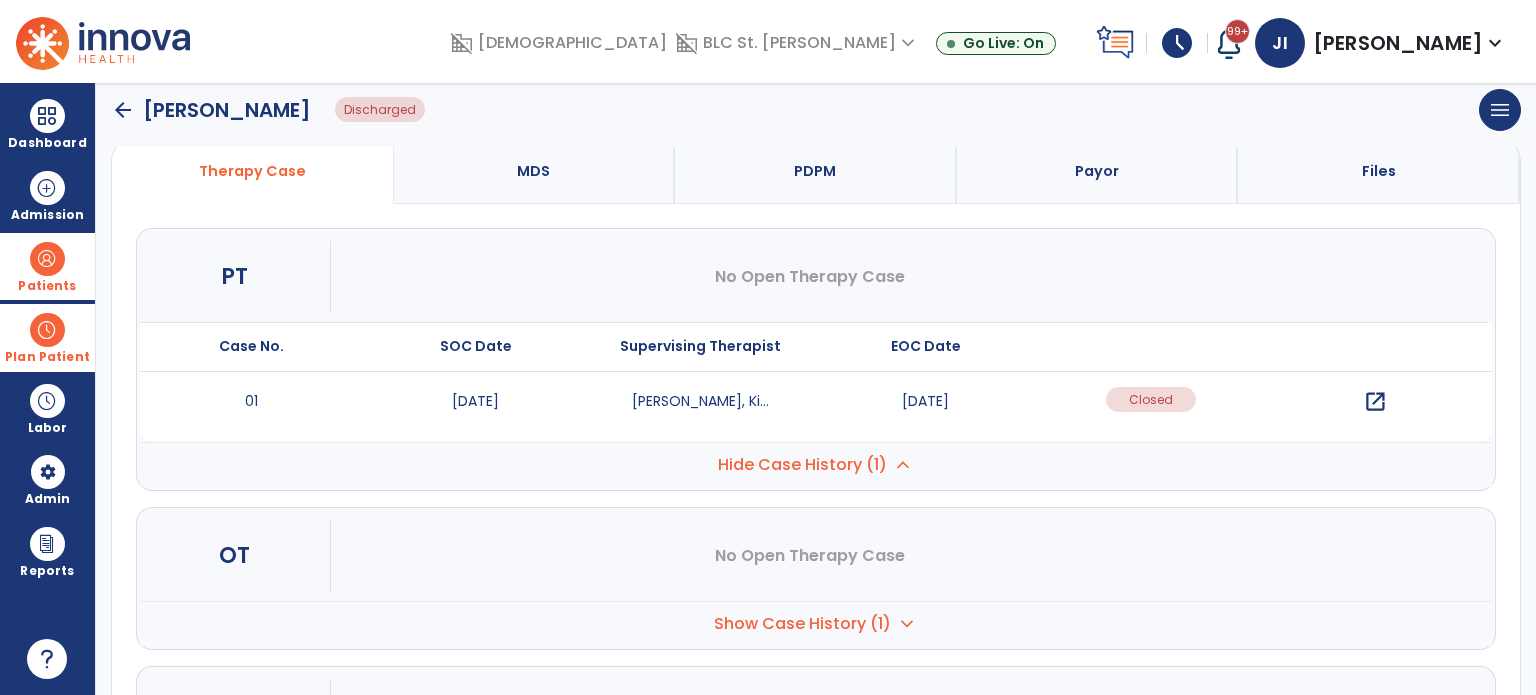 scroll, scrollTop: 272, scrollLeft: 0, axis: vertical 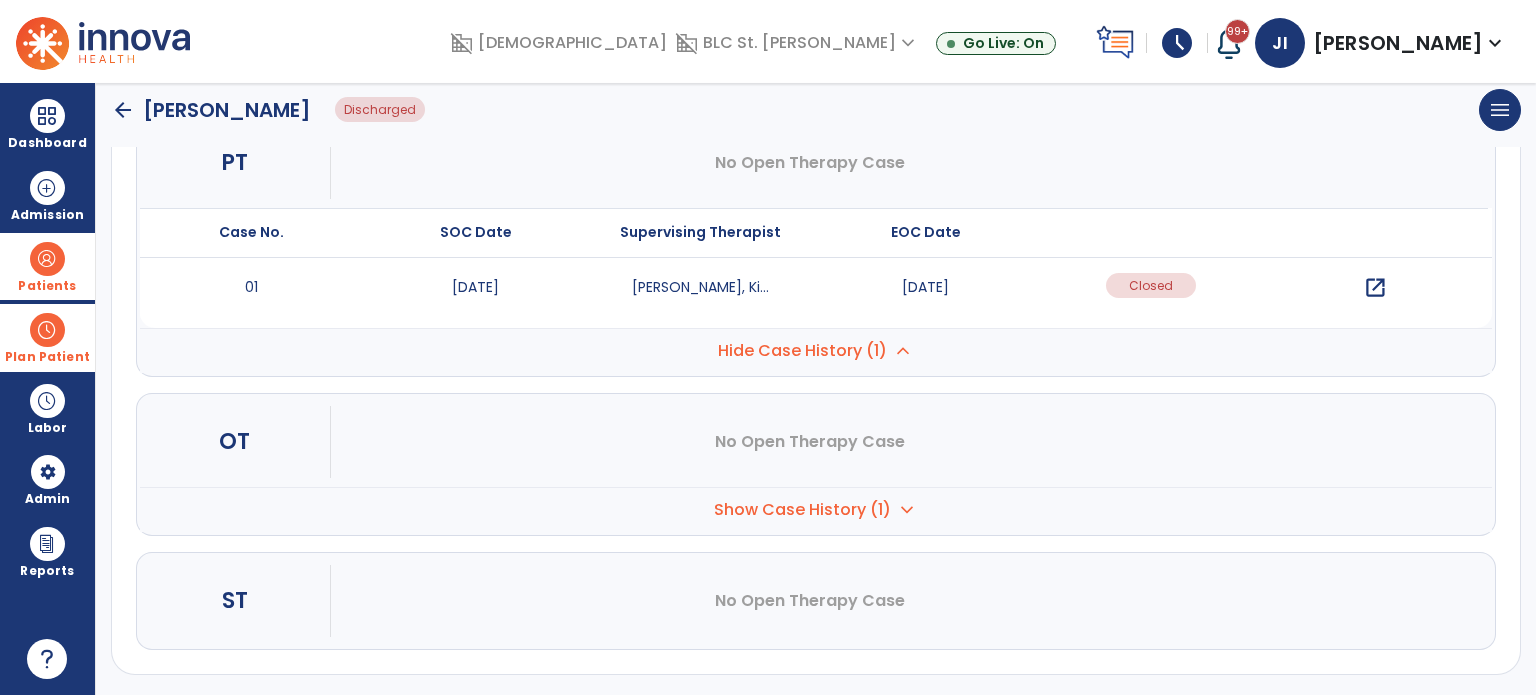 click on "open_in_new" at bounding box center (1375, 288) 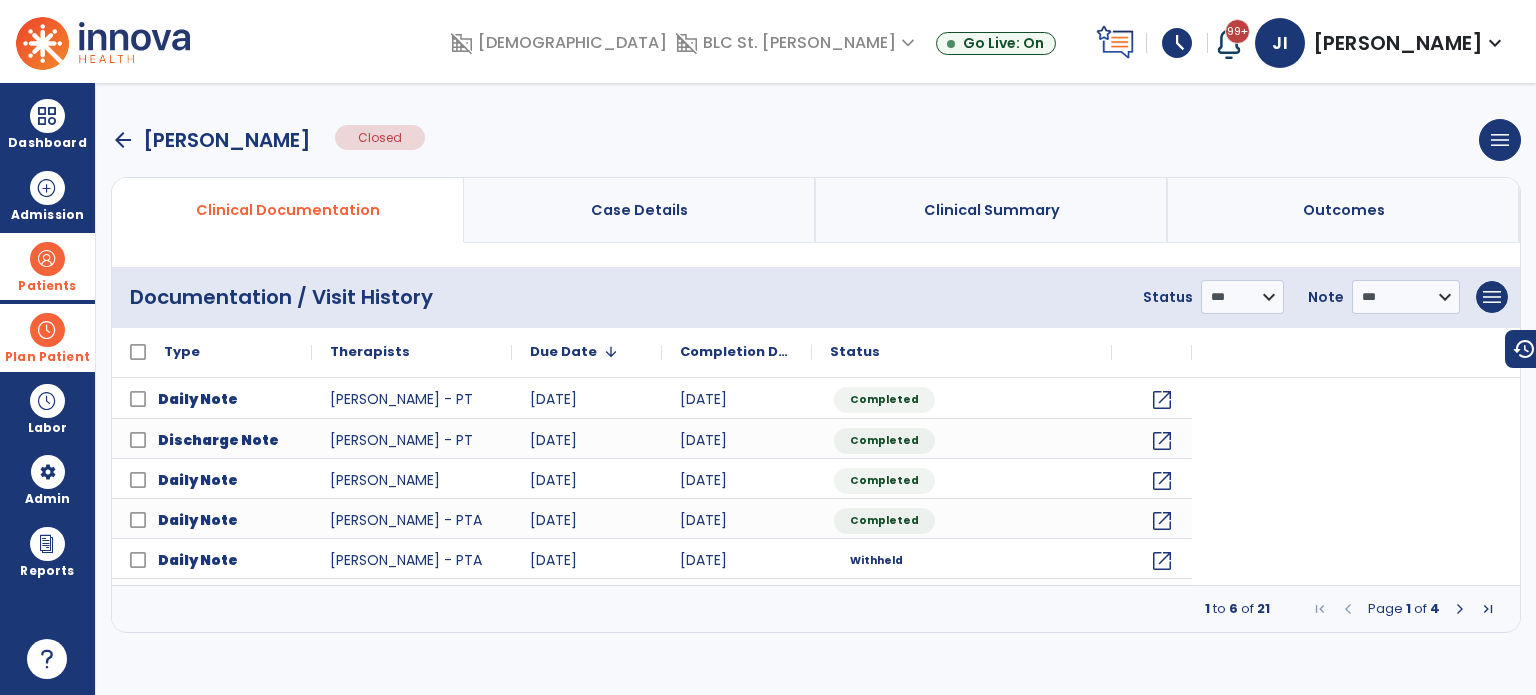 scroll, scrollTop: 0, scrollLeft: 0, axis: both 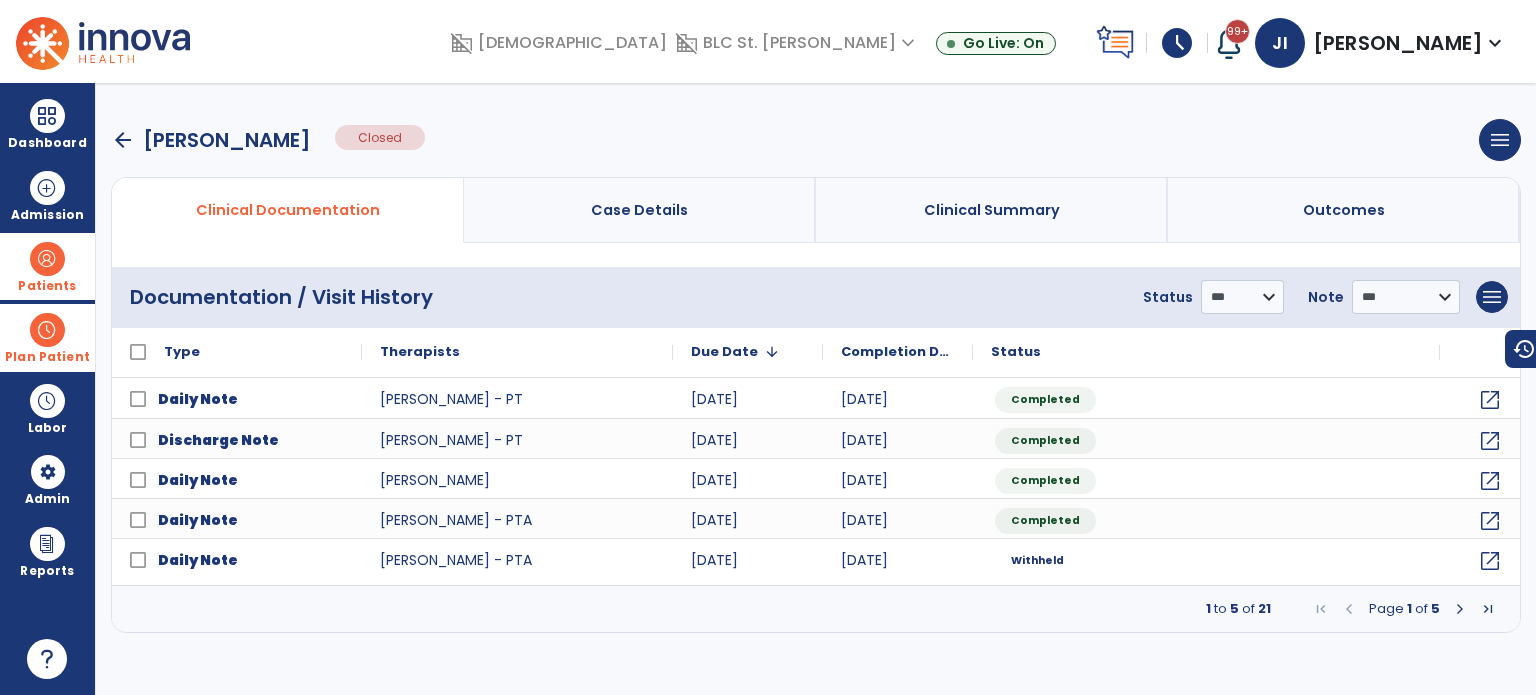 click at bounding box center (1488, 609) 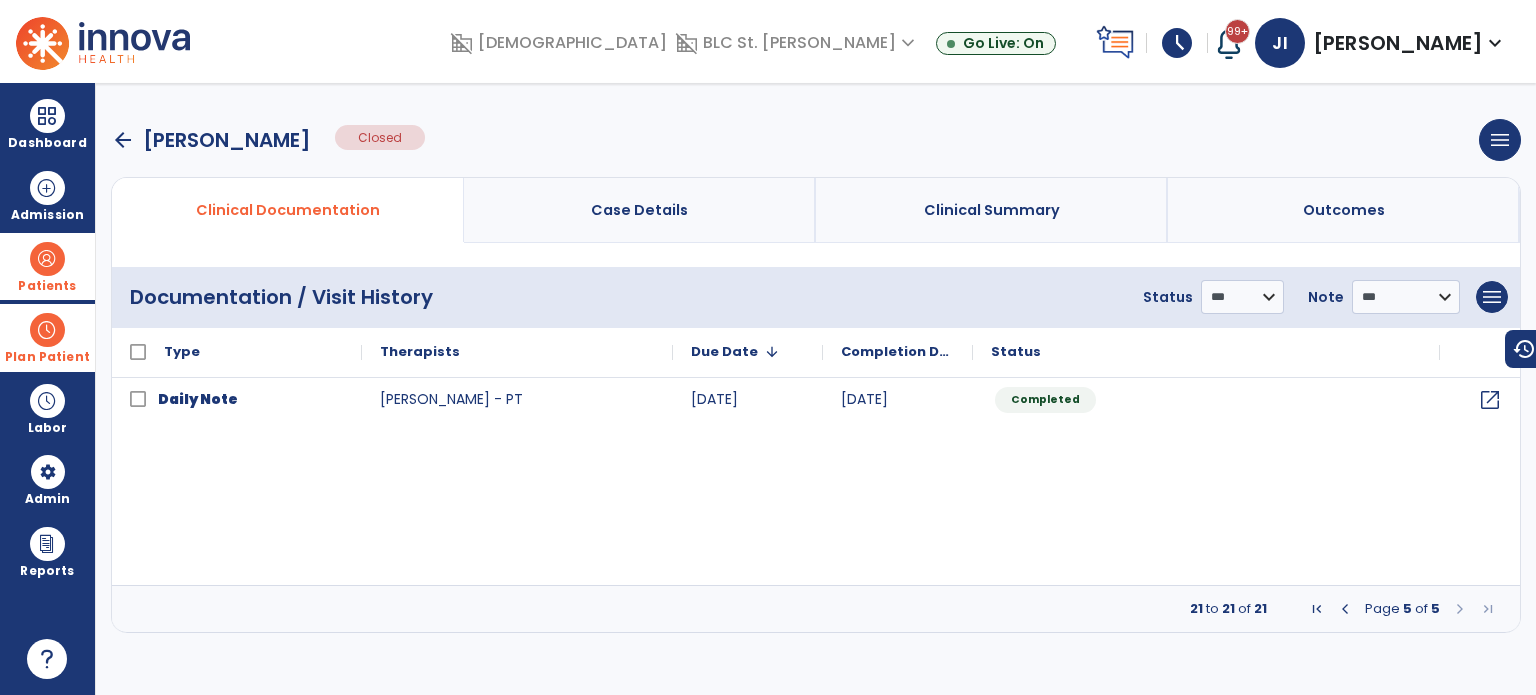 click at bounding box center [1345, 609] 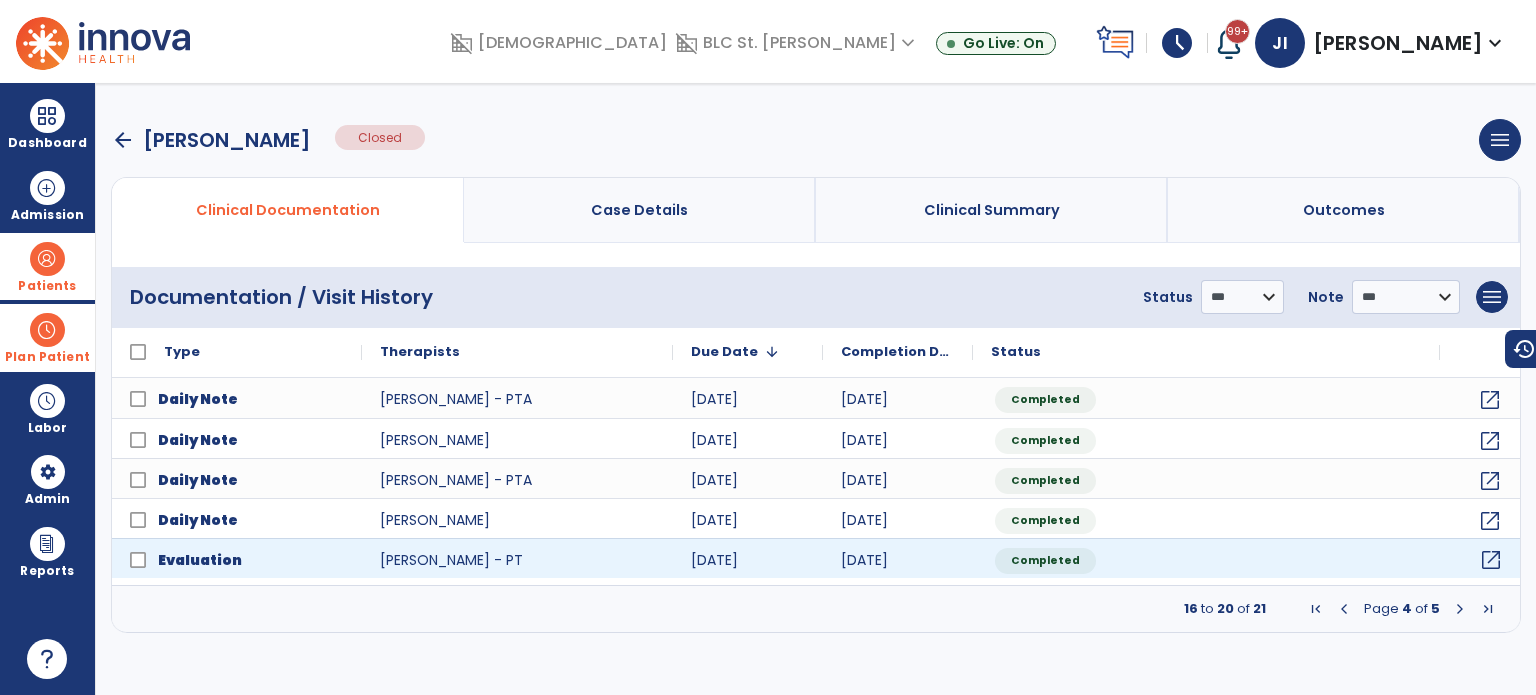 click on "open_in_new" 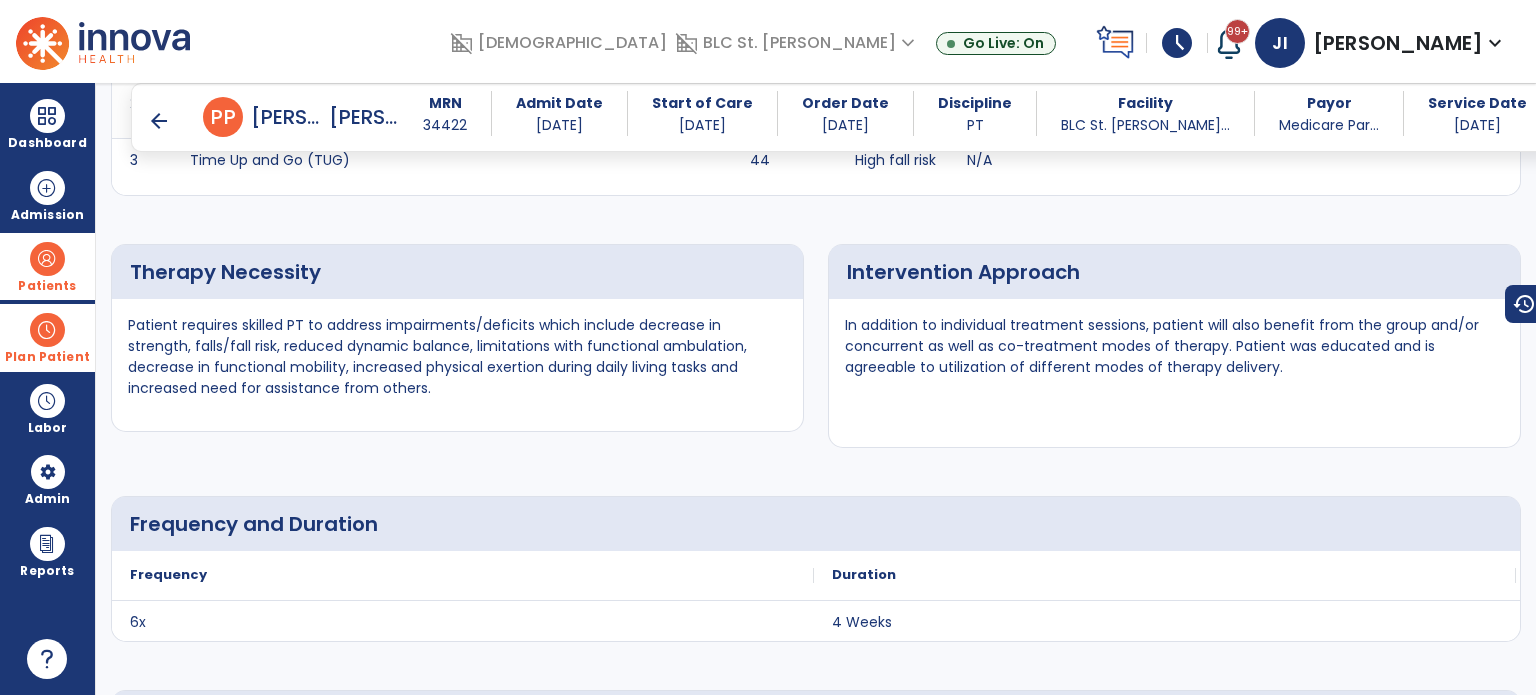 scroll, scrollTop: 4638, scrollLeft: 0, axis: vertical 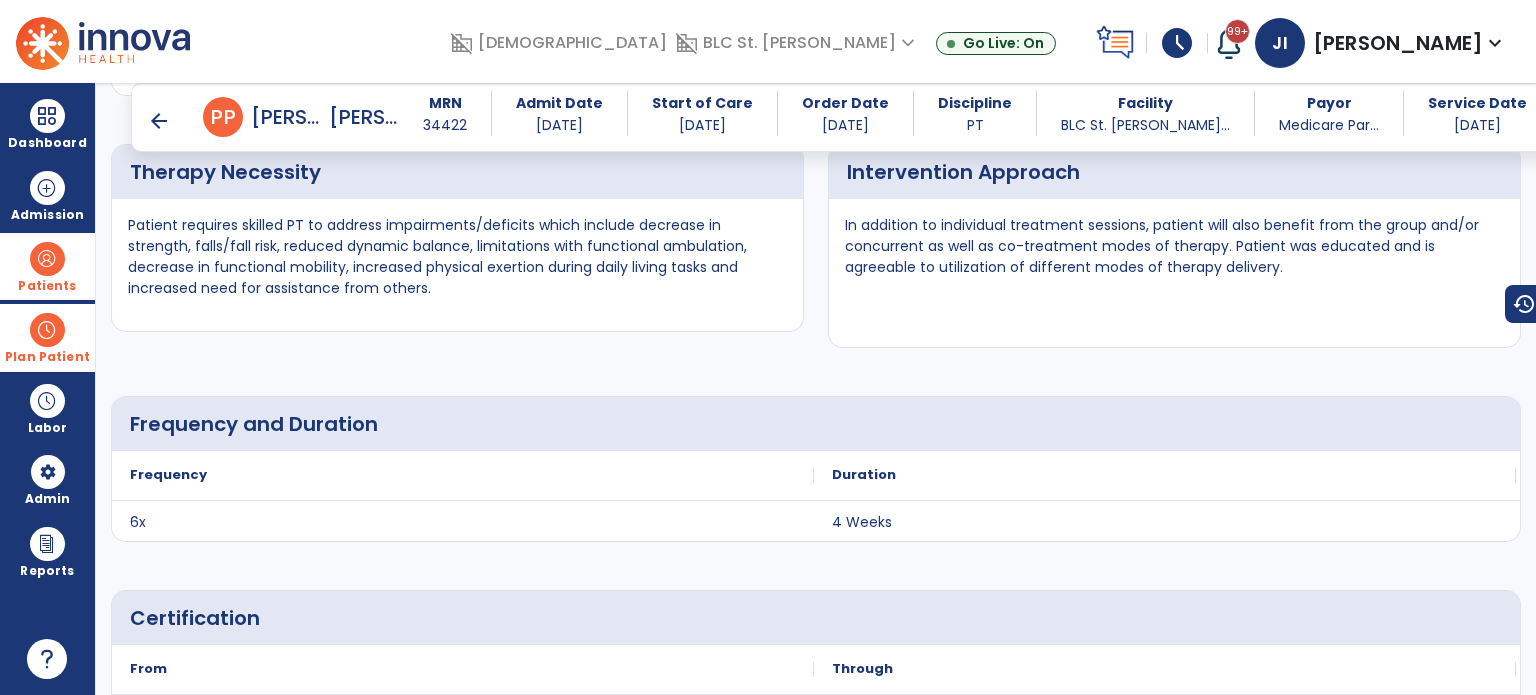 click on "arrow_back" at bounding box center [159, 121] 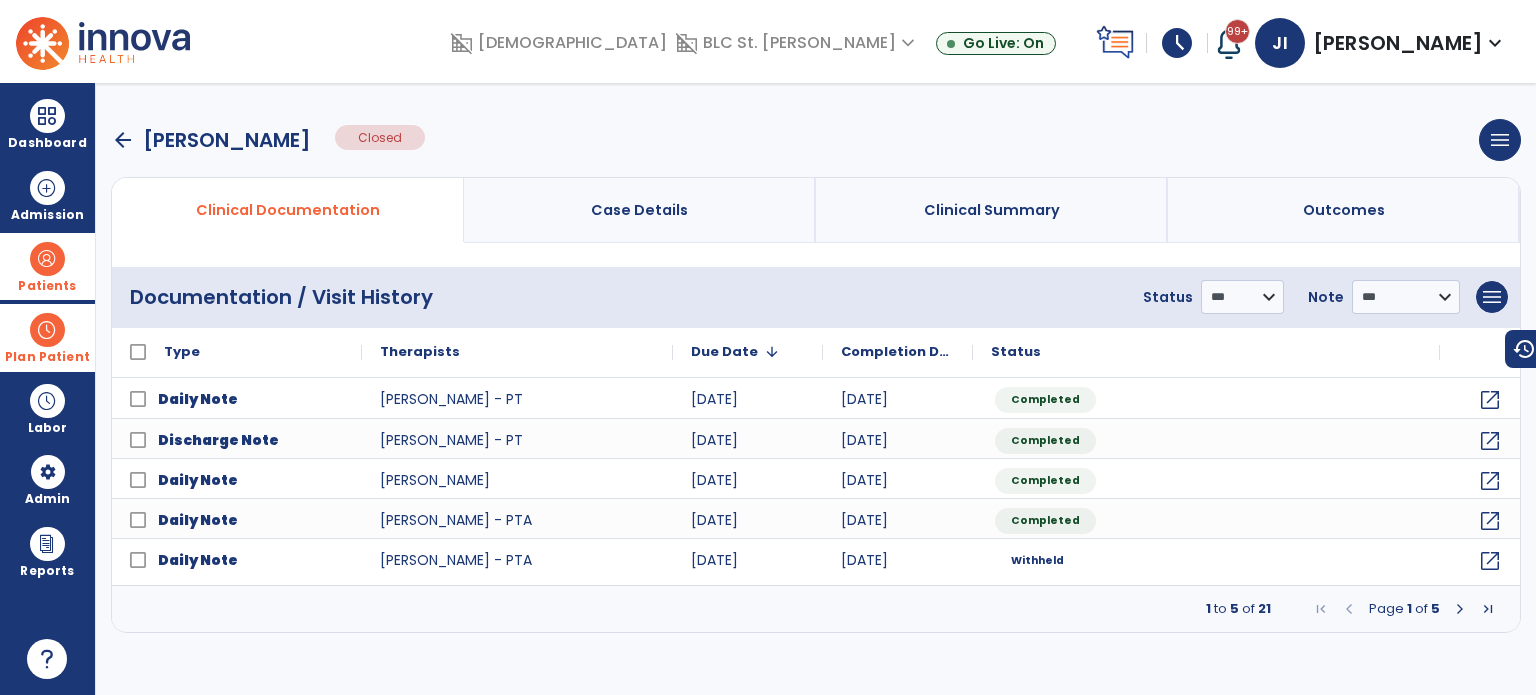 click on "arrow_back" at bounding box center [123, 140] 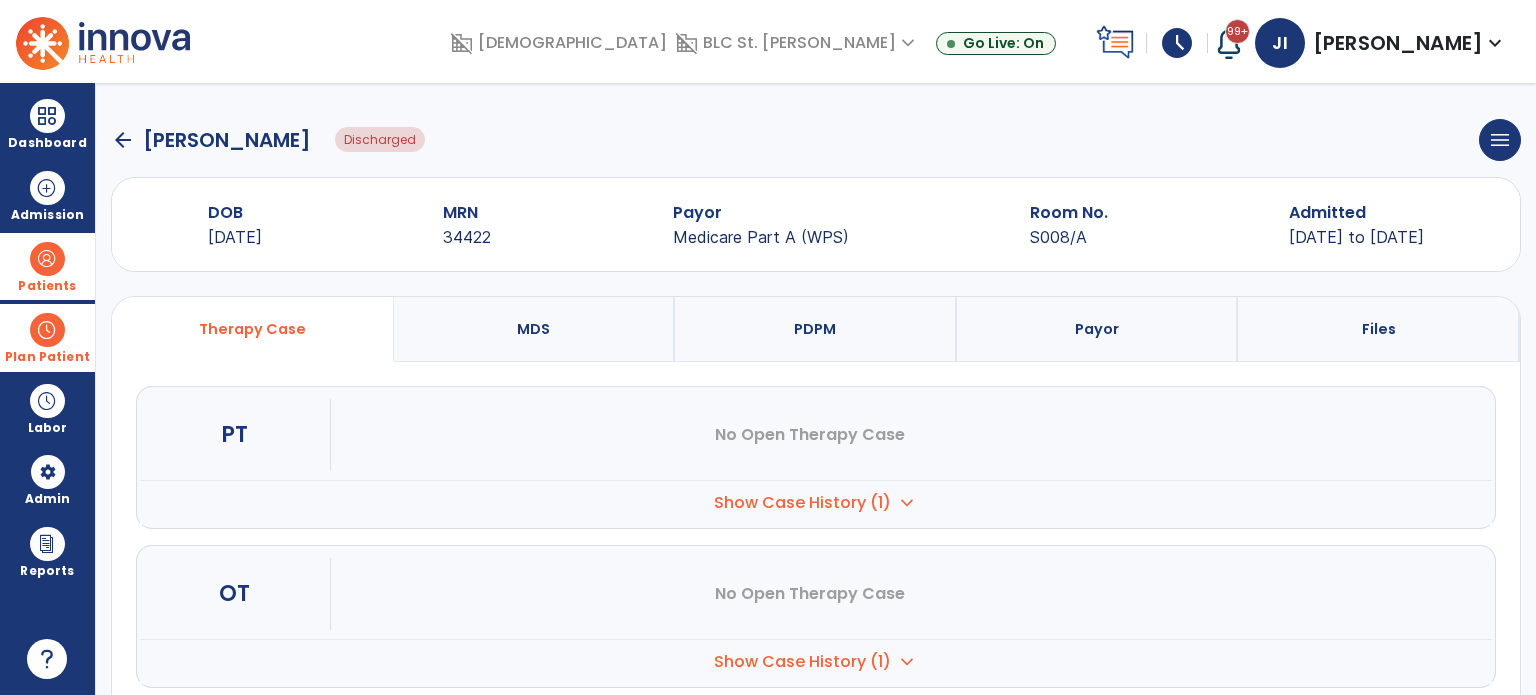 click on "expand_more" at bounding box center (907, 503) 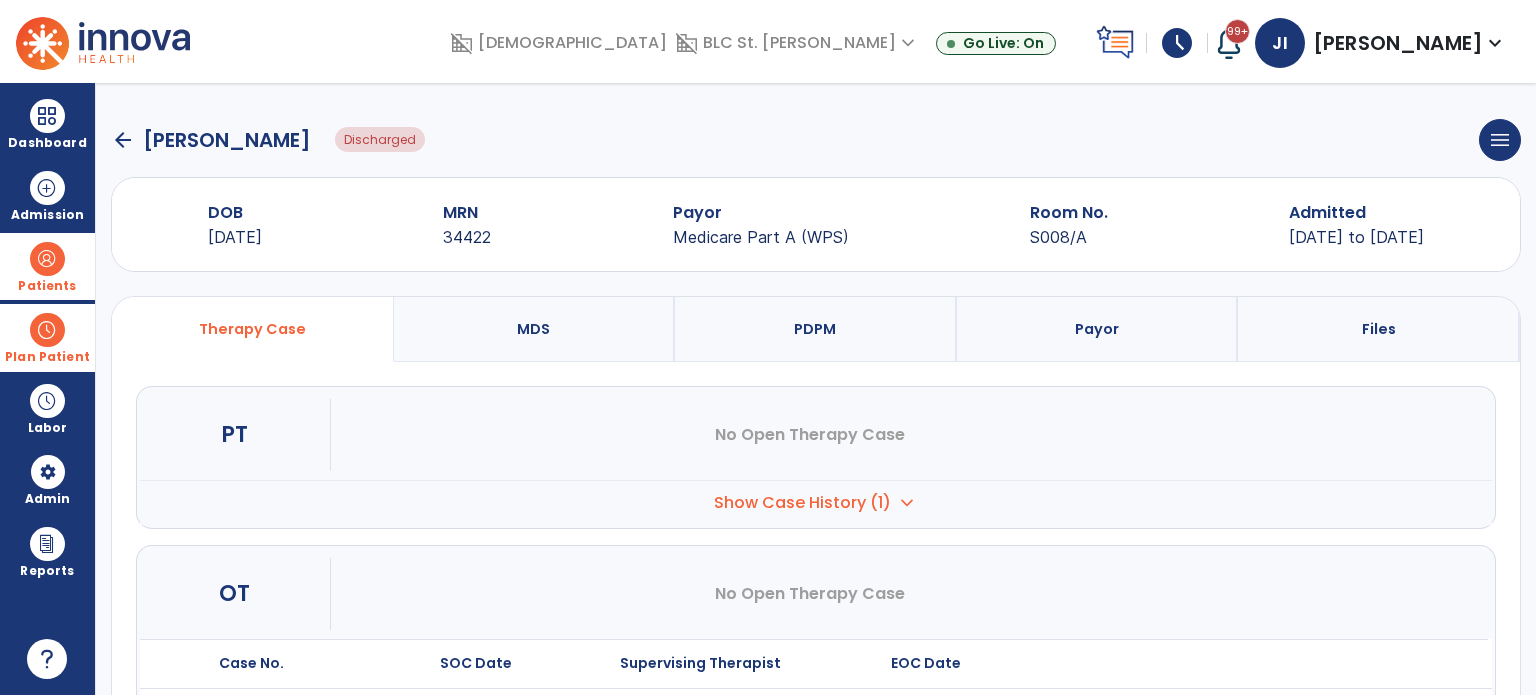scroll, scrollTop: 272, scrollLeft: 0, axis: vertical 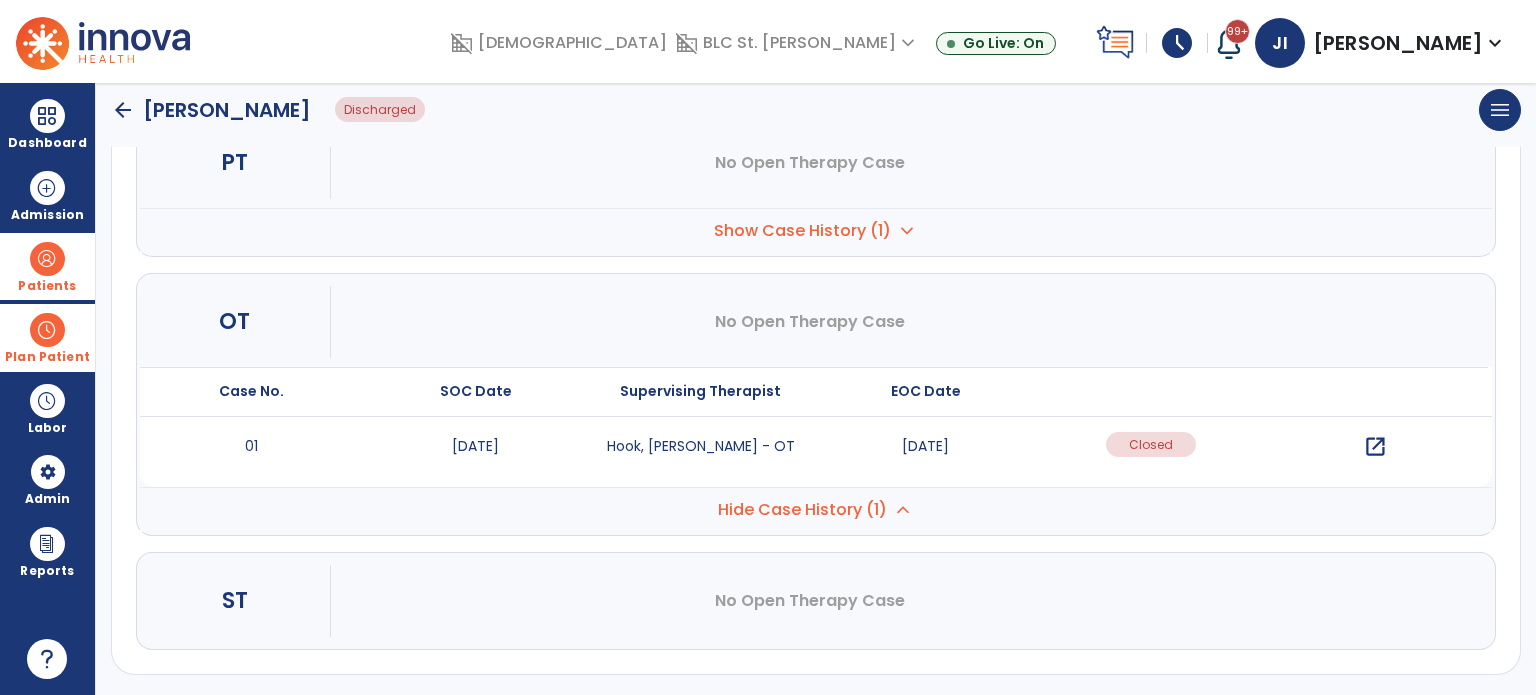 click on "open_in_new" at bounding box center (1375, 447) 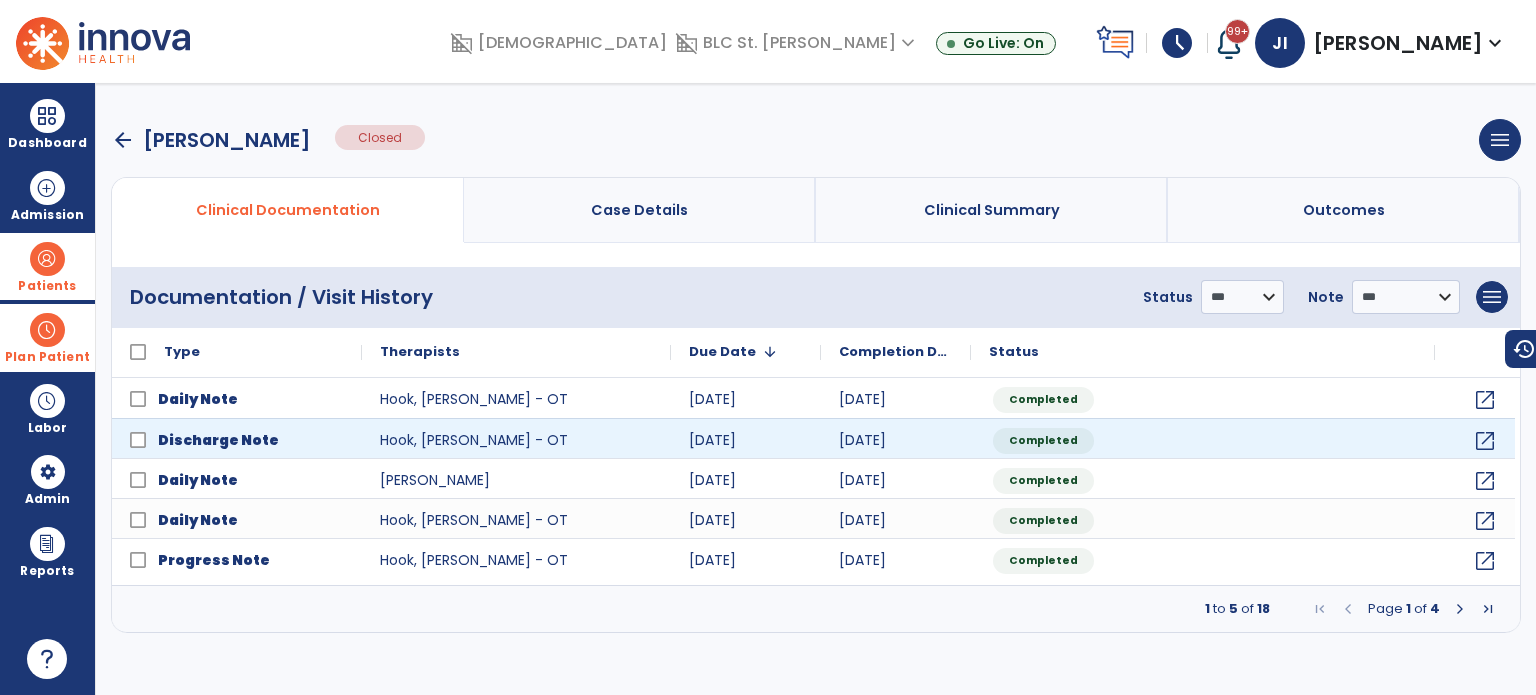 scroll, scrollTop: 0, scrollLeft: 0, axis: both 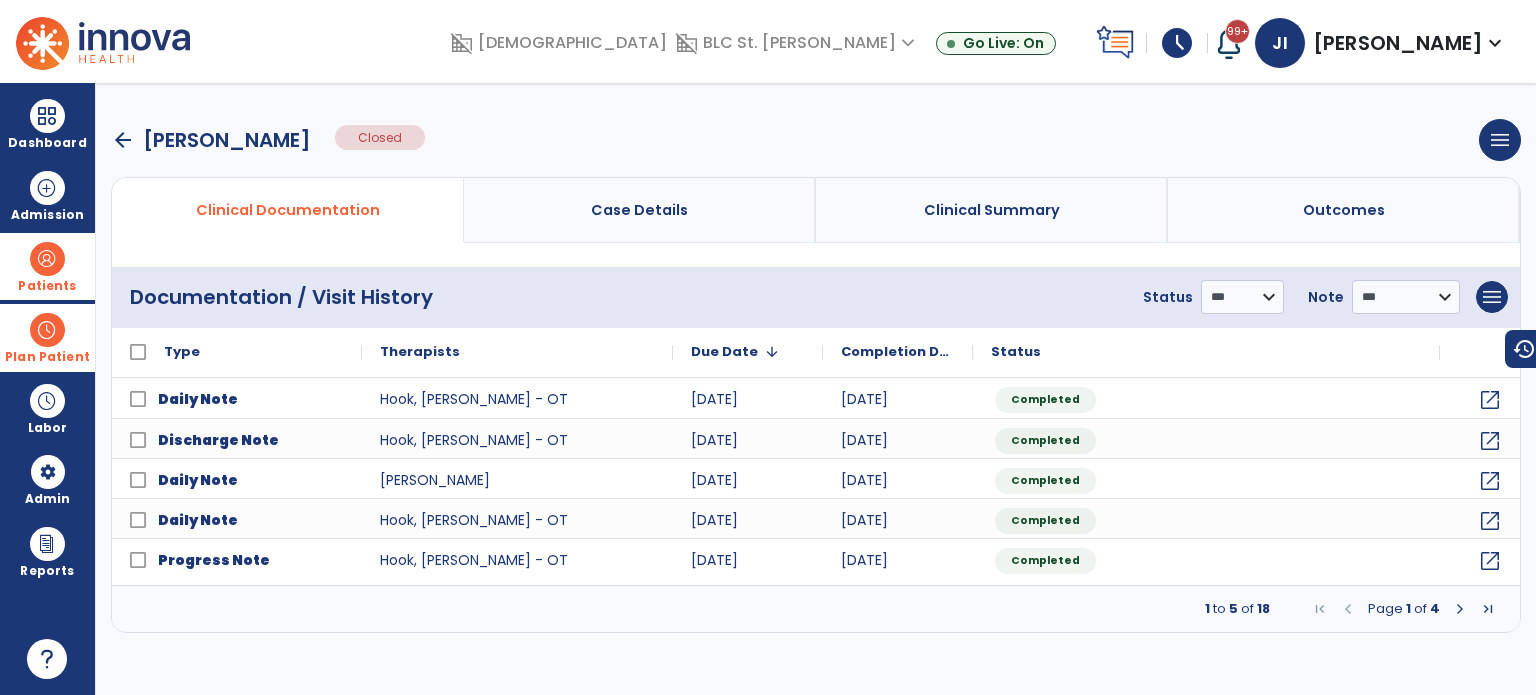click at bounding box center (1488, 609) 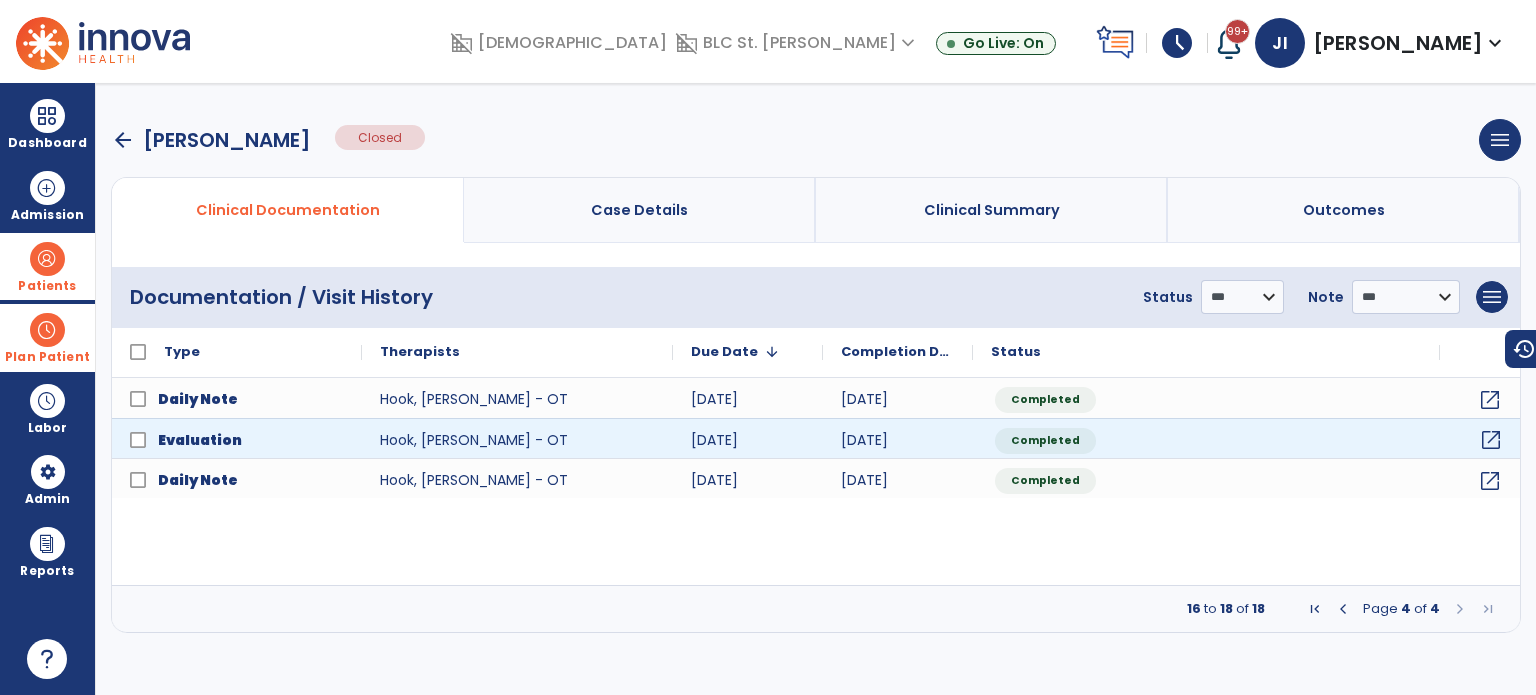 click on "open_in_new" 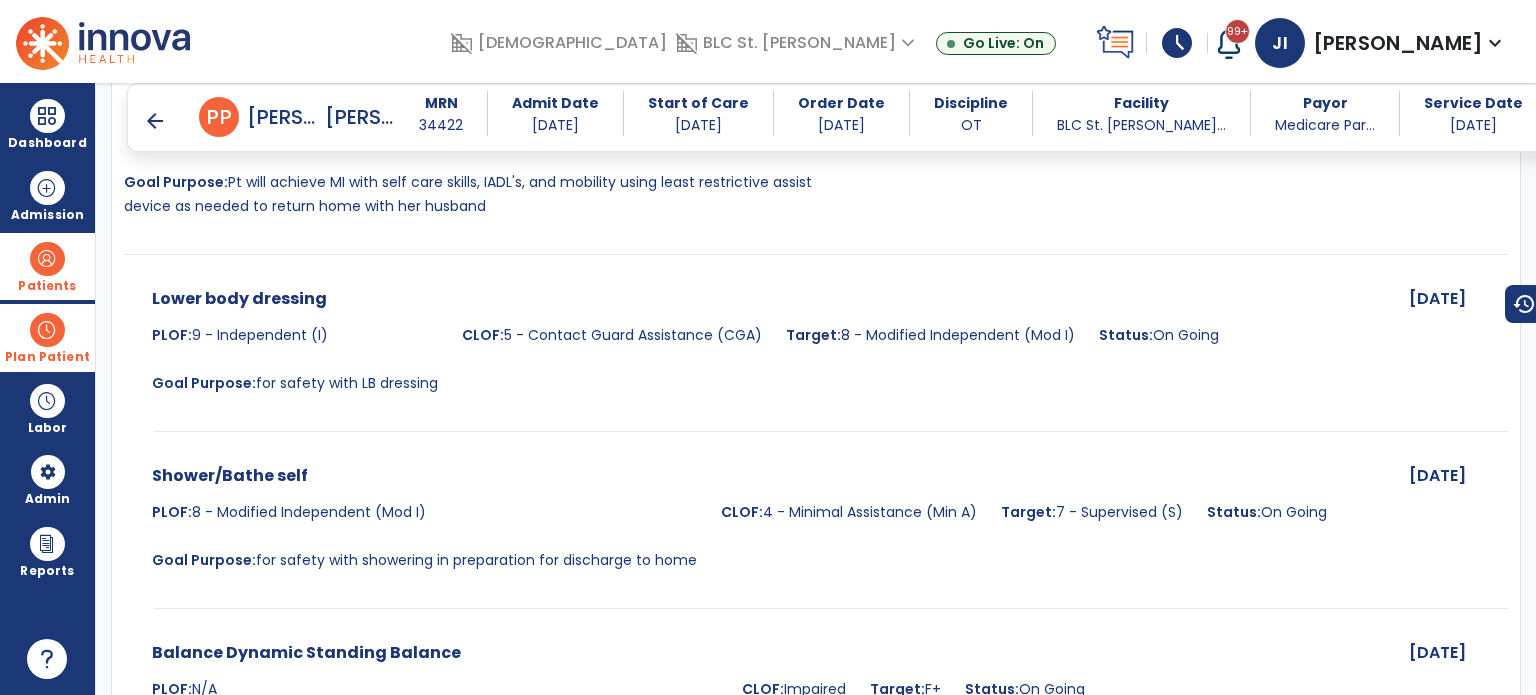 scroll, scrollTop: 4069, scrollLeft: 0, axis: vertical 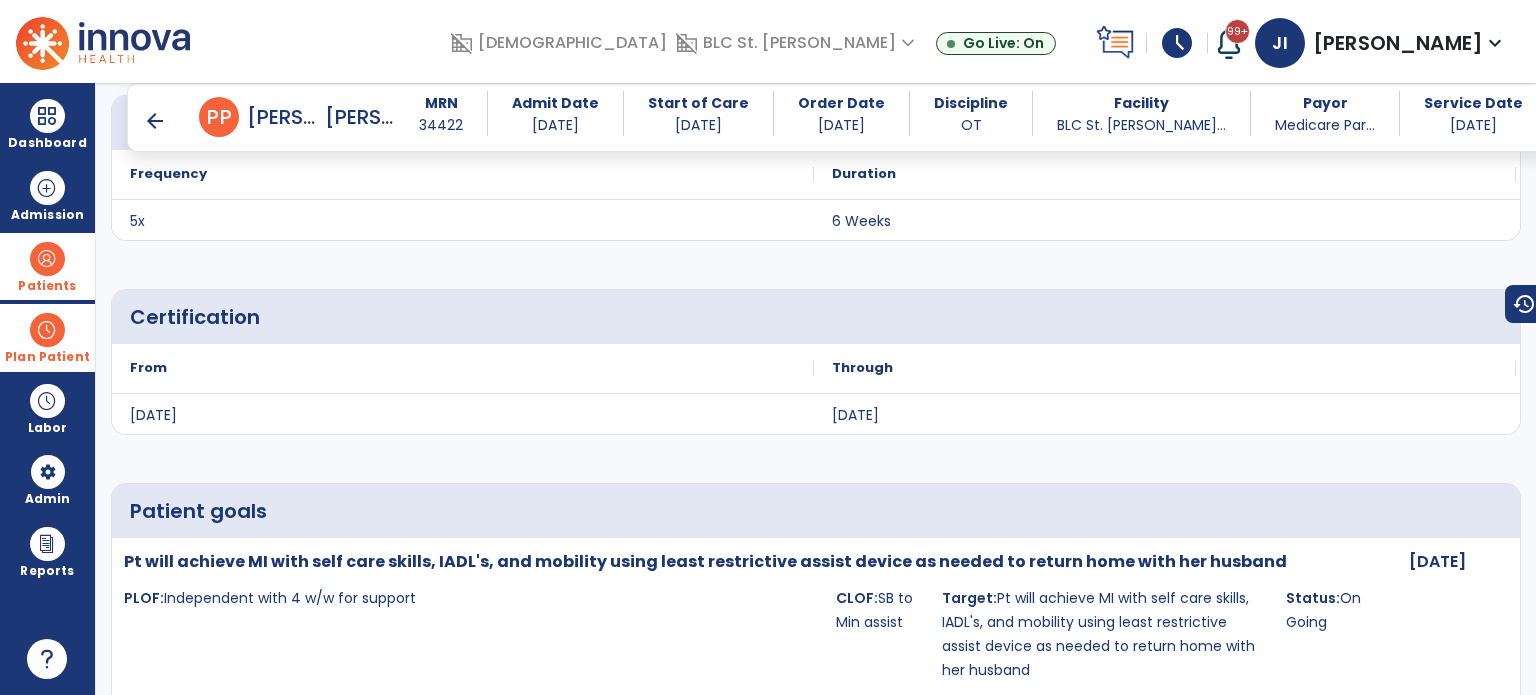 click on "arrow_back" at bounding box center (155, 121) 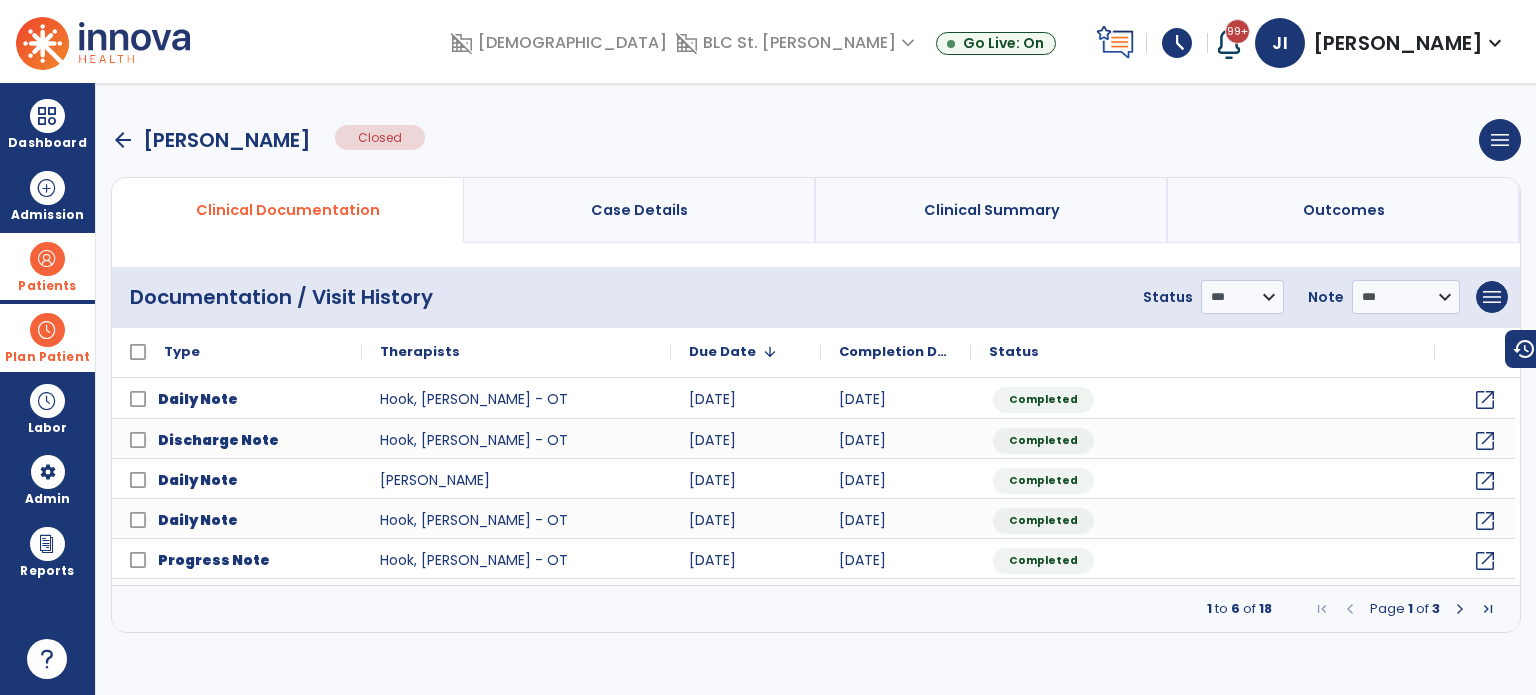 scroll, scrollTop: 0, scrollLeft: 0, axis: both 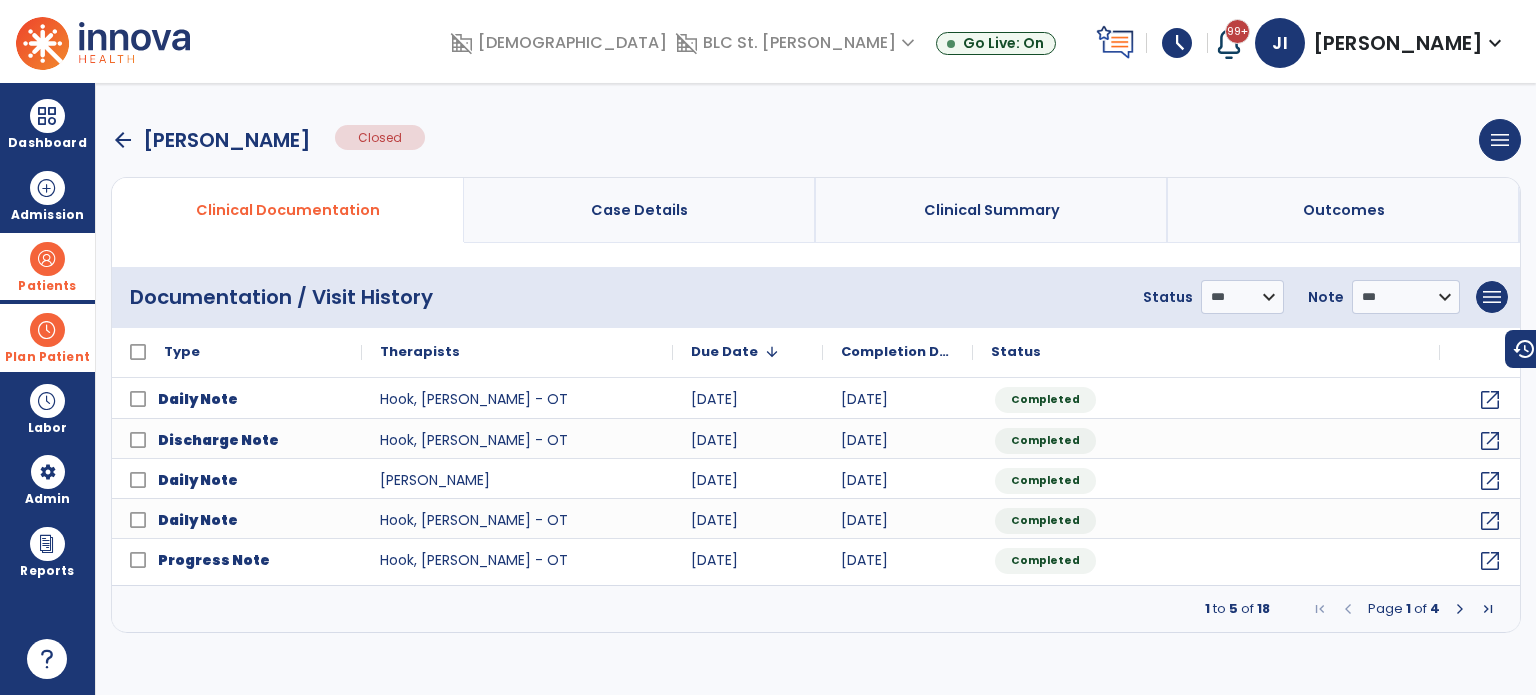 click on "arrow_back" at bounding box center (123, 140) 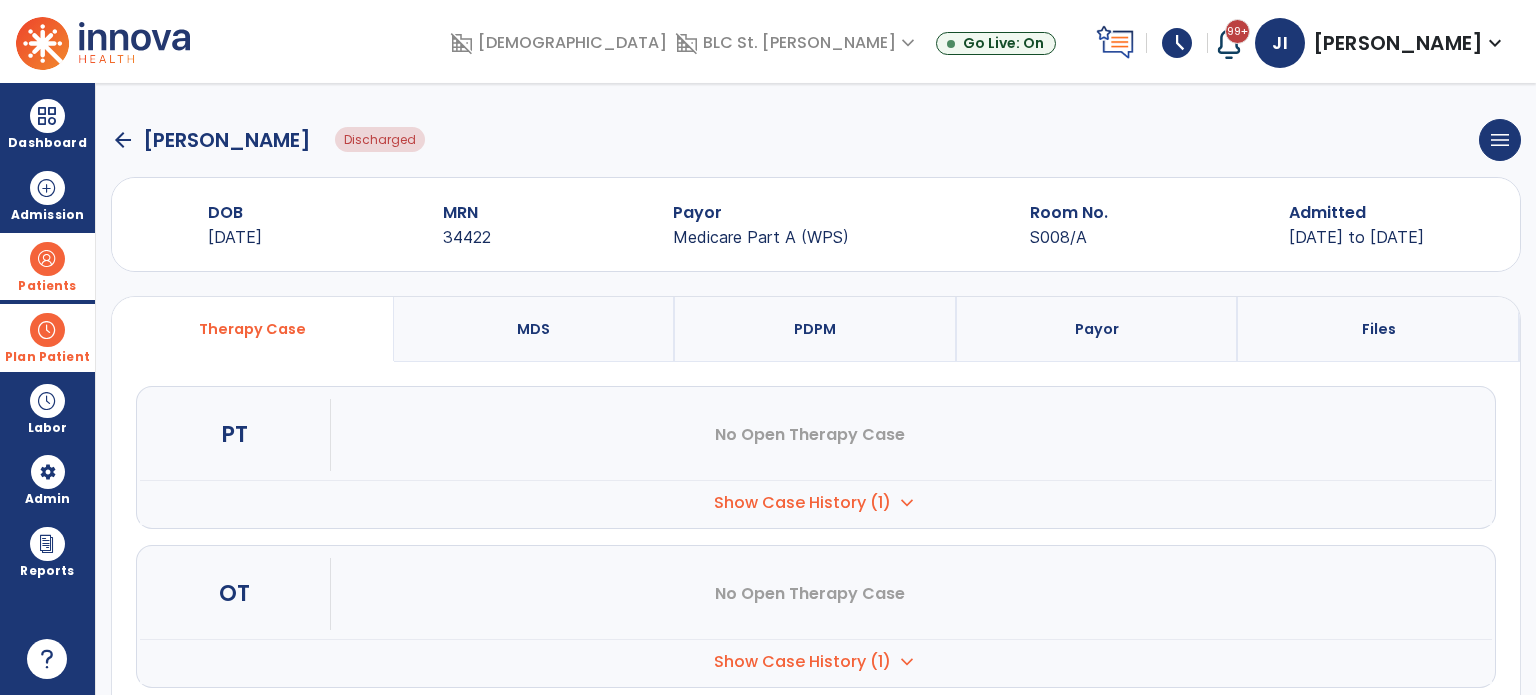 click on "arrow_back" 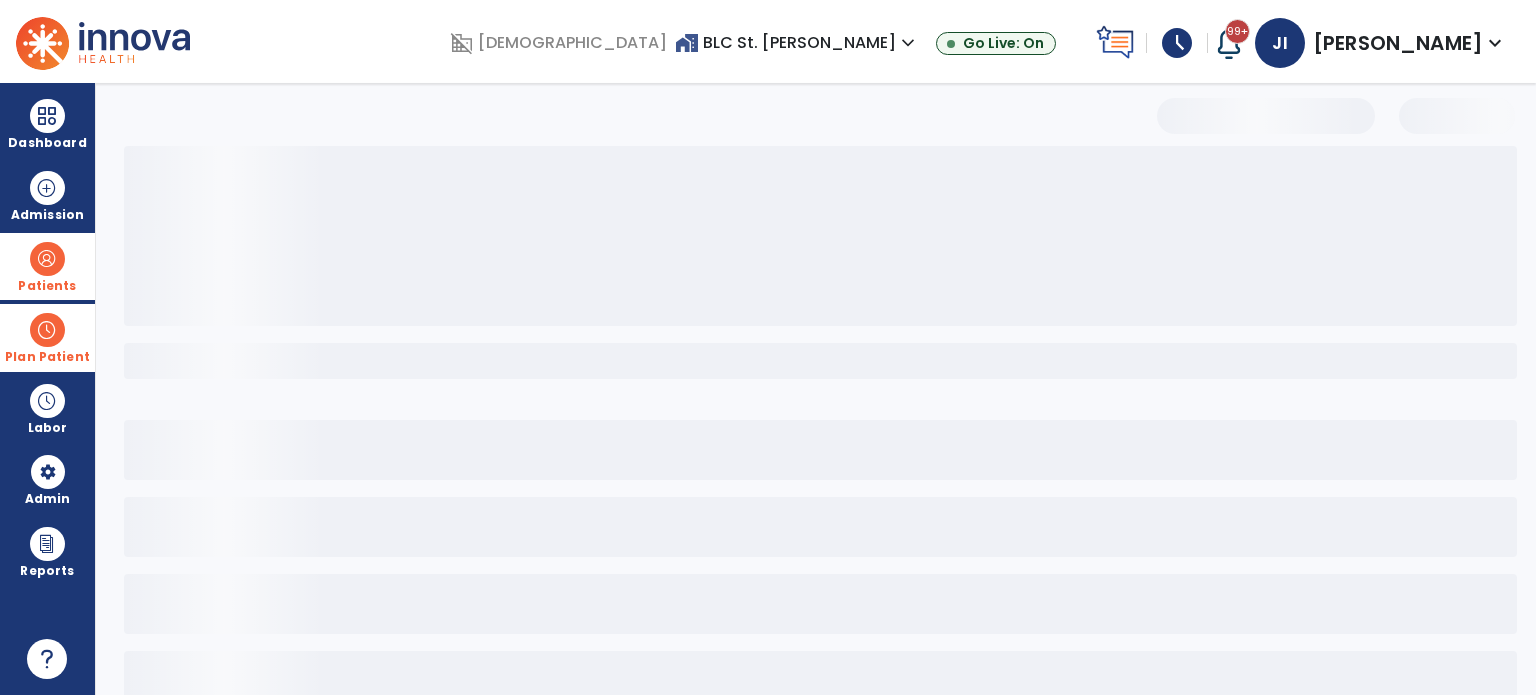 select on "***" 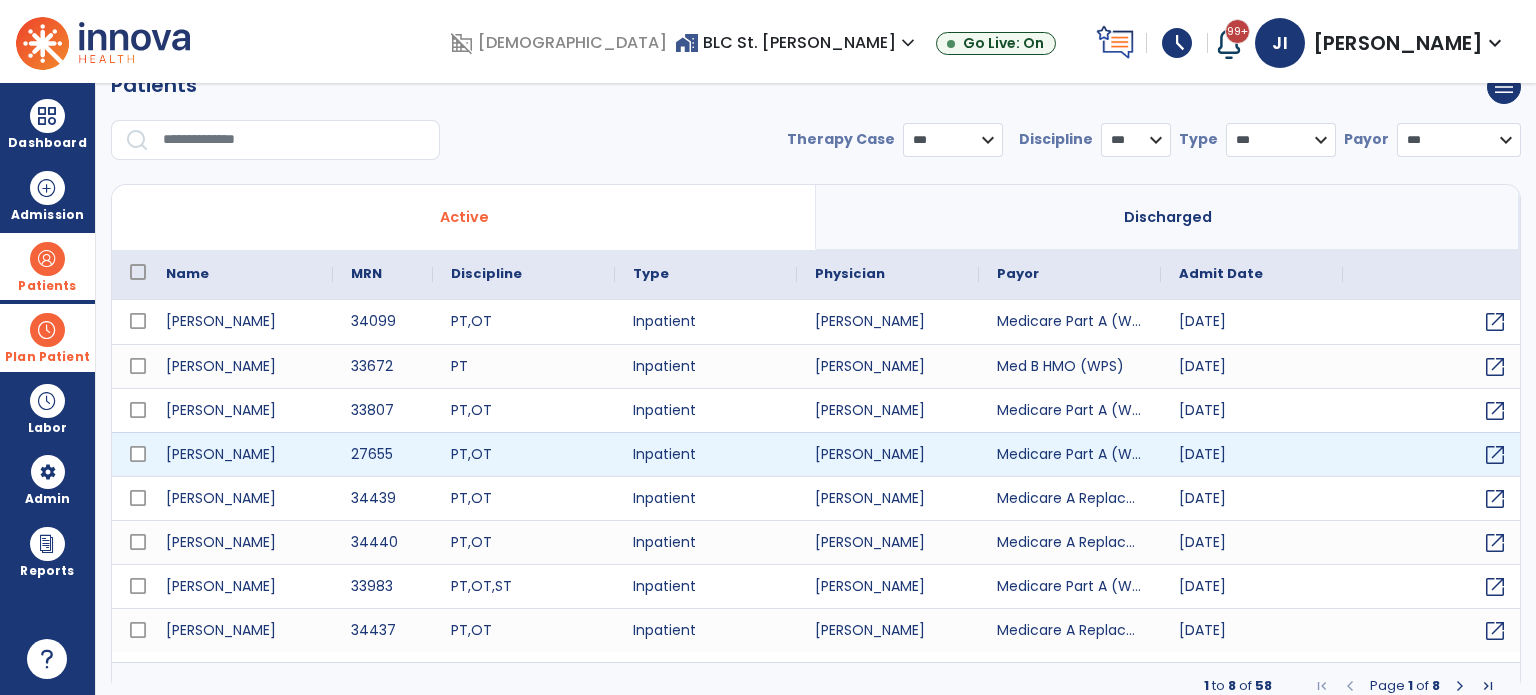 scroll, scrollTop: 46, scrollLeft: 0, axis: vertical 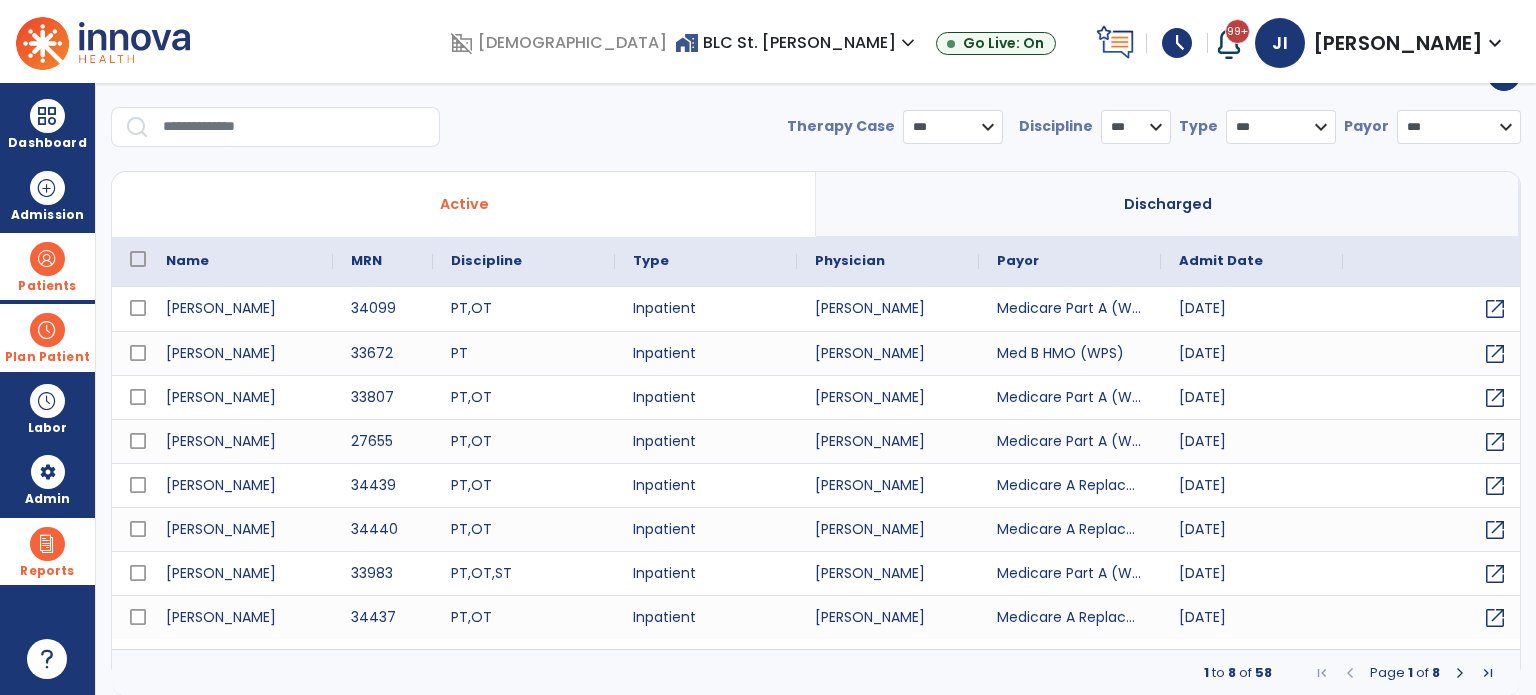click at bounding box center (47, 544) 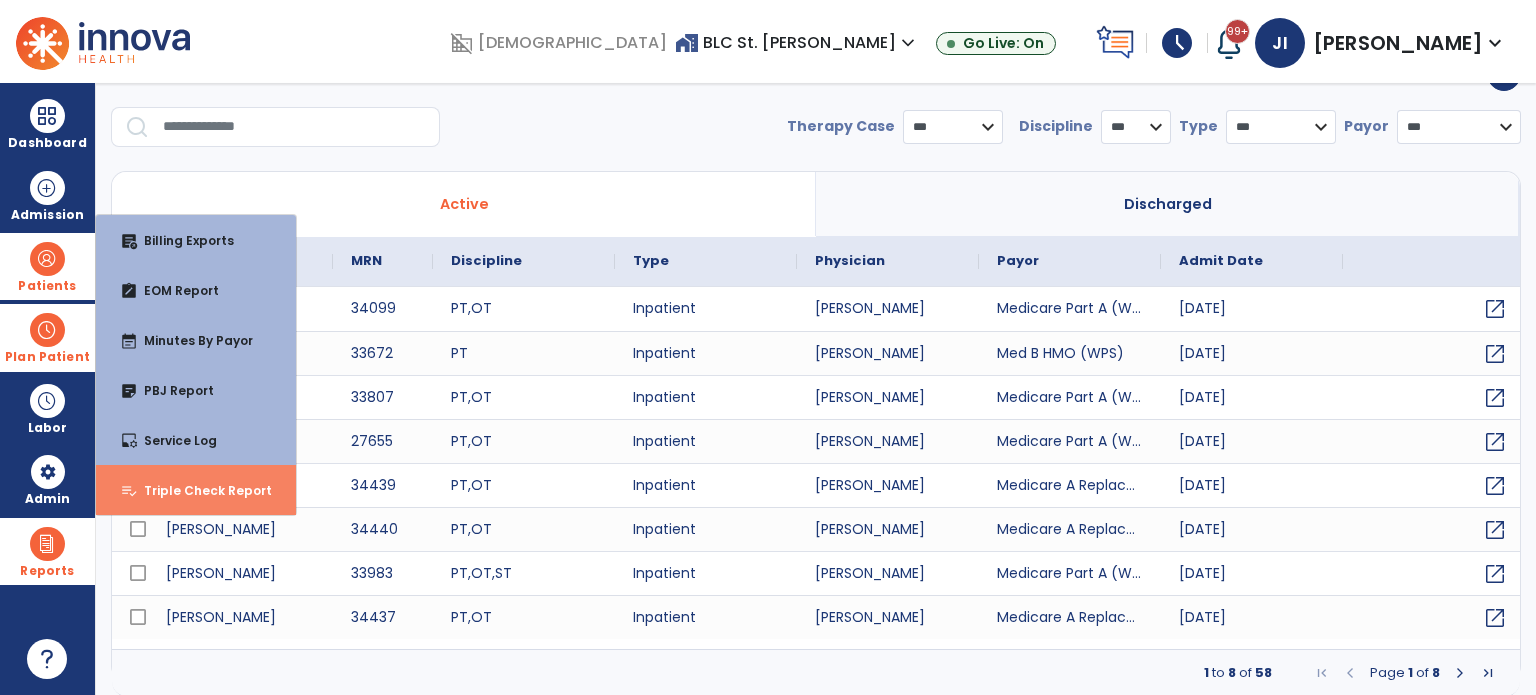 click on "playlist_add_check  Triple Check Report" at bounding box center [196, 490] 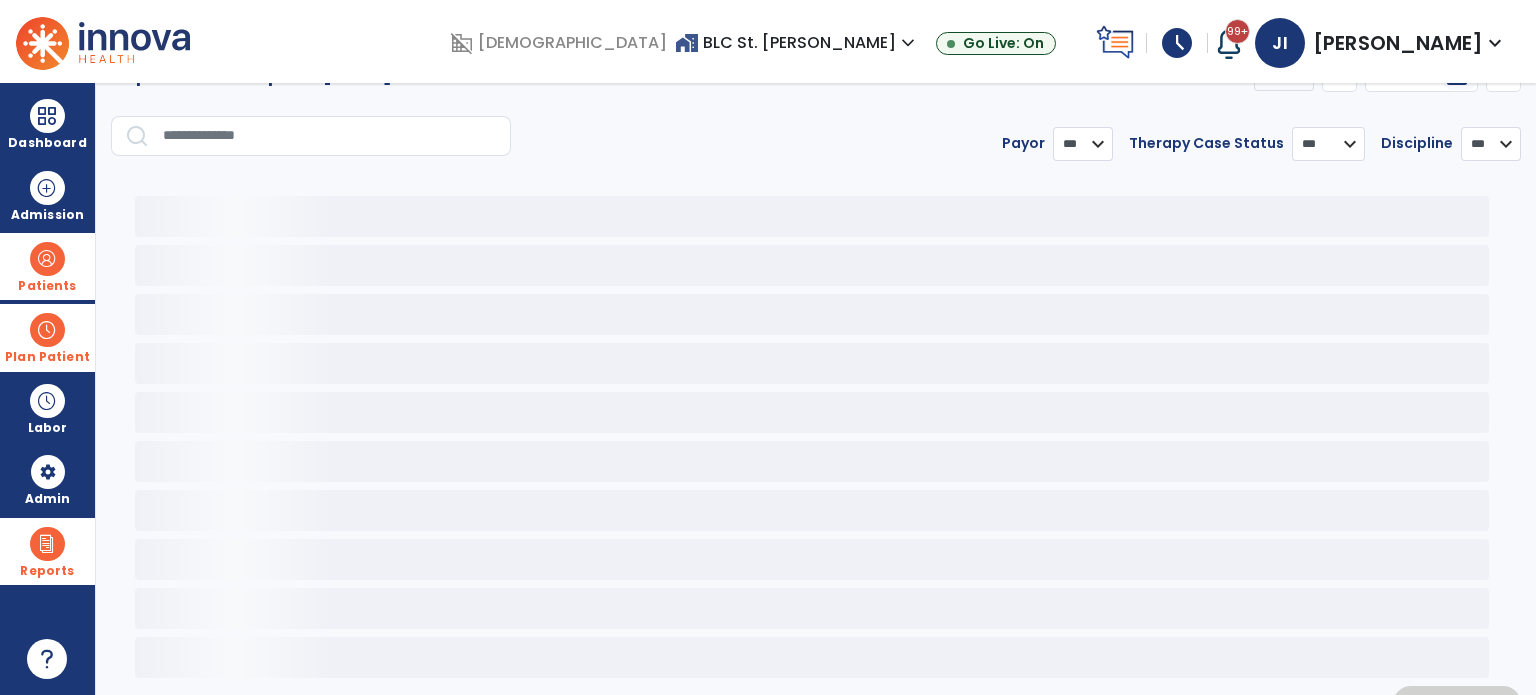 select on "***" 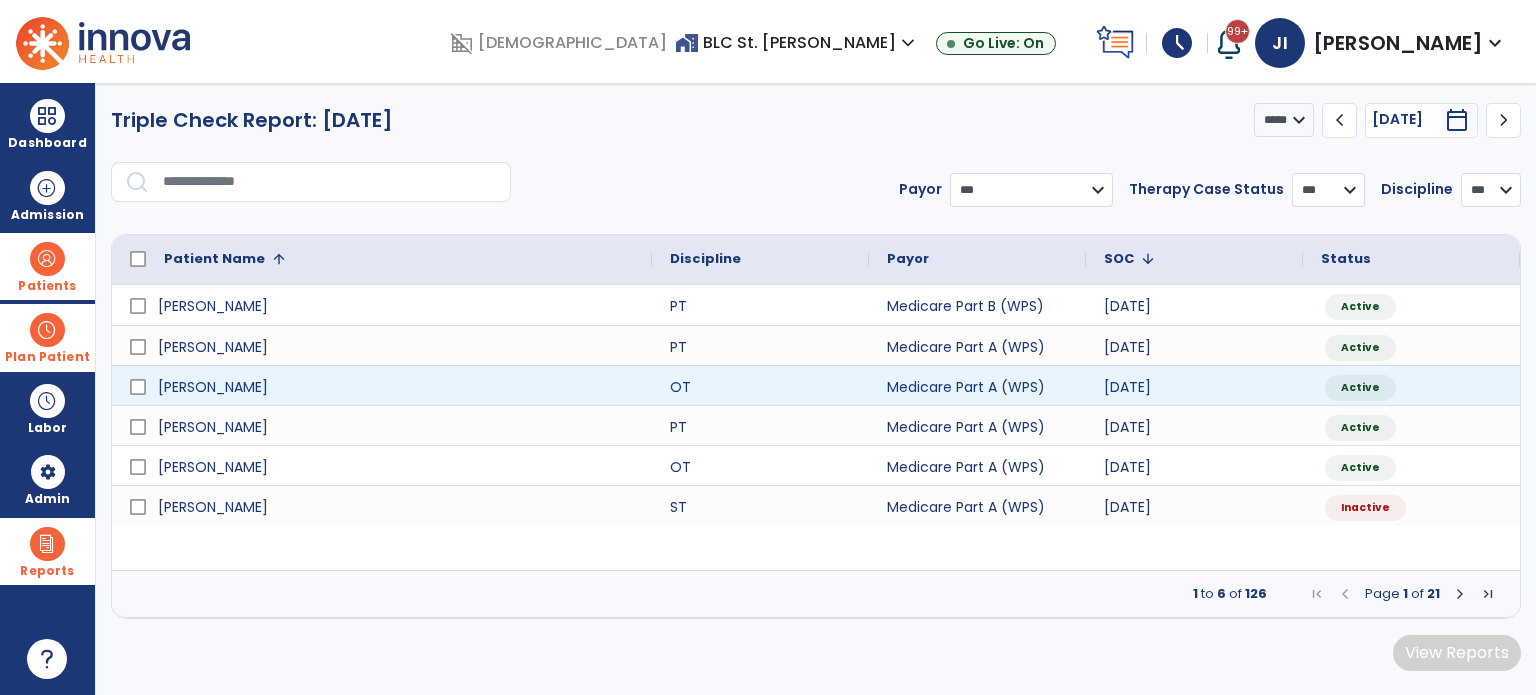 scroll, scrollTop: 0, scrollLeft: 0, axis: both 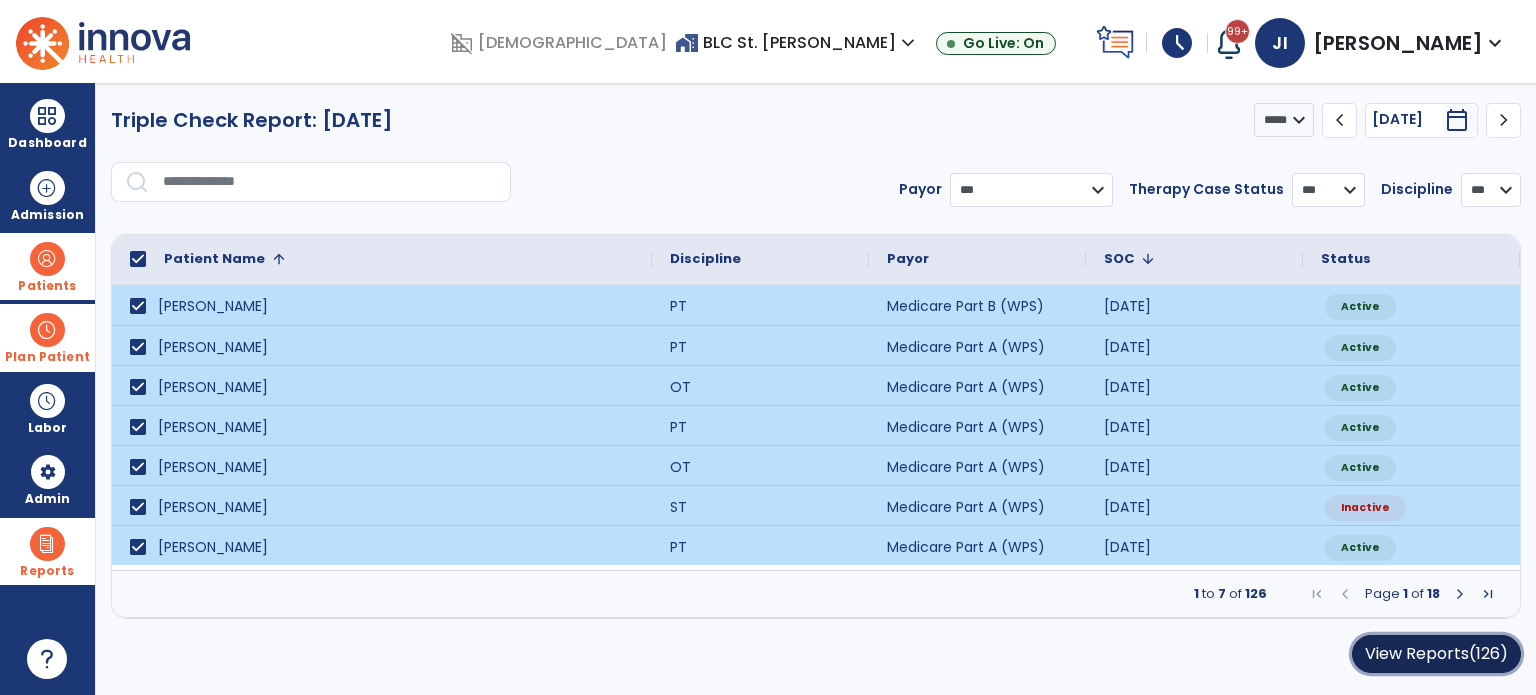 click on "View Reports  (126)" 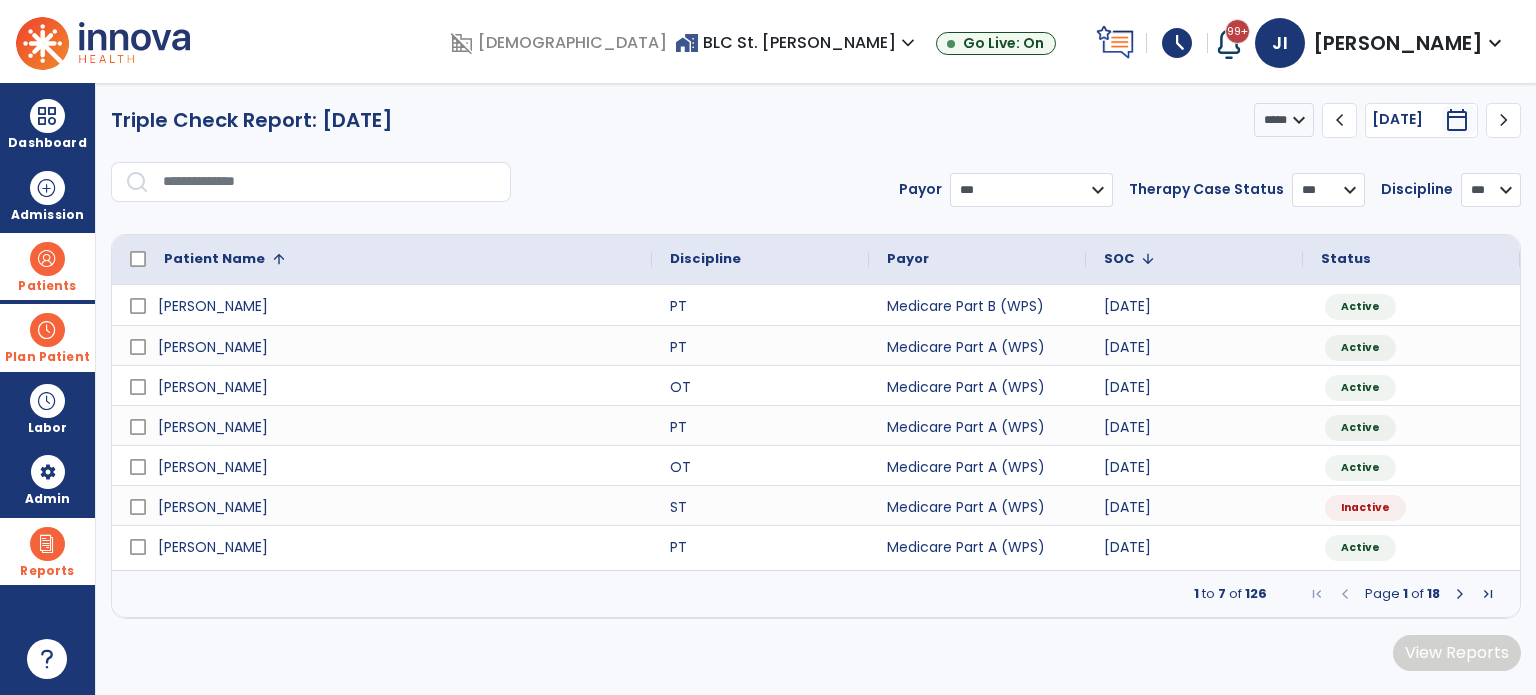 click on "Patients  format_list_bulleted  Patient List  space_dashboard  Patient Board  insert_chart  PDPM Board" at bounding box center [47, 266] 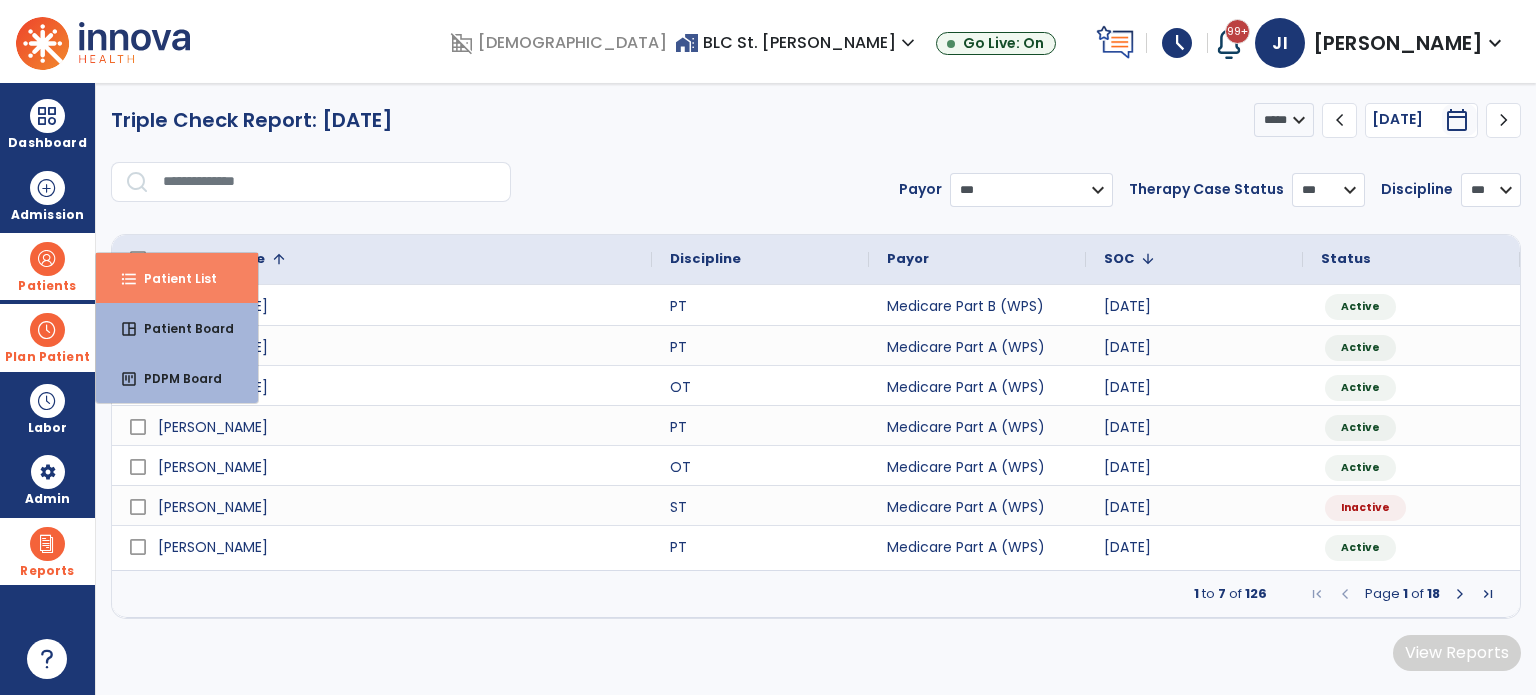 click on "format_list_bulleted  Patient List" at bounding box center [177, 278] 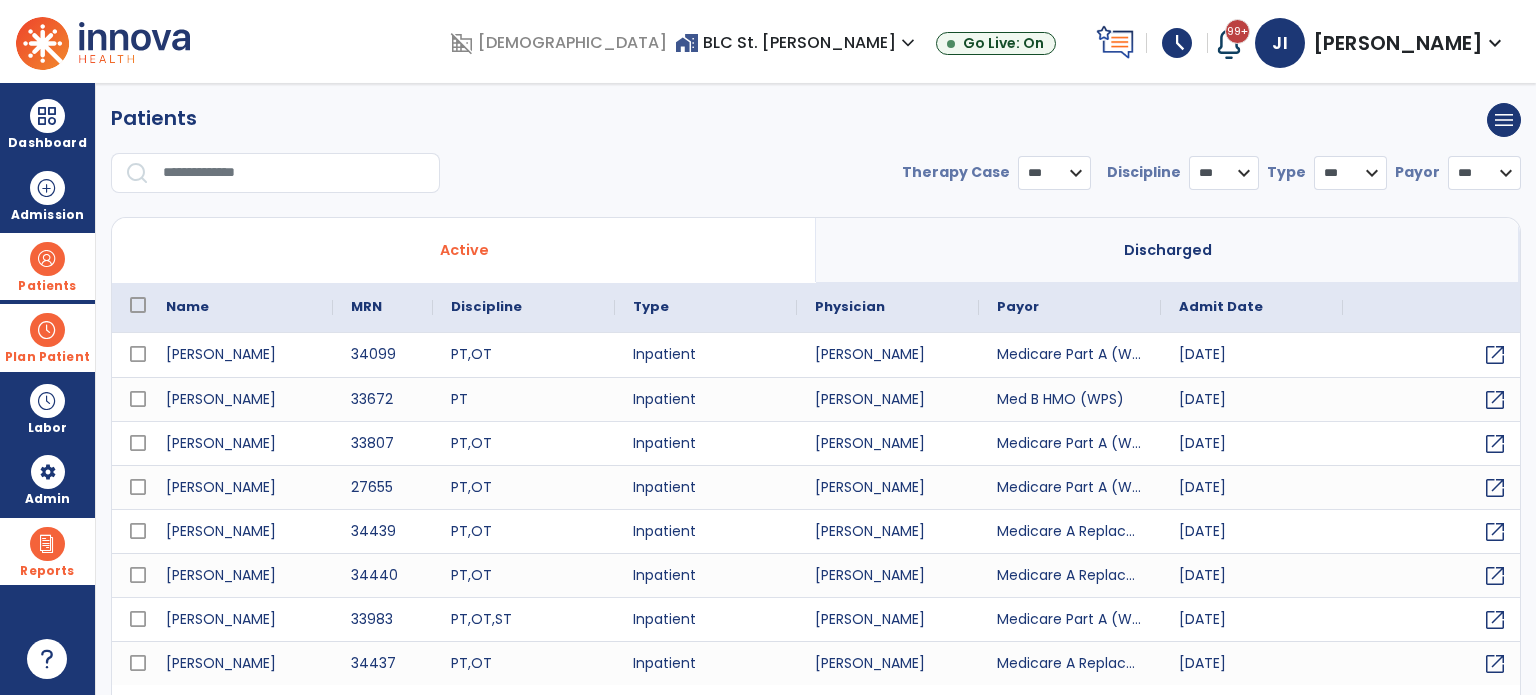 select on "***" 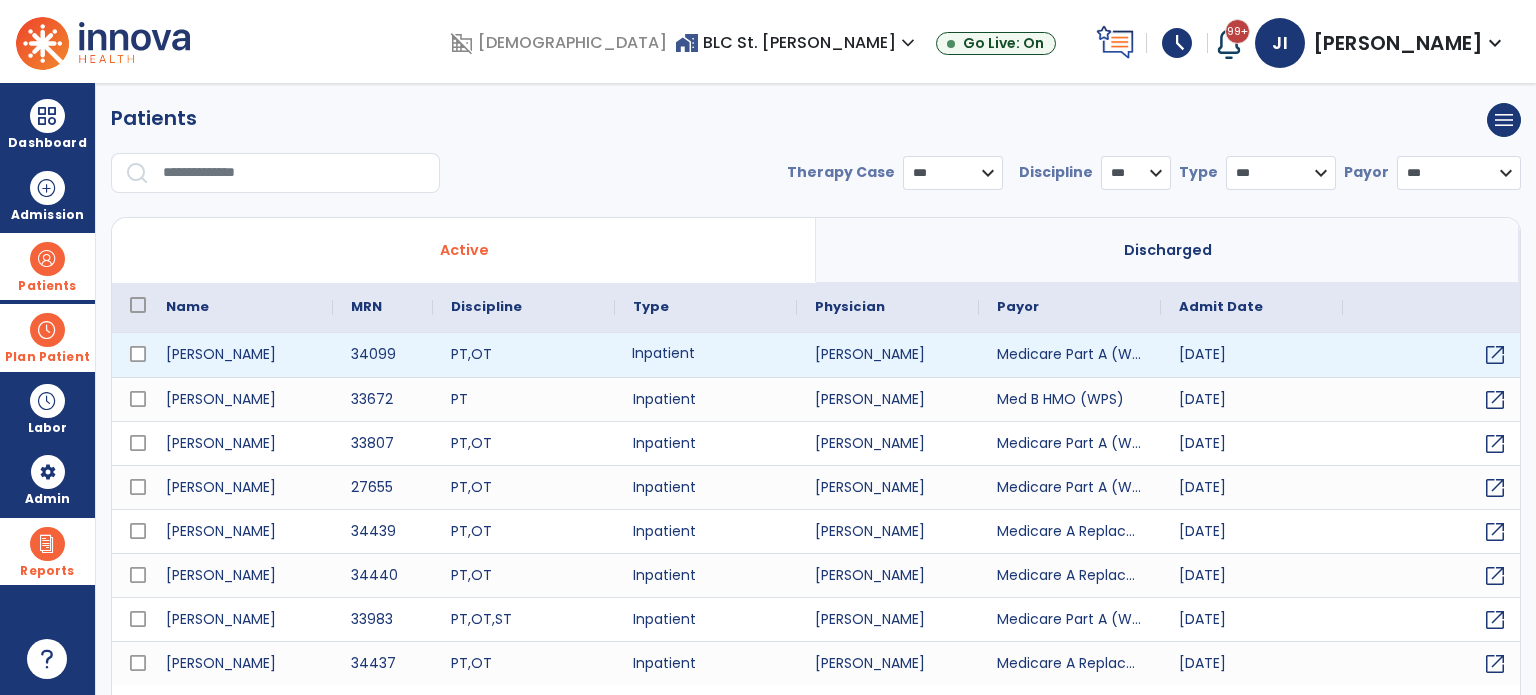click on "Inpatient" at bounding box center [706, 355] 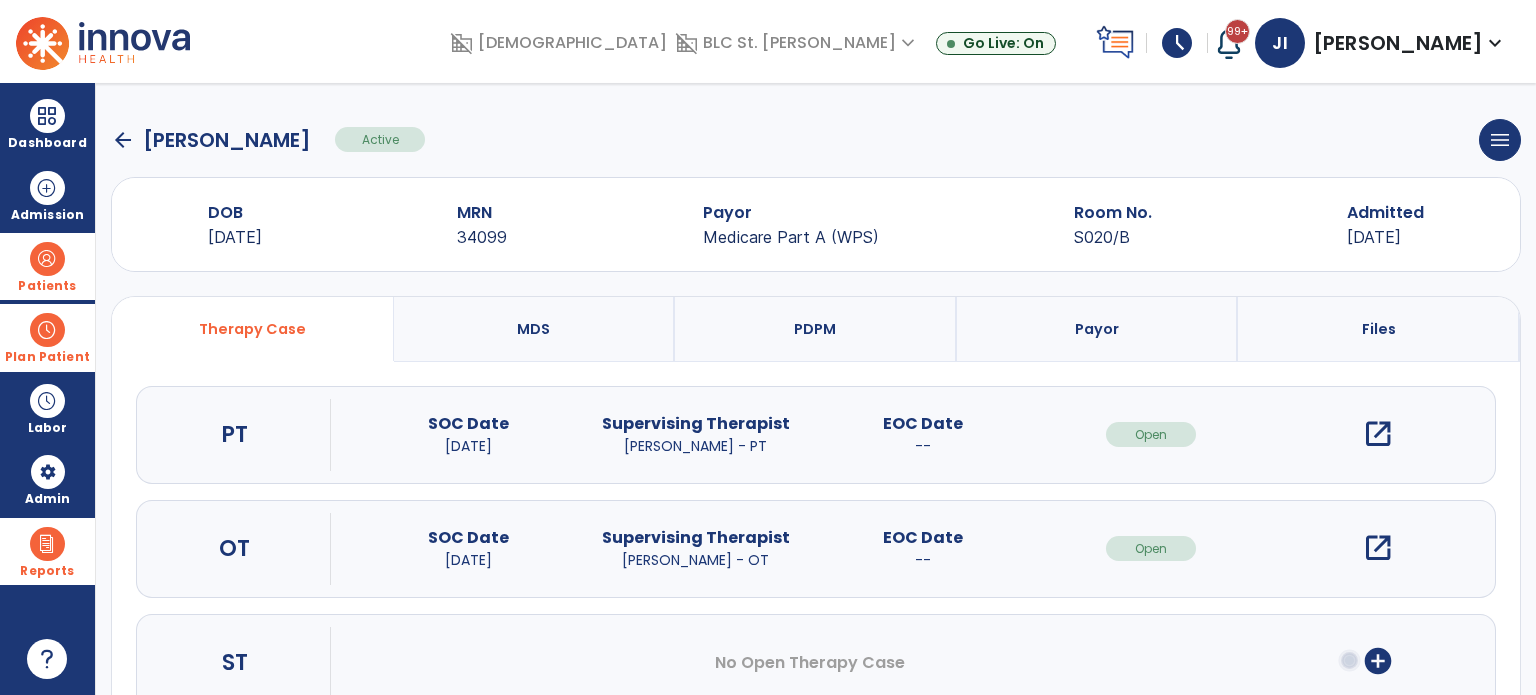 click on "open_in_new" at bounding box center (1378, 434) 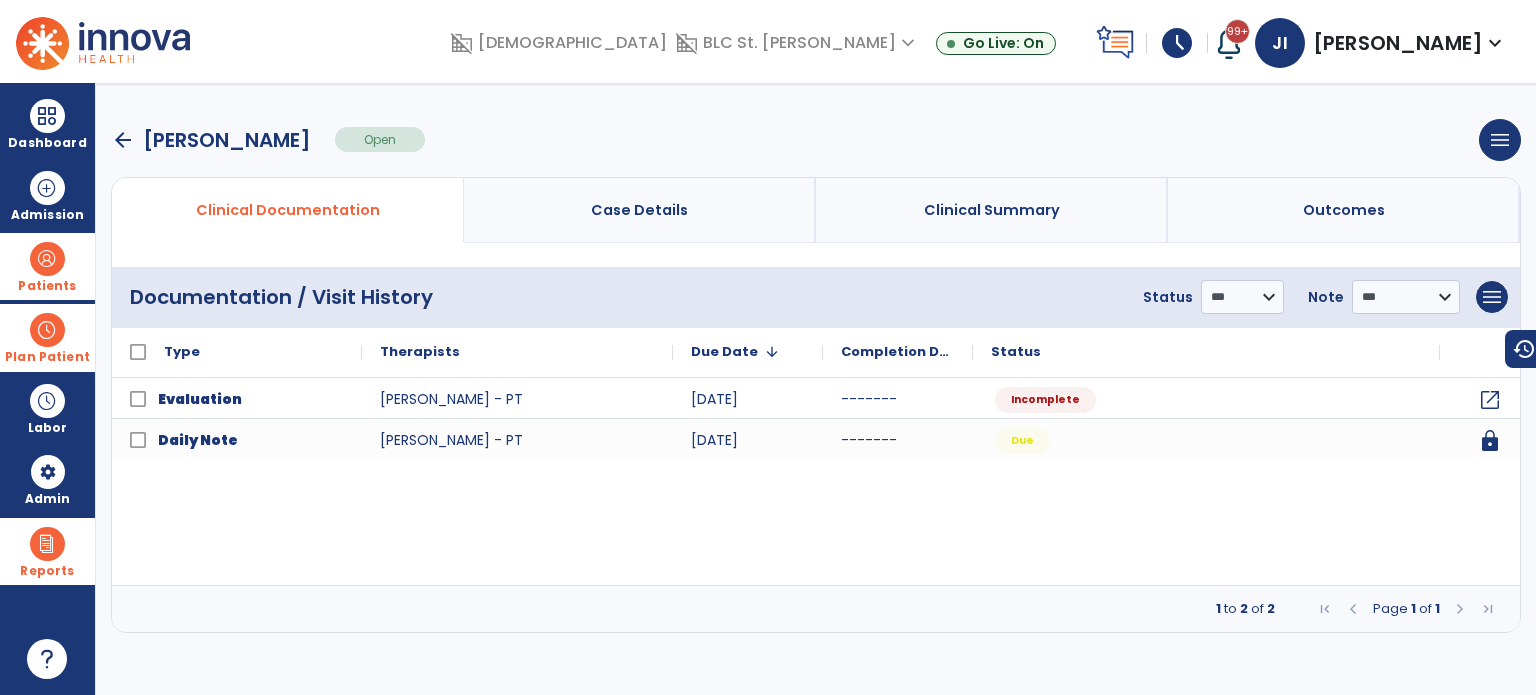 click on "Case Details" at bounding box center (640, 210) 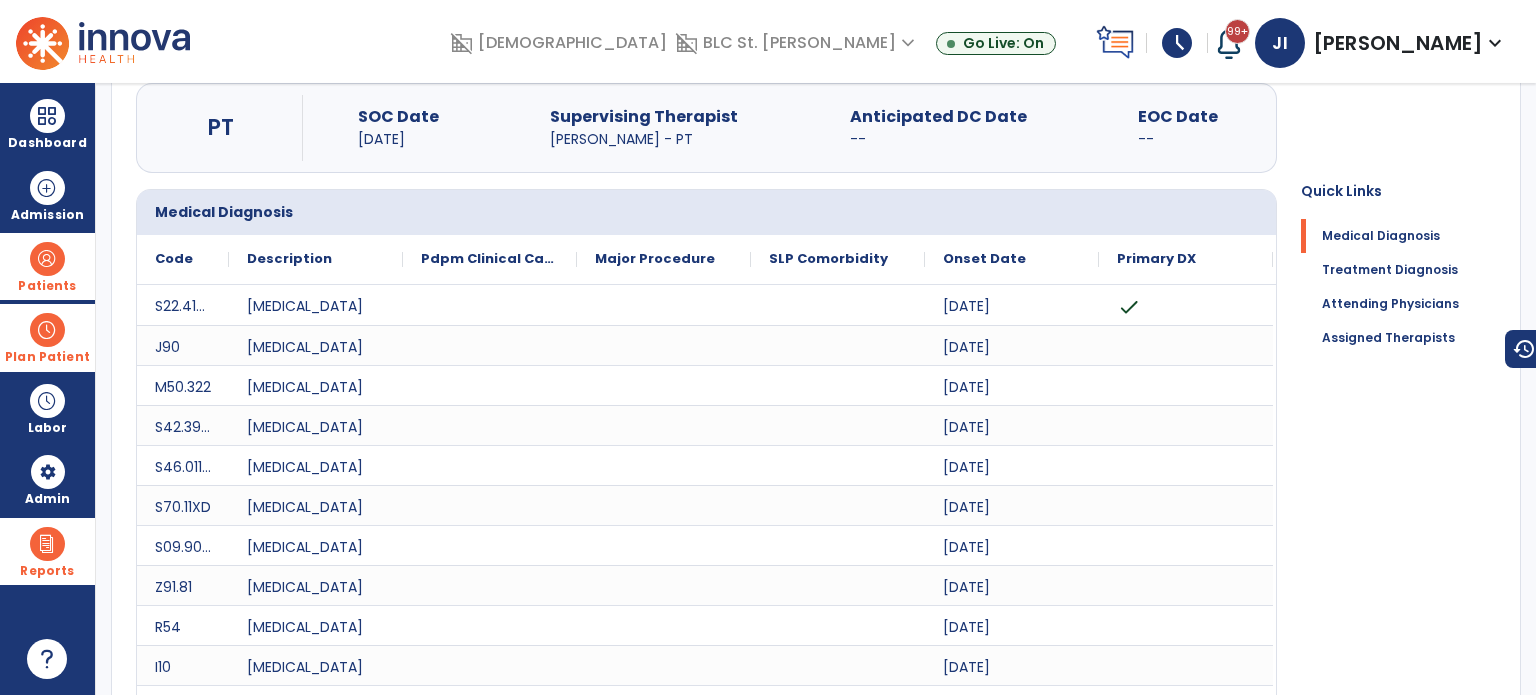 scroll, scrollTop: 0, scrollLeft: 0, axis: both 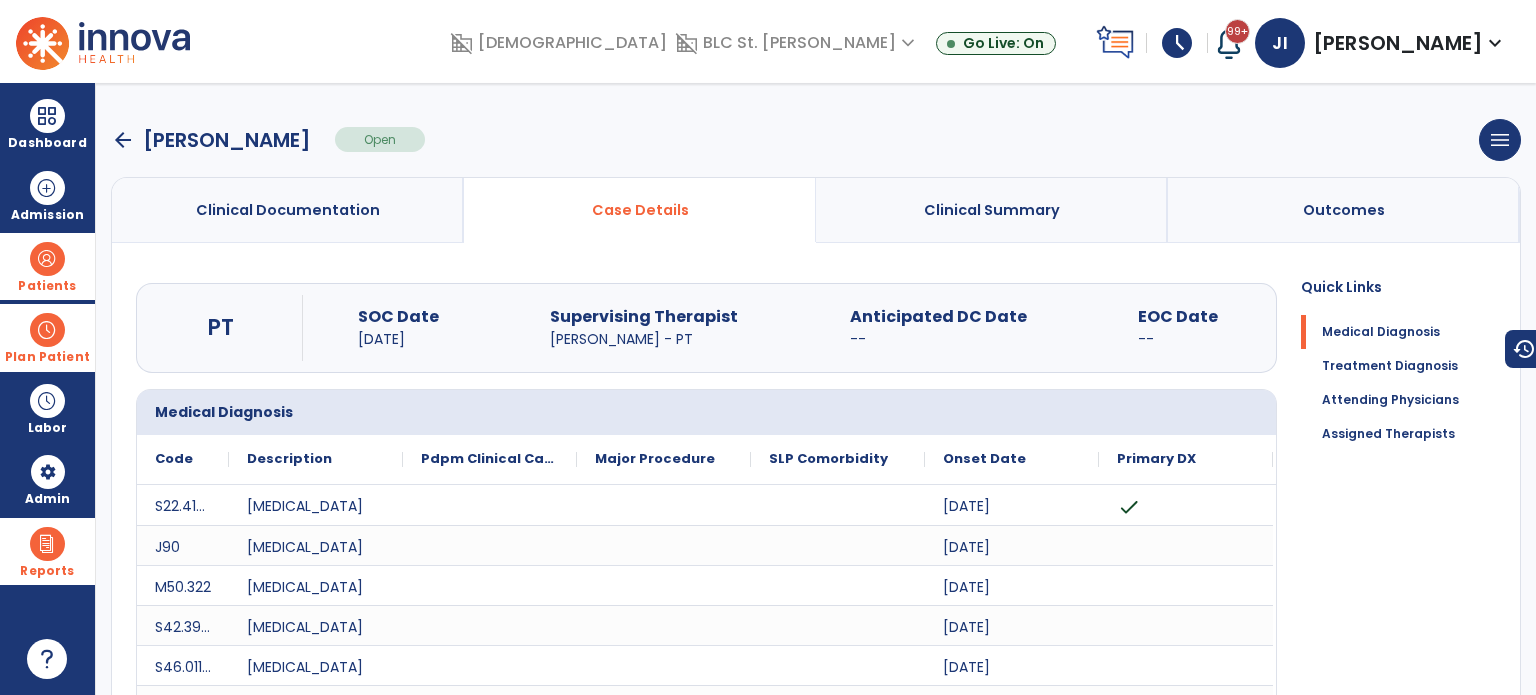 click on "arrow_back" at bounding box center (123, 140) 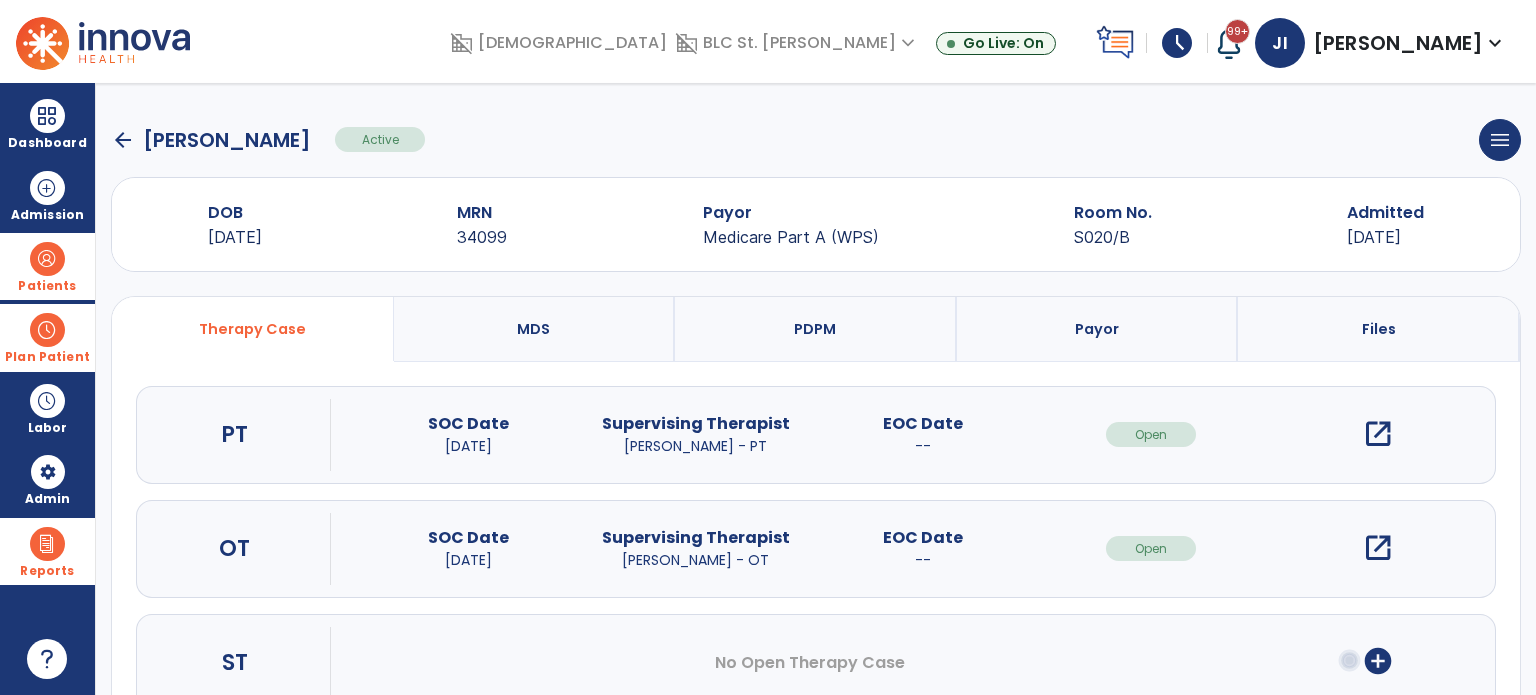 click at bounding box center [47, 259] 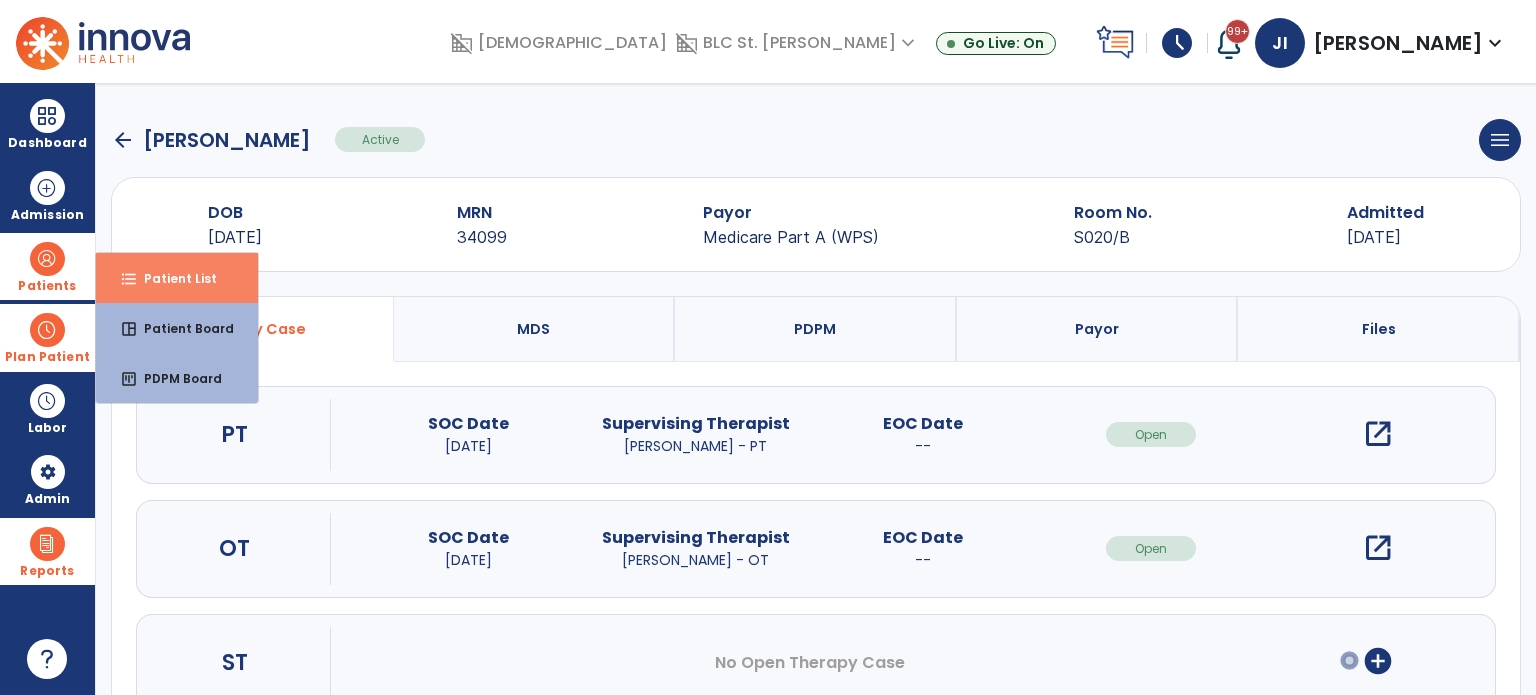 click on "format_list_bulleted  Patient List" at bounding box center [177, 278] 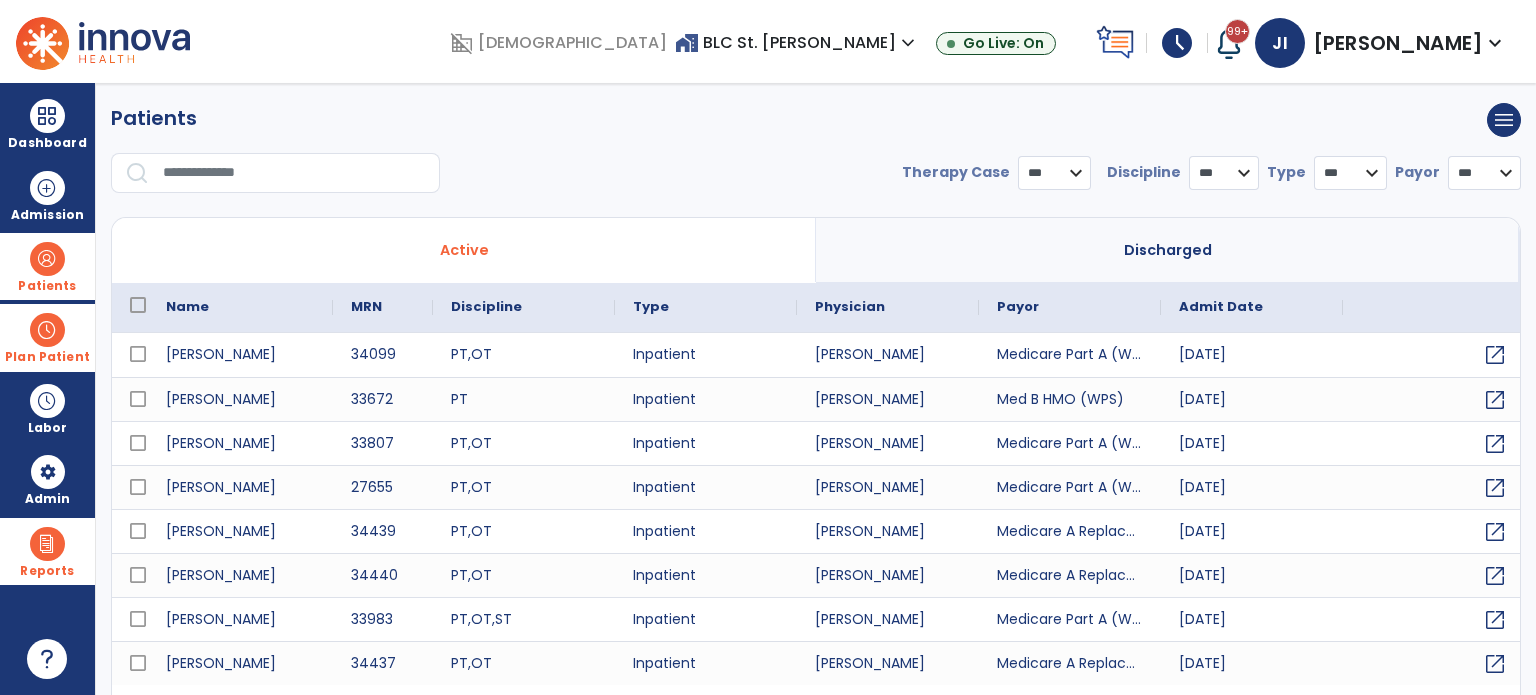 select on "***" 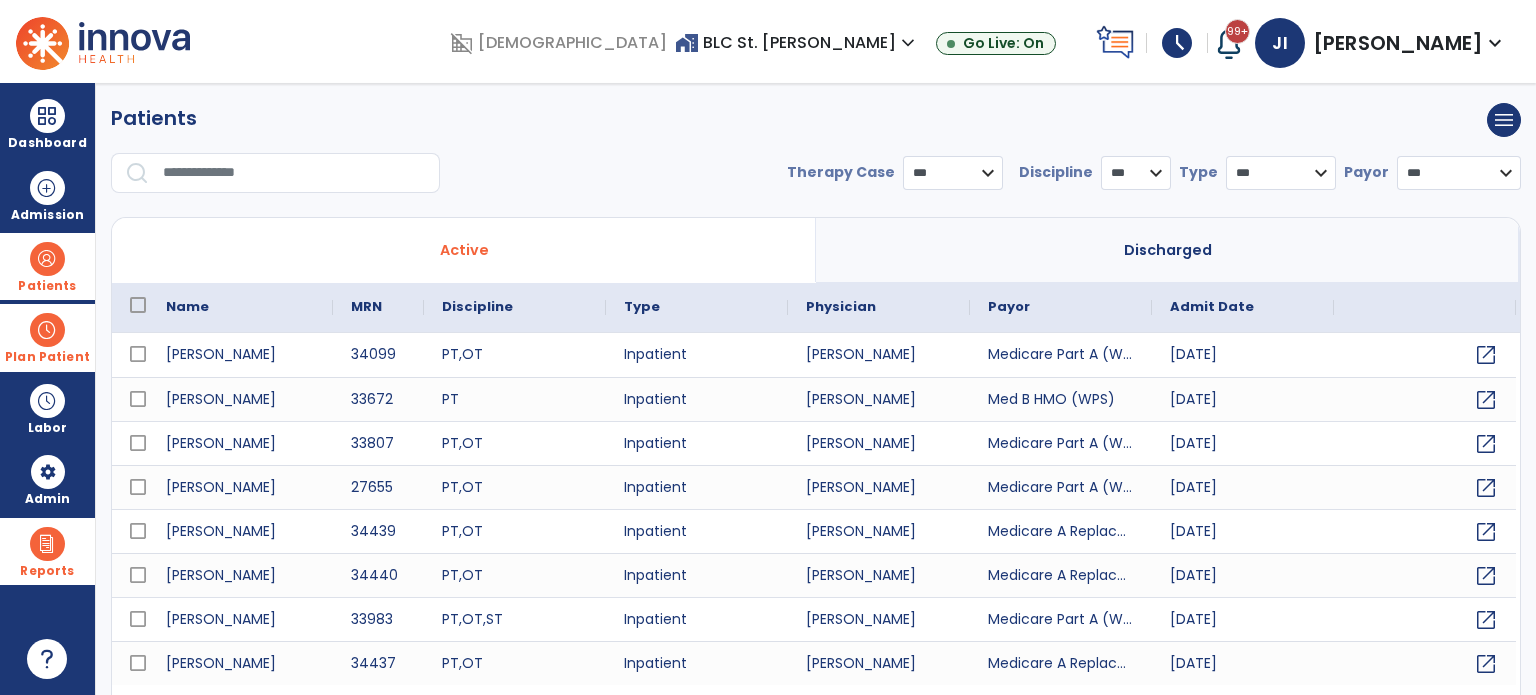 click at bounding box center (294, 173) 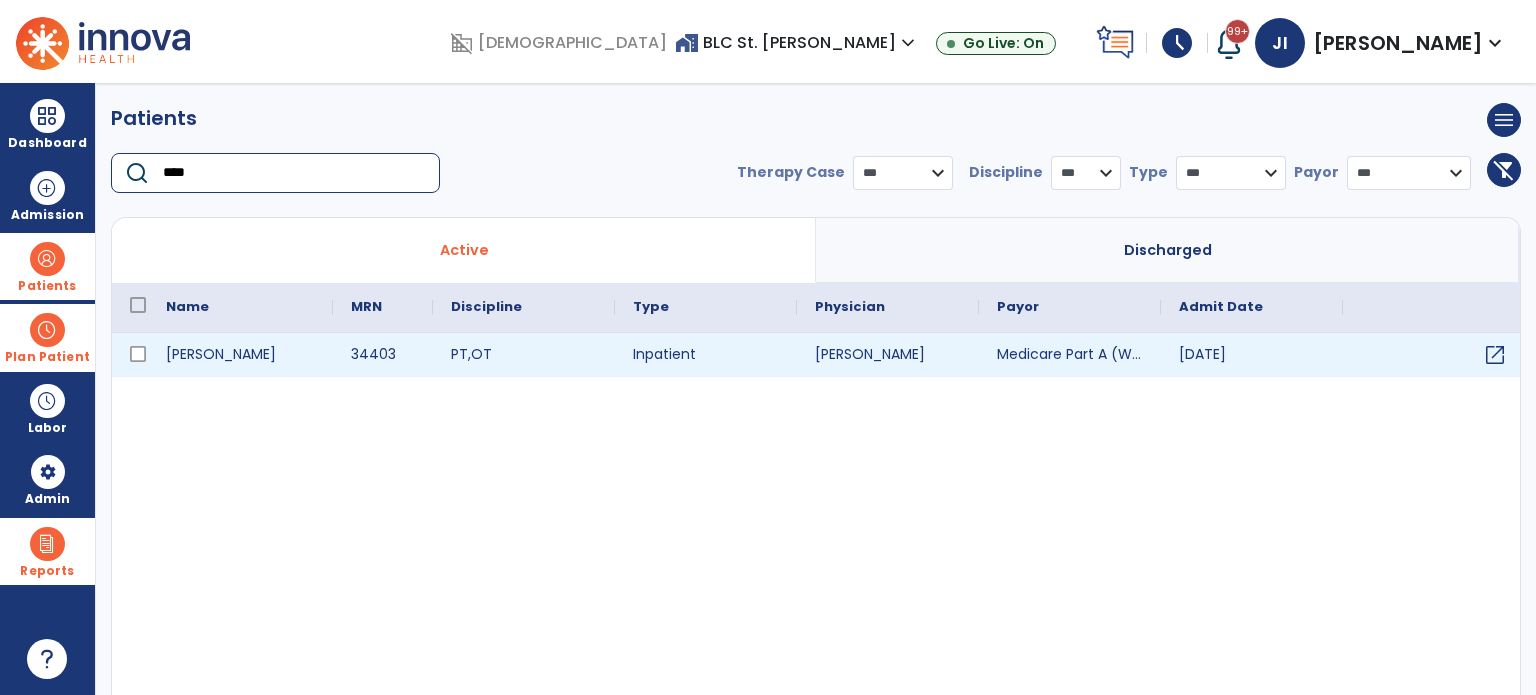 type on "****" 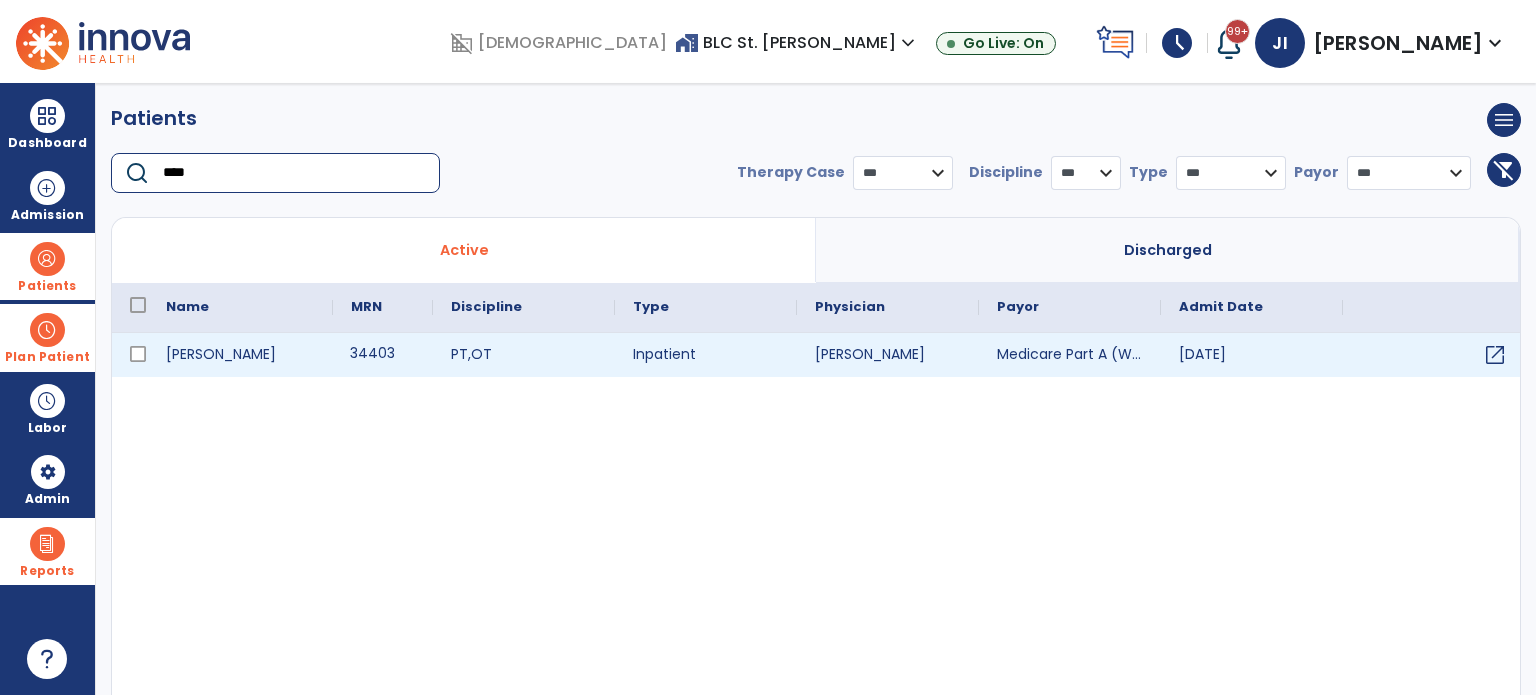 click on "34403" at bounding box center (383, 355) 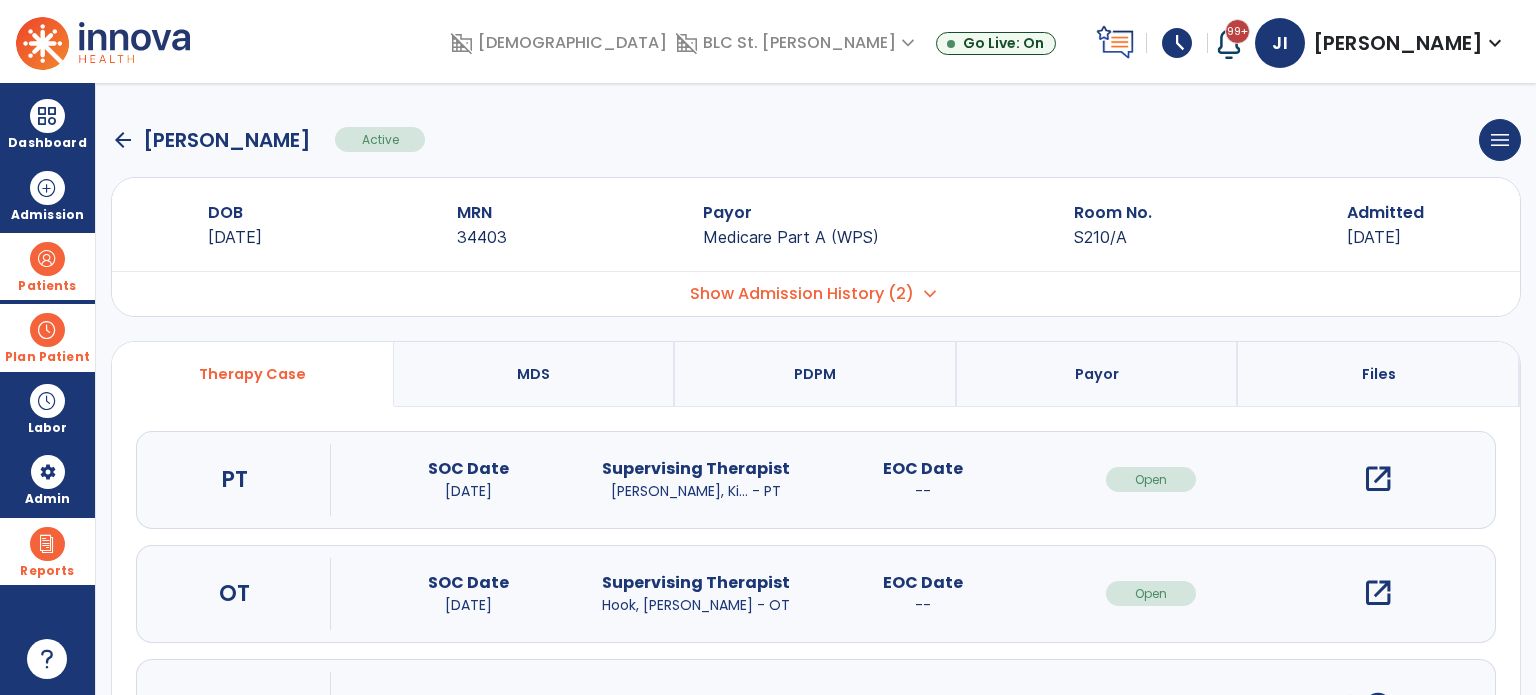 click on "open_in_new" at bounding box center [1378, 479] 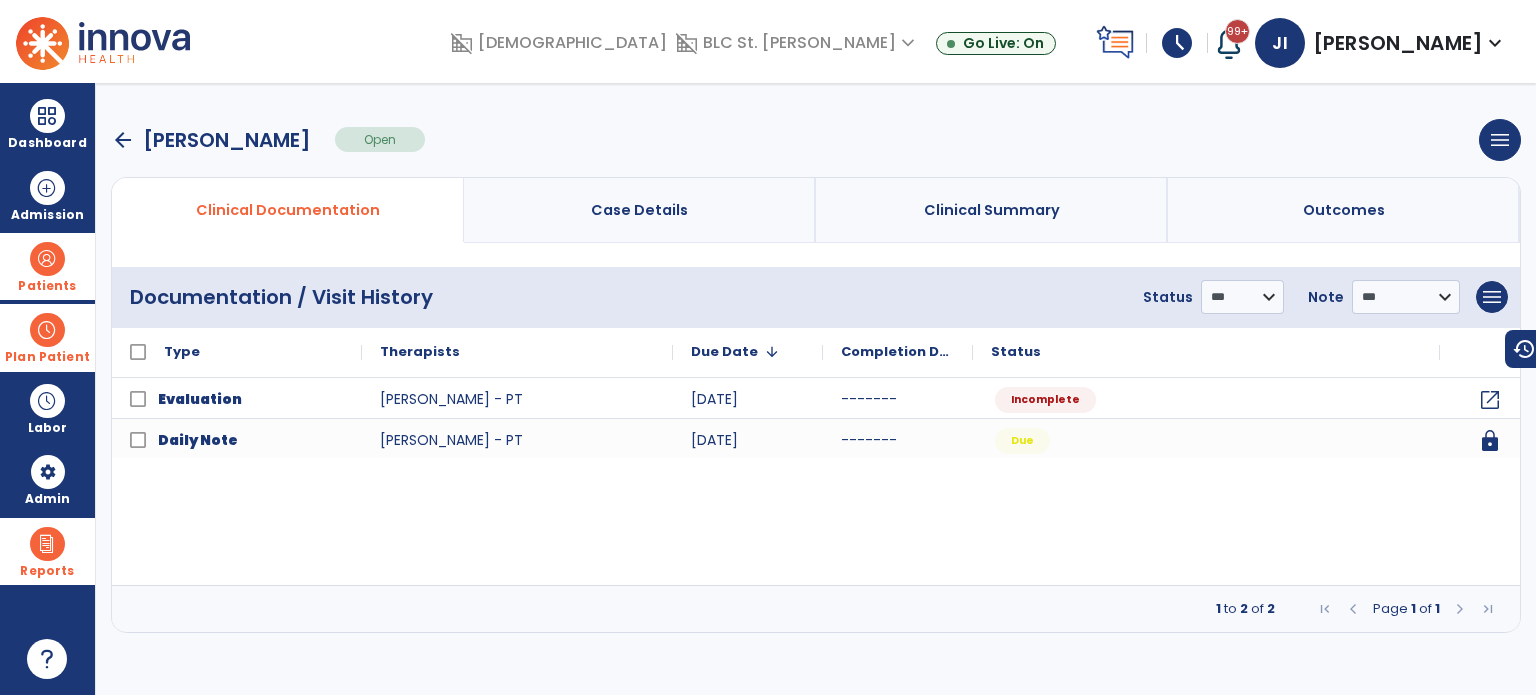 click on "arrow_back" at bounding box center [123, 140] 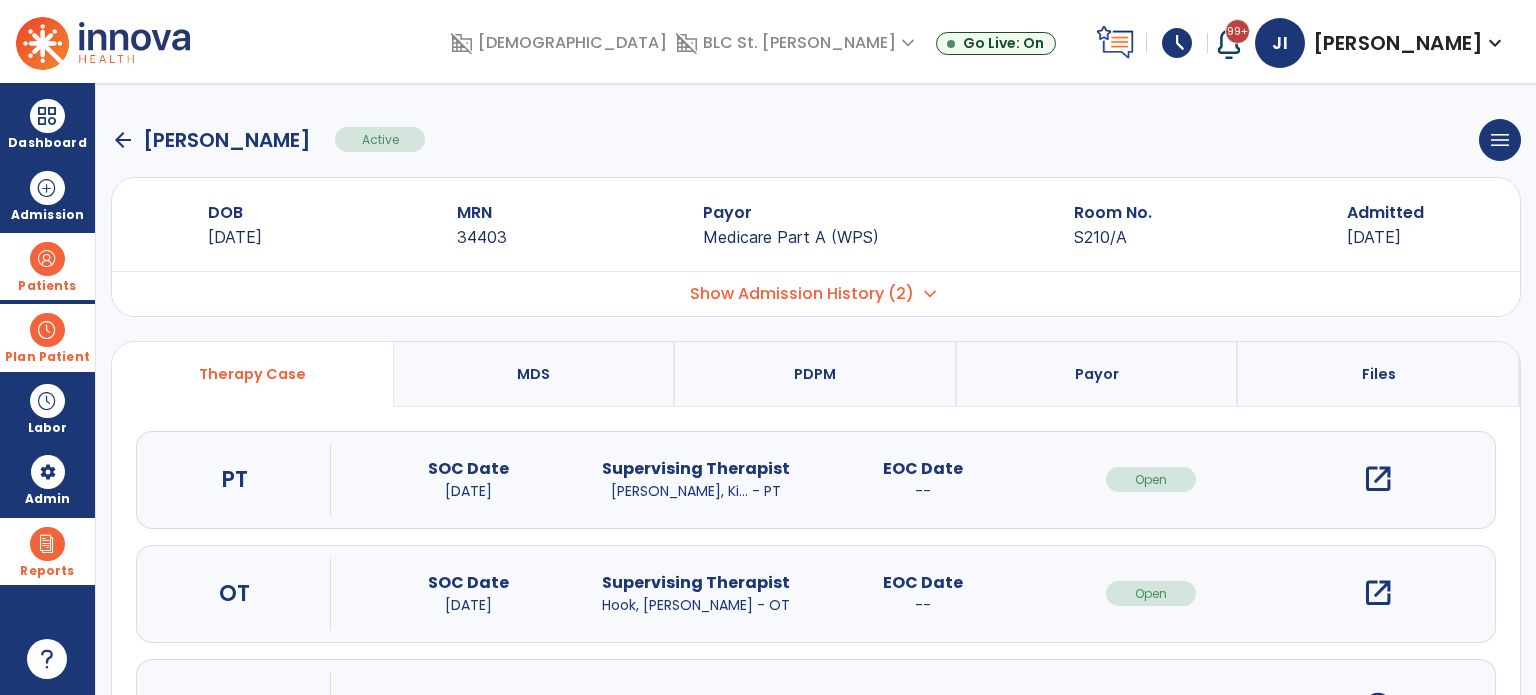 click on "Show Admission History (2)     expand_more" at bounding box center (816, 293) 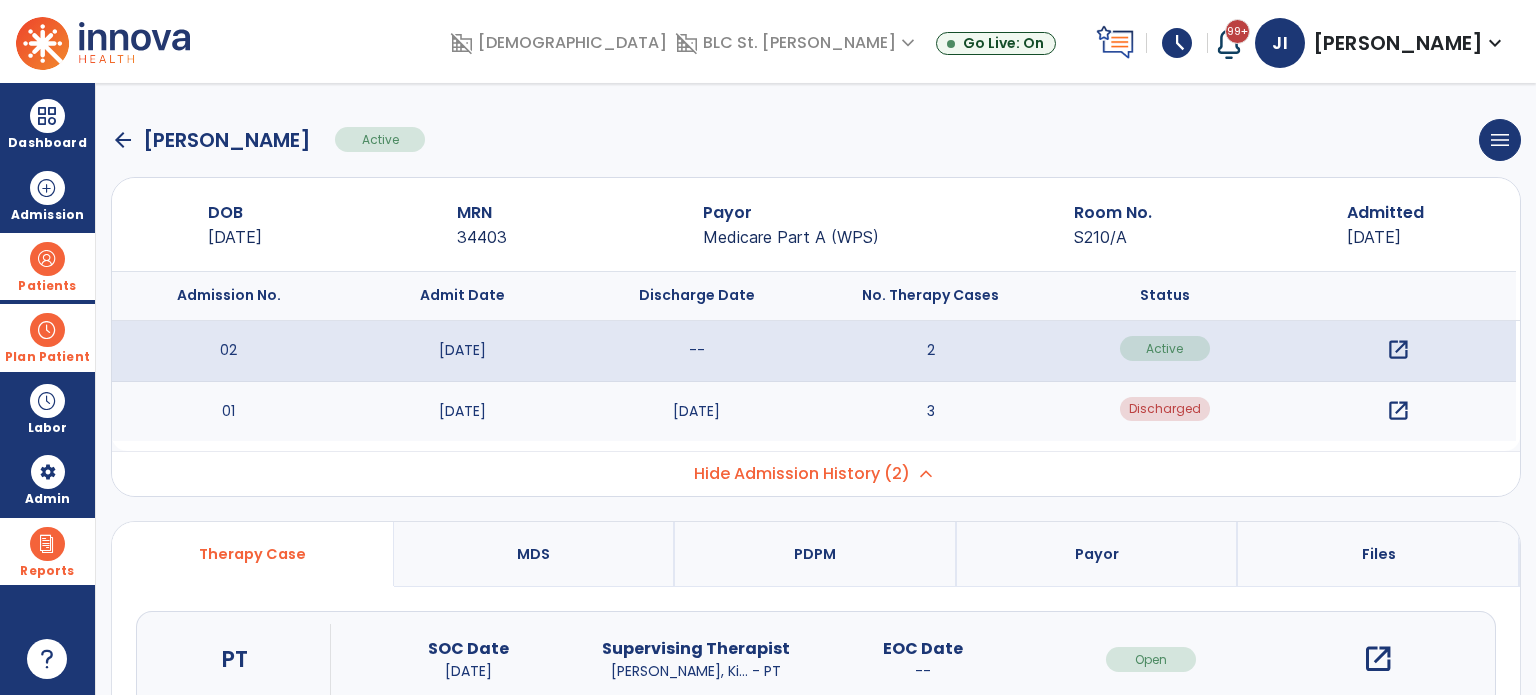 click on "open_in_new" at bounding box center [1398, 411] 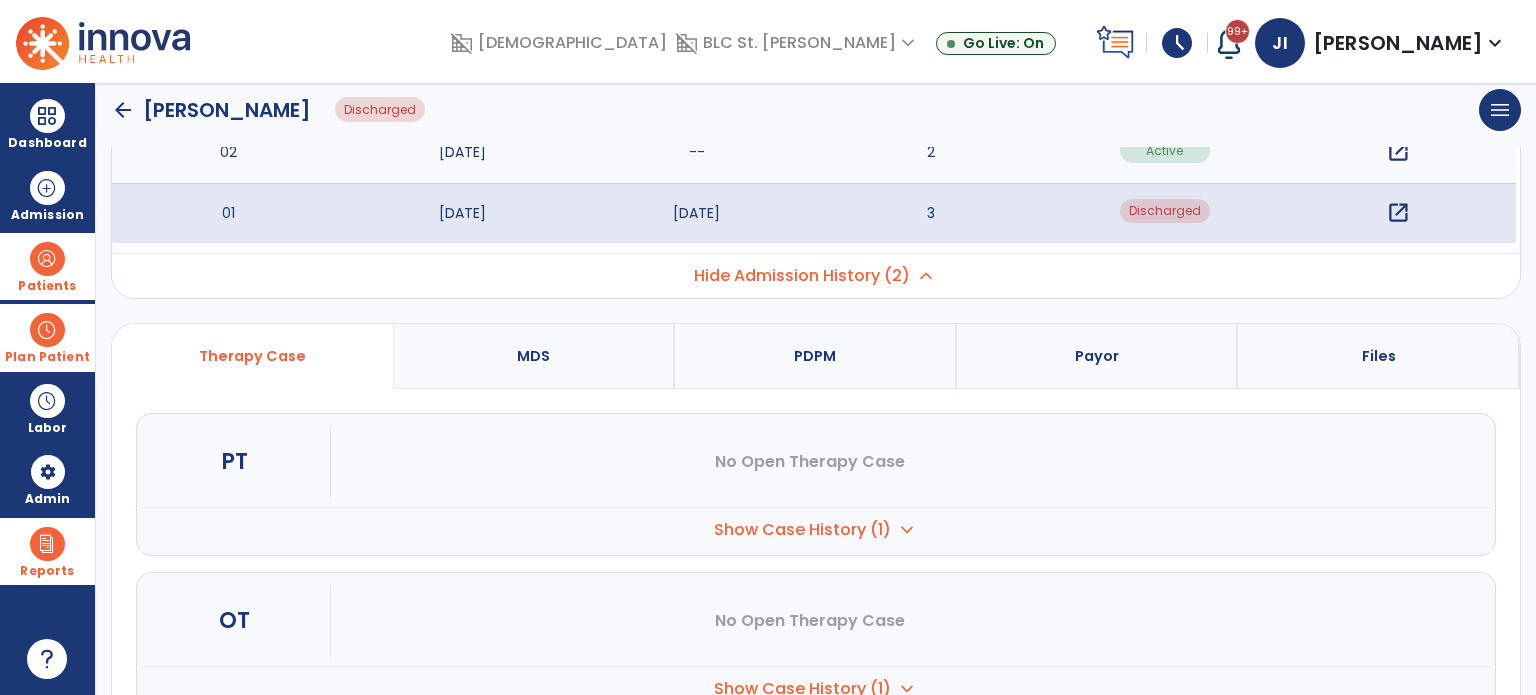 scroll, scrollTop: 200, scrollLeft: 0, axis: vertical 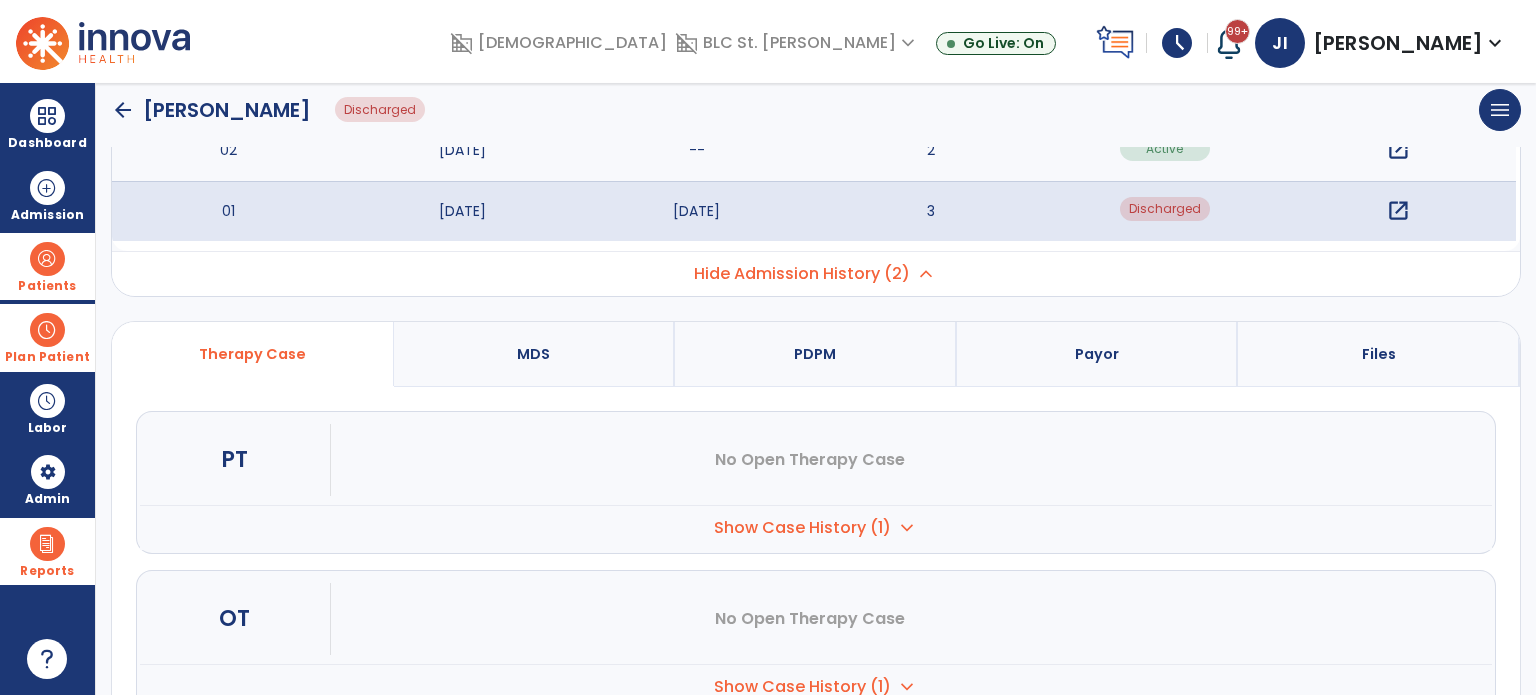 click on "Show Case History (1)" at bounding box center (802, 528) 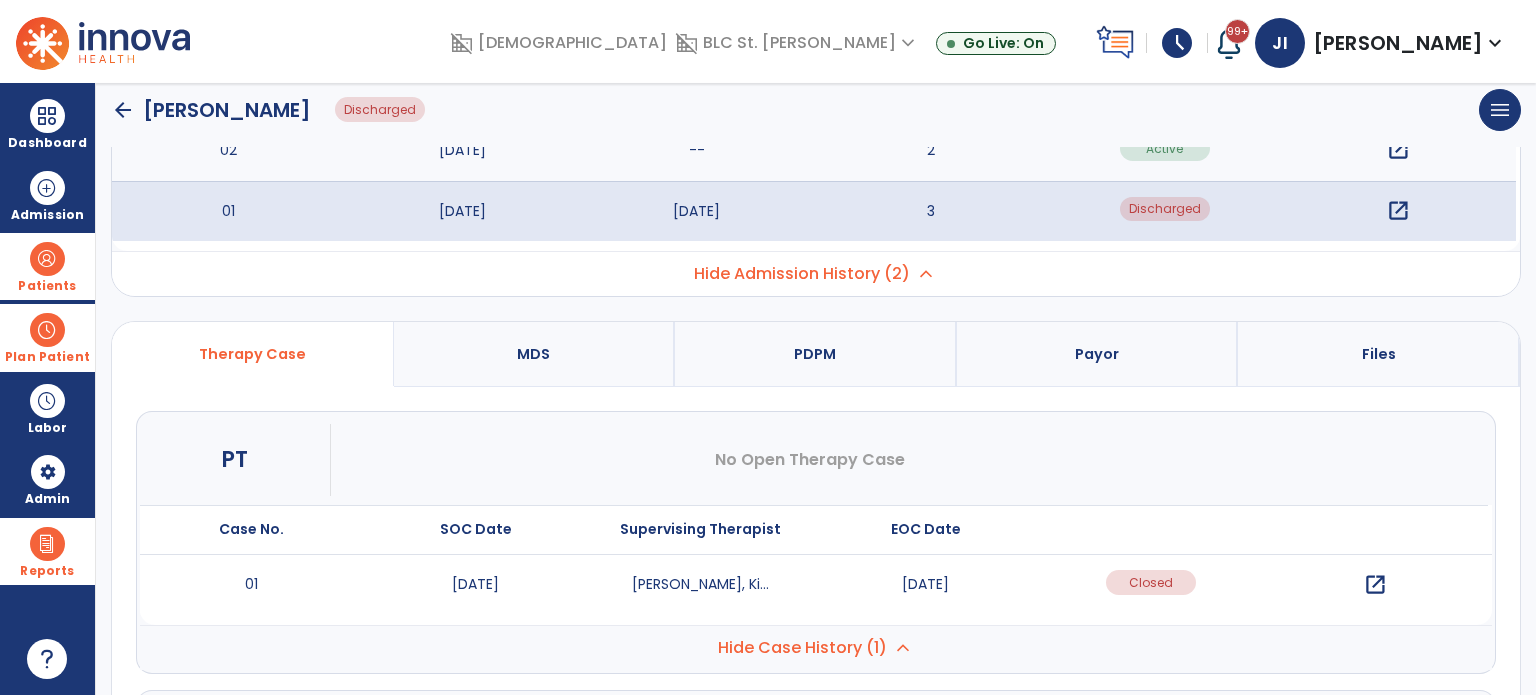 scroll, scrollTop: 500, scrollLeft: 0, axis: vertical 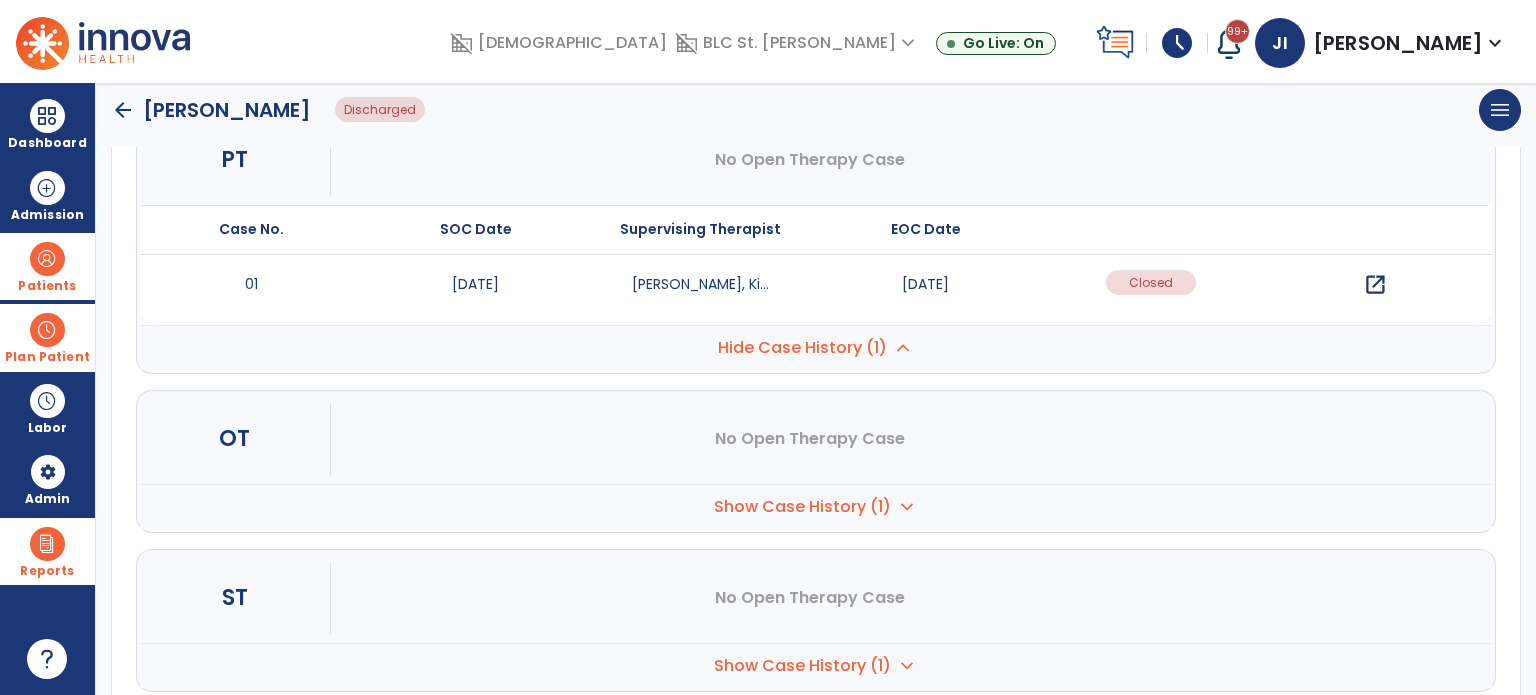 click on "open_in_new" at bounding box center [1375, 285] 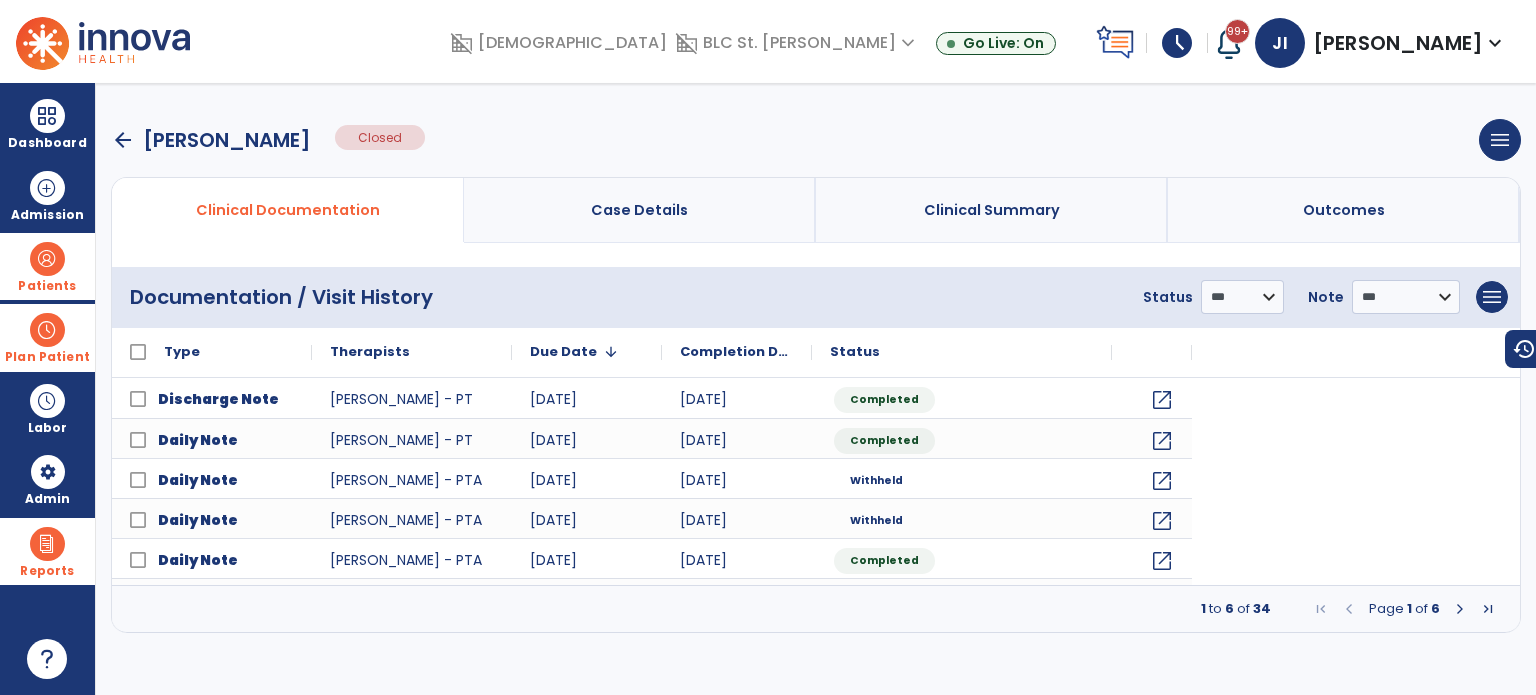 scroll, scrollTop: 0, scrollLeft: 0, axis: both 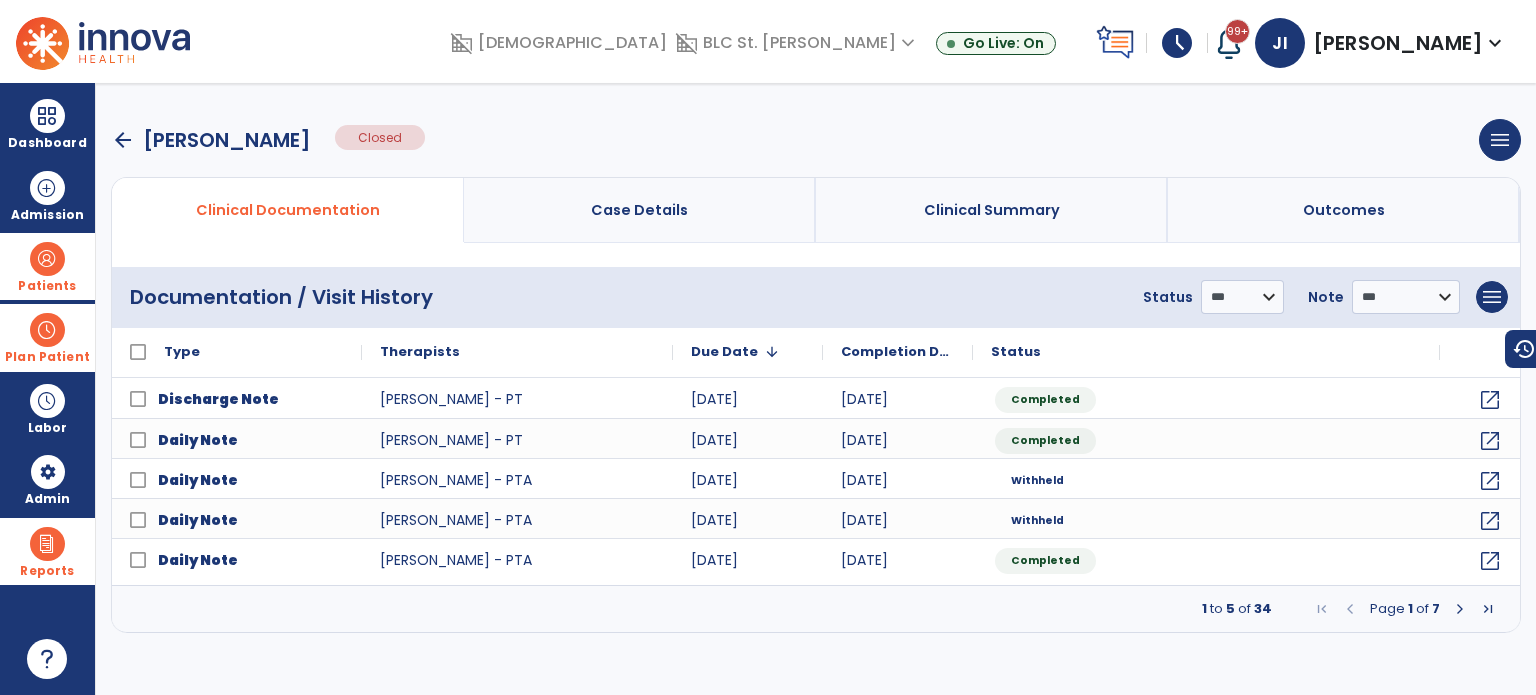 drag, startPoint x: 662, startPoint y: 212, endPoint x: 618, endPoint y: 231, distance: 47.92703 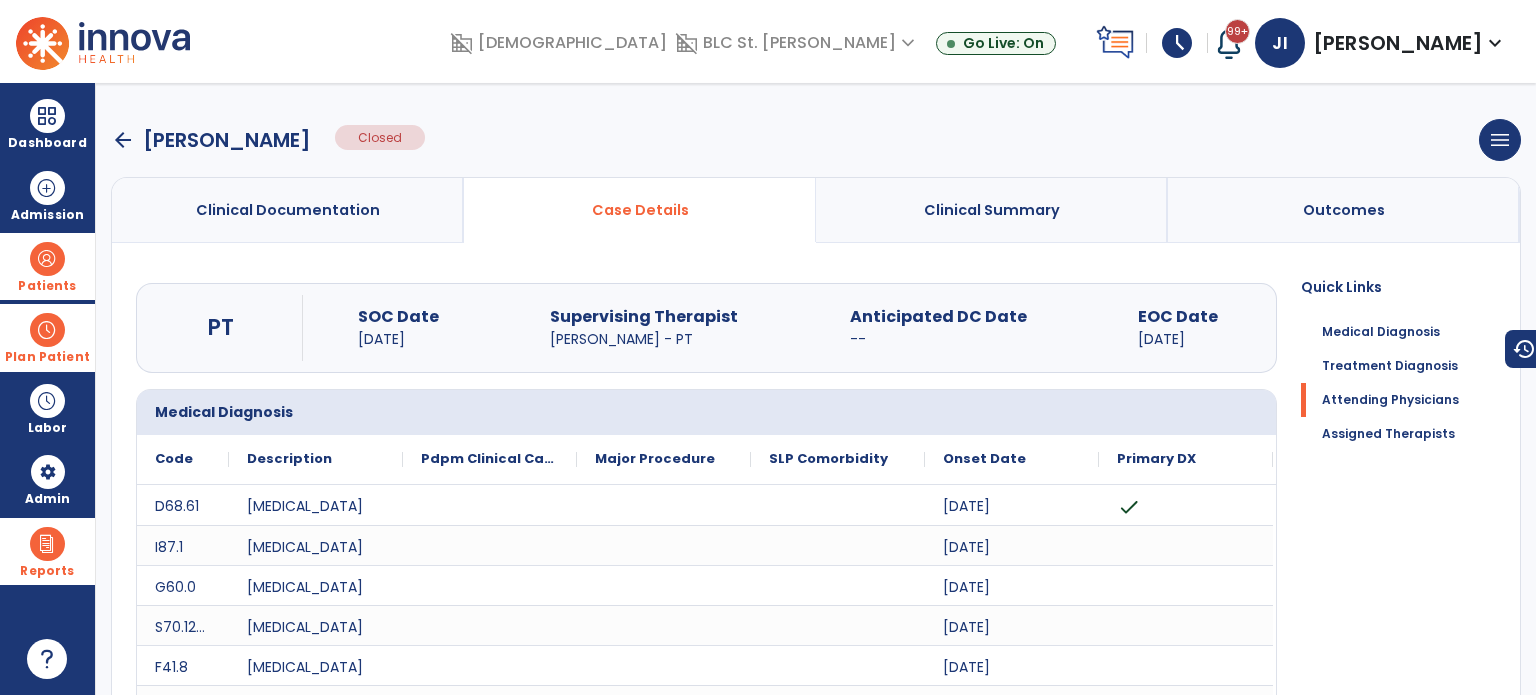 click on "arrow_back" at bounding box center [123, 140] 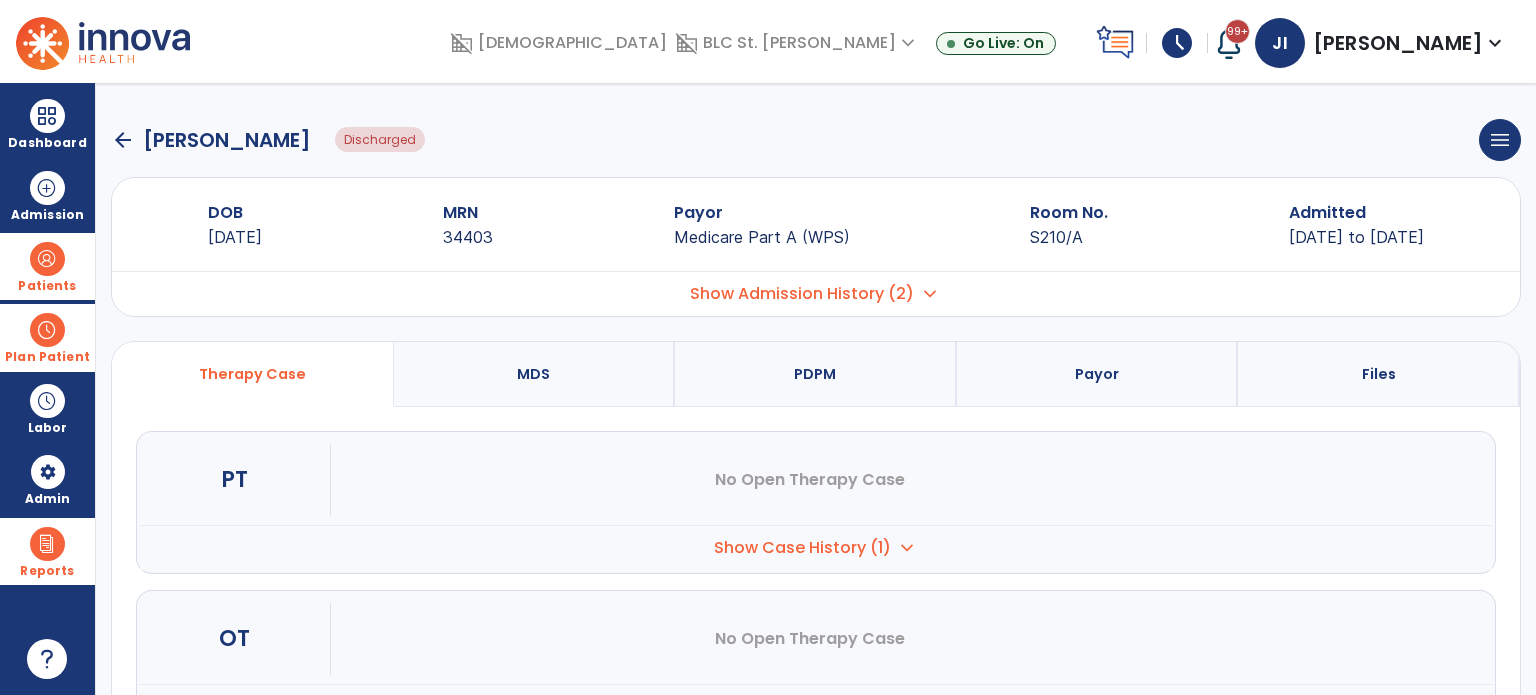 click on "arrow_back" 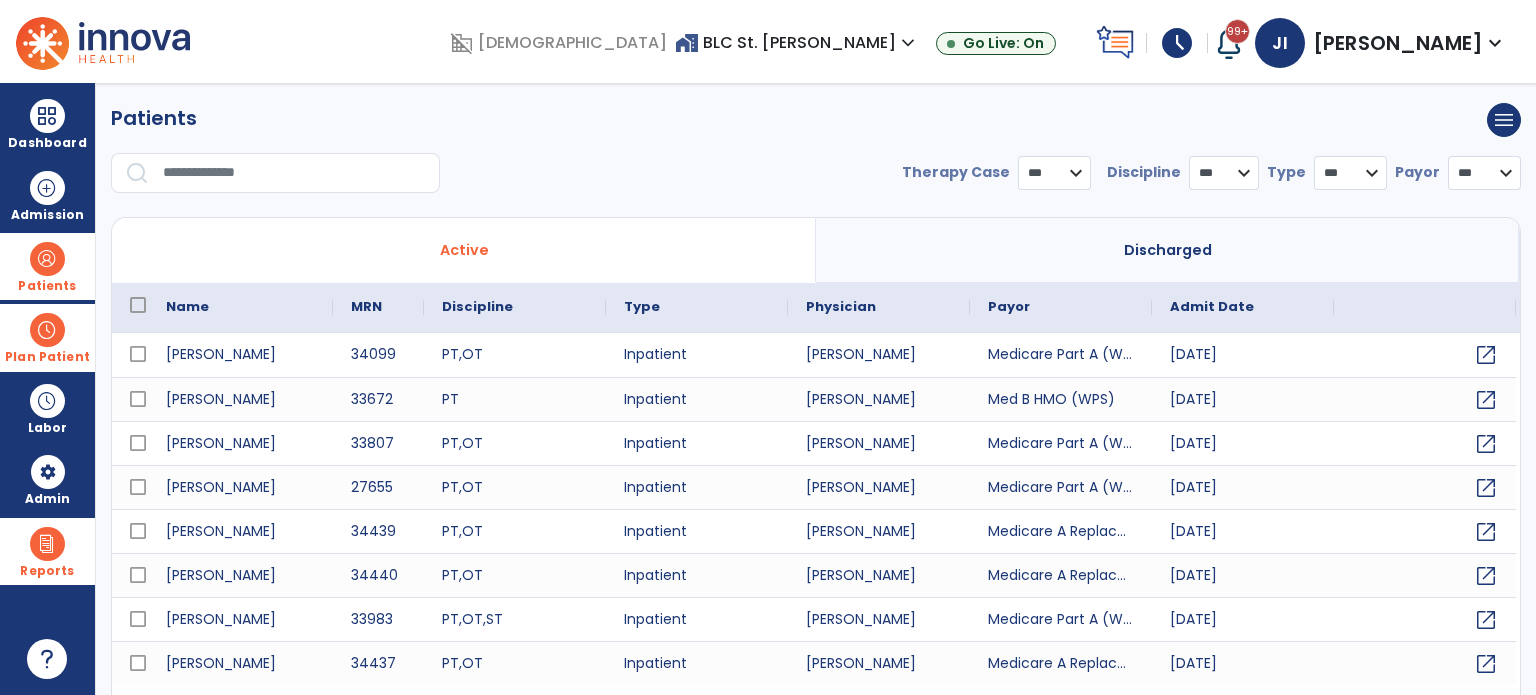 click at bounding box center (294, 173) 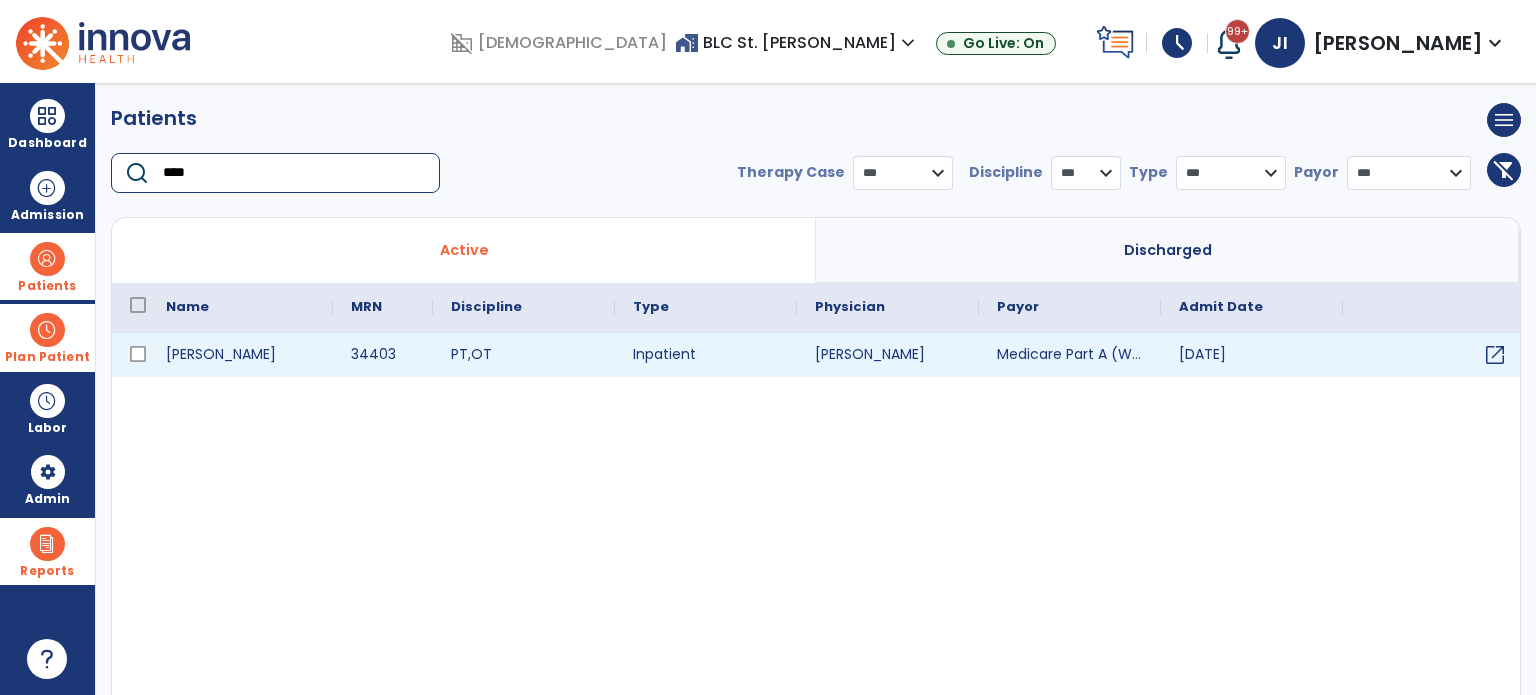 type on "****" 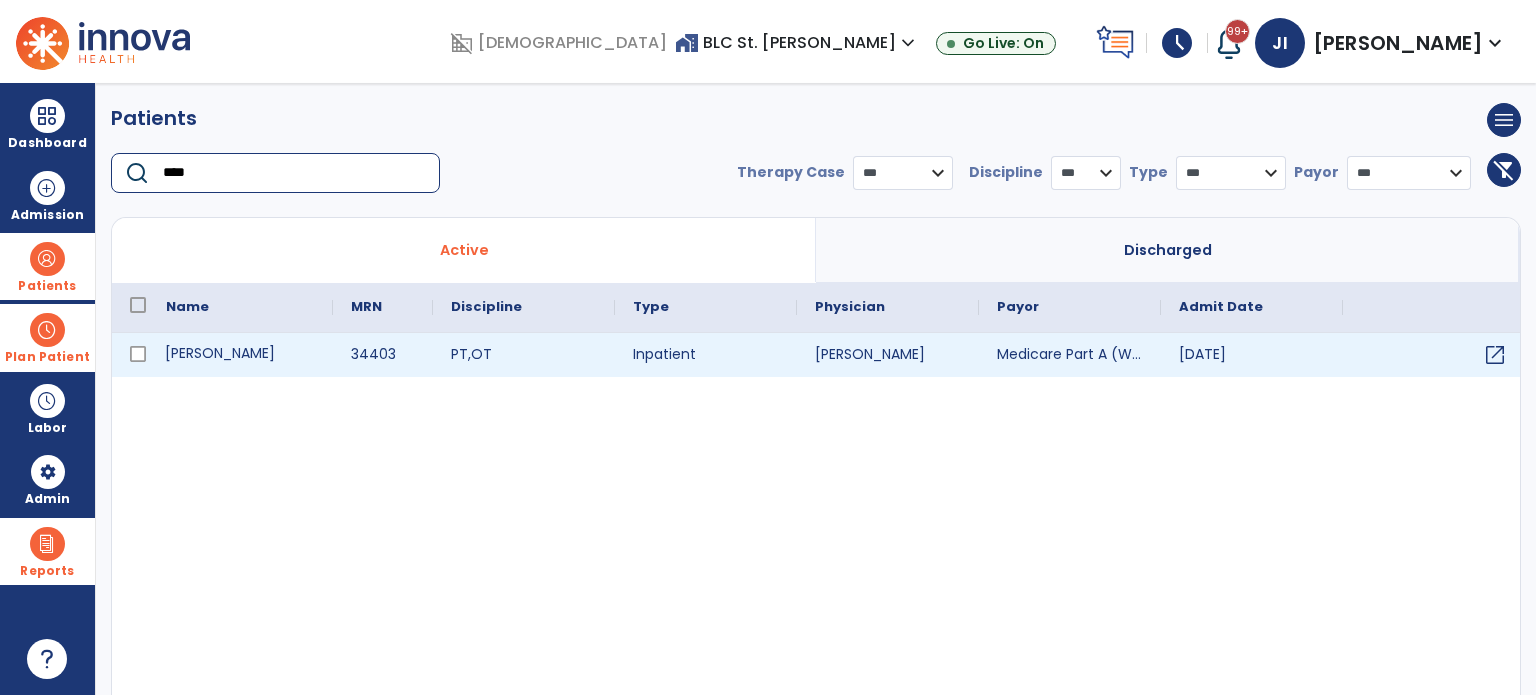 click on "[PERSON_NAME]" at bounding box center (240, 355) 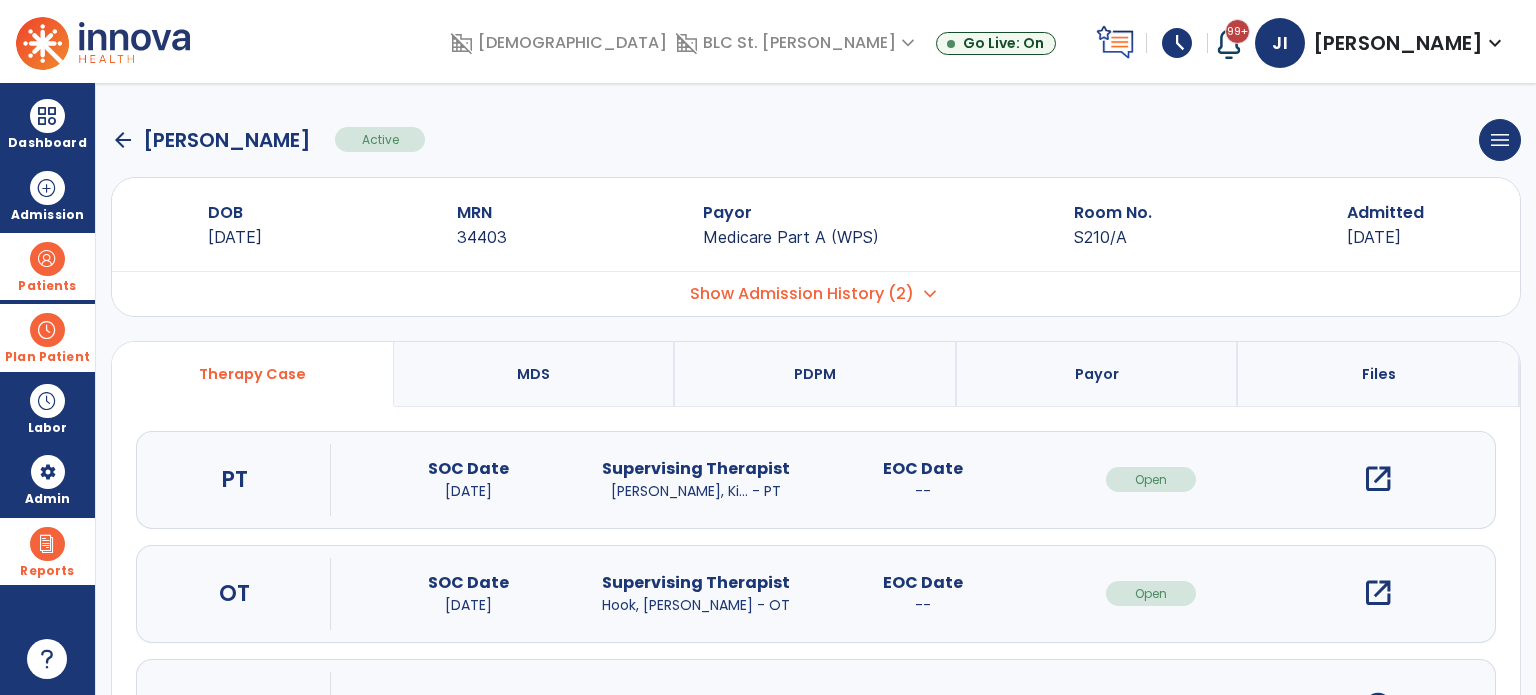 click on "open_in_new" at bounding box center [1378, 479] 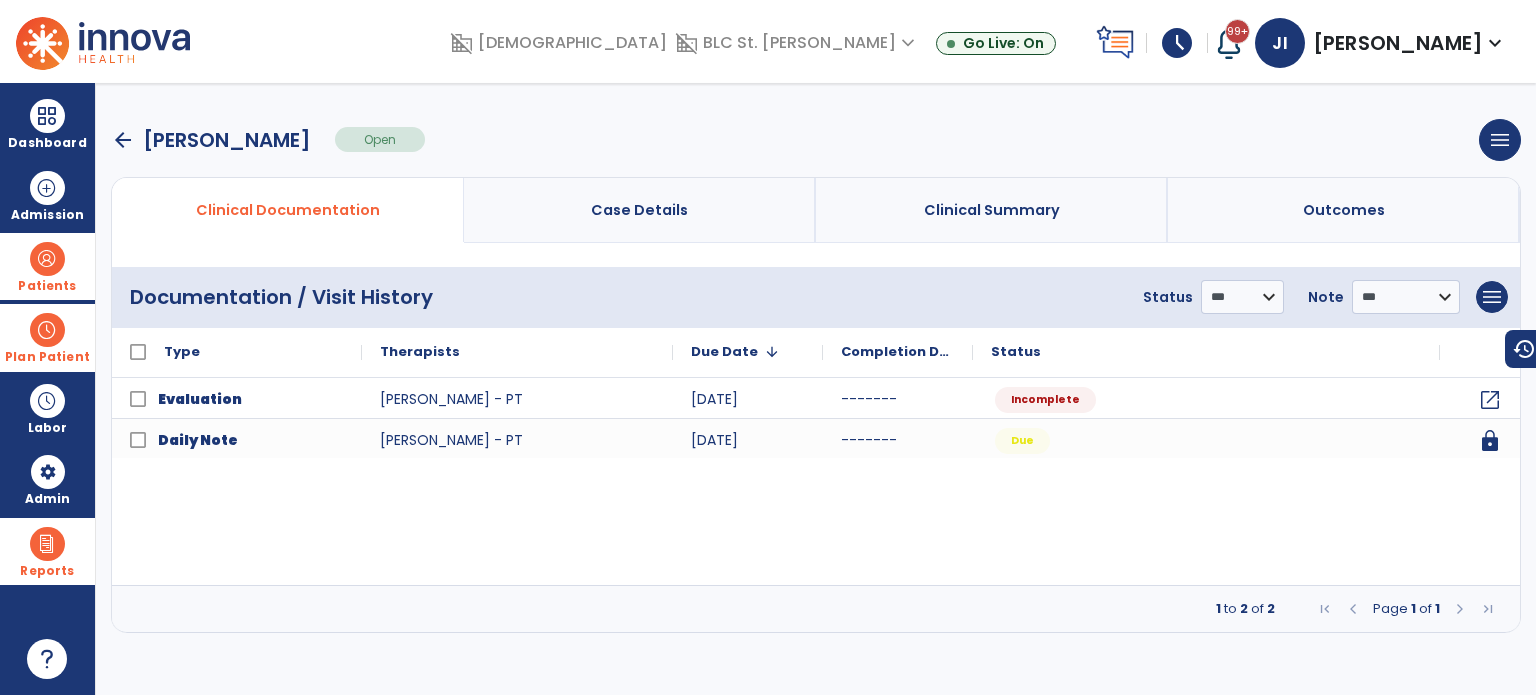 click on "Case Details" at bounding box center (639, 210) 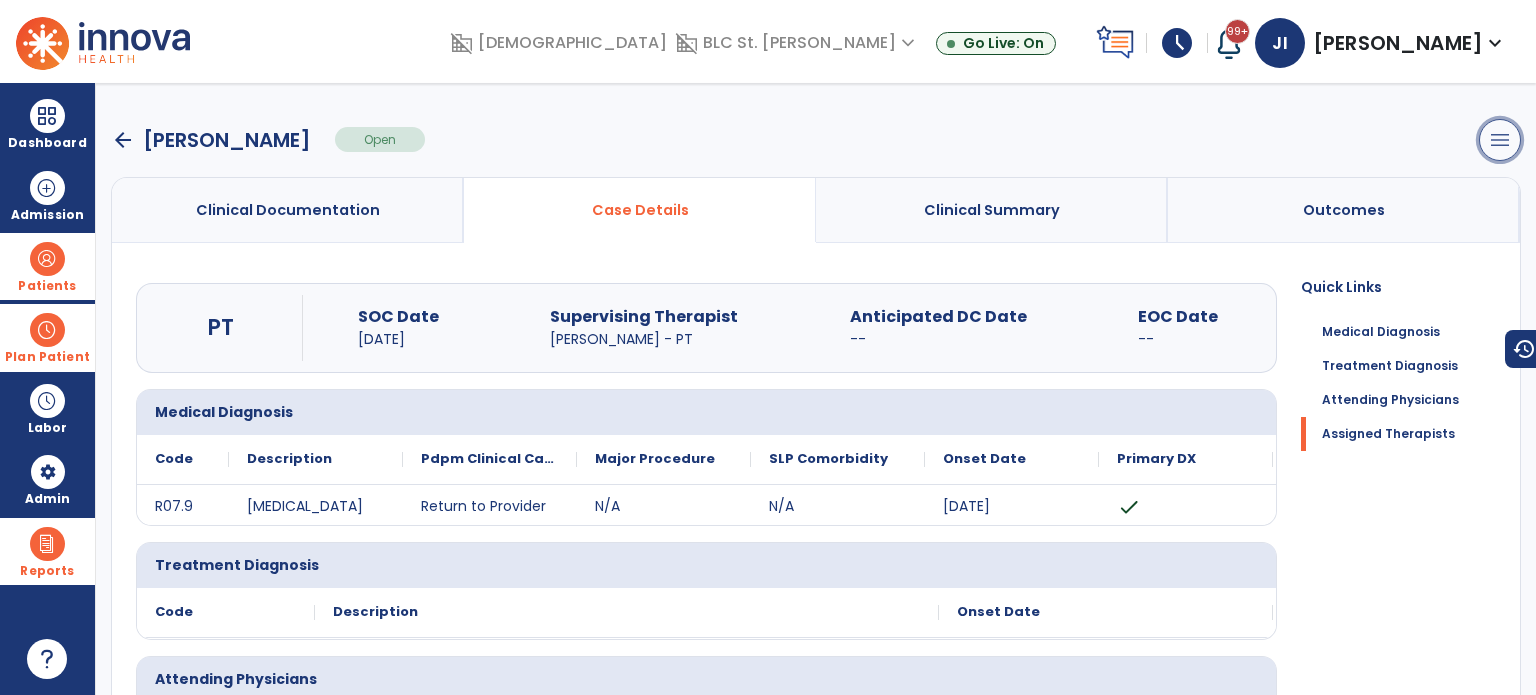 click on "menu" at bounding box center [1500, 140] 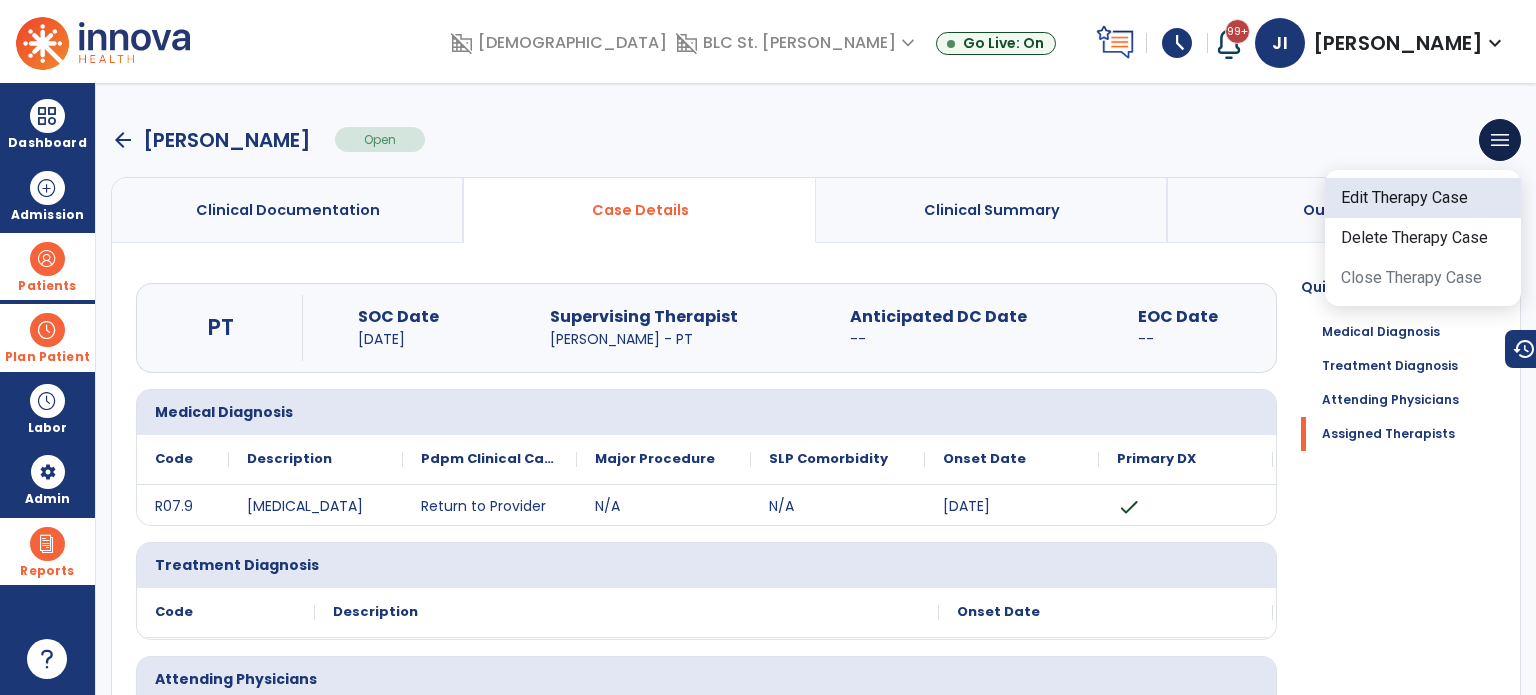 click on "Edit Therapy Case" at bounding box center (1423, 198) 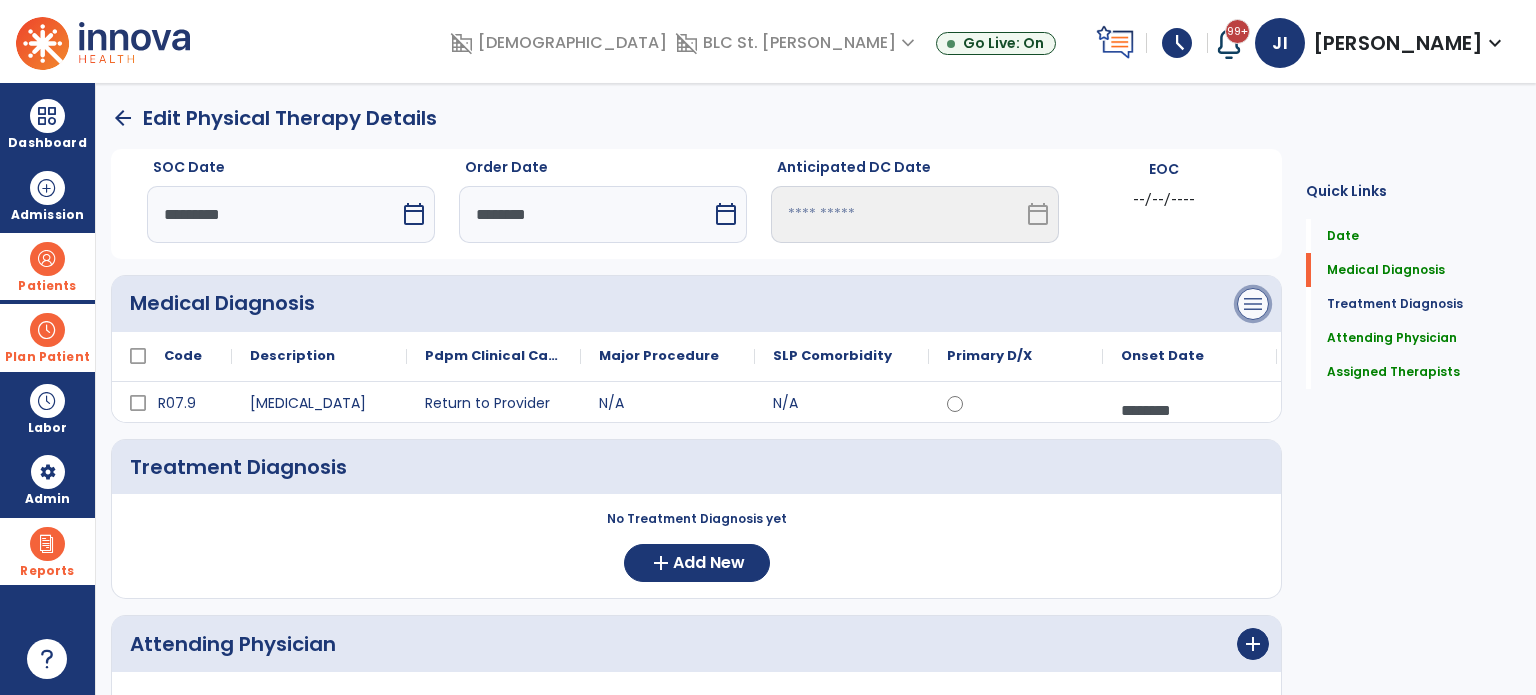click on "menu" at bounding box center (1253, 304) 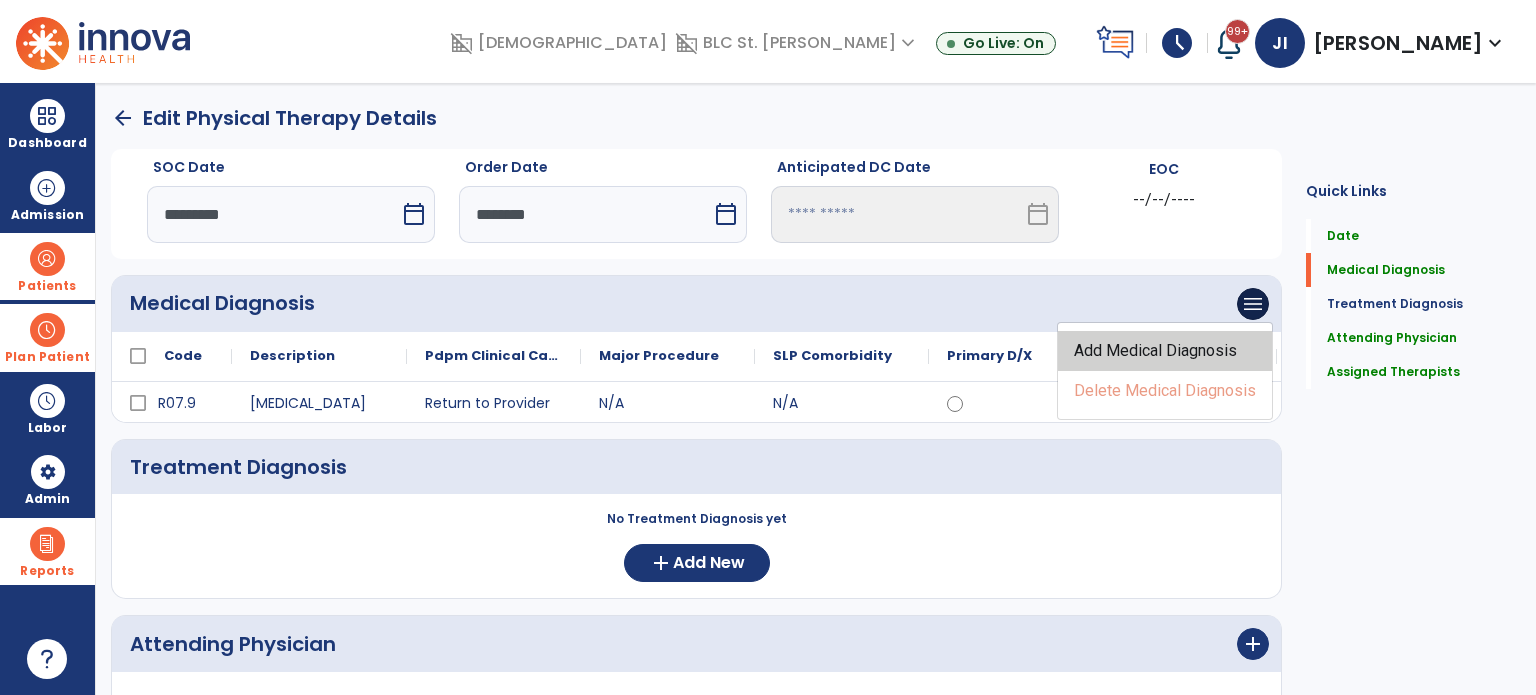 click on "Add Medical Diagnosis" 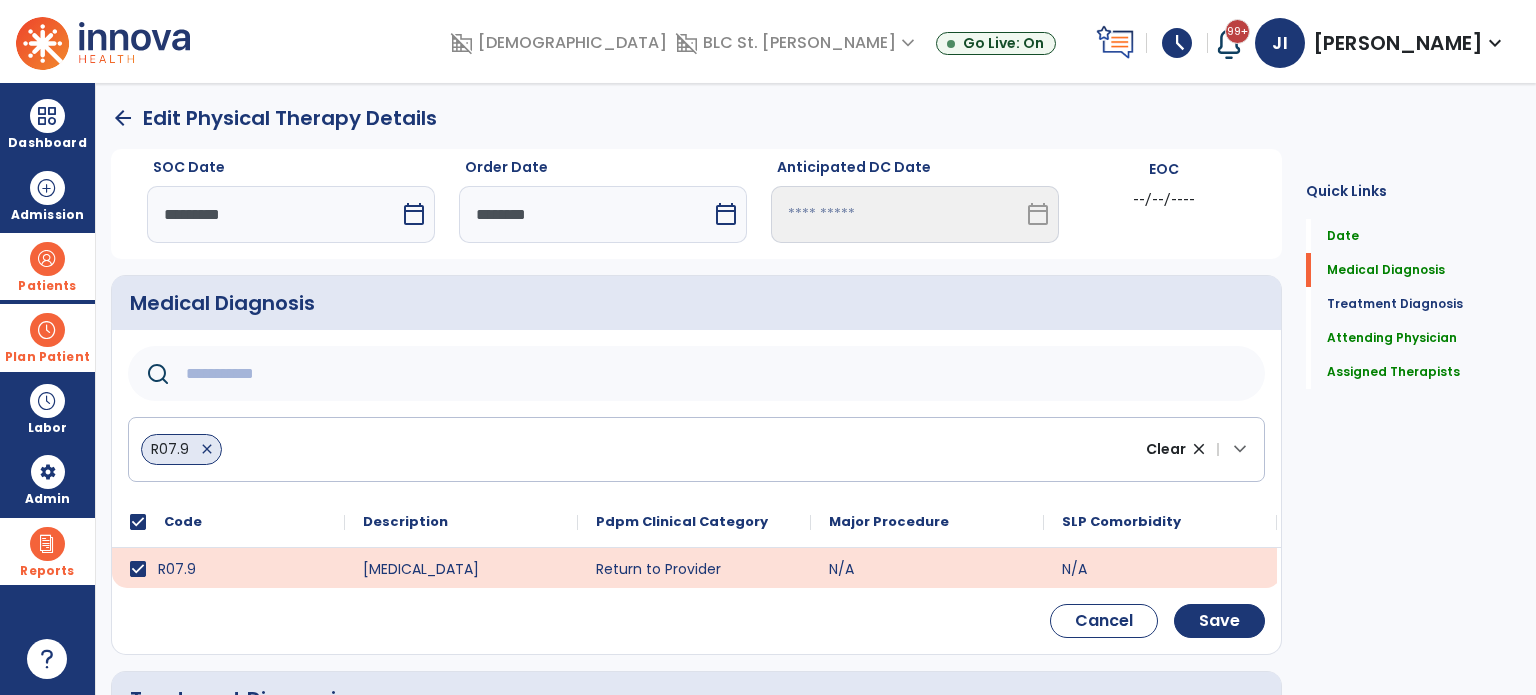 click 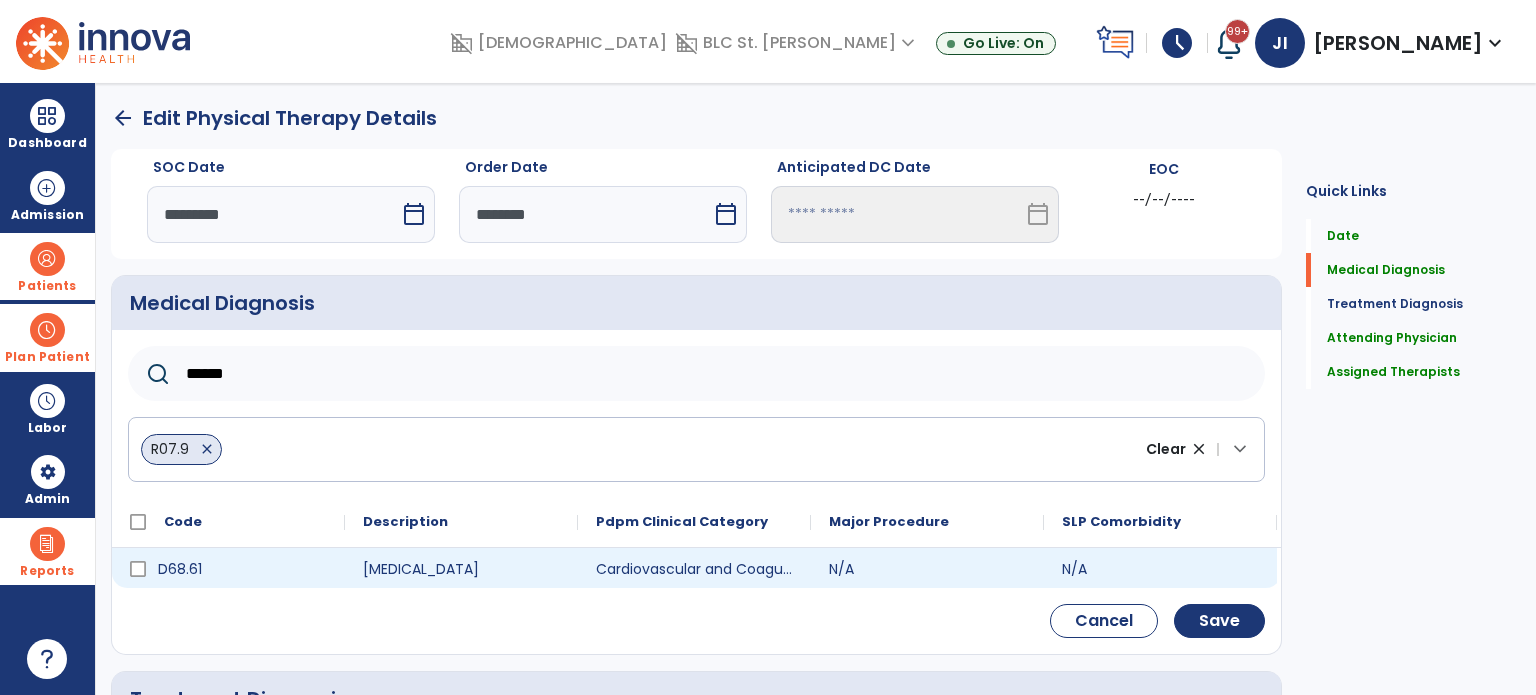 type on "******" 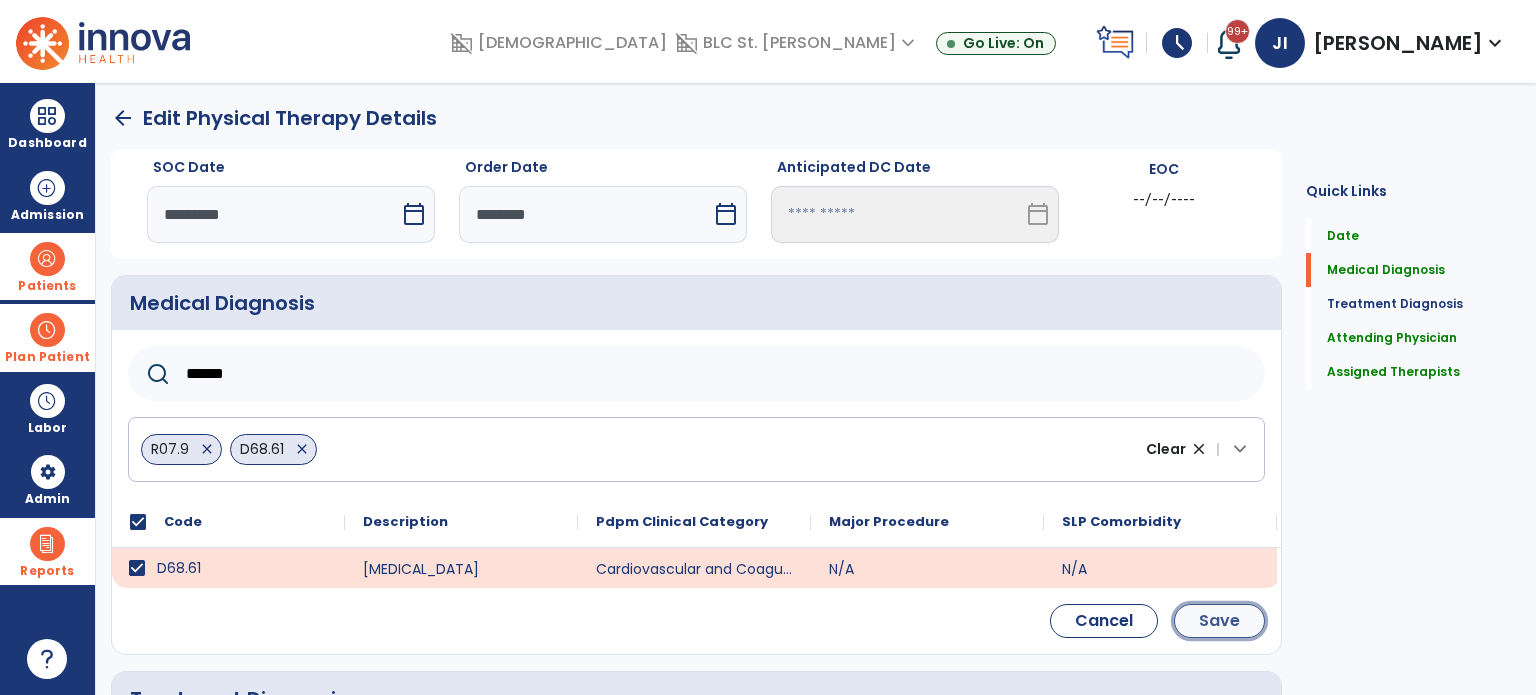 click on "Save" 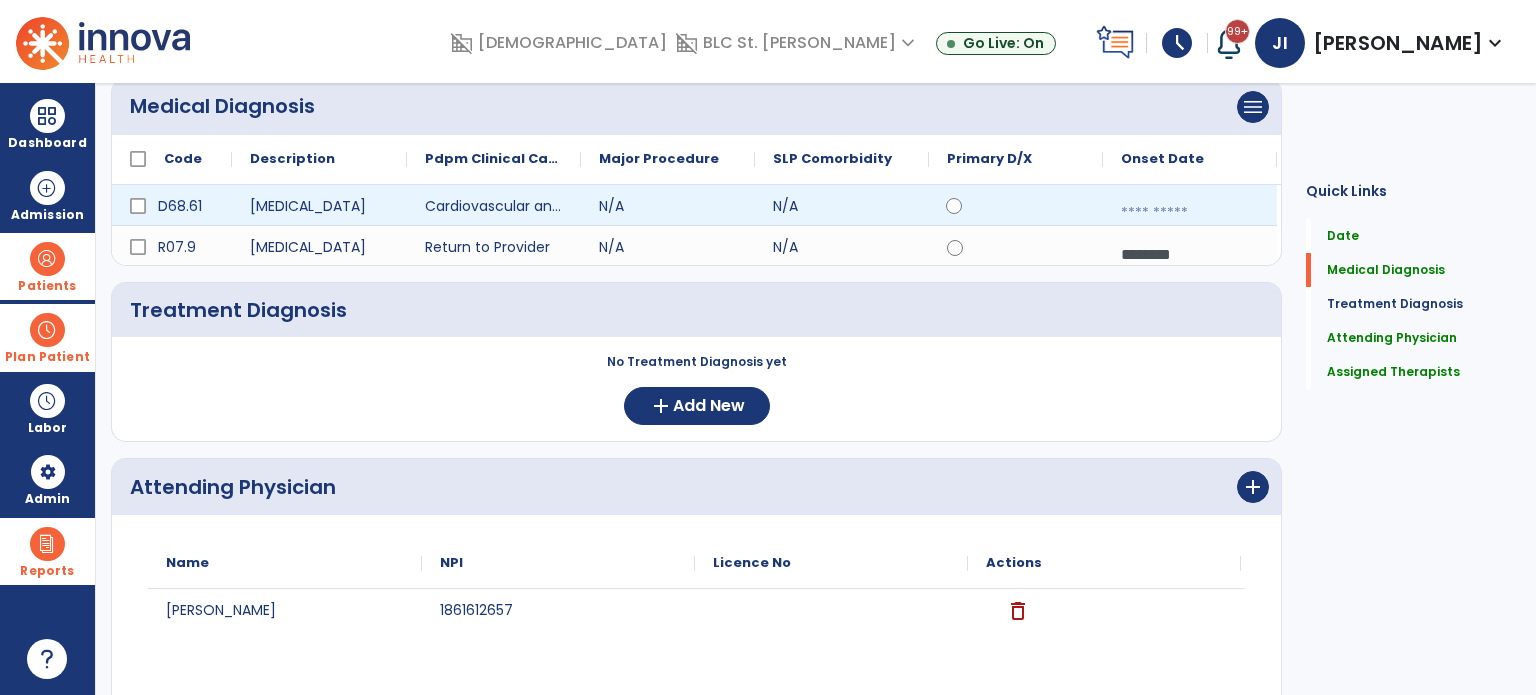 scroll, scrollTop: 525, scrollLeft: 0, axis: vertical 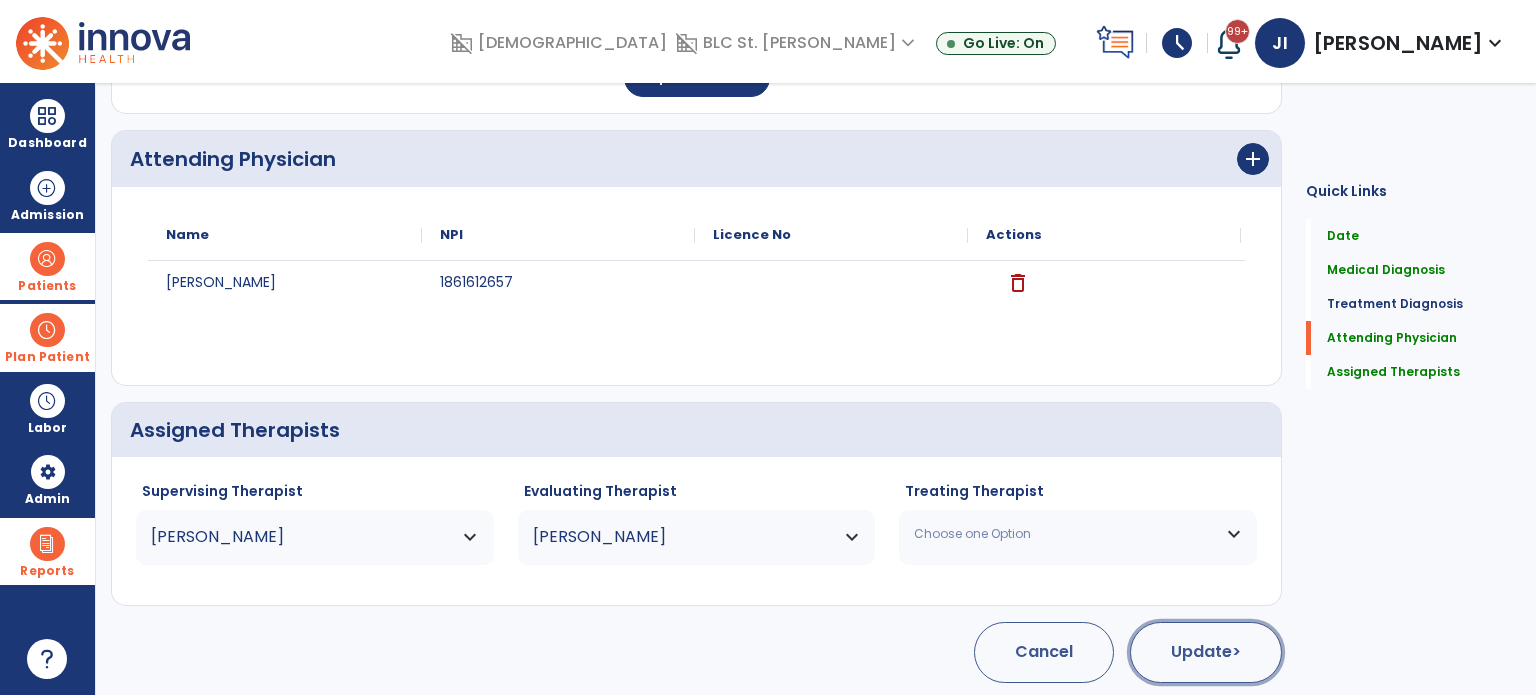 click on "Update  >" 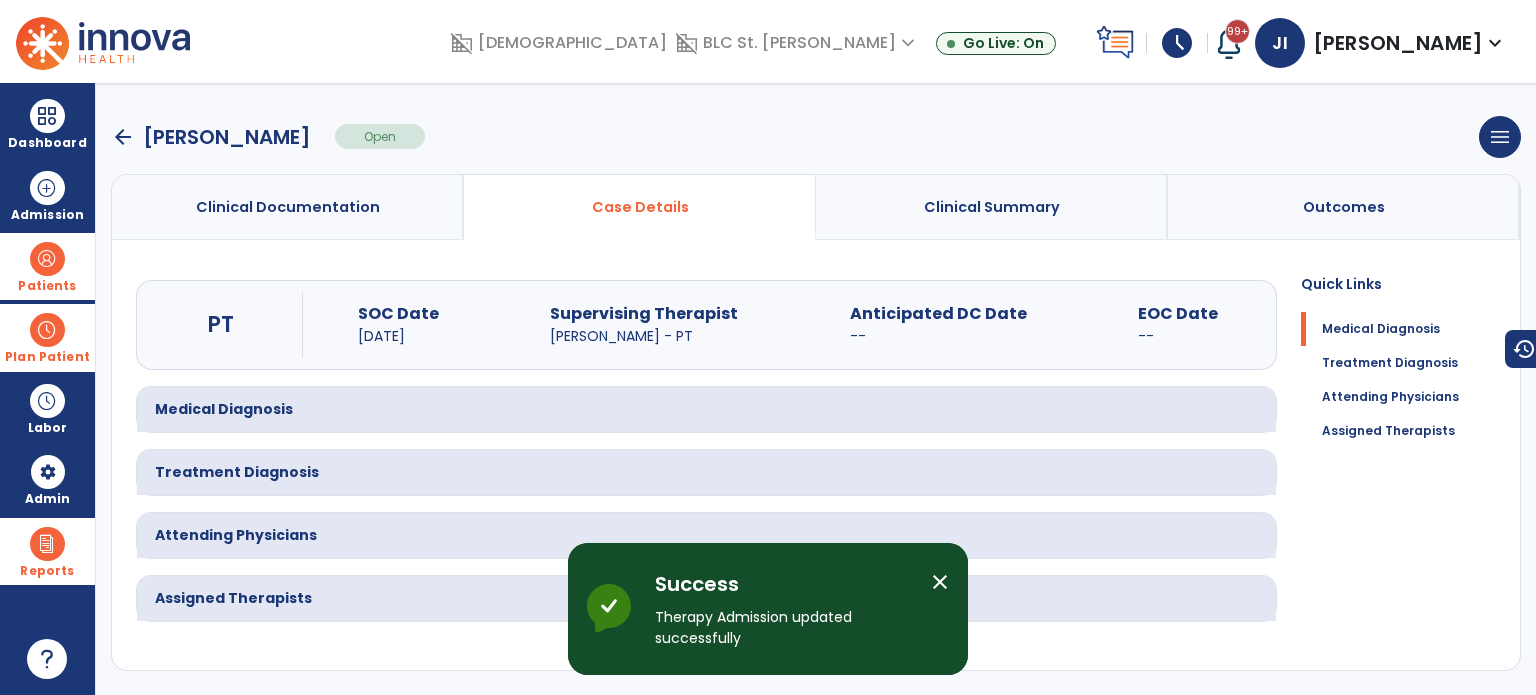 scroll, scrollTop: 0, scrollLeft: 0, axis: both 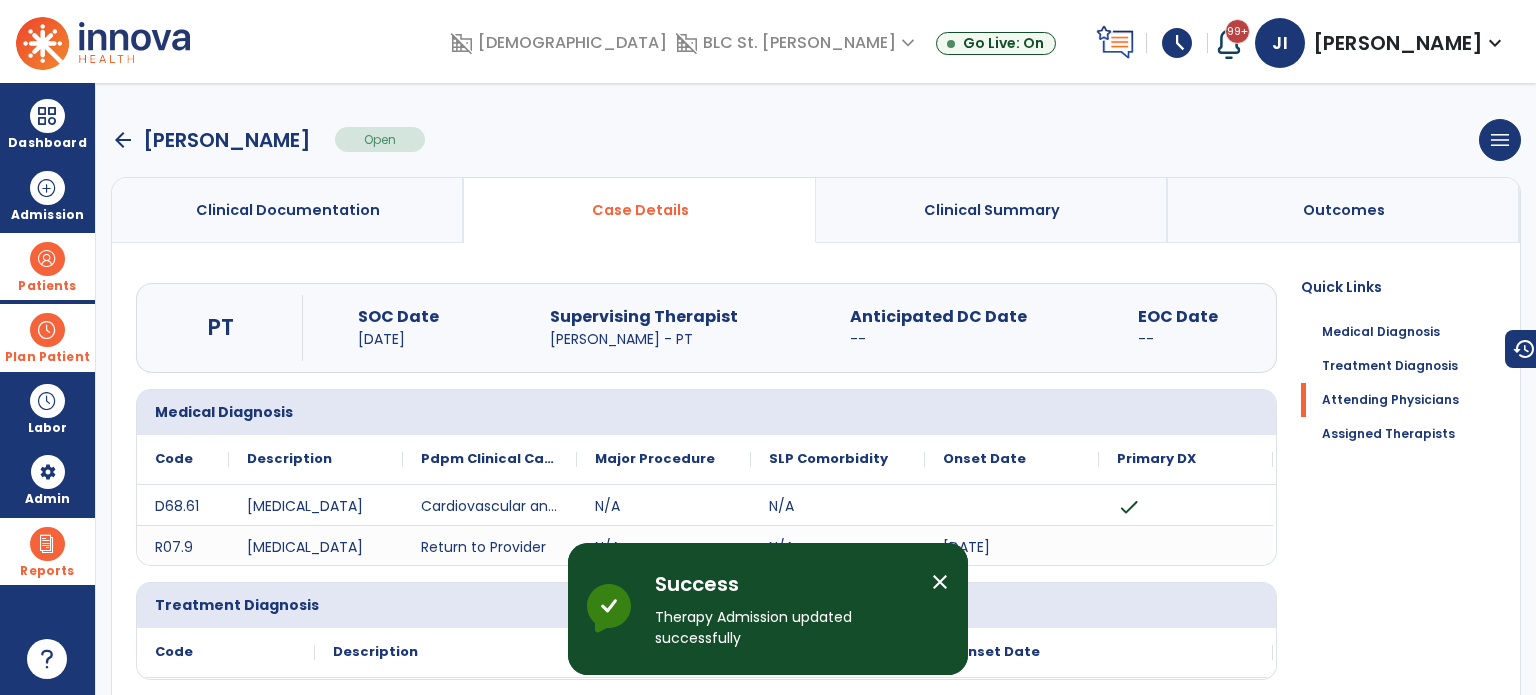 click on "arrow_back" at bounding box center [123, 140] 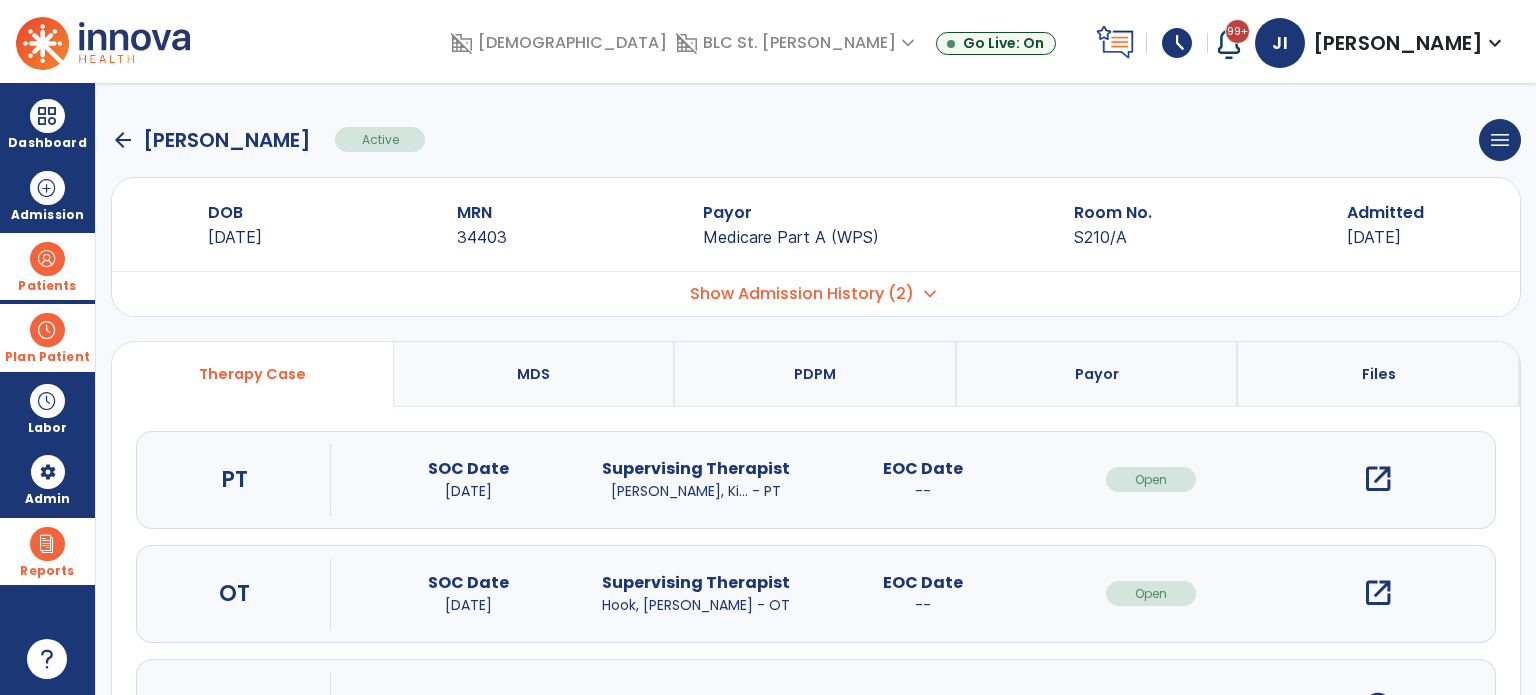 click on "arrow_back" 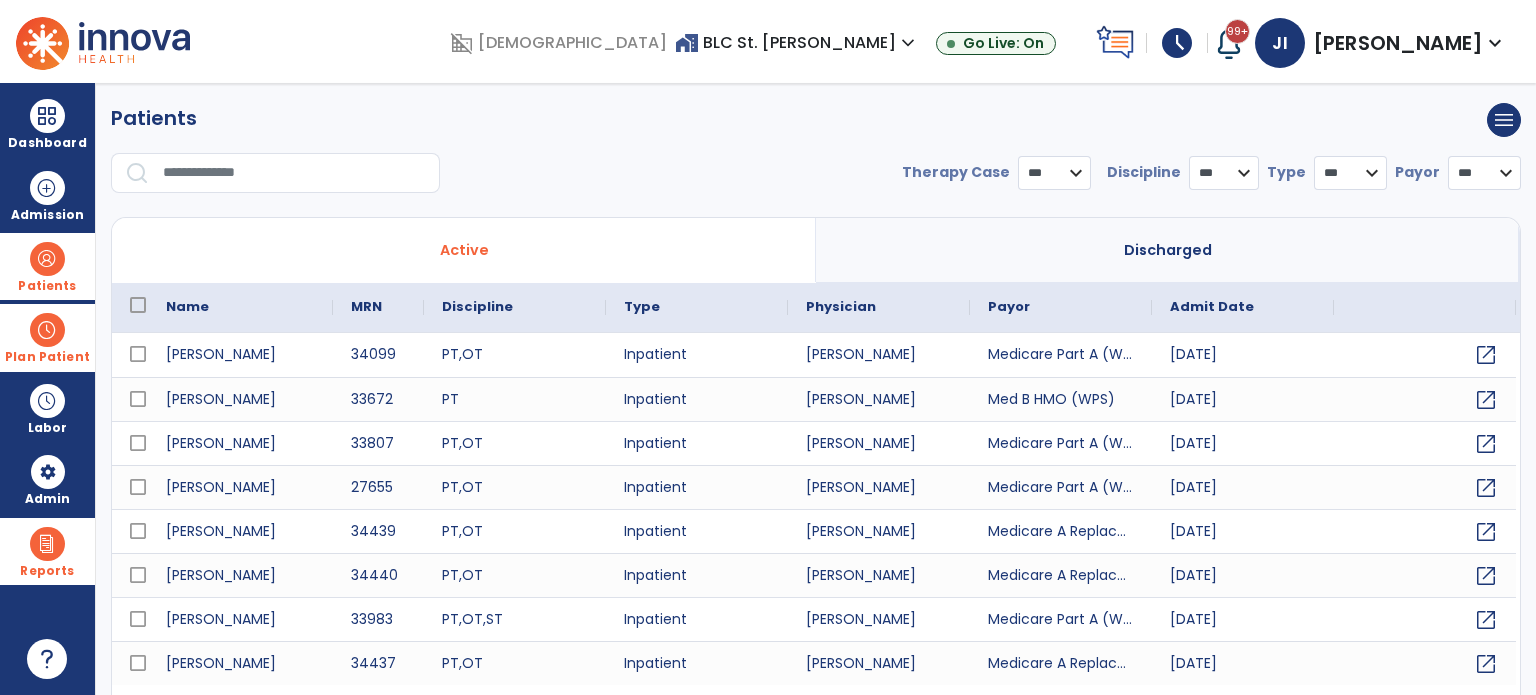 select on "***" 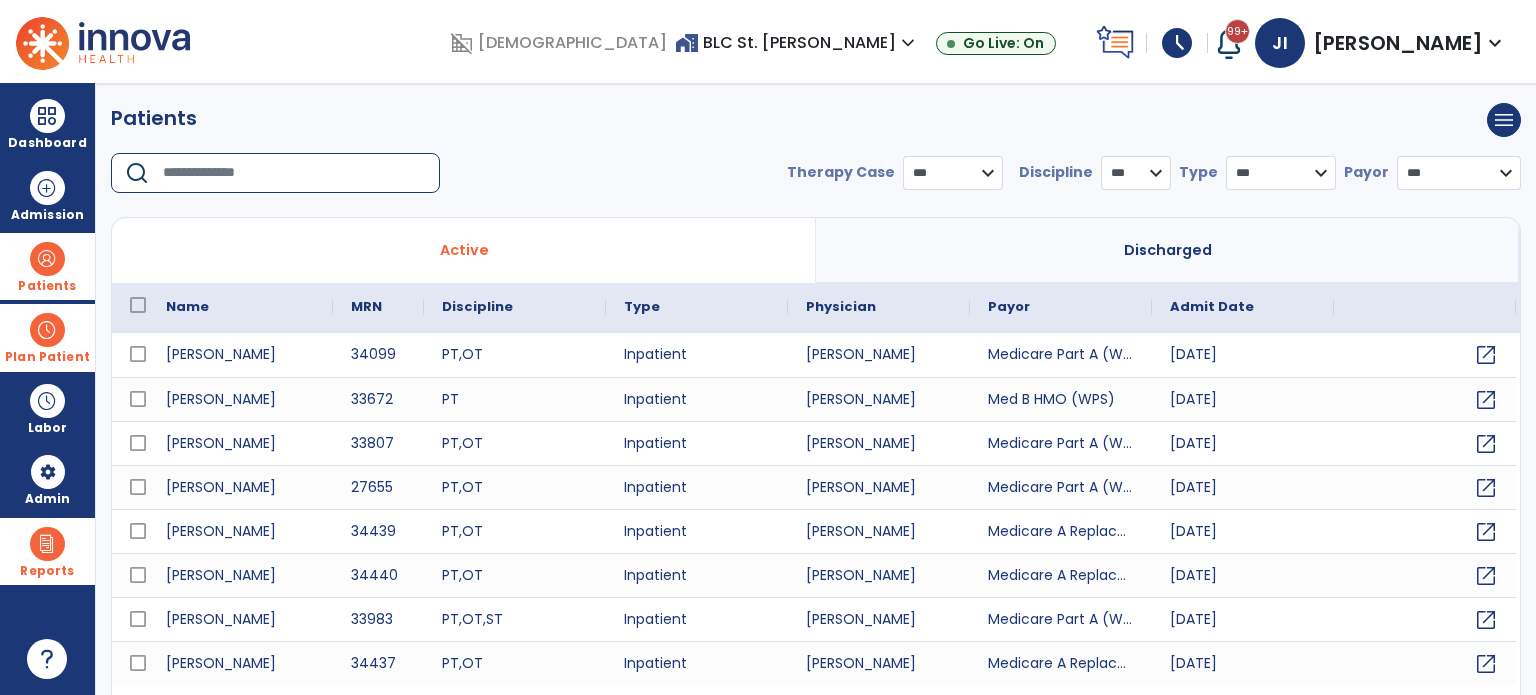 click at bounding box center [294, 173] 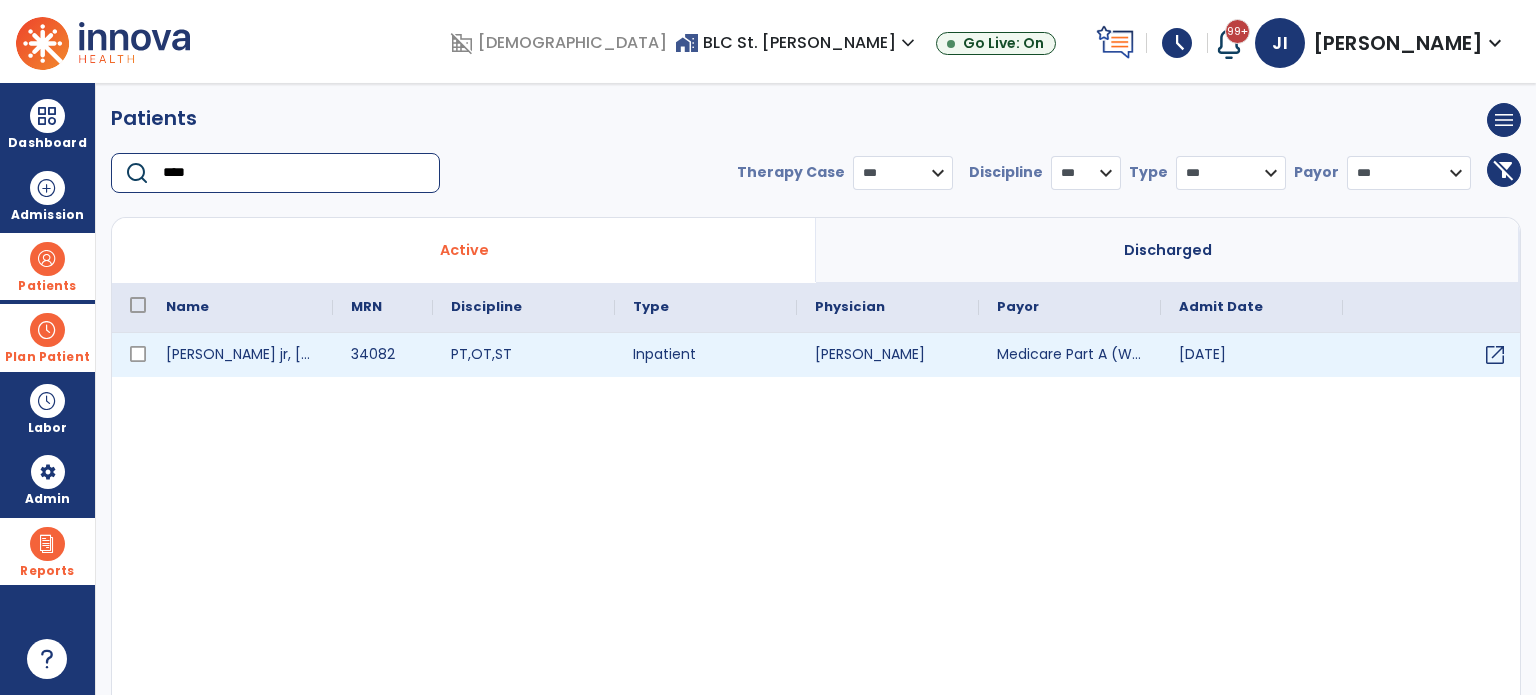 type on "****" 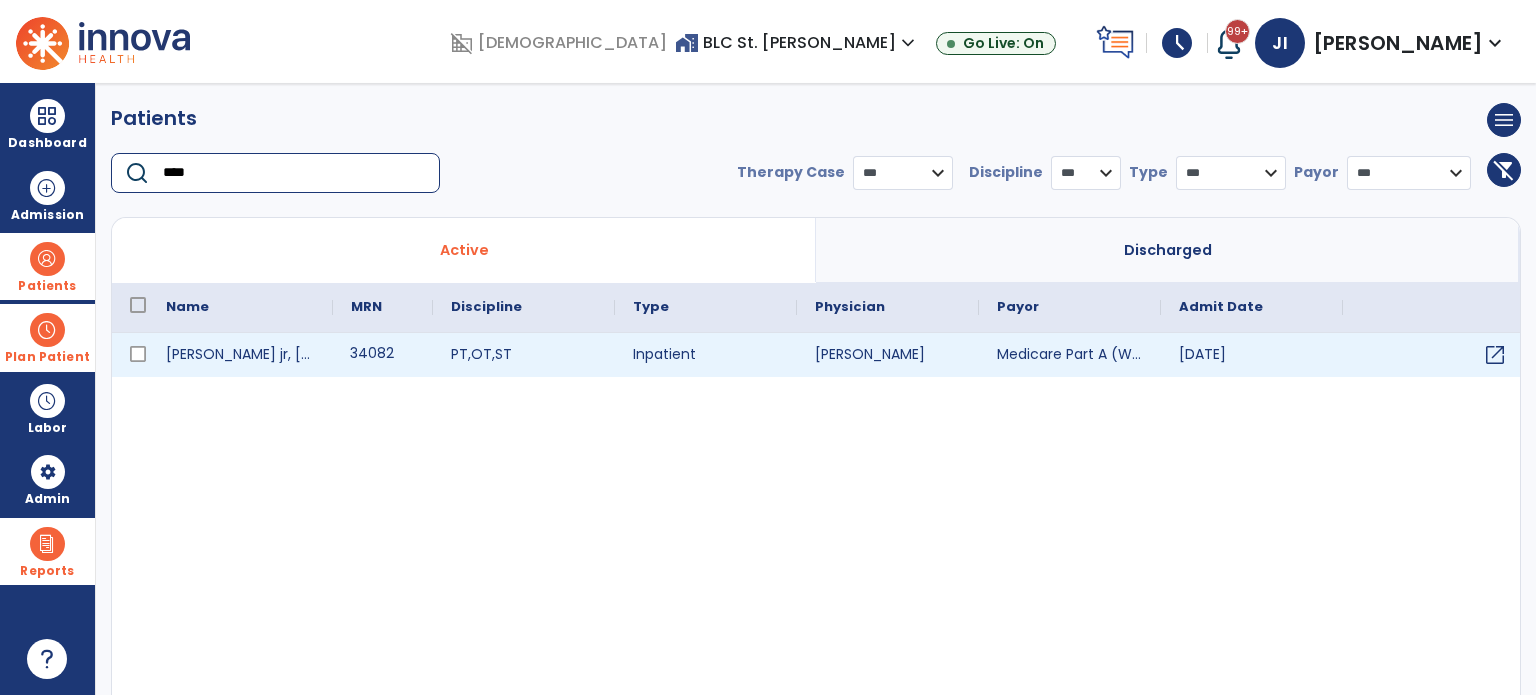 click on "34082" at bounding box center (383, 355) 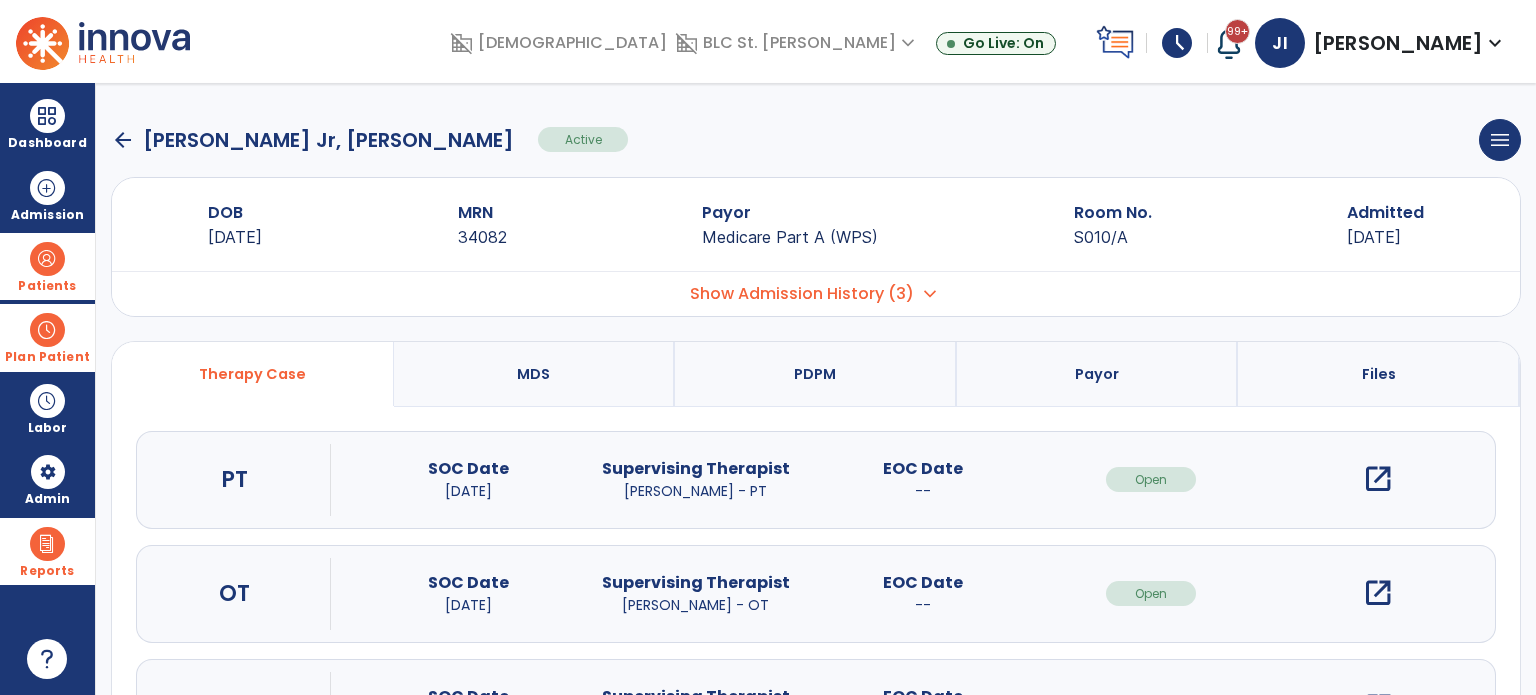 click on "open_in_new" at bounding box center [1378, 479] 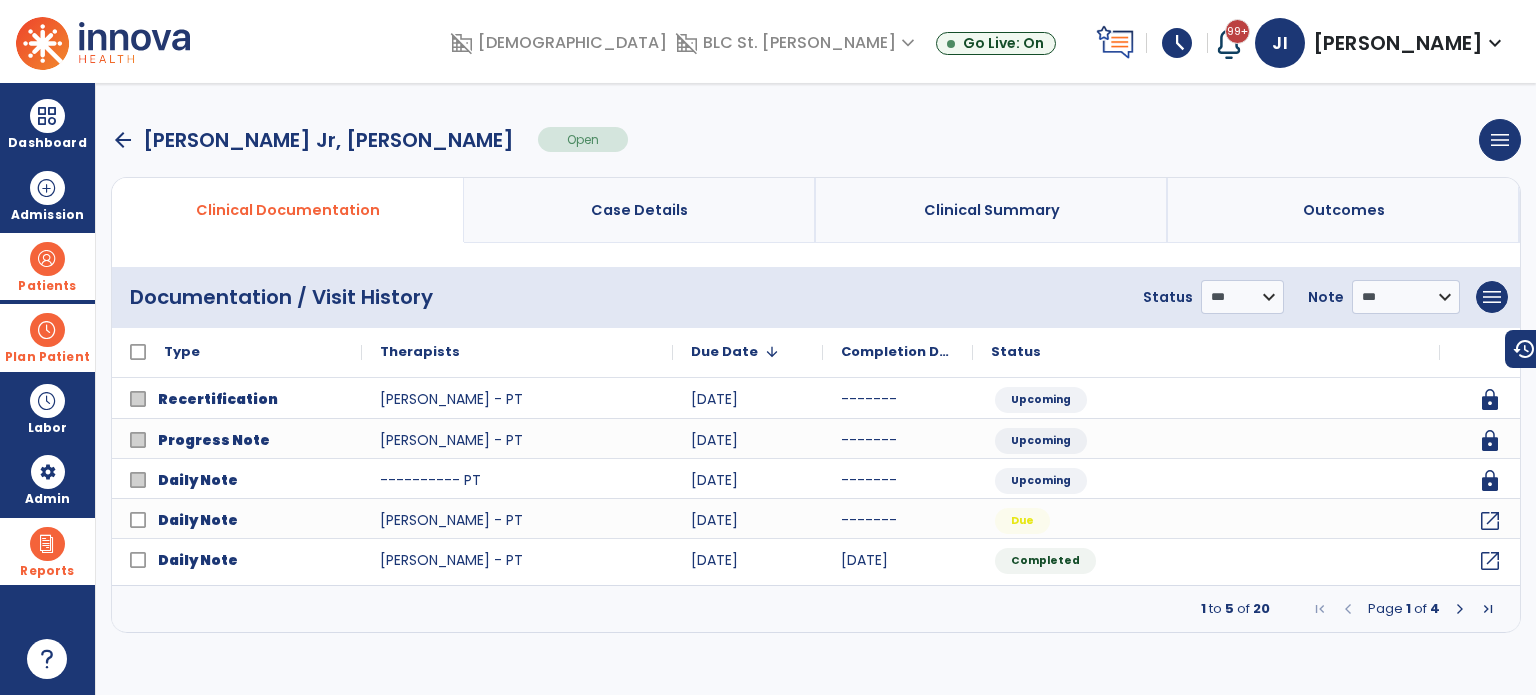 click on "arrow_back" at bounding box center [123, 140] 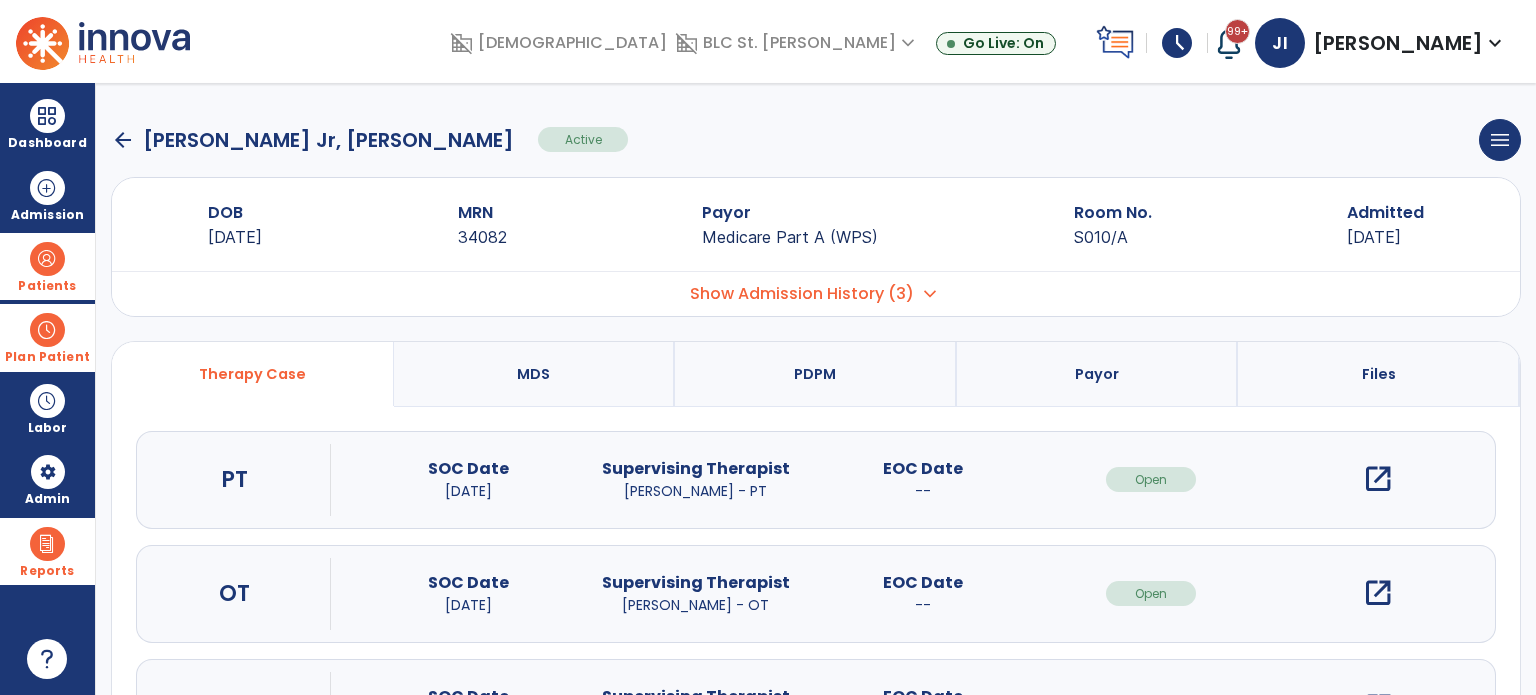 click on "open_in_new" at bounding box center (1378, 593) 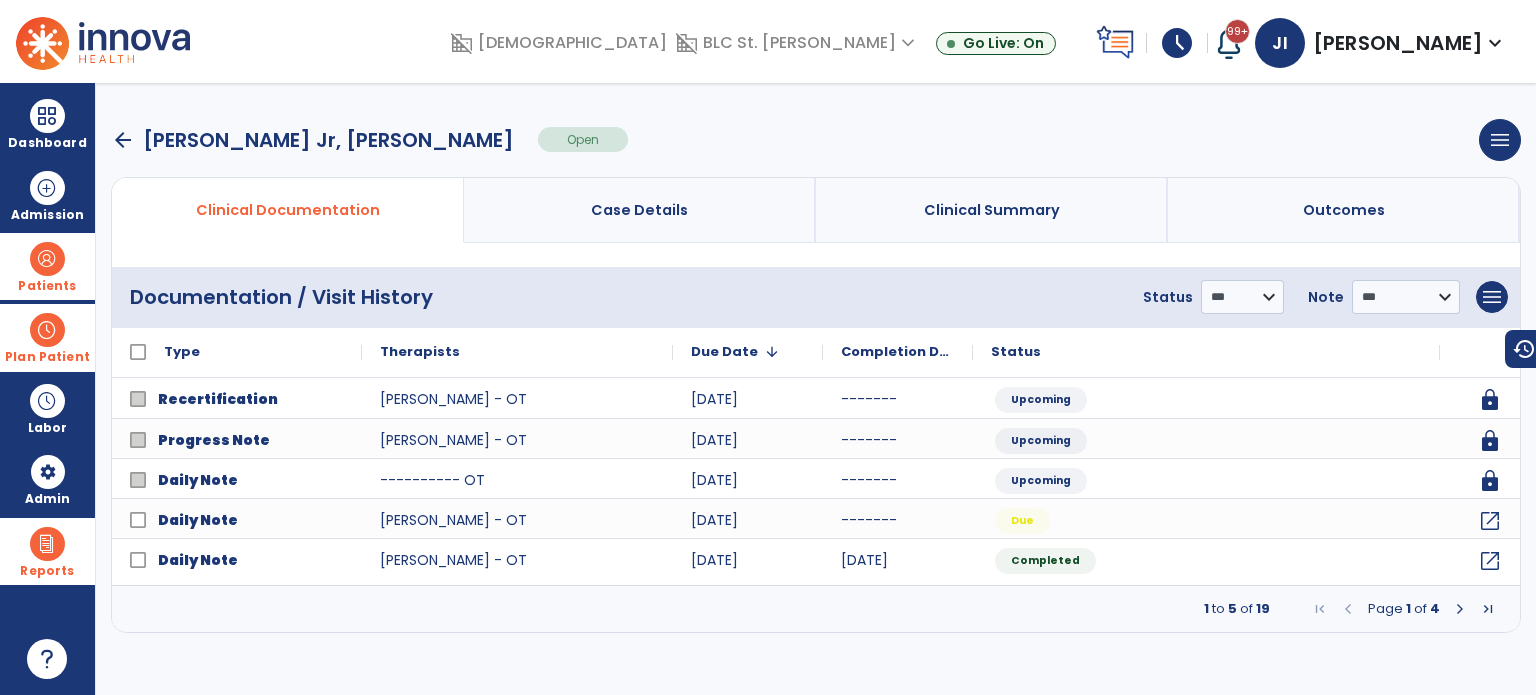 click at bounding box center [47, 259] 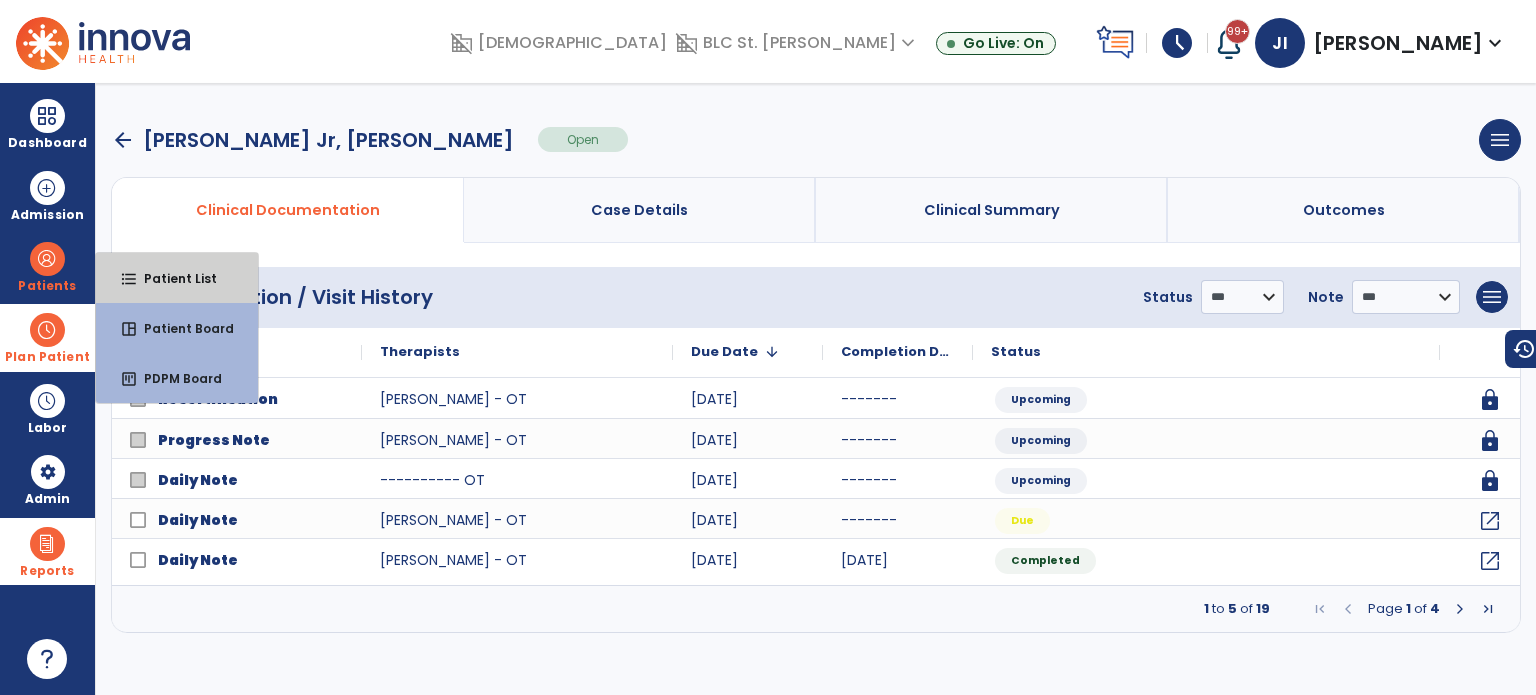 click on "format_list_bulleted  Patient List" at bounding box center (177, 278) 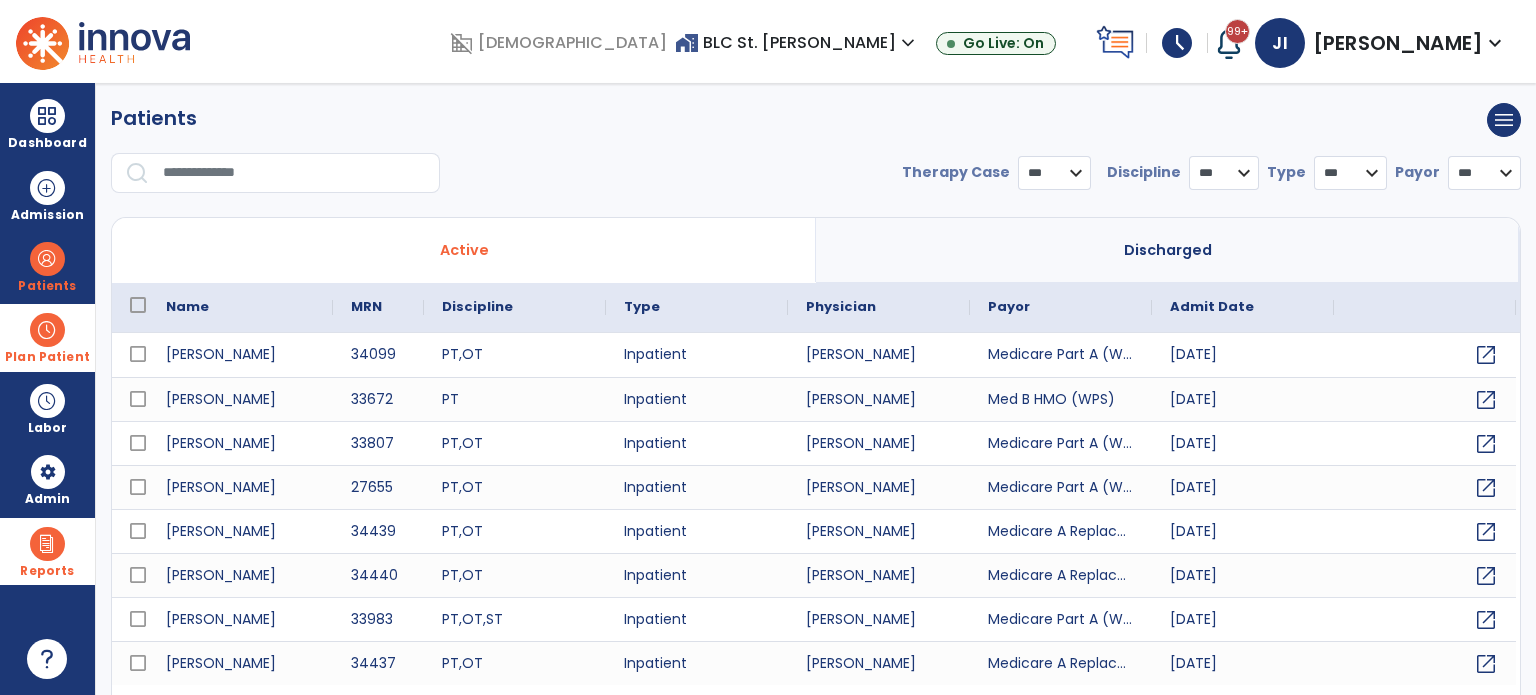 select on "***" 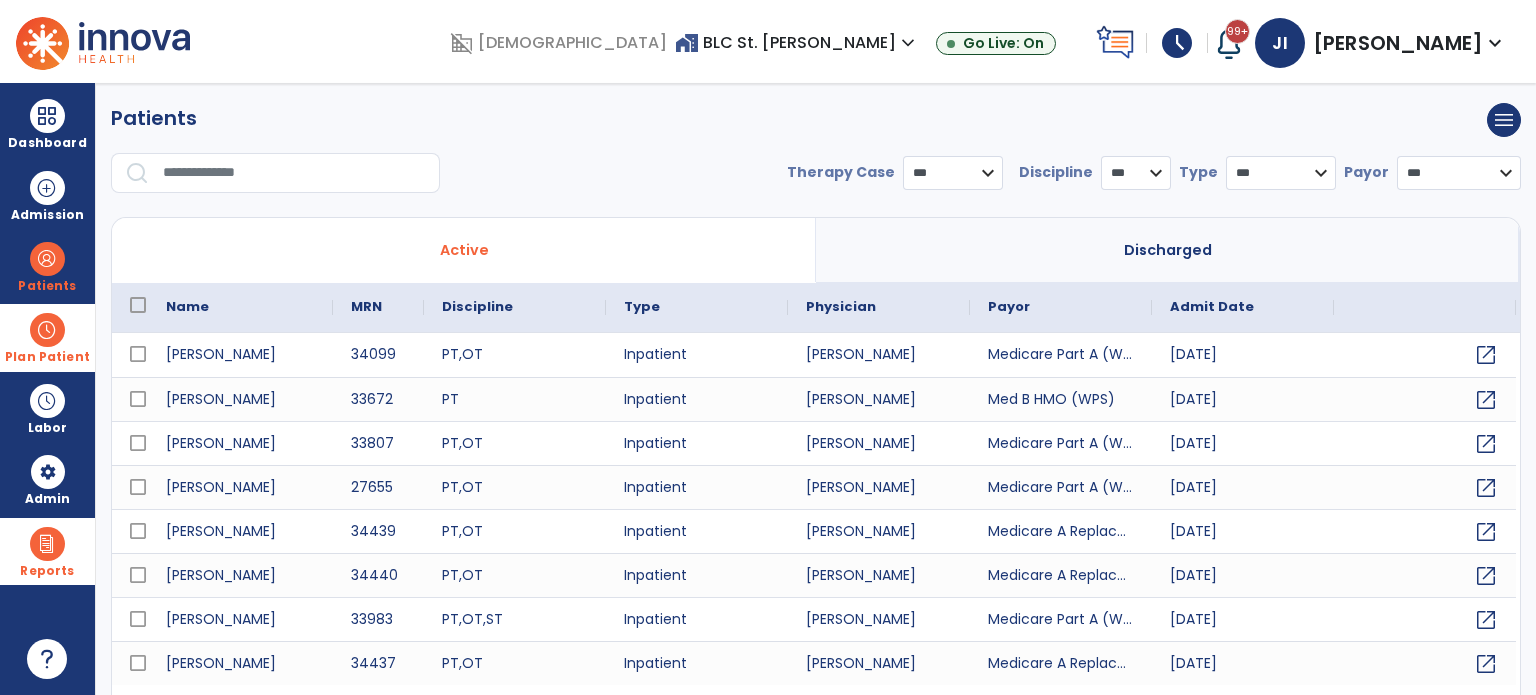 click at bounding box center [294, 173] 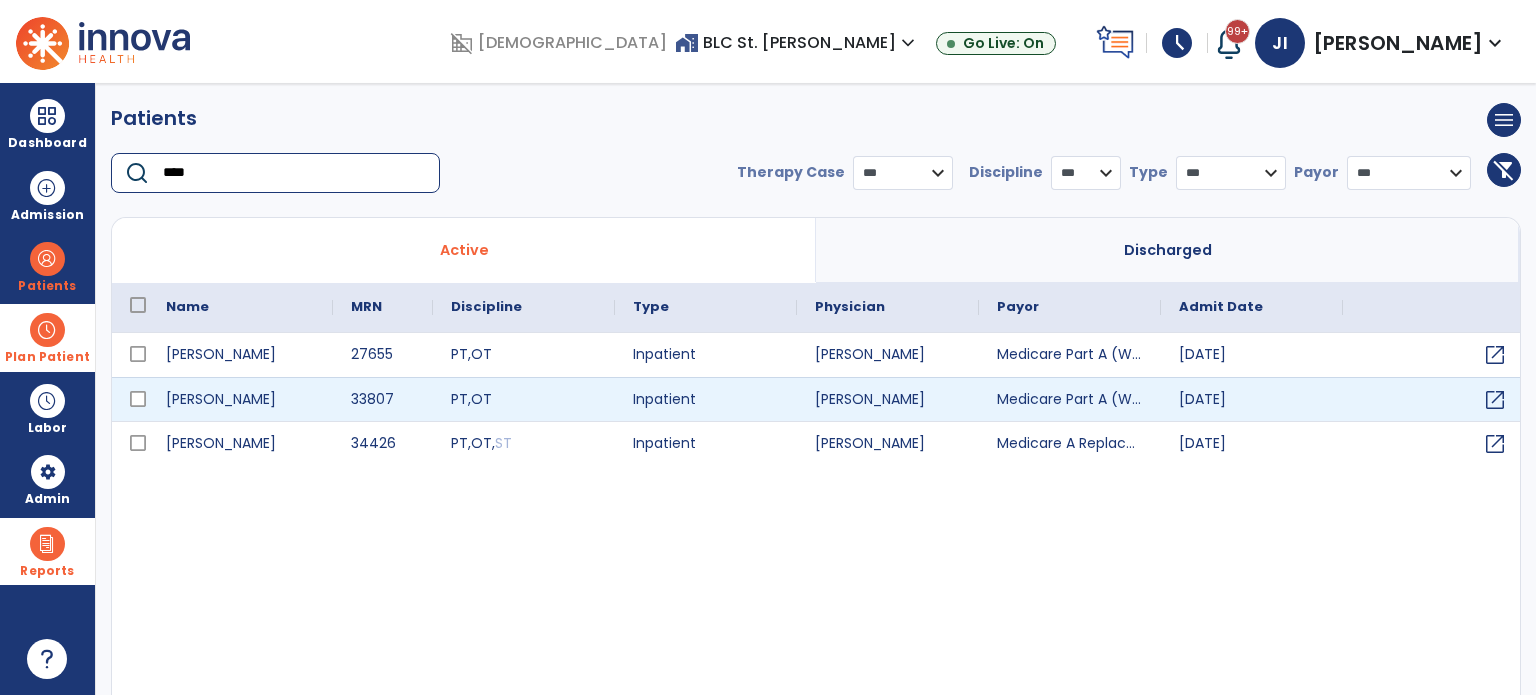 type on "****" 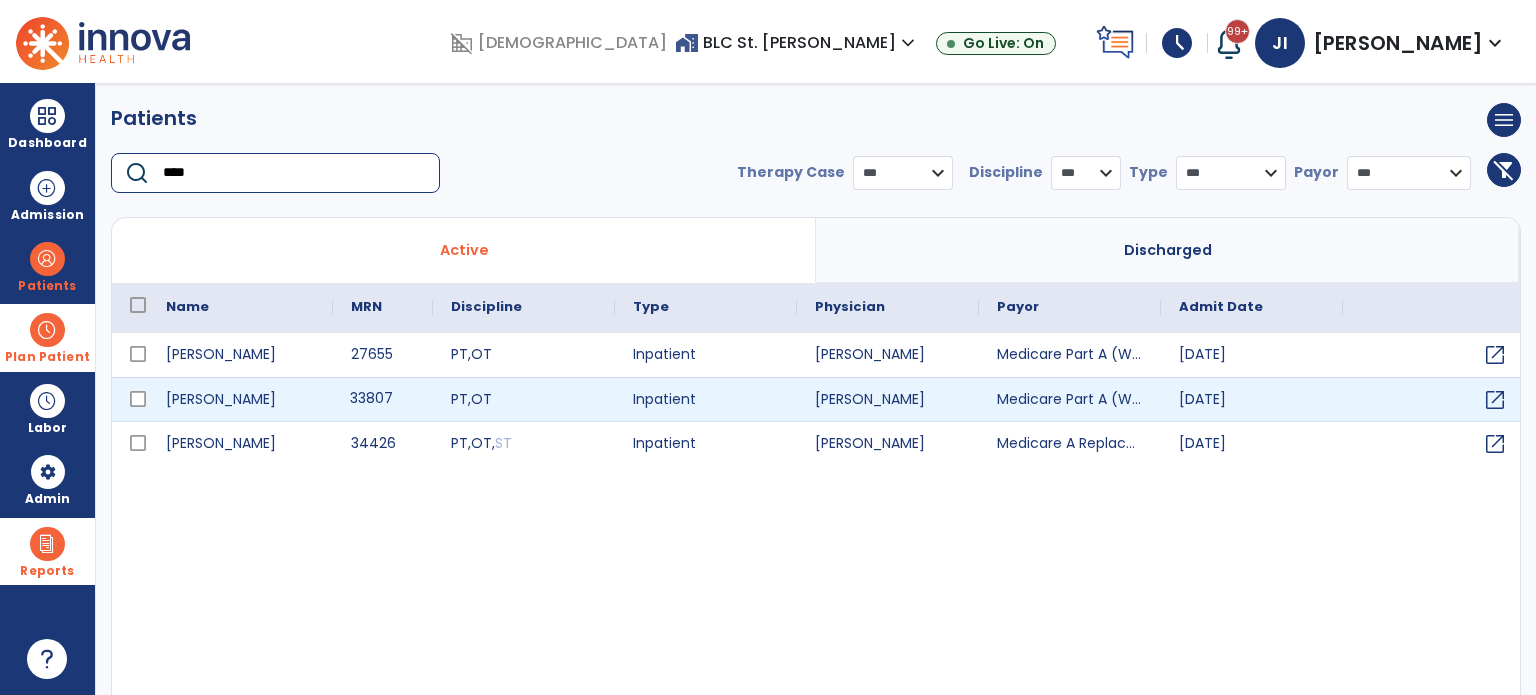 click on "33807" at bounding box center (383, 399) 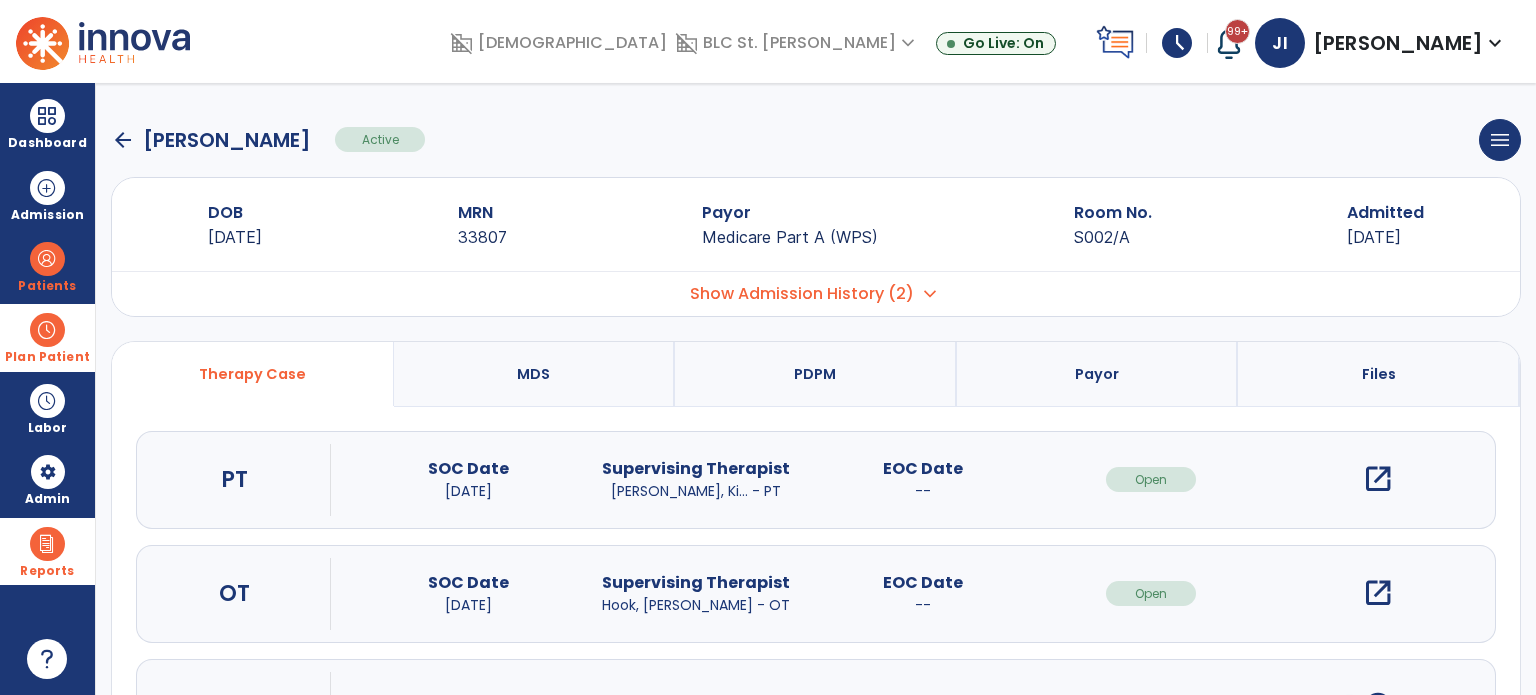 click on "MDS" at bounding box center (535, 374) 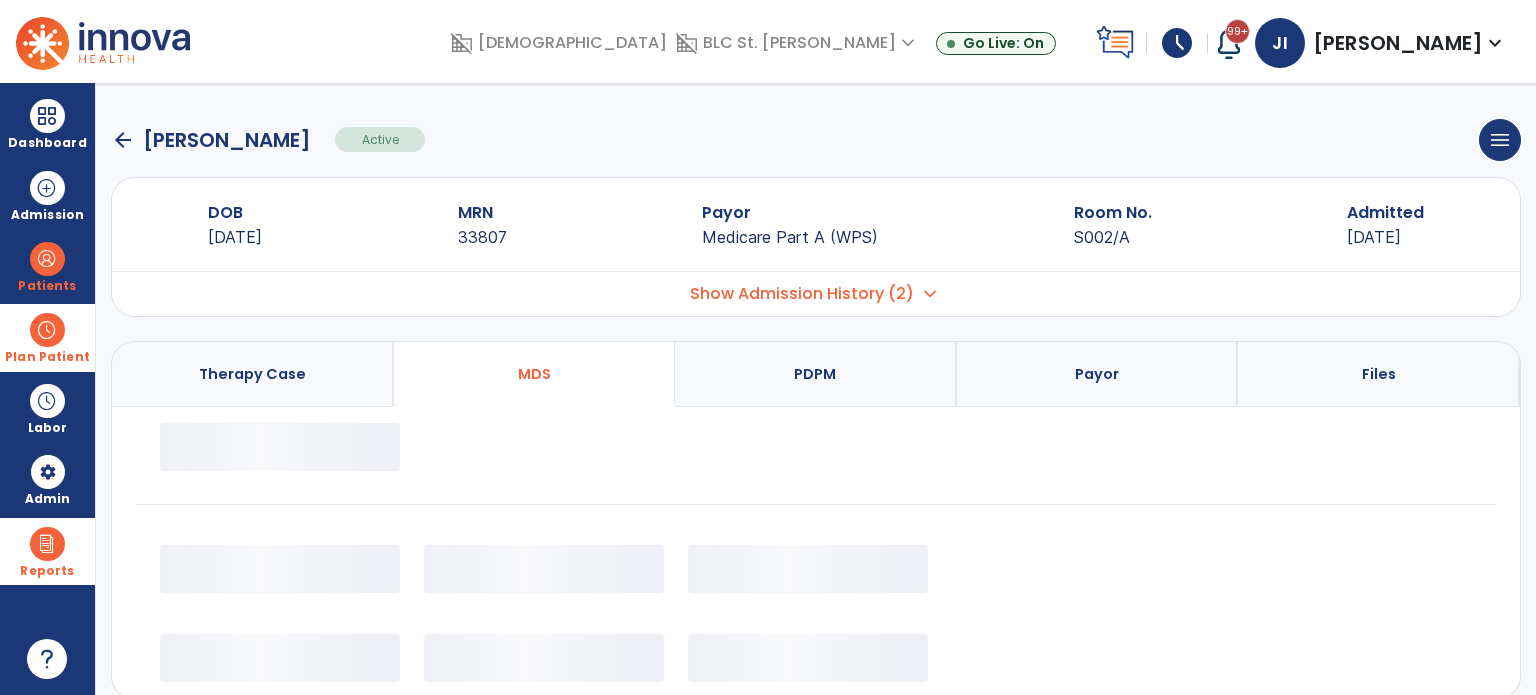 select on "*********" 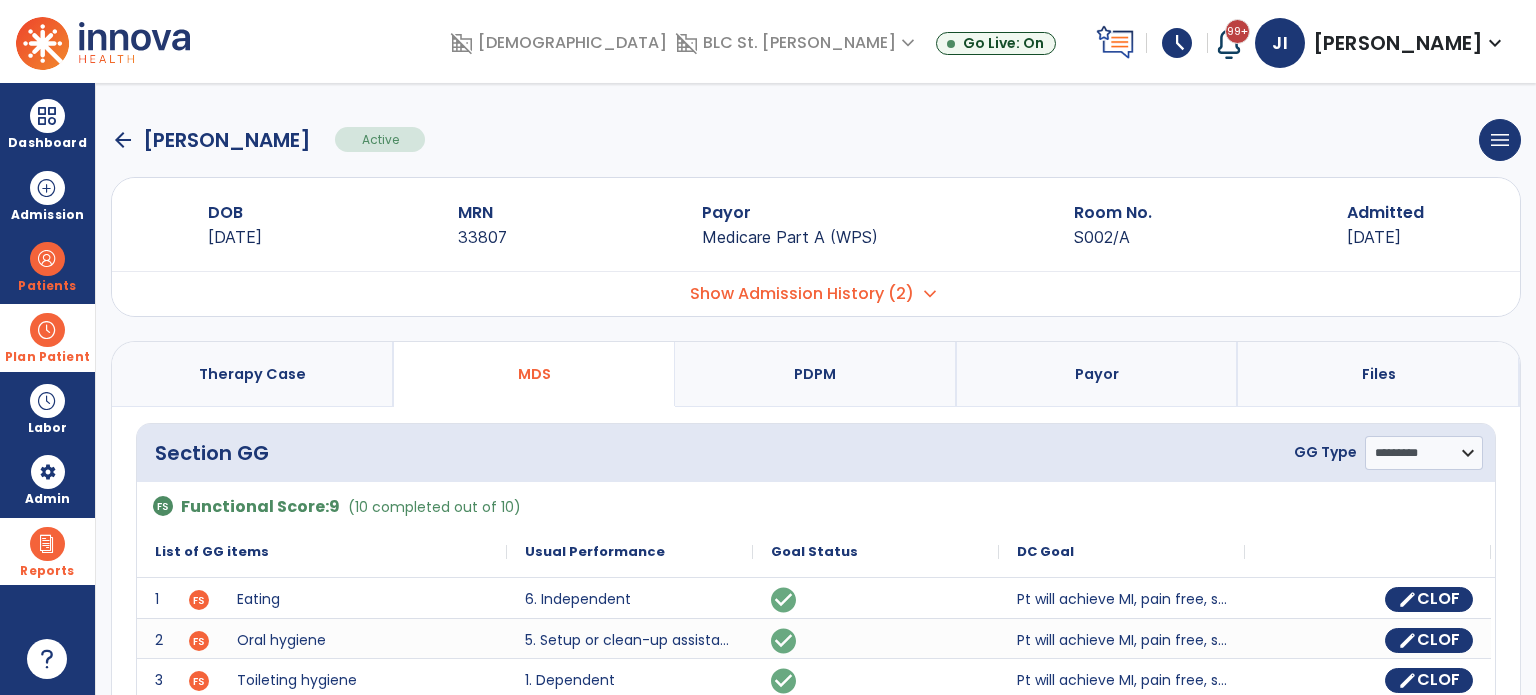 click on "arrow_back" 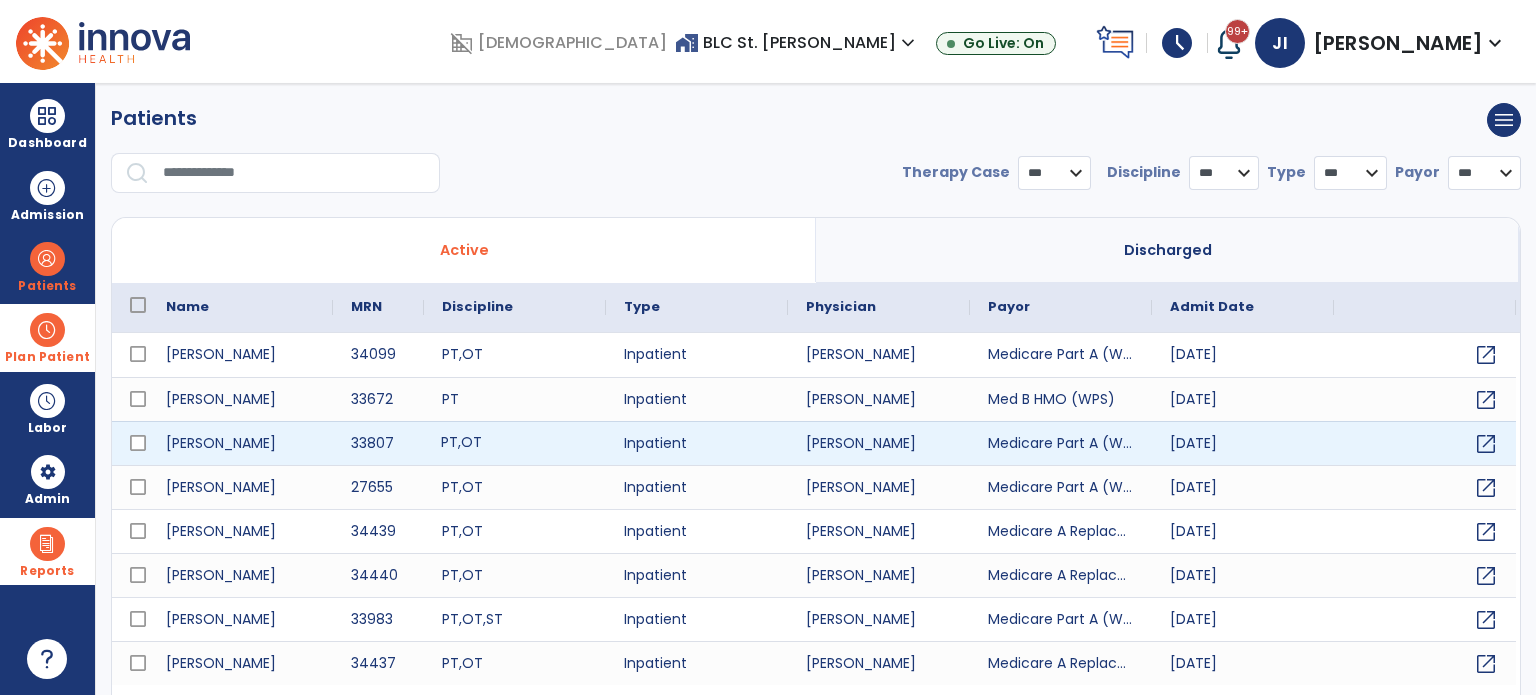 click on "PT , OT" at bounding box center [515, 443] 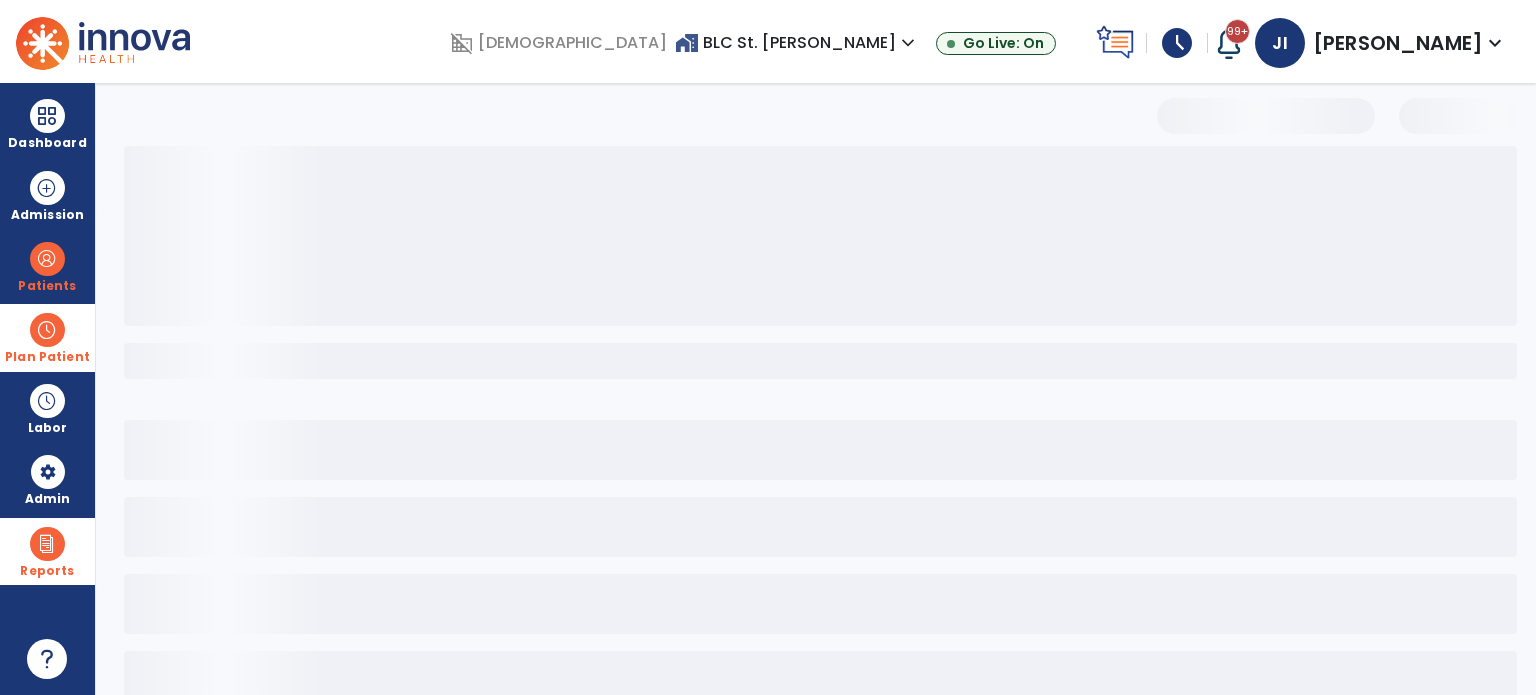 select on "***" 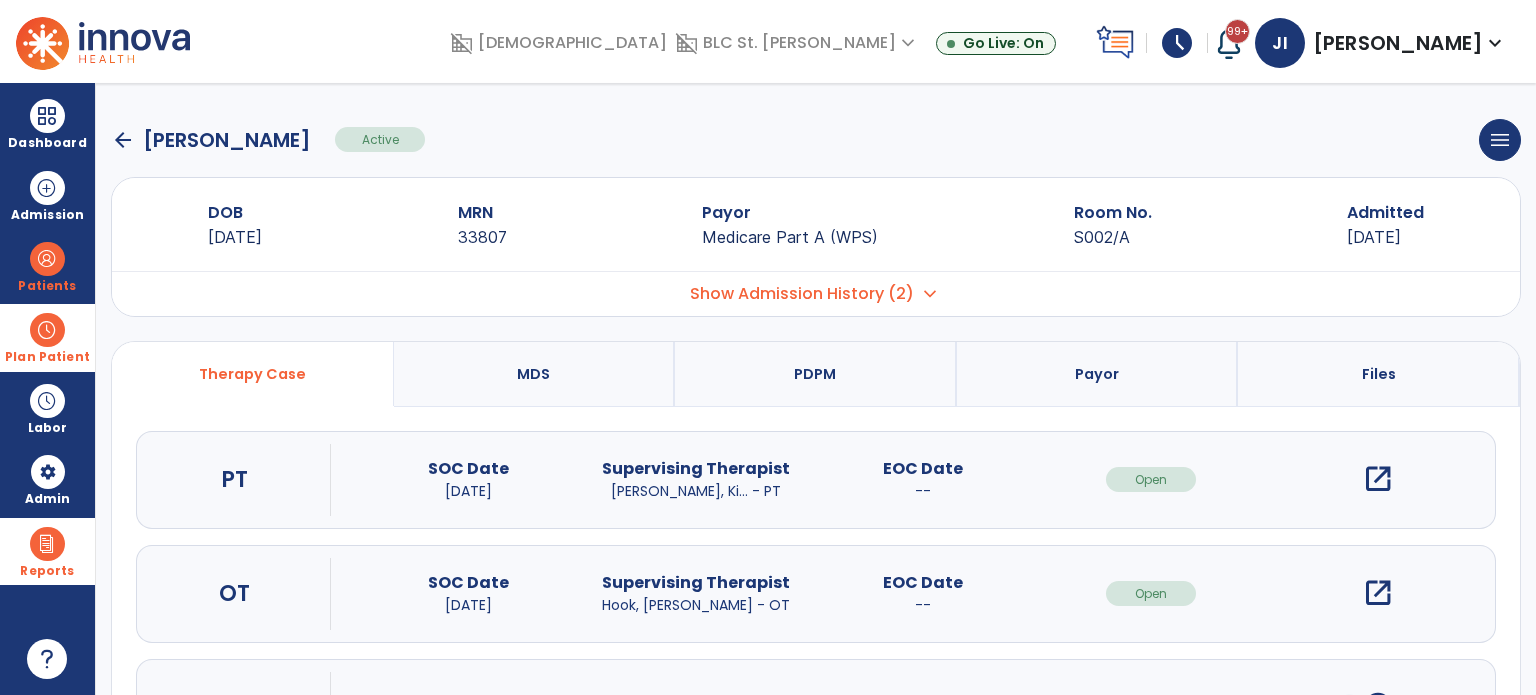 click on "open_in_new" at bounding box center (1378, 479) 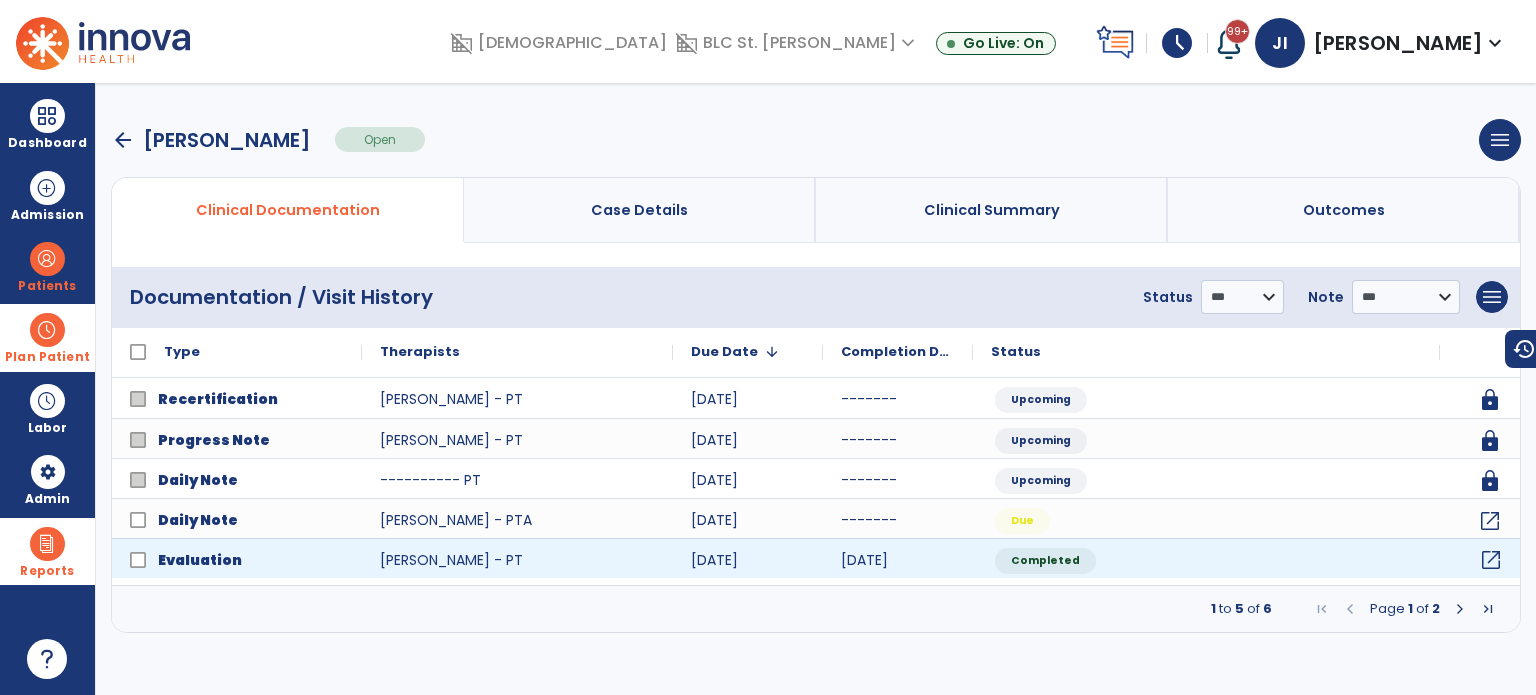 click on "open_in_new" 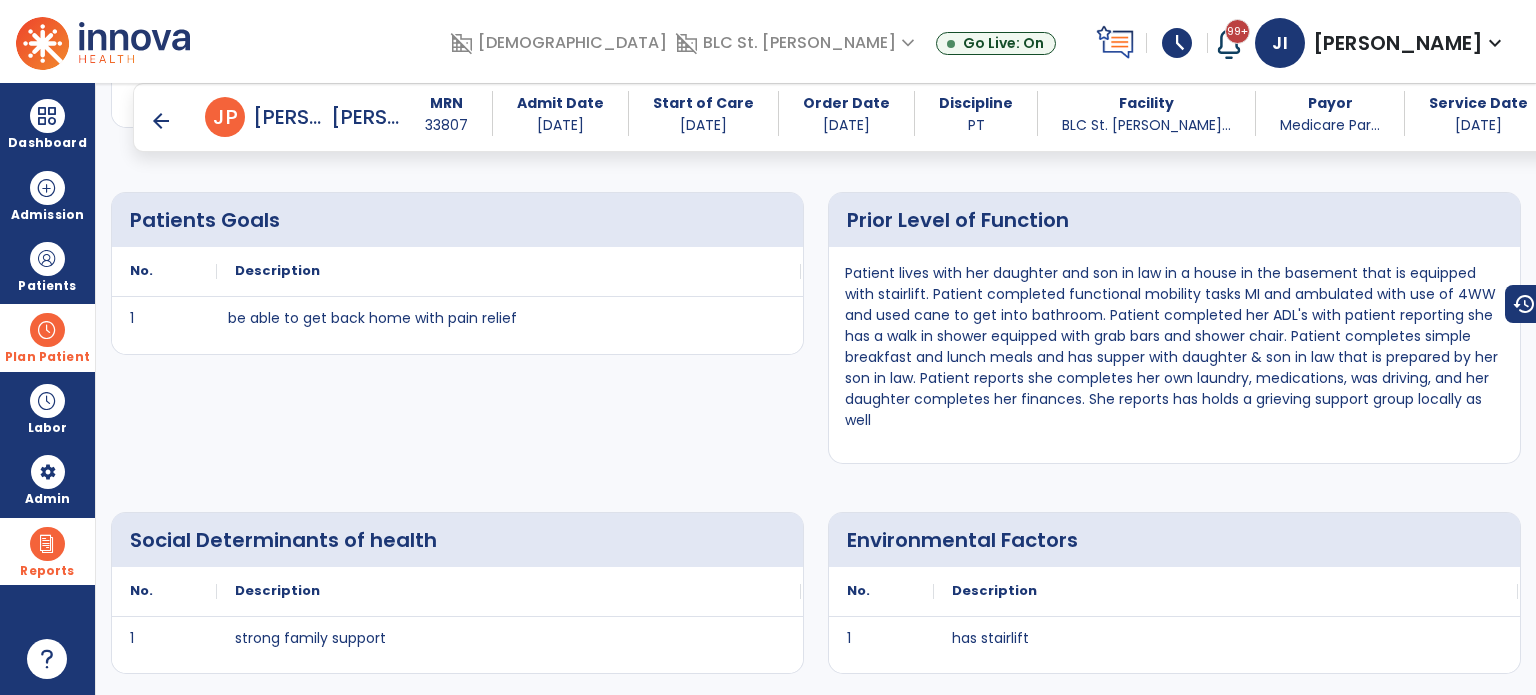 scroll, scrollTop: 1857, scrollLeft: 0, axis: vertical 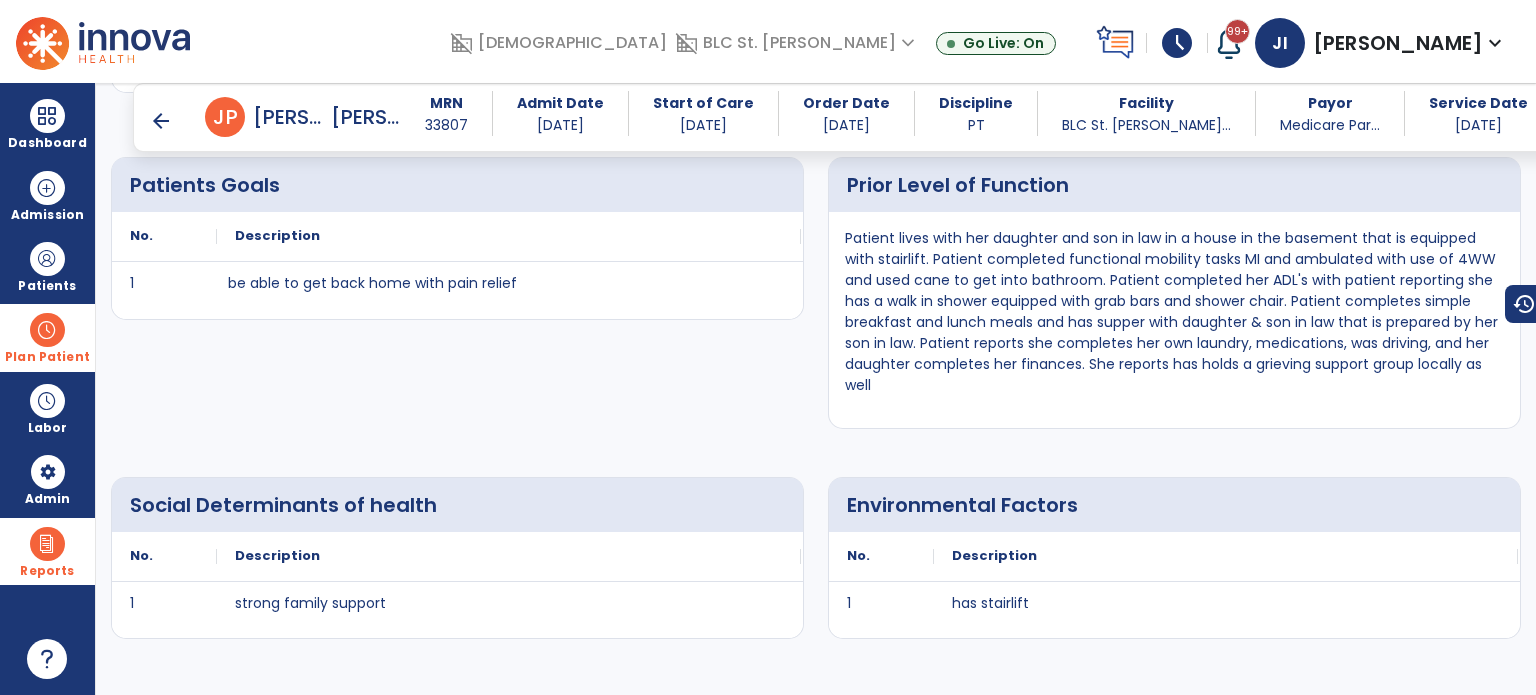 click on "arrow_back" at bounding box center (161, 121) 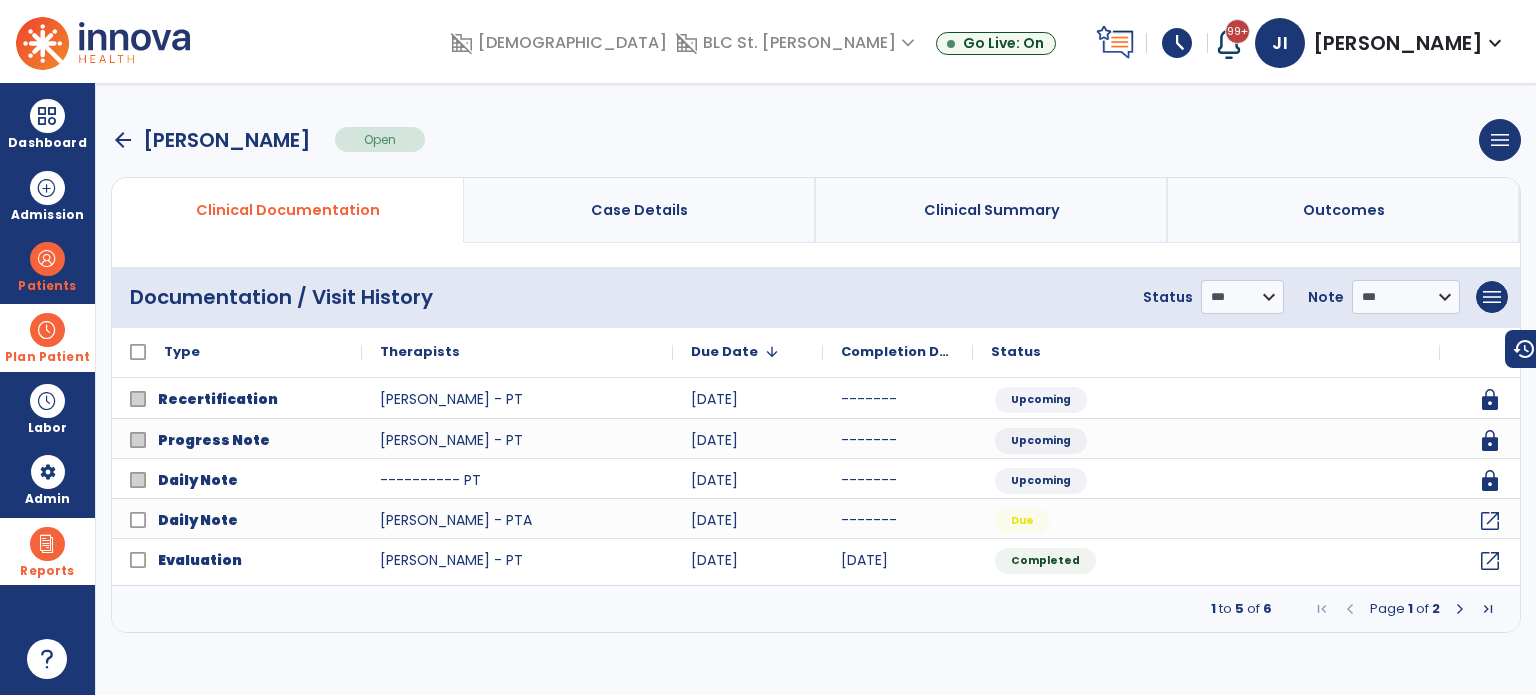 scroll, scrollTop: 0, scrollLeft: 0, axis: both 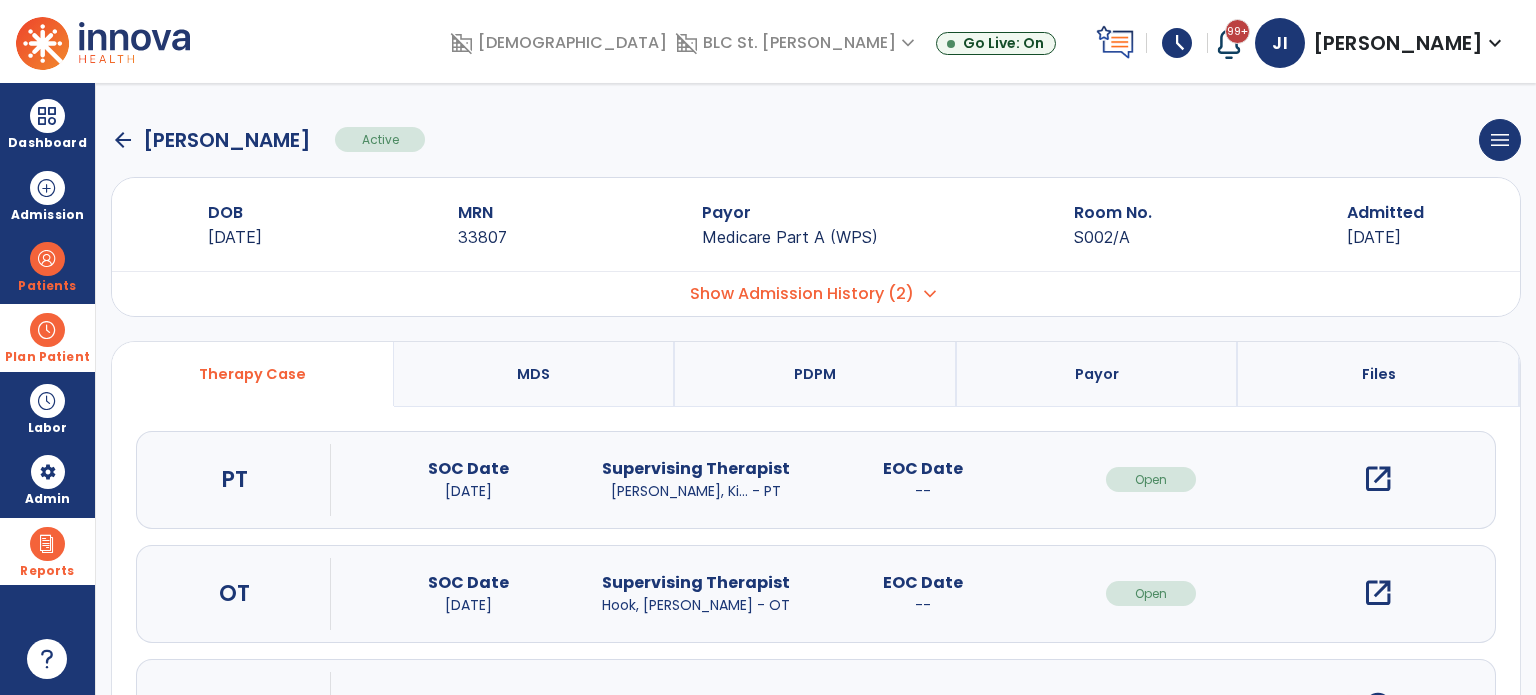 click on "MDS" at bounding box center (535, 374) 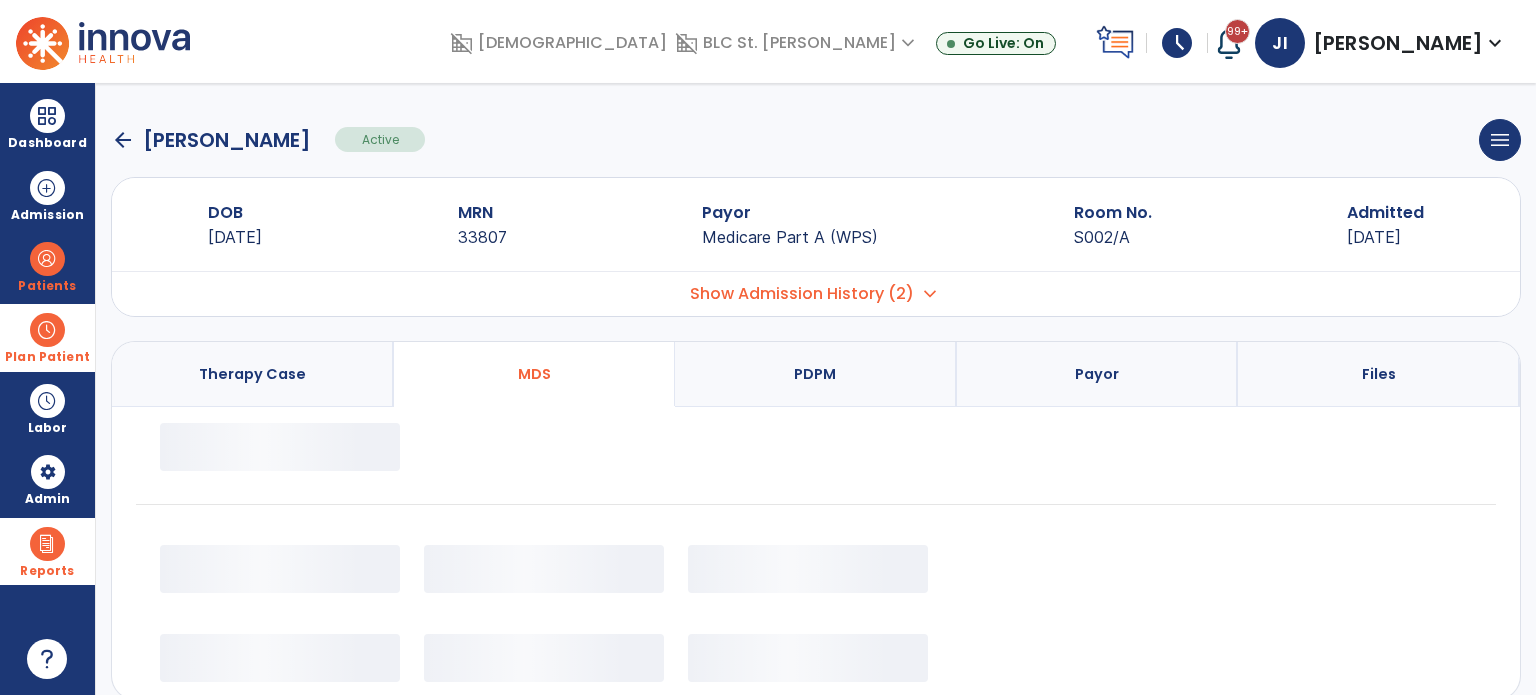 select on "*********" 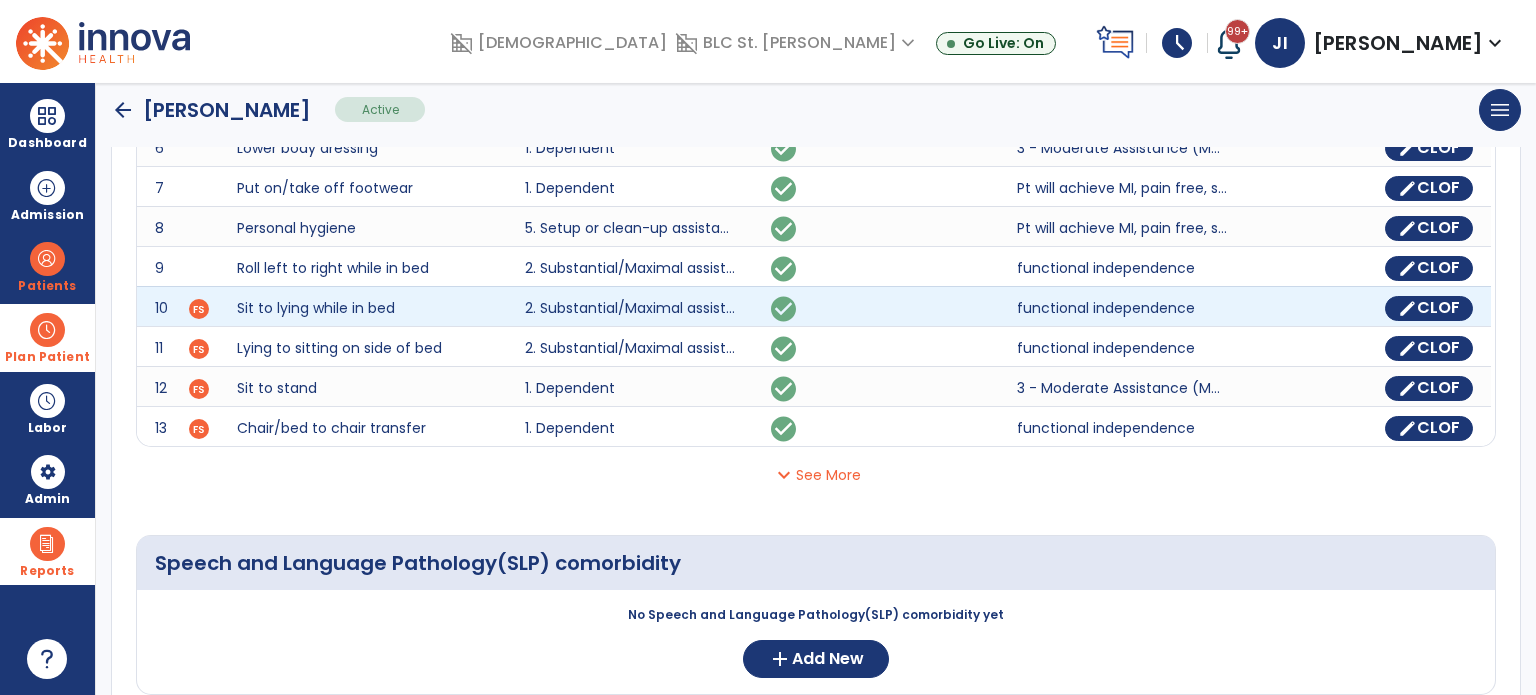 scroll, scrollTop: 700, scrollLeft: 0, axis: vertical 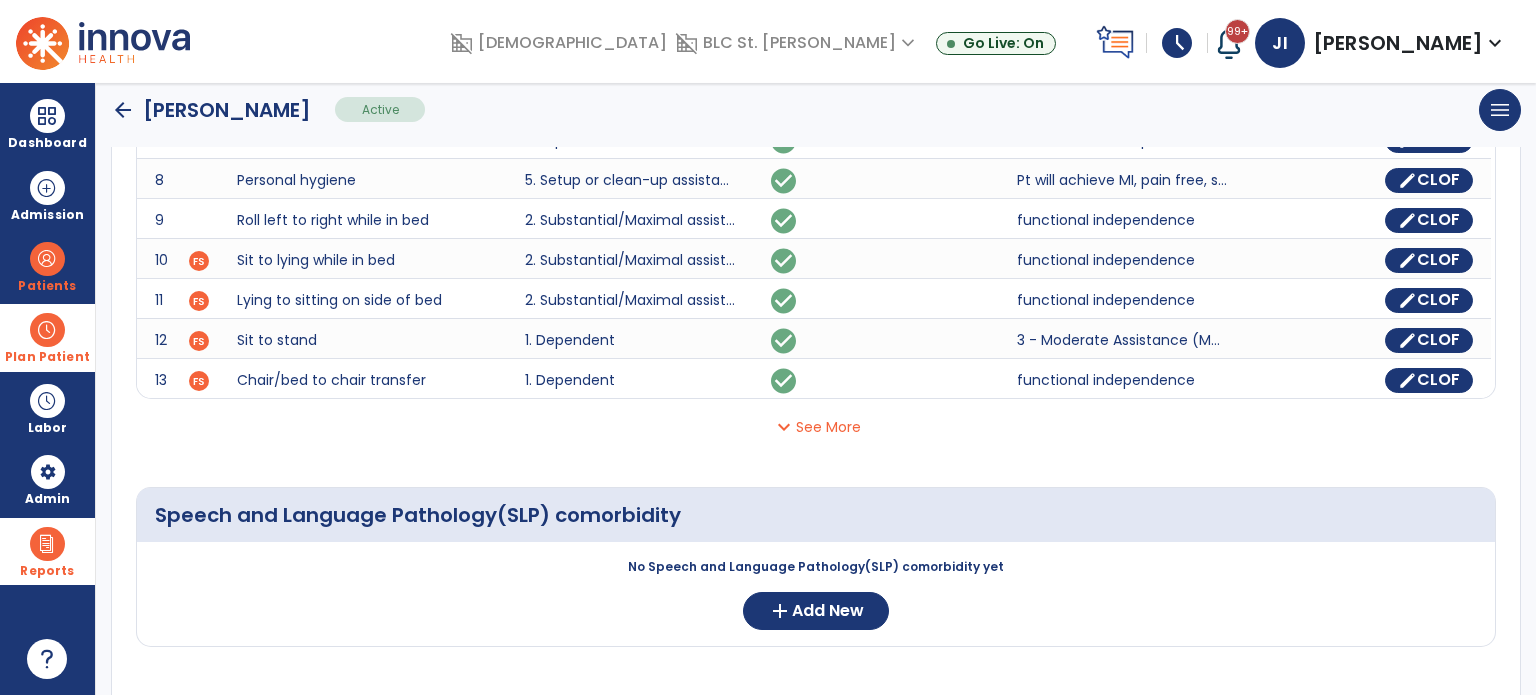 click on "expand_more  See More" 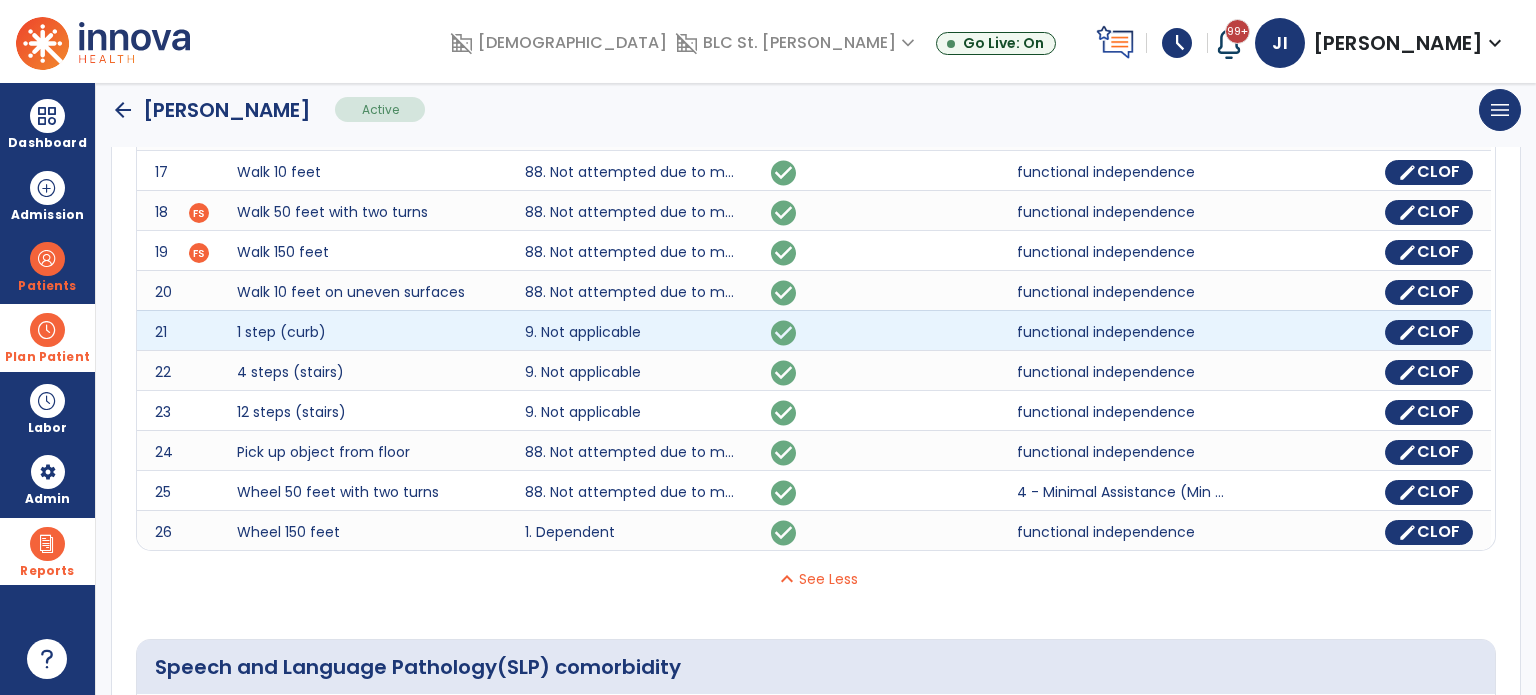 scroll, scrollTop: 1100, scrollLeft: 0, axis: vertical 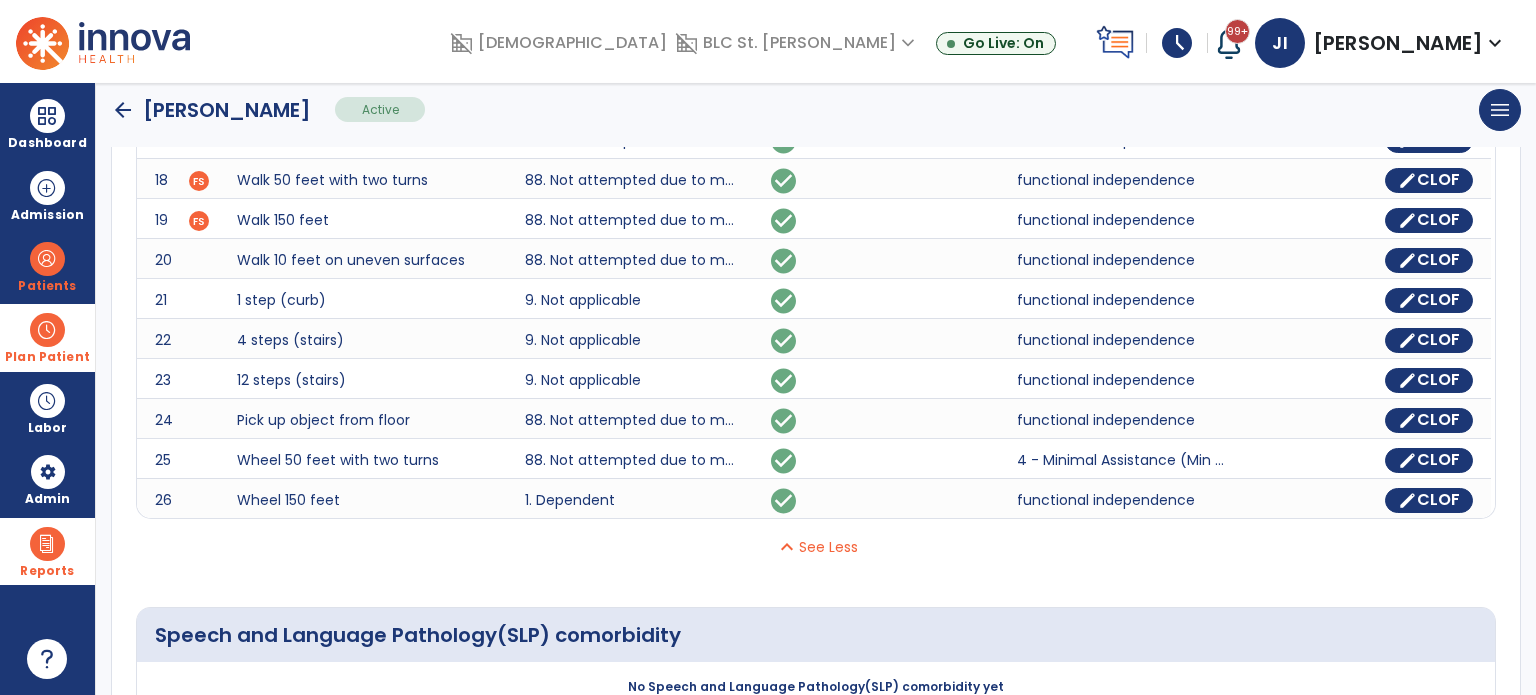 click on "arrow_back" 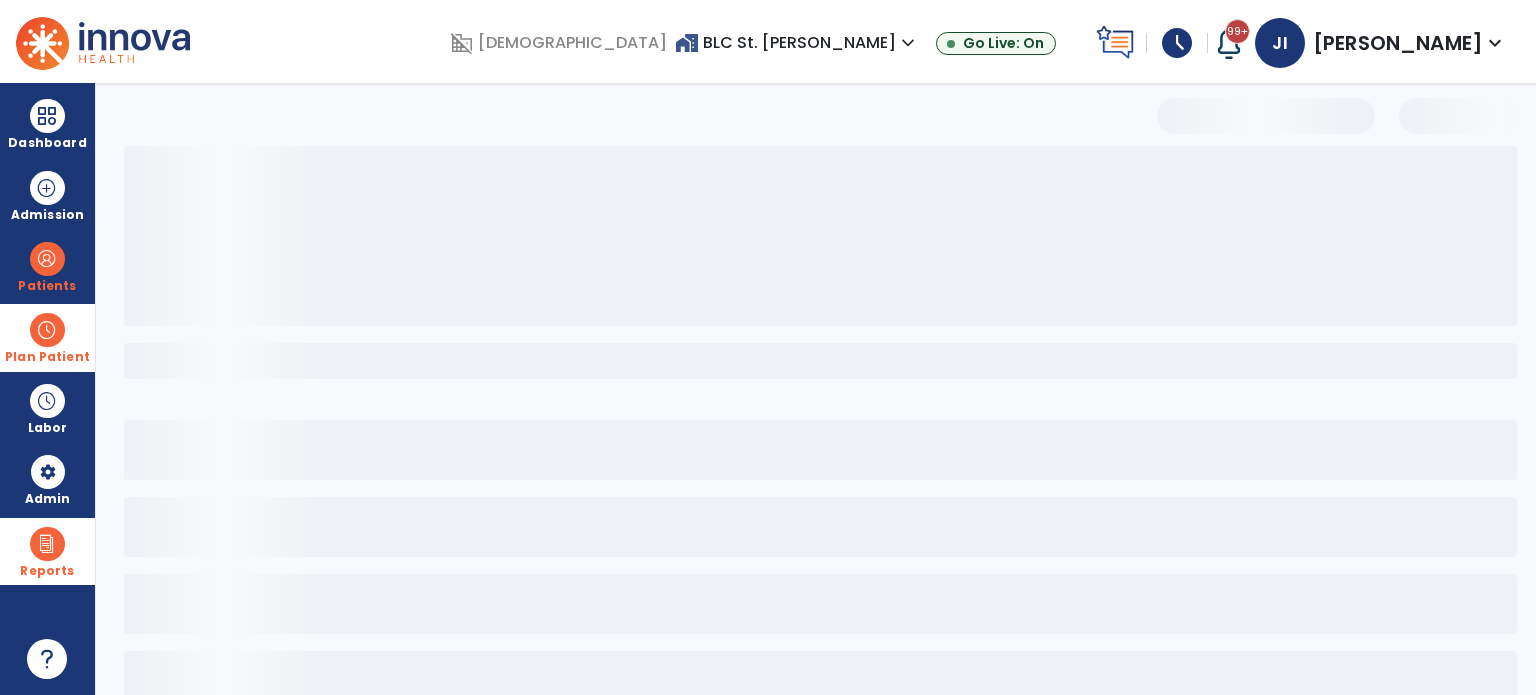 scroll, scrollTop: 0, scrollLeft: 0, axis: both 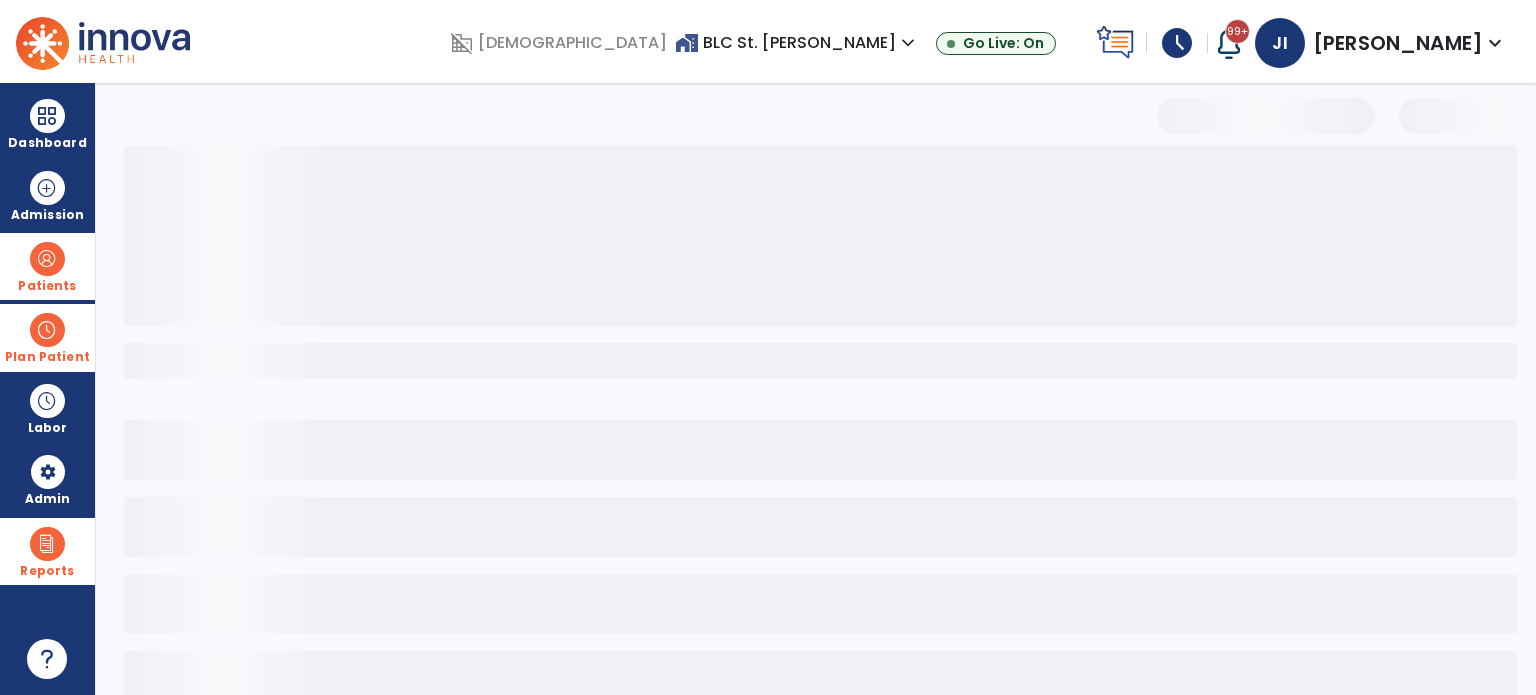 select on "***" 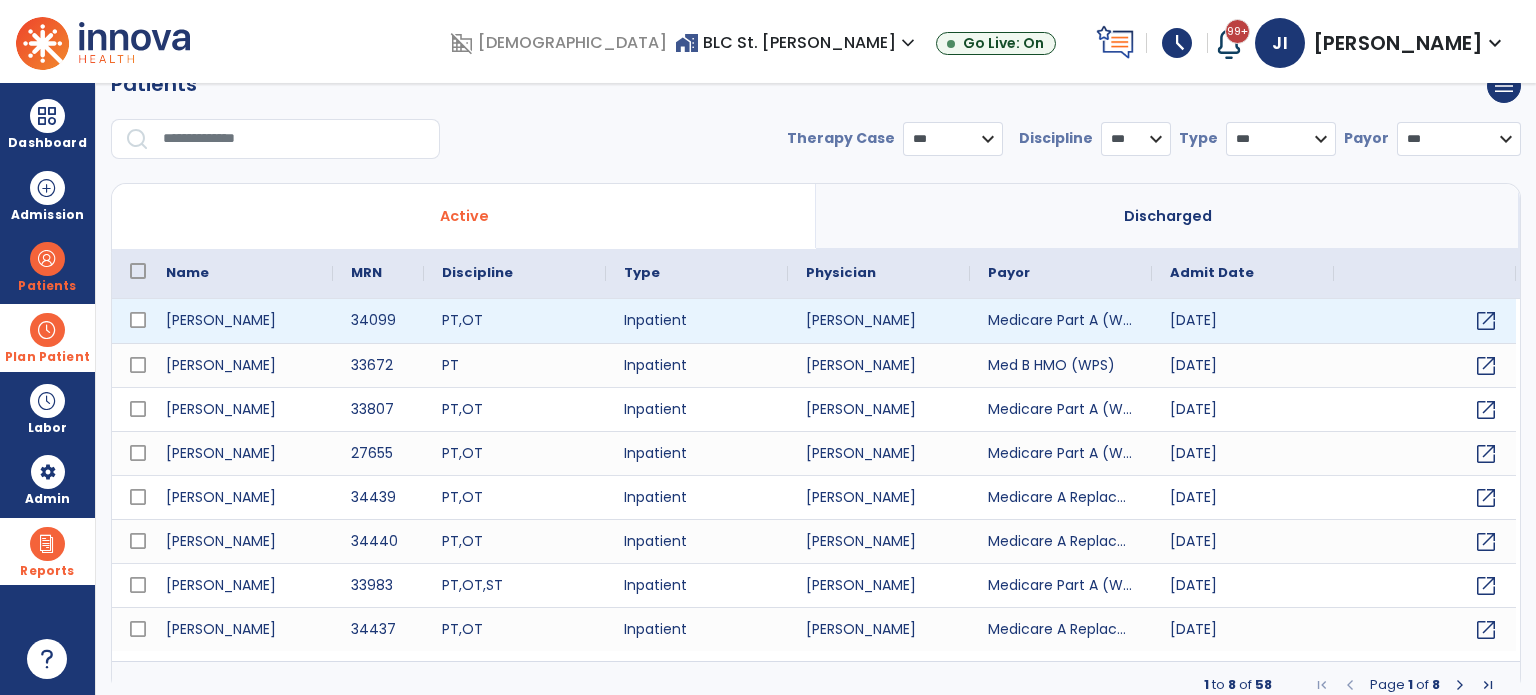 scroll, scrollTop: 46, scrollLeft: 0, axis: vertical 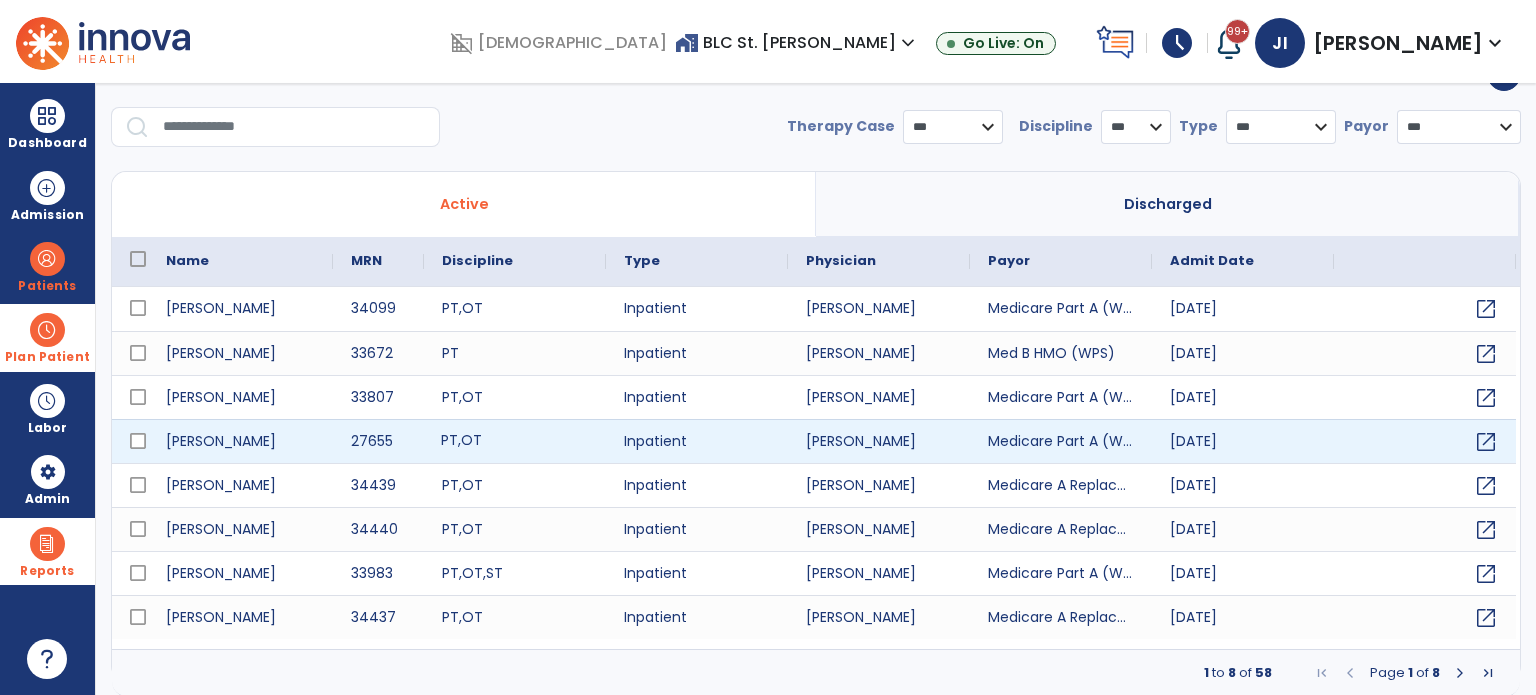 click on "PT" at bounding box center (449, 440) 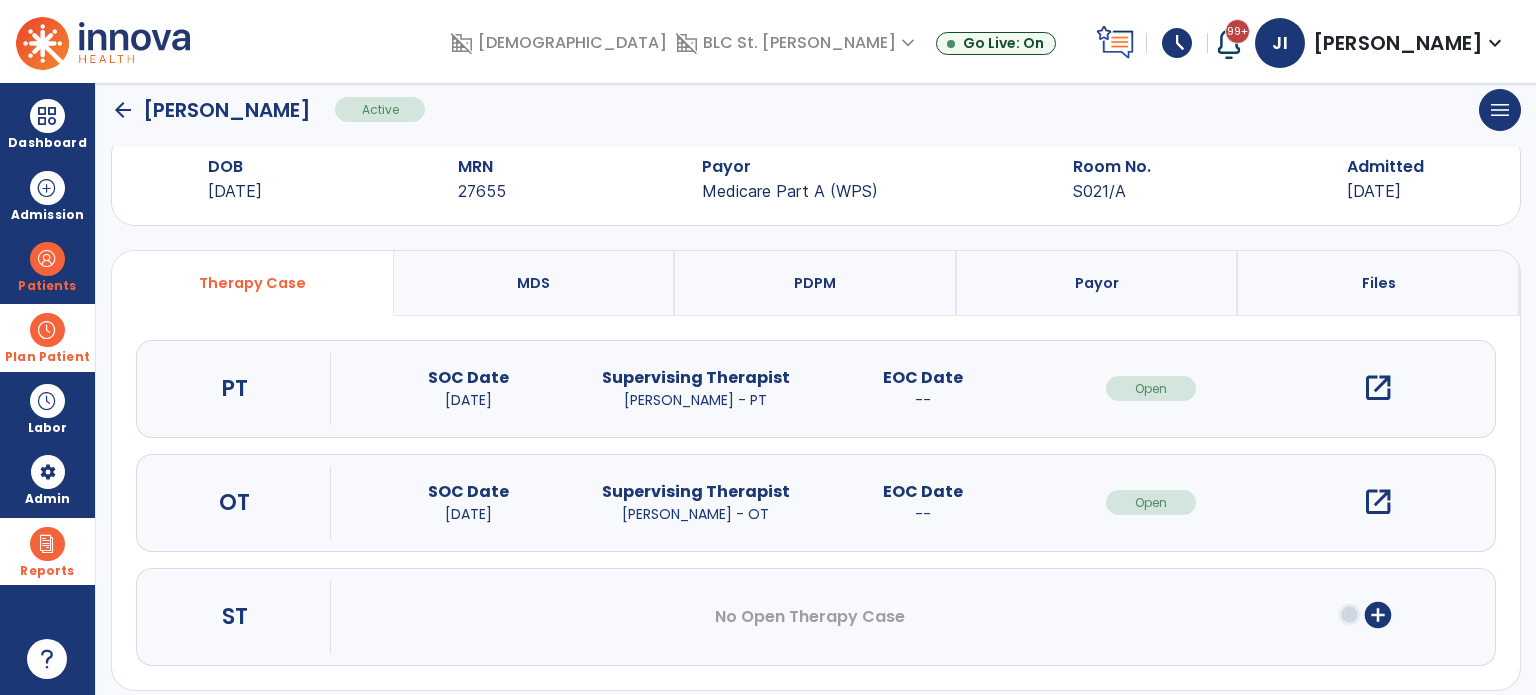 click on "open_in_new" at bounding box center (1378, 388) 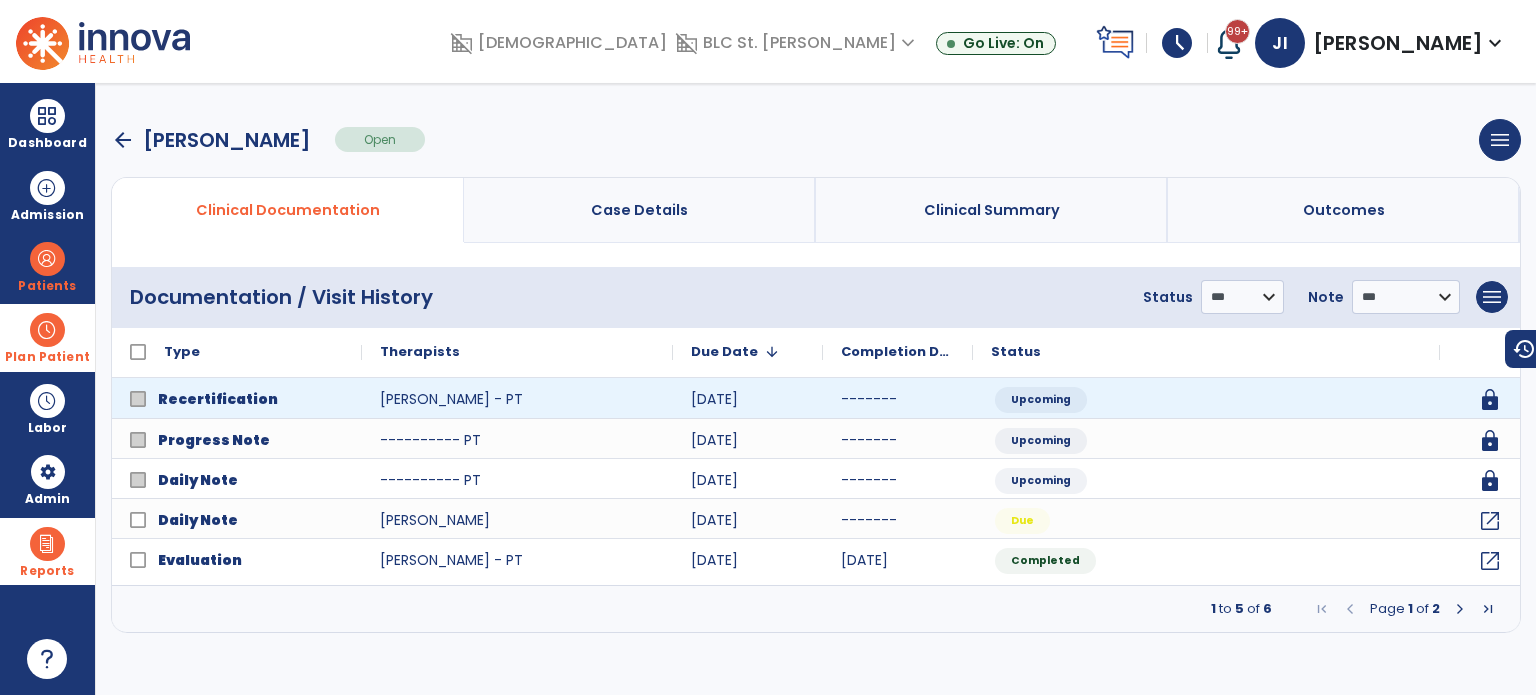 scroll, scrollTop: 0, scrollLeft: 0, axis: both 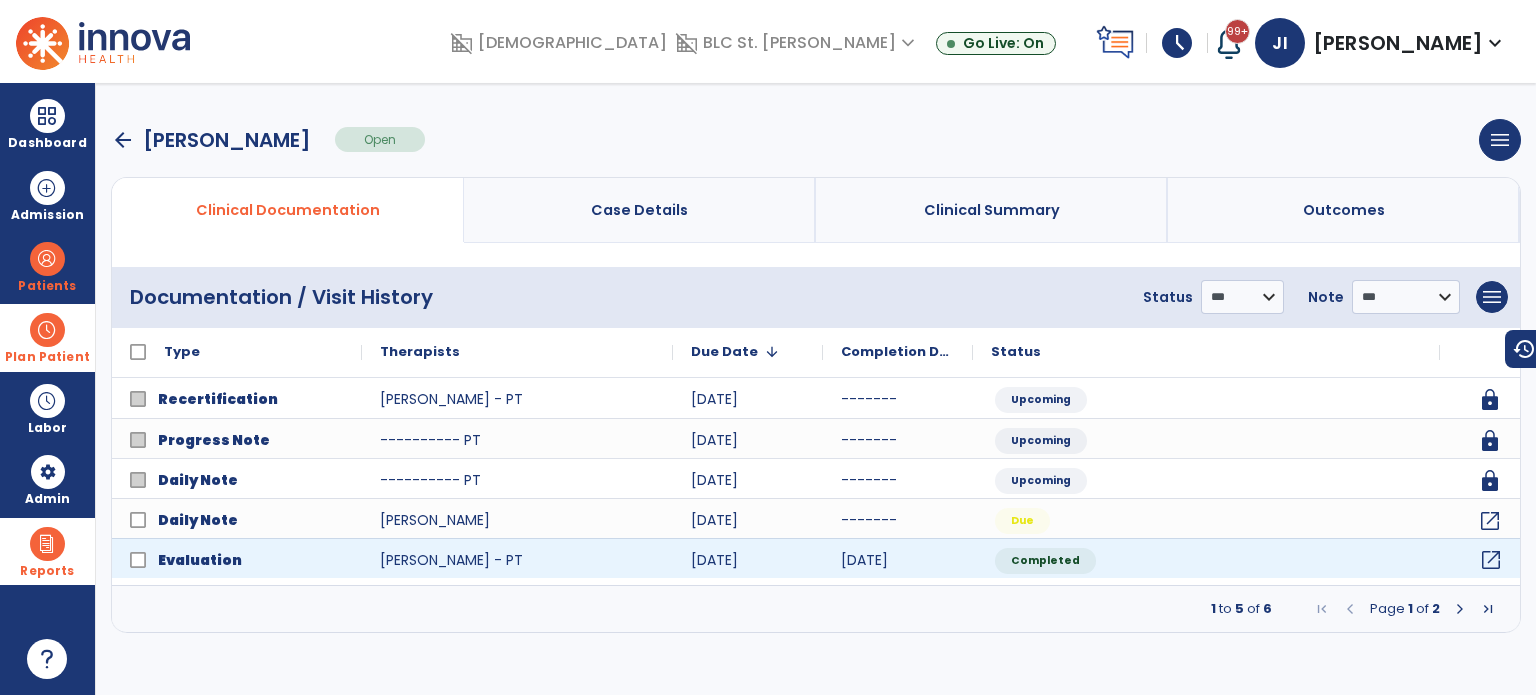 click on "open_in_new" 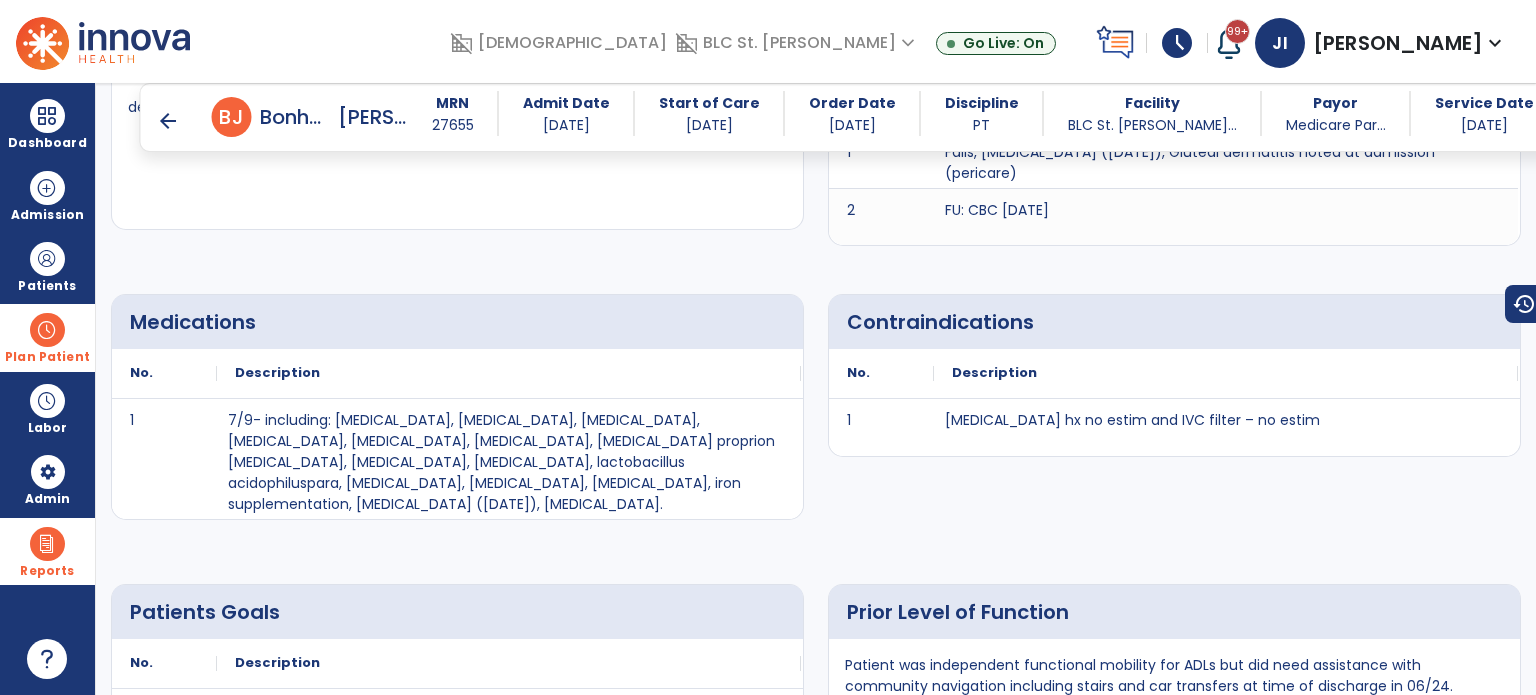 scroll, scrollTop: 2500, scrollLeft: 0, axis: vertical 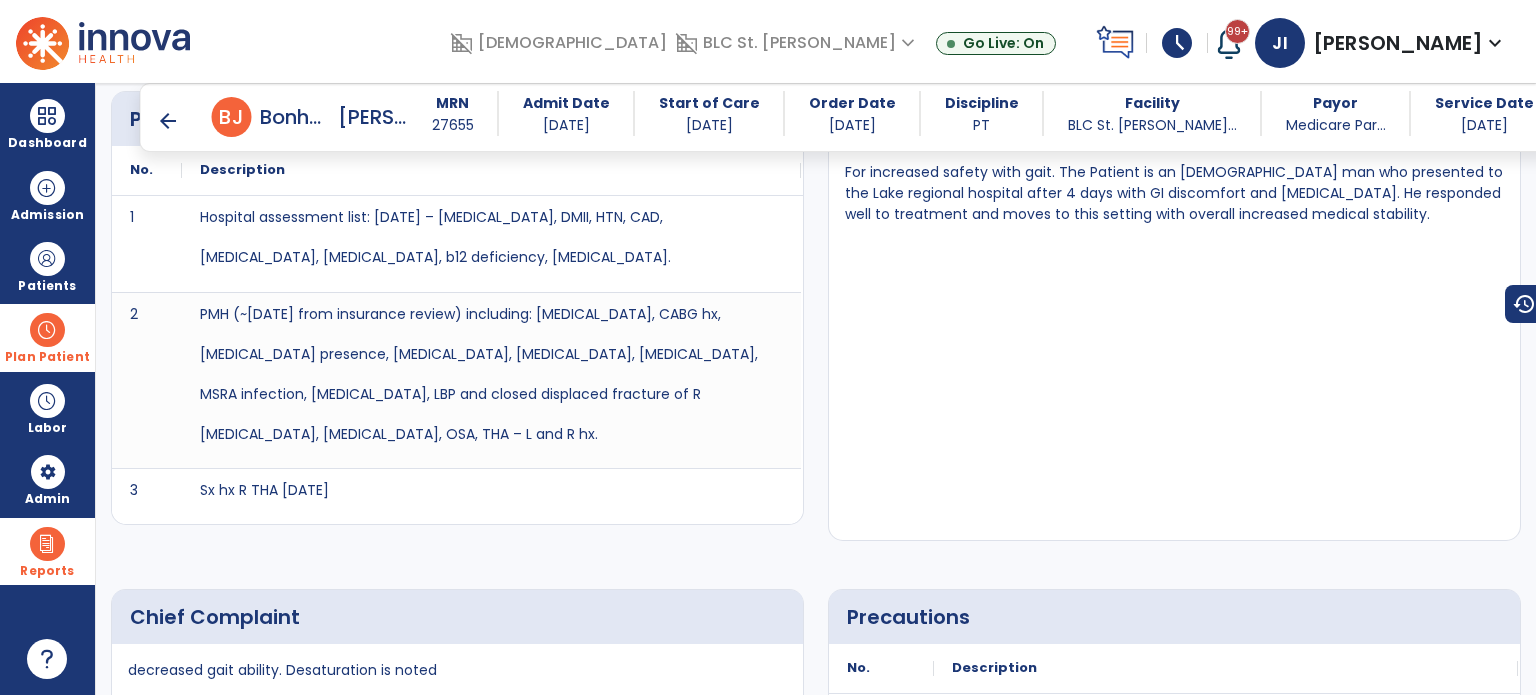 click on "arrow_back" at bounding box center (168, 121) 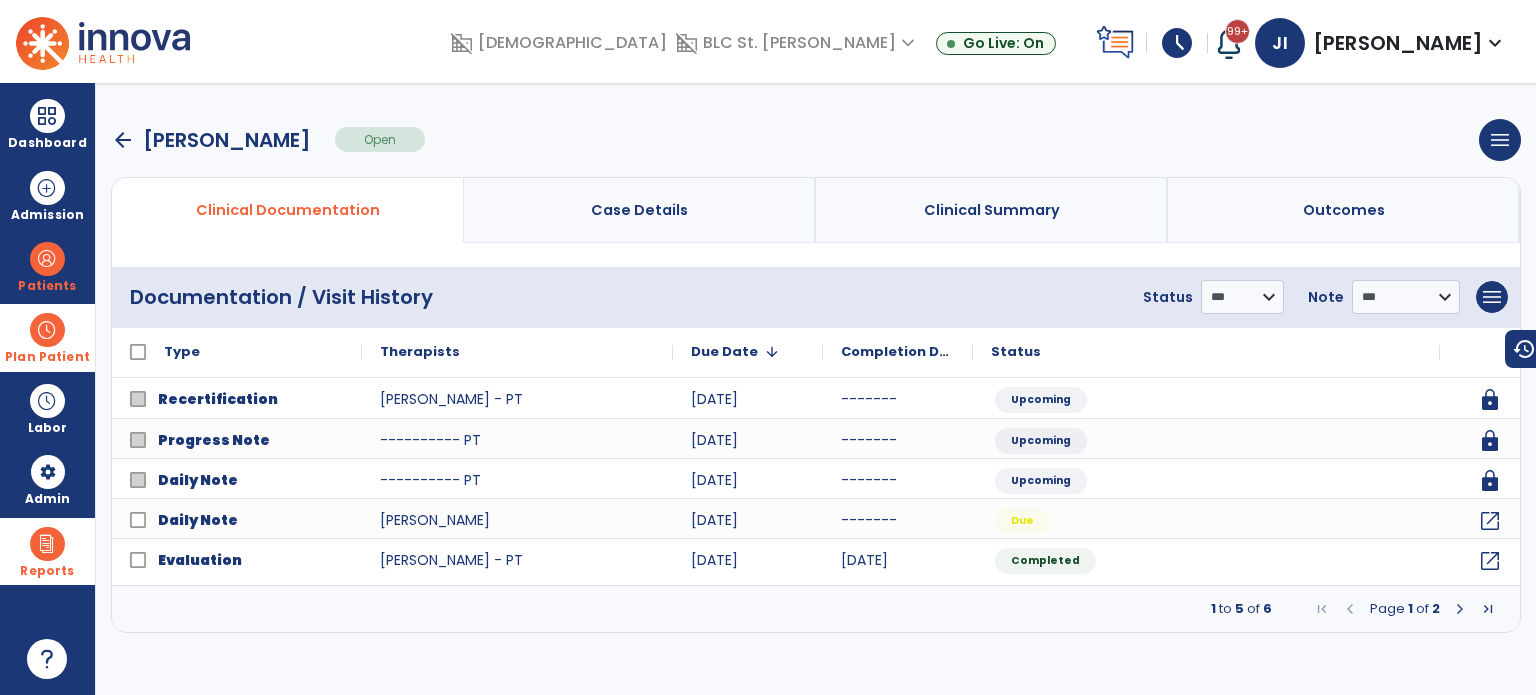 scroll, scrollTop: 0, scrollLeft: 0, axis: both 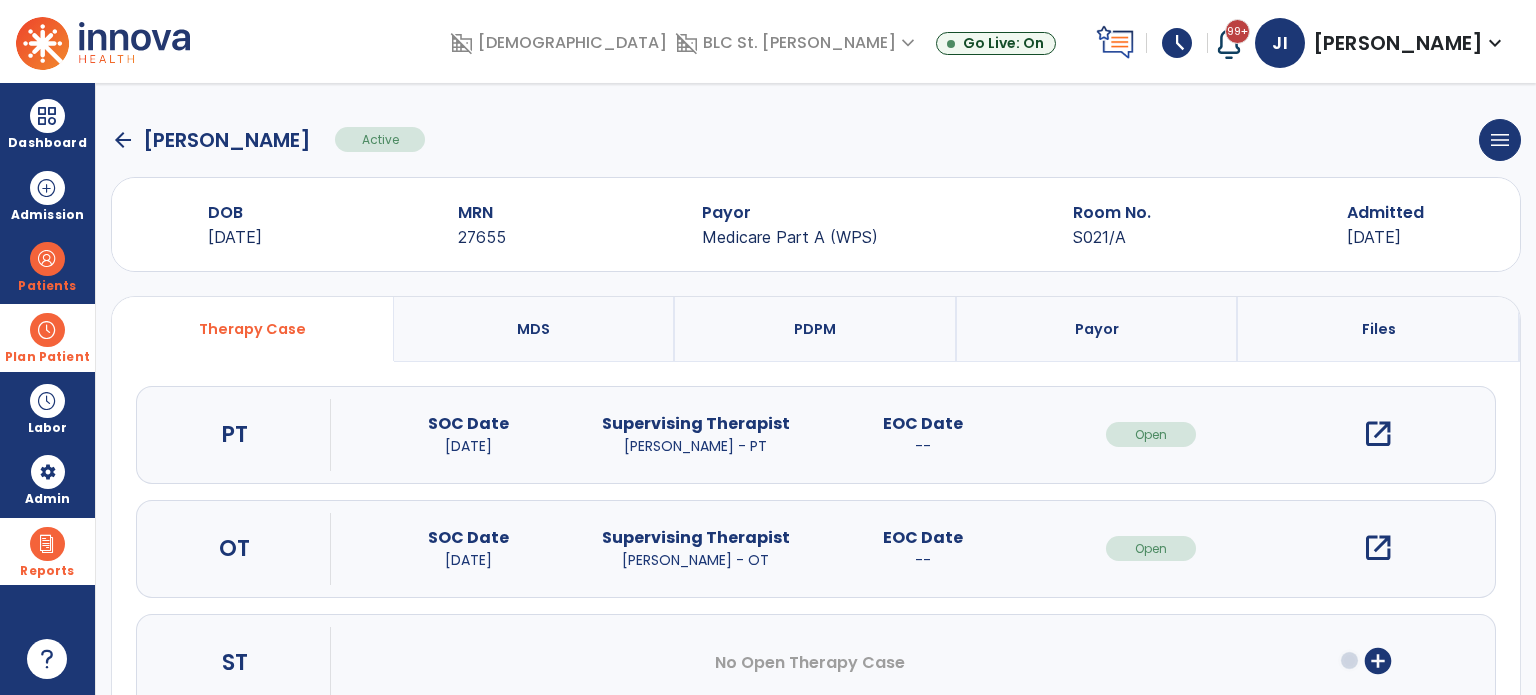 click on "MDS" at bounding box center [535, 329] 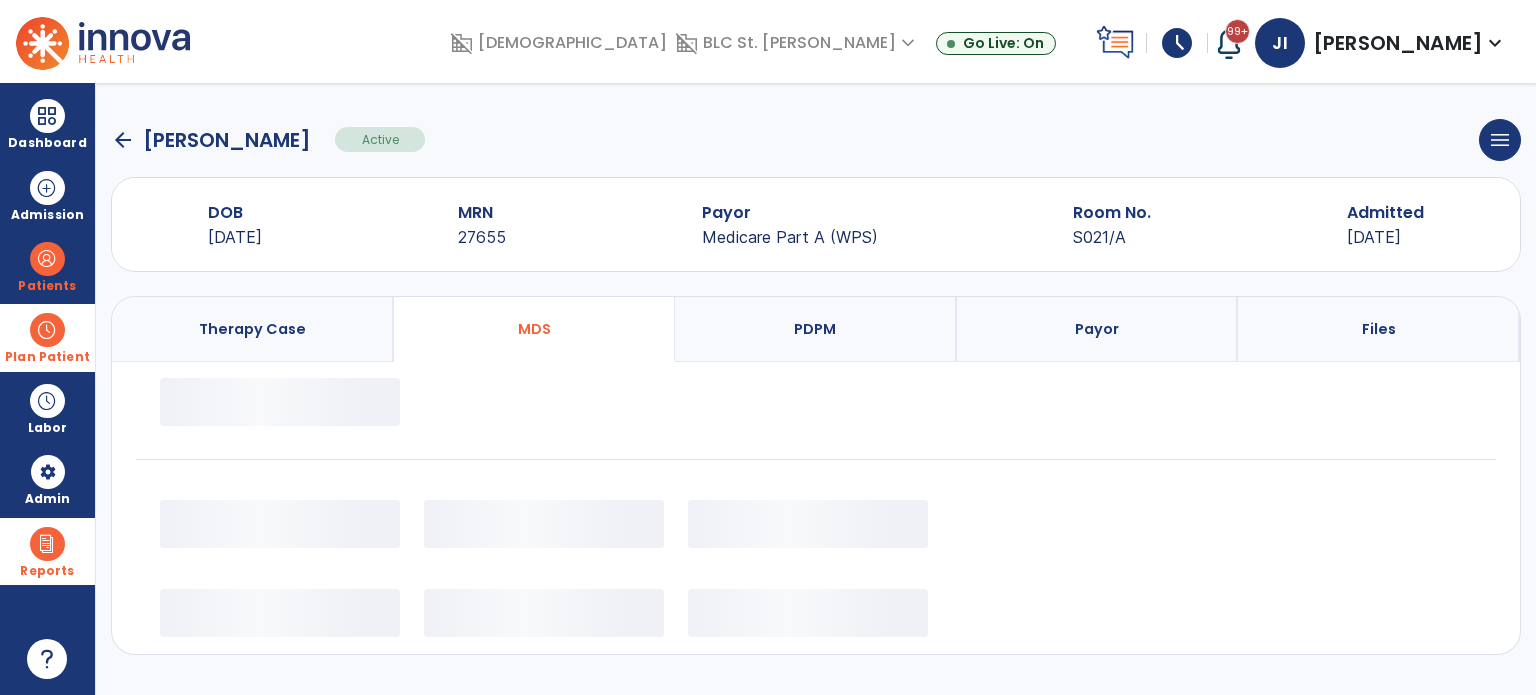 select on "*********" 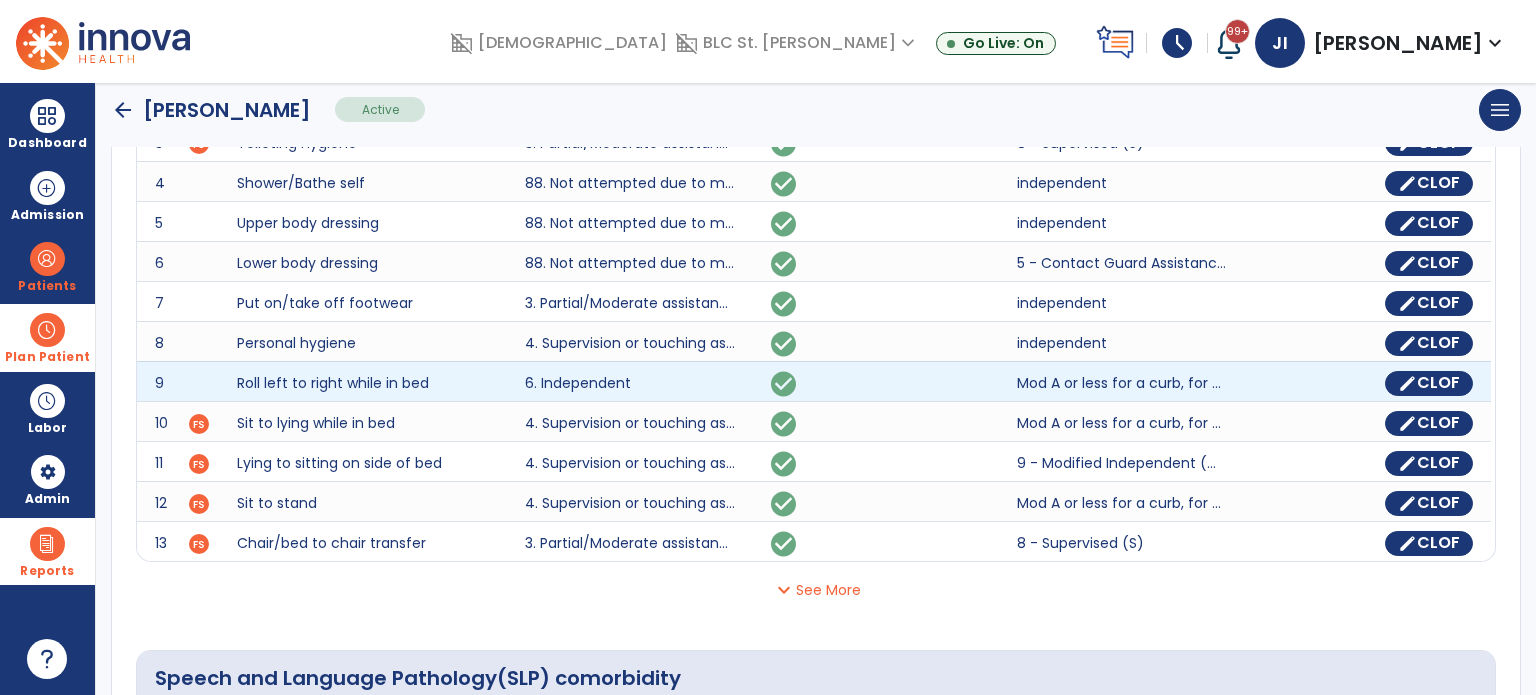 scroll, scrollTop: 600, scrollLeft: 0, axis: vertical 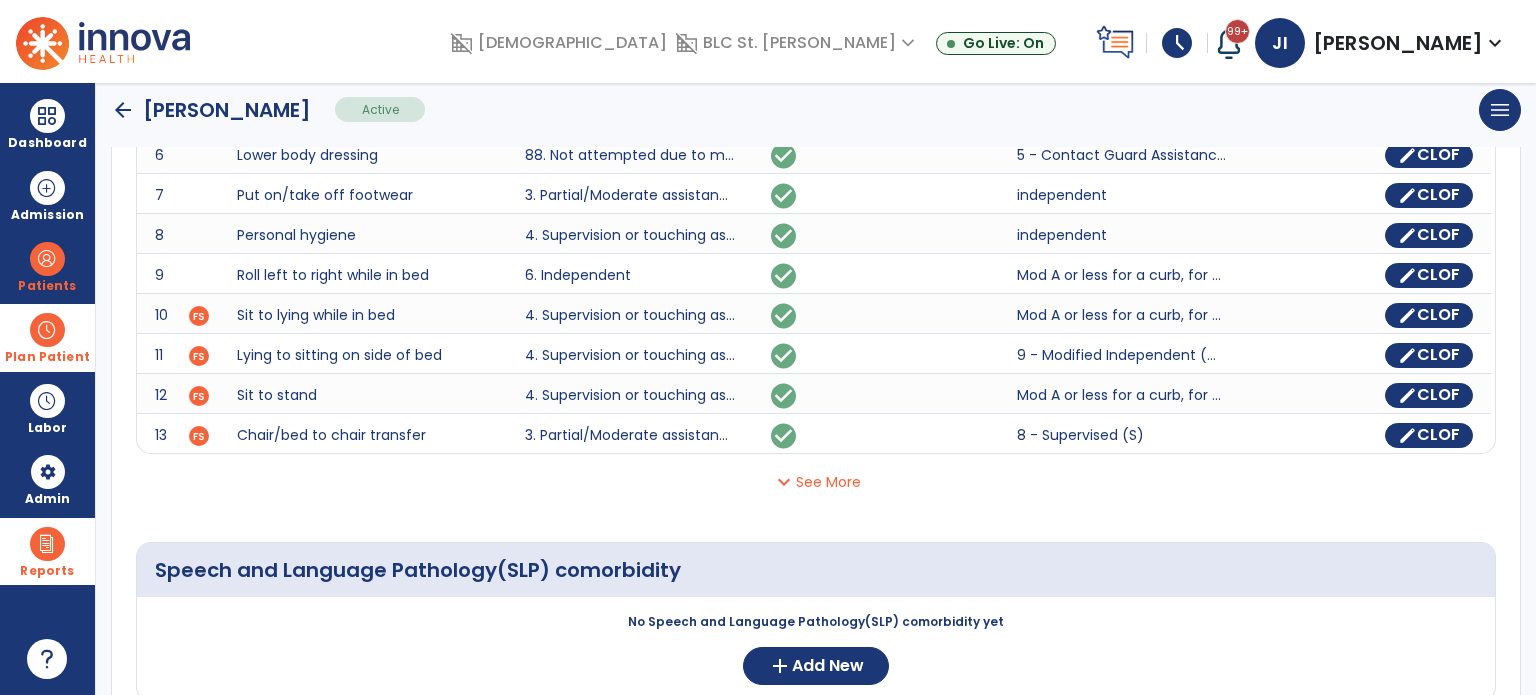 click on "expand_more  See More" 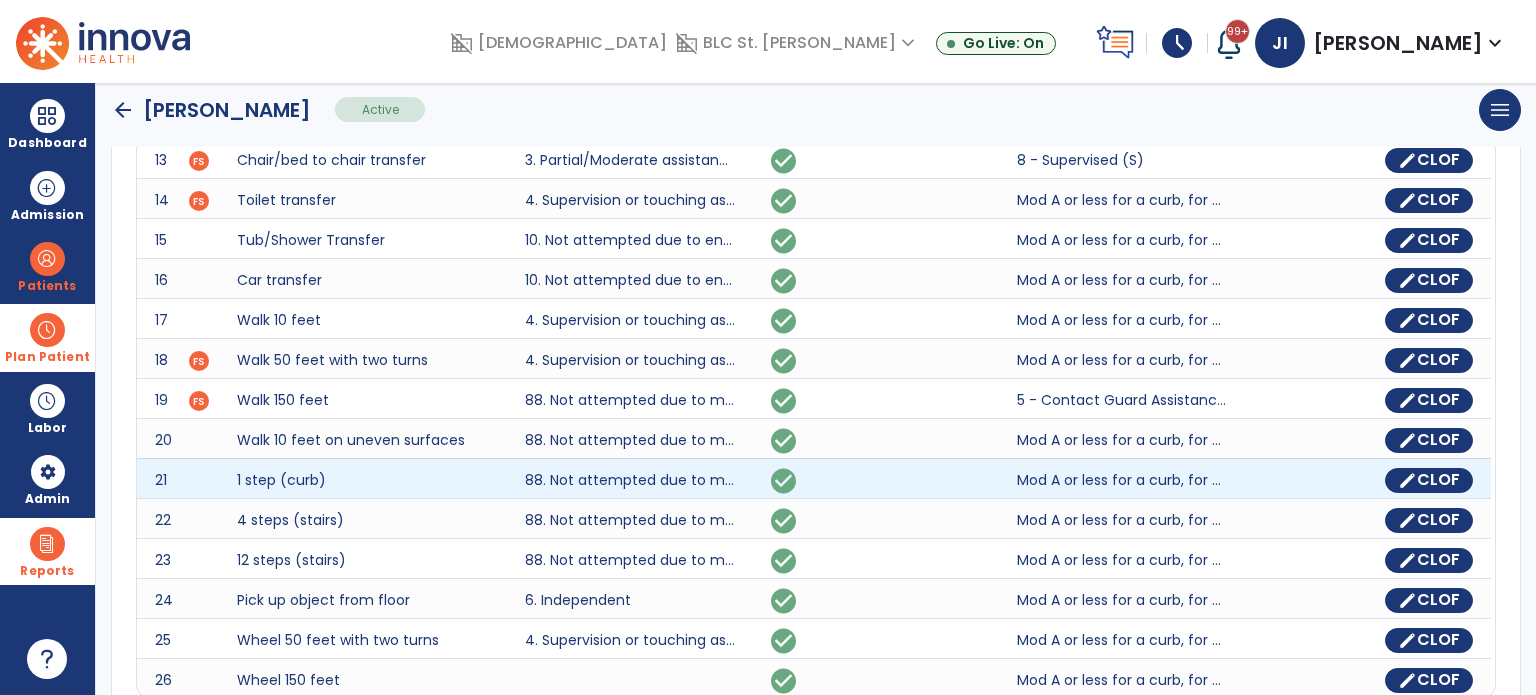 scroll, scrollTop: 900, scrollLeft: 0, axis: vertical 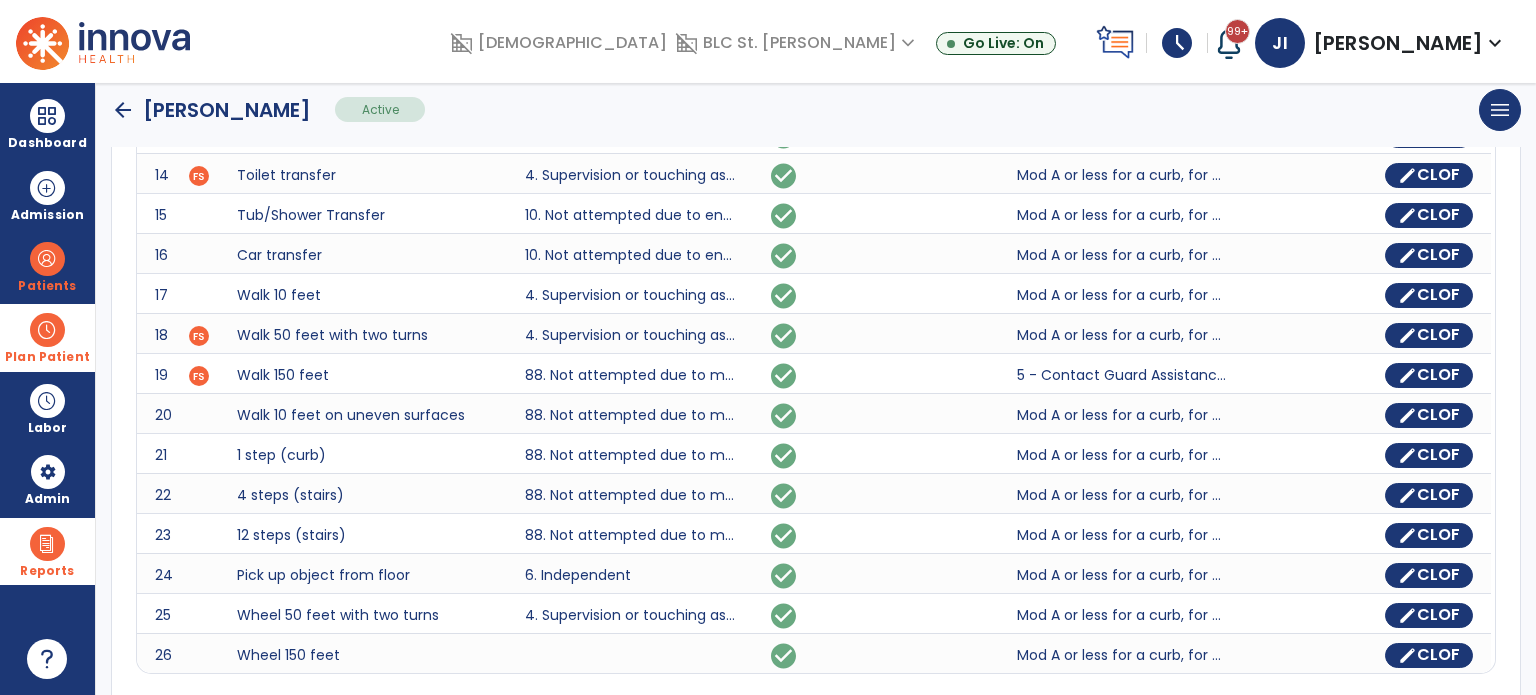 click on "arrow_back" 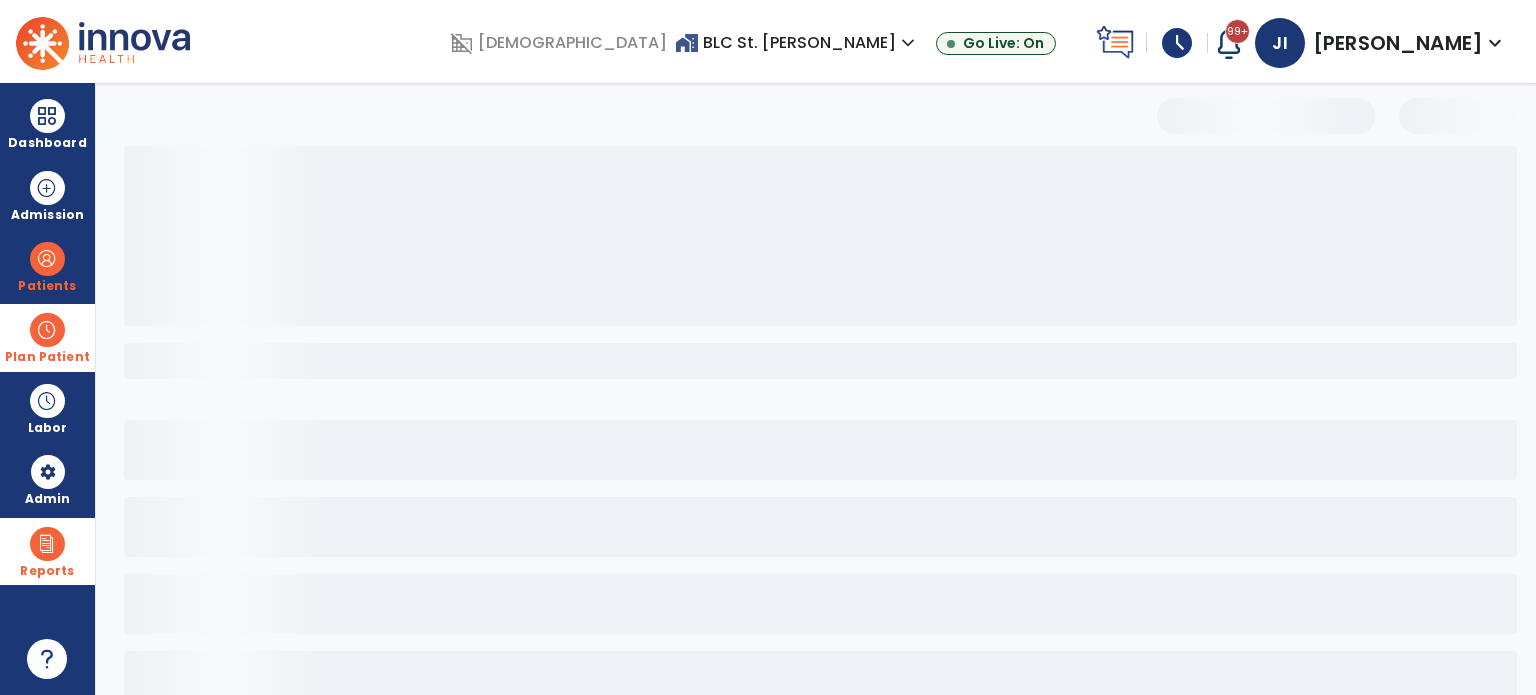 scroll, scrollTop: 46, scrollLeft: 0, axis: vertical 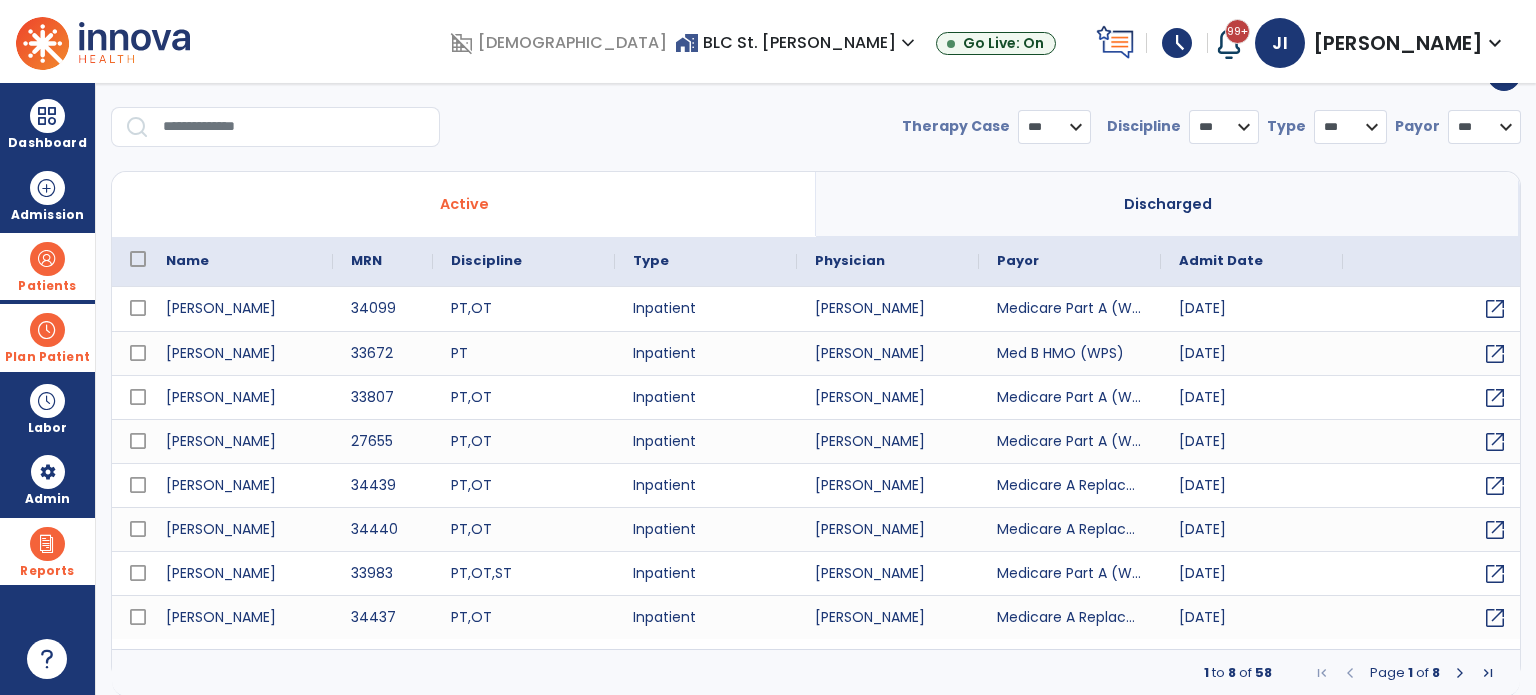 click at bounding box center [47, 259] 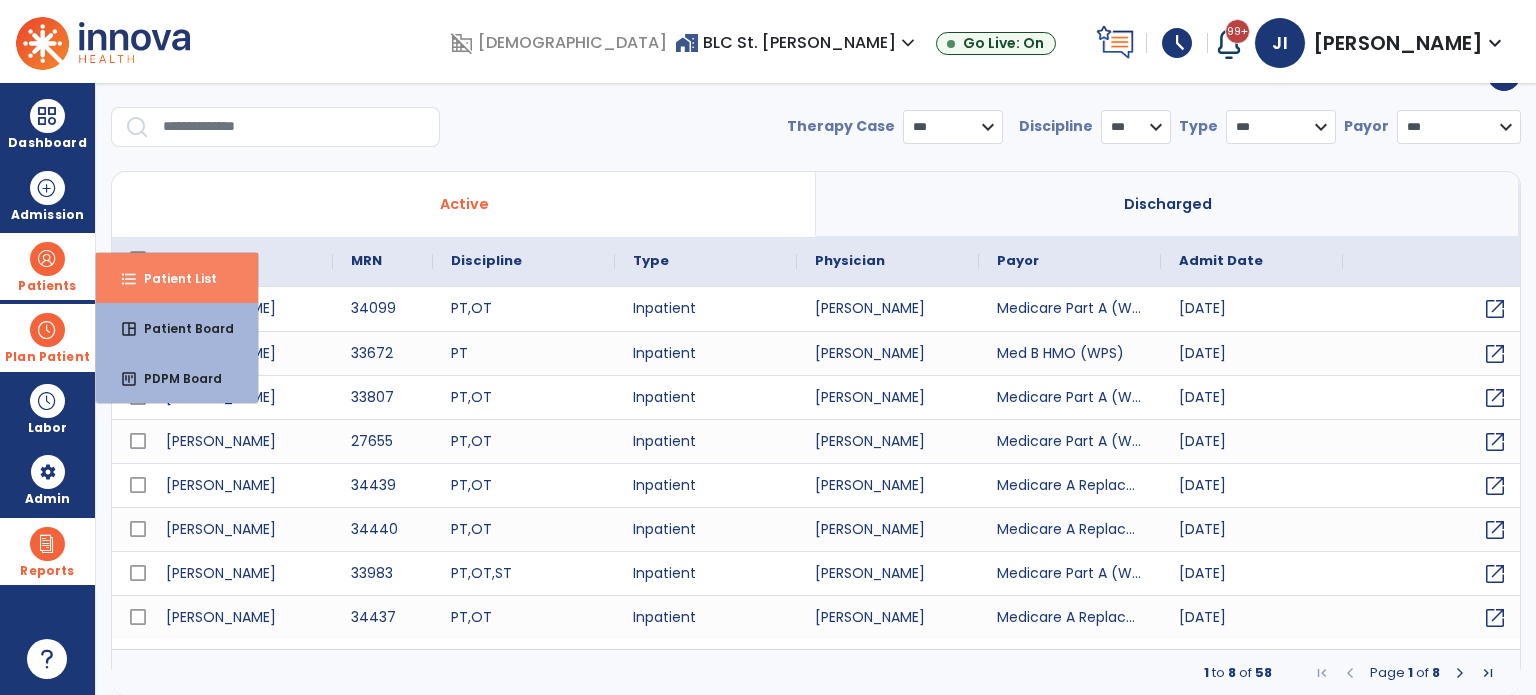 click on "Patient List" at bounding box center (172, 278) 